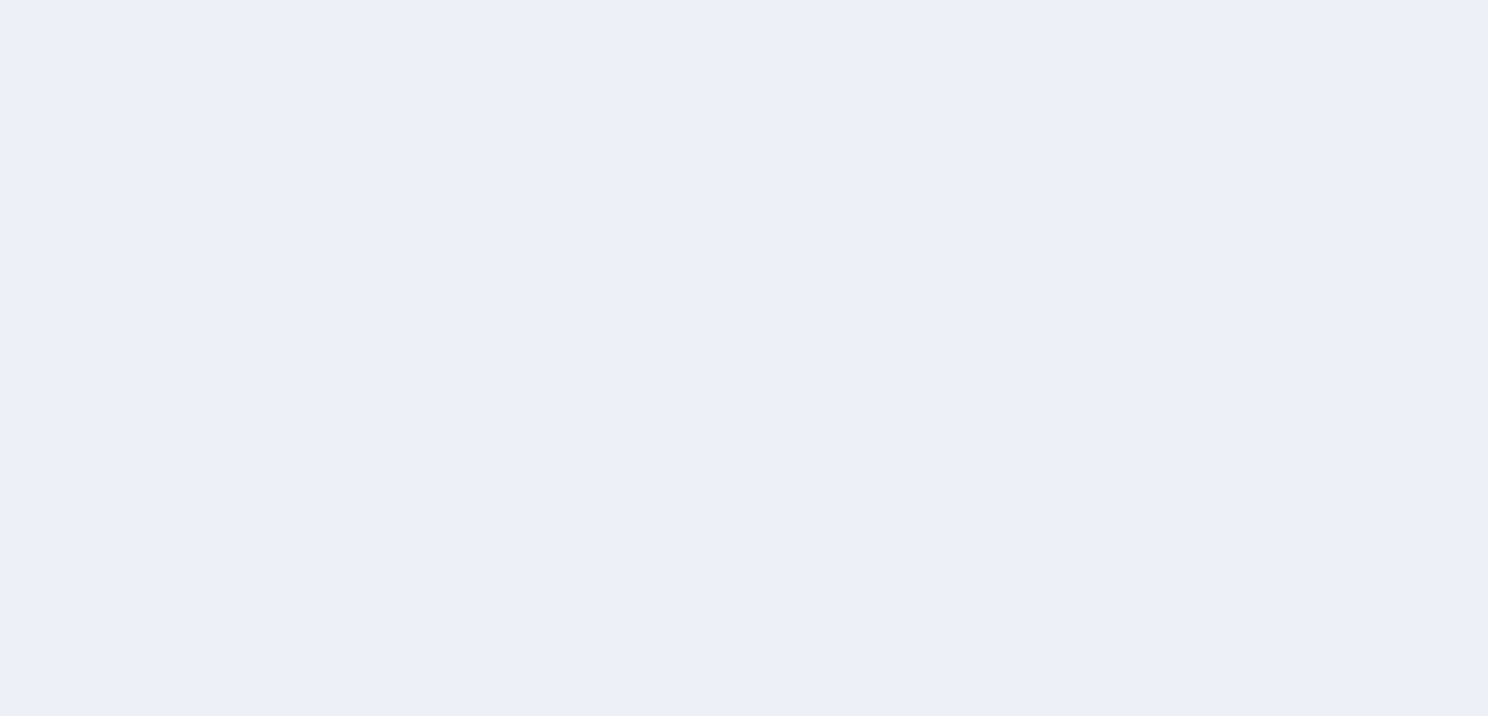 scroll, scrollTop: 0, scrollLeft: 0, axis: both 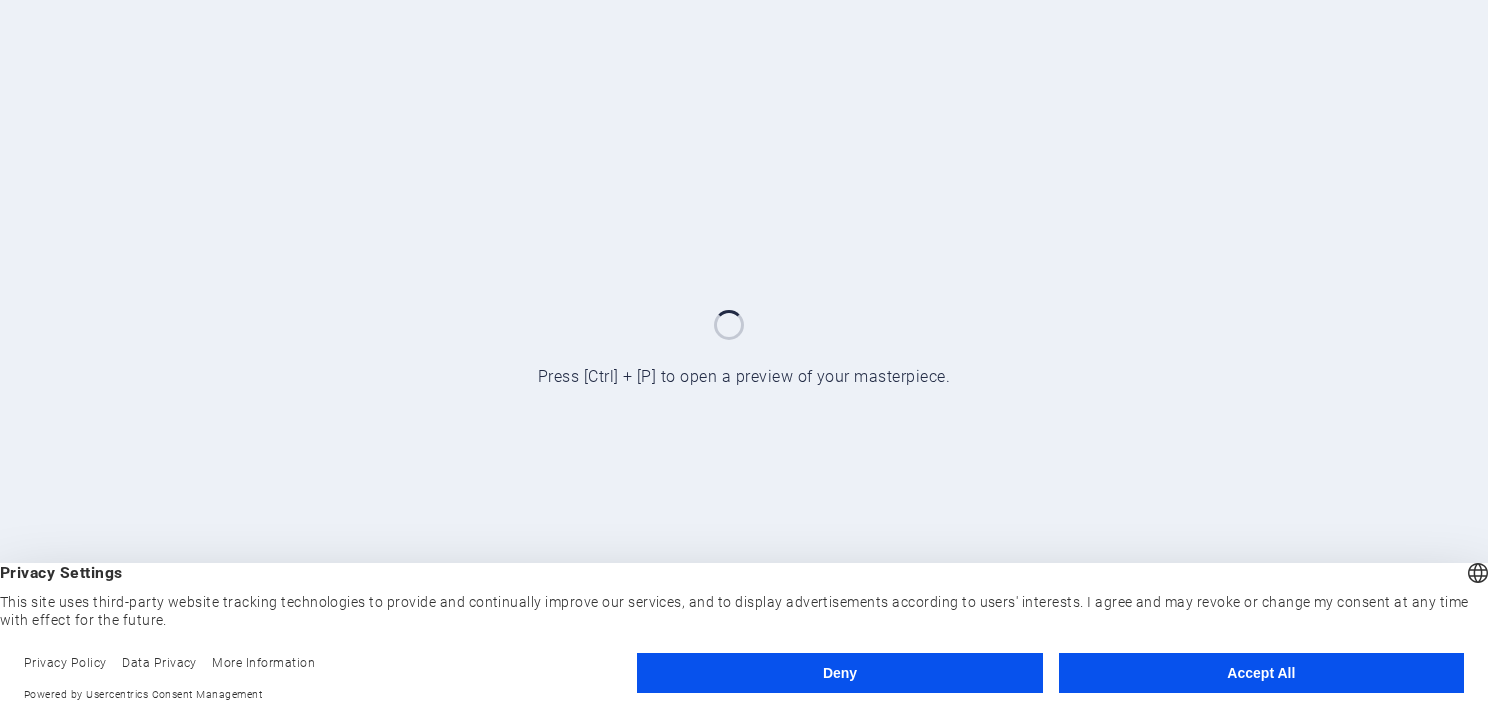 click on "Accept All" at bounding box center [1261, 673] 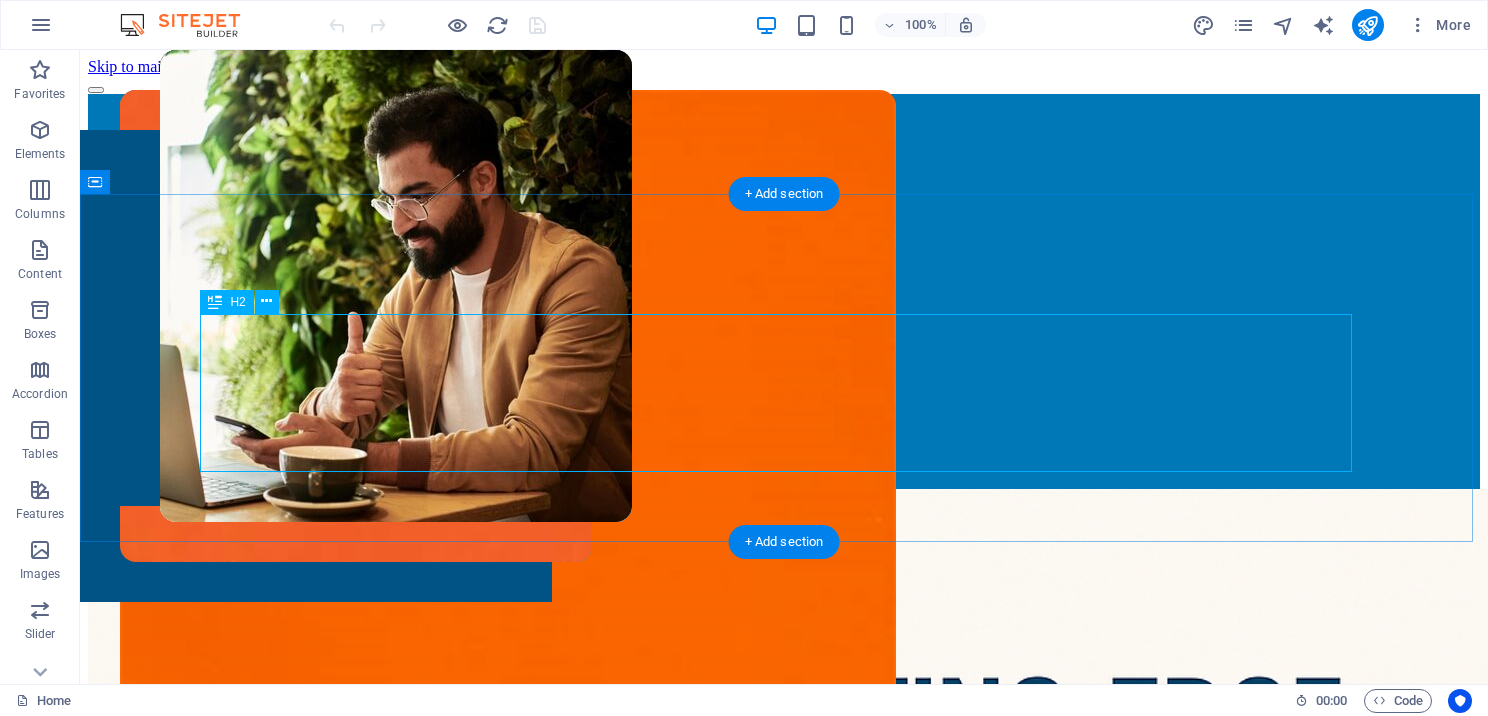 scroll, scrollTop: 1511, scrollLeft: 0, axis: vertical 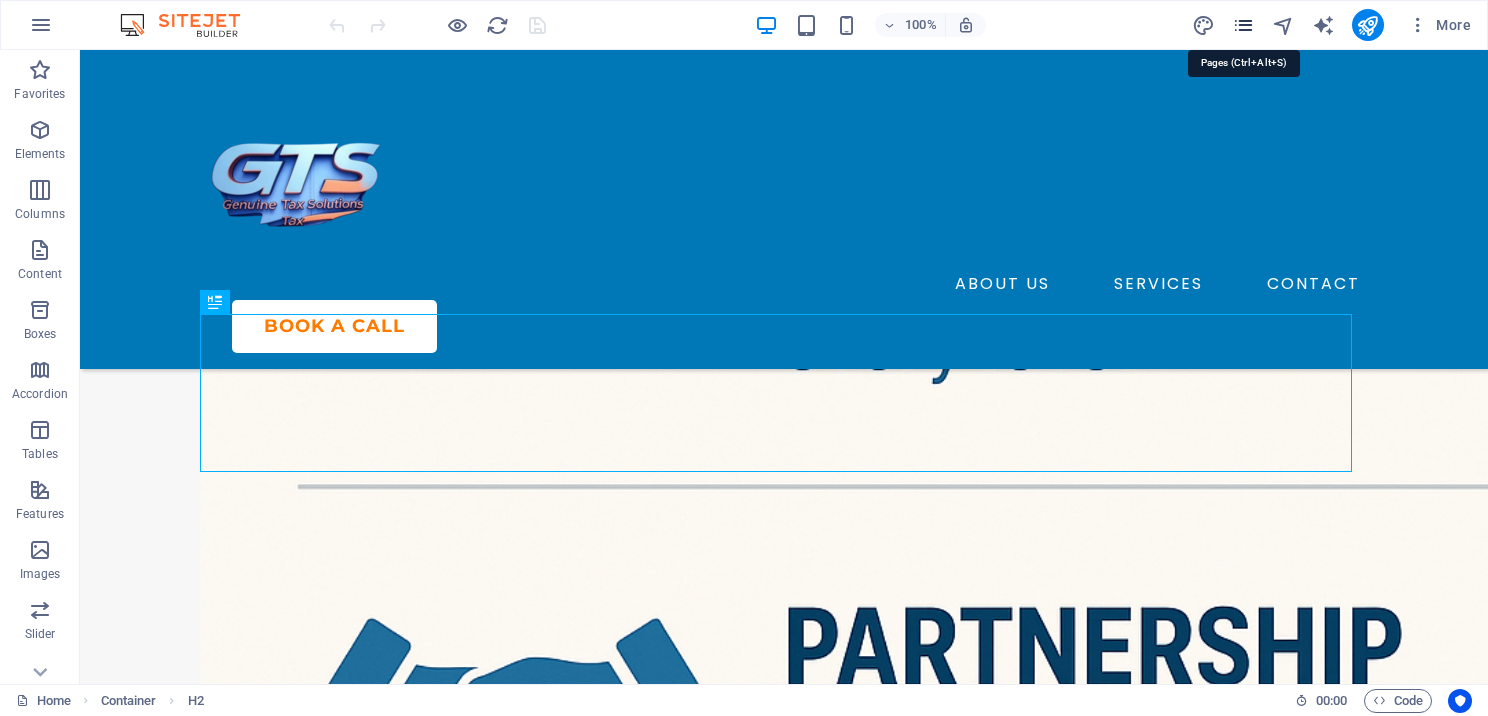 click at bounding box center (1243, 25) 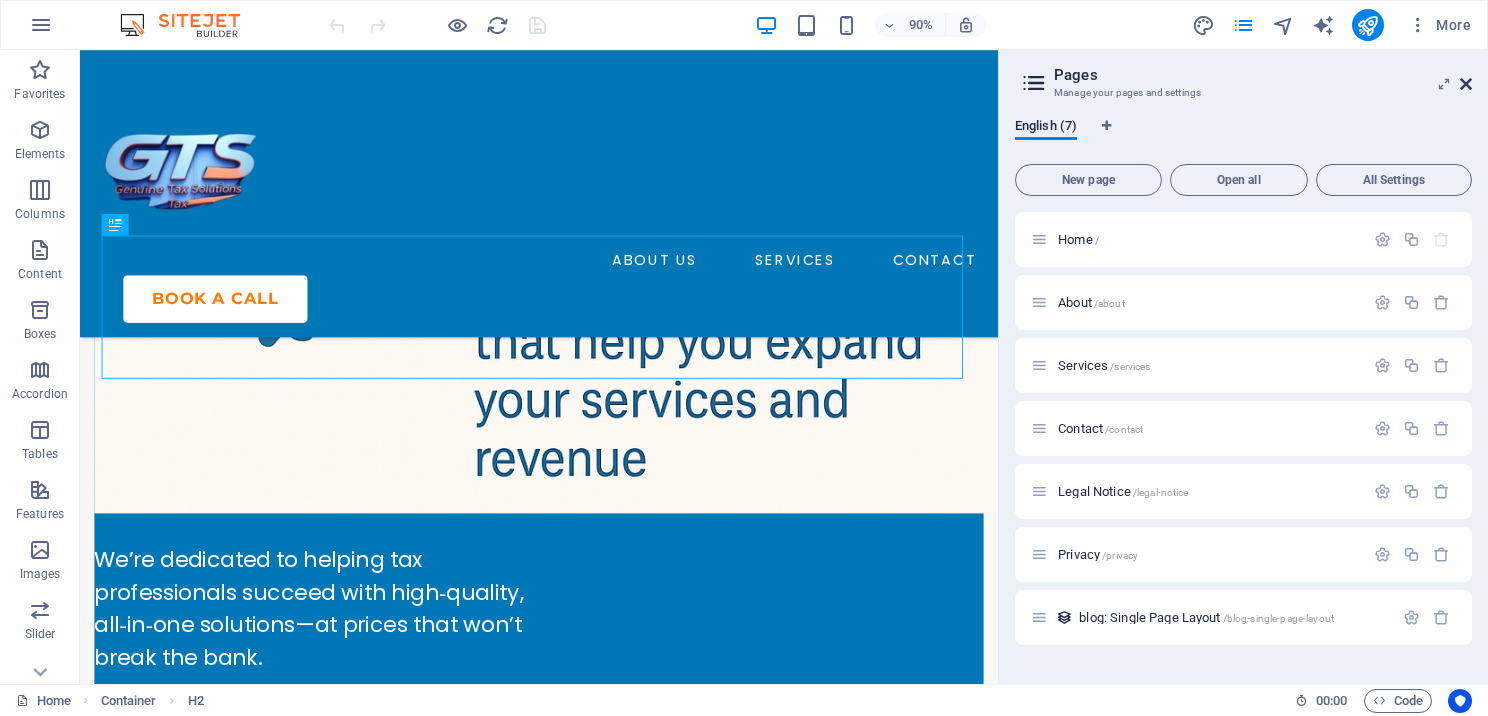 click at bounding box center [1466, 84] 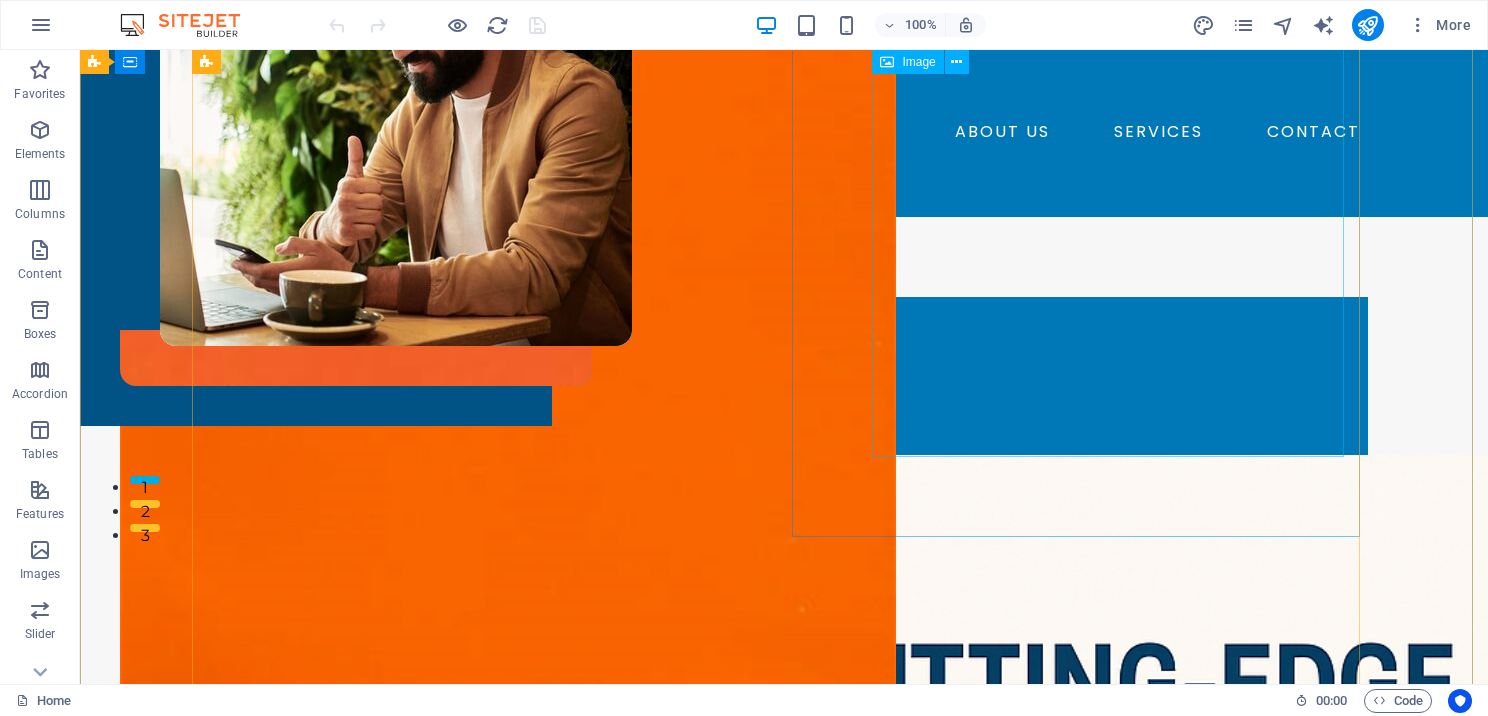 scroll, scrollTop: 11, scrollLeft: 0, axis: vertical 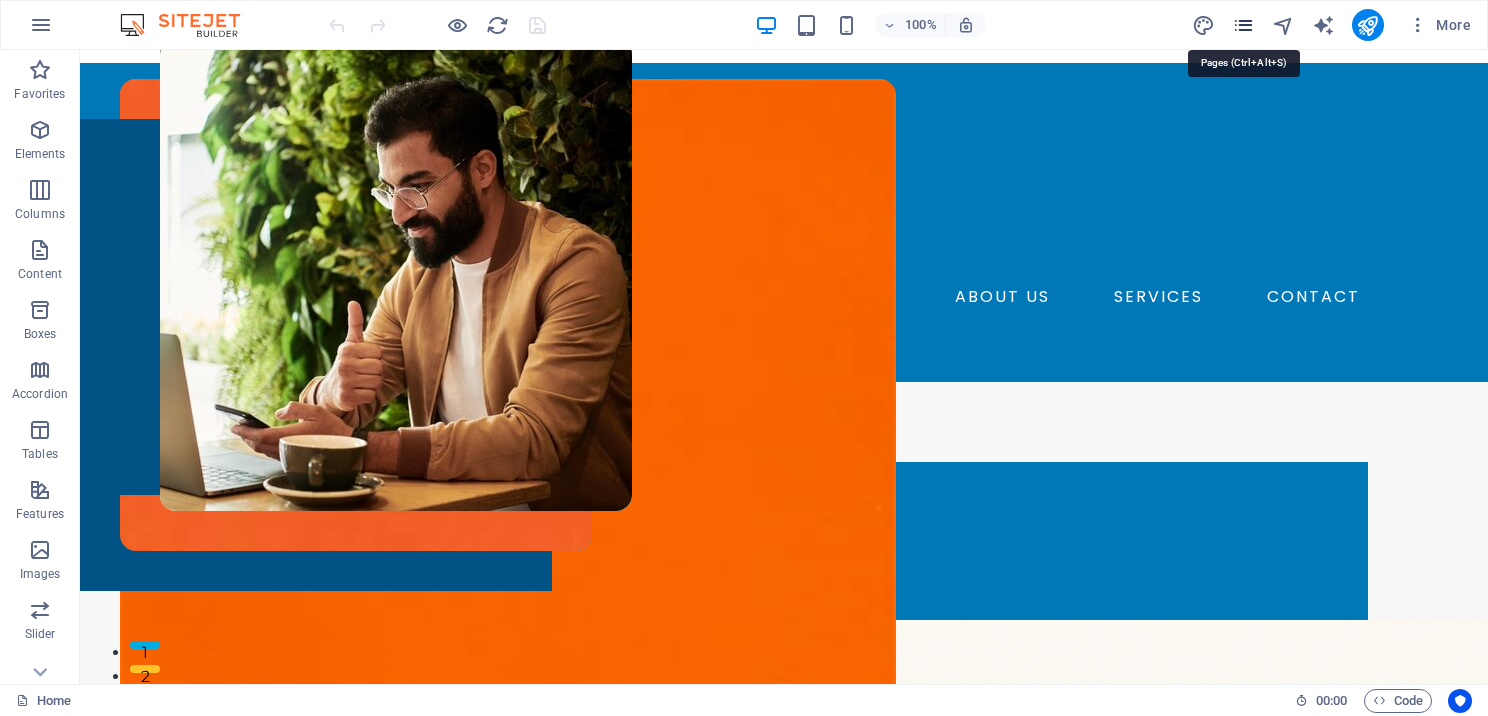click at bounding box center (1243, 25) 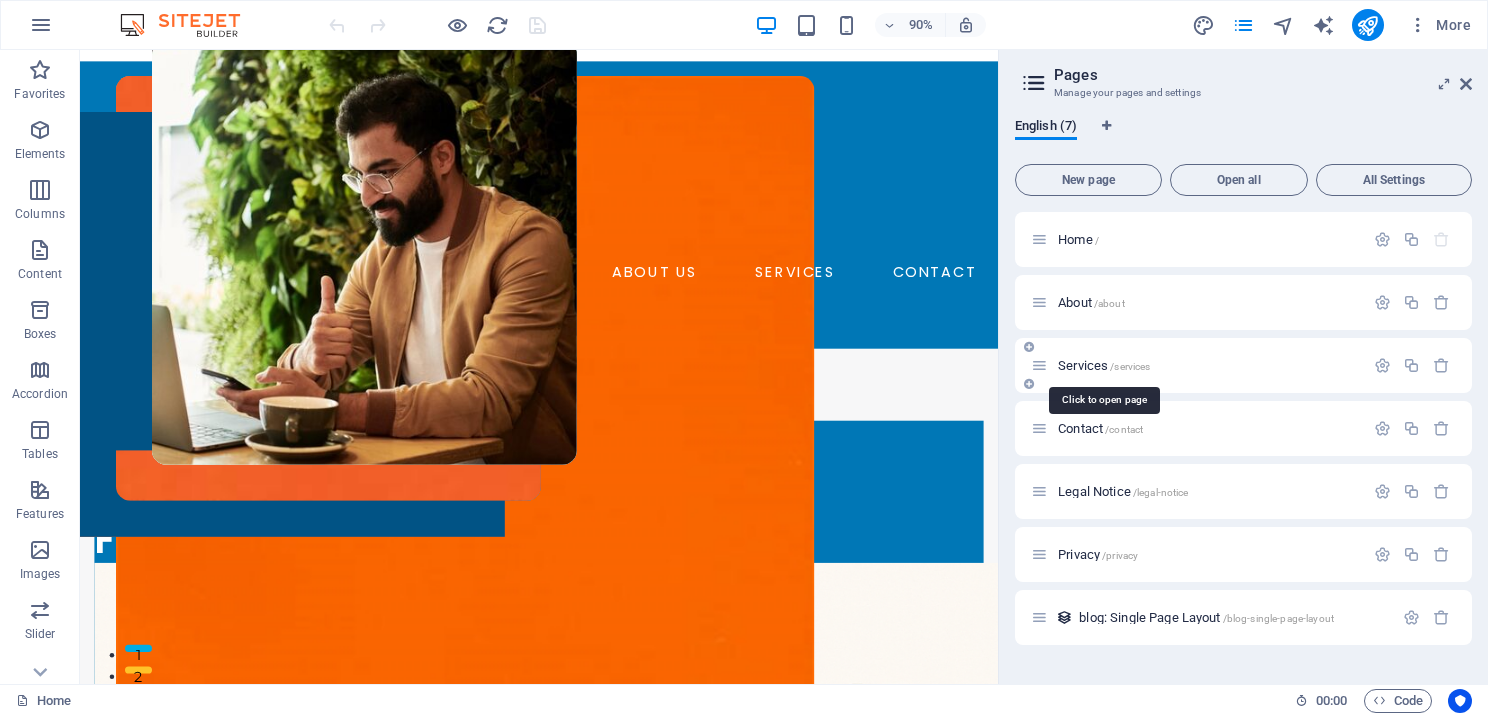 click on "Services /services" at bounding box center [1104, 365] 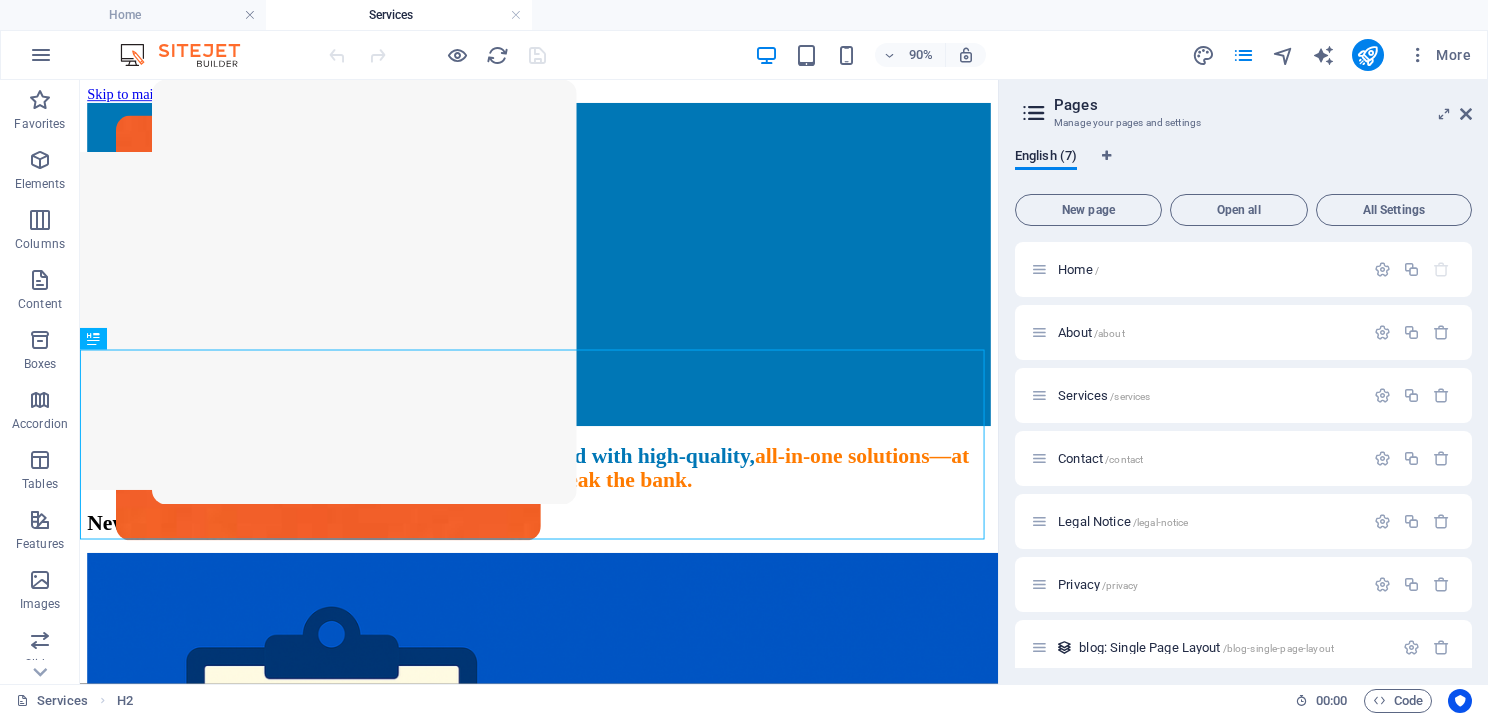scroll, scrollTop: 0, scrollLeft: 0, axis: both 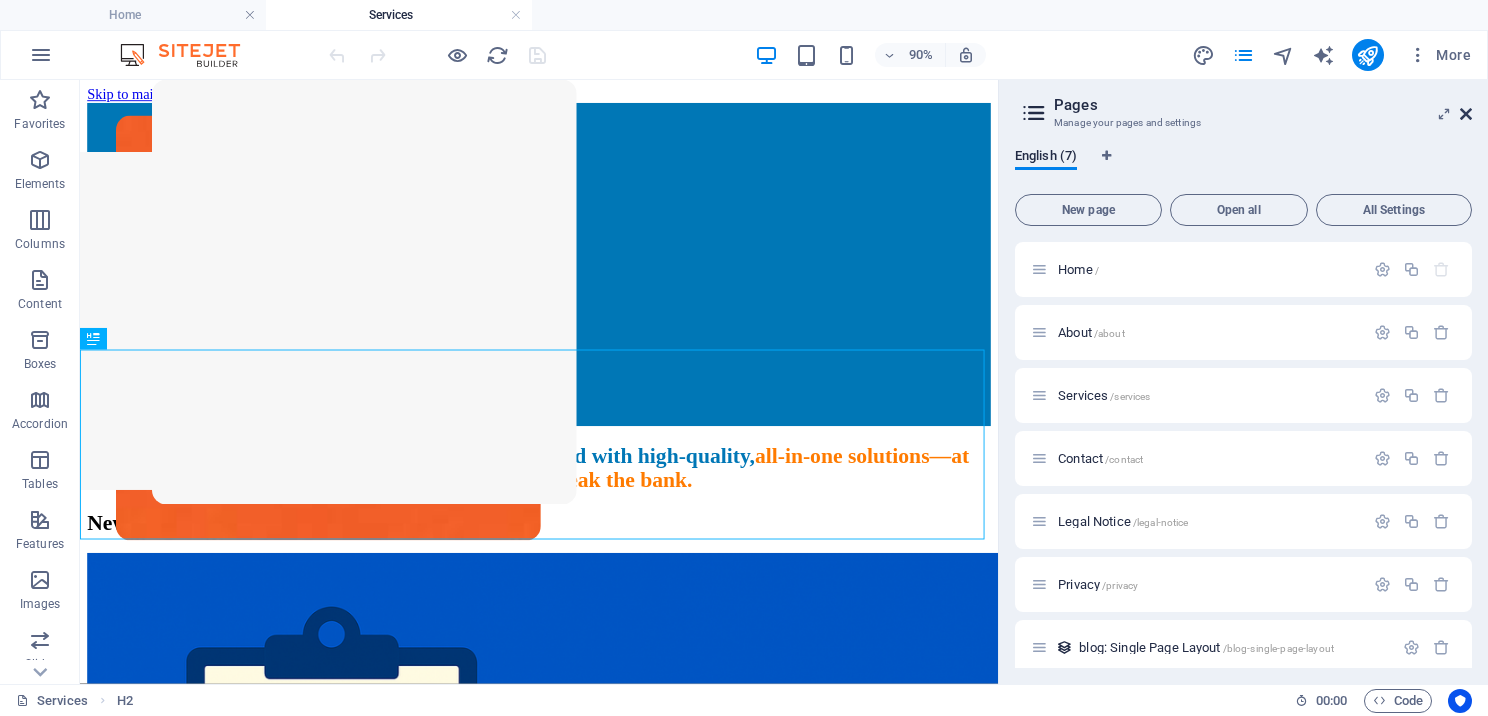 click at bounding box center [1466, 114] 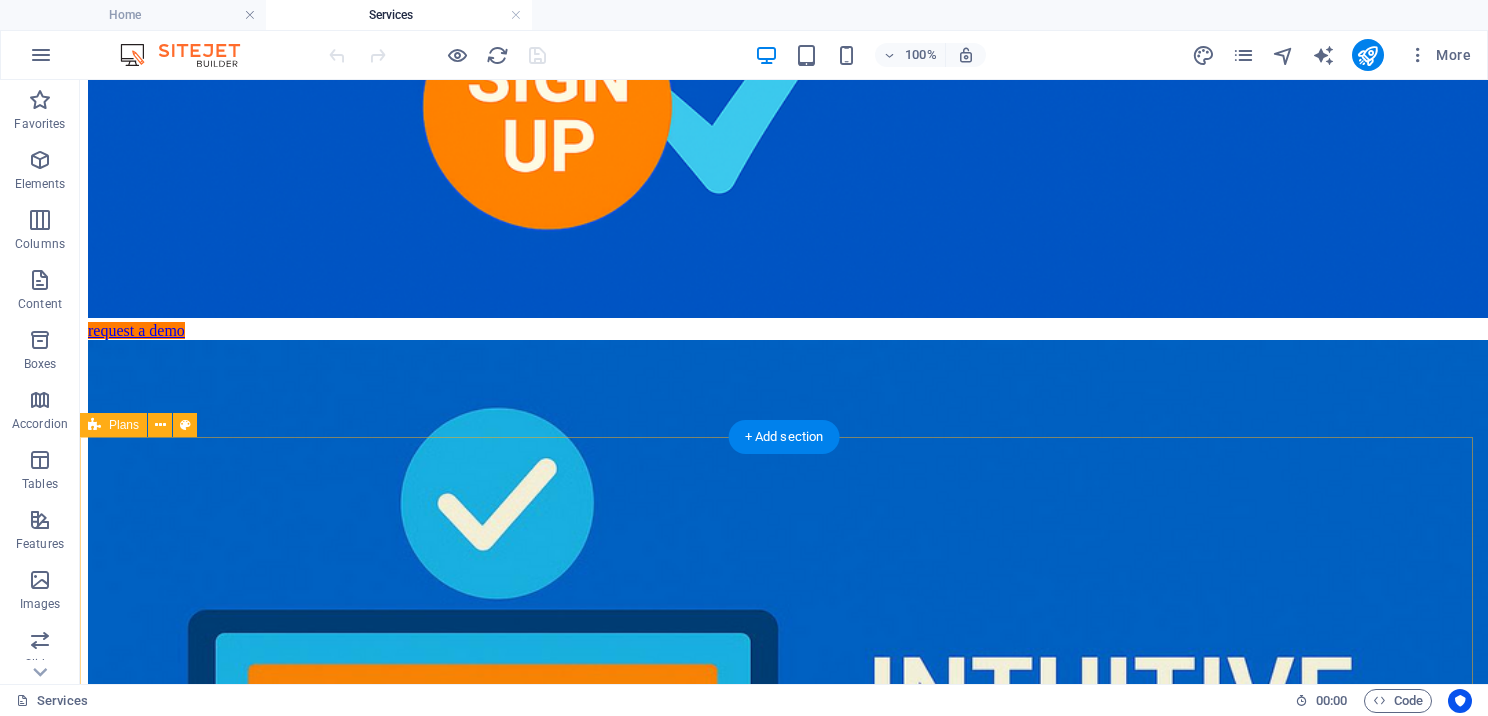 scroll, scrollTop: 1000, scrollLeft: 0, axis: vertical 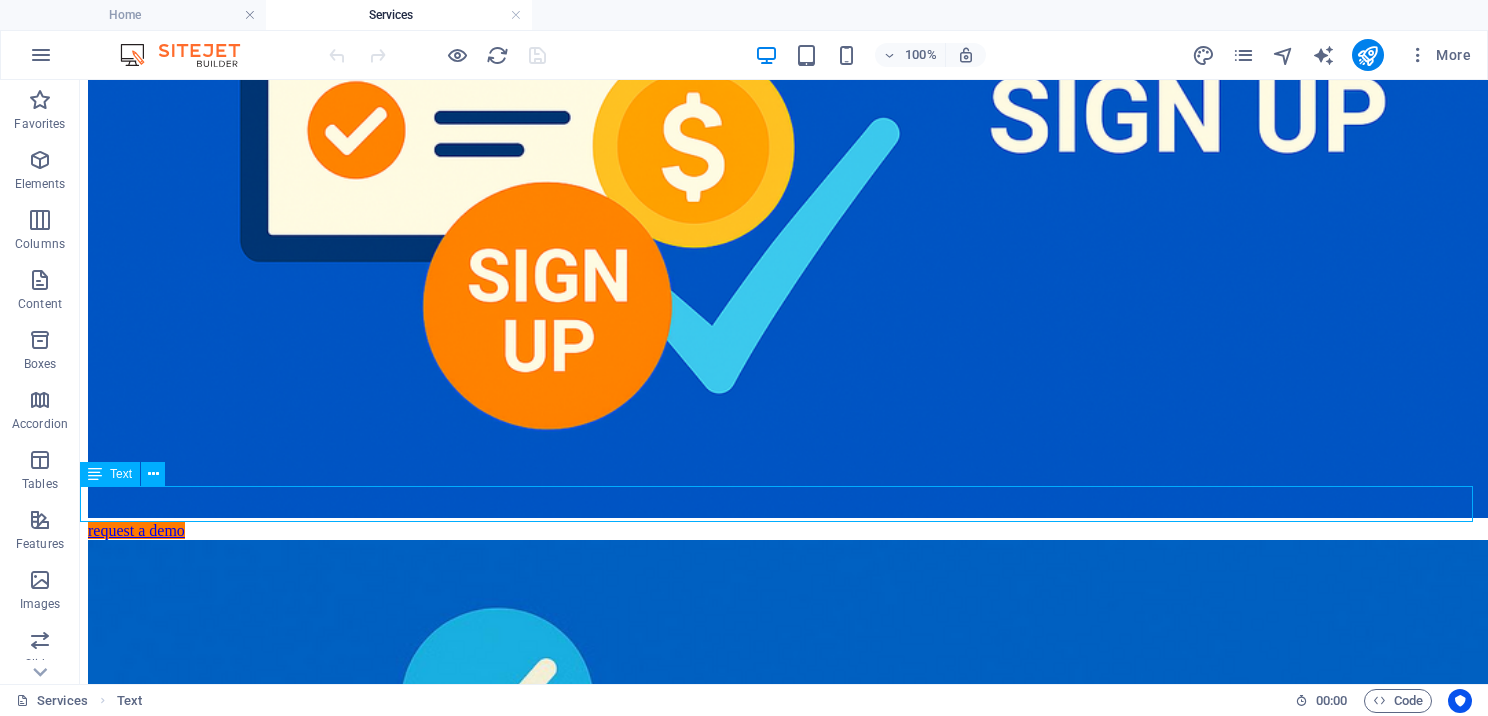 drag, startPoint x: 528, startPoint y: 512, endPoint x: 928, endPoint y: 520, distance: 400.08 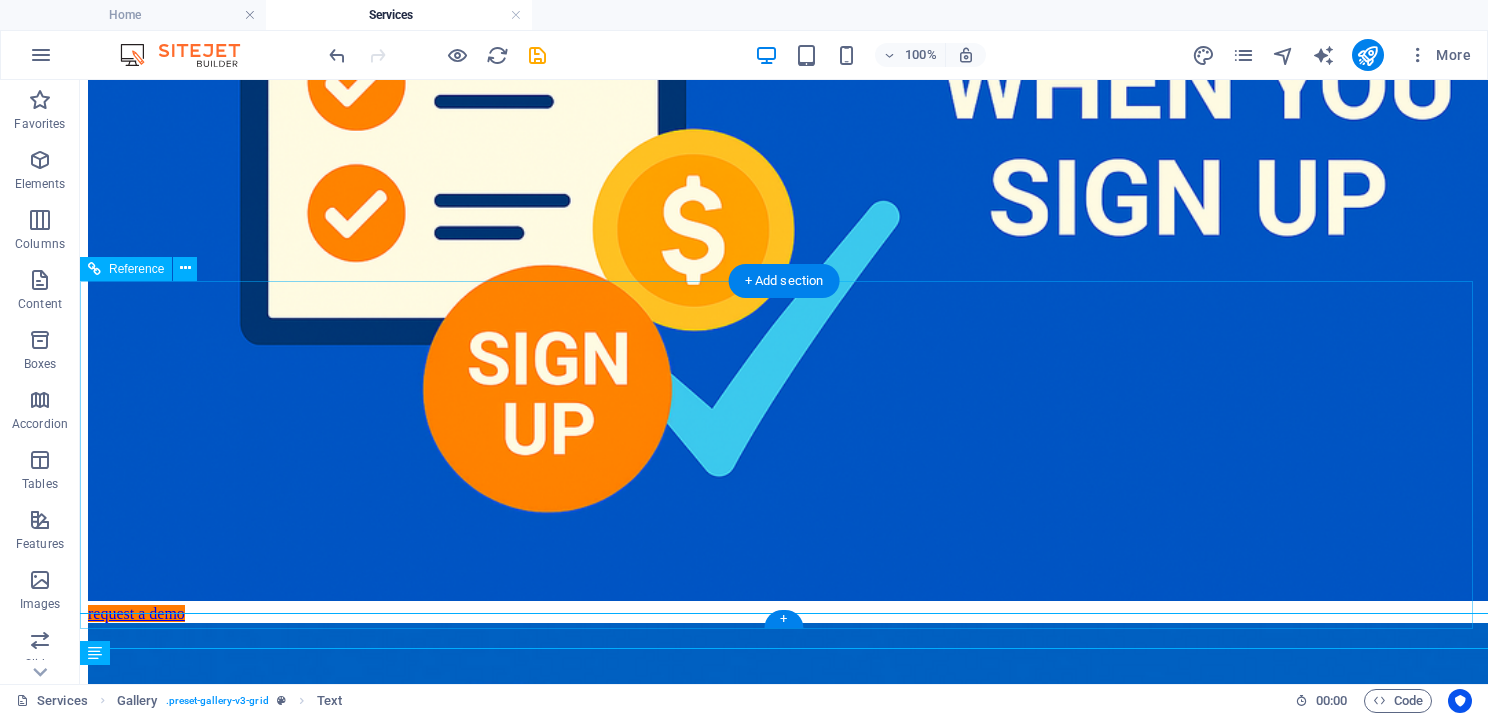 scroll, scrollTop: 1000, scrollLeft: 0, axis: vertical 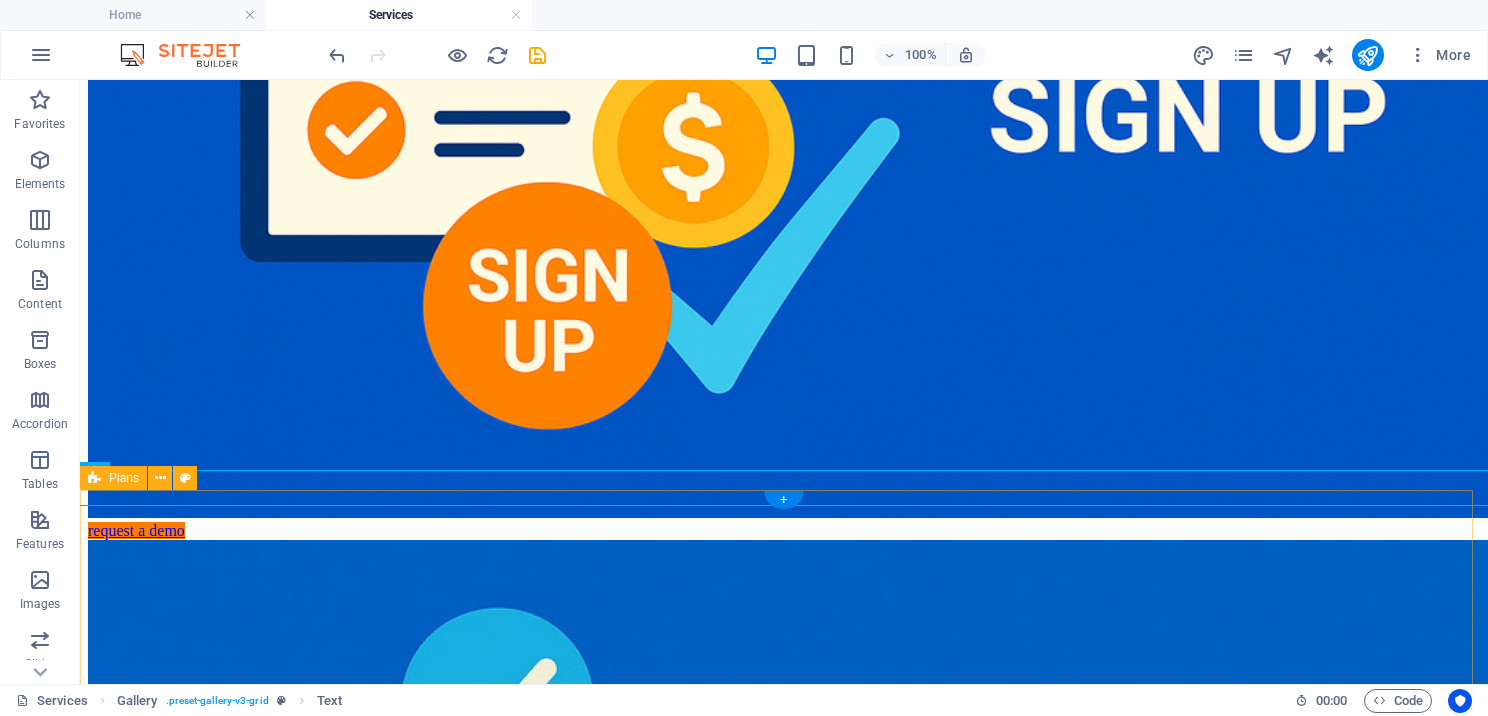 click on "Drop content here or  Add elements  Paste clipboard" at bounding box center (784, 5663) 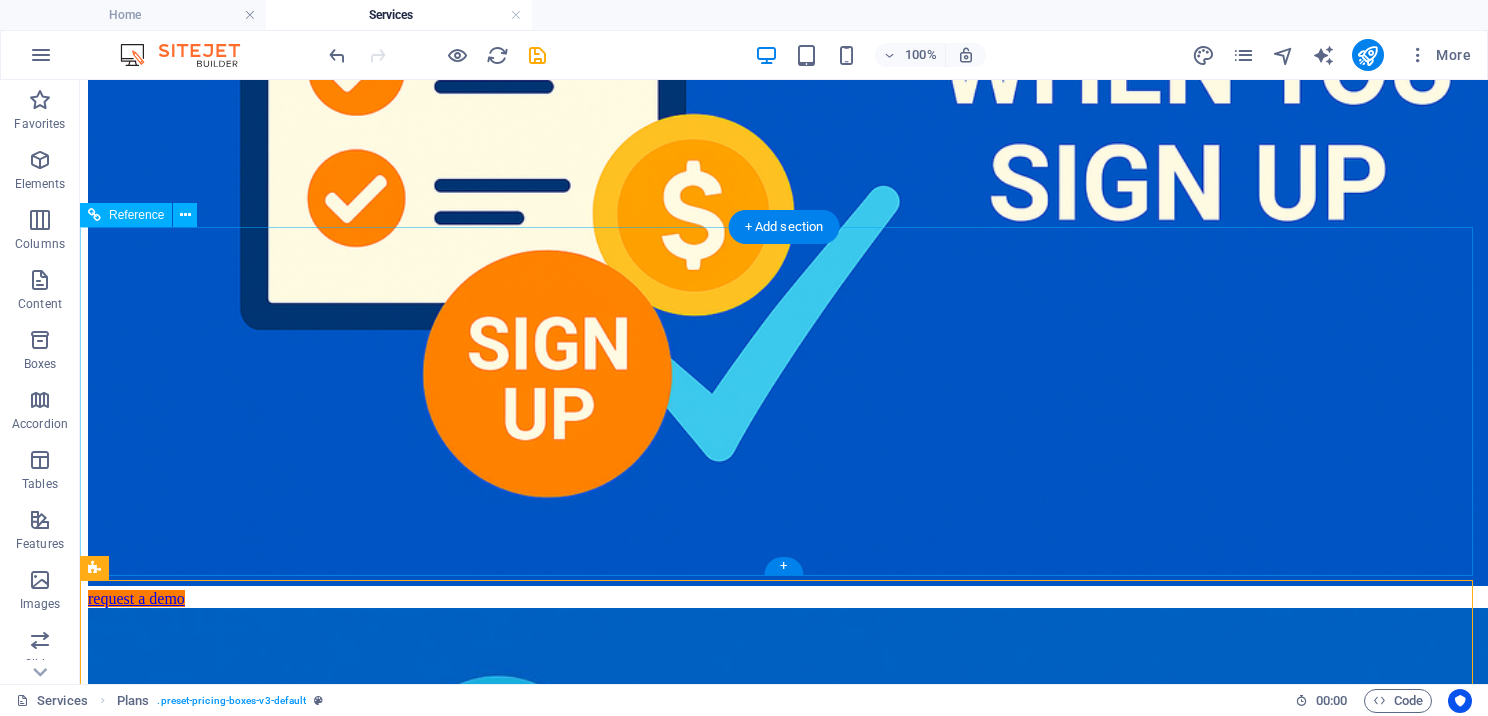 scroll, scrollTop: 900, scrollLeft: 0, axis: vertical 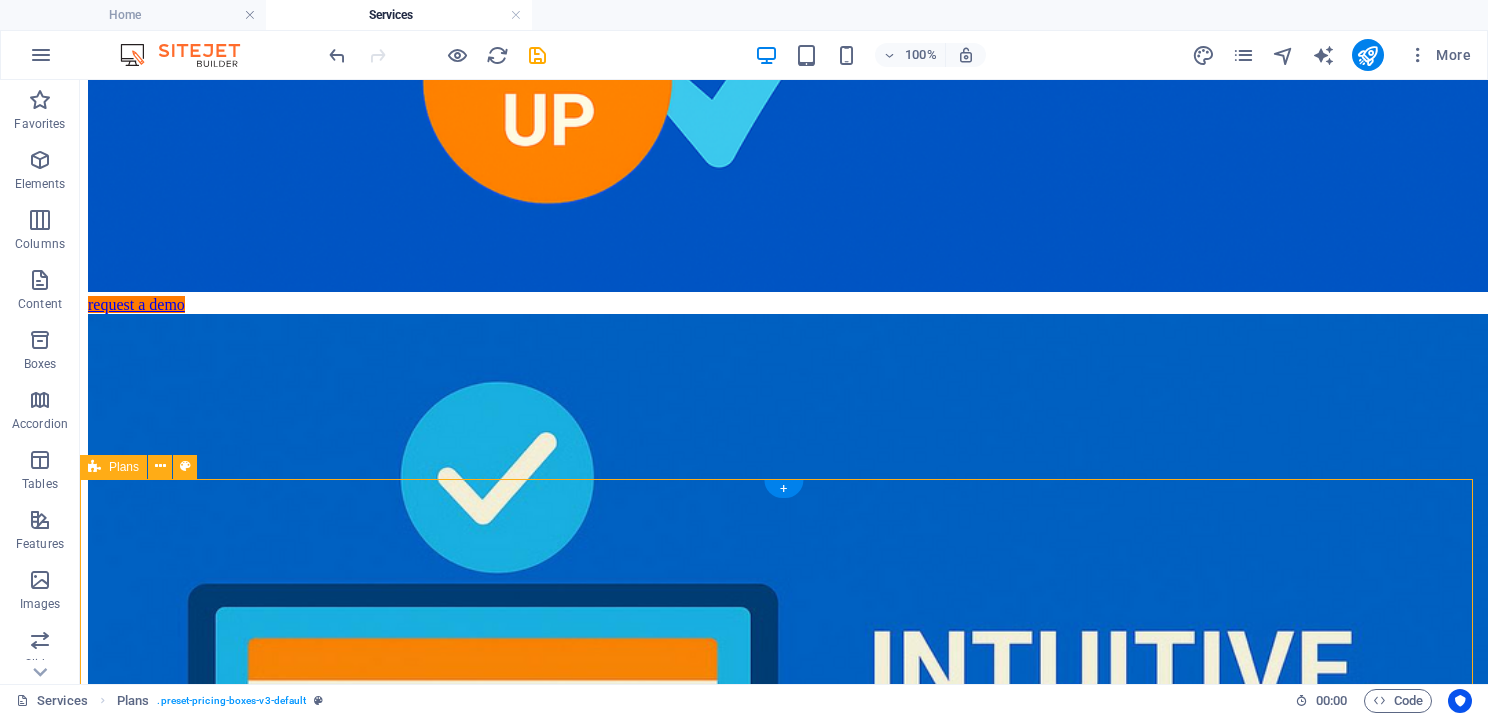drag, startPoint x: 627, startPoint y: 593, endPoint x: 611, endPoint y: 646, distance: 55.362442 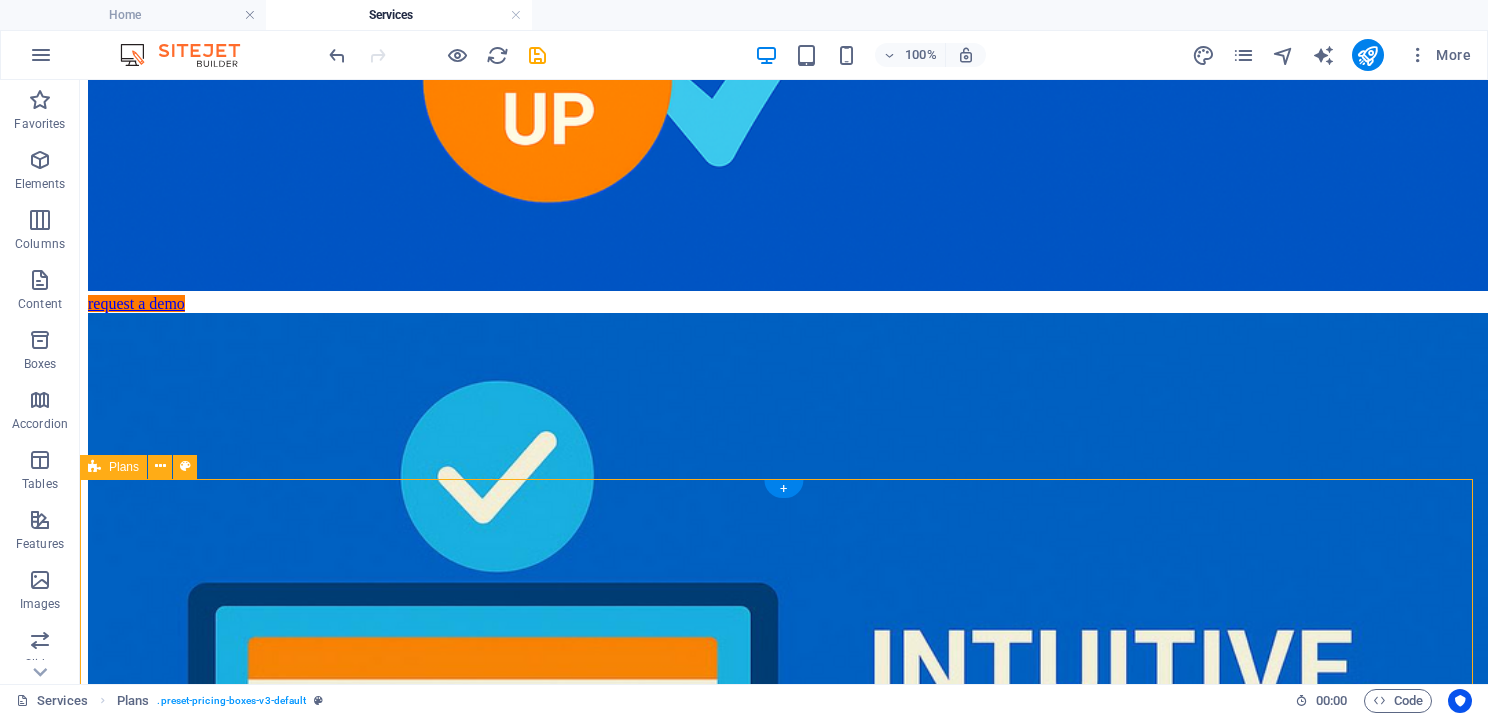 click on "ABOUT US SERVICES NEWS CONTACT BOOK A CALL We’re dedicated to  helping tax professionals succeed with high‑quality ,  all‑in‑one solutions—at prices that won’t break the bank. New headline request a demo We work alongside  both   aspiring tax preparers,  providing step-by-step instruction,  and established experts. Choose how and where you work — all you need is an internet connection. Affordable Plans for Beginners to Pros Drop content here or  Add elements  Paste clipboard     User Friendly Interface Book Your Consultation   Today Ready to take your tax business to the next level? At  GTS , we make it easy to get started. Our team is here to guide you through  choosing the right software , setting up your account, and preparing for a  successful tax season . Scheduling a consultation is the first step toward simplifying your workflow and growing your business.  Book your consultation today  and let us help you find the perfect solution for your tax preparation needs. talk to an expert" at bounding box center (784, 8478) 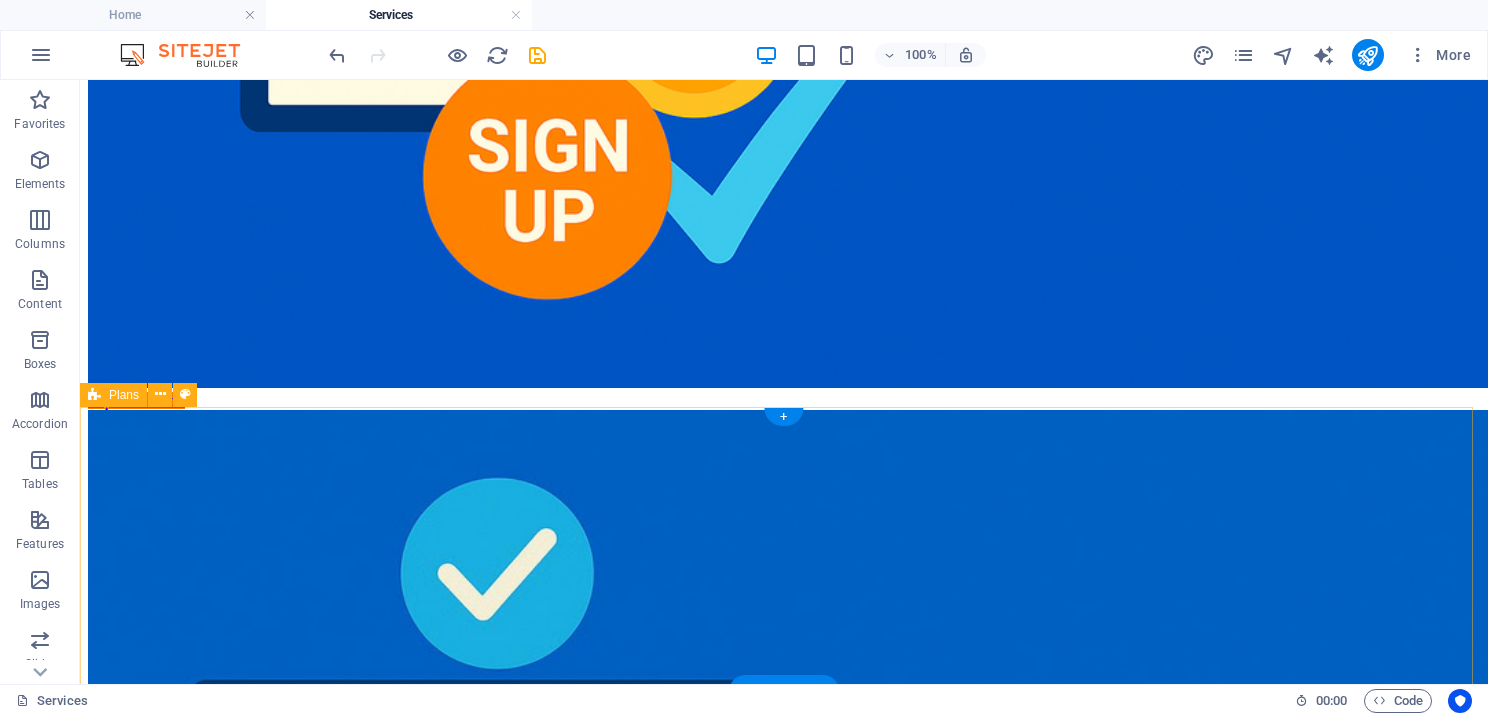 scroll, scrollTop: 966, scrollLeft: 0, axis: vertical 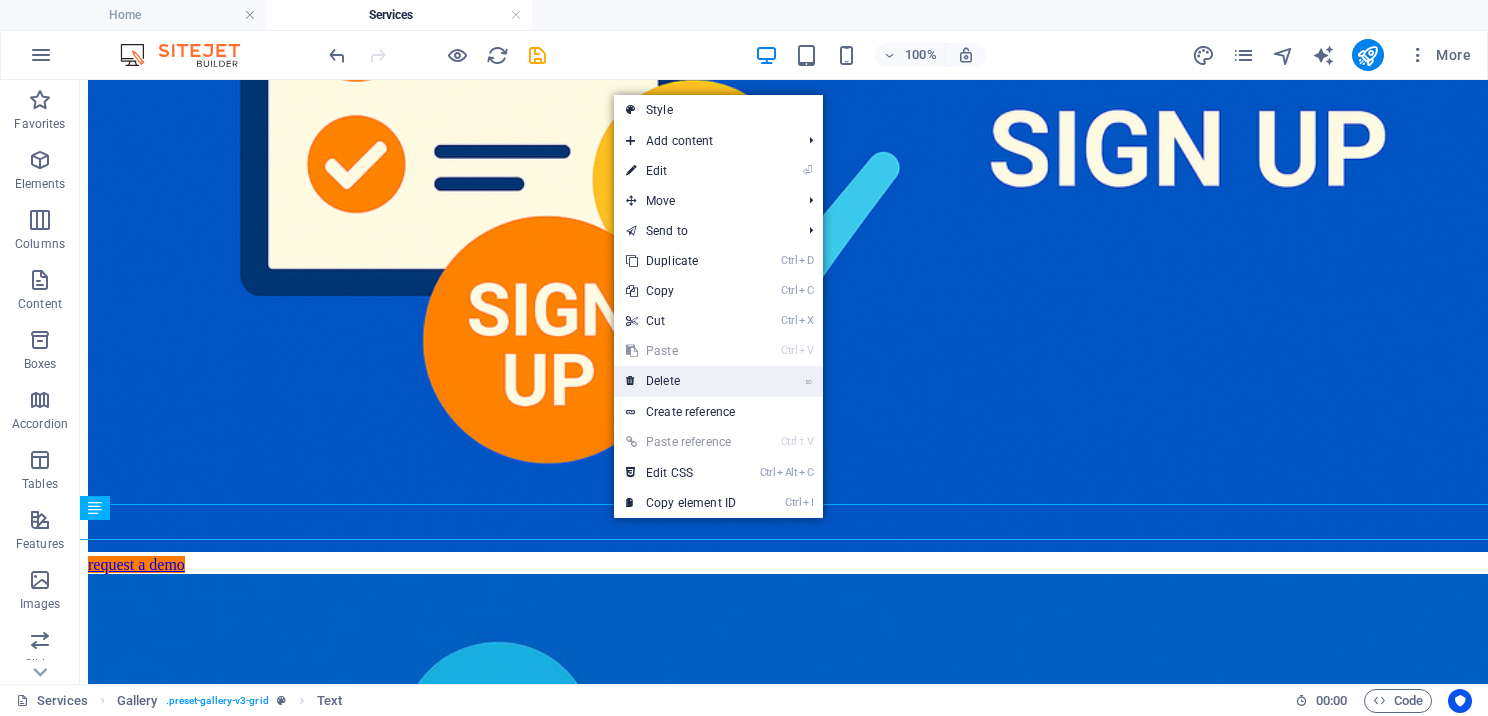 click on "⌦  Delete" at bounding box center [681, 381] 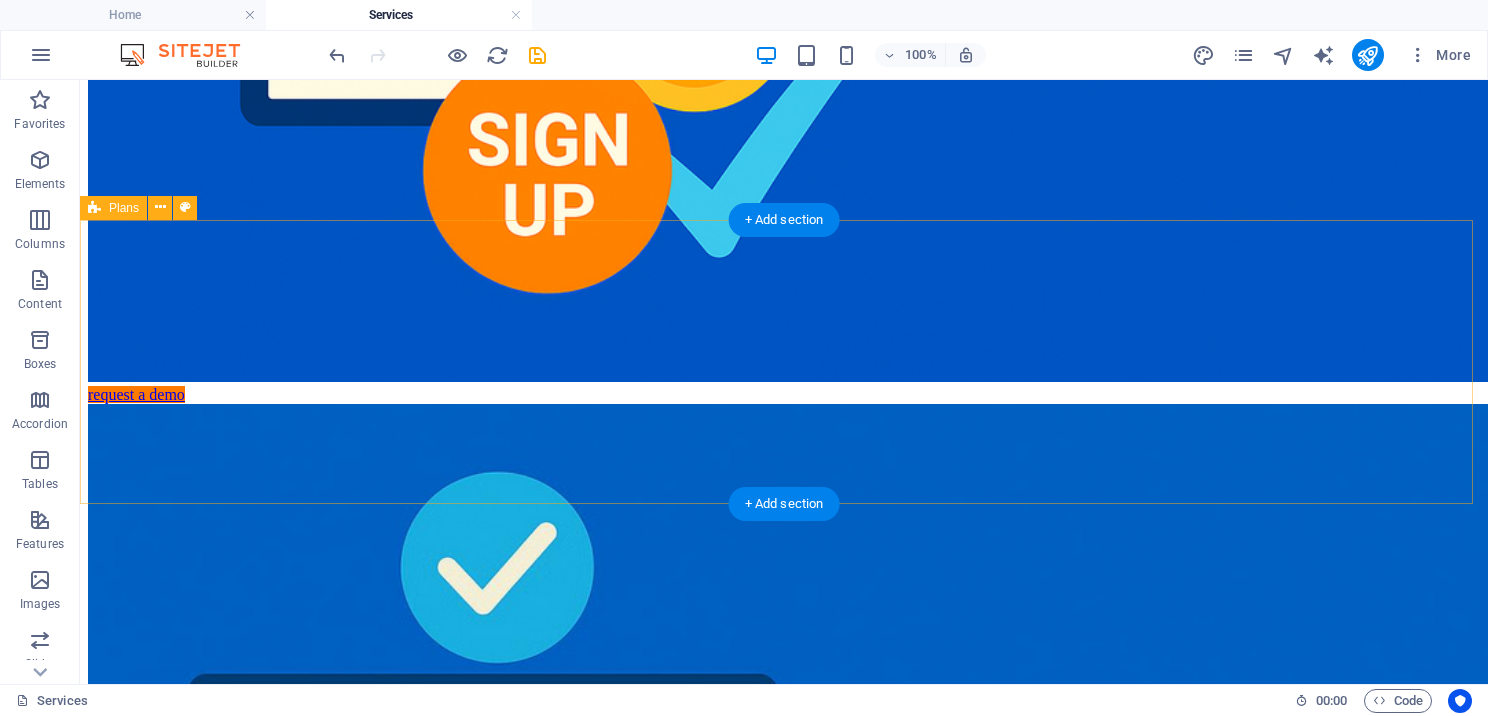 scroll, scrollTop: 1100, scrollLeft: 0, axis: vertical 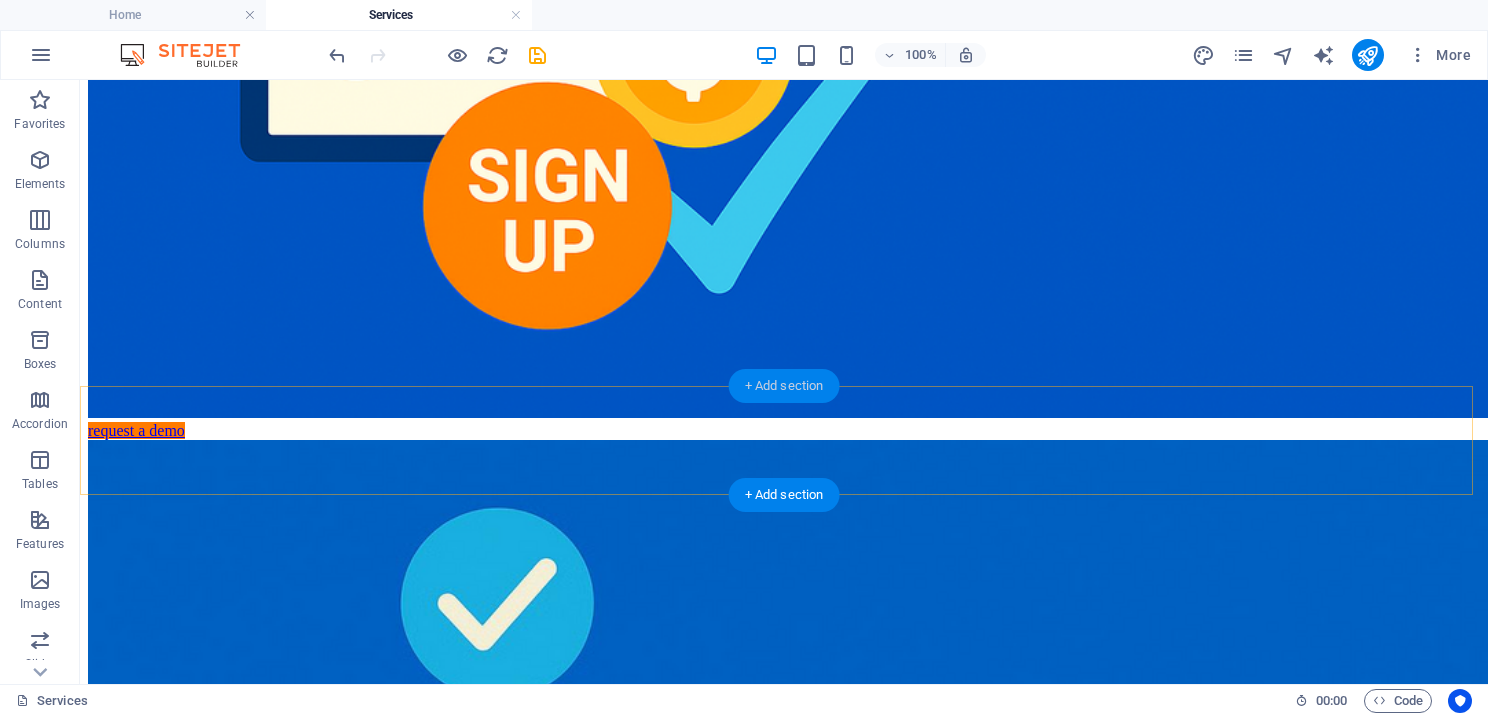 drag, startPoint x: 772, startPoint y: 391, endPoint x: 347, endPoint y: 311, distance: 432.46387 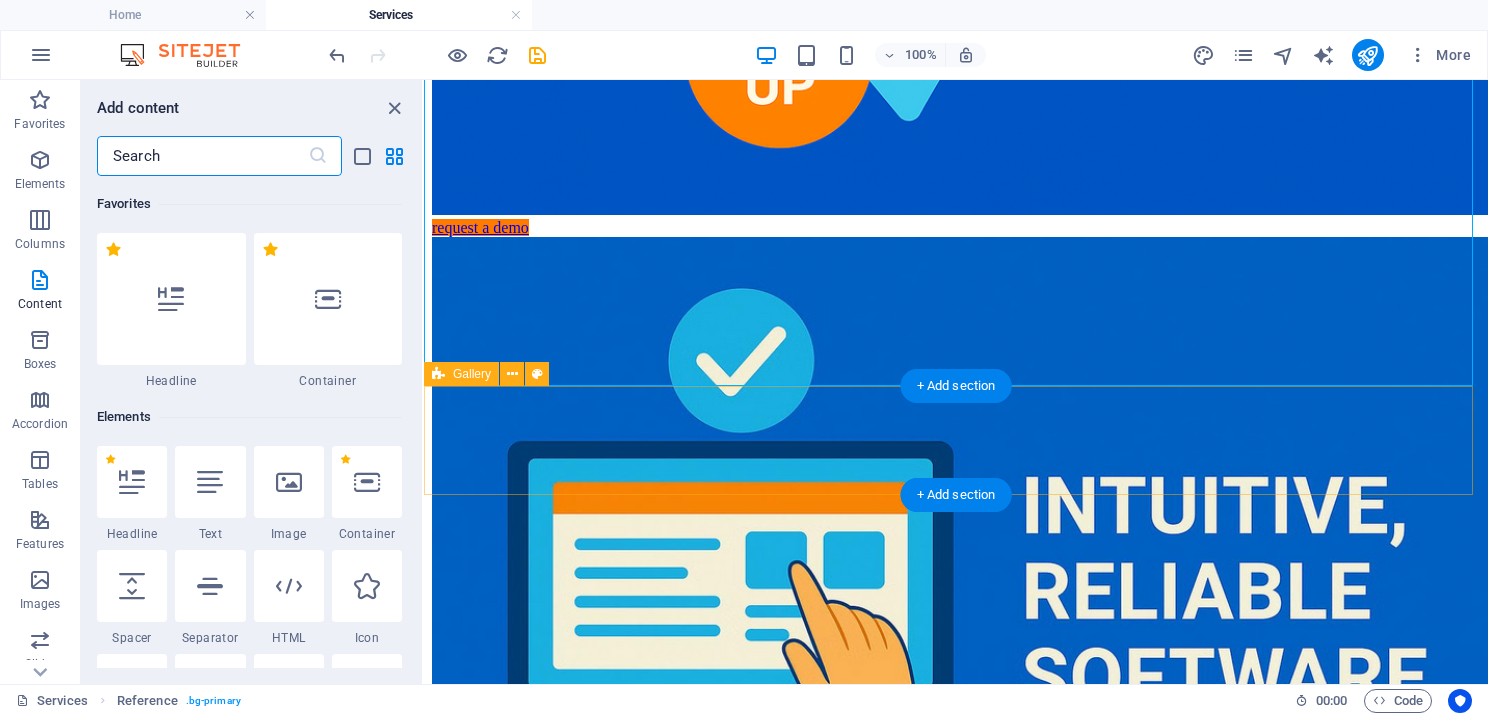 scroll, scrollTop: 1049, scrollLeft: 0, axis: vertical 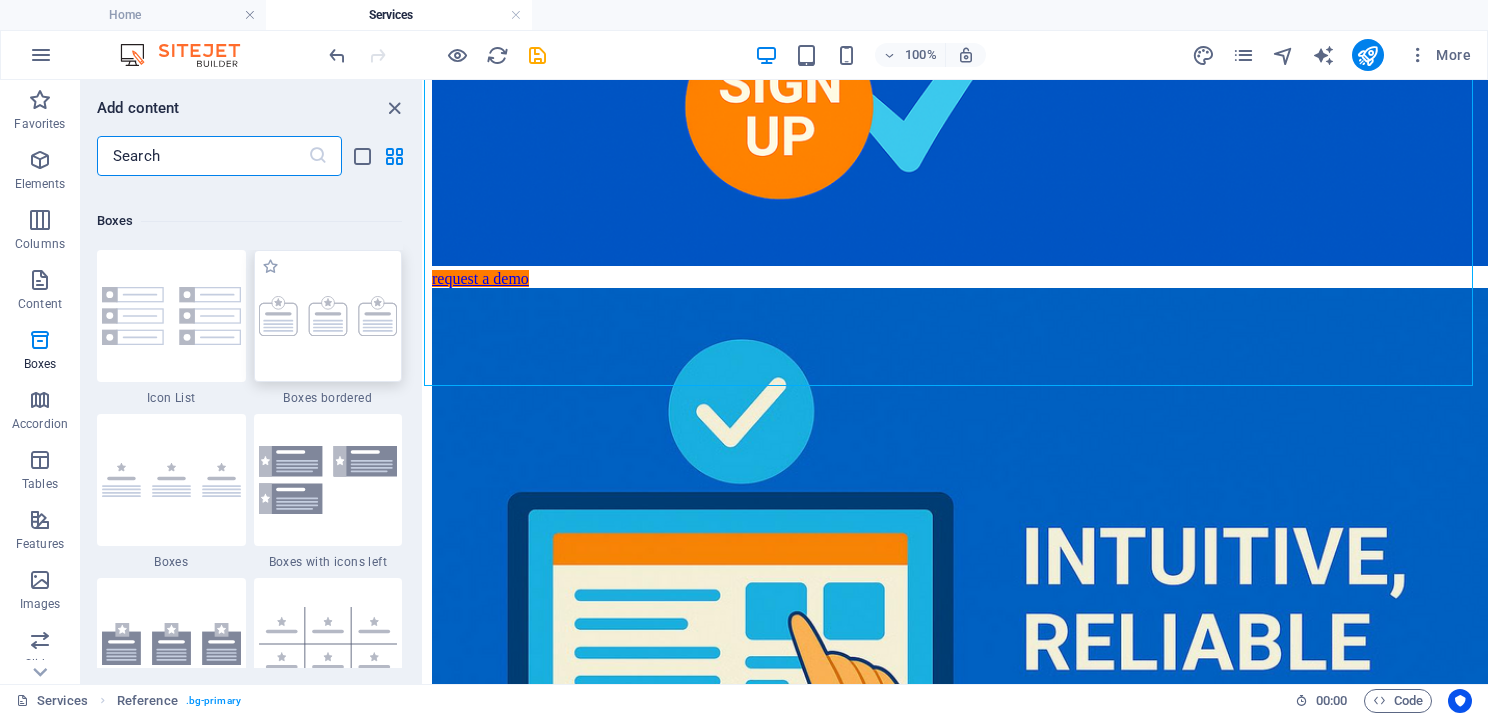 click at bounding box center [328, 316] 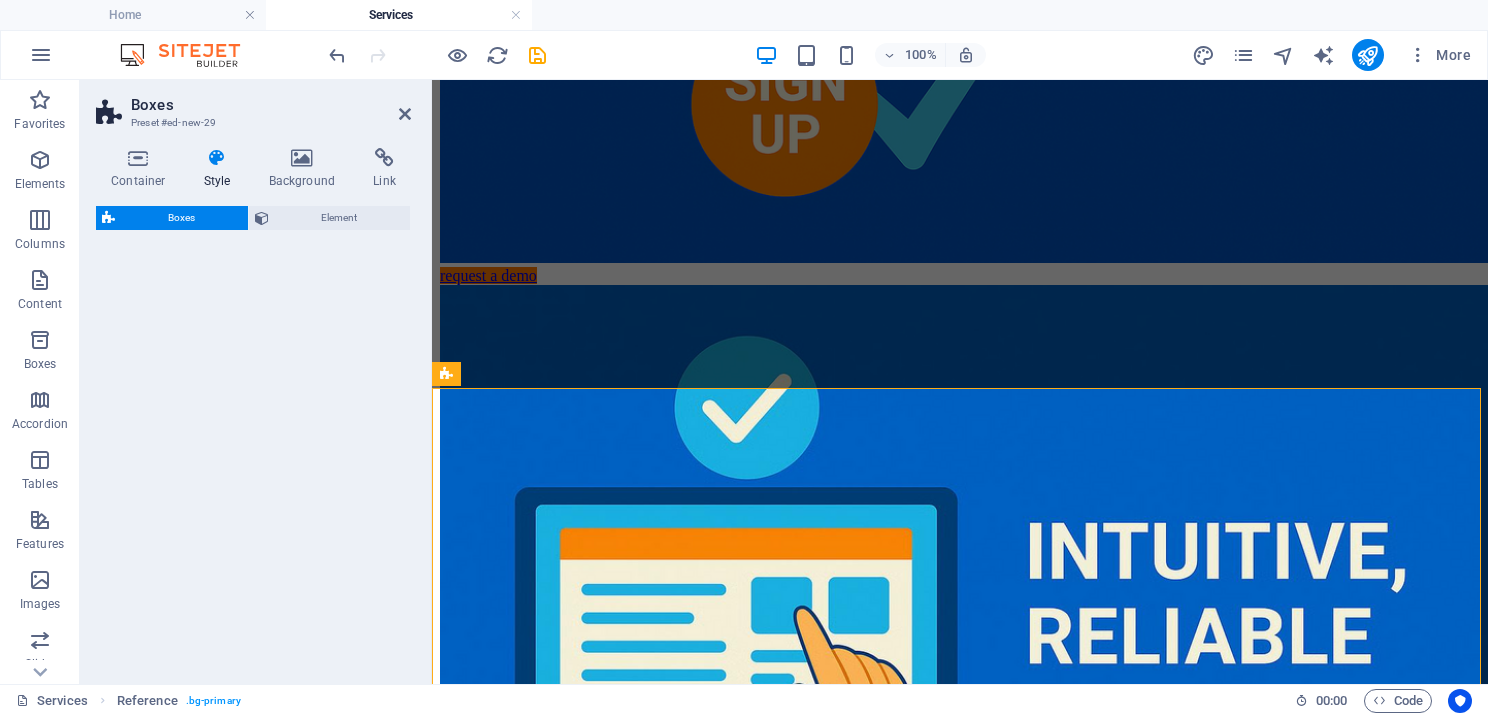select on "rem" 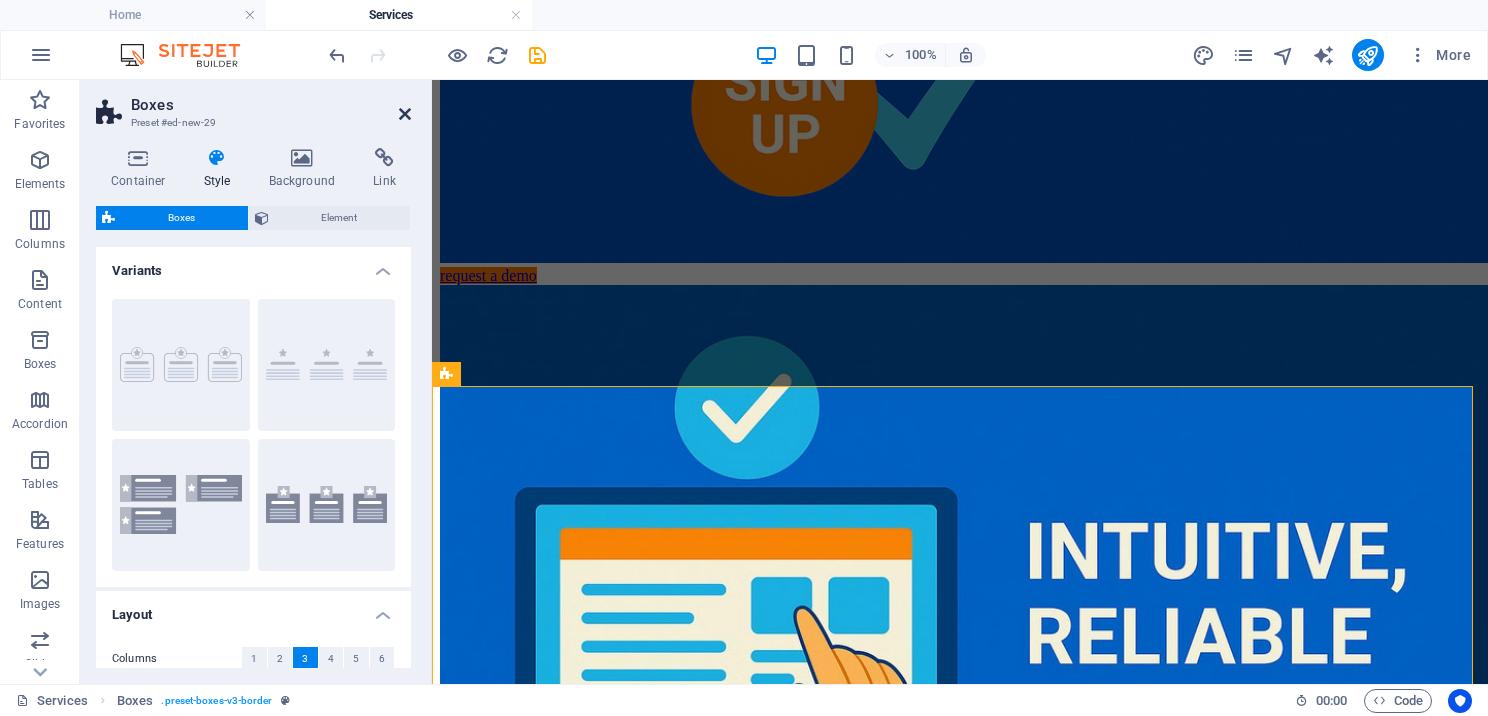 drag, startPoint x: 314, startPoint y: 348, endPoint x: 404, endPoint y: 120, distance: 245.12038 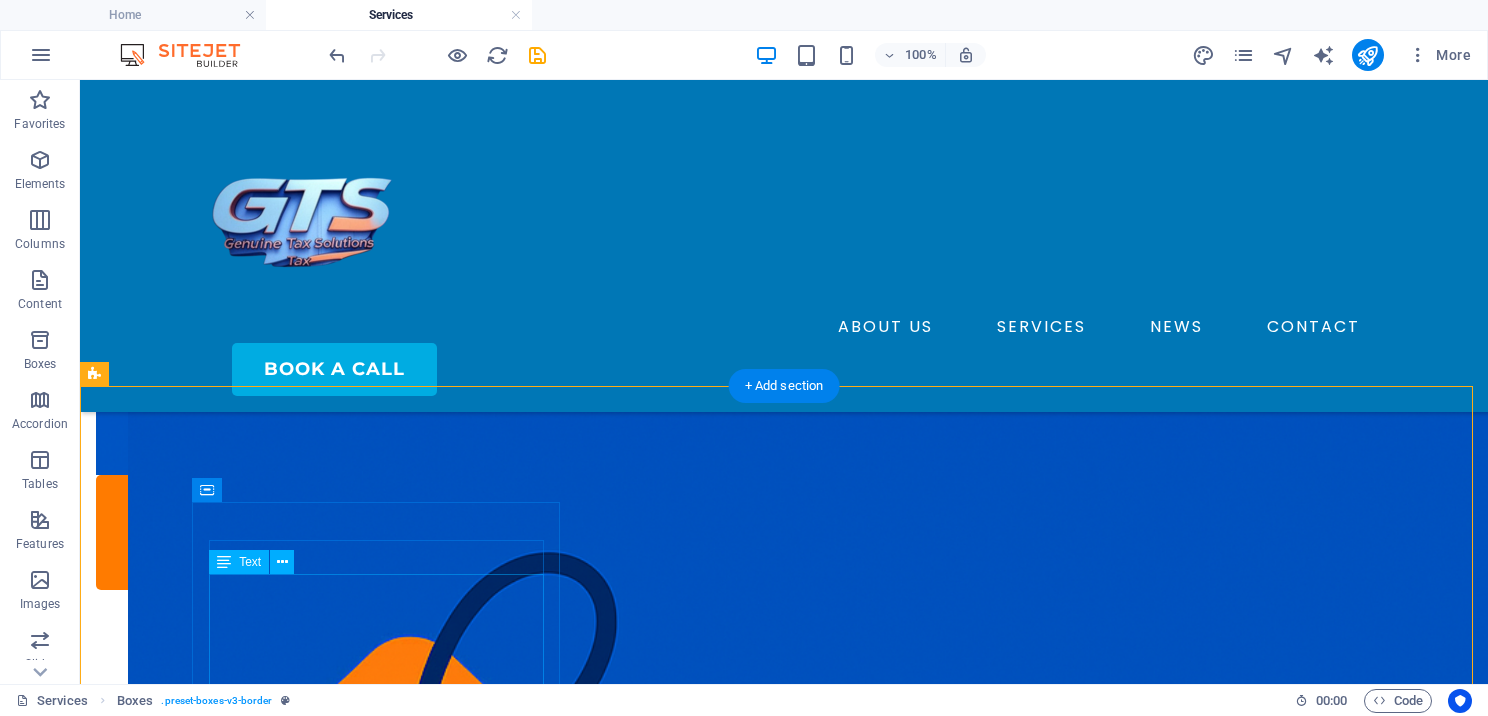 scroll, scrollTop: 1100, scrollLeft: 0, axis: vertical 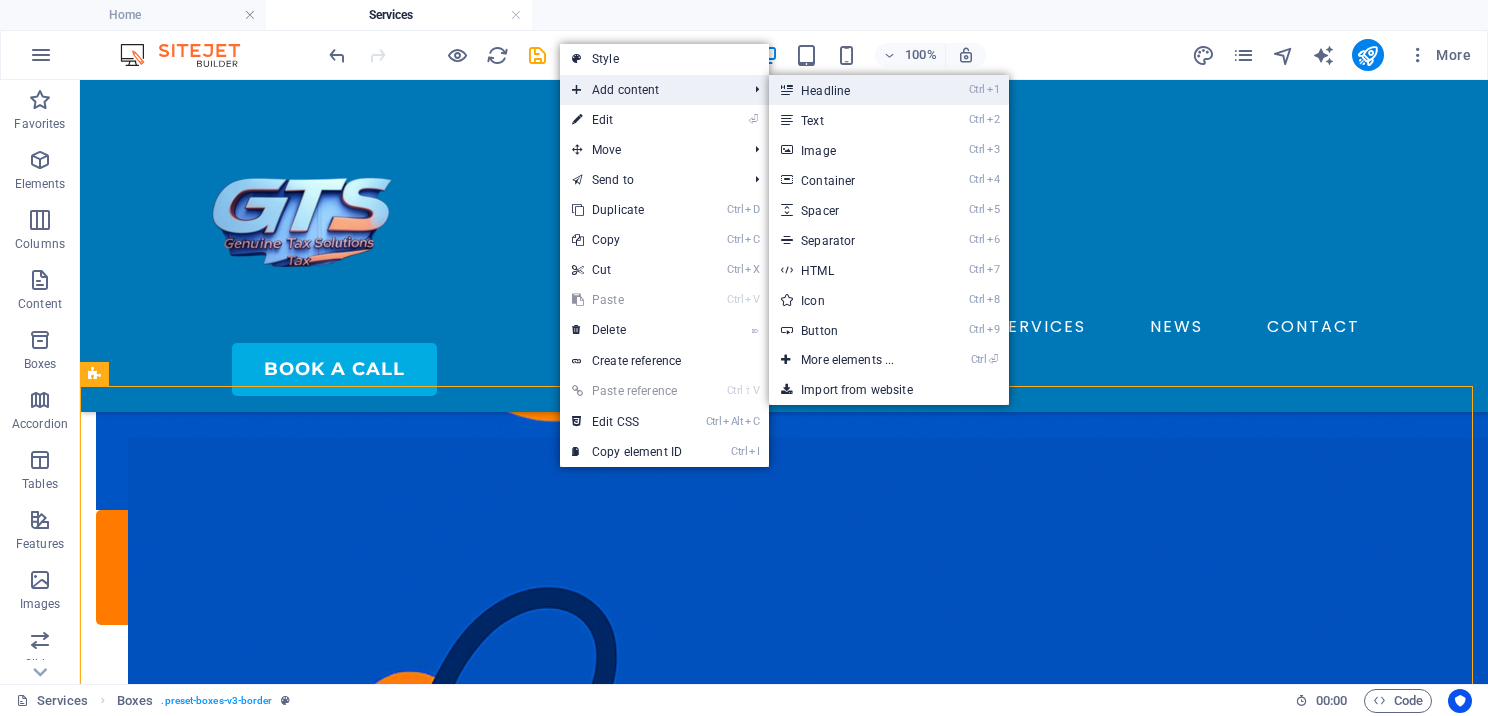 click on "Ctrl 1  Headline" at bounding box center [851, 90] 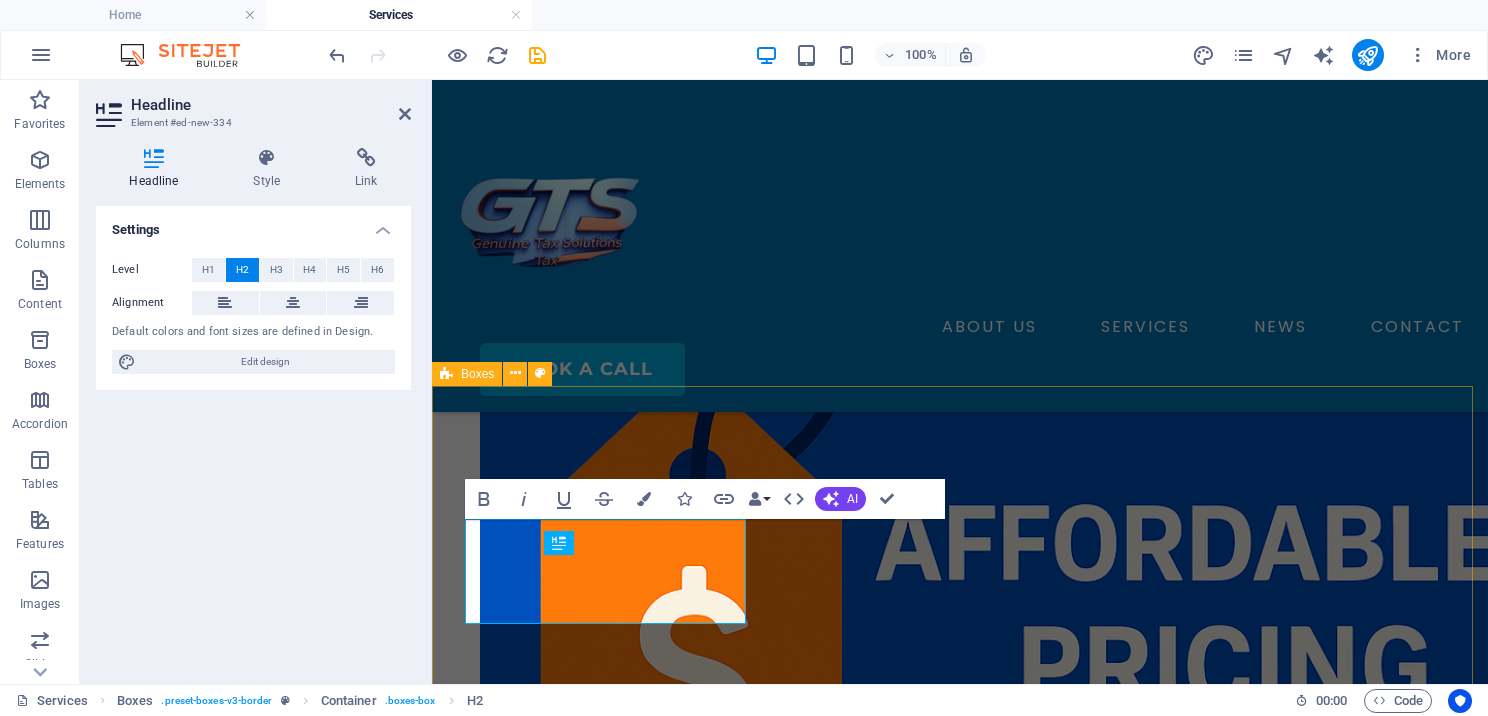 scroll, scrollTop: 1047, scrollLeft: 0, axis: vertical 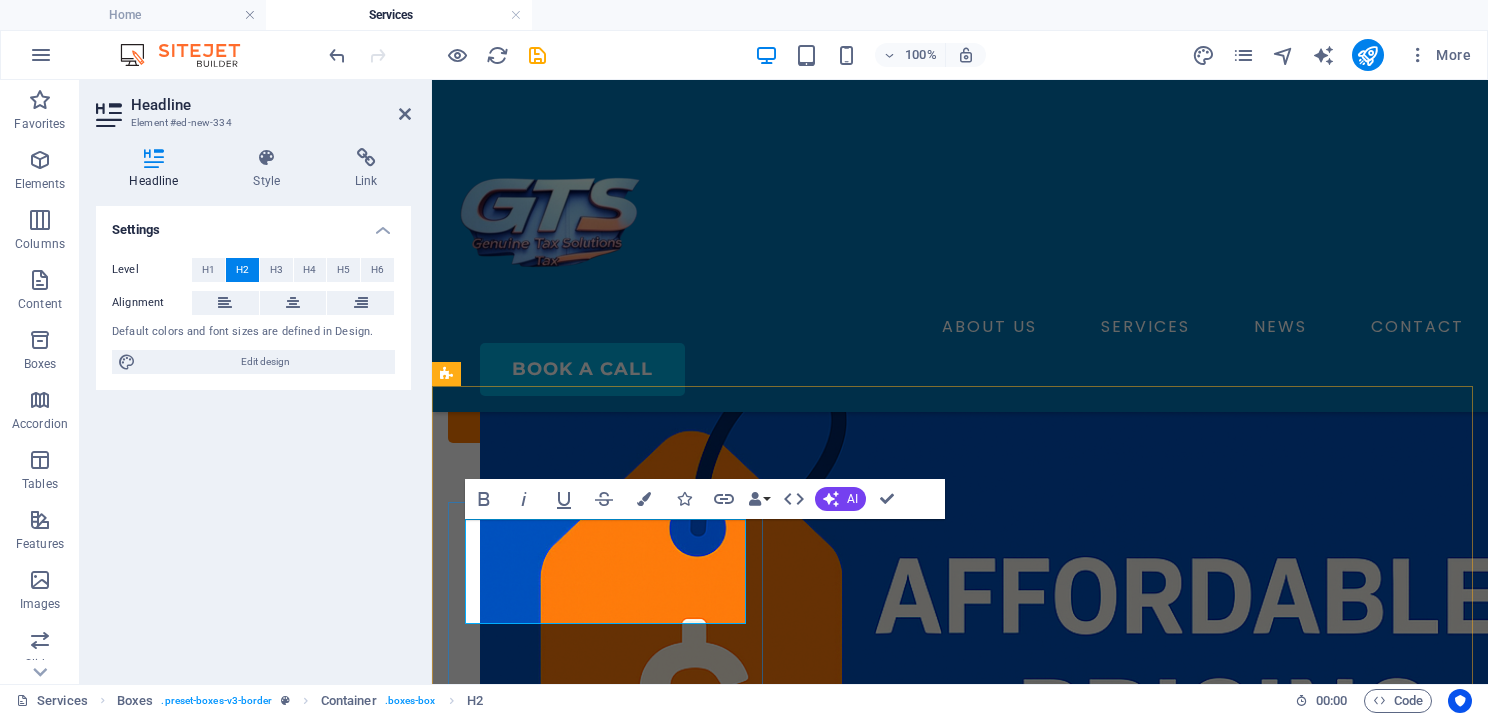 click on "New headline" at bounding box center [608, 1925] 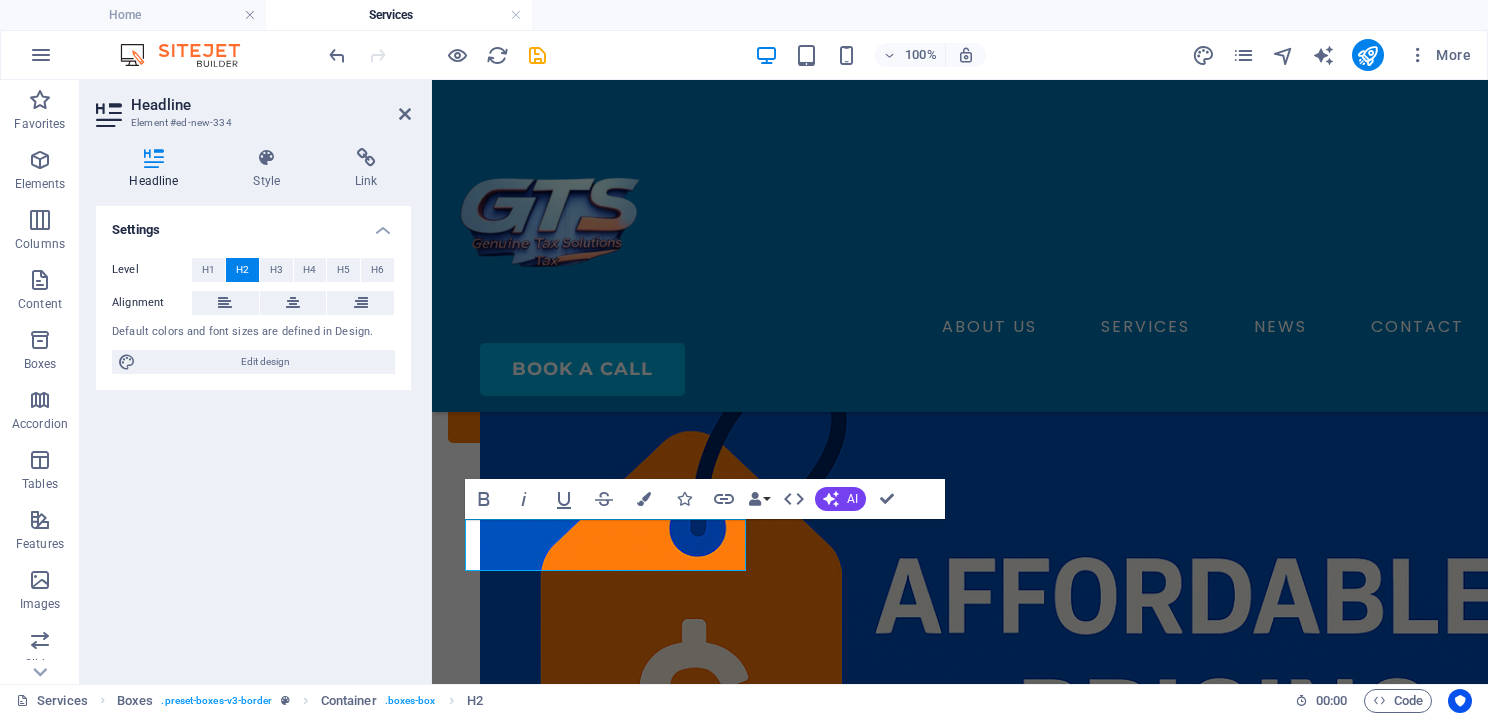 click on "Headline Element #ed-new-334" at bounding box center [253, 106] 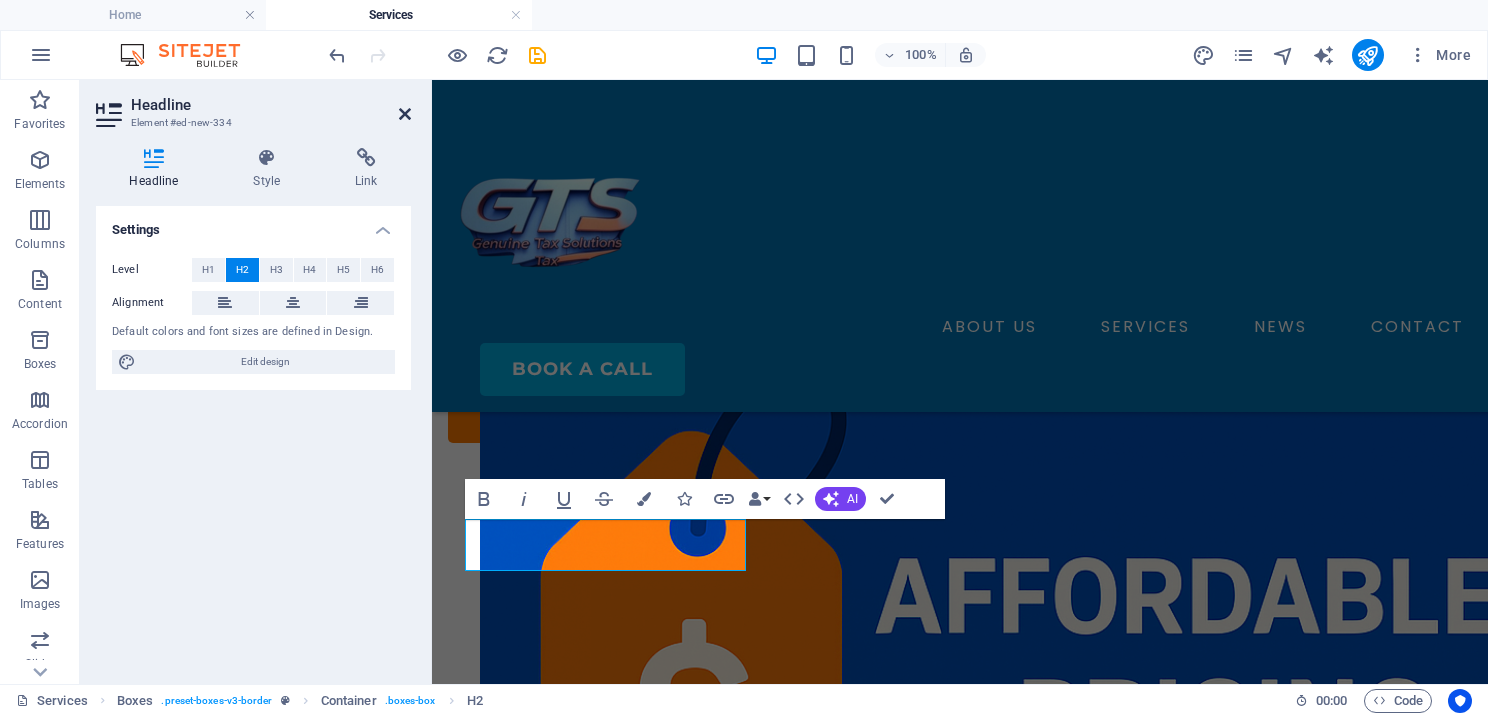 click at bounding box center (405, 114) 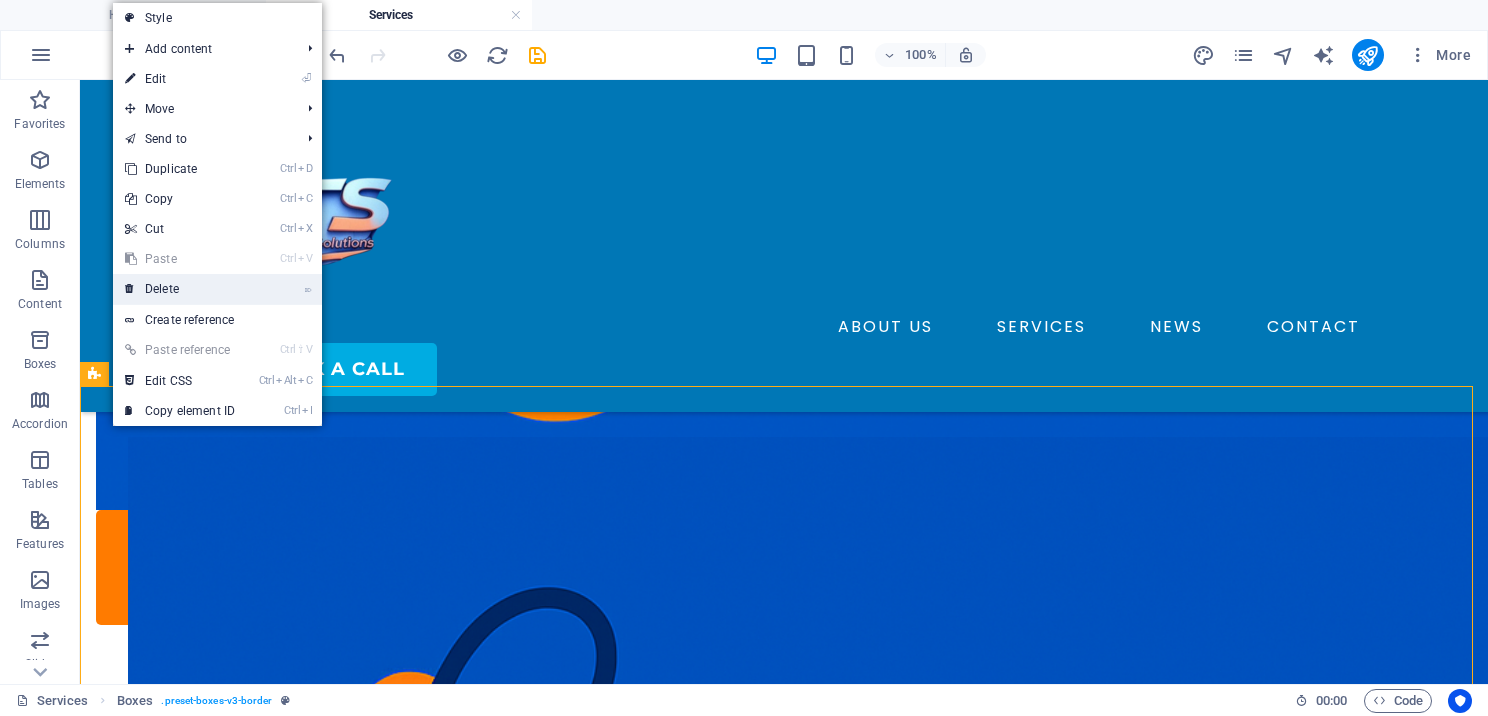 click on "⌦  Delete" at bounding box center (180, 289) 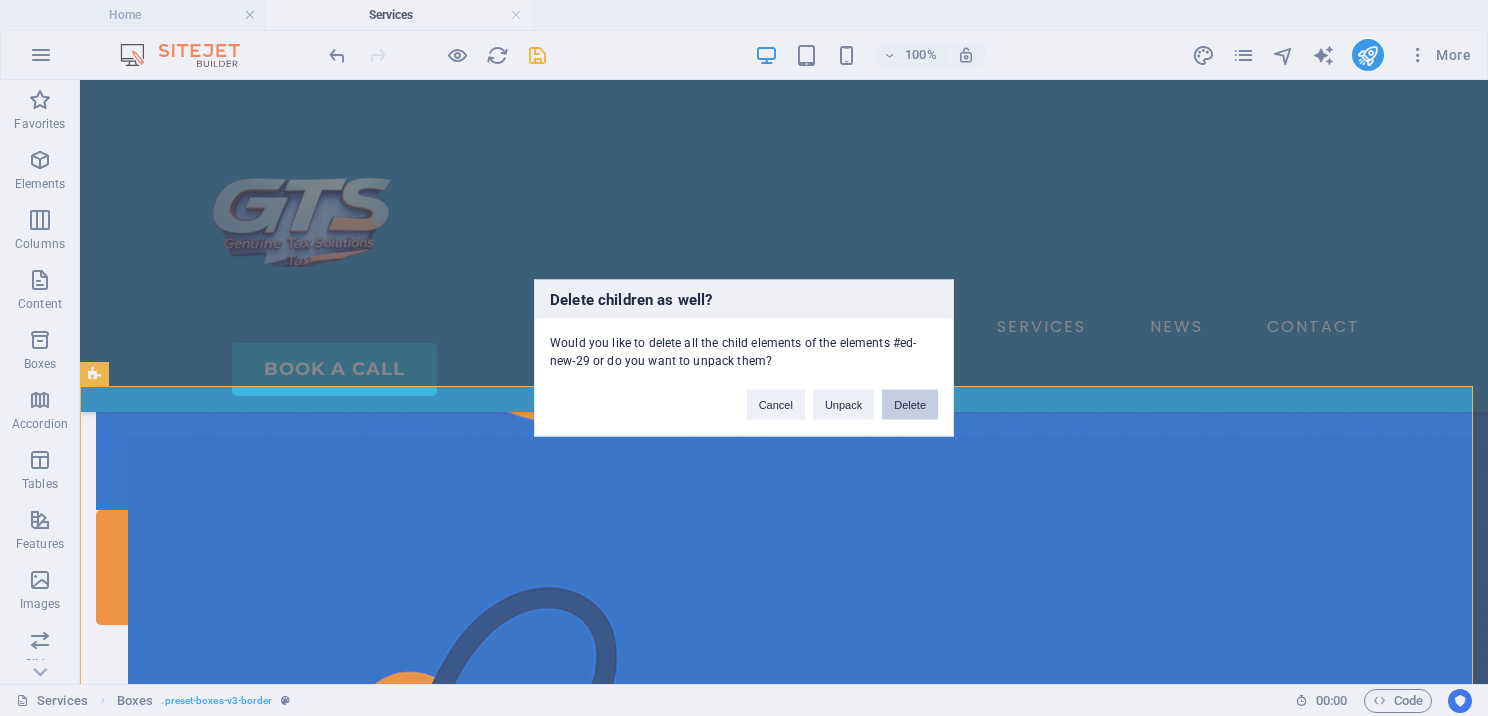 click on "Delete" at bounding box center (910, 405) 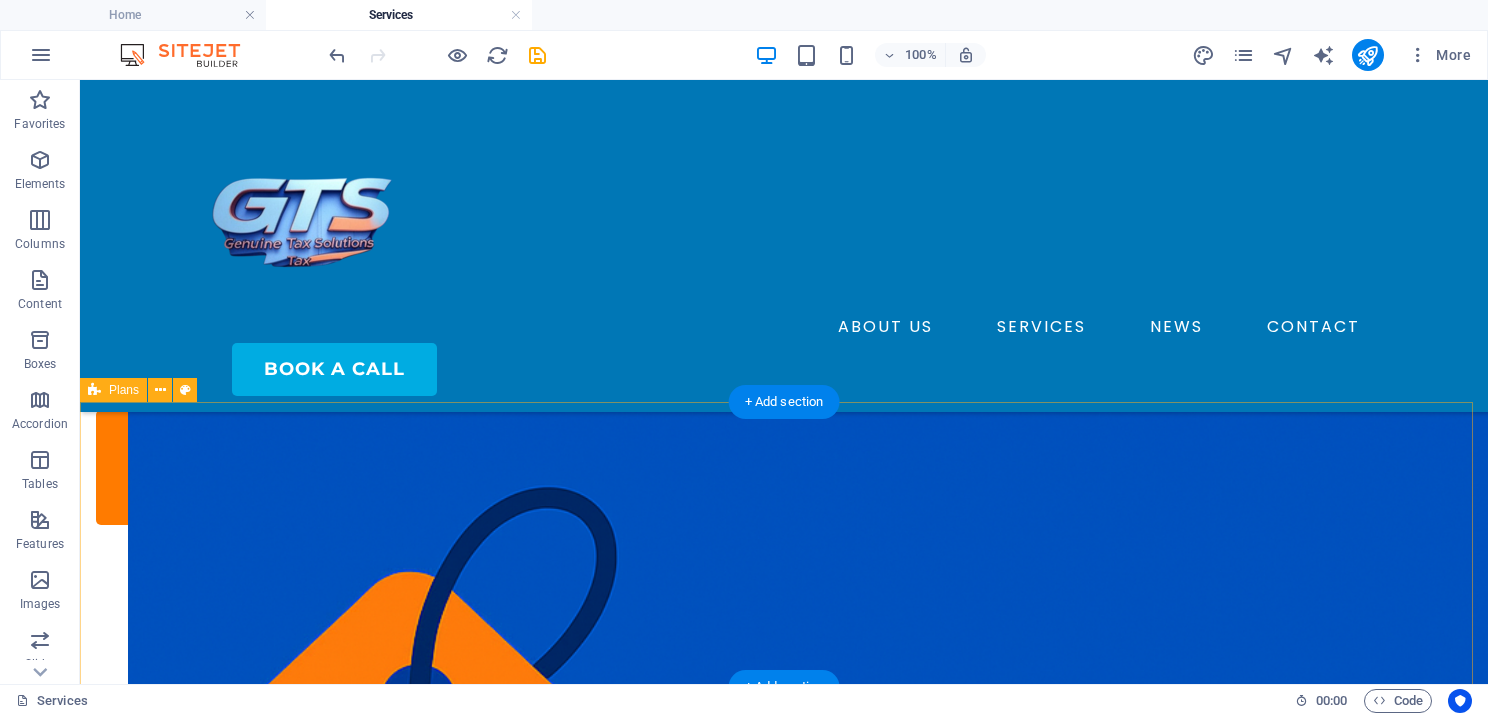 scroll, scrollTop: 1000, scrollLeft: 0, axis: vertical 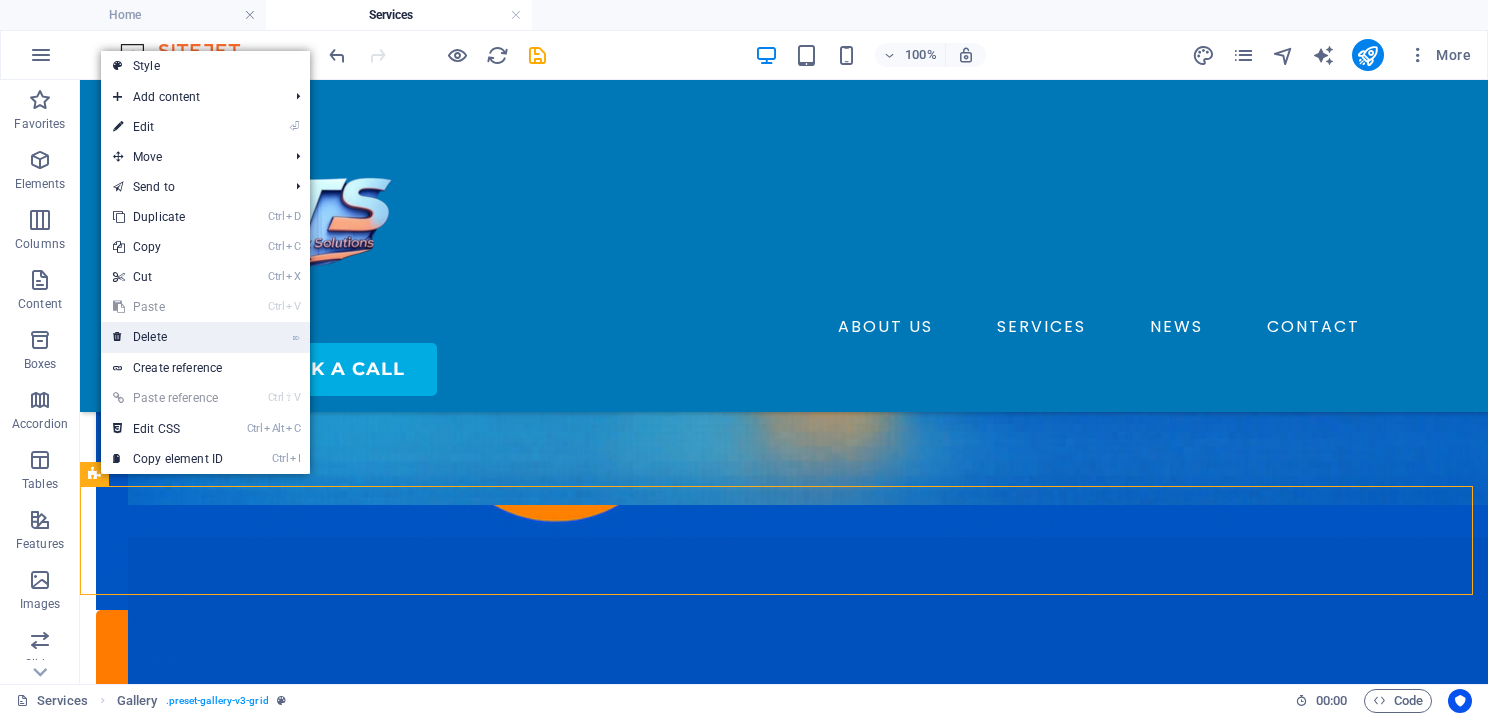 click on "⌦  Delete" at bounding box center [168, 337] 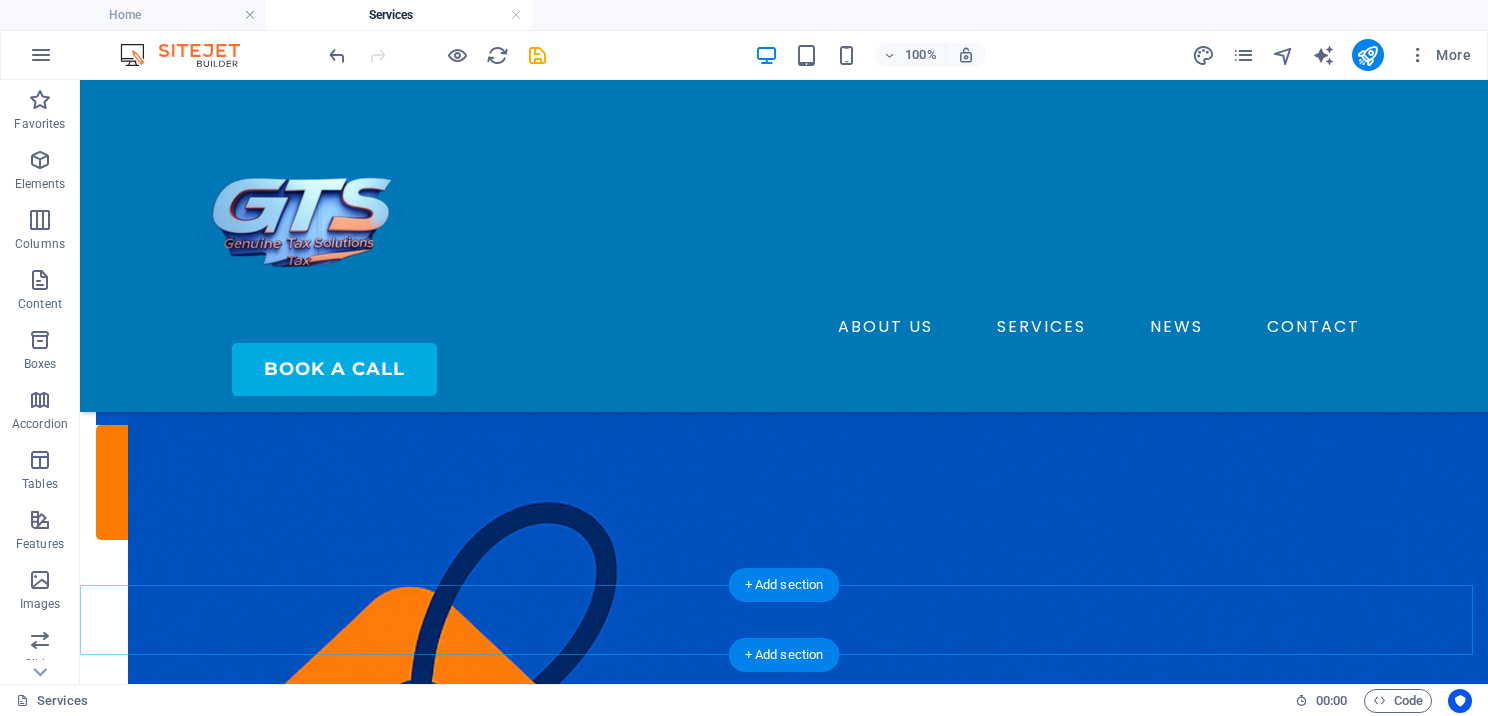 scroll, scrollTop: 1100, scrollLeft: 0, axis: vertical 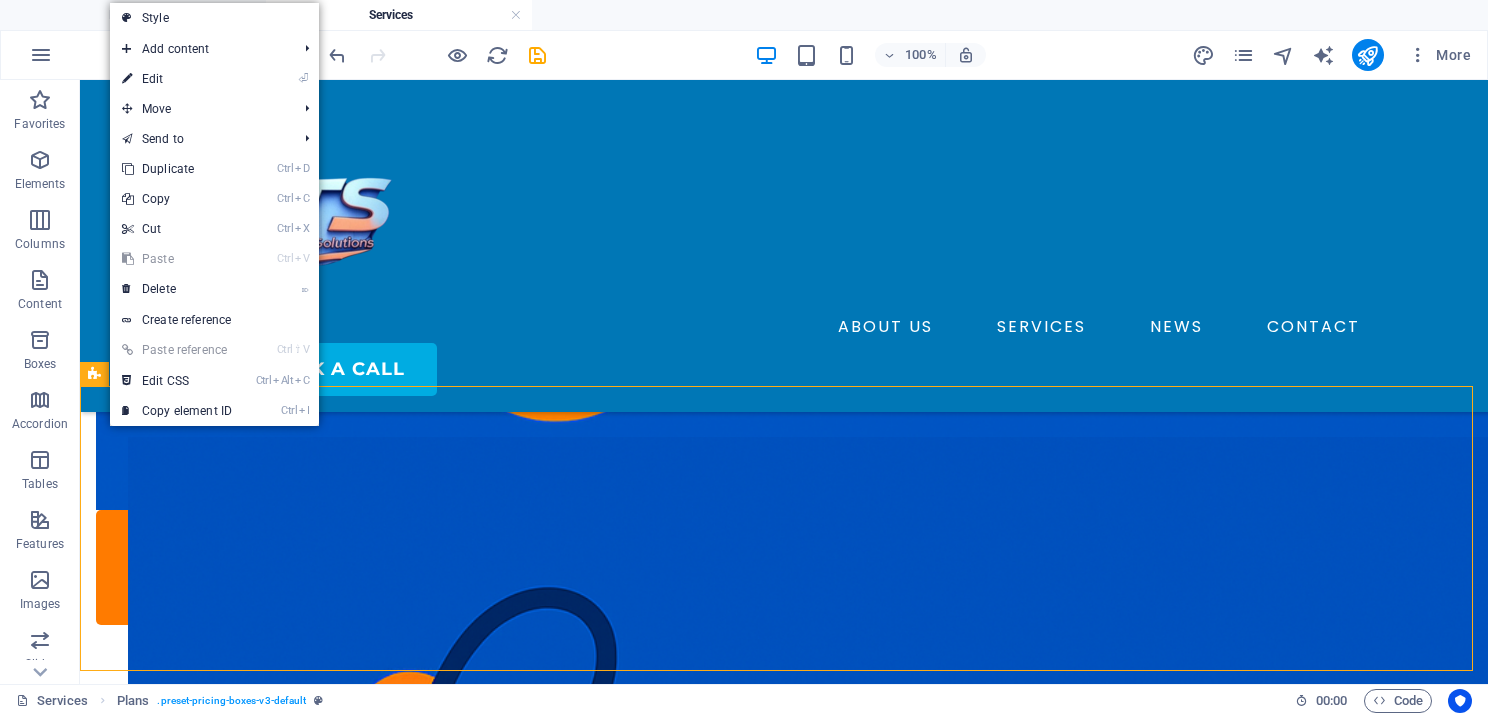 click at bounding box center [127, 259] 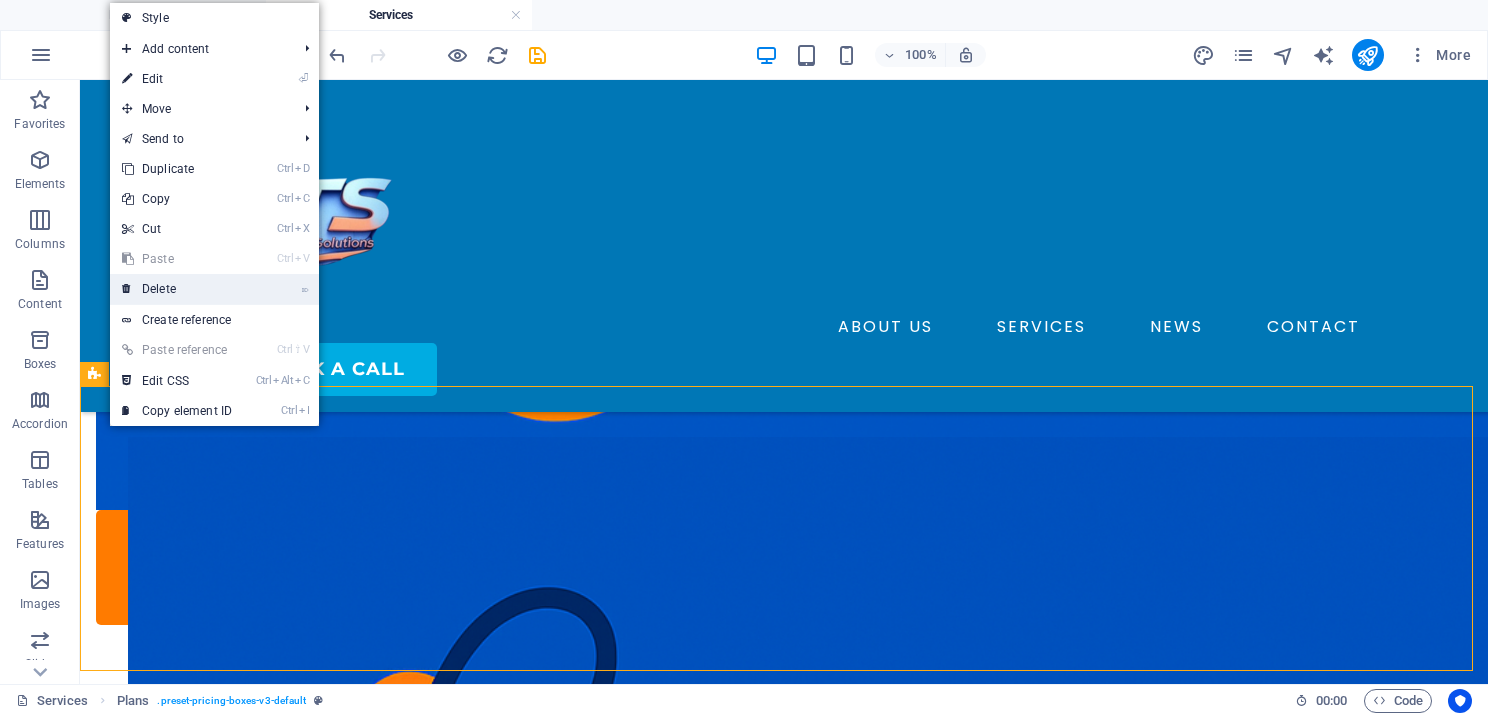 click on "⌦  Delete" at bounding box center (177, 289) 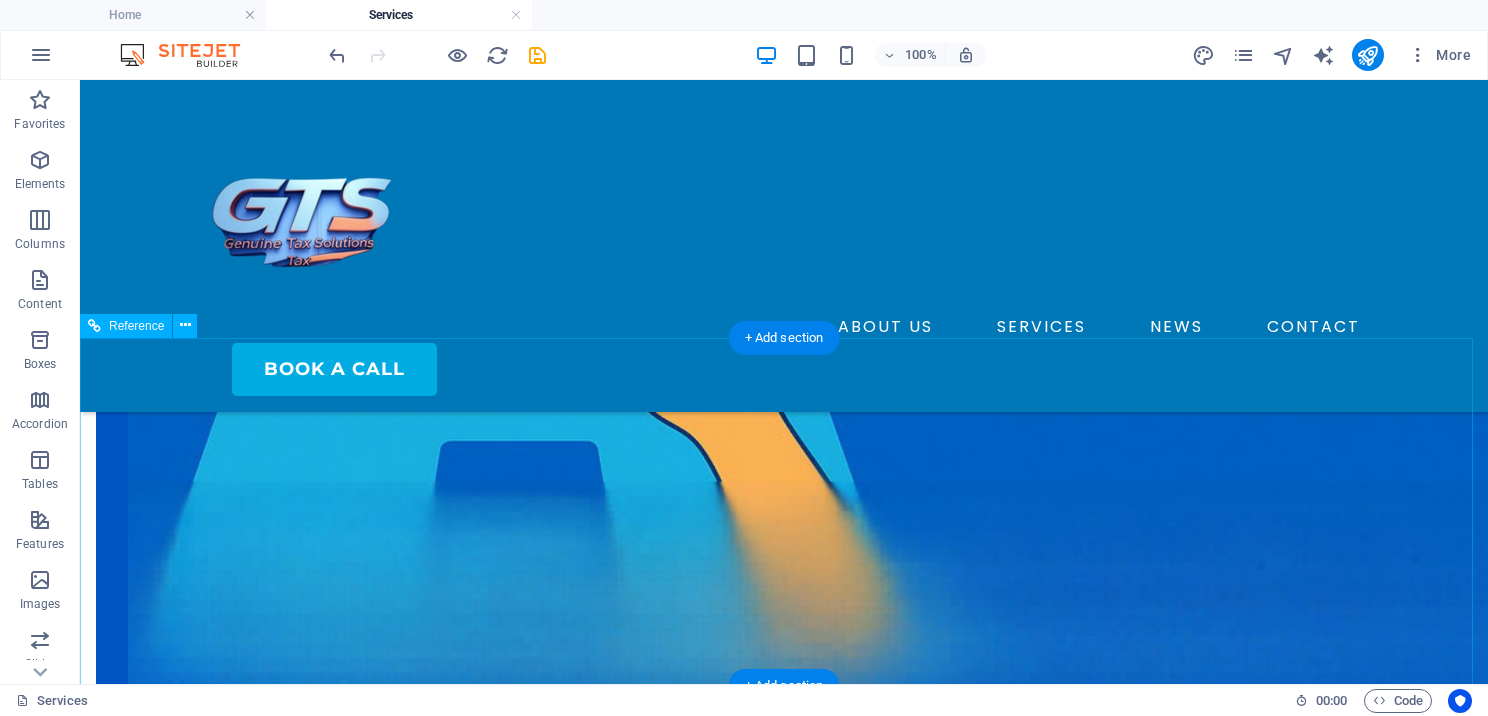scroll, scrollTop: 800, scrollLeft: 0, axis: vertical 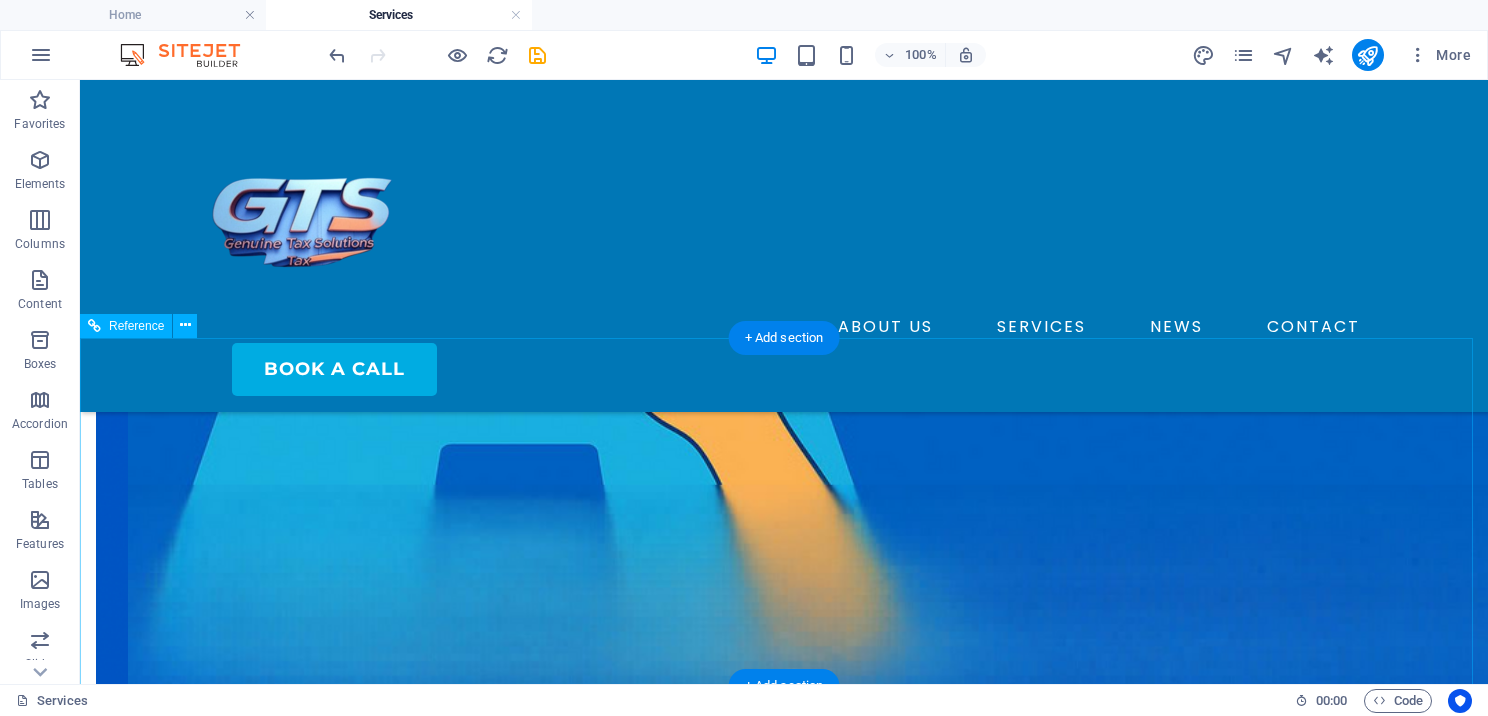 click on "We work alongside  both   aspiring tax preparers,  providing step-by-step instruction,  and established experts." at bounding box center [784, 2424] 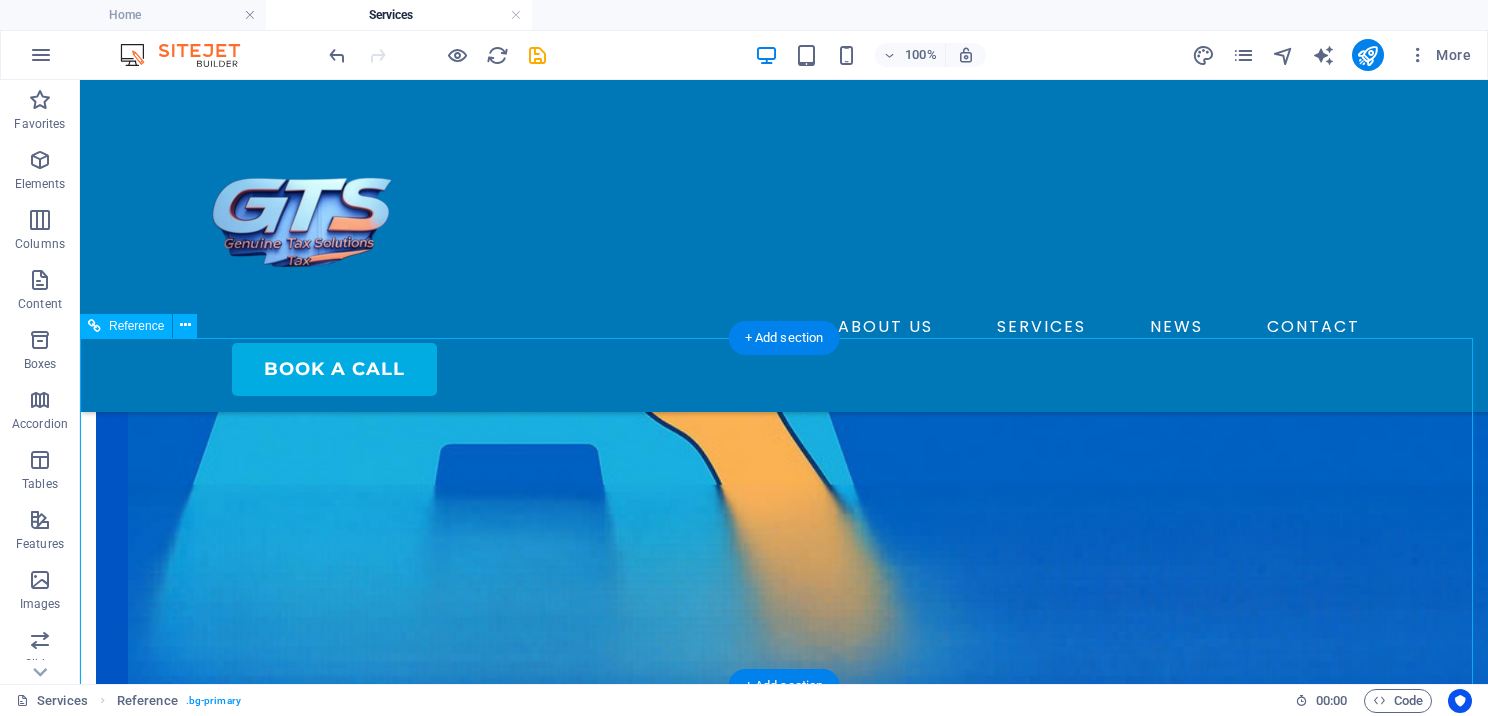 click on "We work alongside  both   aspiring tax preparers,  providing step-by-step instruction,  and established experts." at bounding box center [784, 2424] 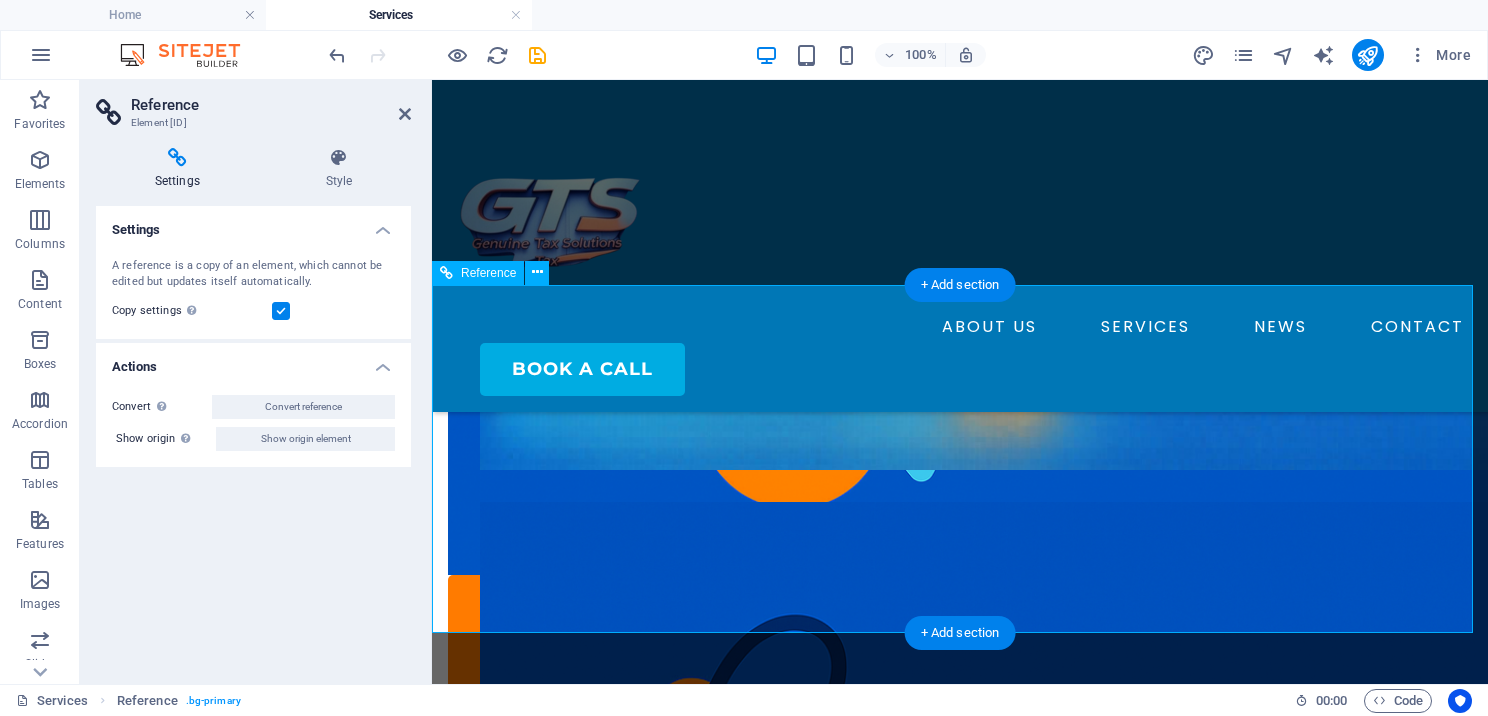 click on "We work alongside  both   aspiring tax preparers,  providing step-by-step instruction,  and established experts." at bounding box center [960, 1837] 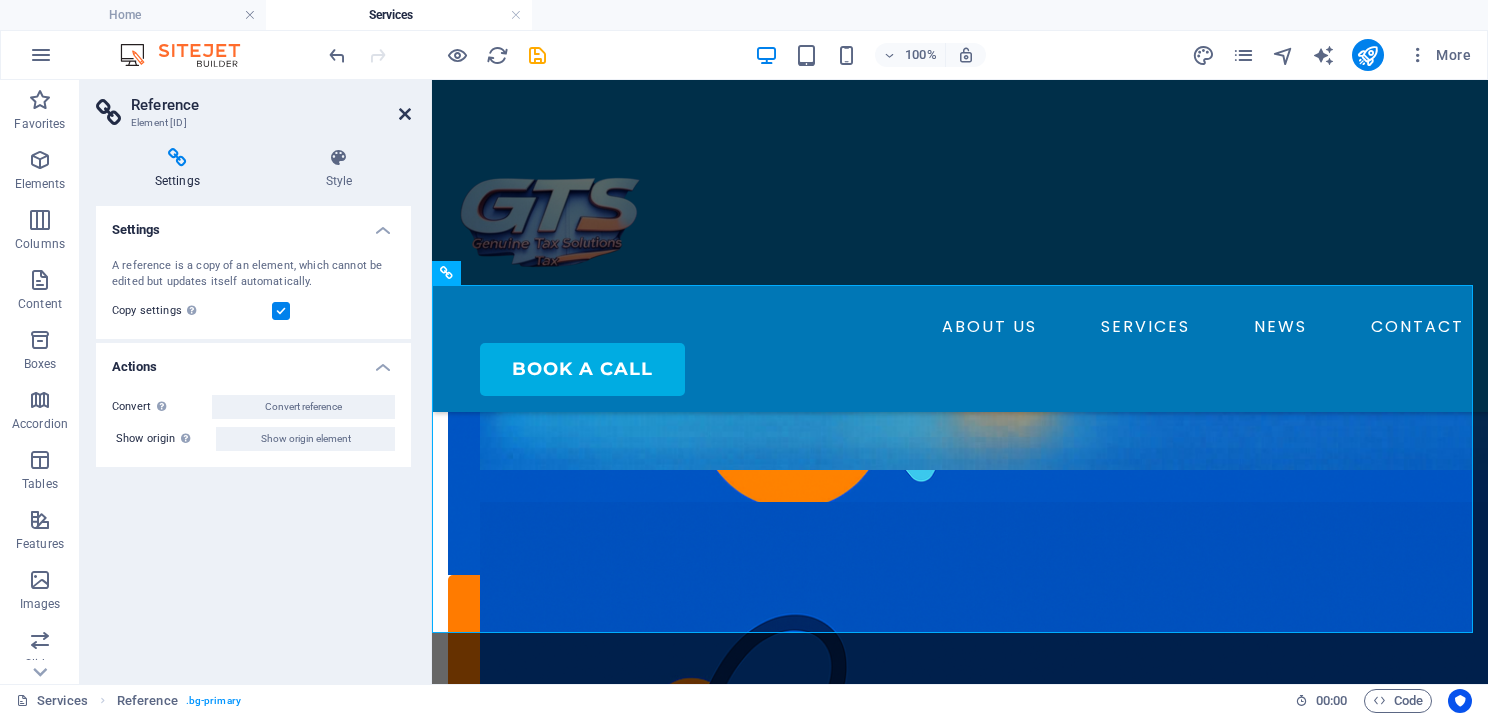 click at bounding box center [405, 114] 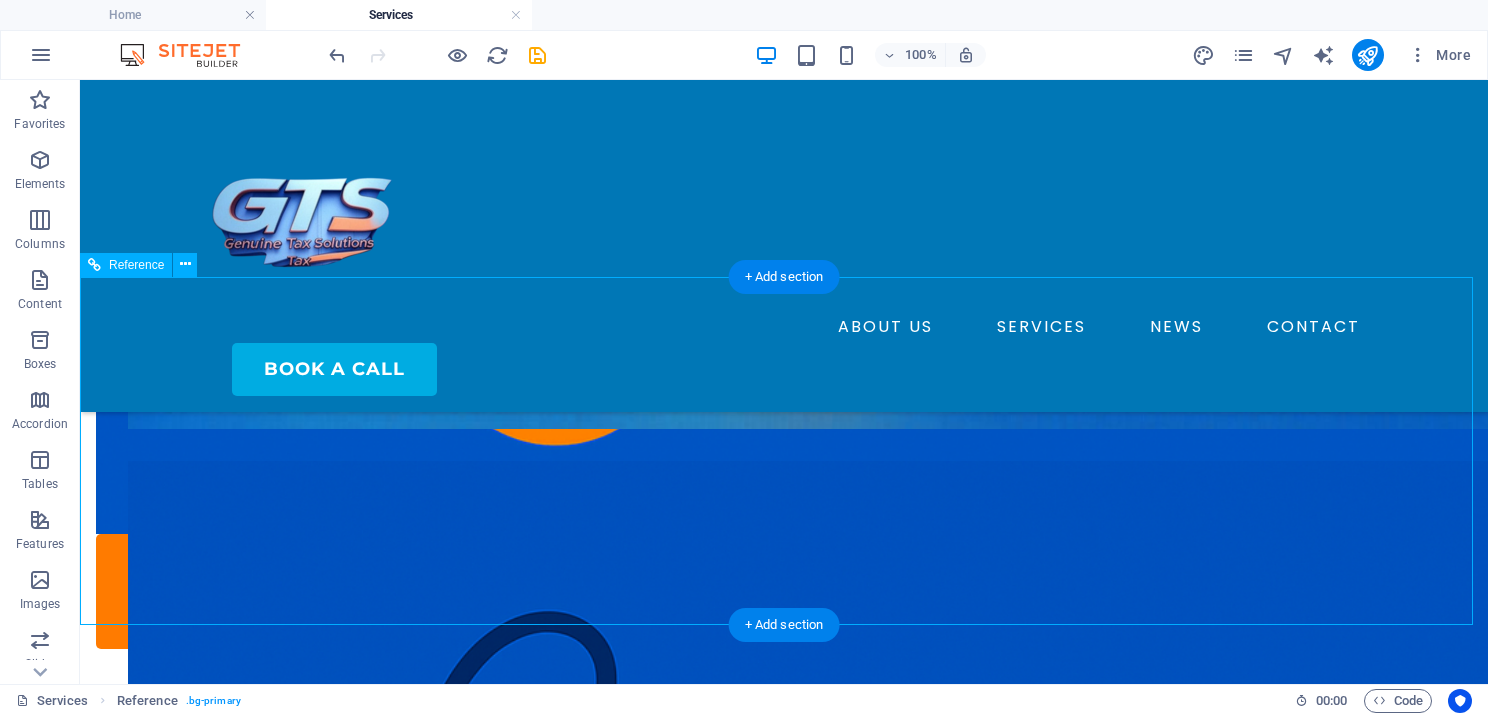 scroll, scrollTop: 1100, scrollLeft: 0, axis: vertical 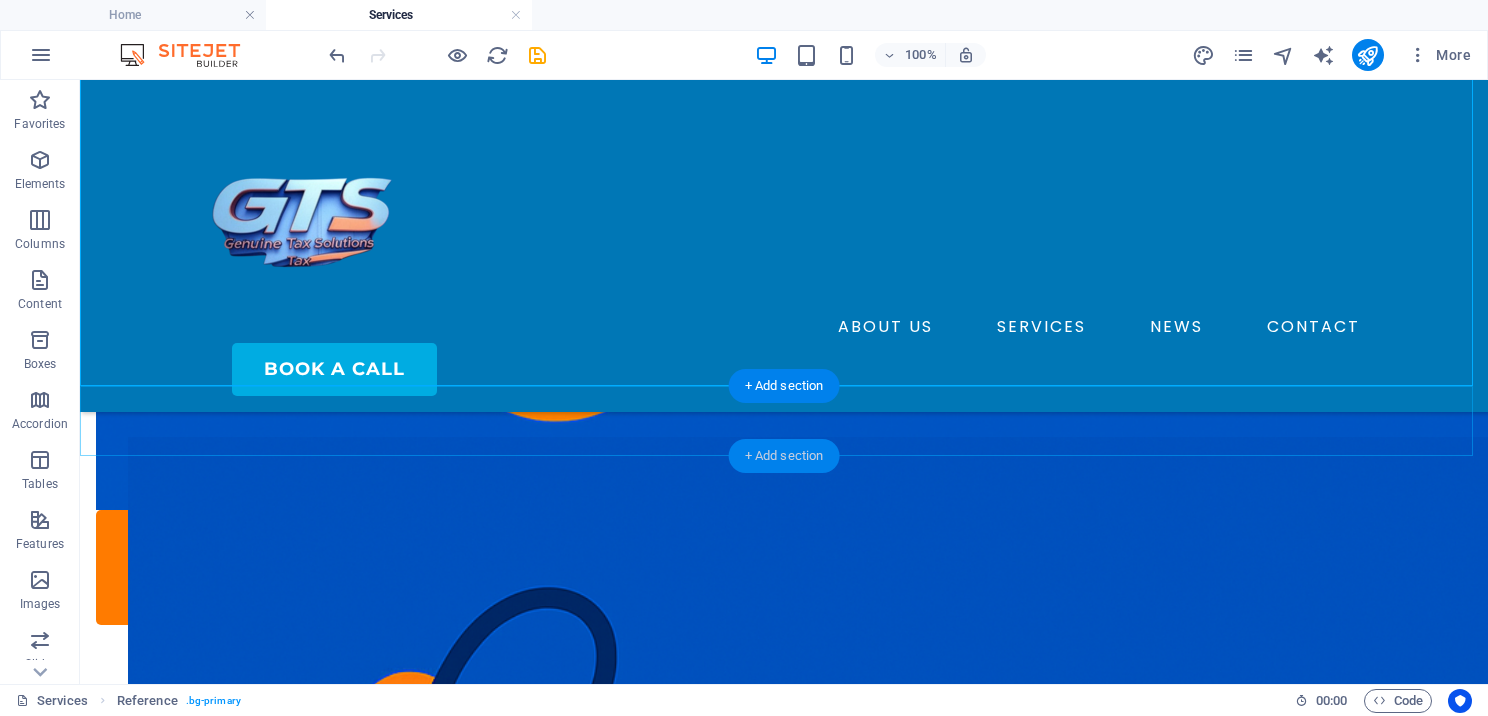 drag, startPoint x: 812, startPoint y: 464, endPoint x: 384, endPoint y: 388, distance: 434.69528 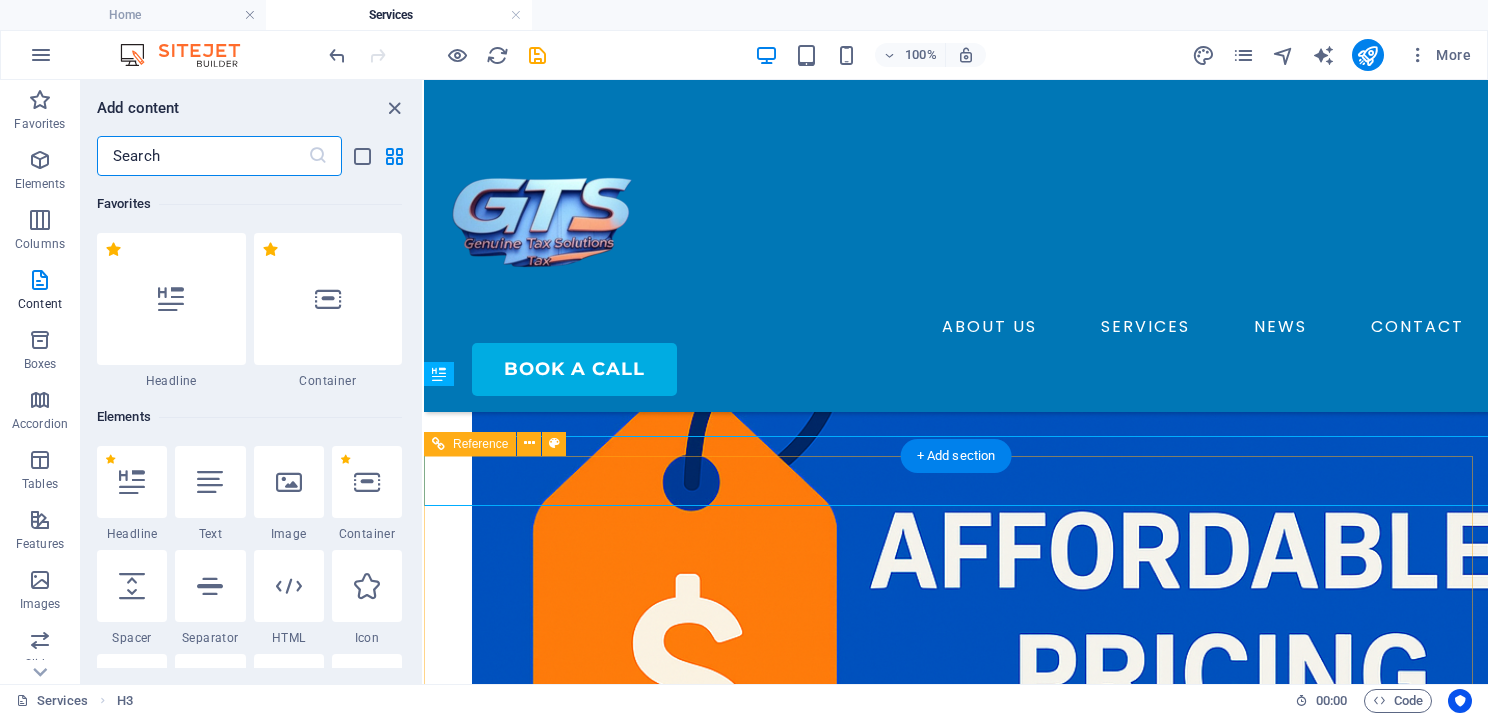 scroll, scrollTop: 1049, scrollLeft: 0, axis: vertical 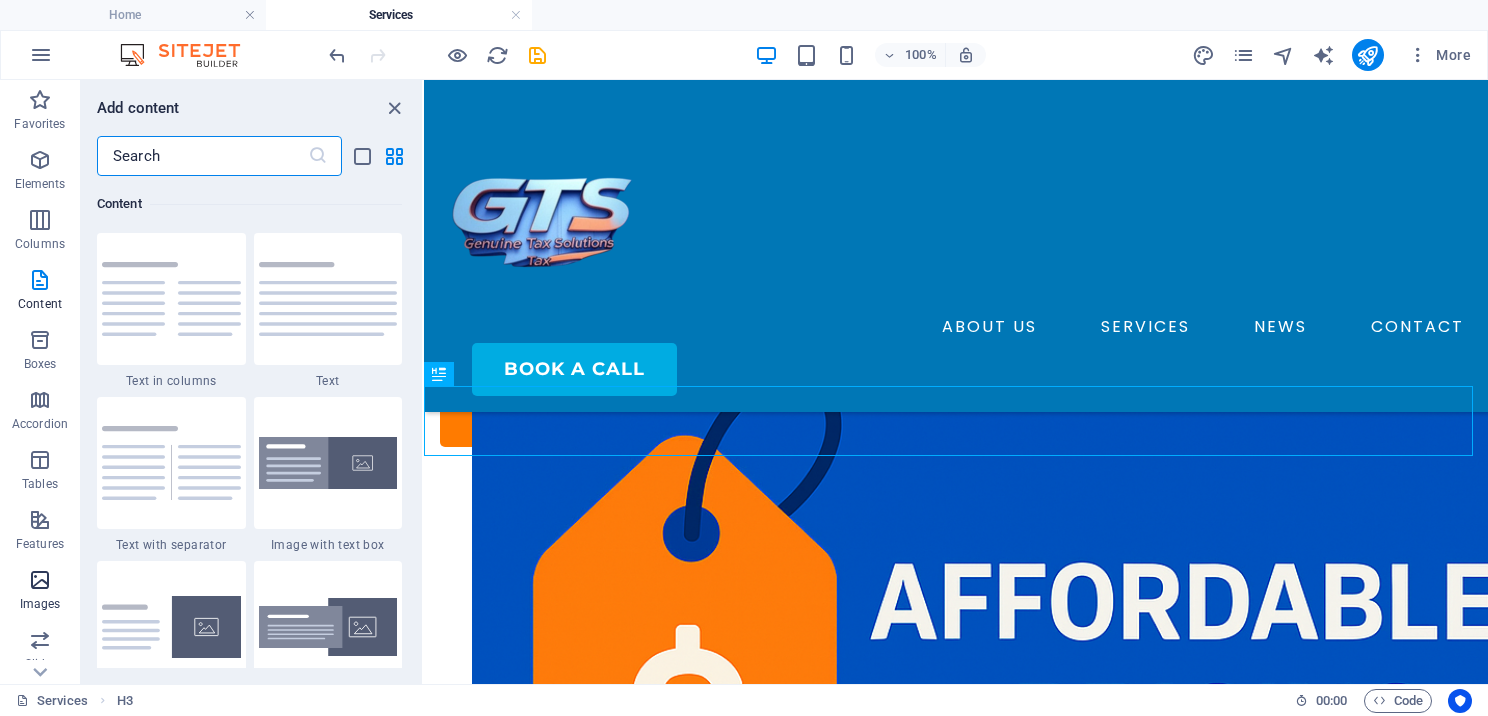 click at bounding box center [40, 580] 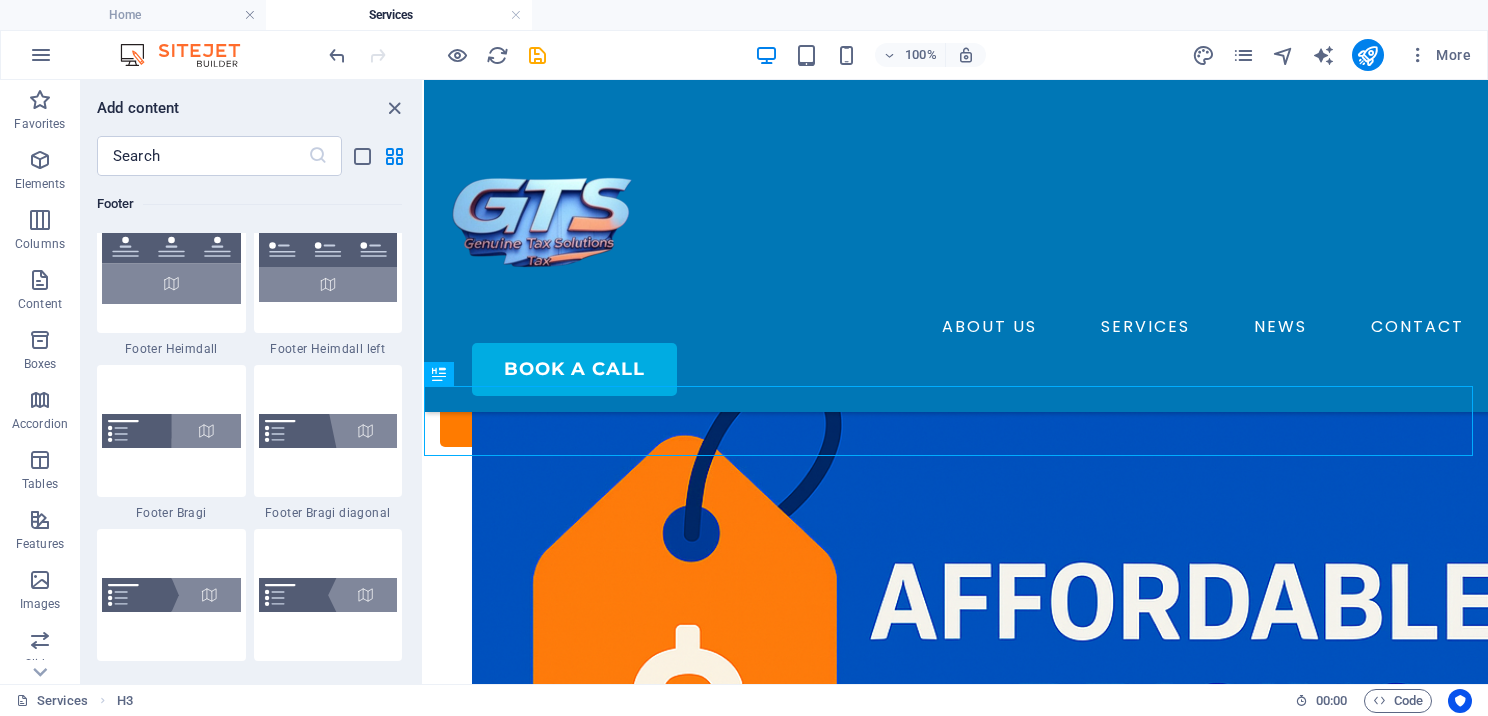 scroll, scrollTop: 13740, scrollLeft: 0, axis: vertical 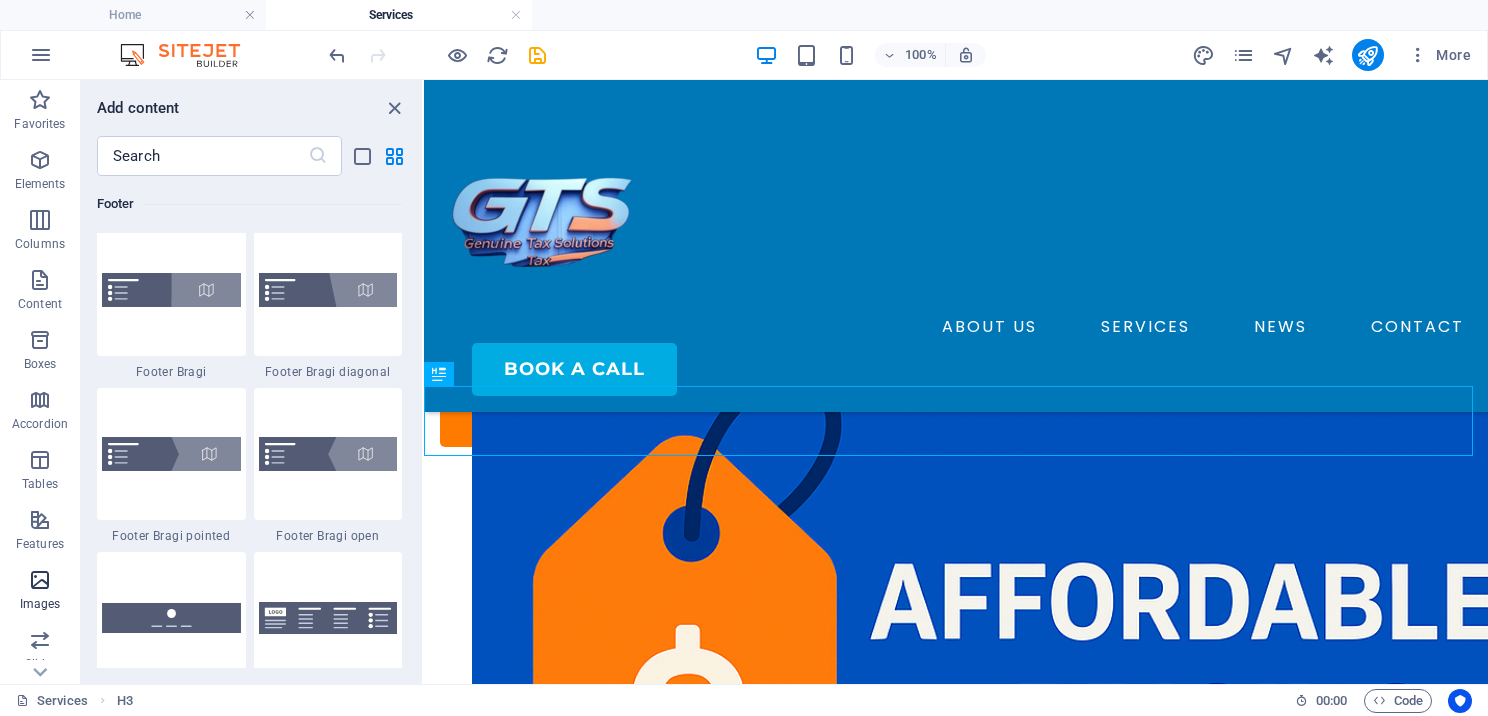 click at bounding box center [40, 580] 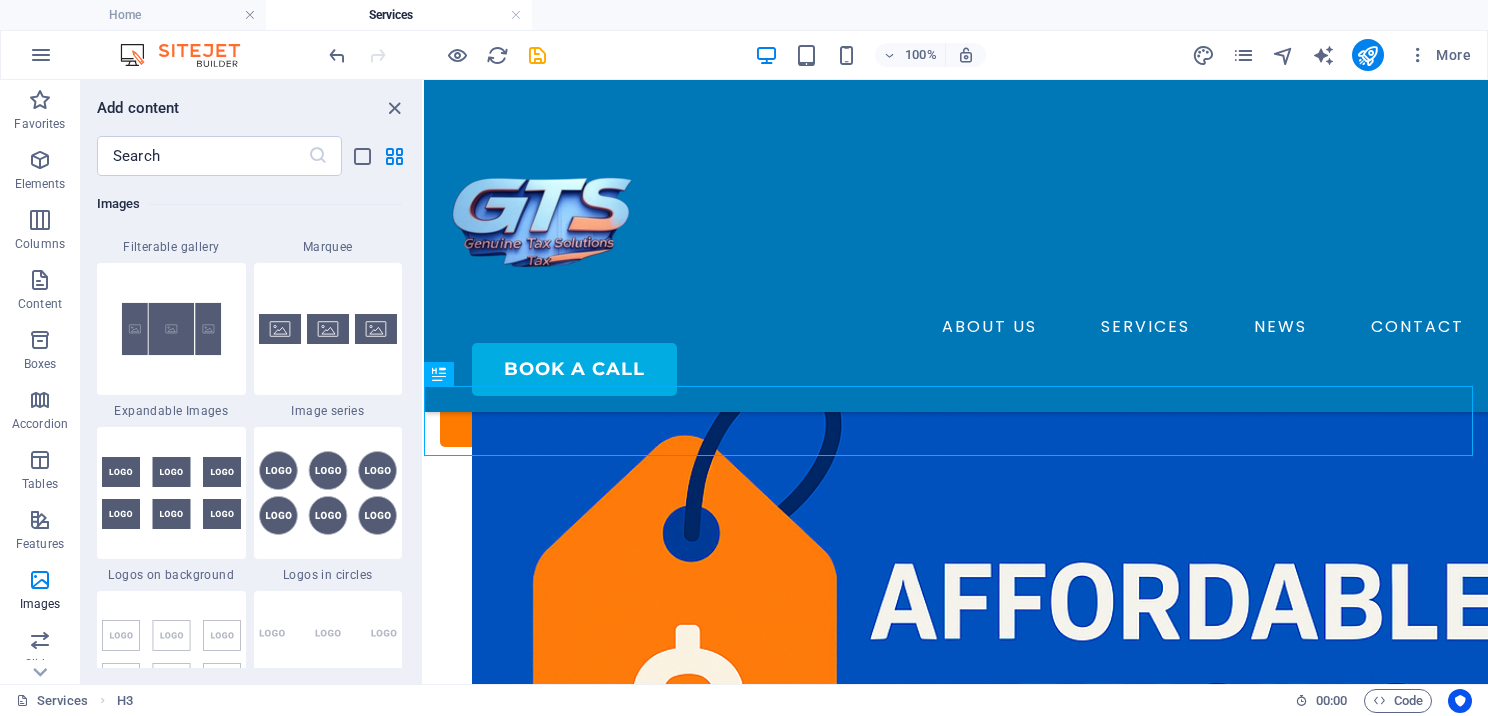 scroll, scrollTop: 10740, scrollLeft: 0, axis: vertical 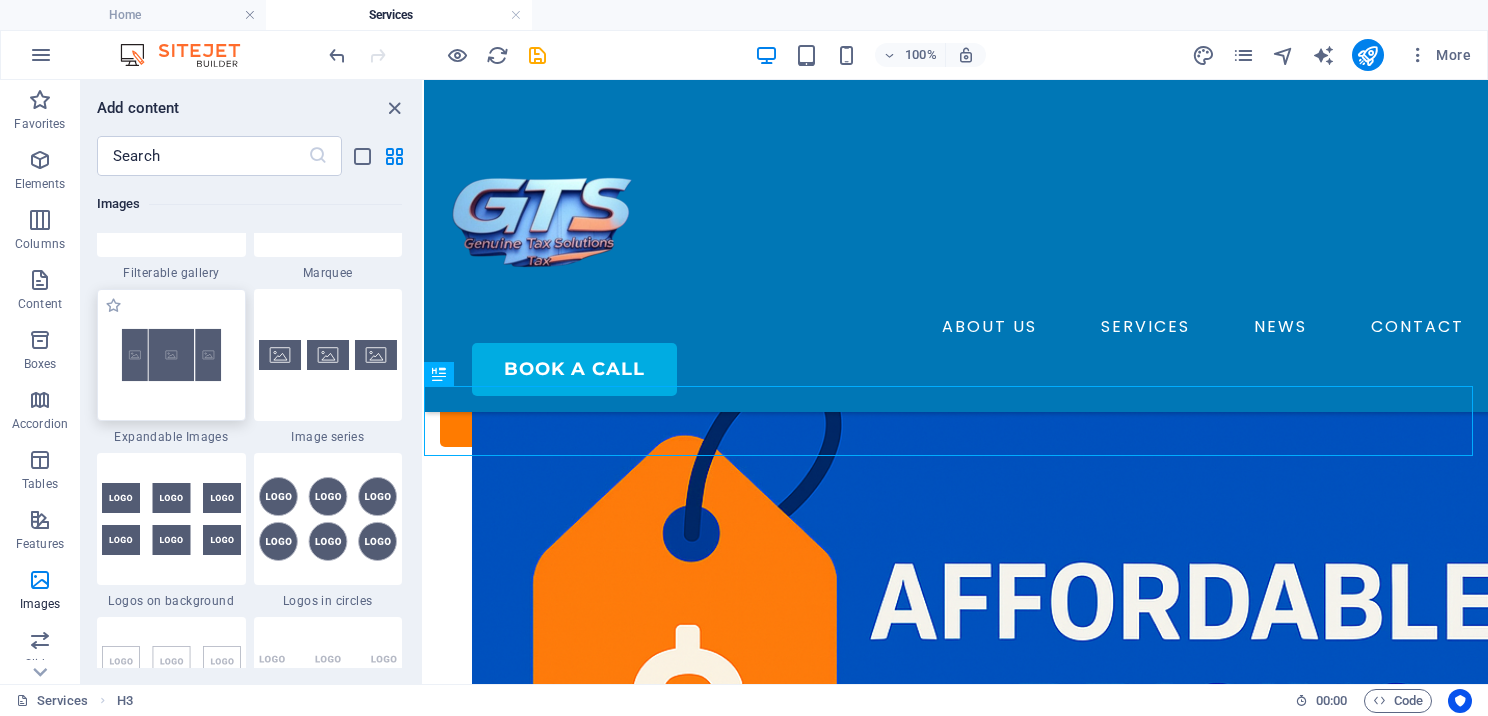 click at bounding box center (171, 355) 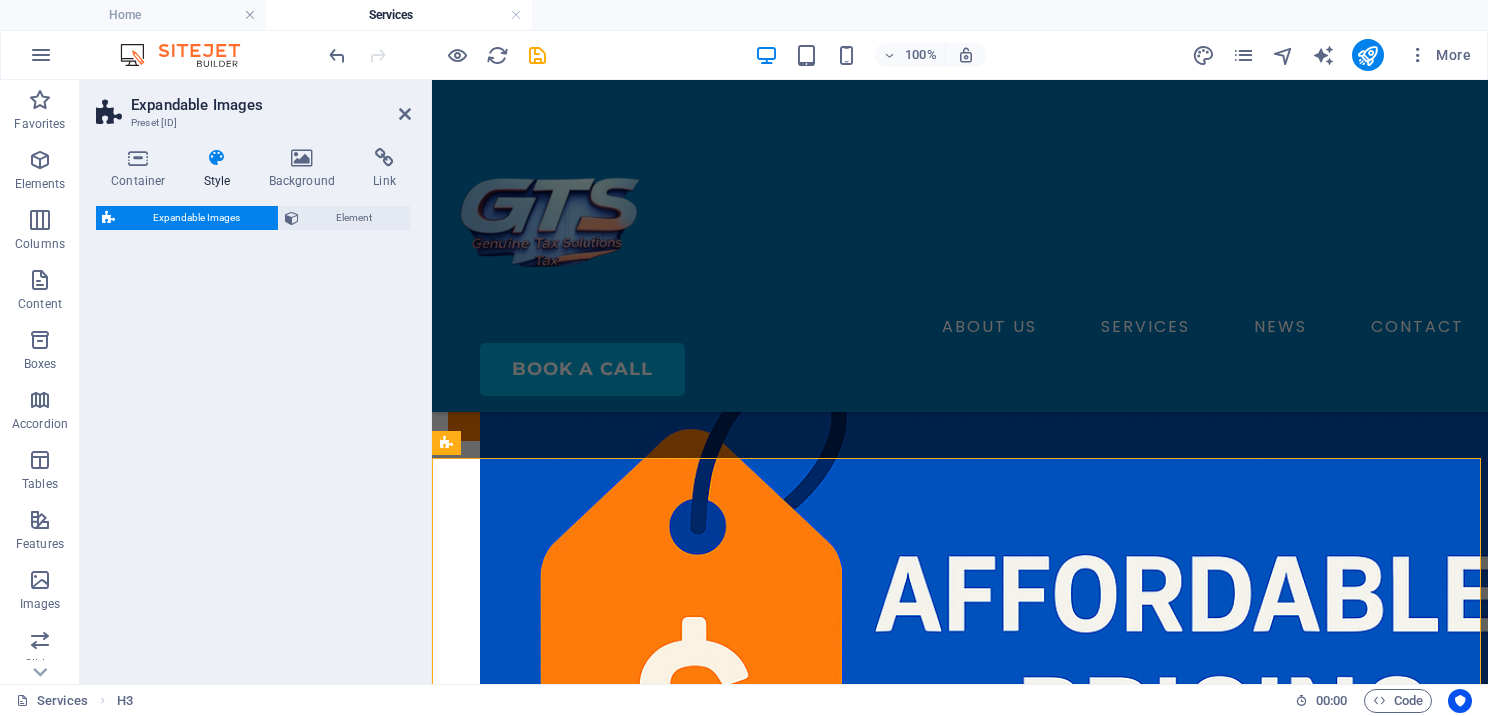 click on "Expandable Images Element" at bounding box center [253, 437] 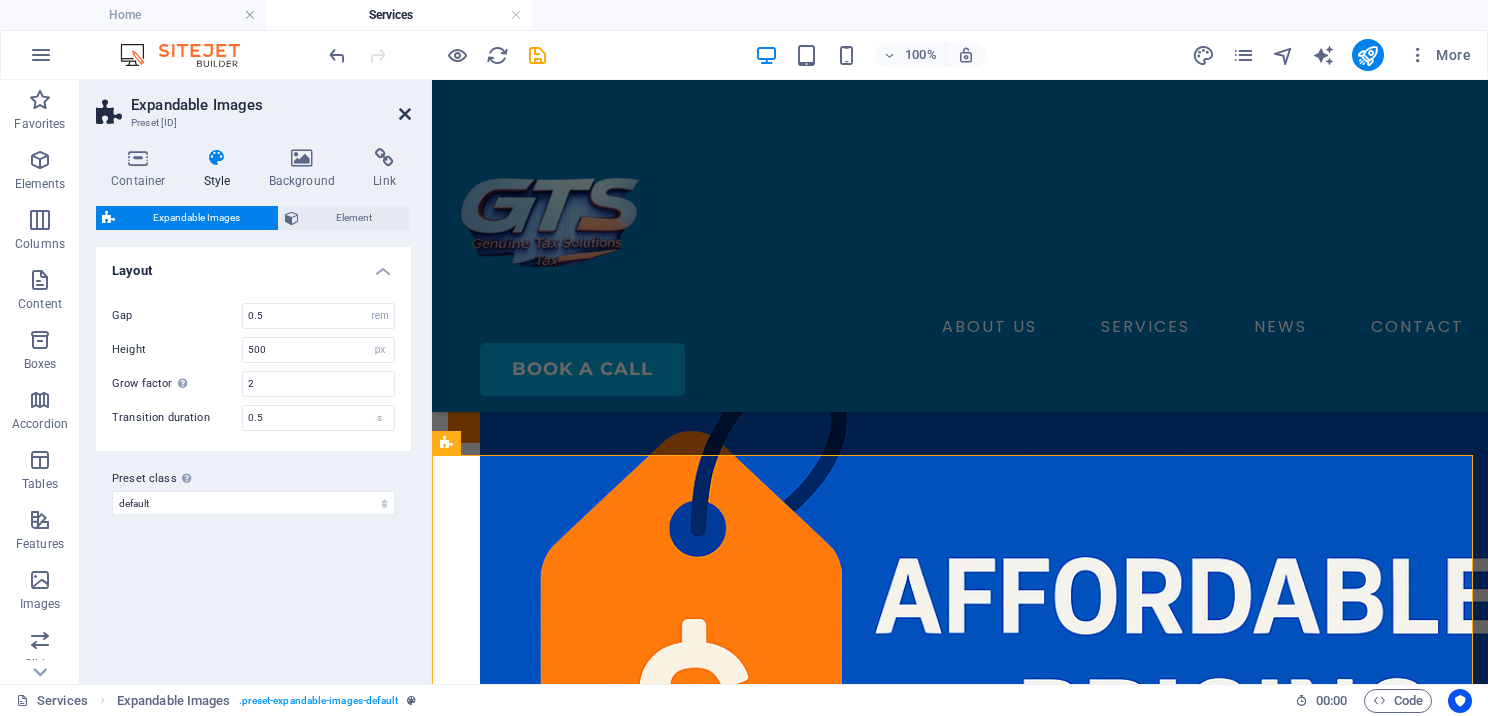 drag, startPoint x: 183, startPoint y: 368, endPoint x: 408, endPoint y: 120, distance: 334.8567 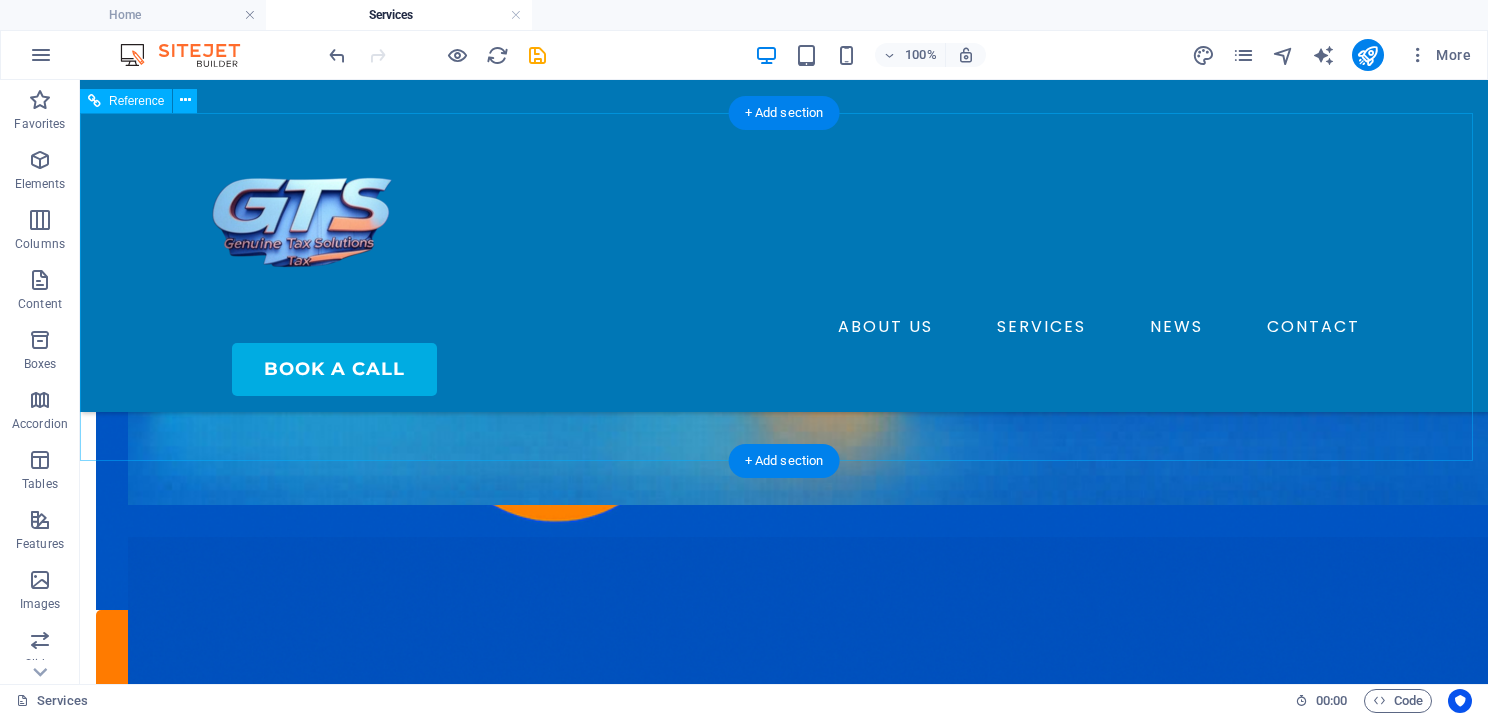 scroll, scrollTop: 1200, scrollLeft: 0, axis: vertical 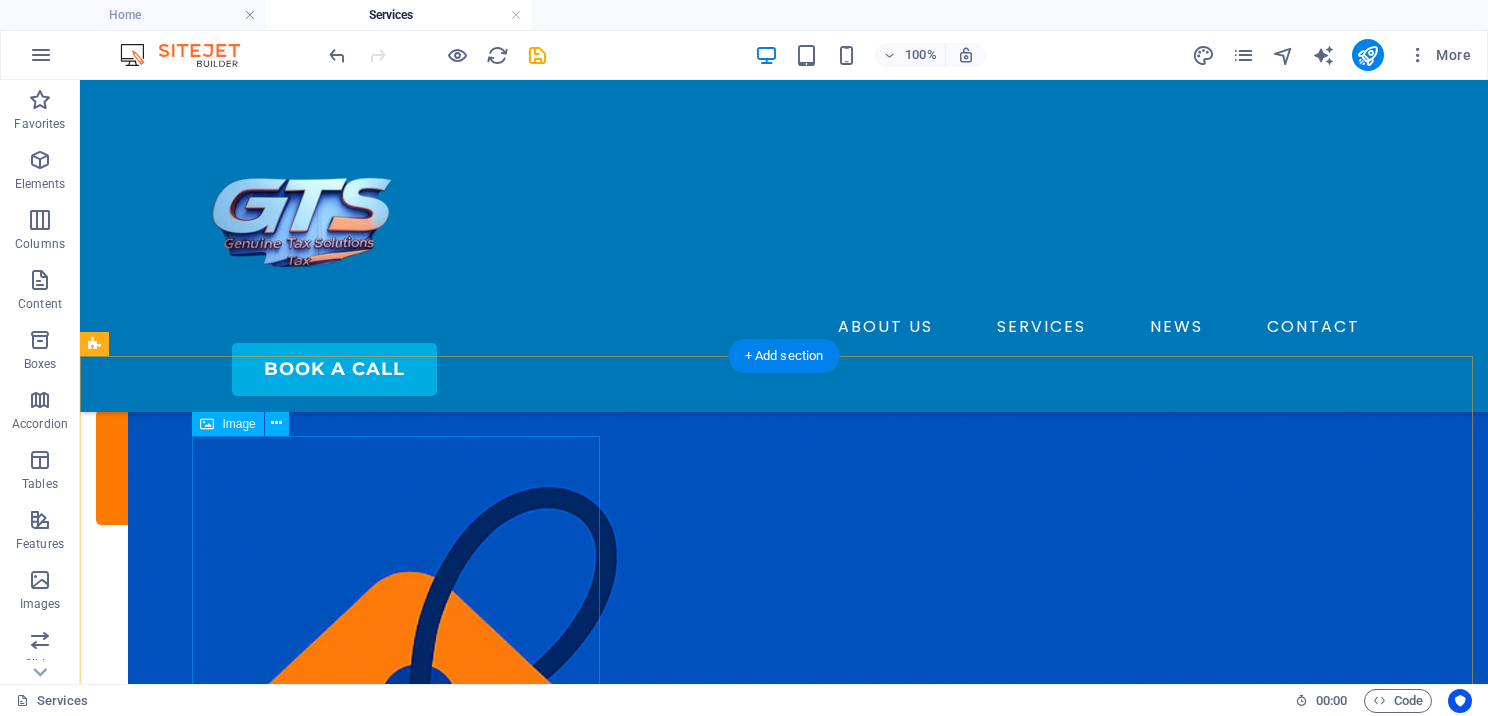 click at bounding box center (784, 5425) 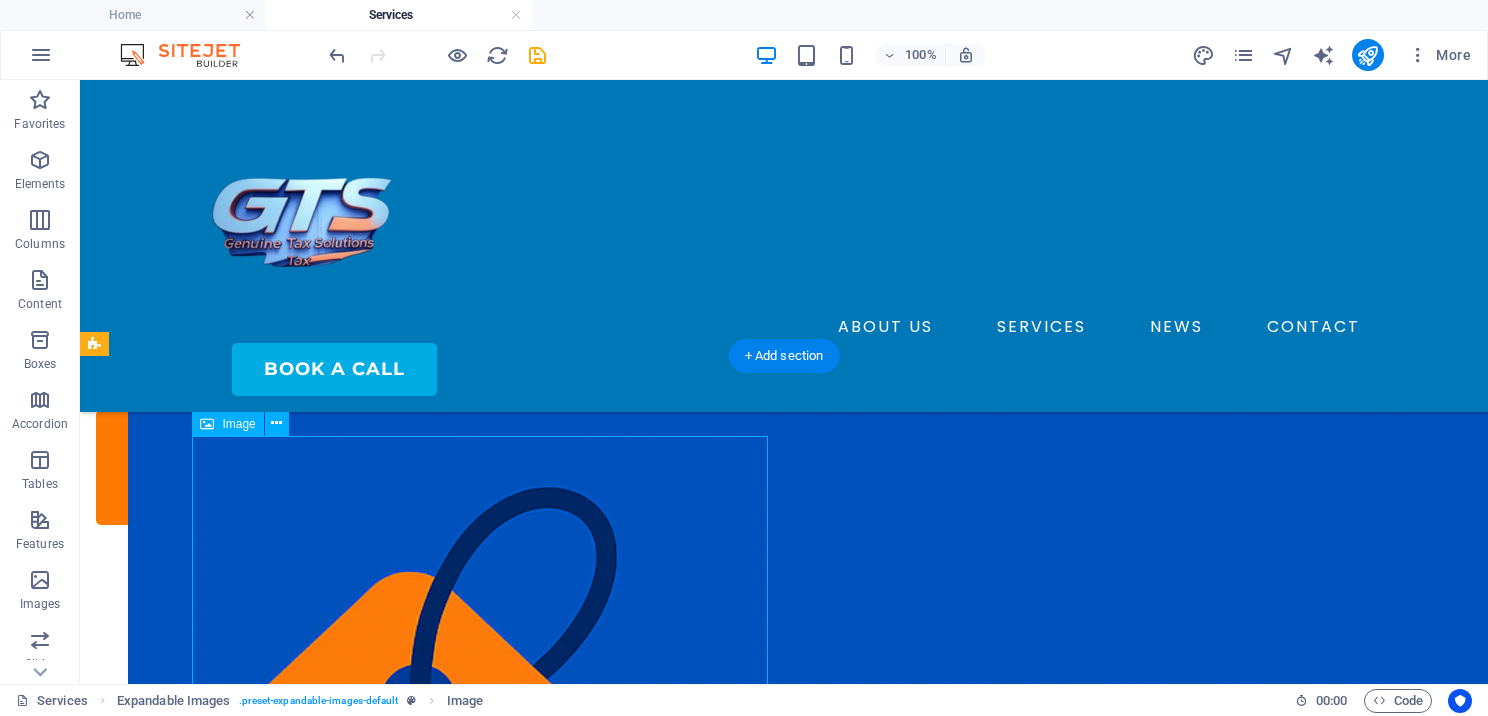 click at bounding box center (784, 5425) 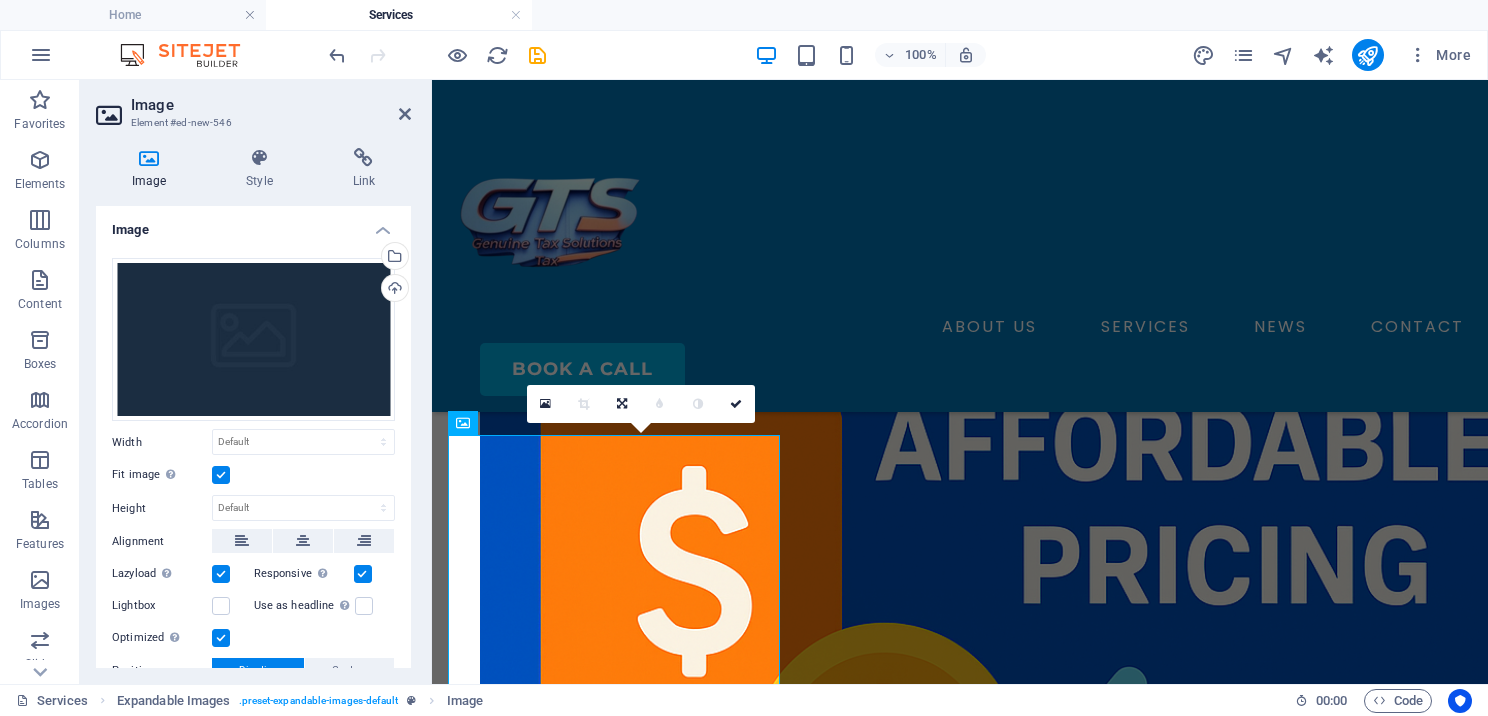 scroll, scrollTop: 1147, scrollLeft: 0, axis: vertical 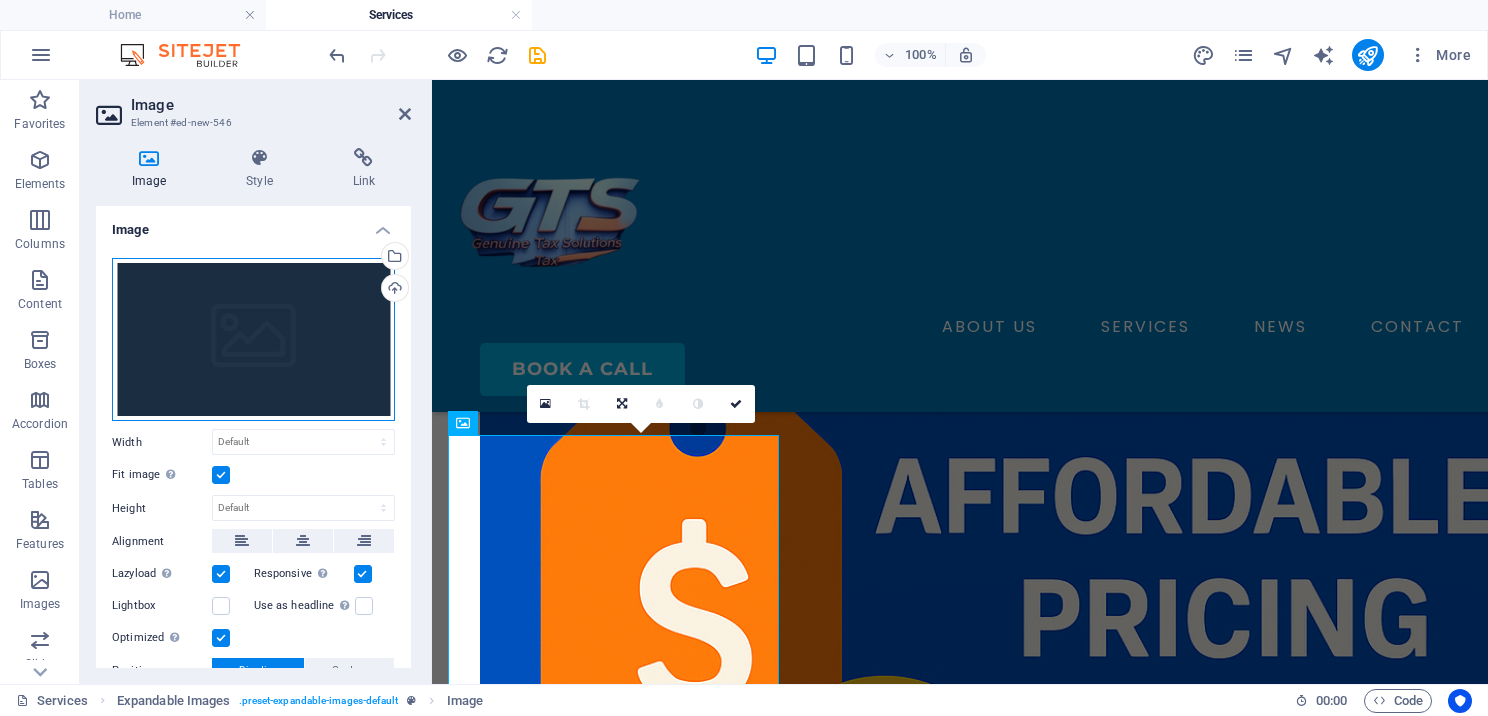 click on "Drag files here, click to choose files or select files from Files or our free stock photos & videos" at bounding box center (253, 340) 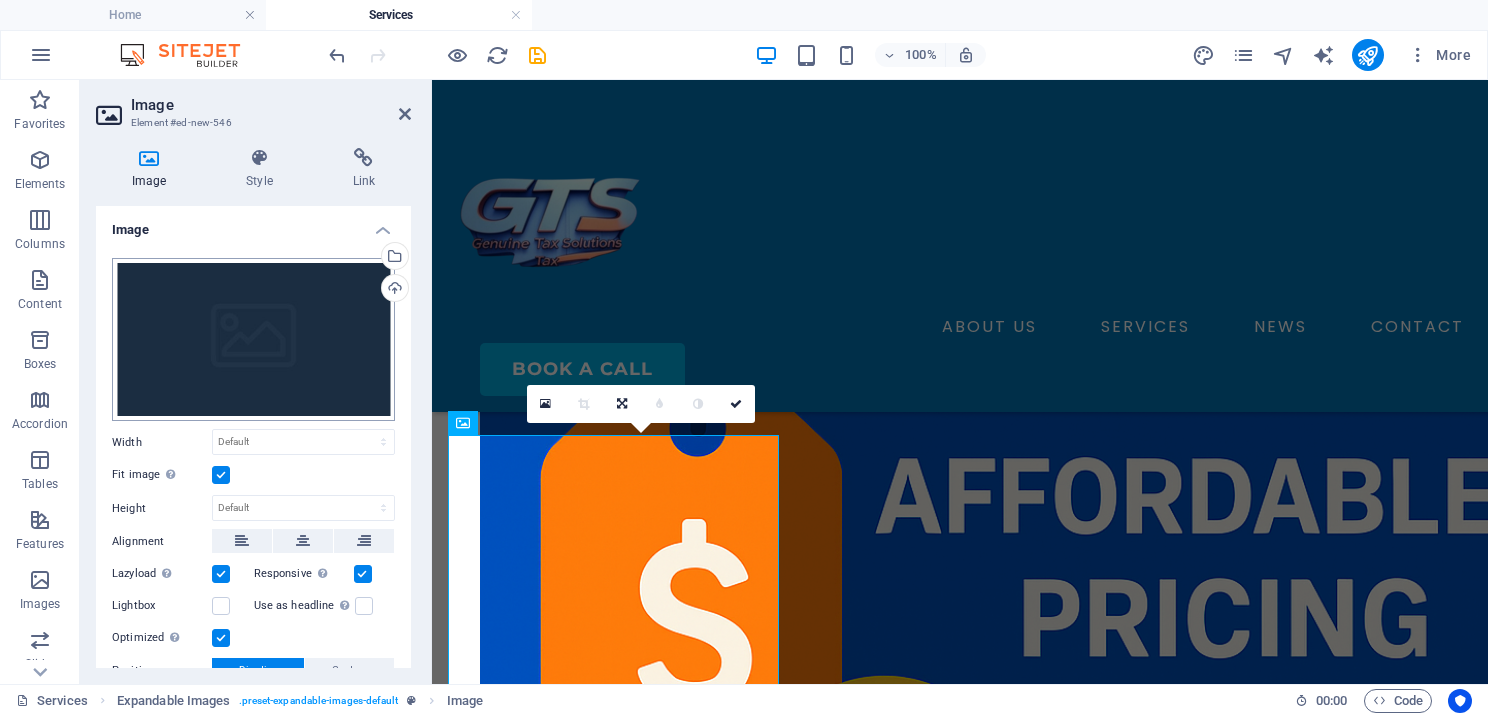 click on "genuinetaxsolutions.com Home Services Favorites Elements Columns Content Boxes Accordion Tables Features Images Slider Header Footer Forms Marketing Collections
Drag here to replace the existing content. Press “Ctrl” if you want to create a new element.
H2   Container   Image   Banner   Container   2 columns   Container   Banner   Menu Bar   Button   Text   2 columns   Container   H2   Spacer   Text   2 columns   Image   Container   Container   Image   2 columns   Container   H2   Spacer   Text   2 columns   Image   Container   Image   Container   H2   Spacer   Slider   Slider   Slider   Container   Spacer   Text   2 columns   Container   H2   Text   Text   Spacer   Button   Footer Thrud   Container   Spacer   Container   Container   Separator   Container   Image   HTML 90% More Home Expandable Images . preset-expandable-images-default Image 00 : 00 Code Favorites Elements Columns Content Boxes" at bounding box center [744, 358] 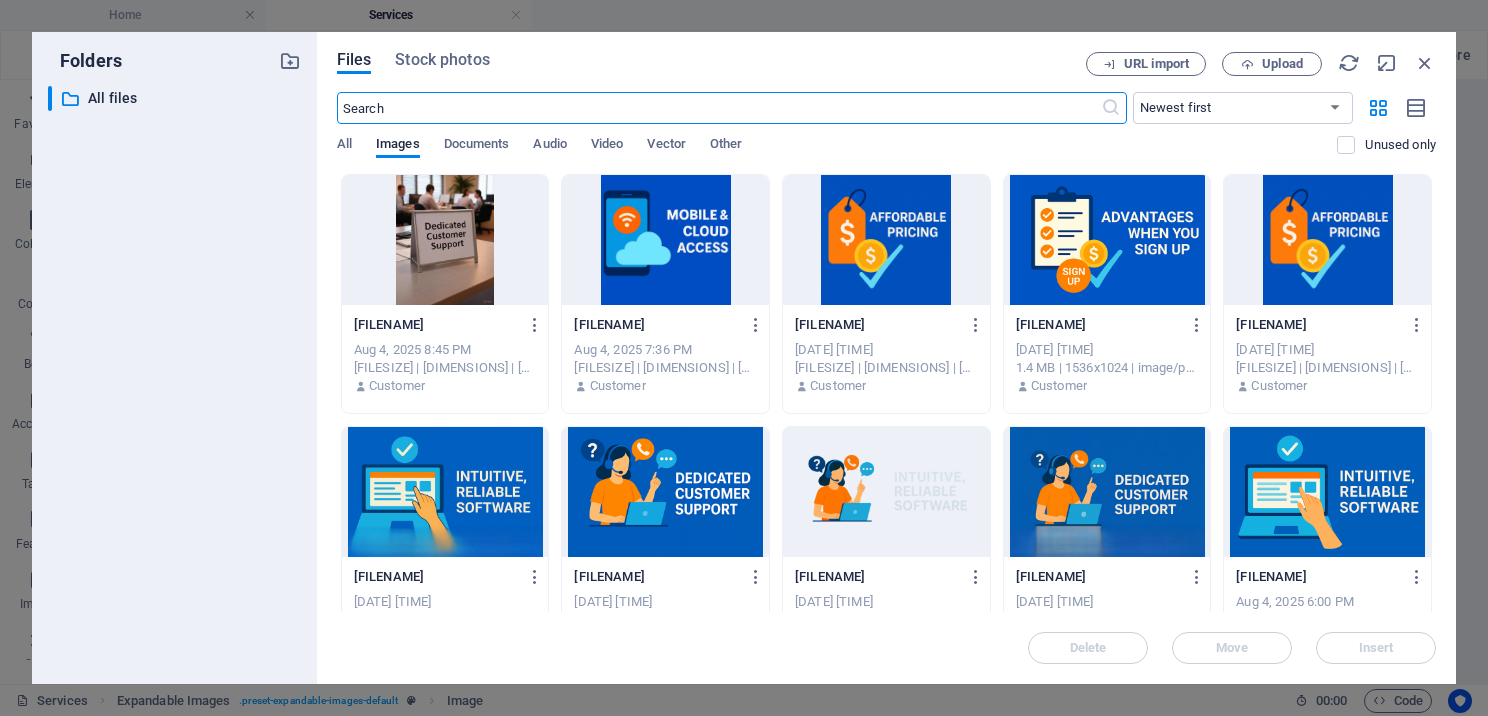 scroll, scrollTop: 1243, scrollLeft: 0, axis: vertical 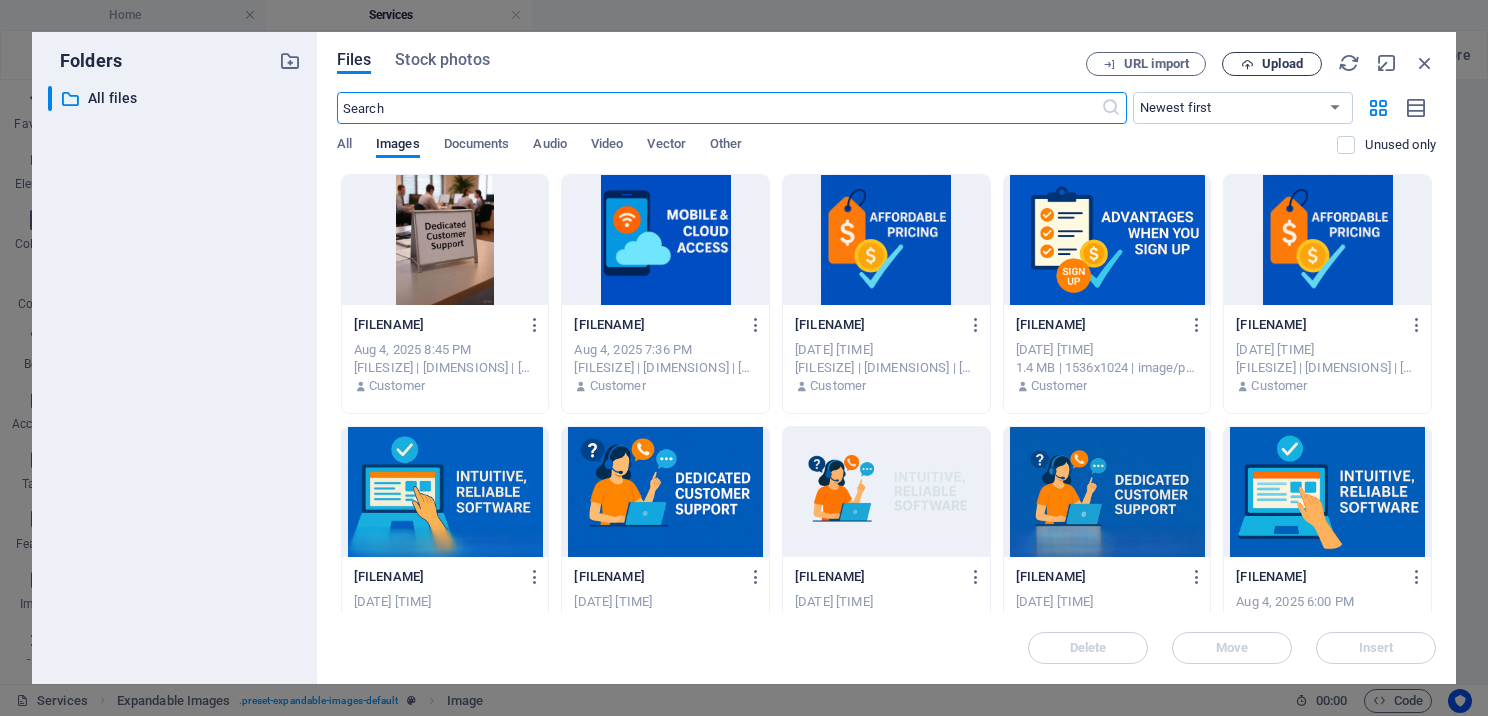 click on "Upload" at bounding box center (1282, 64) 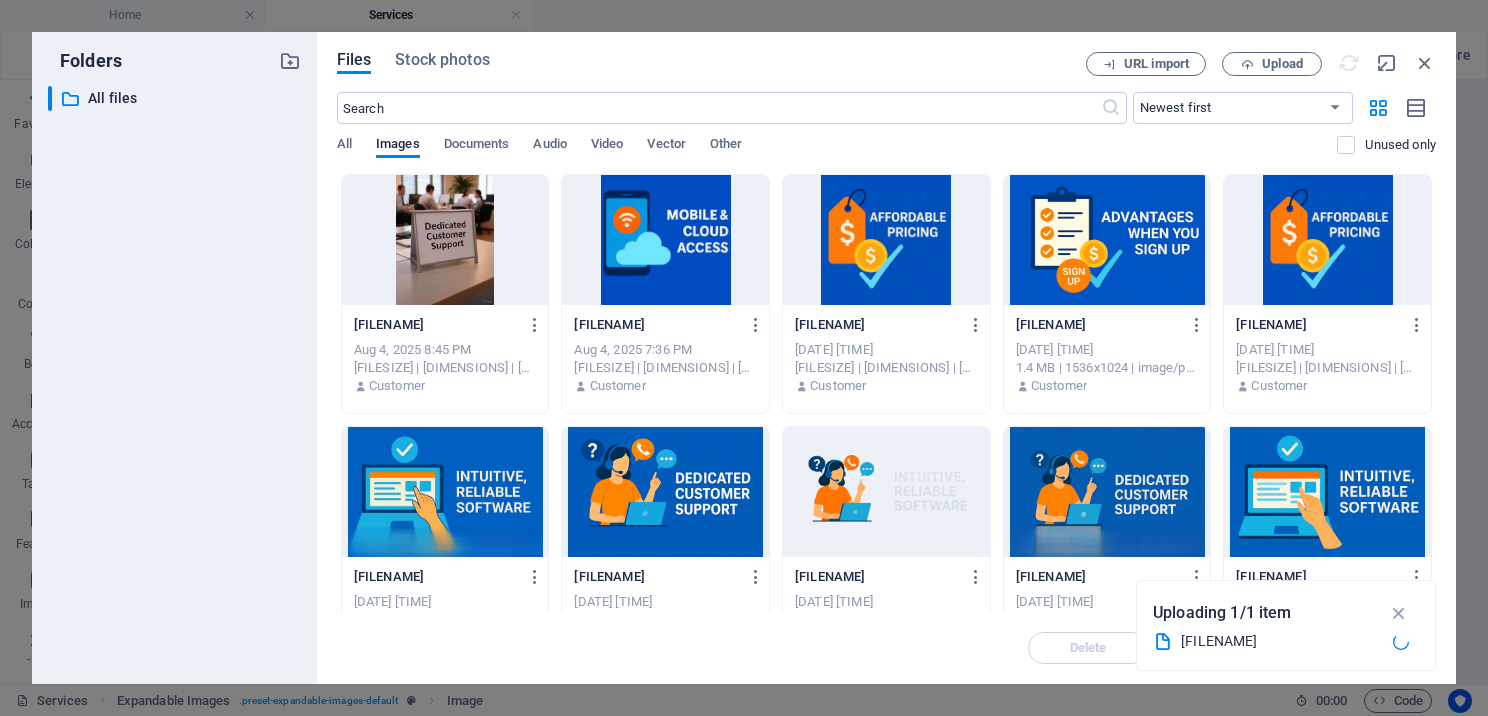click at bounding box center [1283, 55] 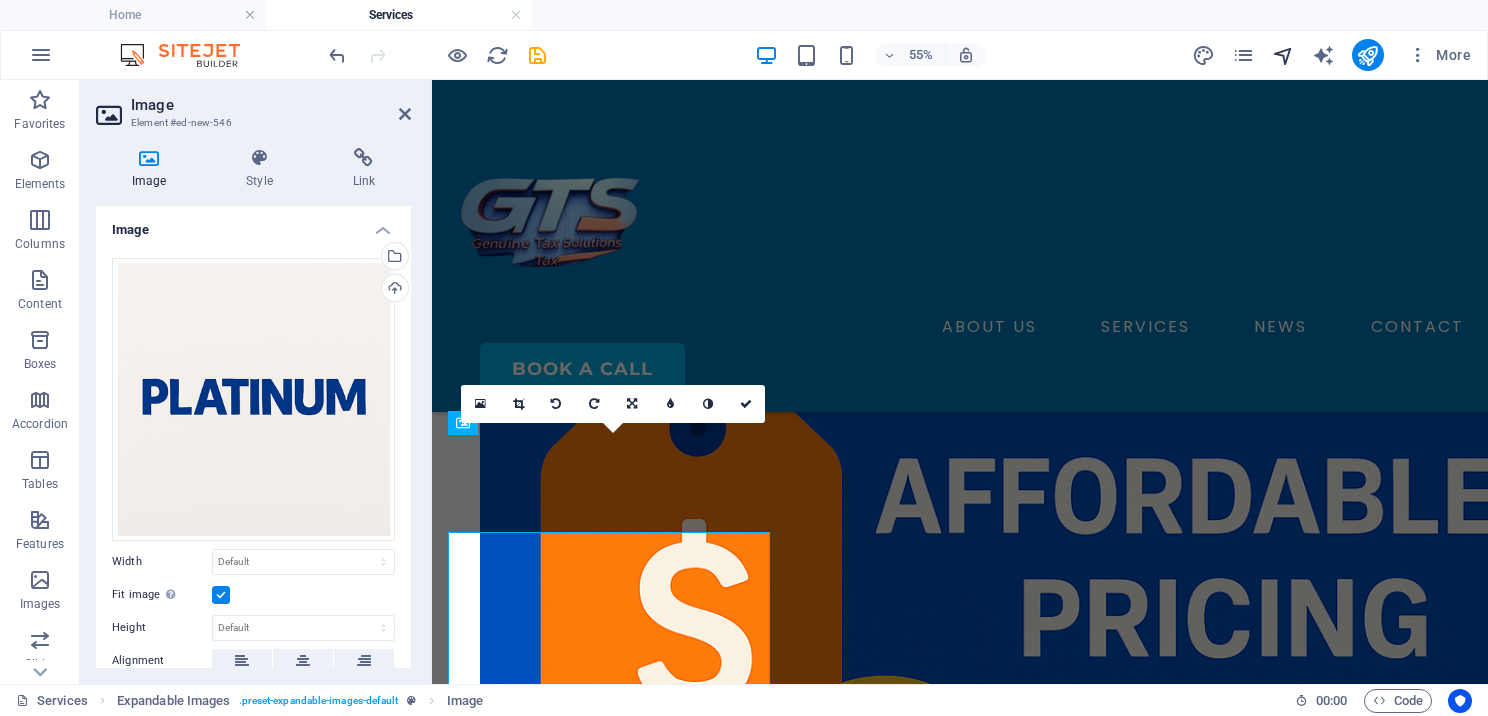 select on "15845388-en" 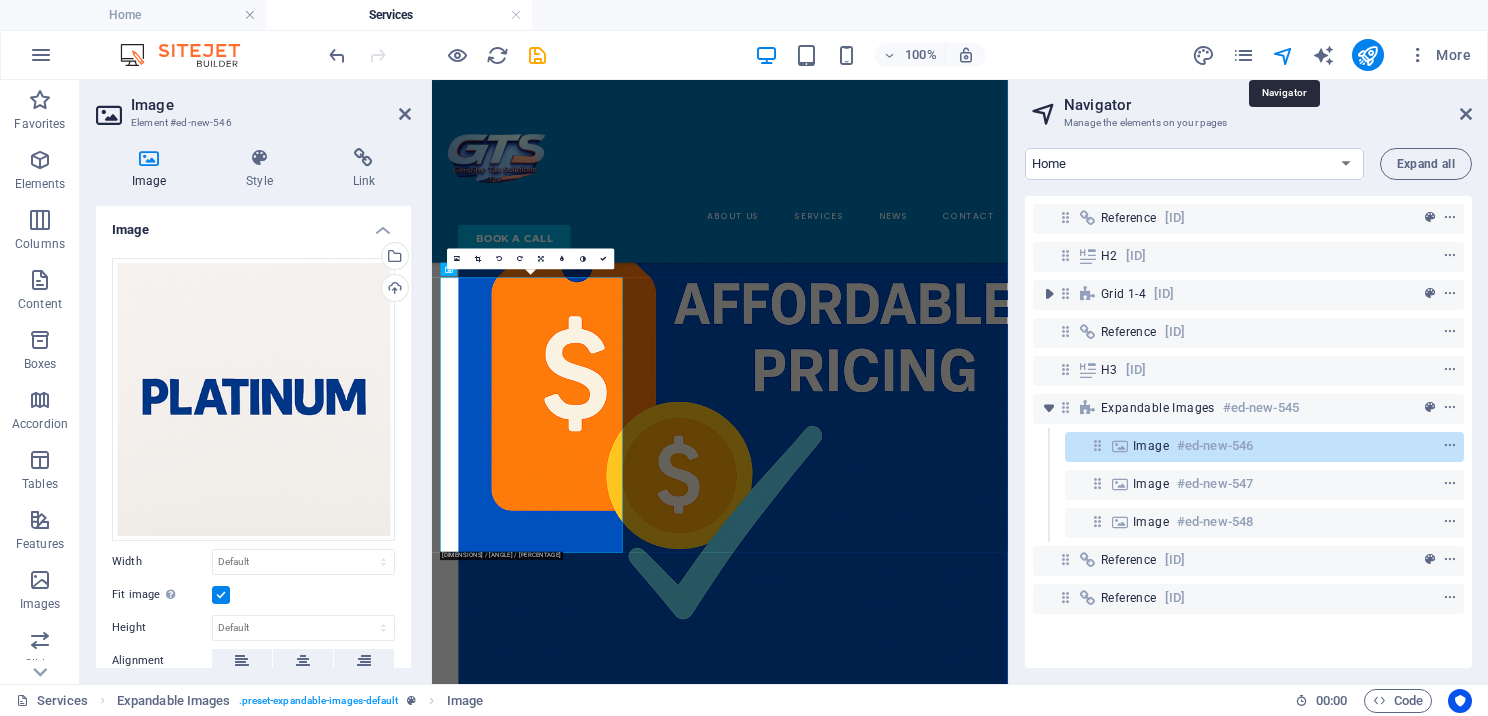 scroll, scrollTop: 1144, scrollLeft: 0, axis: vertical 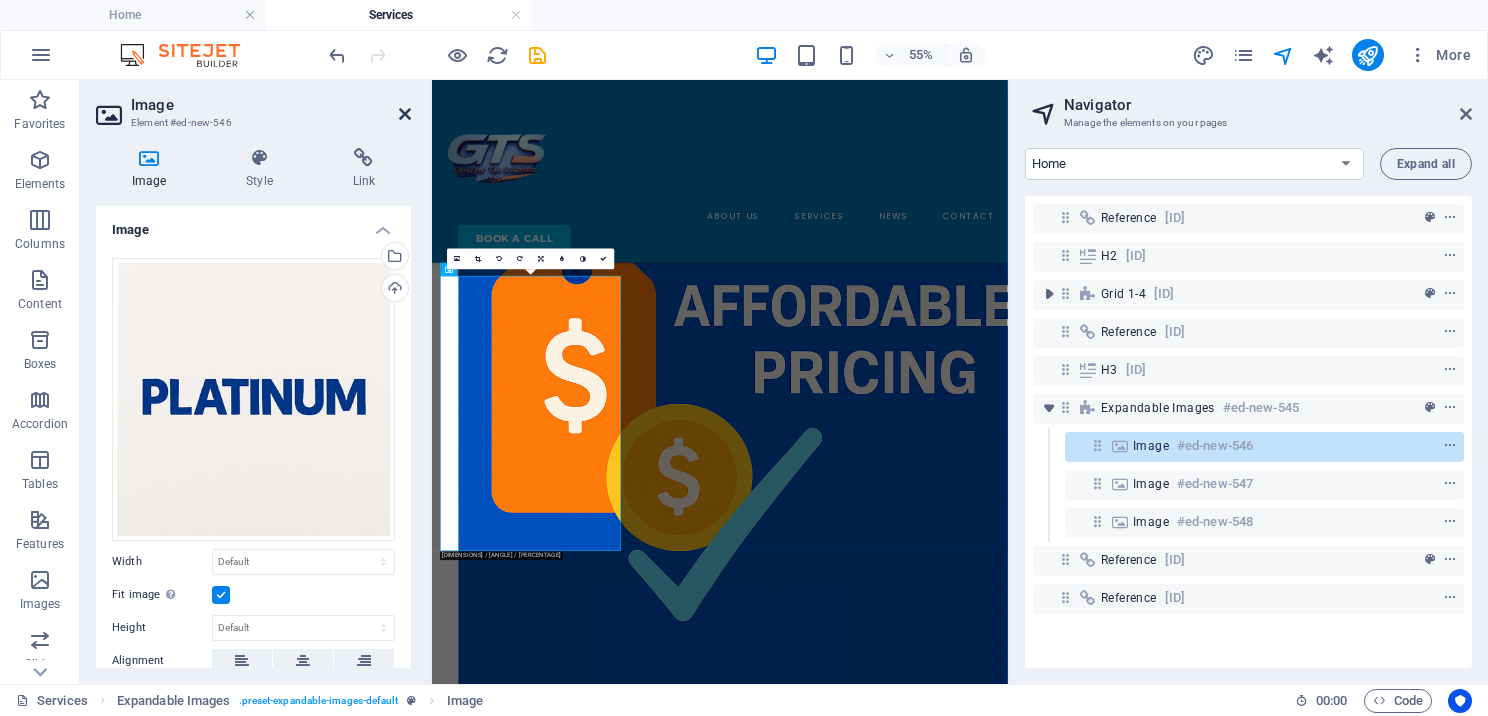 click at bounding box center [405, 114] 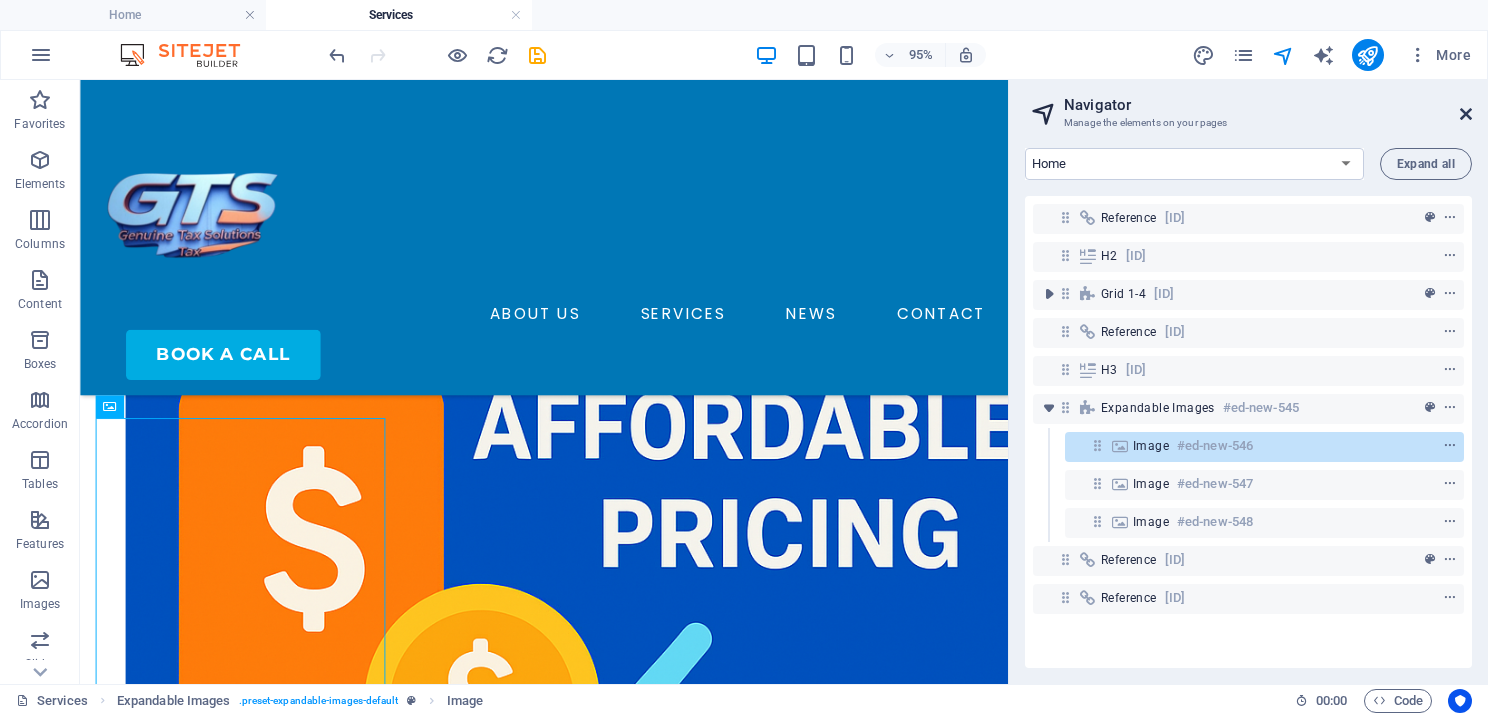 click at bounding box center [1466, 114] 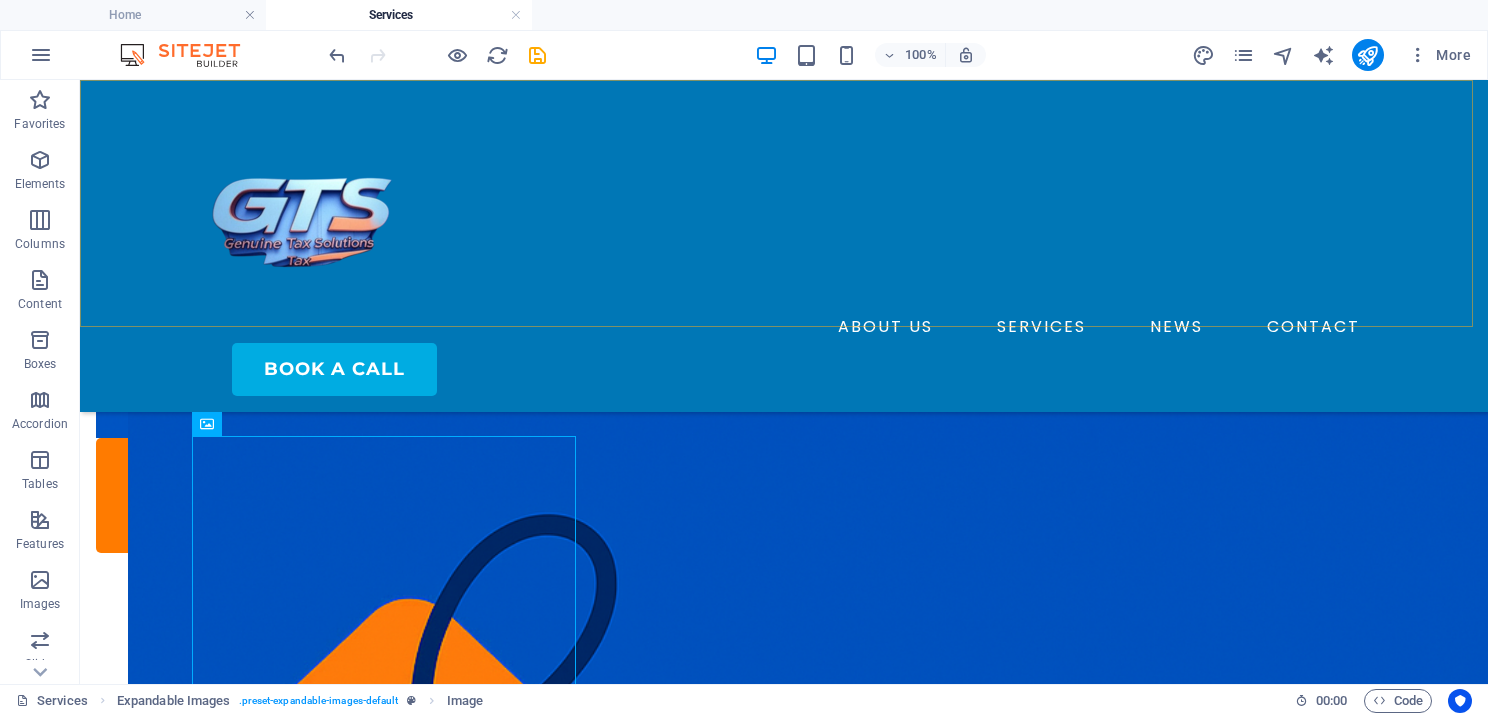 scroll, scrollTop: 1200, scrollLeft: 0, axis: vertical 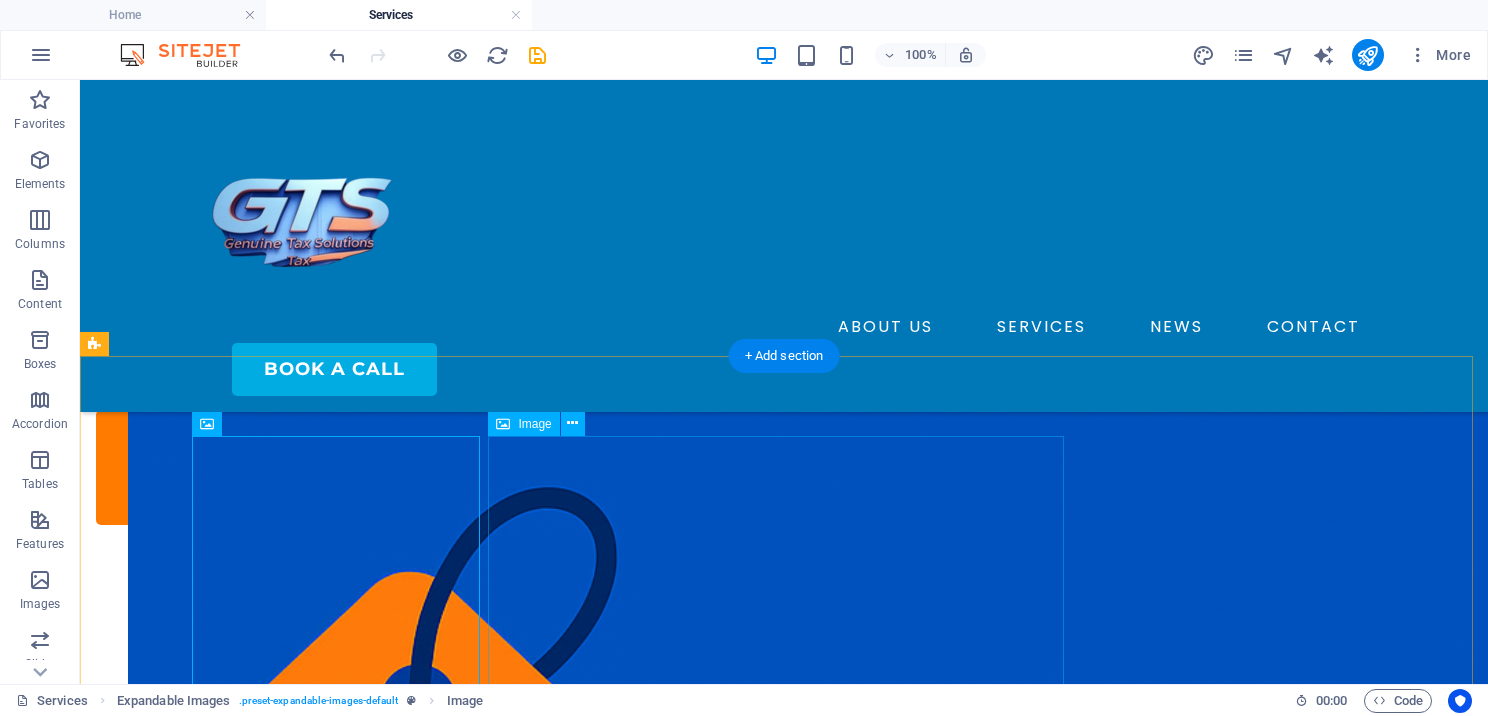 click at bounding box center [784, 5925] 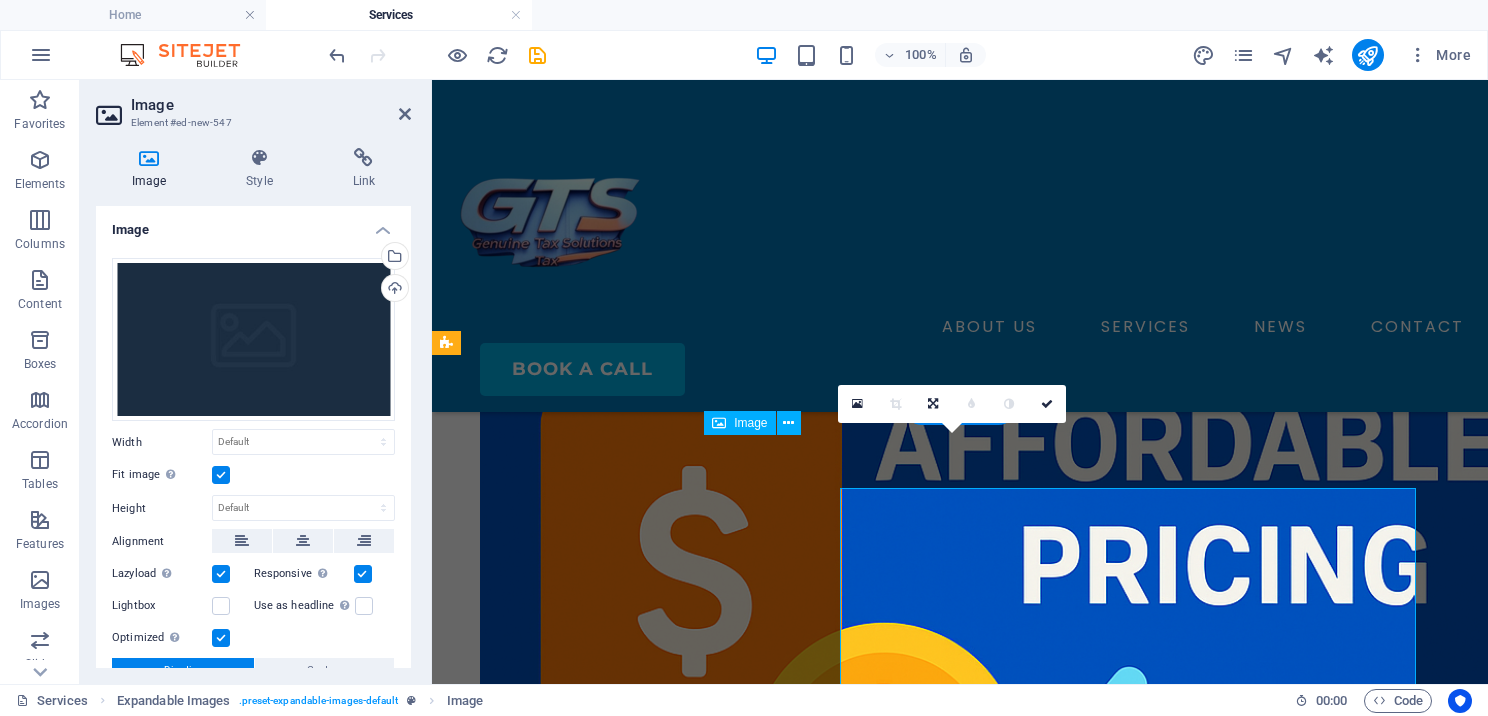 scroll, scrollTop: 1147, scrollLeft: 0, axis: vertical 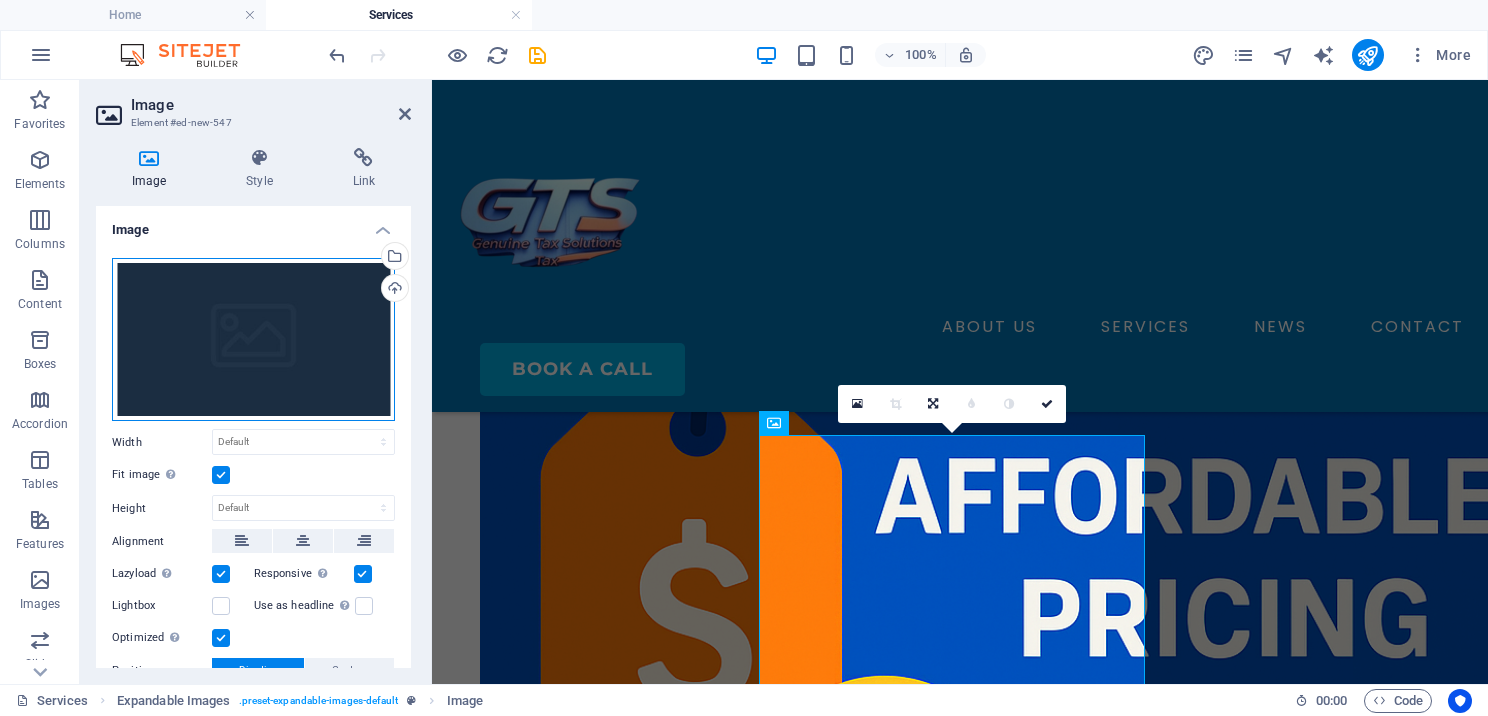 click on "Drag files here, click to choose files or select files from Files or our free stock photos & videos" at bounding box center (253, 340) 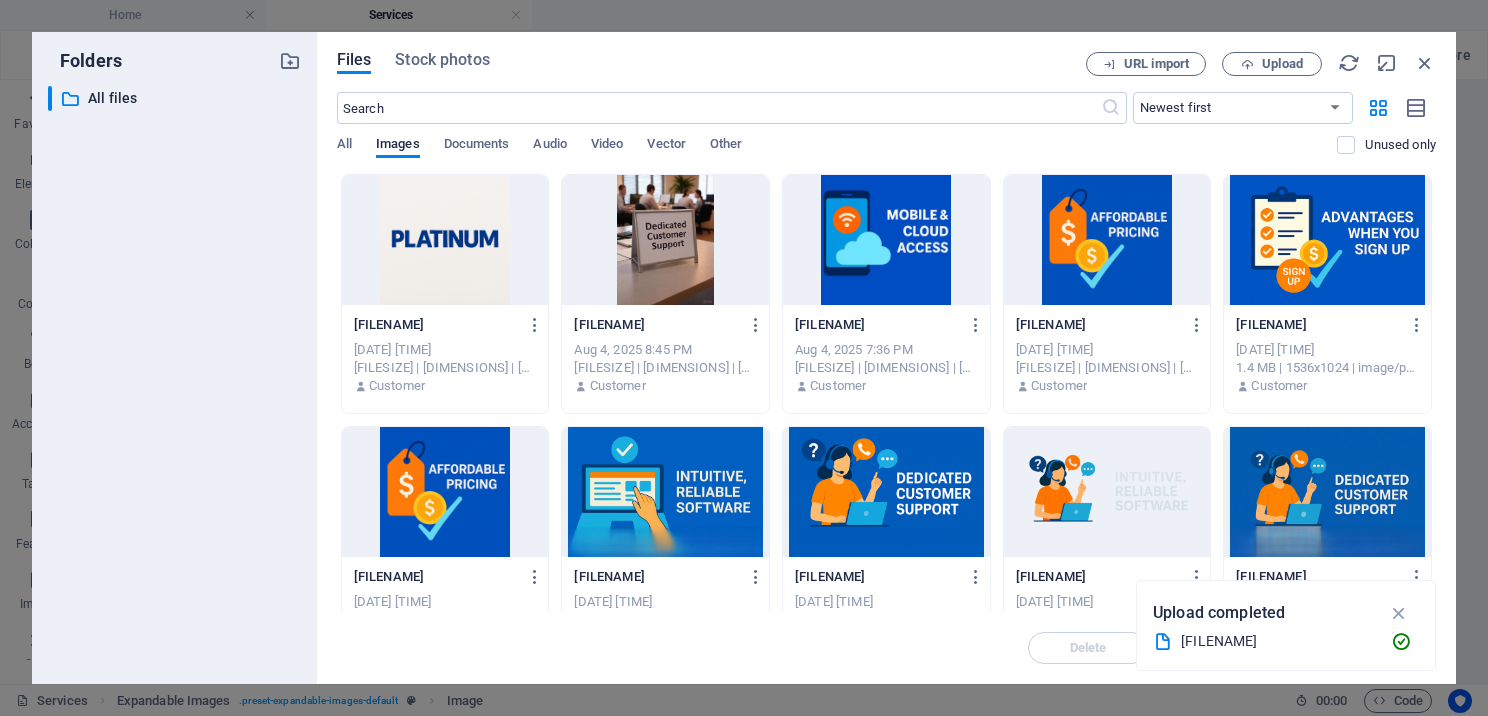 scroll, scrollTop: 1243, scrollLeft: 0, axis: vertical 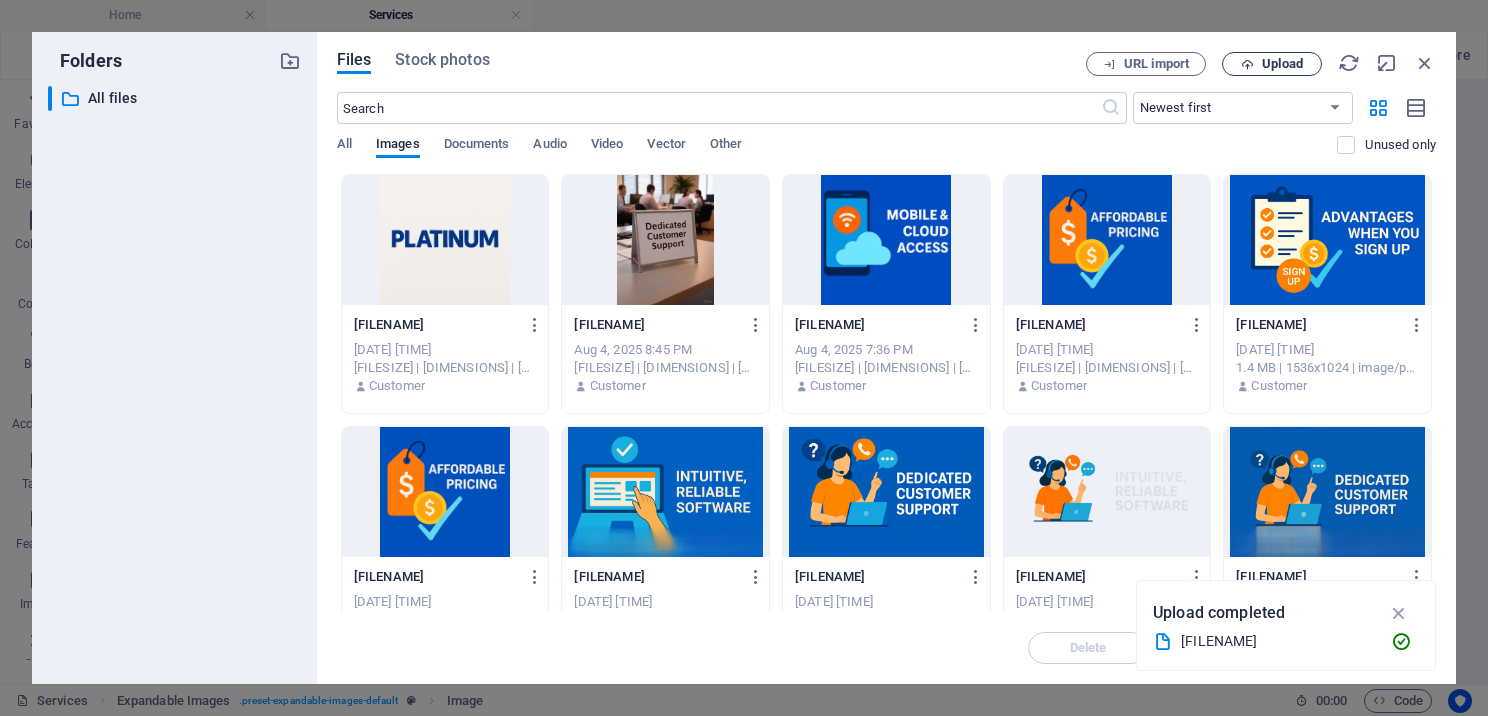 click on "Upload" at bounding box center [1282, 64] 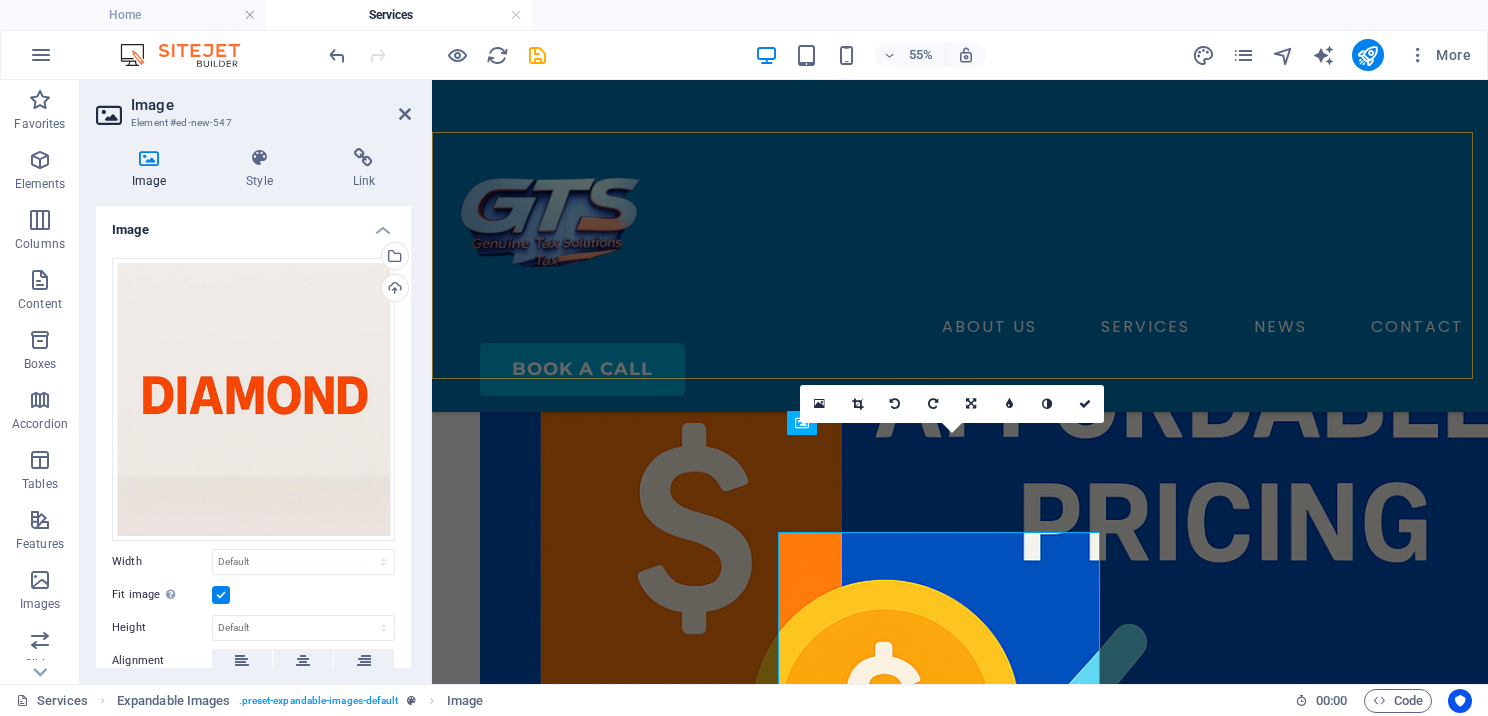 scroll, scrollTop: 1147, scrollLeft: 0, axis: vertical 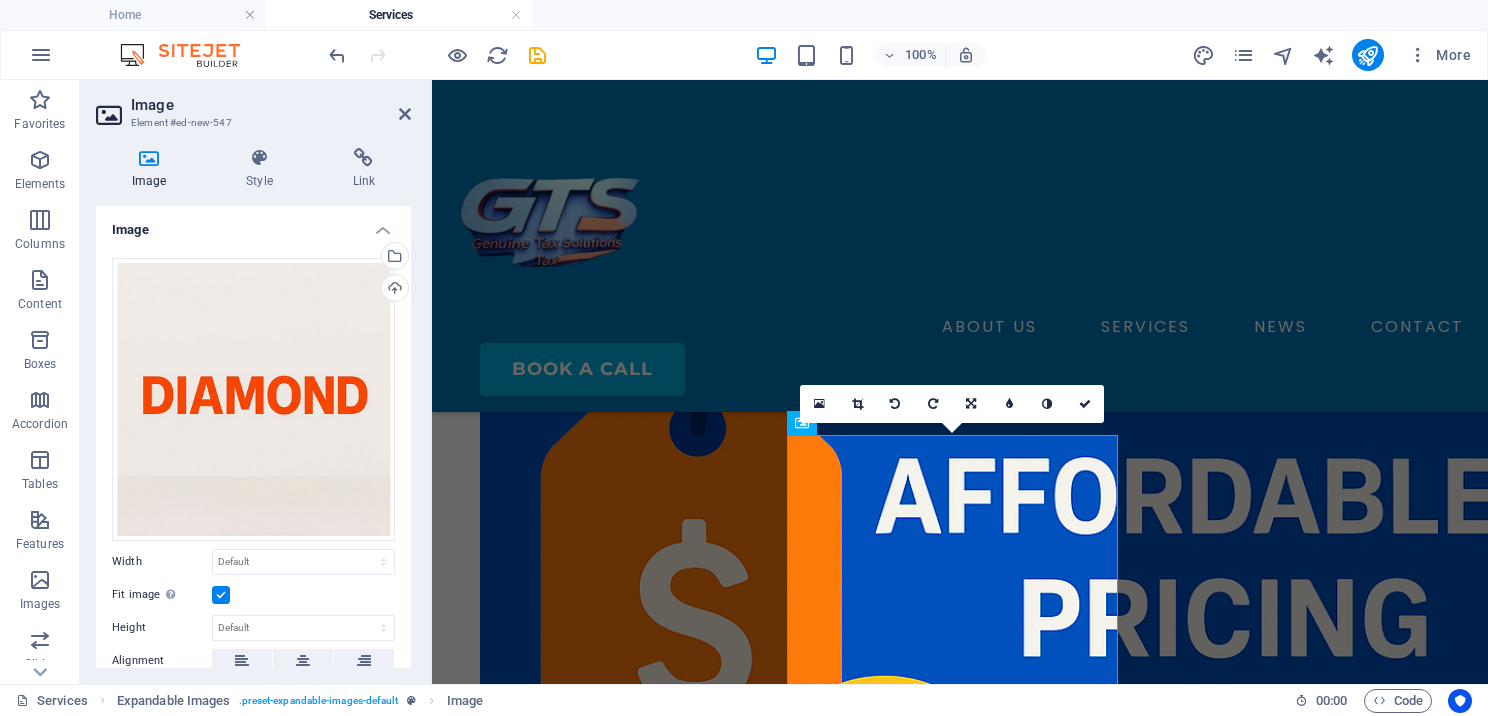 click on "Image" at bounding box center [271, 105] 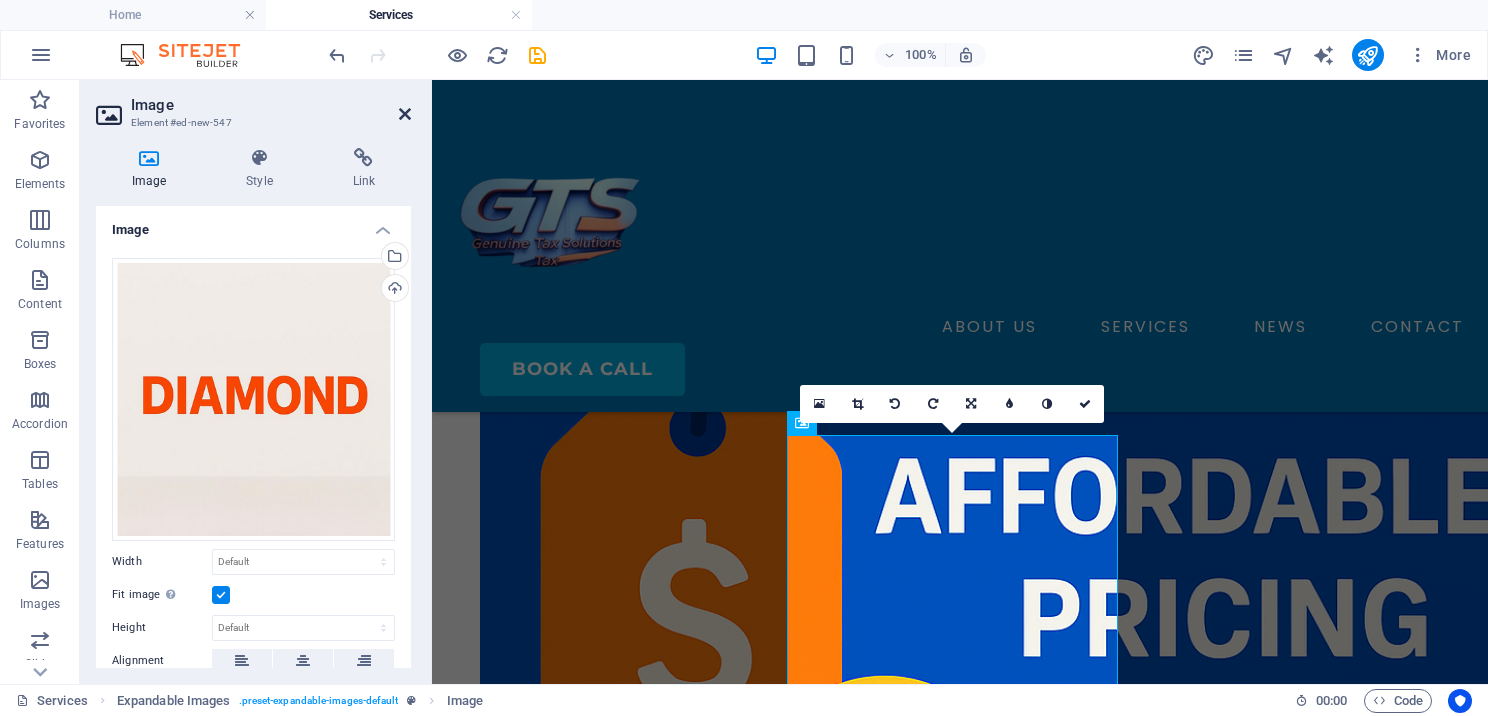 click at bounding box center [405, 114] 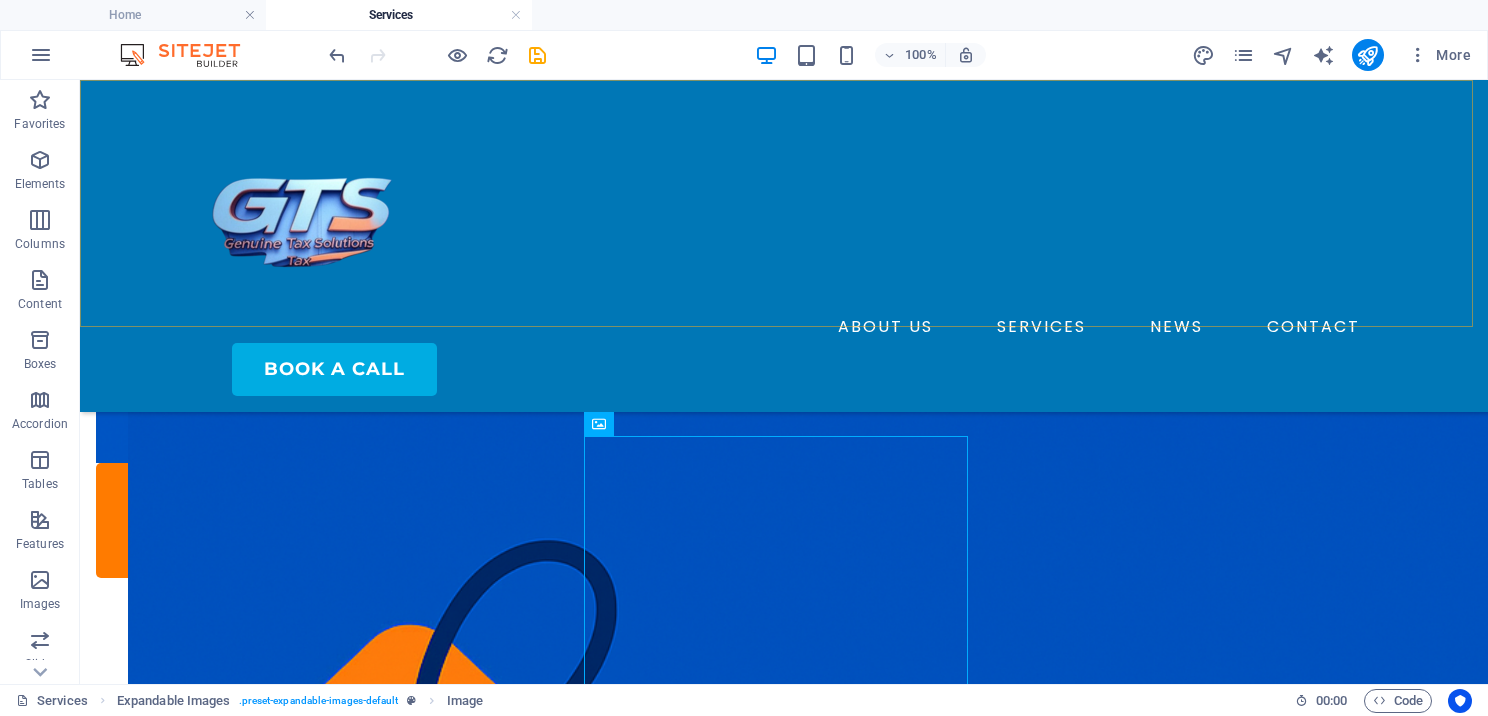 scroll, scrollTop: 1200, scrollLeft: 0, axis: vertical 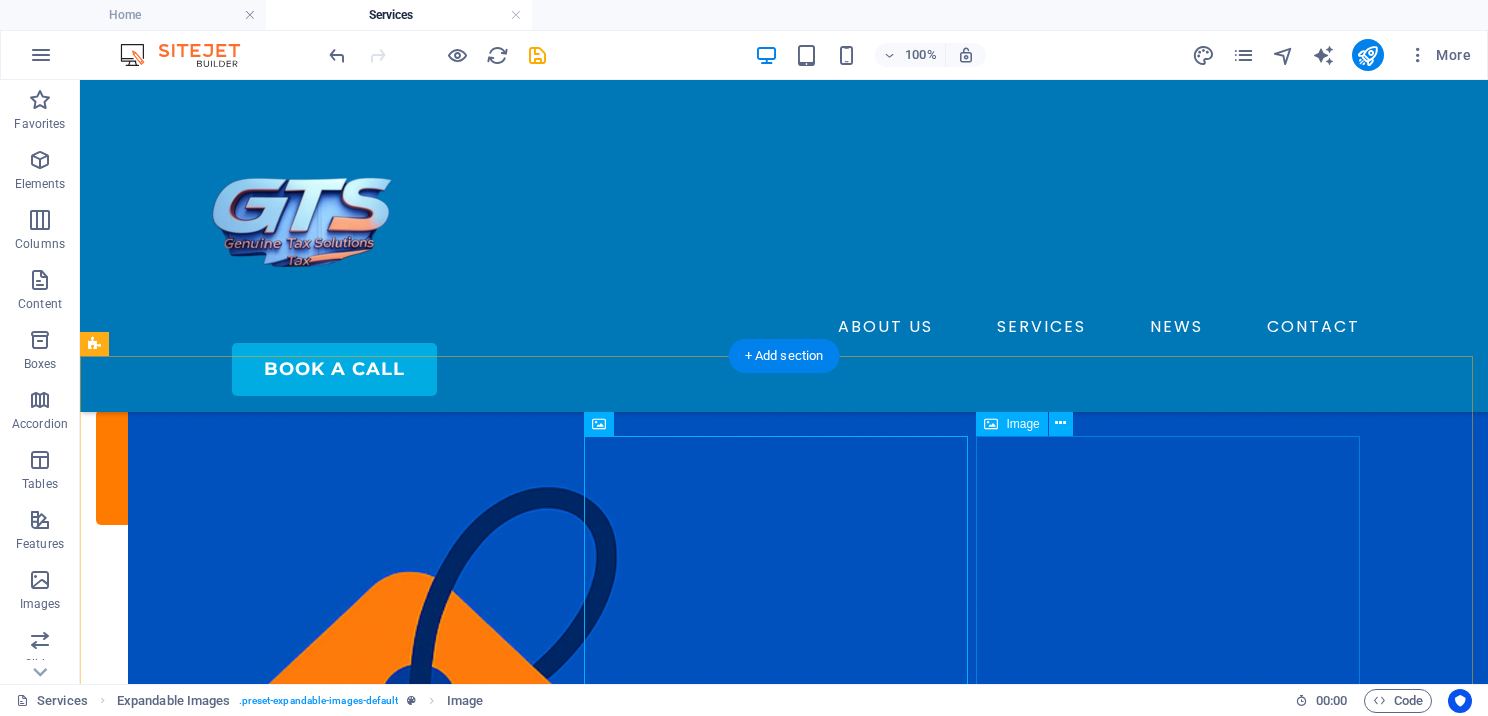 click at bounding box center (784, 6425) 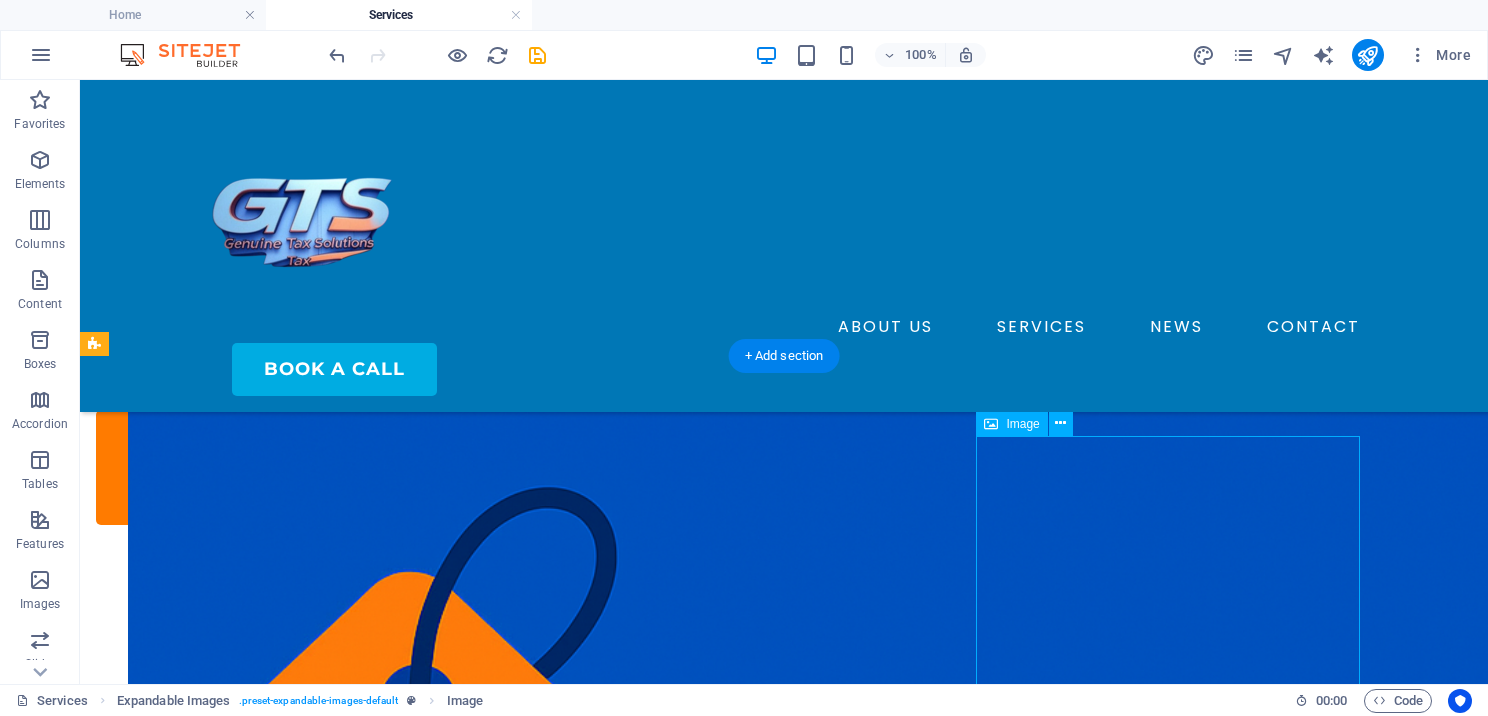 click at bounding box center [784, 6425] 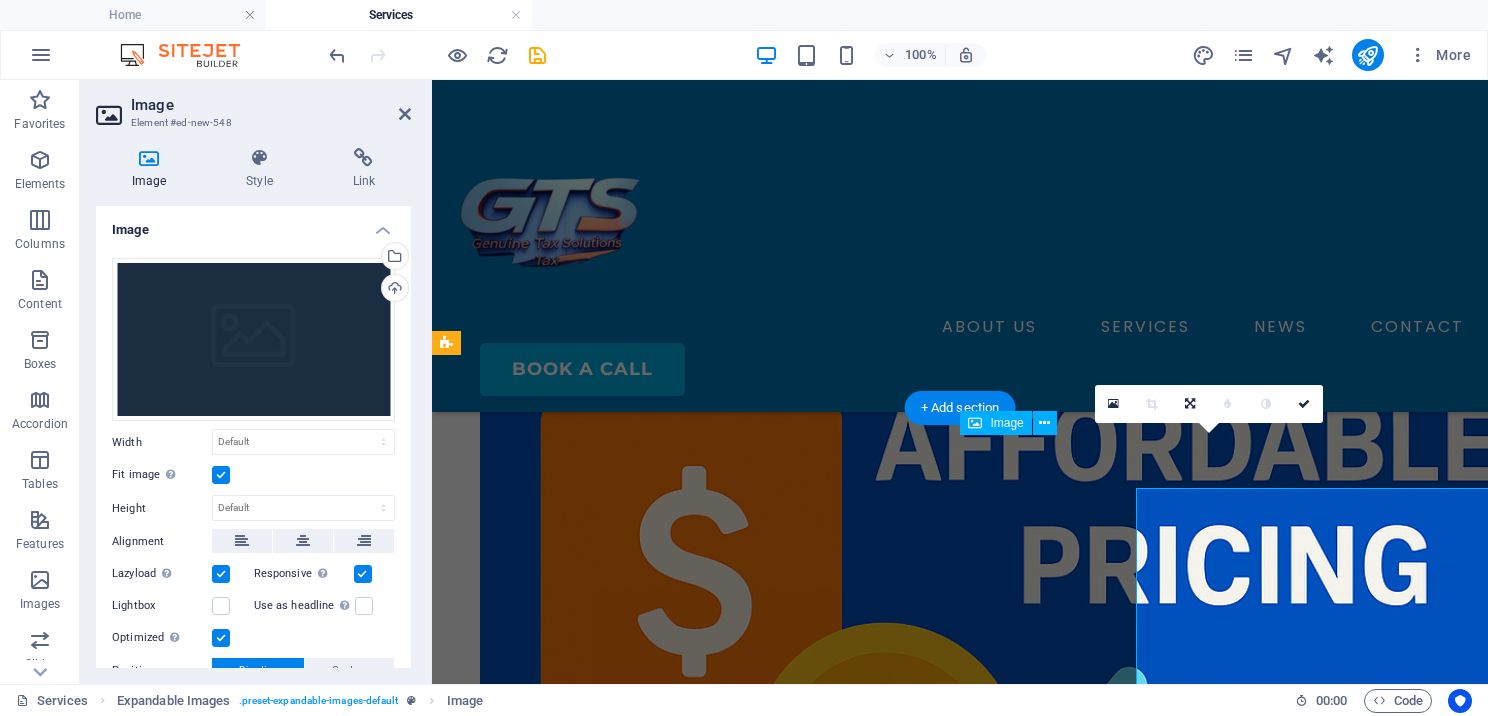 scroll, scrollTop: 1147, scrollLeft: 0, axis: vertical 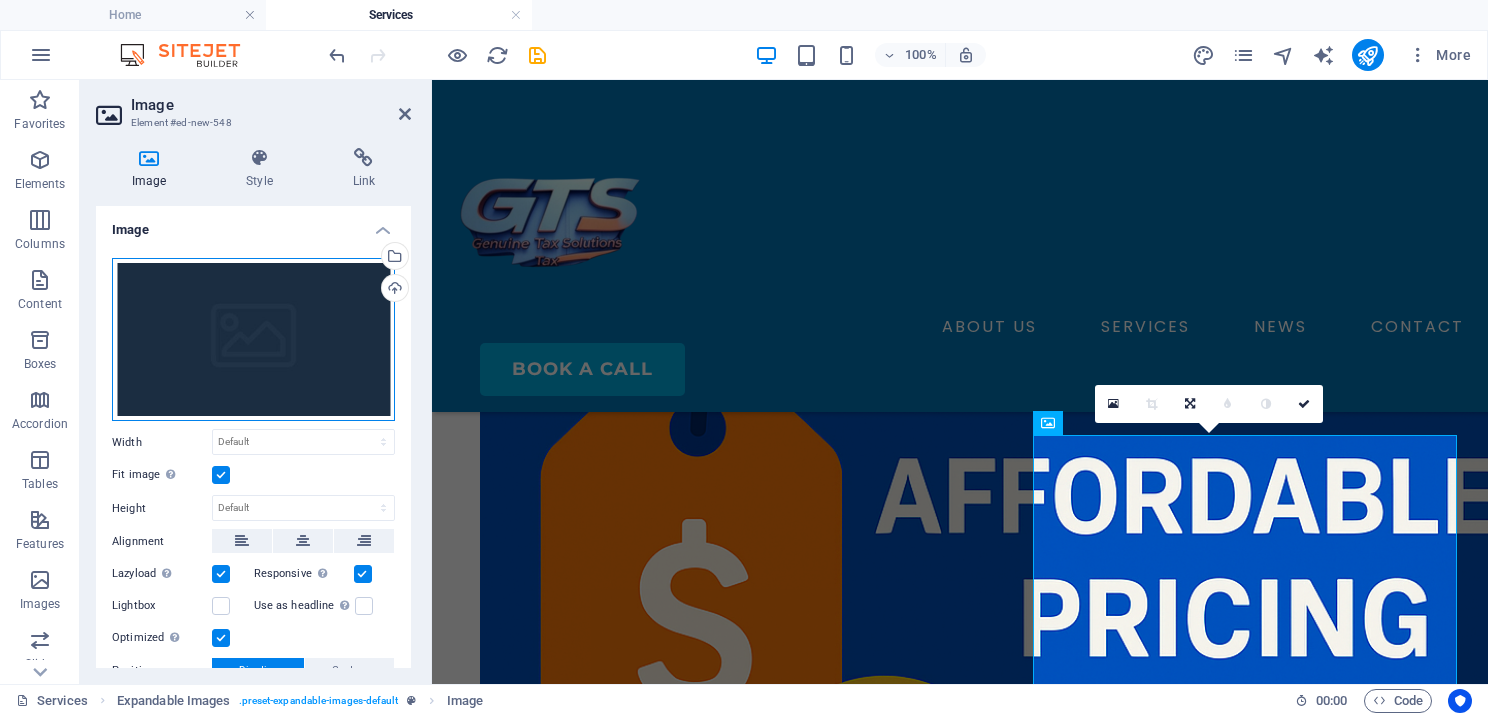 click on "Drag files here, click to choose files or select files from Files or our free stock photos & videos" at bounding box center [253, 340] 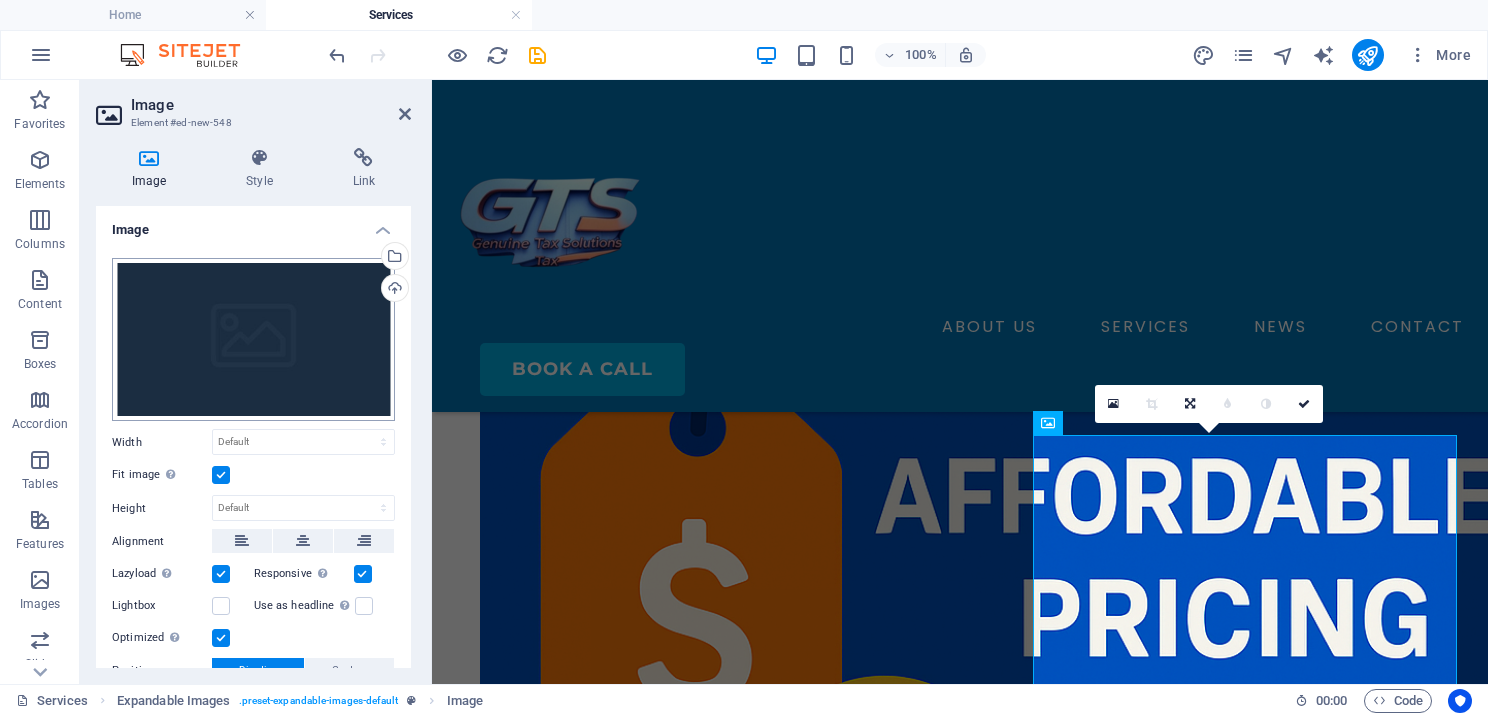 scroll, scrollTop: 1243, scrollLeft: 0, axis: vertical 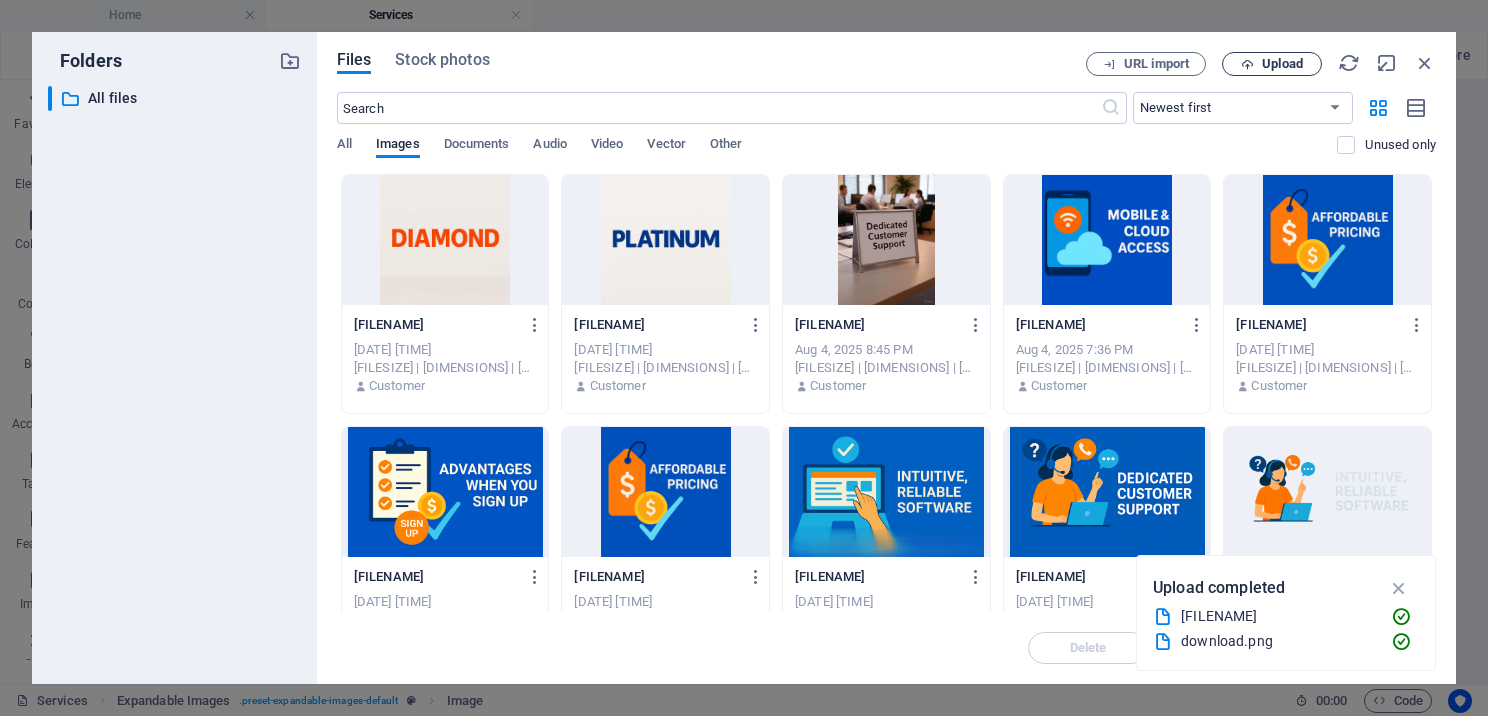 click on "Upload" at bounding box center [1282, 64] 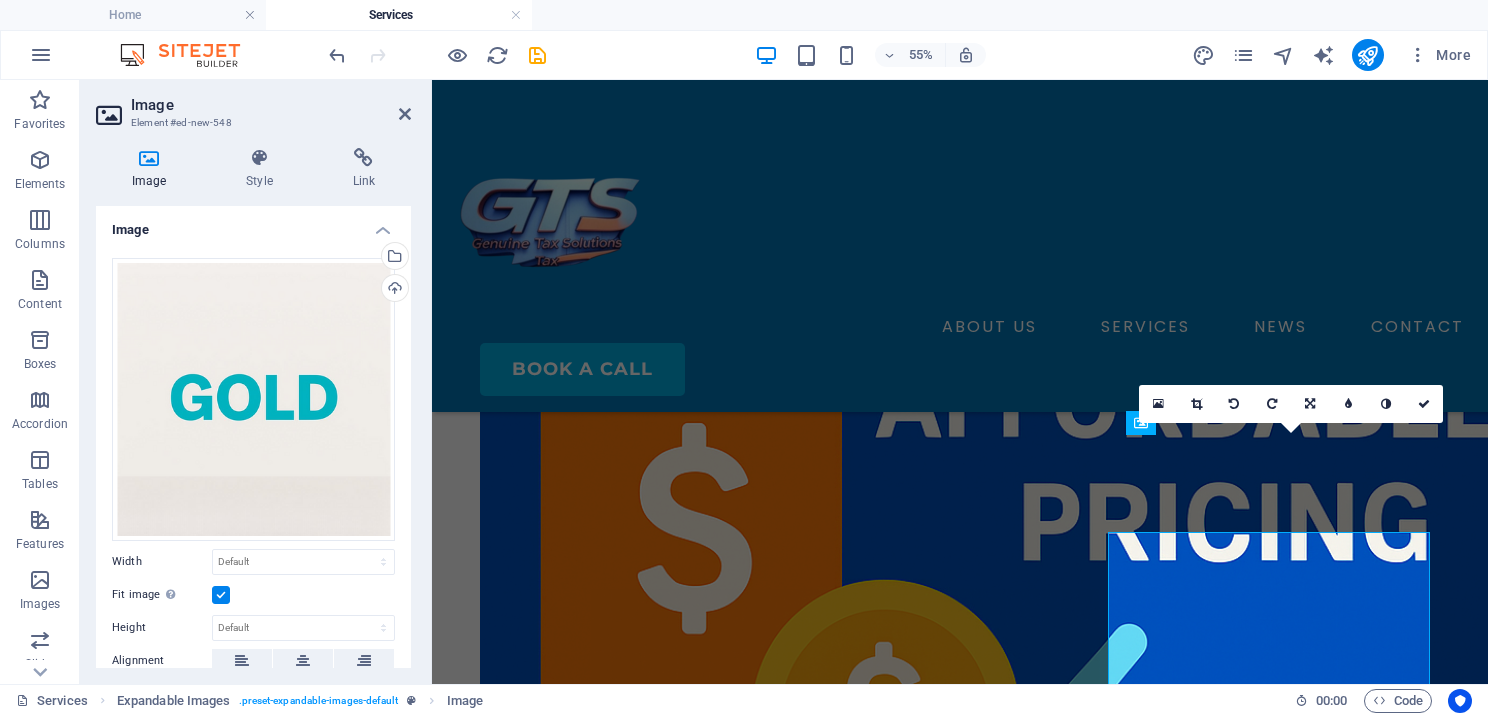 scroll, scrollTop: 1147, scrollLeft: 0, axis: vertical 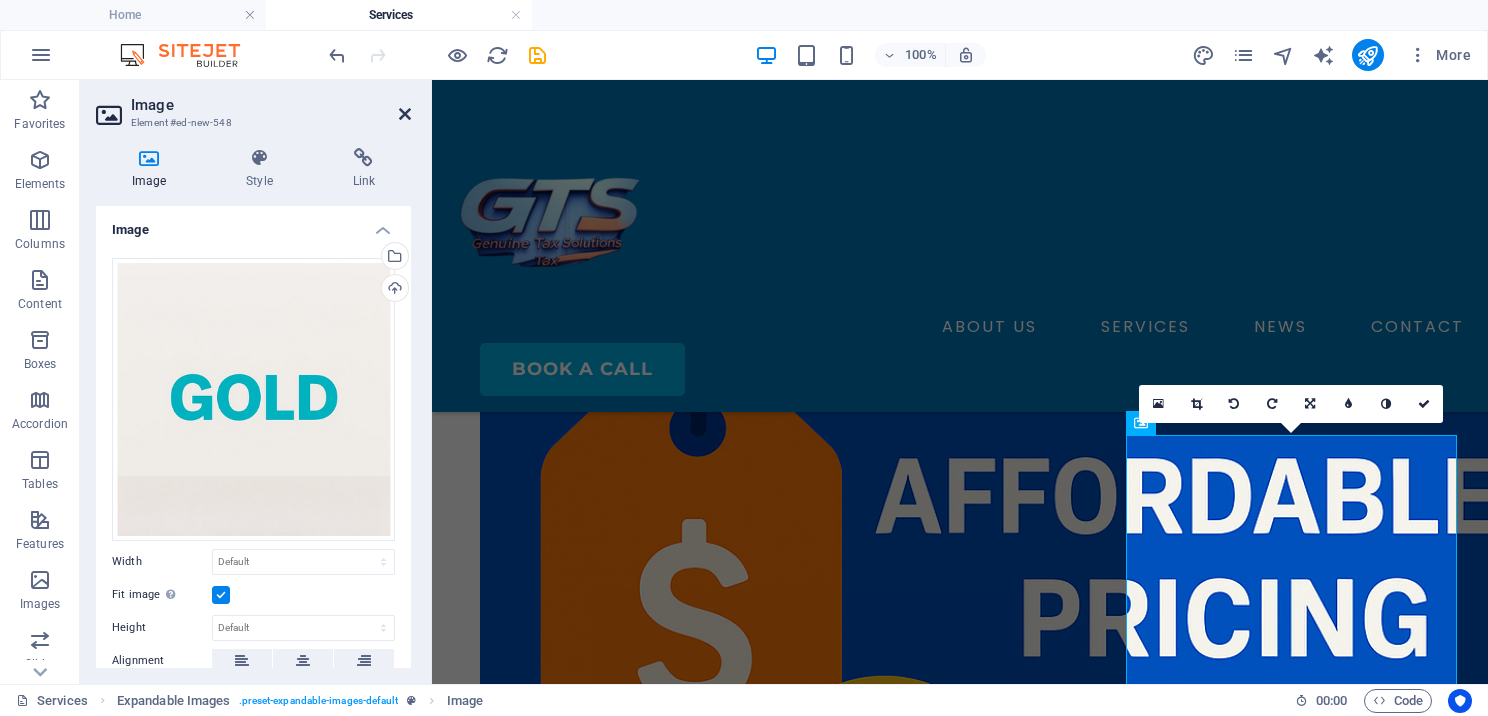 click at bounding box center [405, 114] 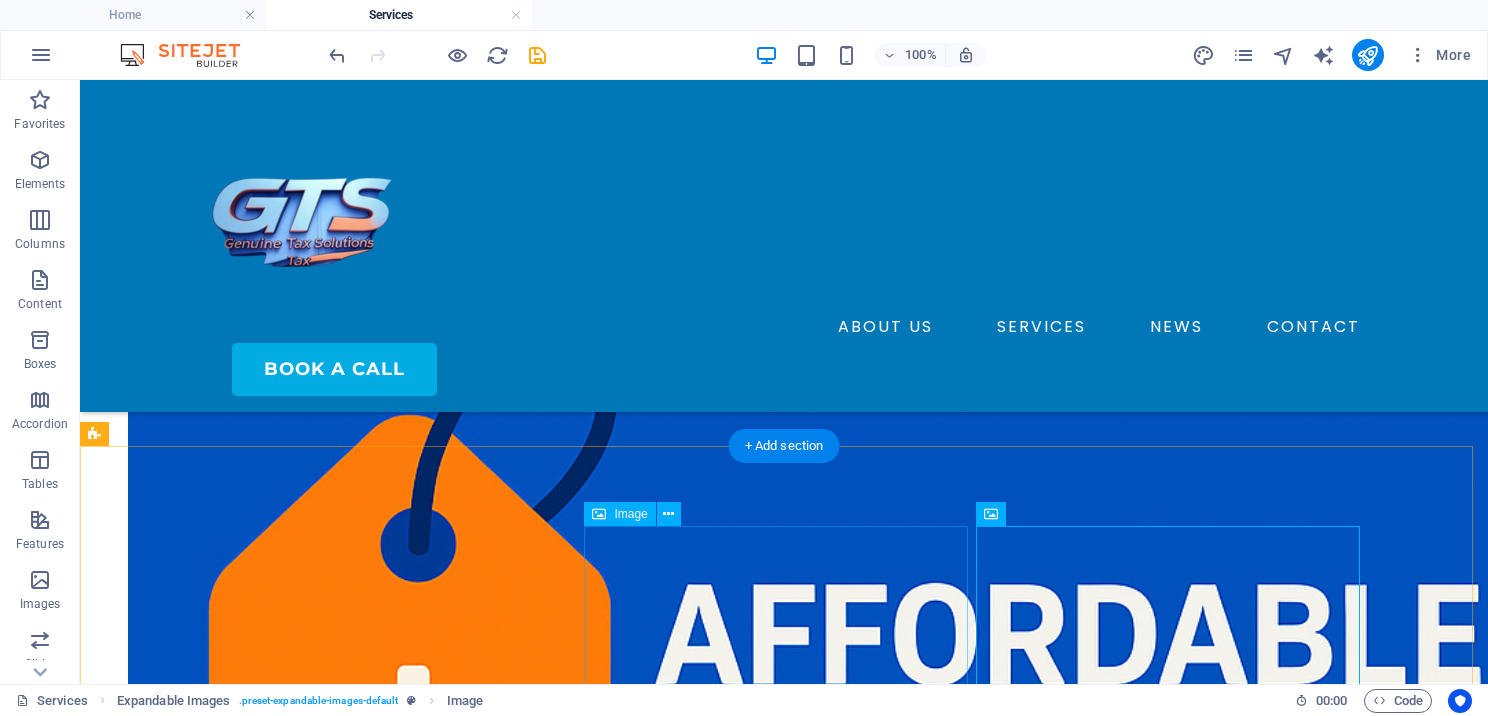 scroll, scrollTop: 1100, scrollLeft: 0, axis: vertical 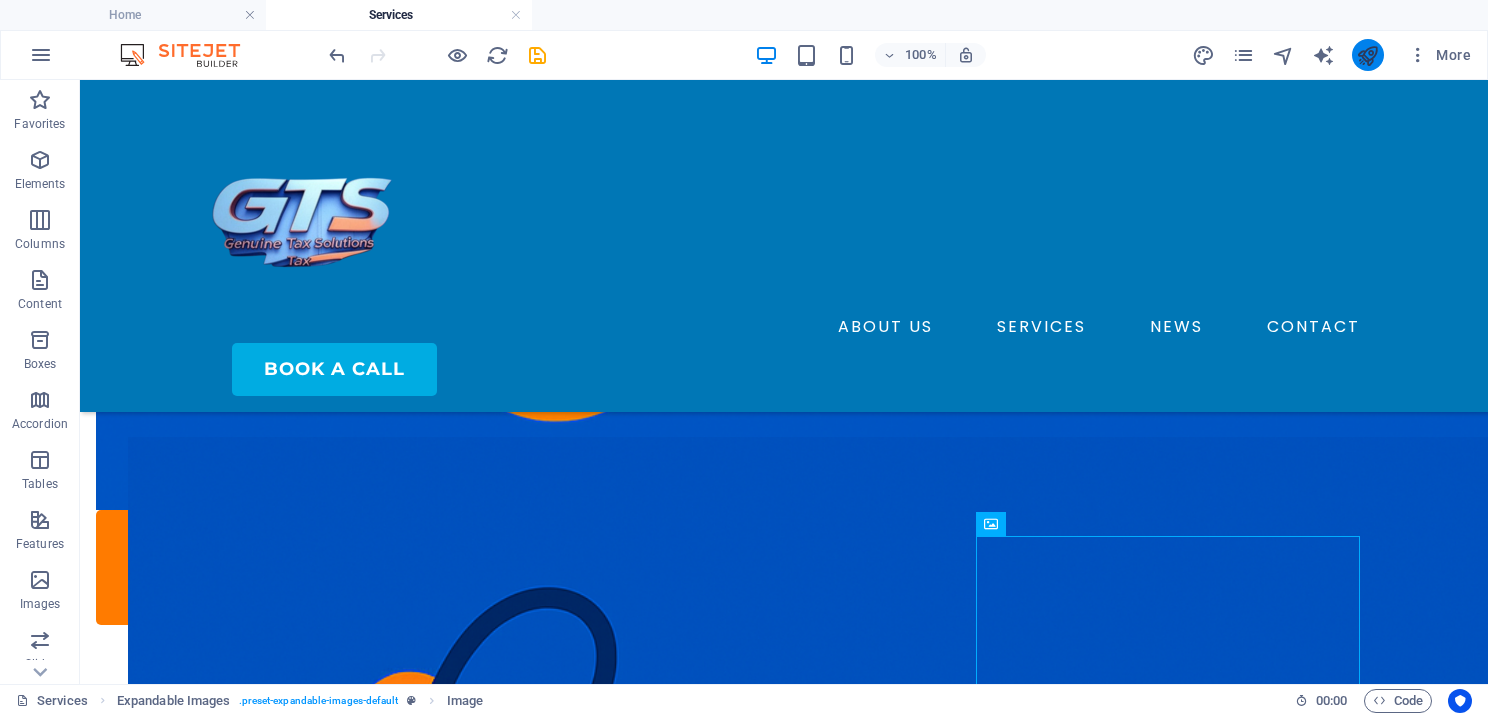 click at bounding box center (1367, 55) 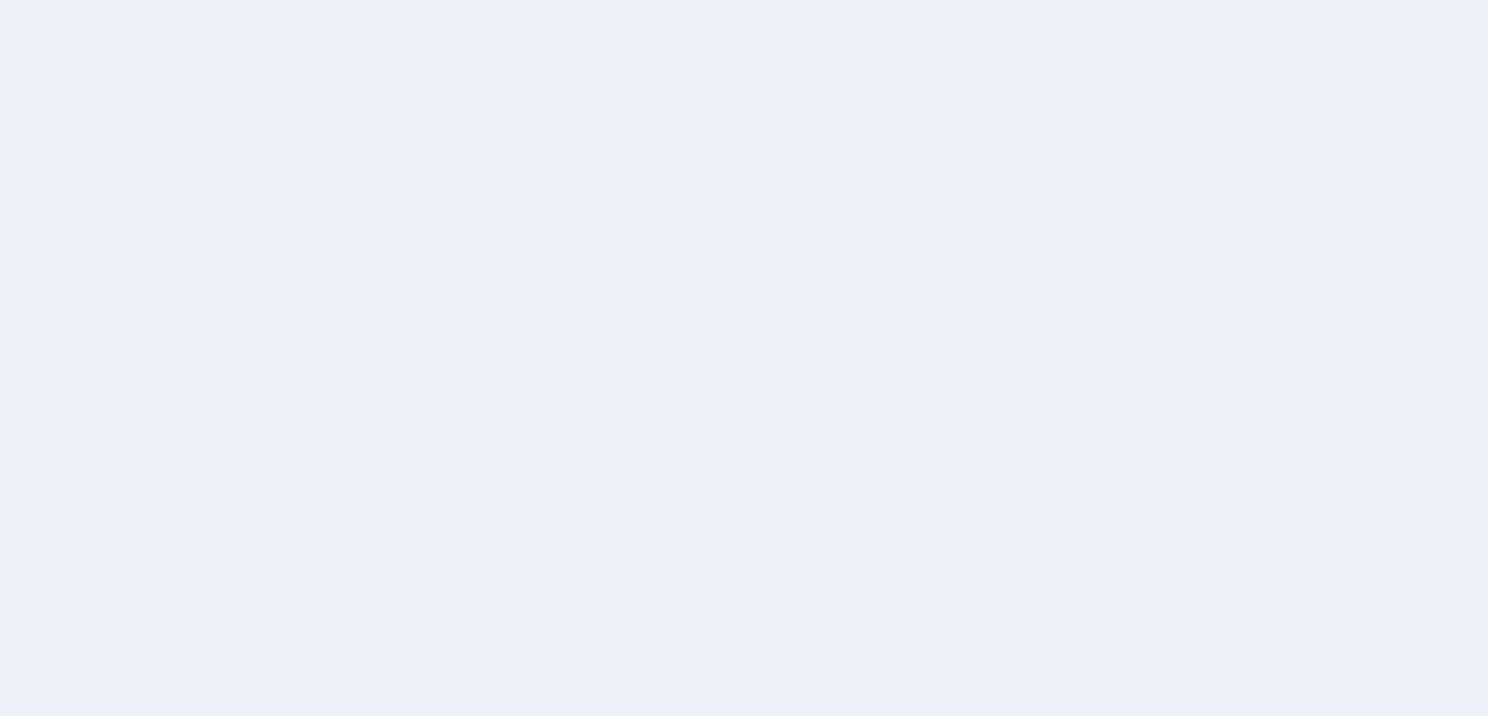 scroll, scrollTop: 0, scrollLeft: 0, axis: both 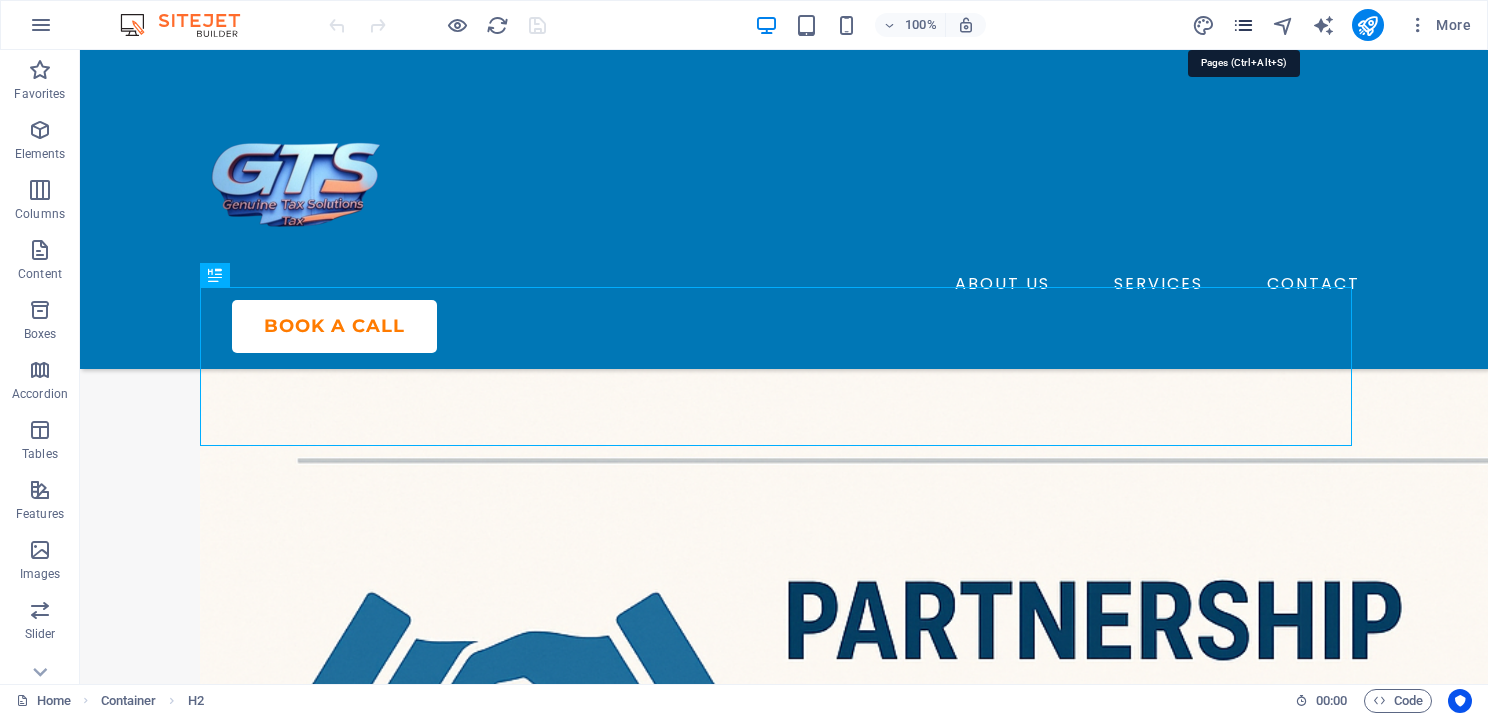 click at bounding box center [1243, 25] 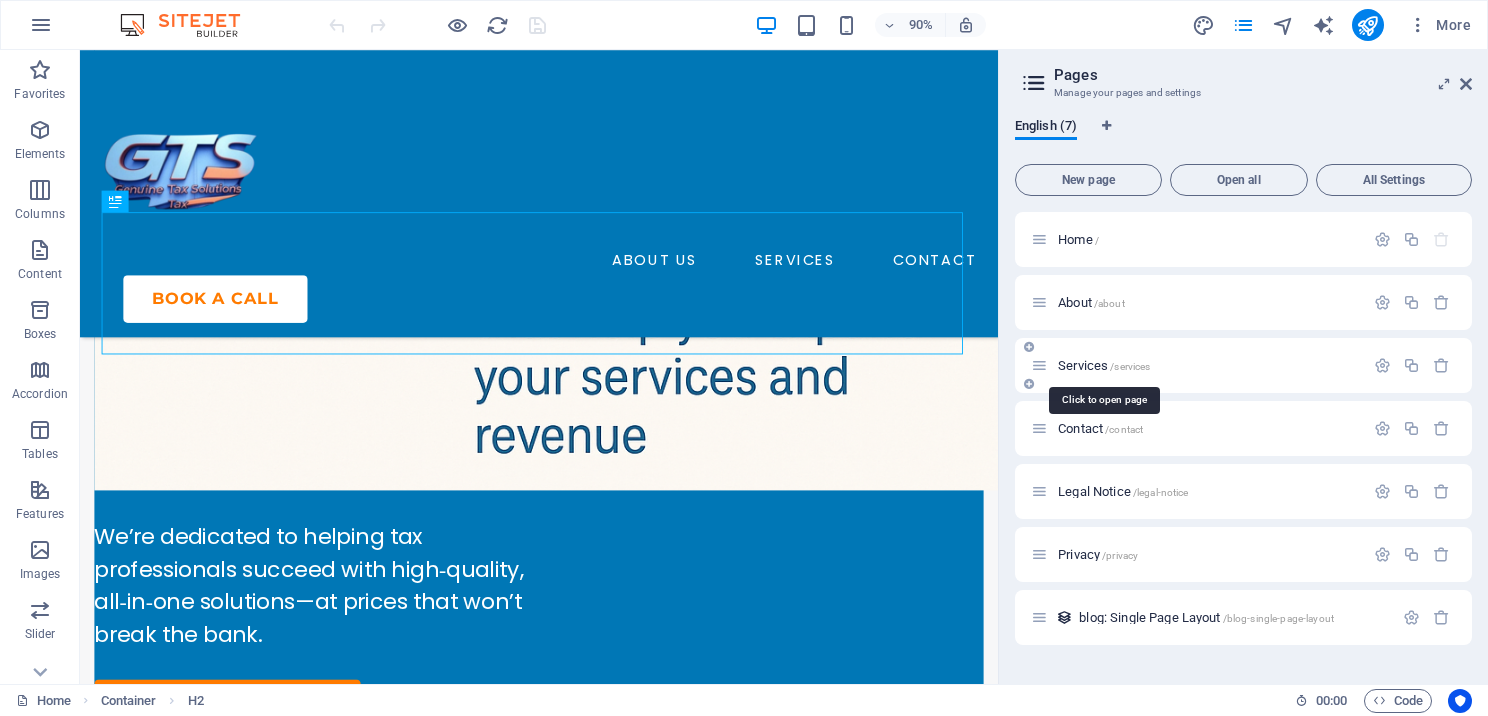 click on "Services /services" at bounding box center [1104, 365] 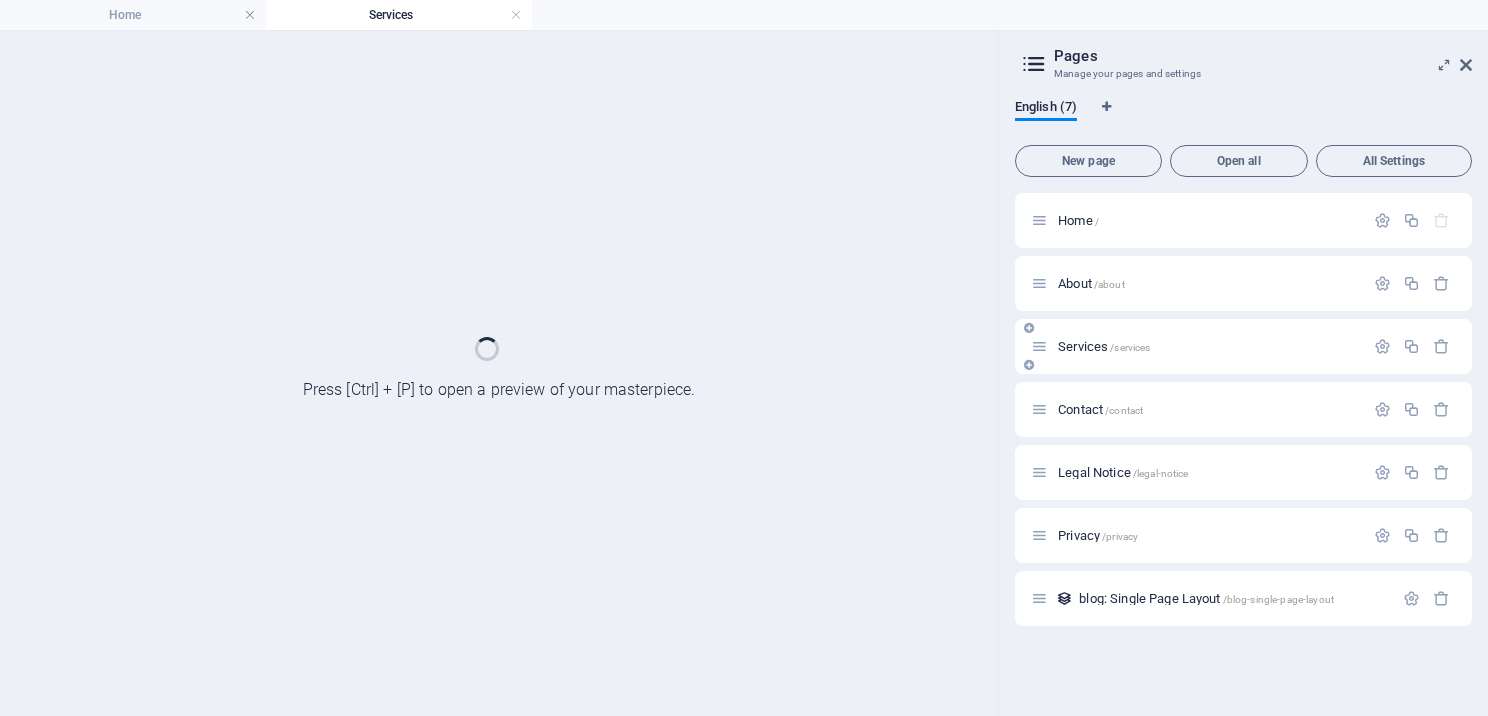 scroll, scrollTop: 0, scrollLeft: 0, axis: both 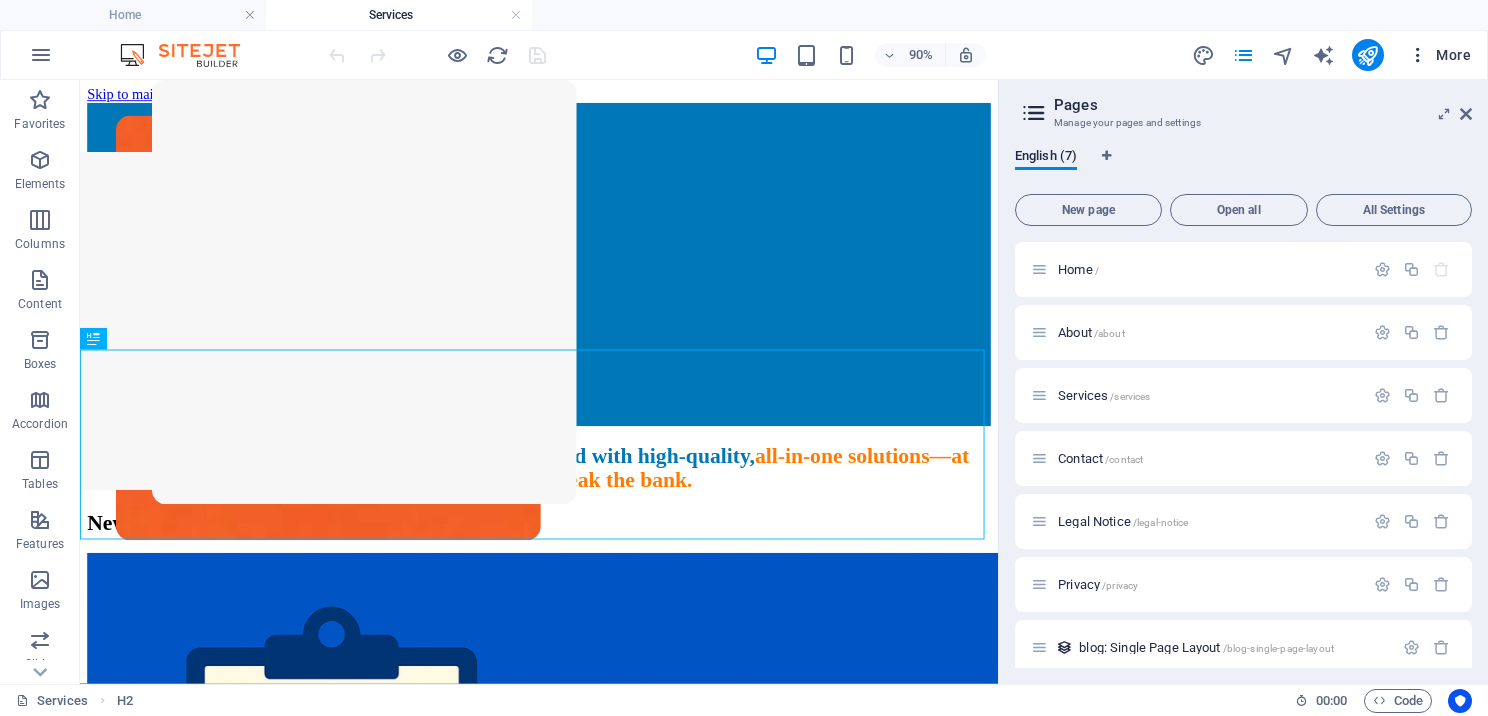 click on "More" at bounding box center (1439, 55) 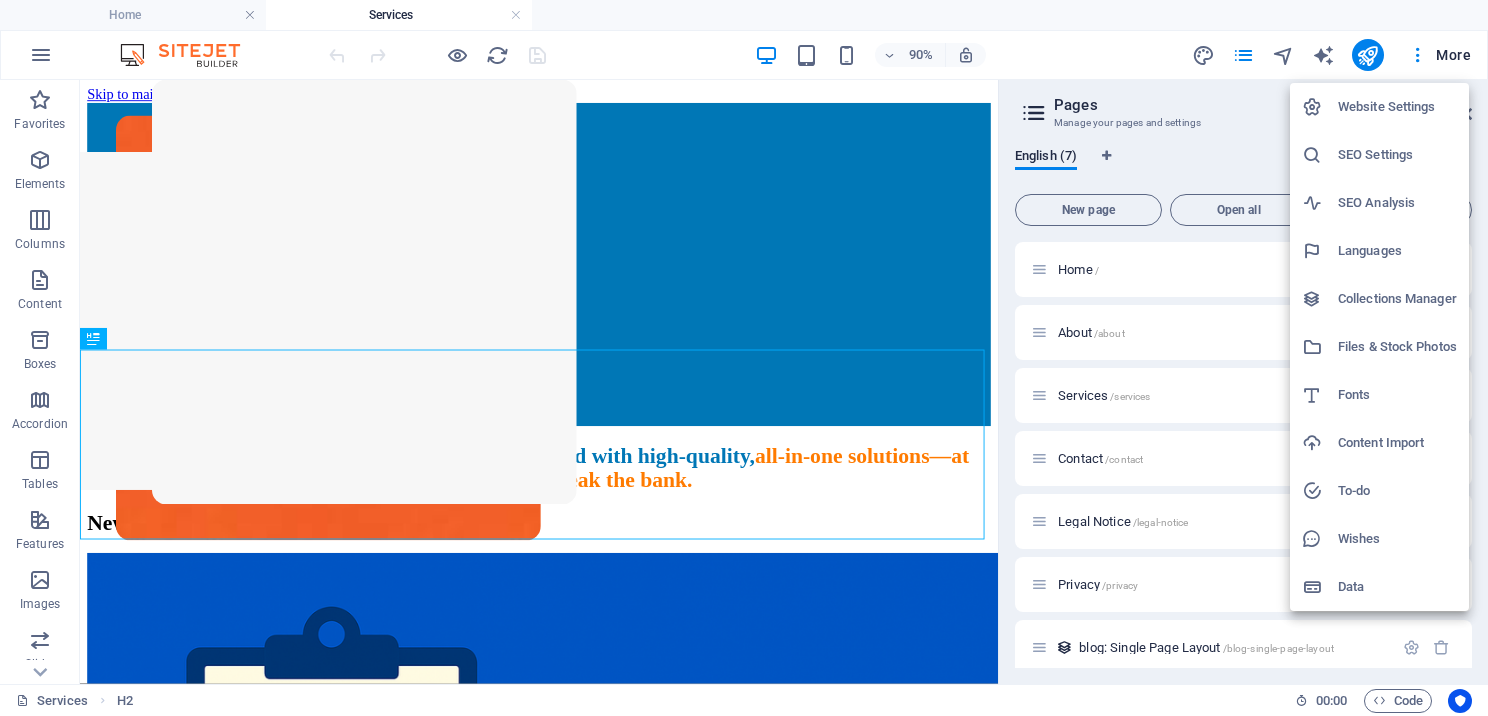 click at bounding box center [744, 358] 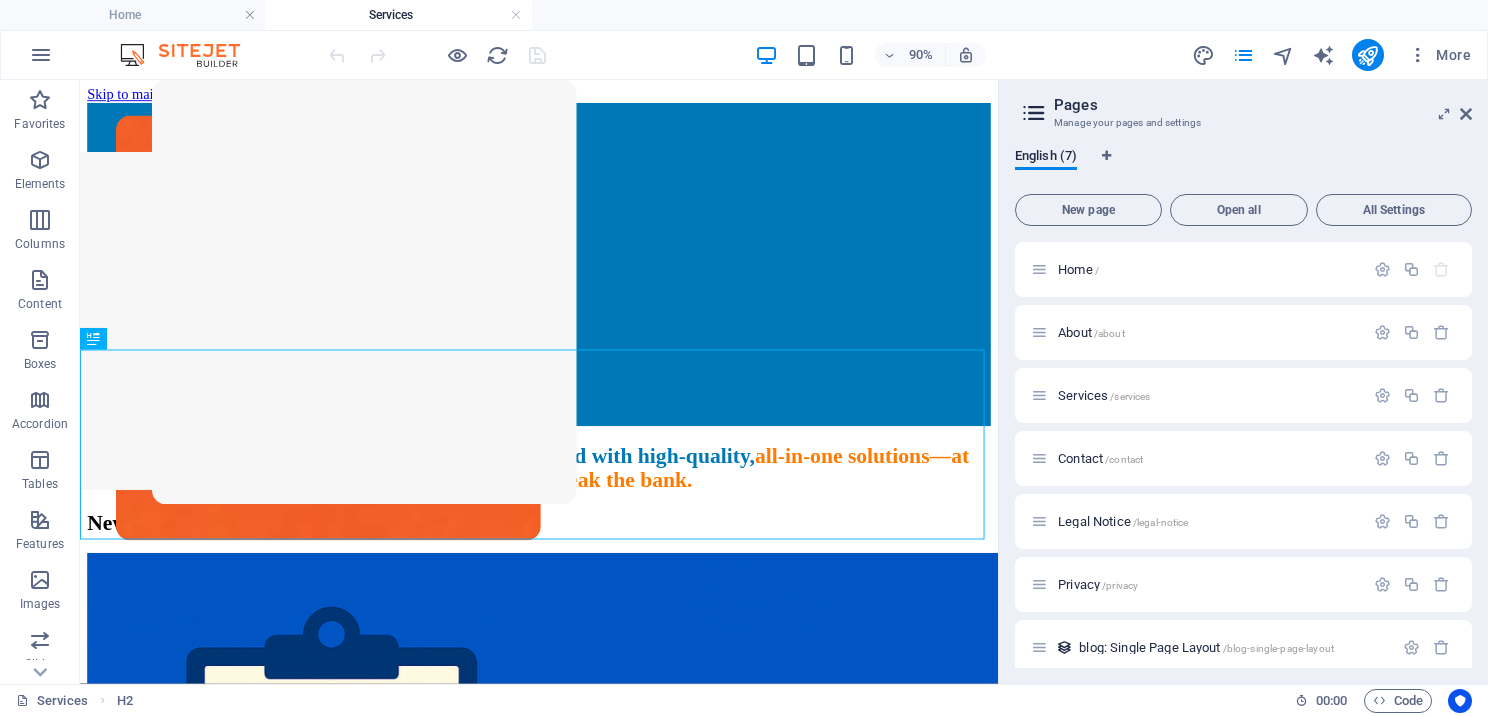 click on "Pages Manage your pages and settings" at bounding box center [1245, 106] 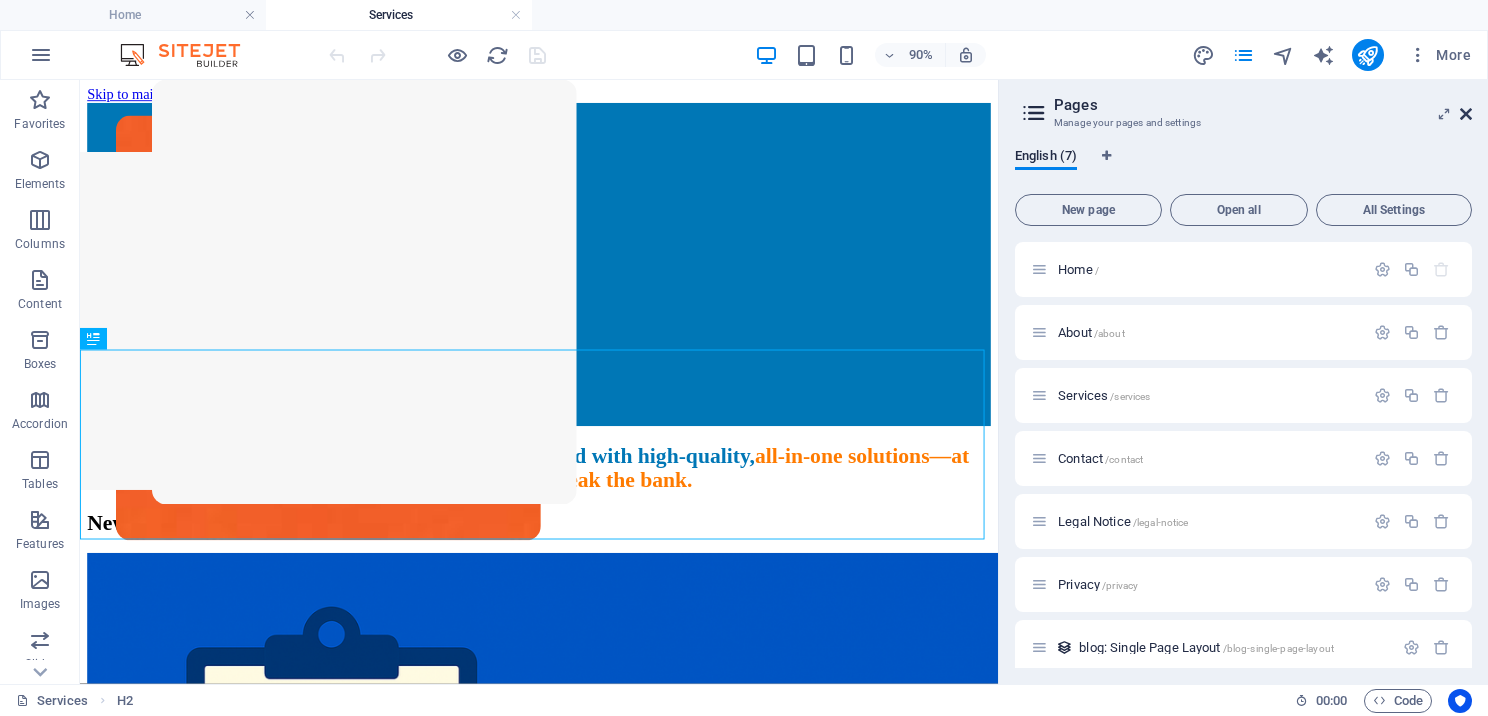 click at bounding box center (1466, 114) 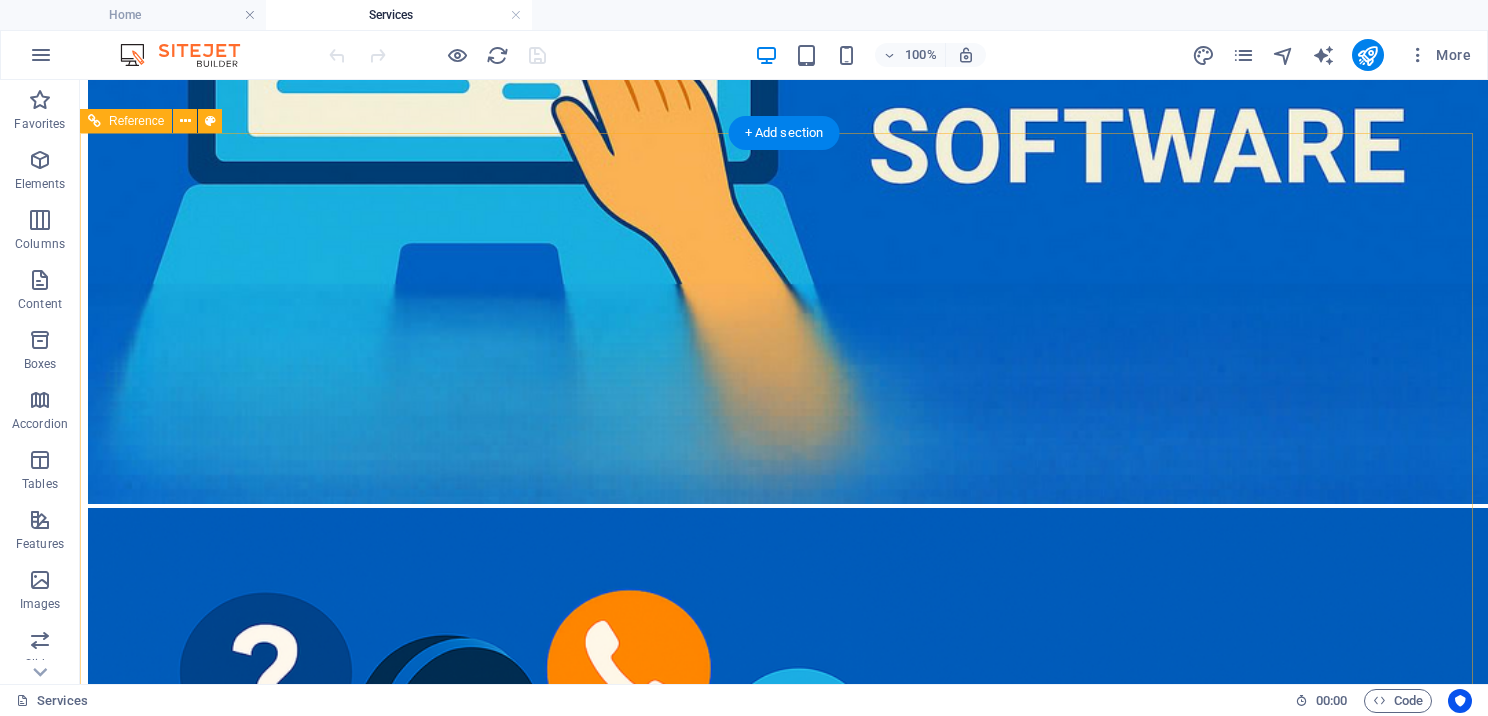 scroll, scrollTop: 1900, scrollLeft: 0, axis: vertical 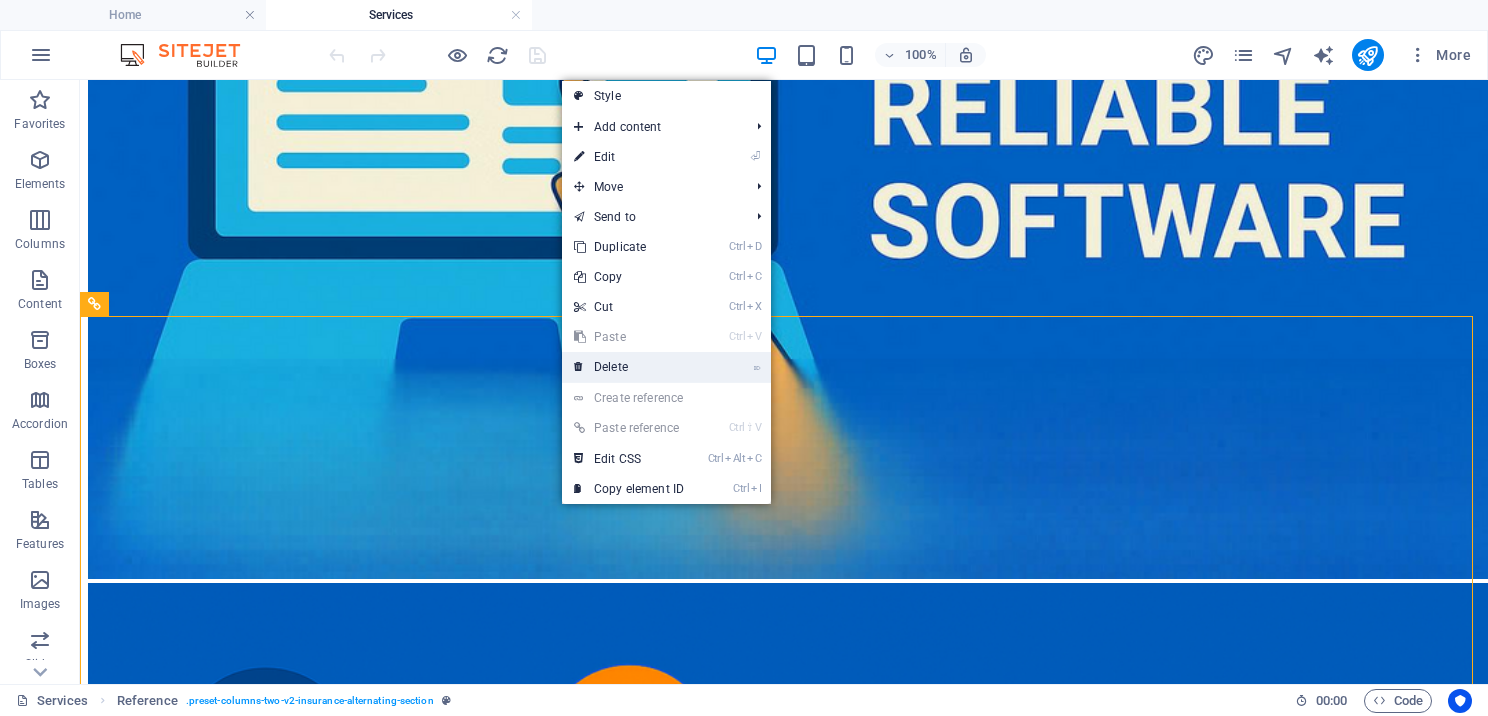click on "⌦  Delete" at bounding box center [629, 367] 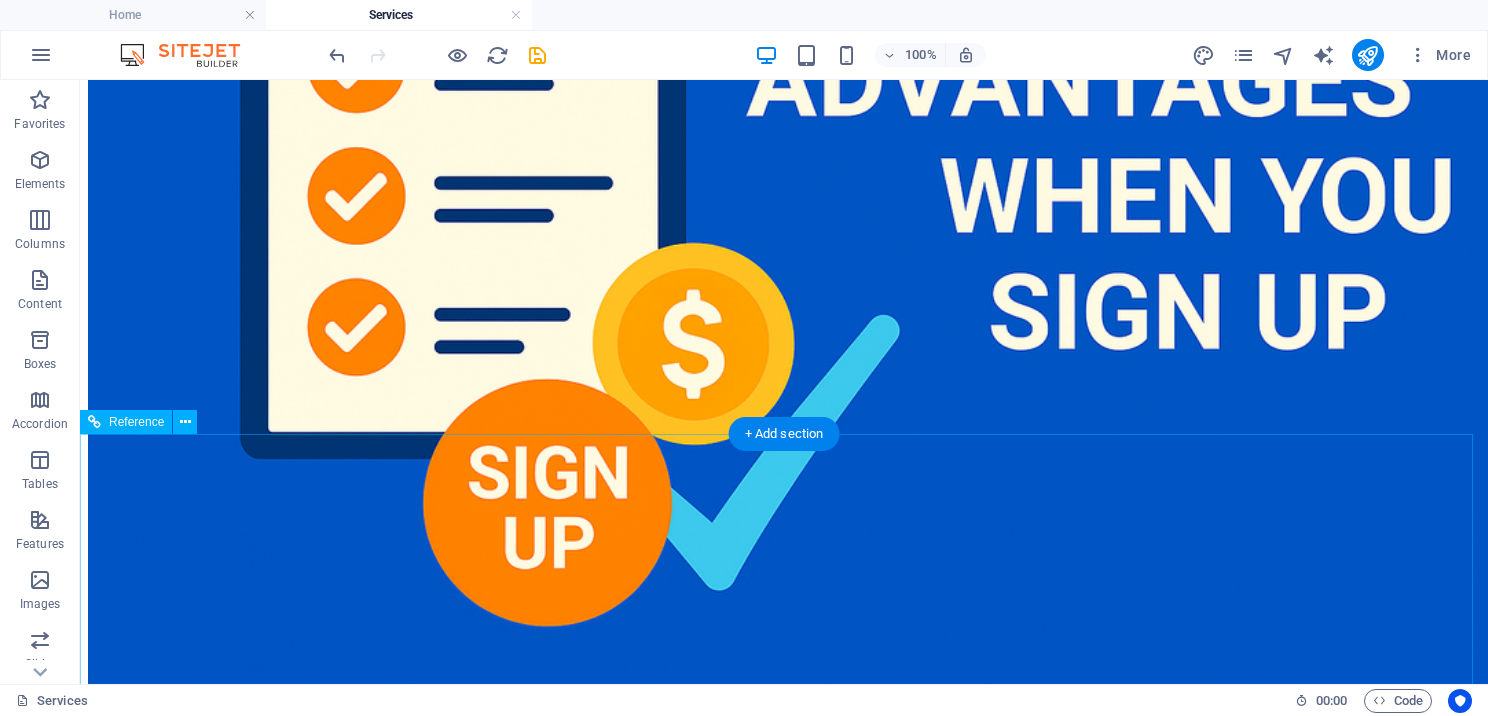 scroll, scrollTop: 700, scrollLeft: 0, axis: vertical 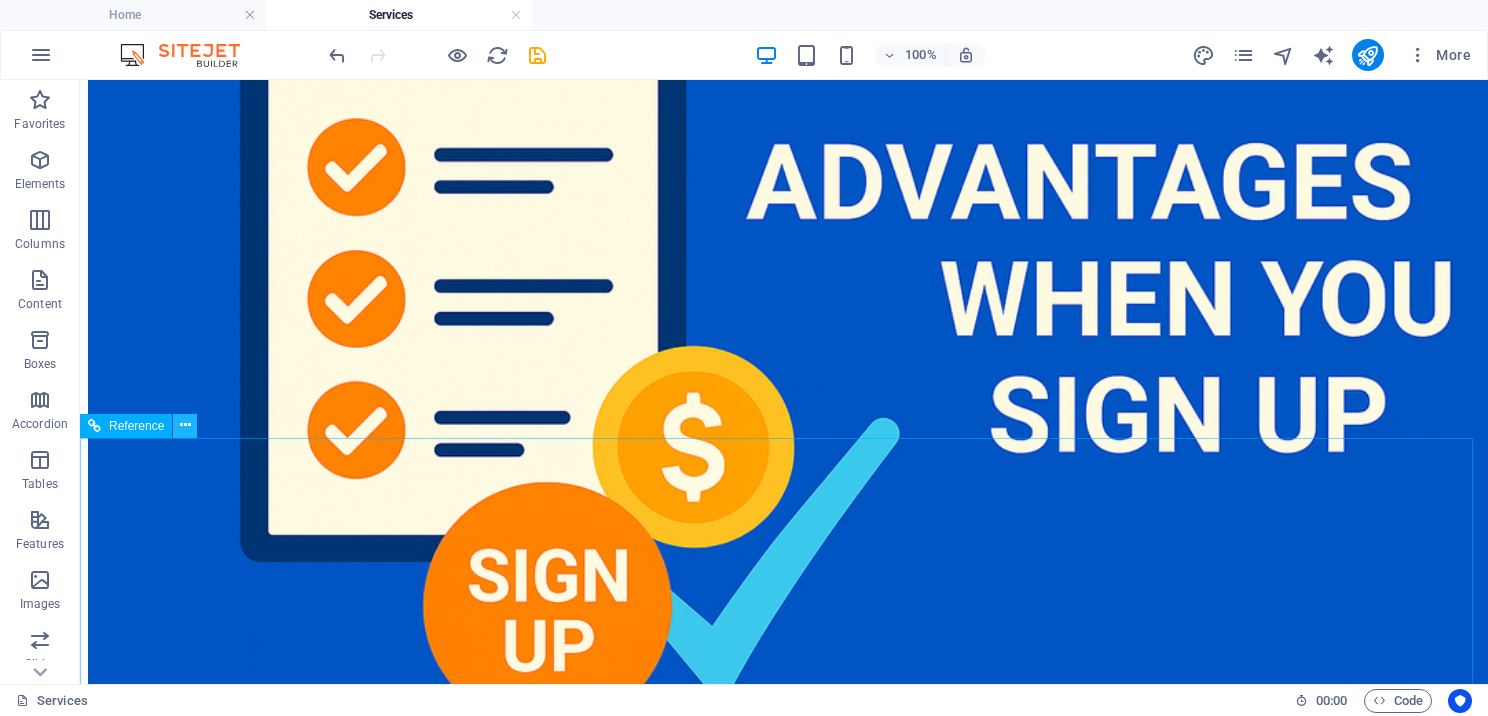 click at bounding box center [185, 425] 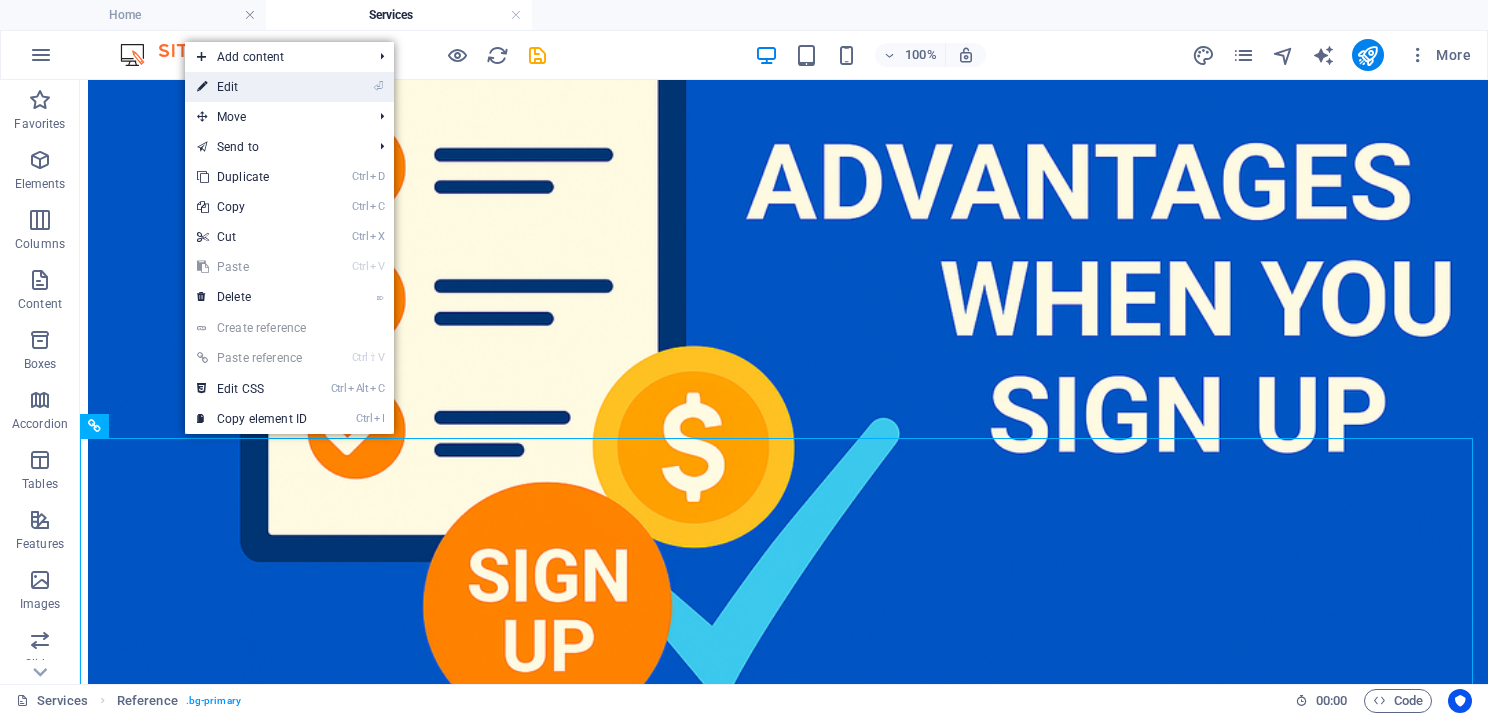 click on "⏎  Edit" at bounding box center [252, 87] 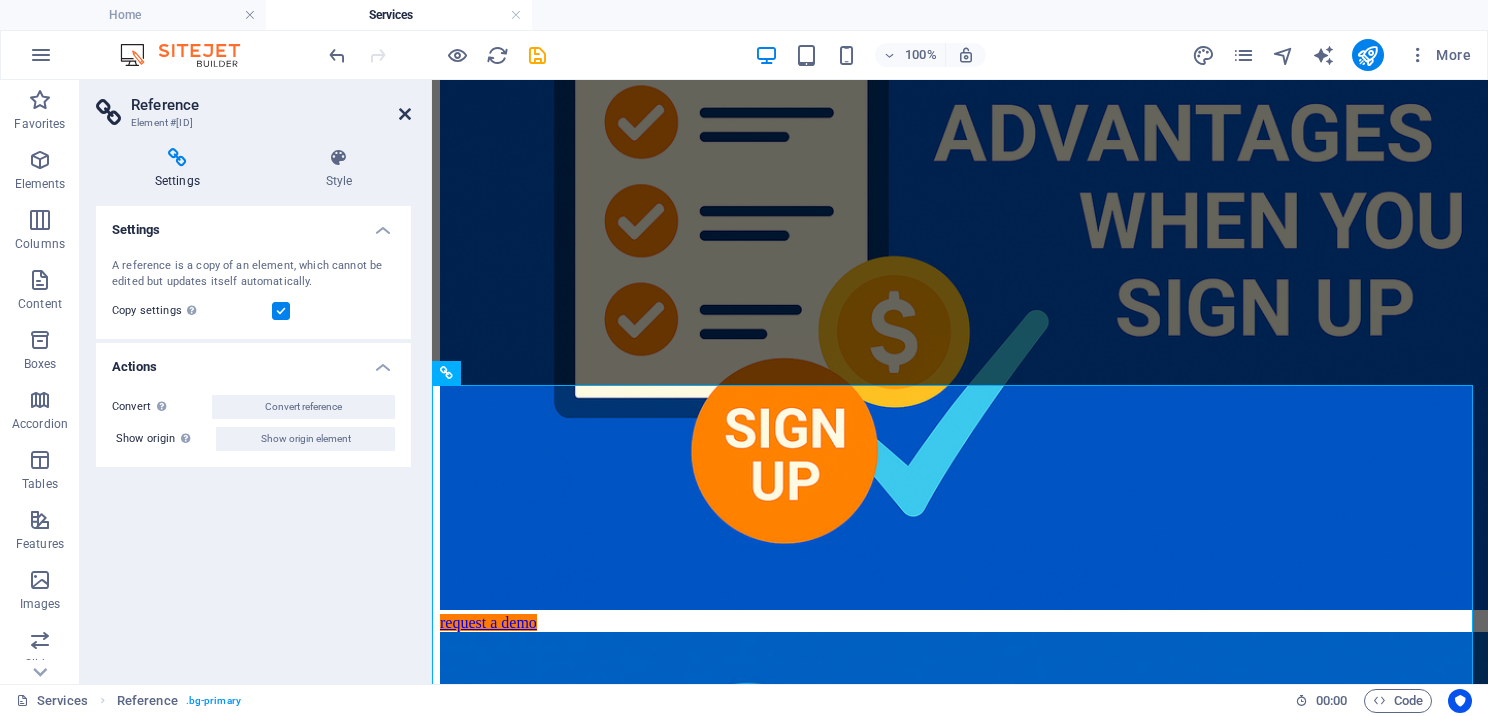 click at bounding box center [405, 114] 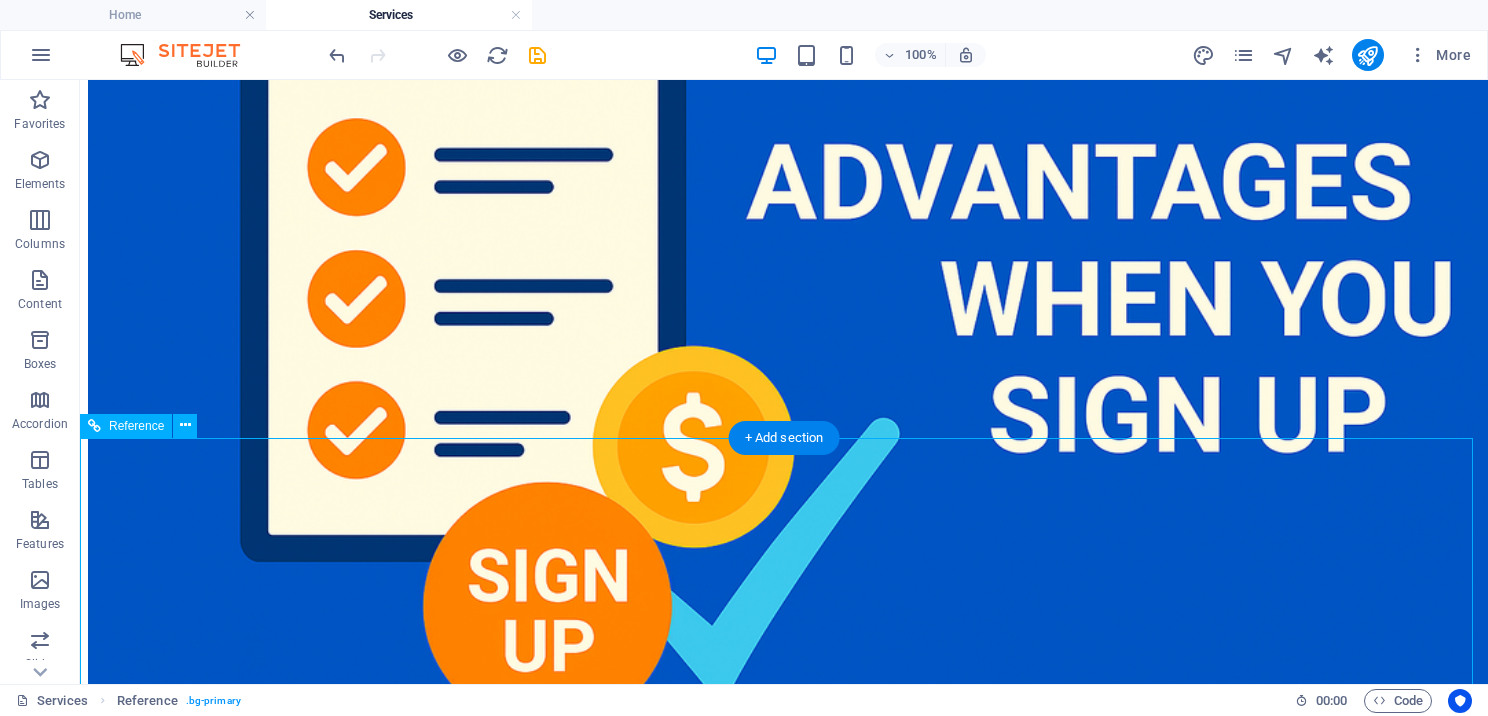 click on "We work alongside  both   aspiring tax preparers,  providing step-by-step instruction,  and established experts." at bounding box center (784, 5703) 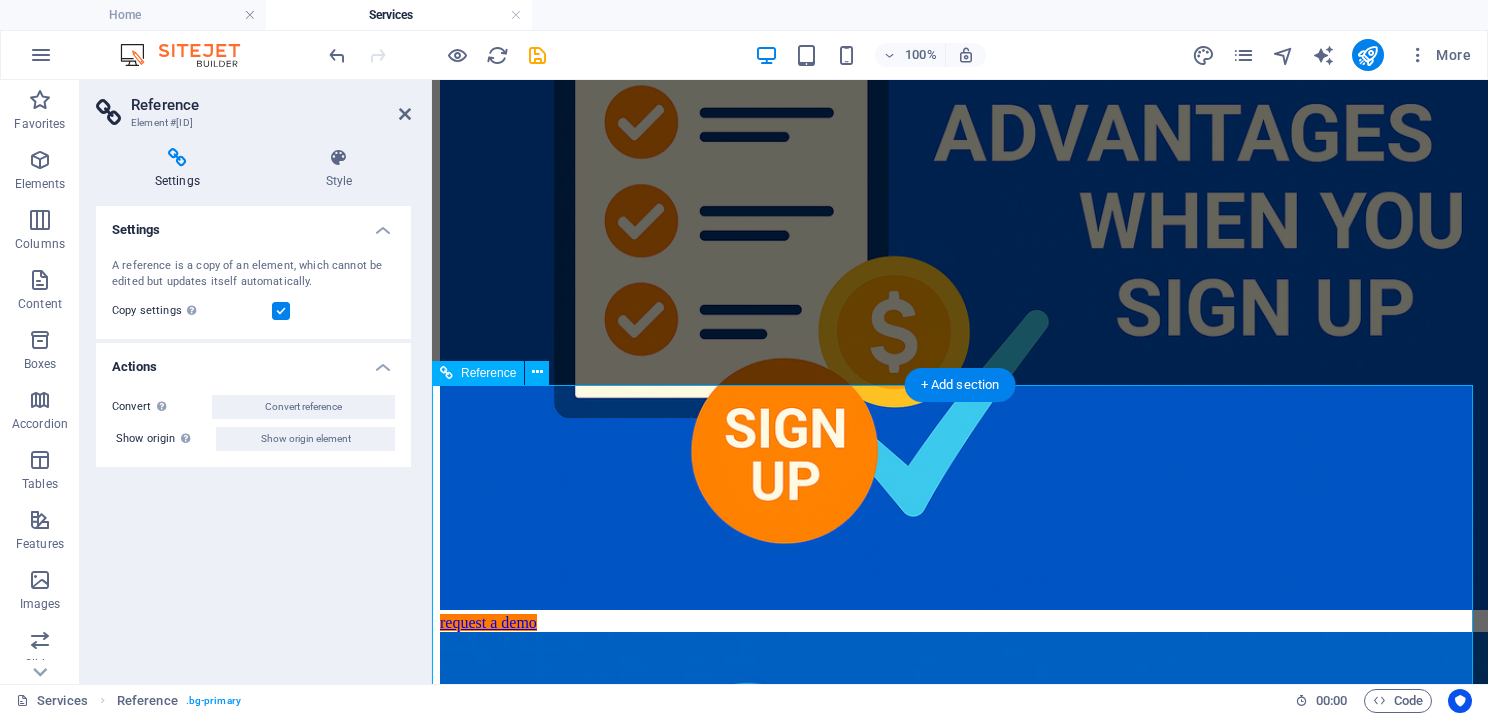 click on "We work alongside  both   aspiring tax preparers,  providing step-by-step instruction,  and established experts." at bounding box center (960, 4336) 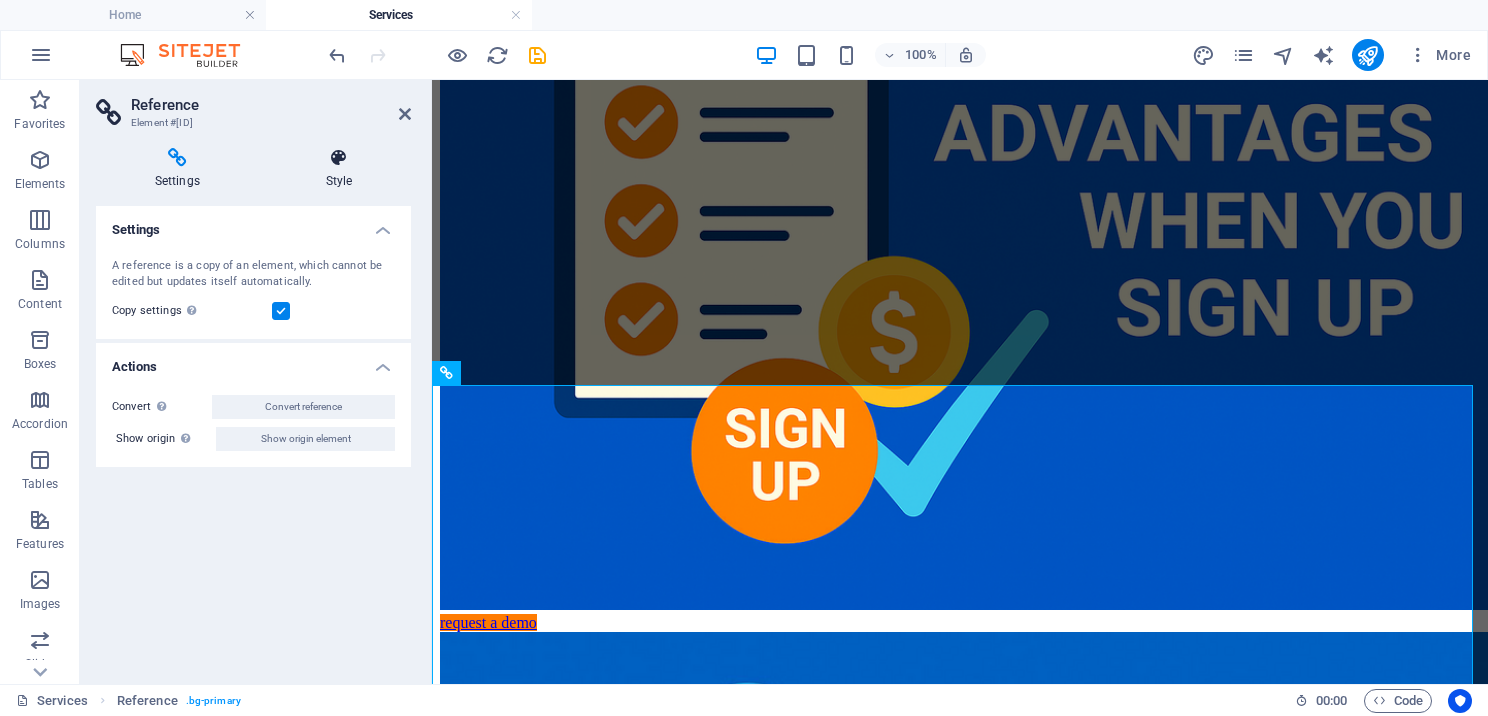 click on "Style" at bounding box center [339, 169] 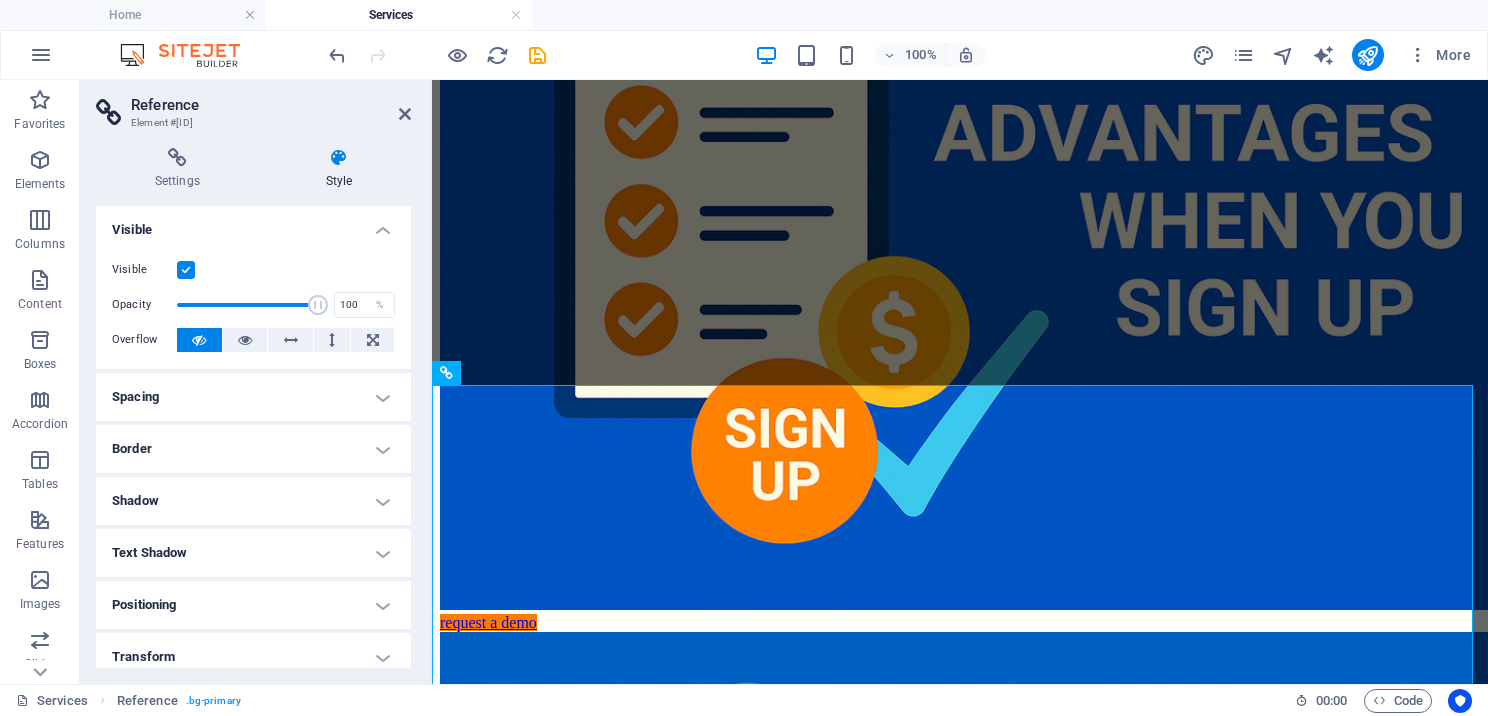 click on "Reference" at bounding box center [271, 105] 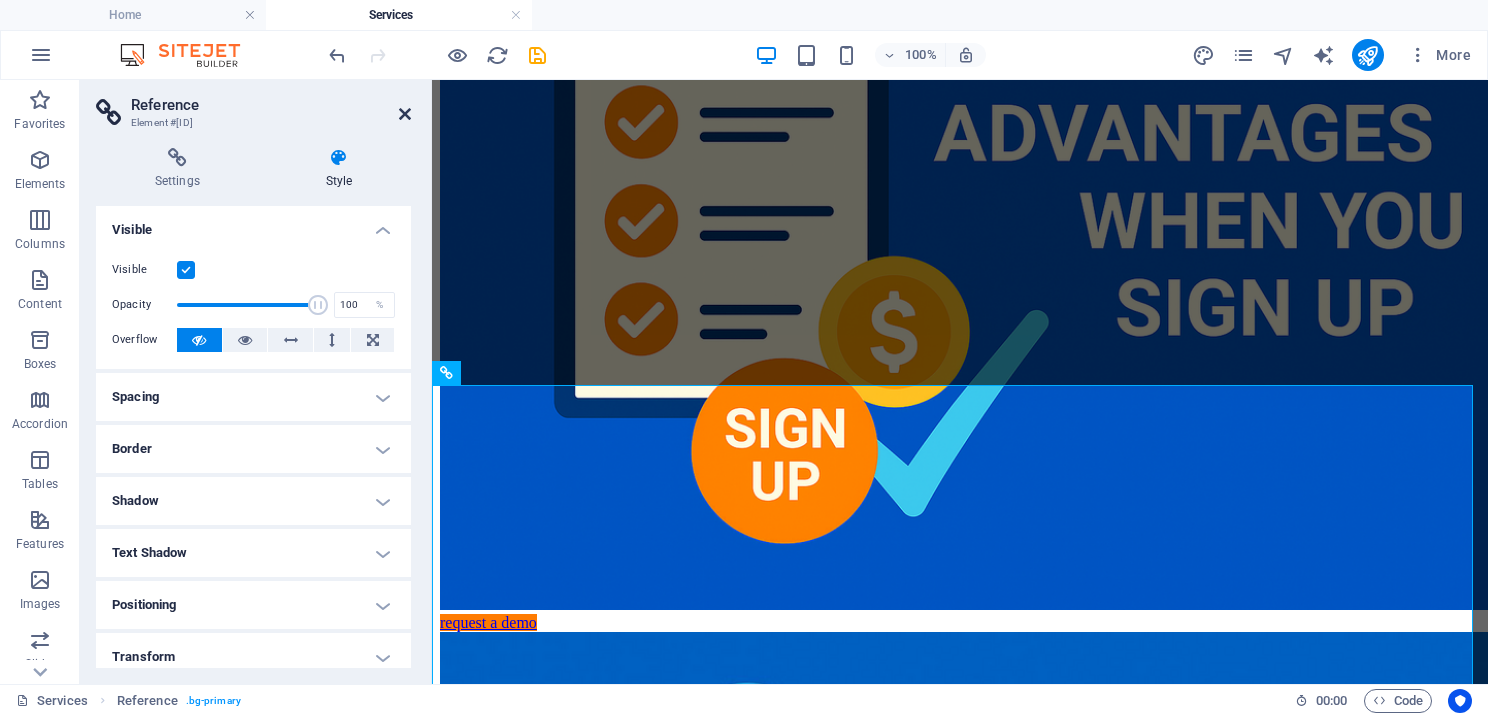 click at bounding box center [405, 114] 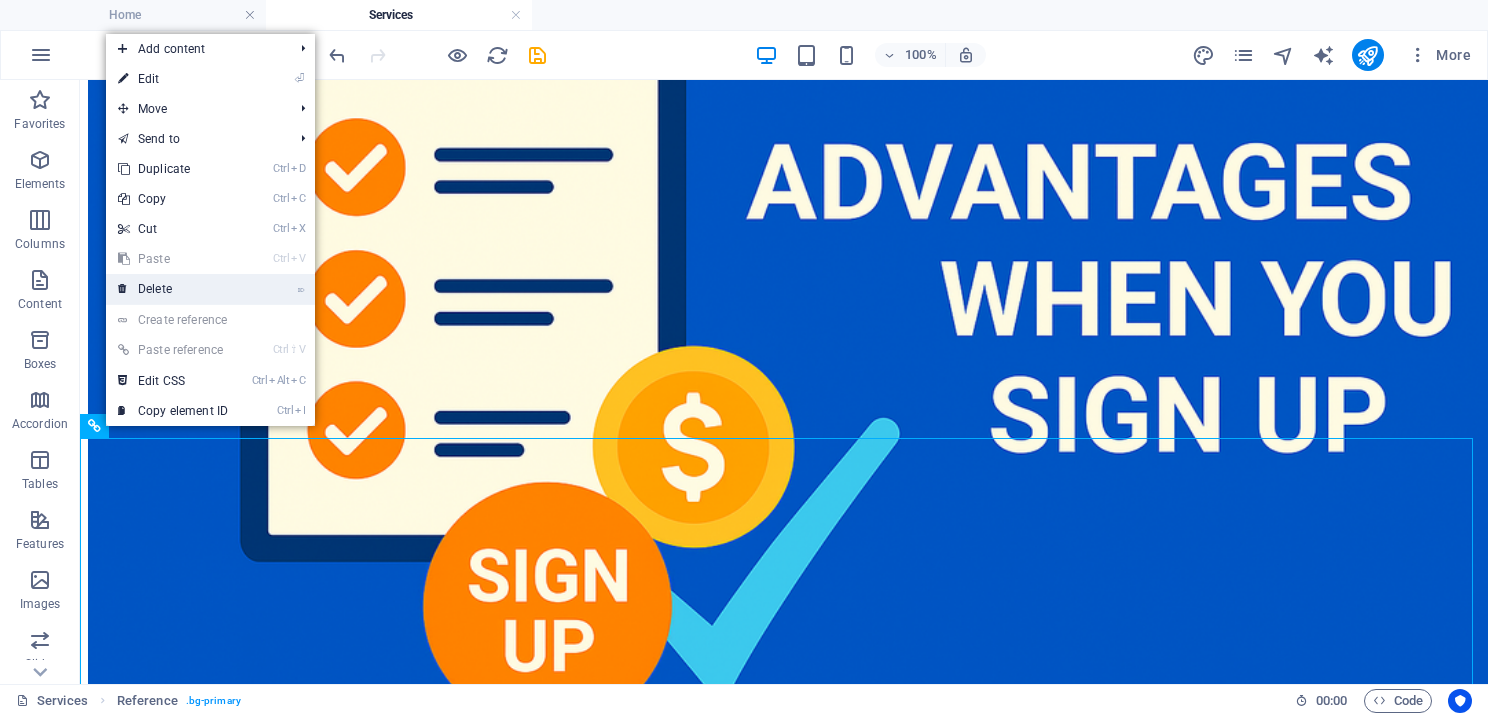 click on "⌦  Delete" at bounding box center [173, 289] 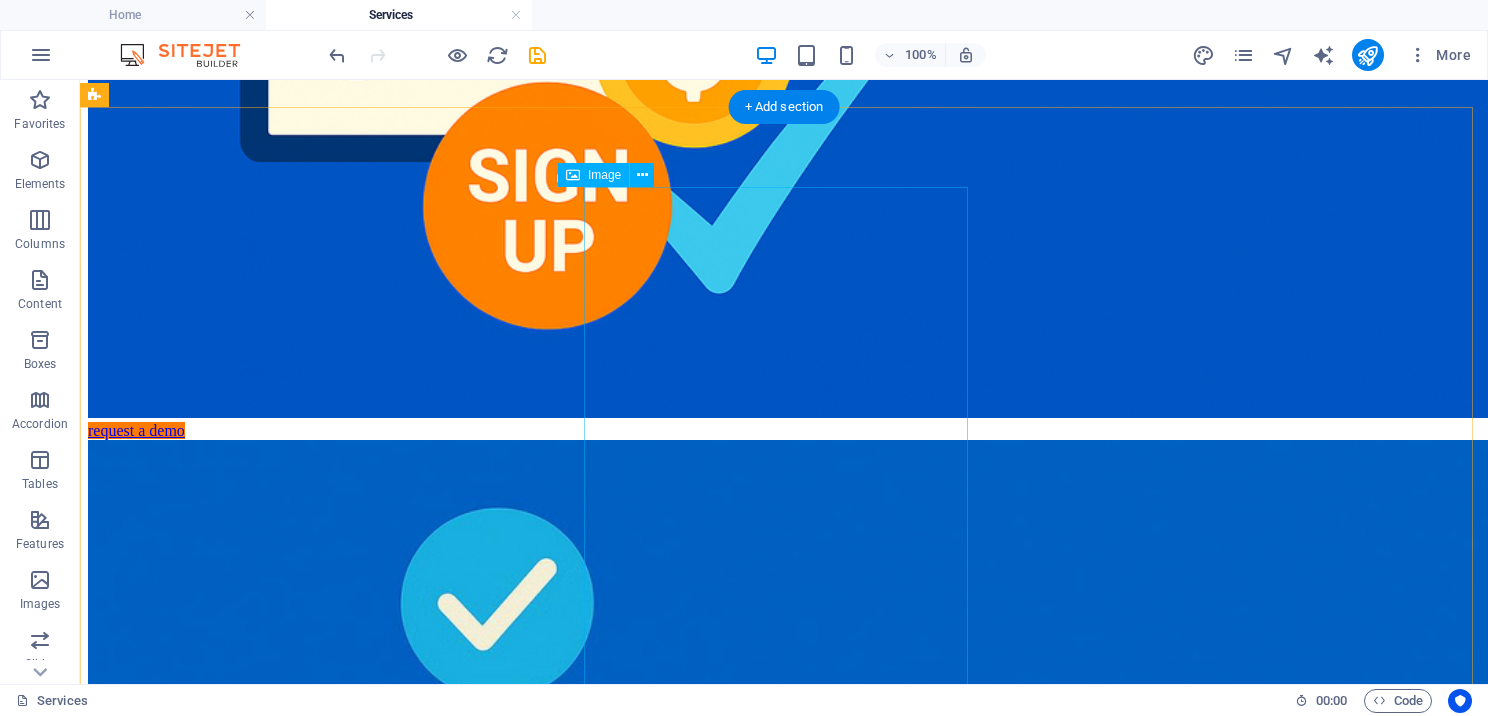scroll, scrollTop: 700, scrollLeft: 0, axis: vertical 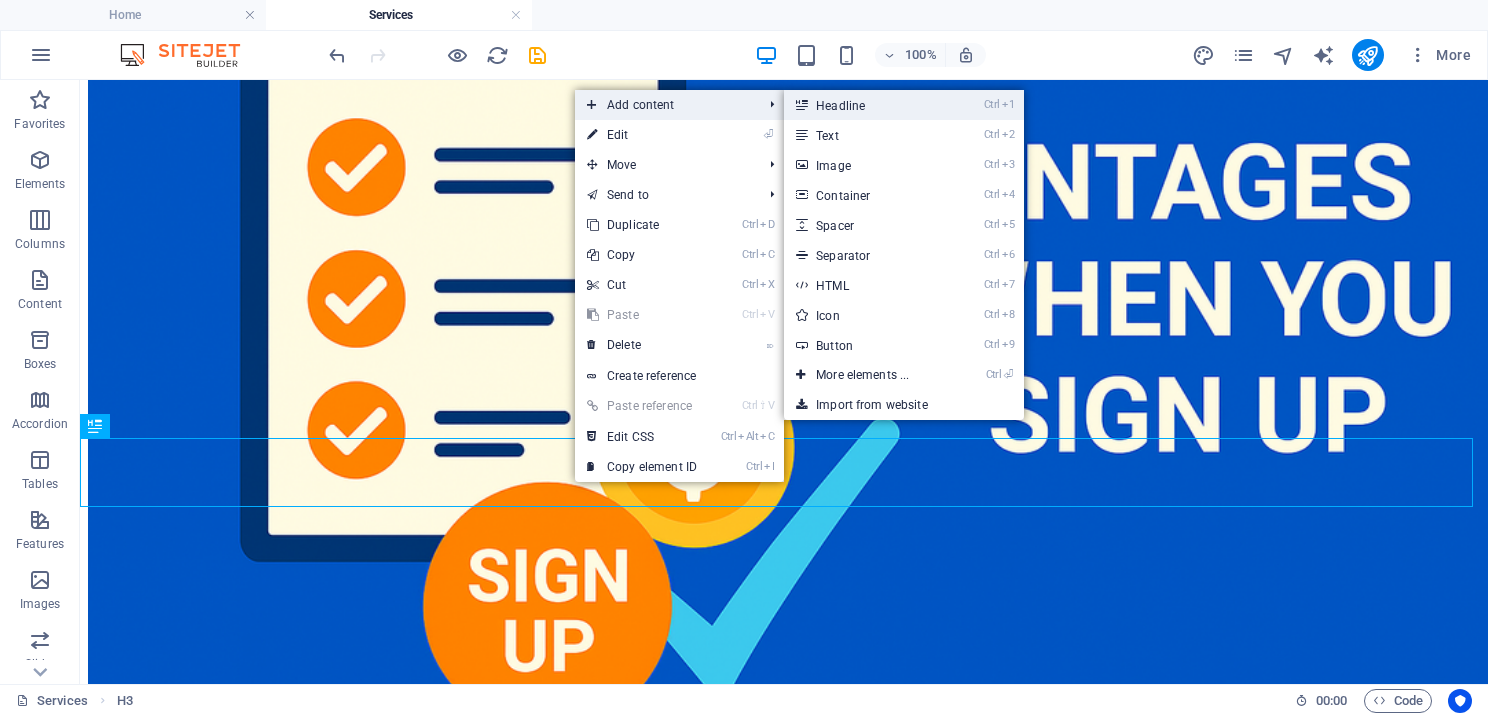 click on "Ctrl 1  Headline" at bounding box center [866, 105] 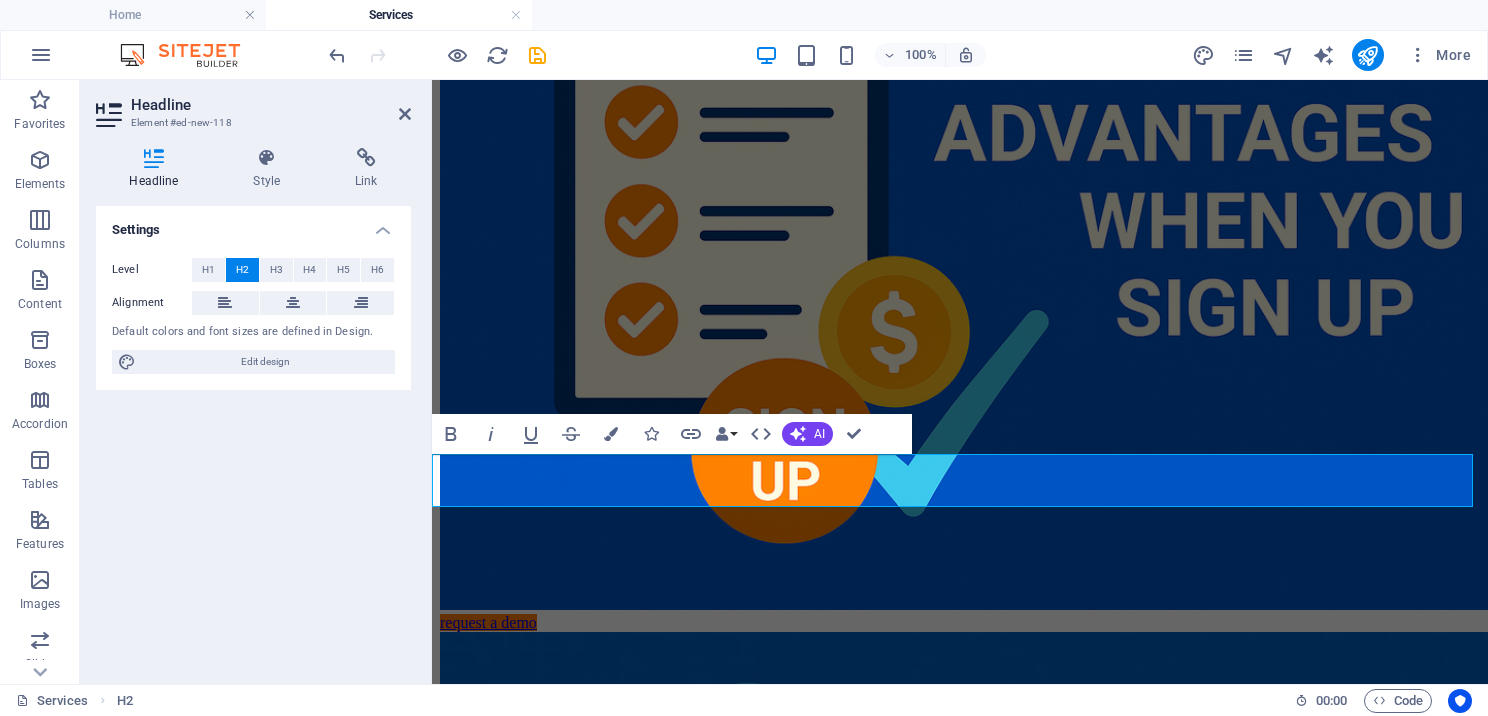 drag, startPoint x: 900, startPoint y: 475, endPoint x: 856, endPoint y: 549, distance: 86.09297 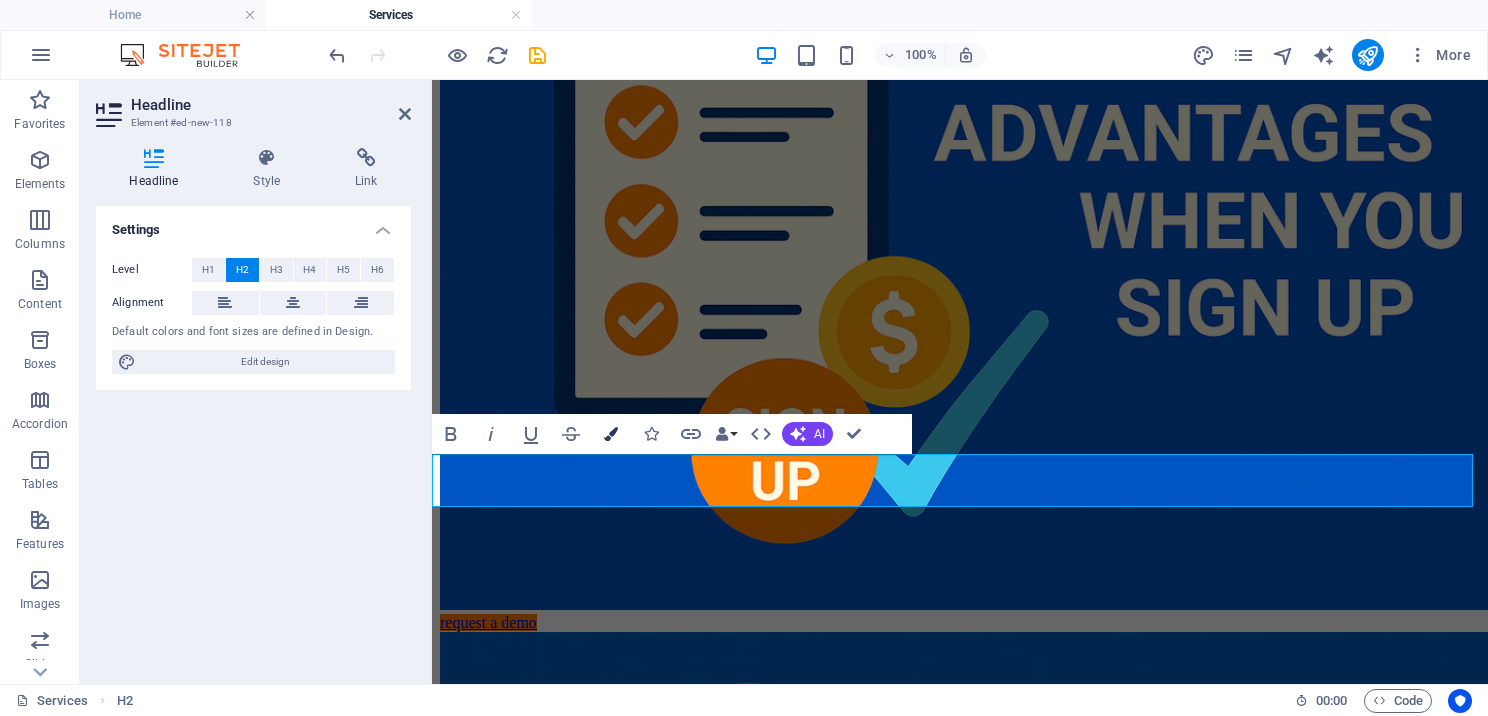 click on "Colors" at bounding box center [611, 434] 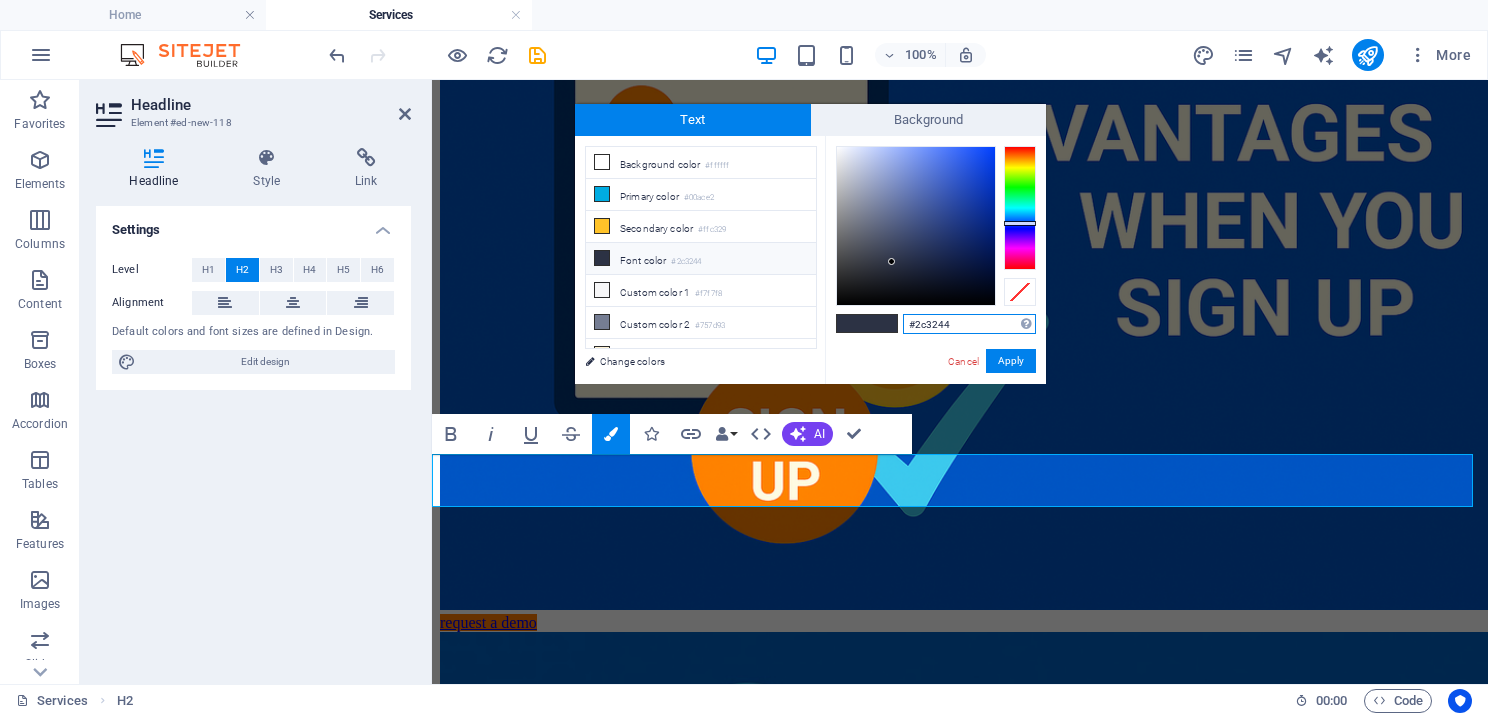 drag, startPoint x: 966, startPoint y: 325, endPoint x: 905, endPoint y: 324, distance: 61.008198 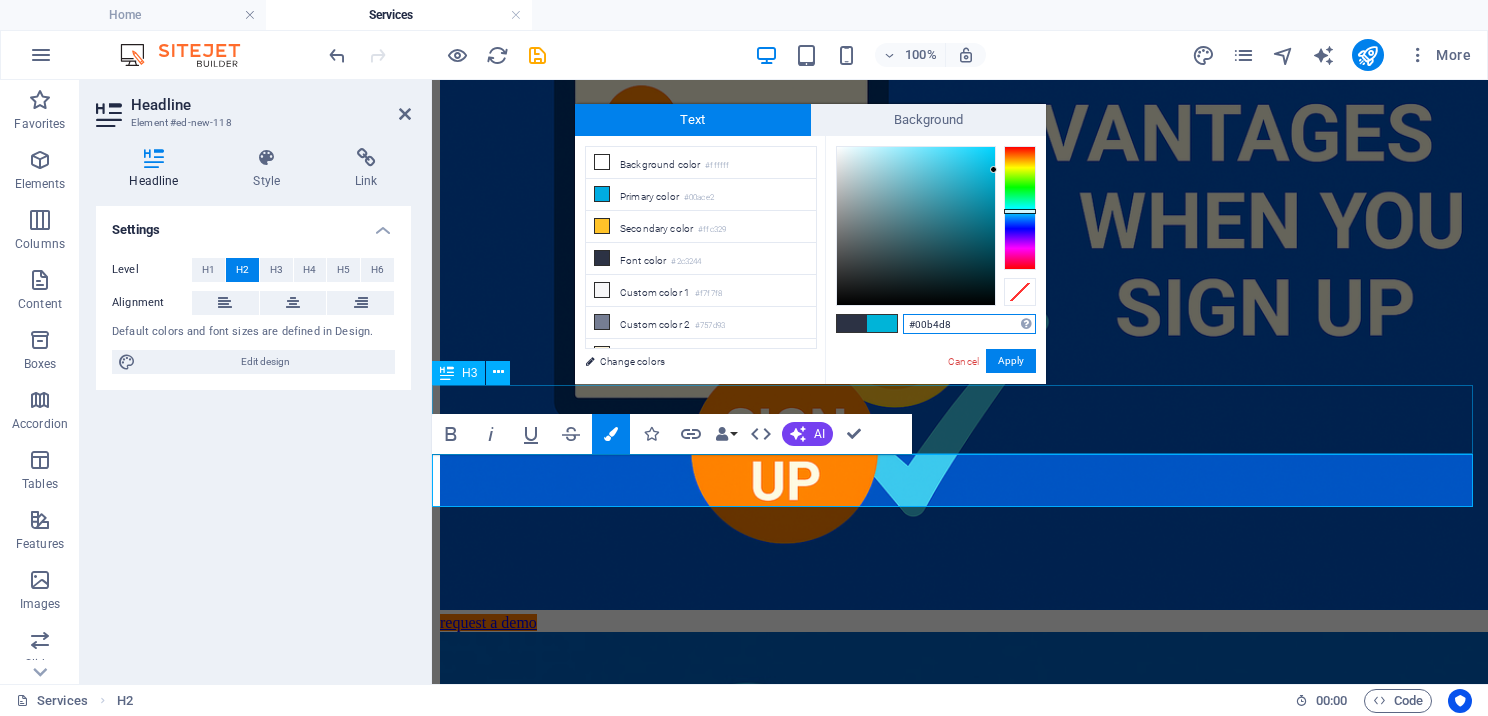 type on "#00b4d8" 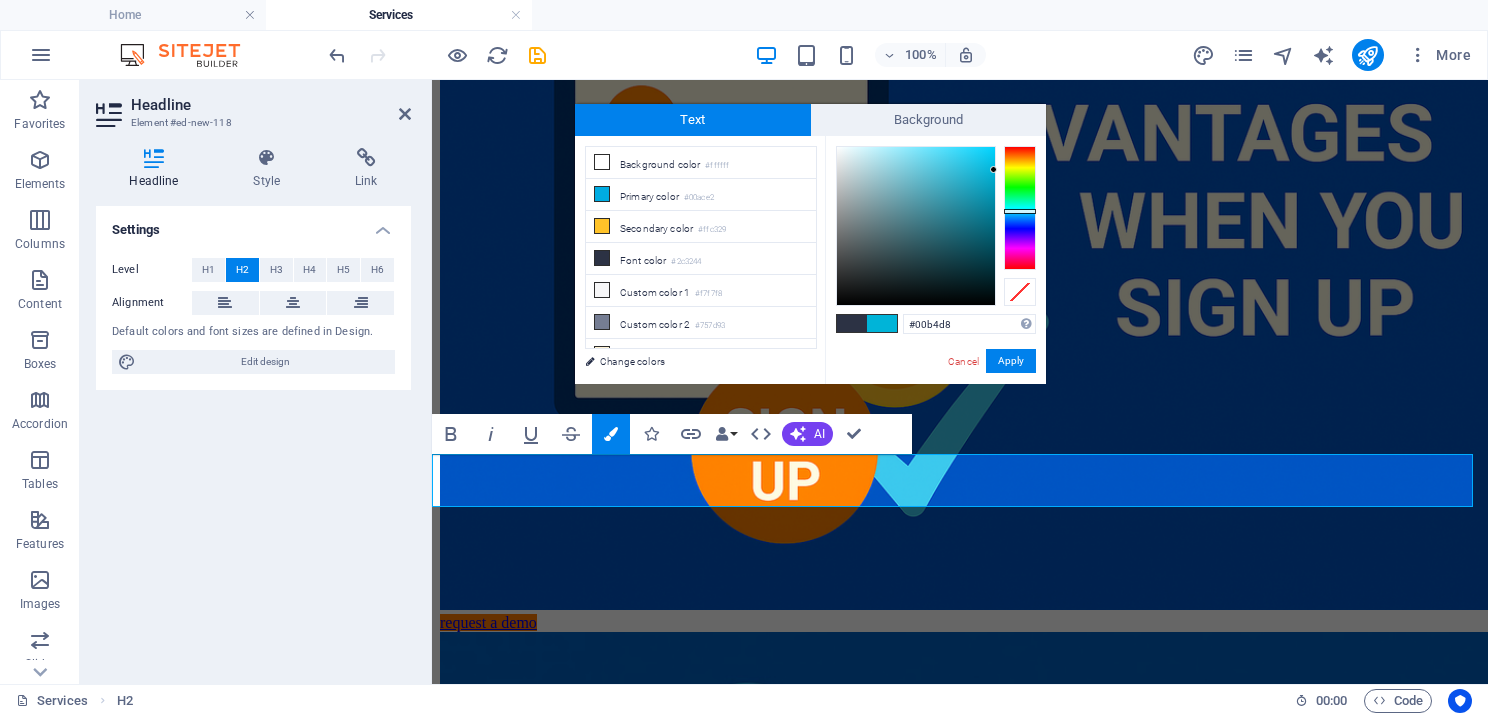 click on "Your Plan, Your Way" at bounding box center (960, 6390) 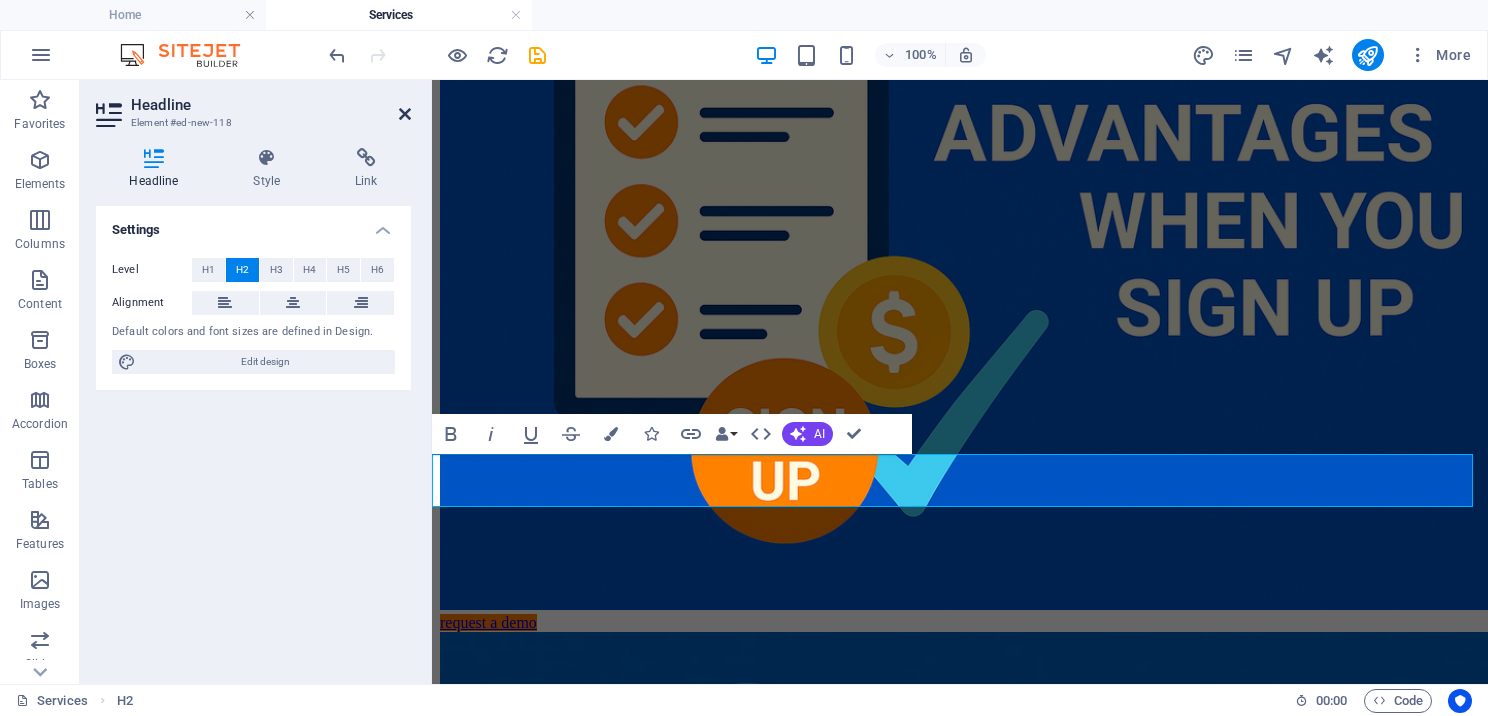 click at bounding box center [405, 114] 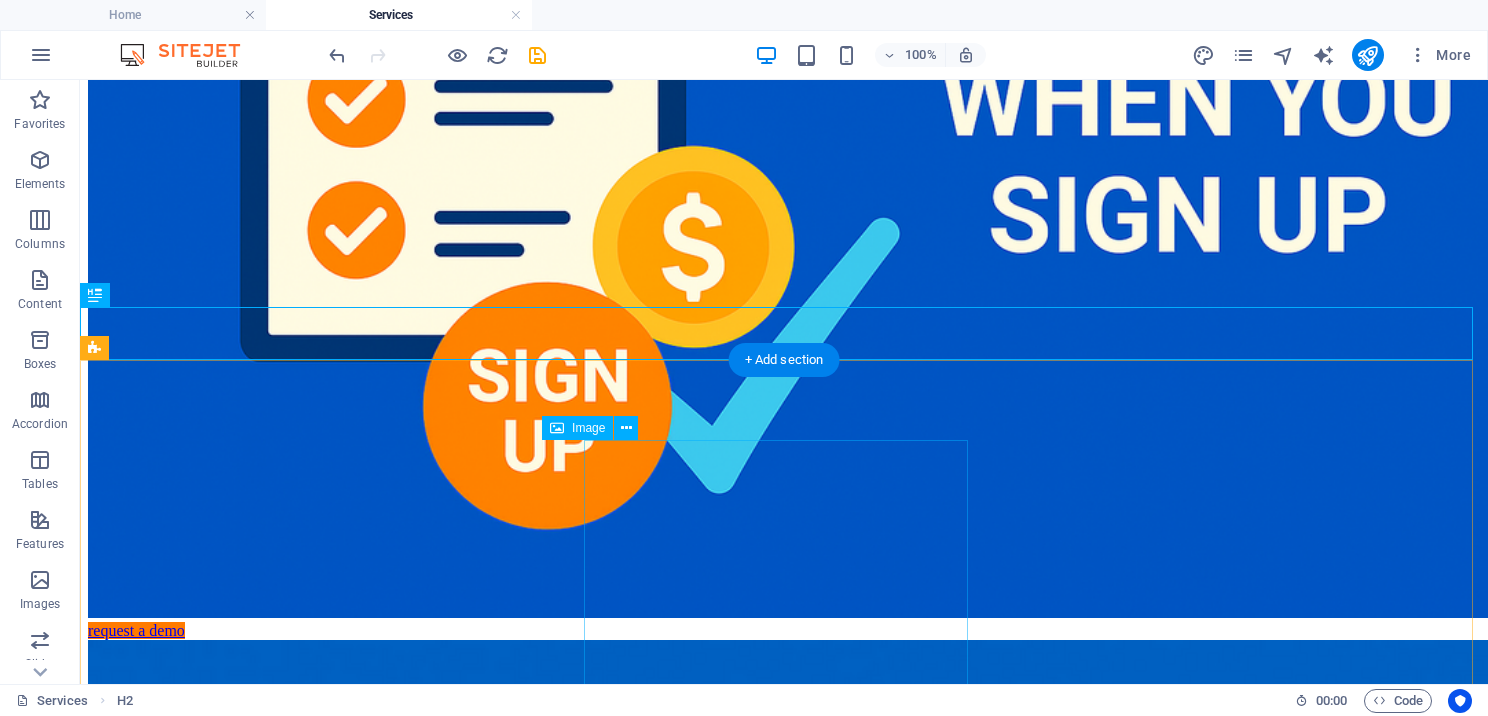 scroll, scrollTop: 800, scrollLeft: 0, axis: vertical 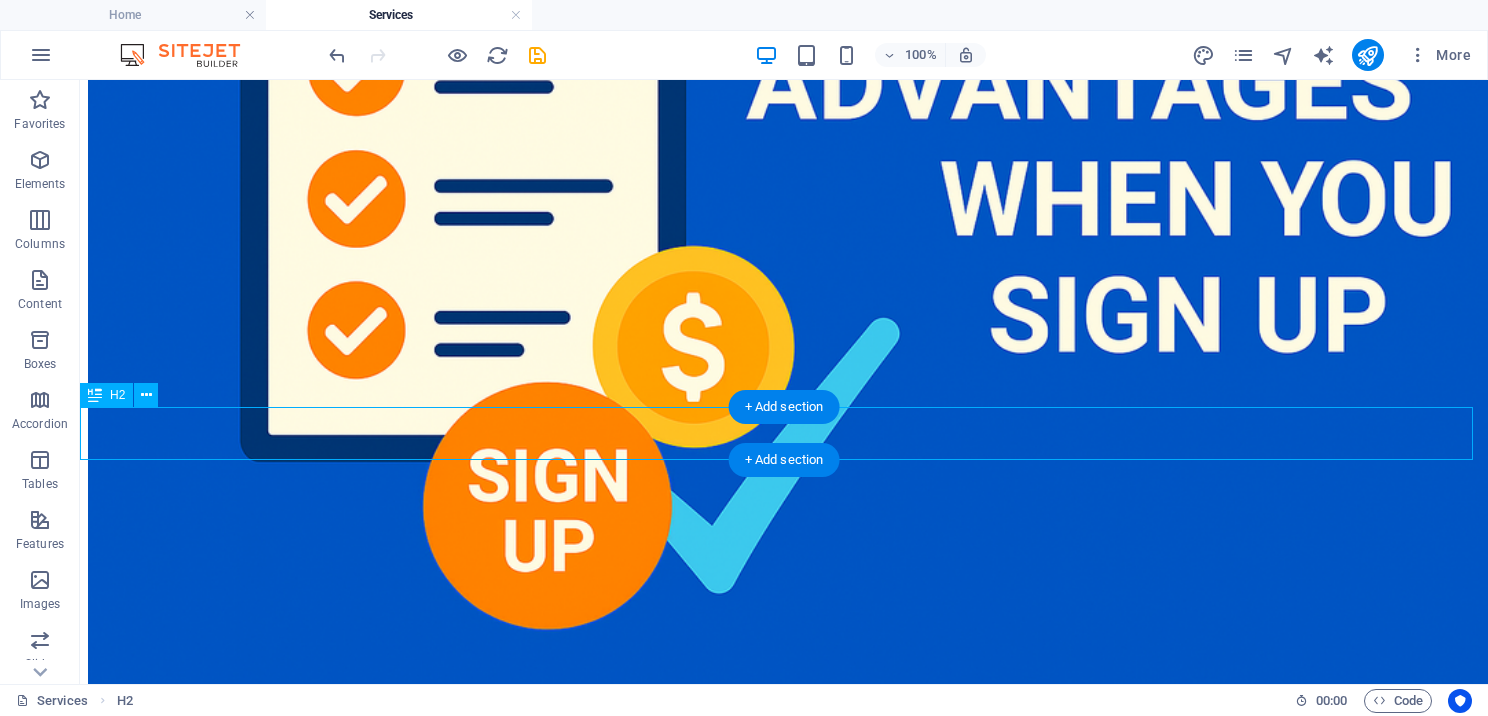 click on "Your Plan, Your Way" at bounding box center [784, 8375] 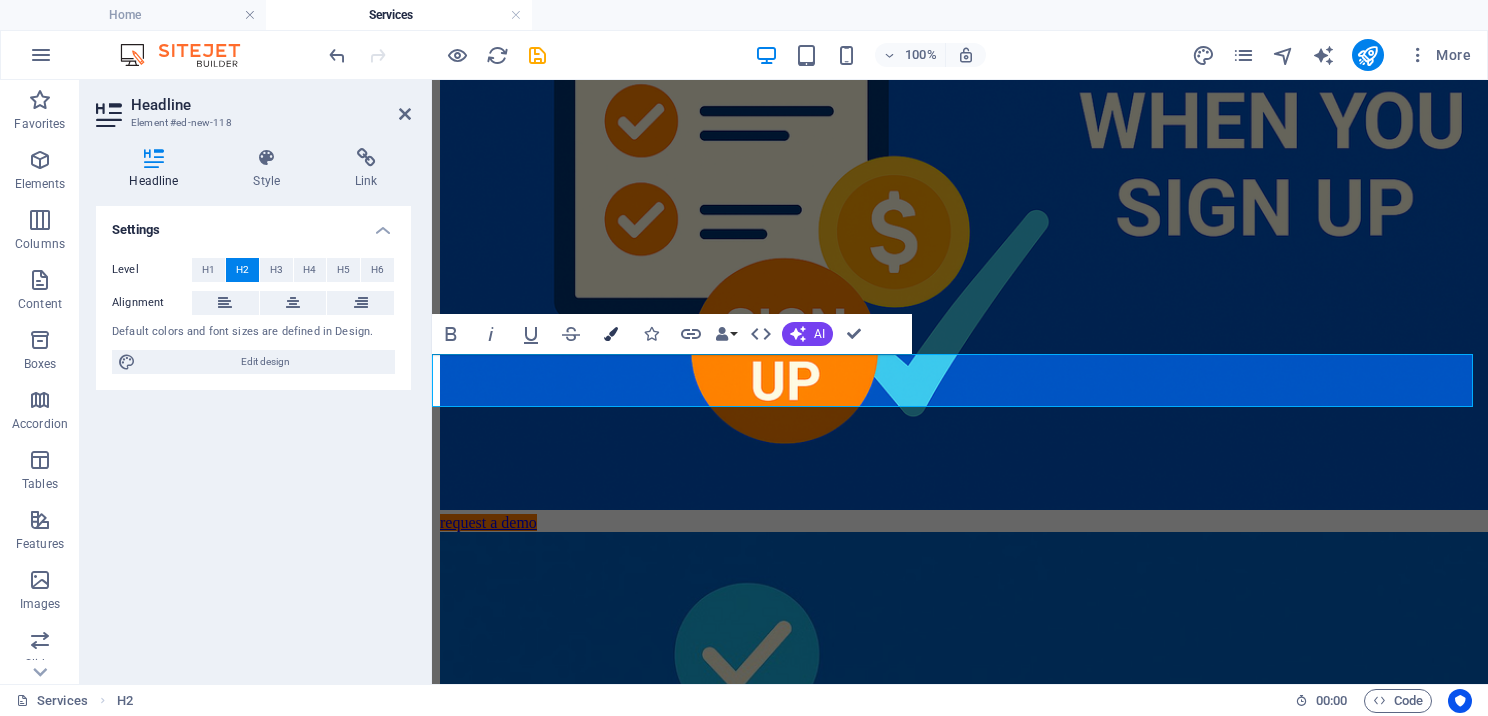 click on "Colors" at bounding box center (611, 334) 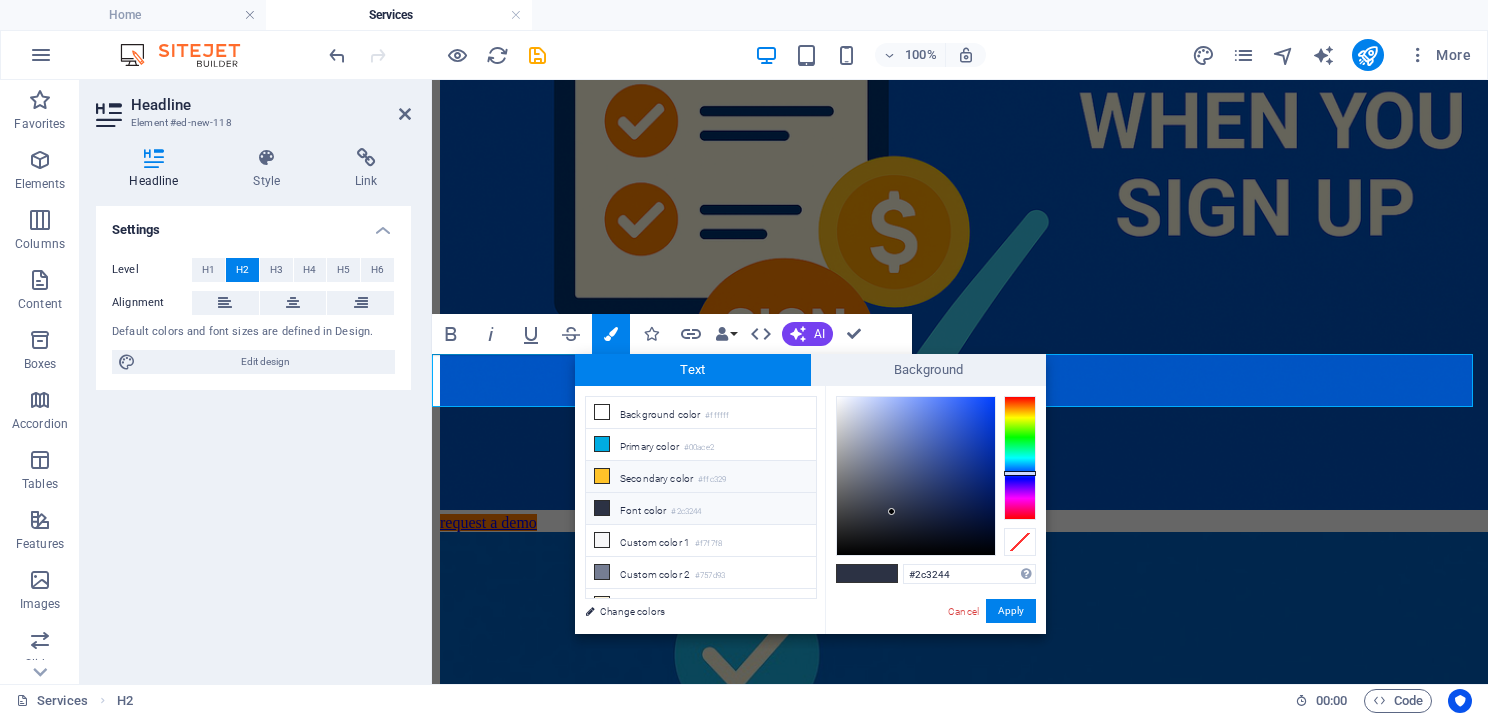 click at bounding box center [602, 476] 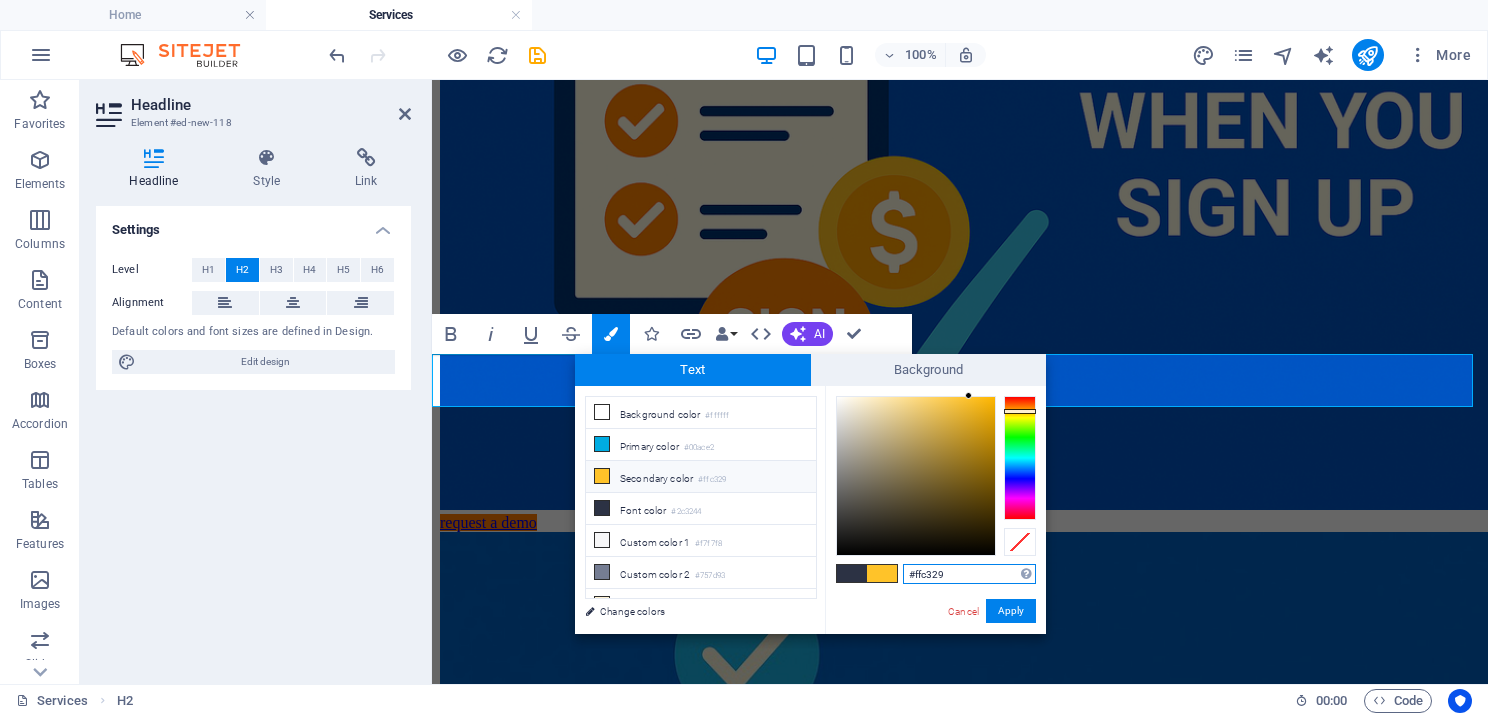 drag, startPoint x: 956, startPoint y: 573, endPoint x: 901, endPoint y: 575, distance: 55.03635 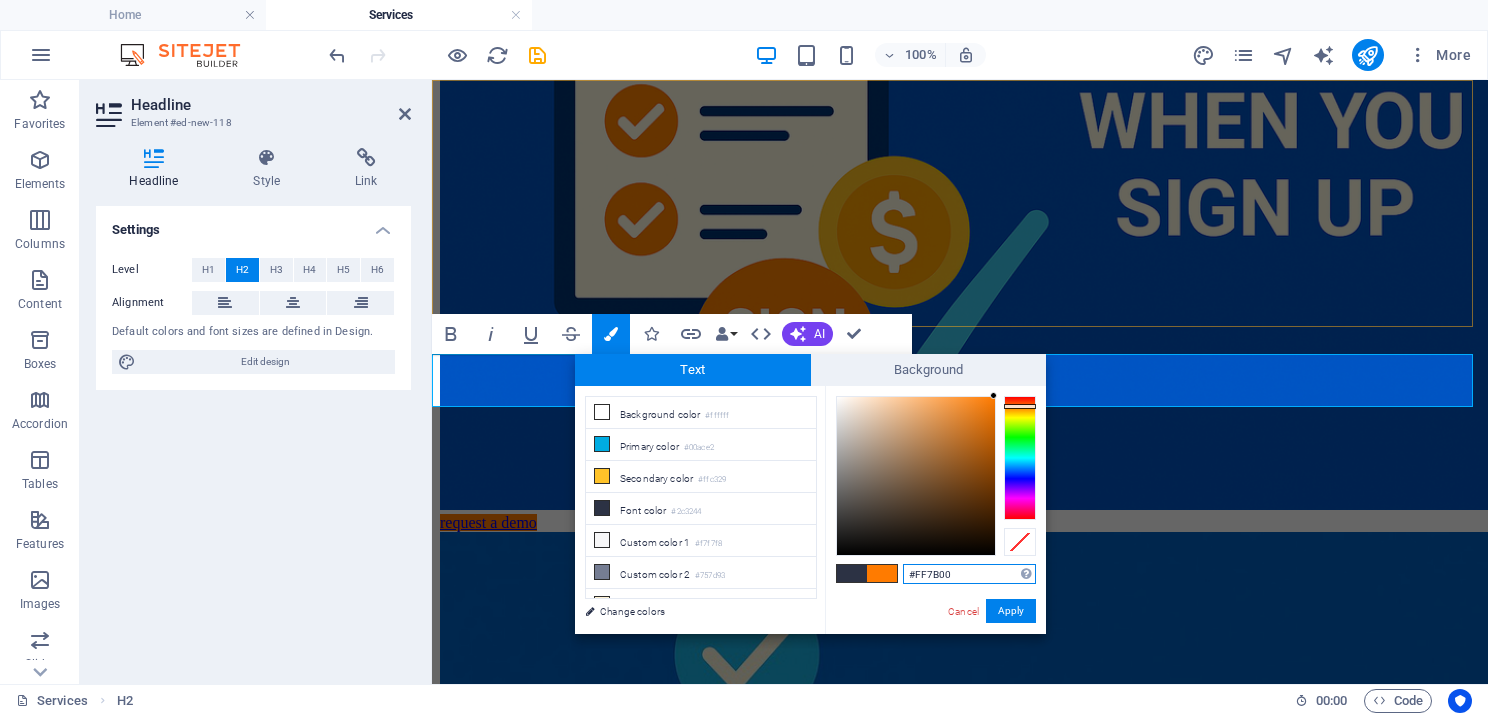 type on "#ff7b00" 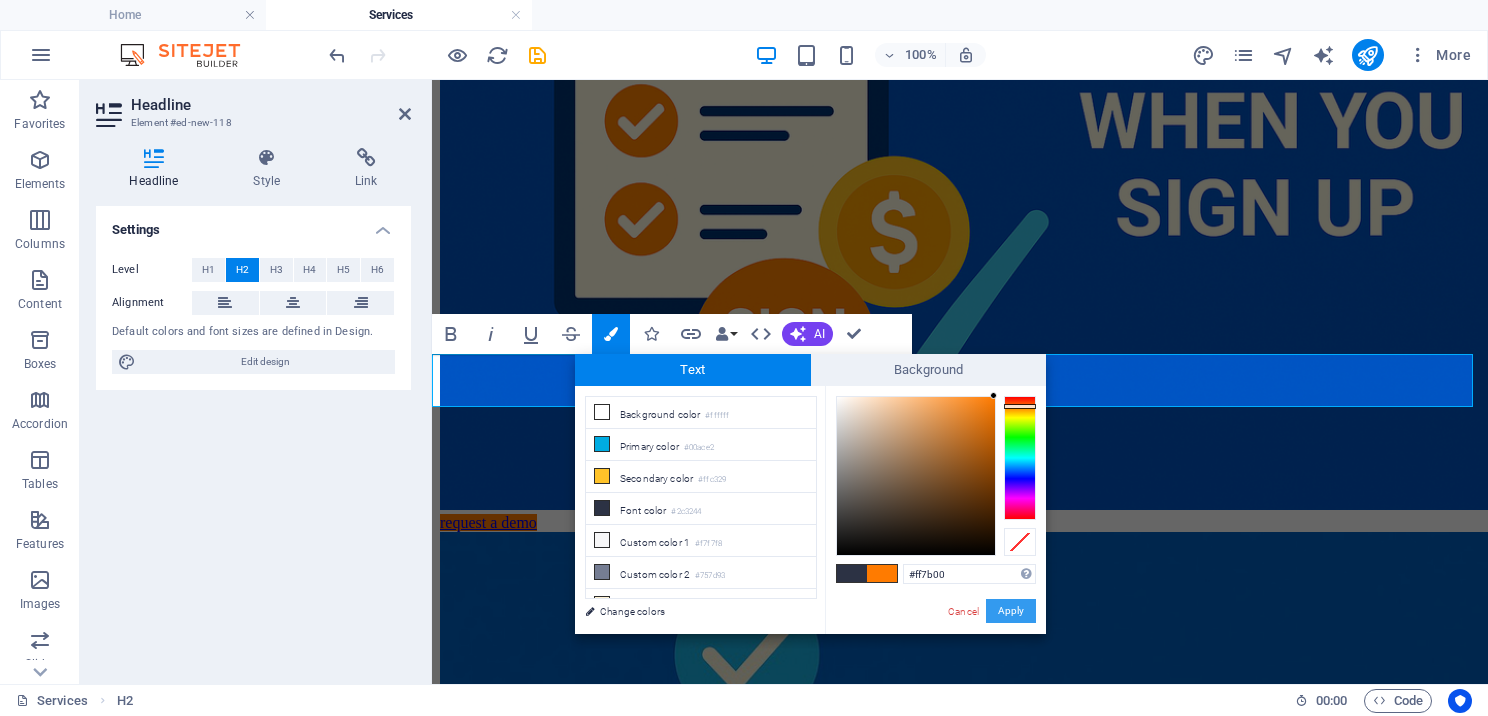 click on "Apply" at bounding box center [1011, 611] 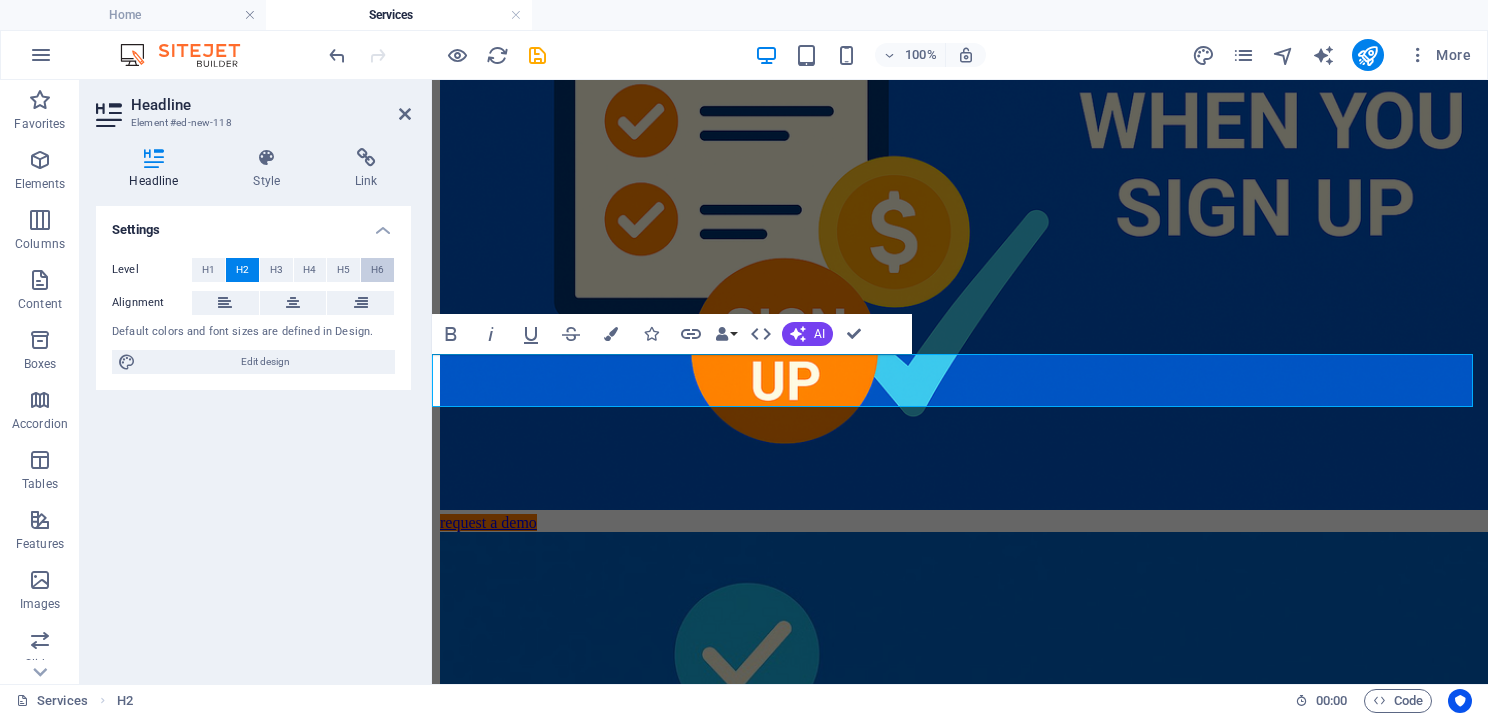 click on "H6" at bounding box center [377, 270] 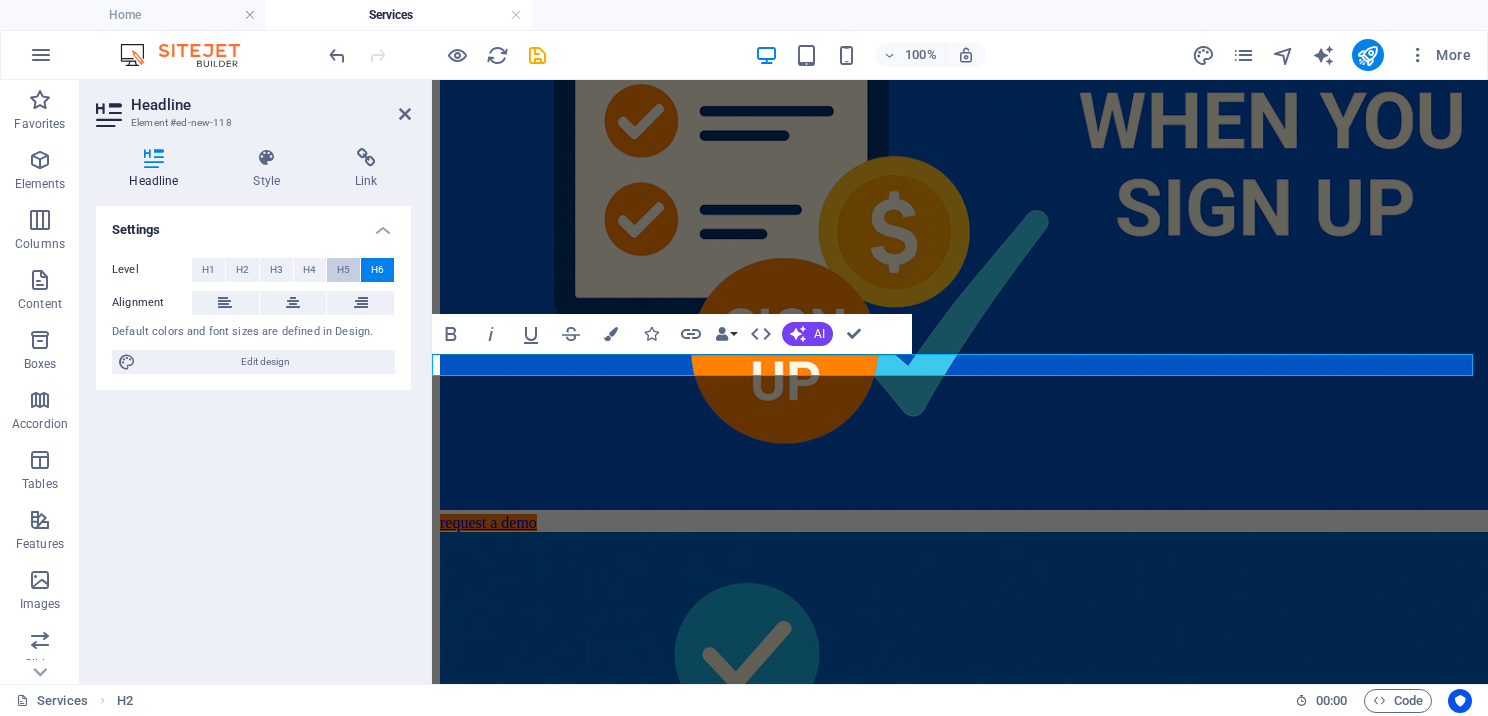 click on "H5" at bounding box center (343, 270) 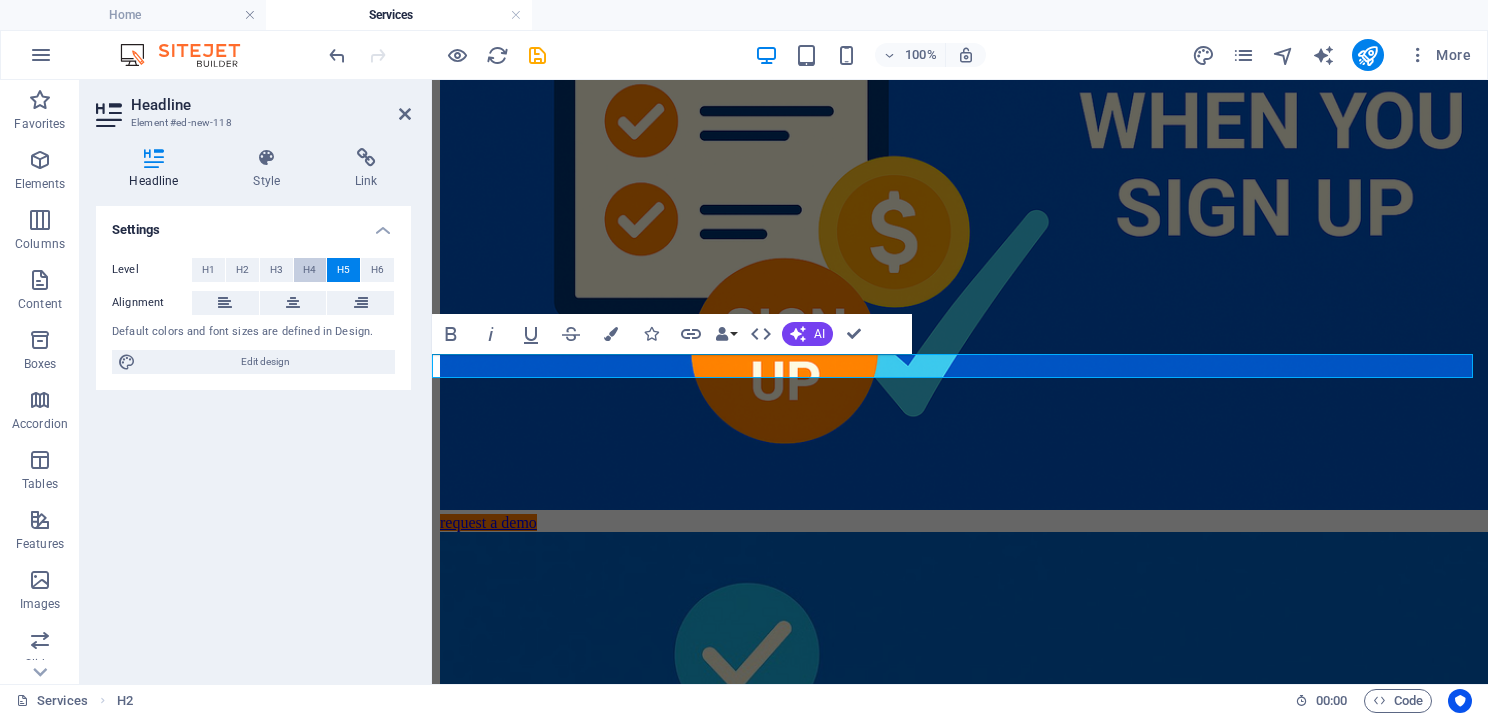 click on "H4" at bounding box center (309, 270) 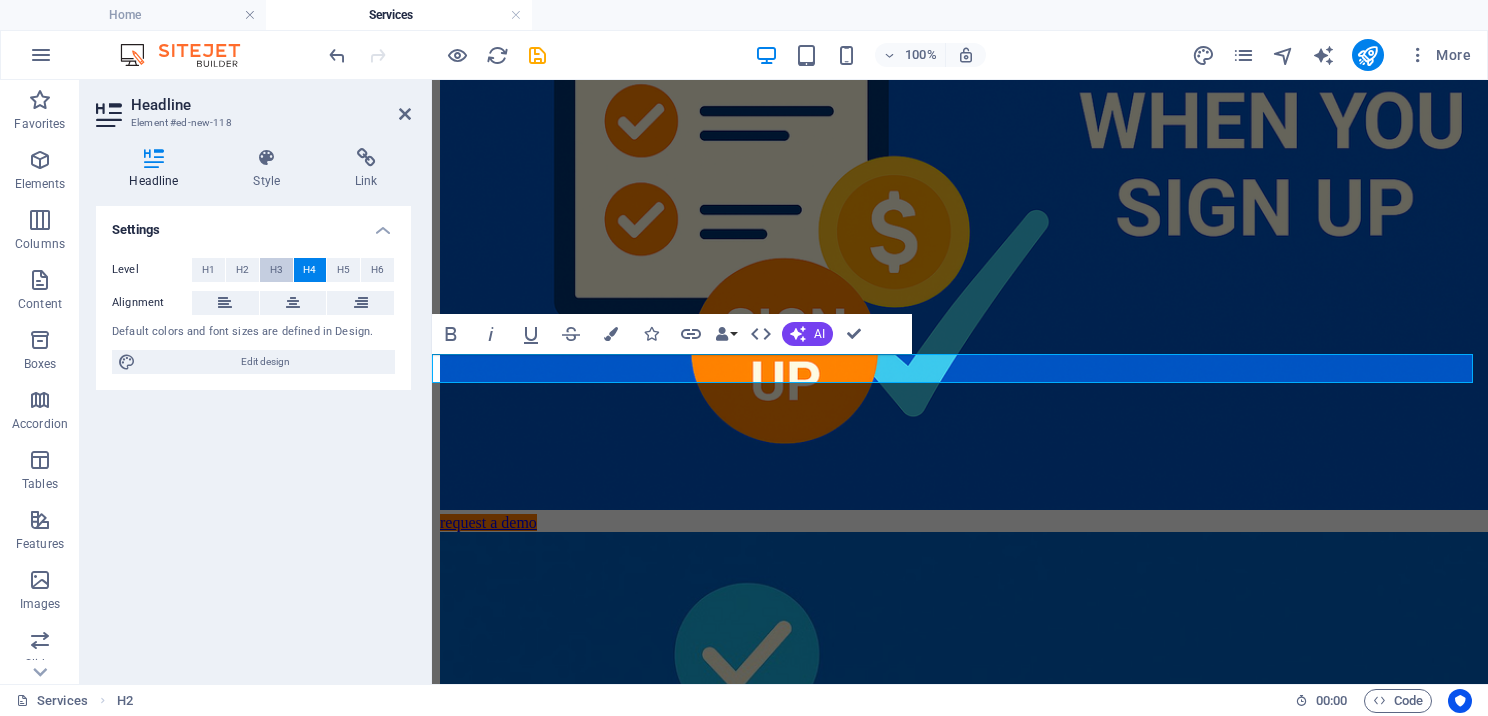 click on "H3" at bounding box center [276, 270] 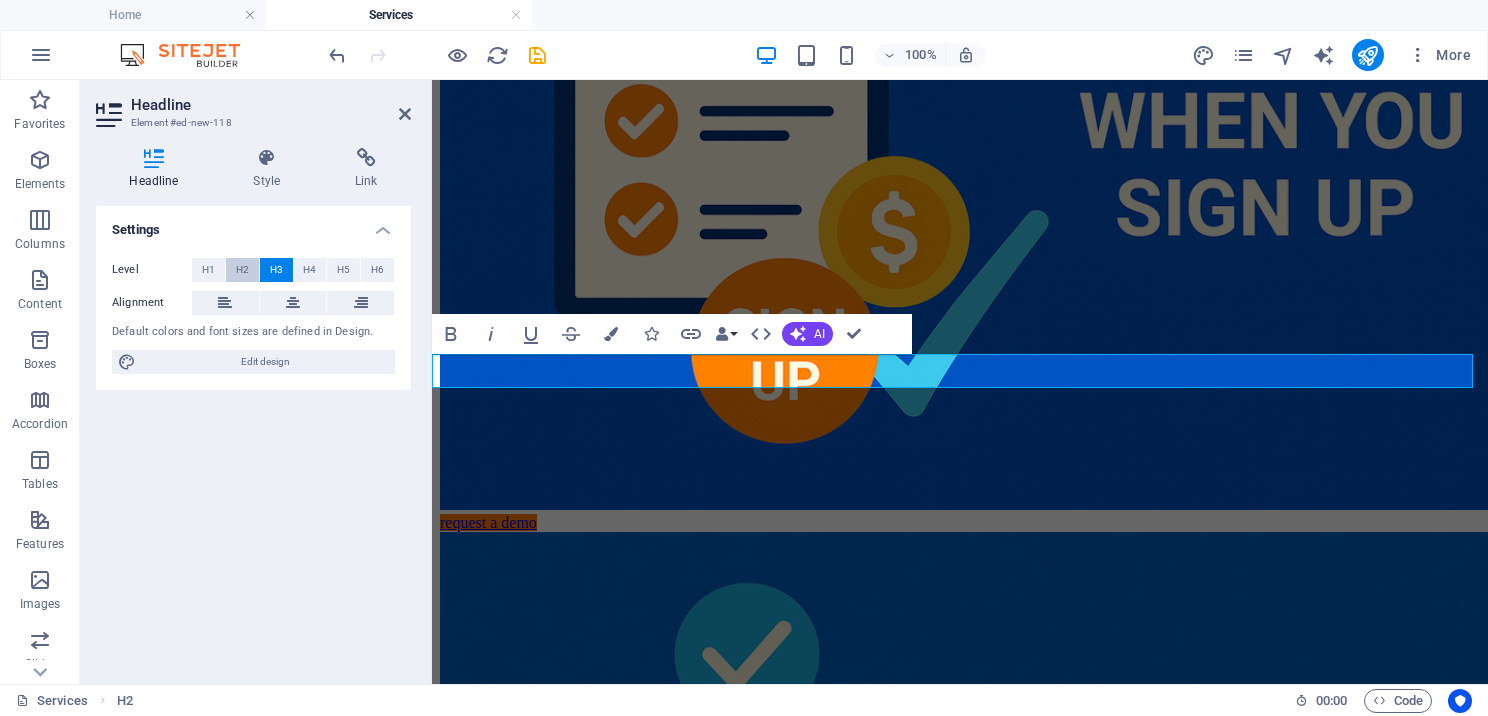 click on "H2" at bounding box center [242, 270] 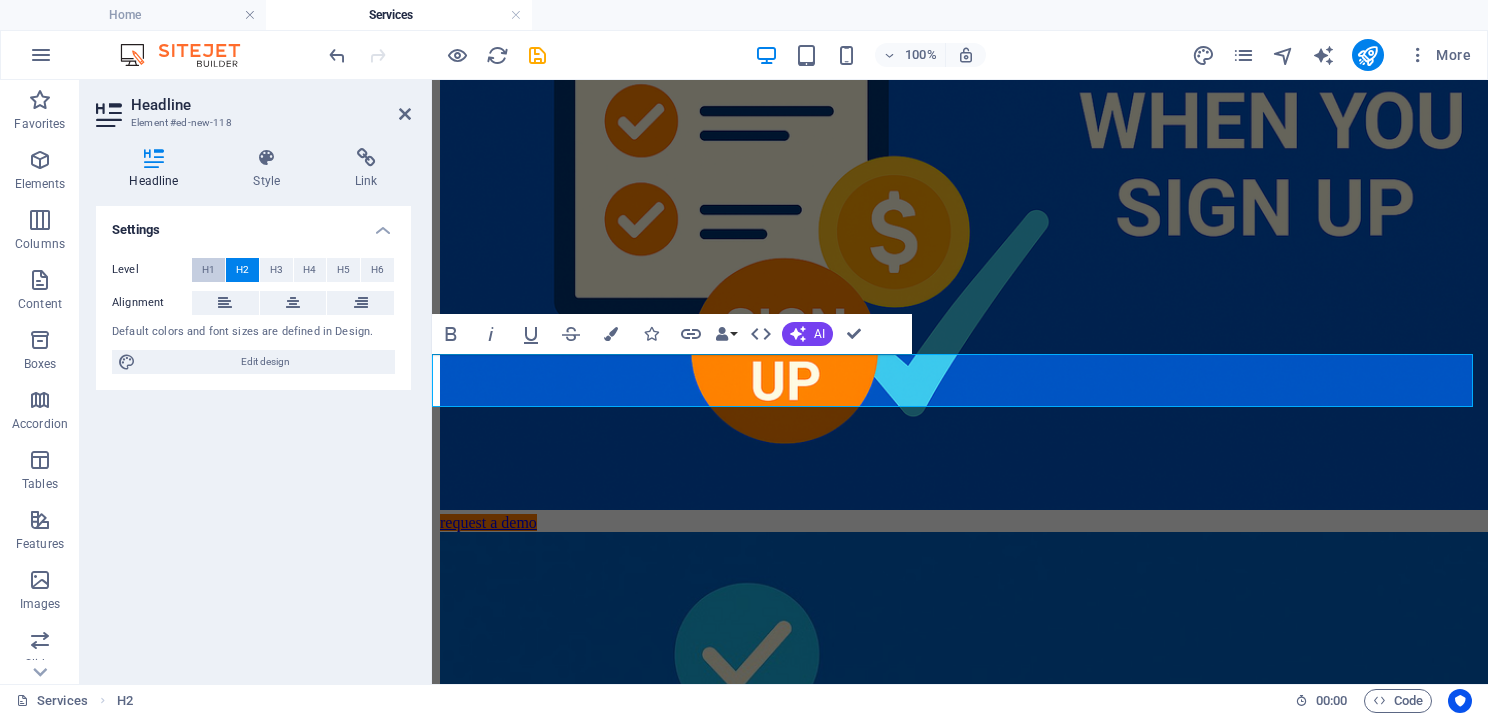 click on "H1" at bounding box center (208, 270) 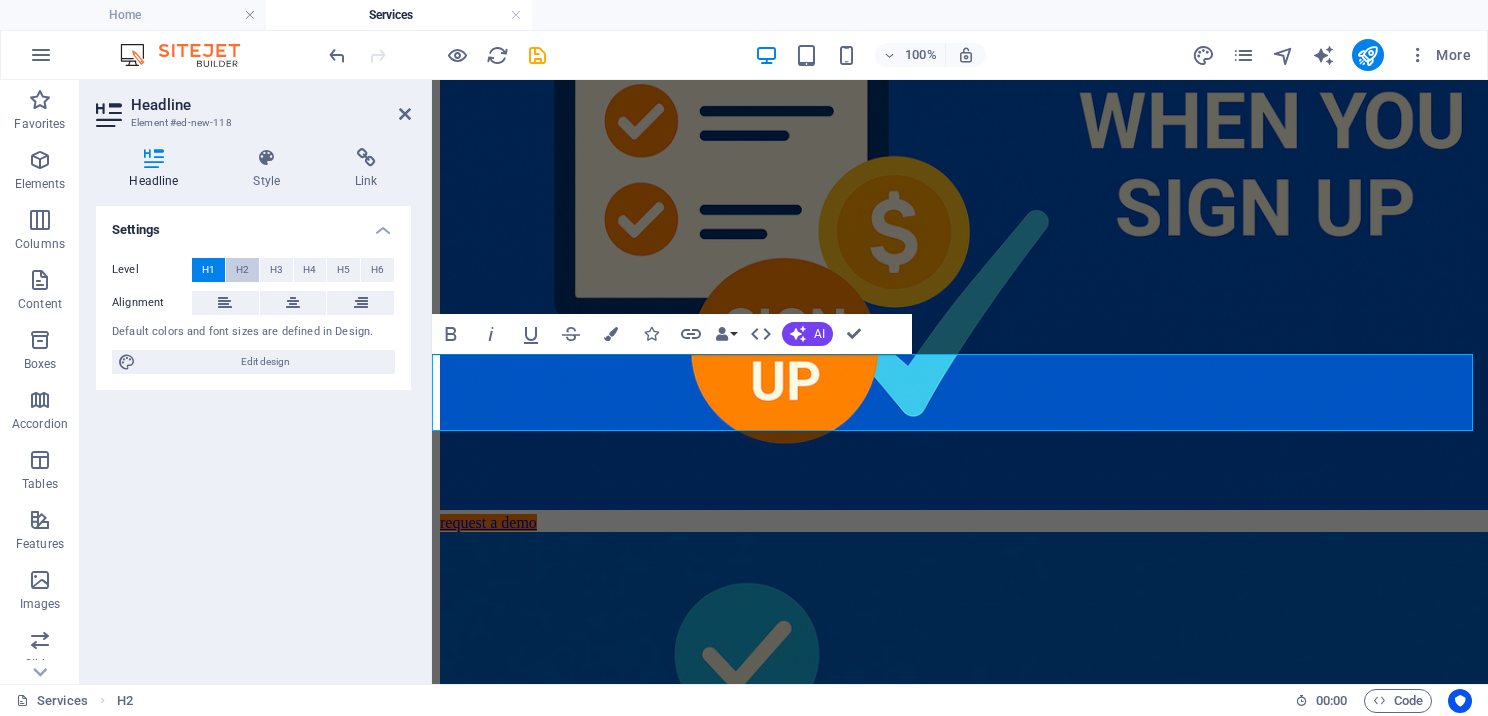 click on "H2" at bounding box center (242, 270) 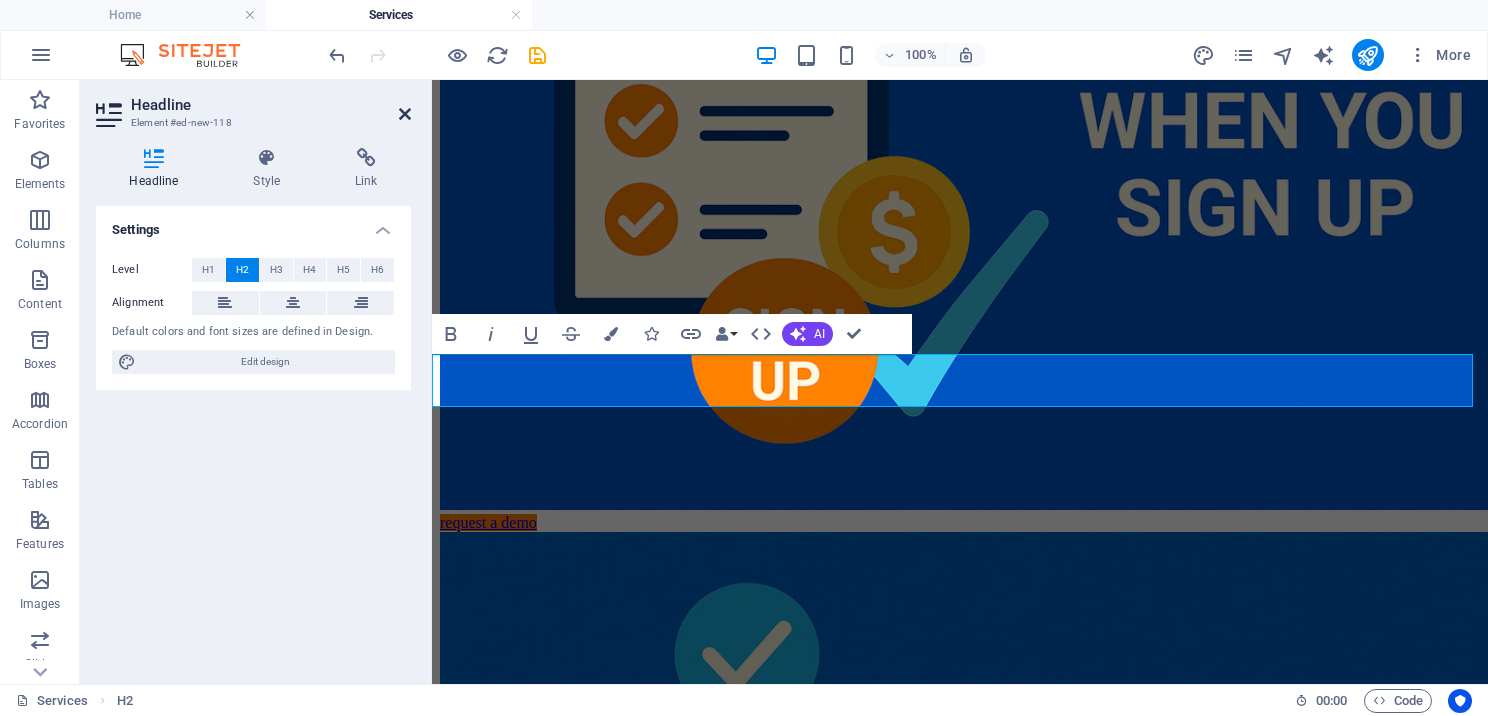click at bounding box center [405, 114] 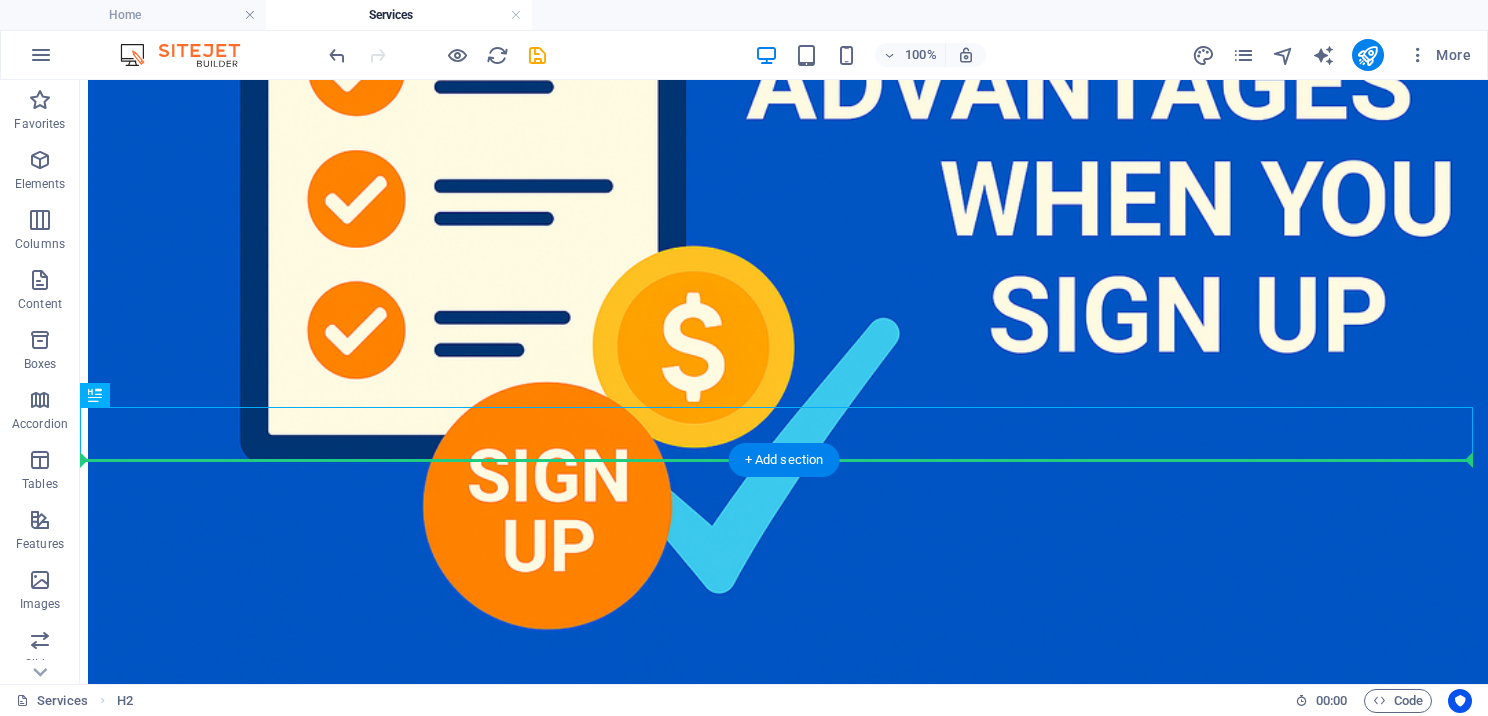 drag, startPoint x: 252, startPoint y: 438, endPoint x: 249, endPoint y: 499, distance: 61.073727 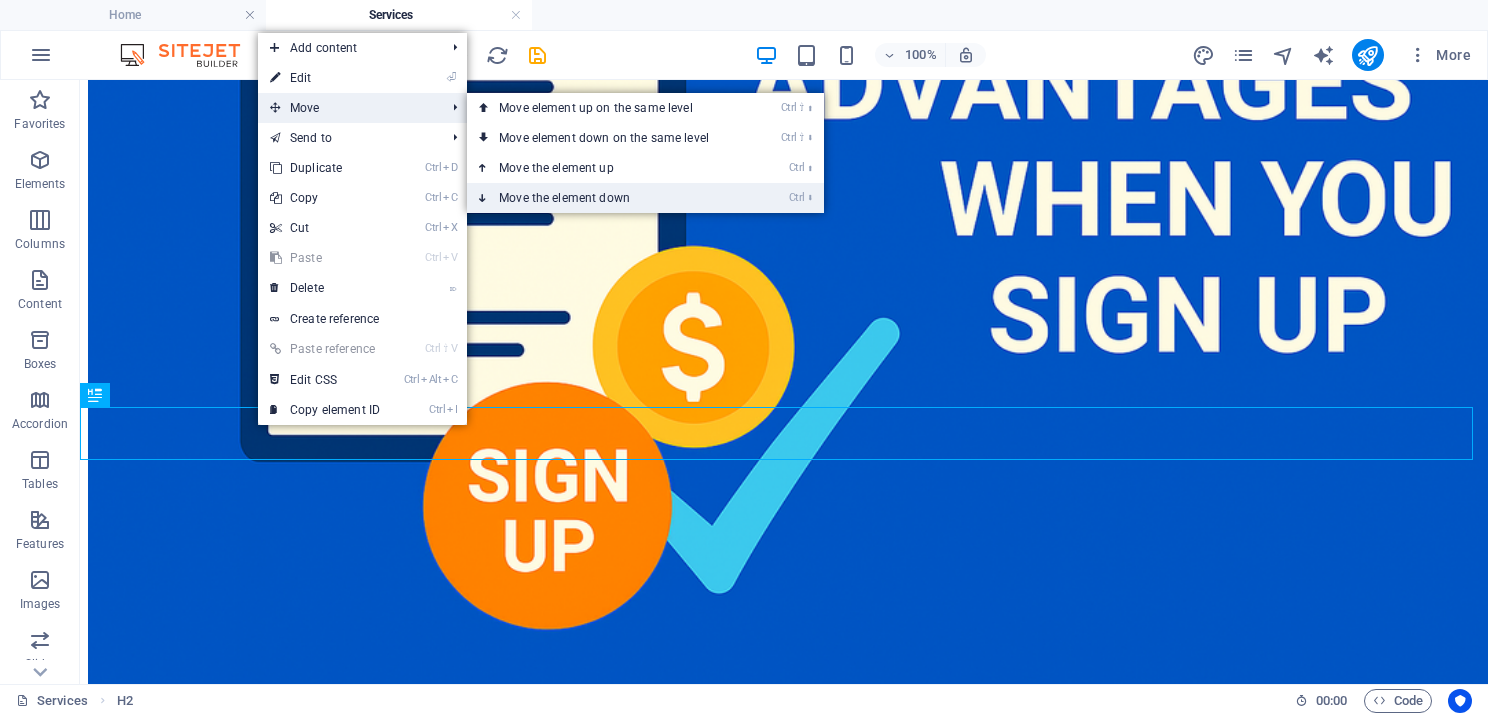 click on "Ctrl ⬇  Move the element down" at bounding box center (608, 198) 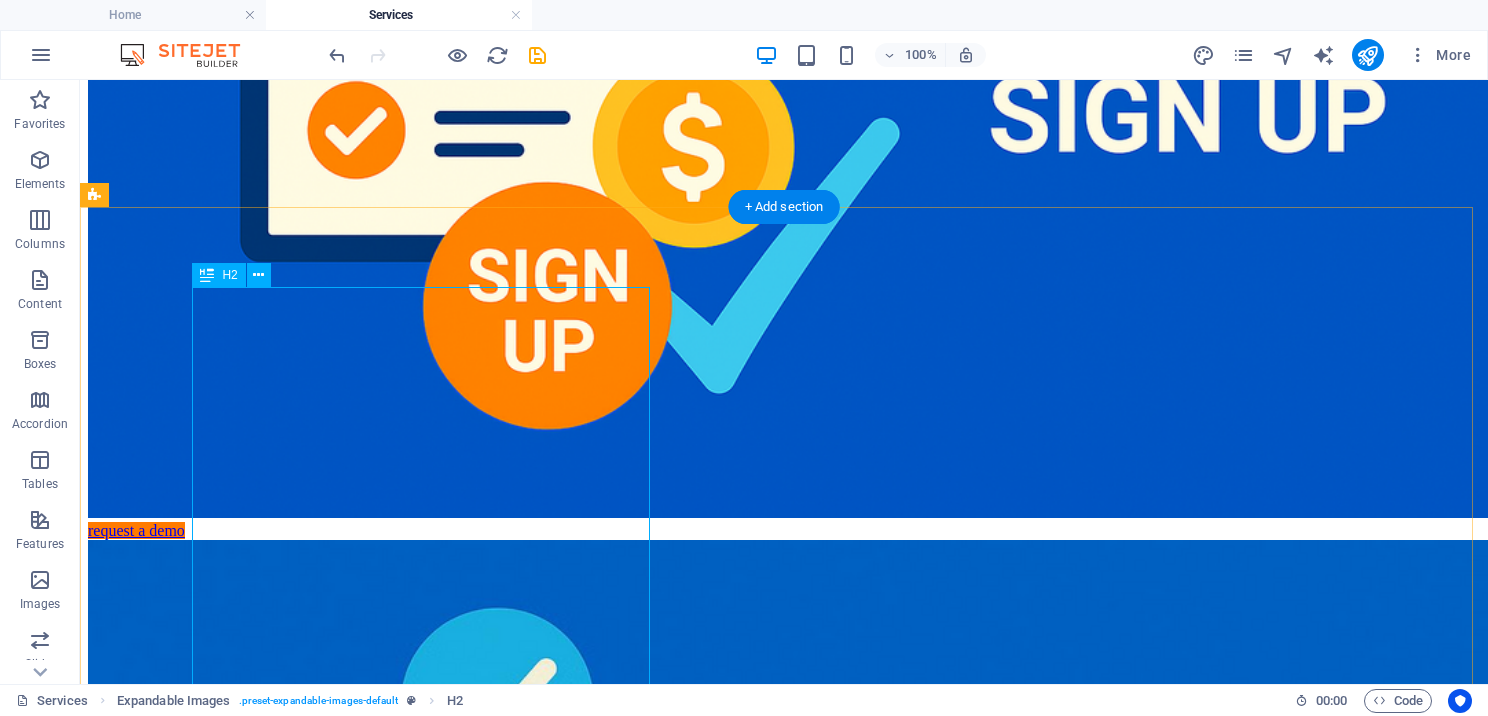 scroll, scrollTop: 900, scrollLeft: 0, axis: vertical 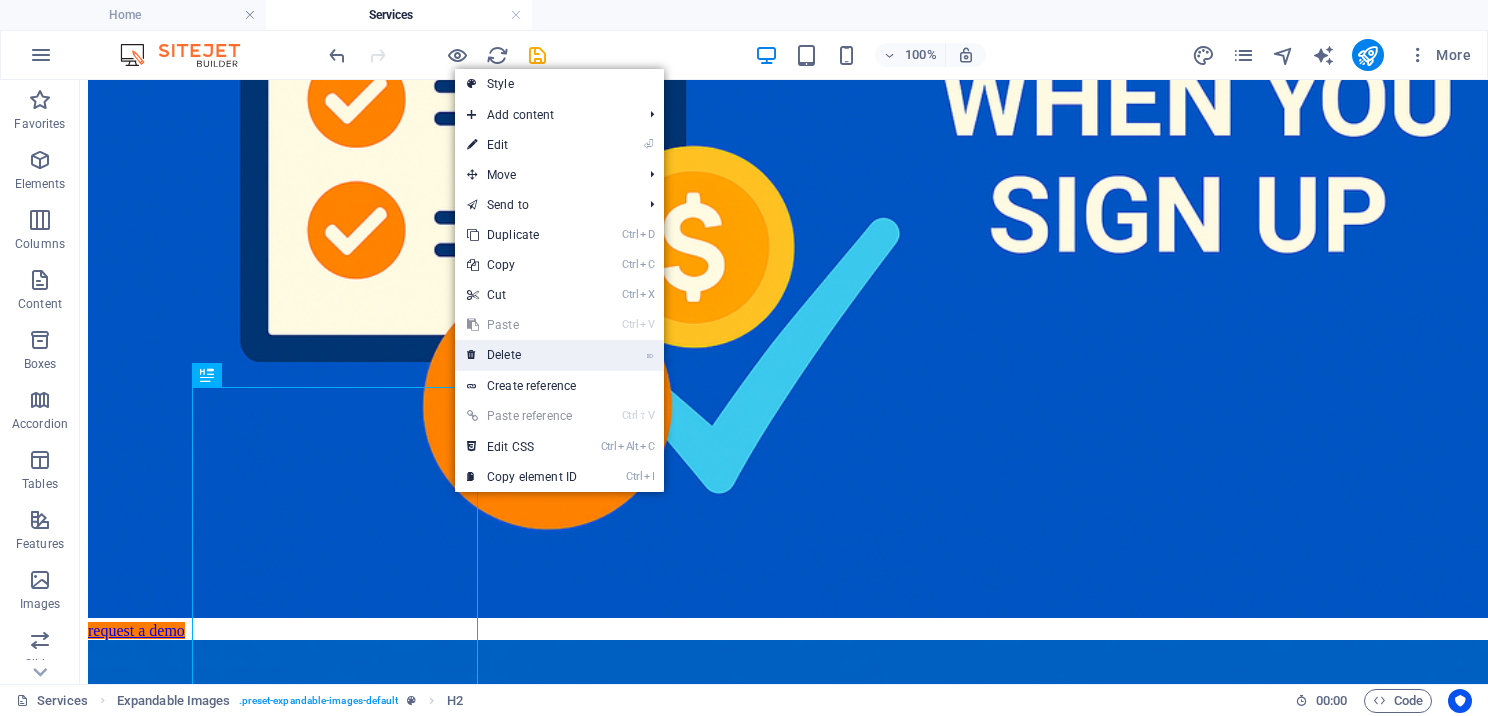click on "⌦  Delete" at bounding box center [522, 355] 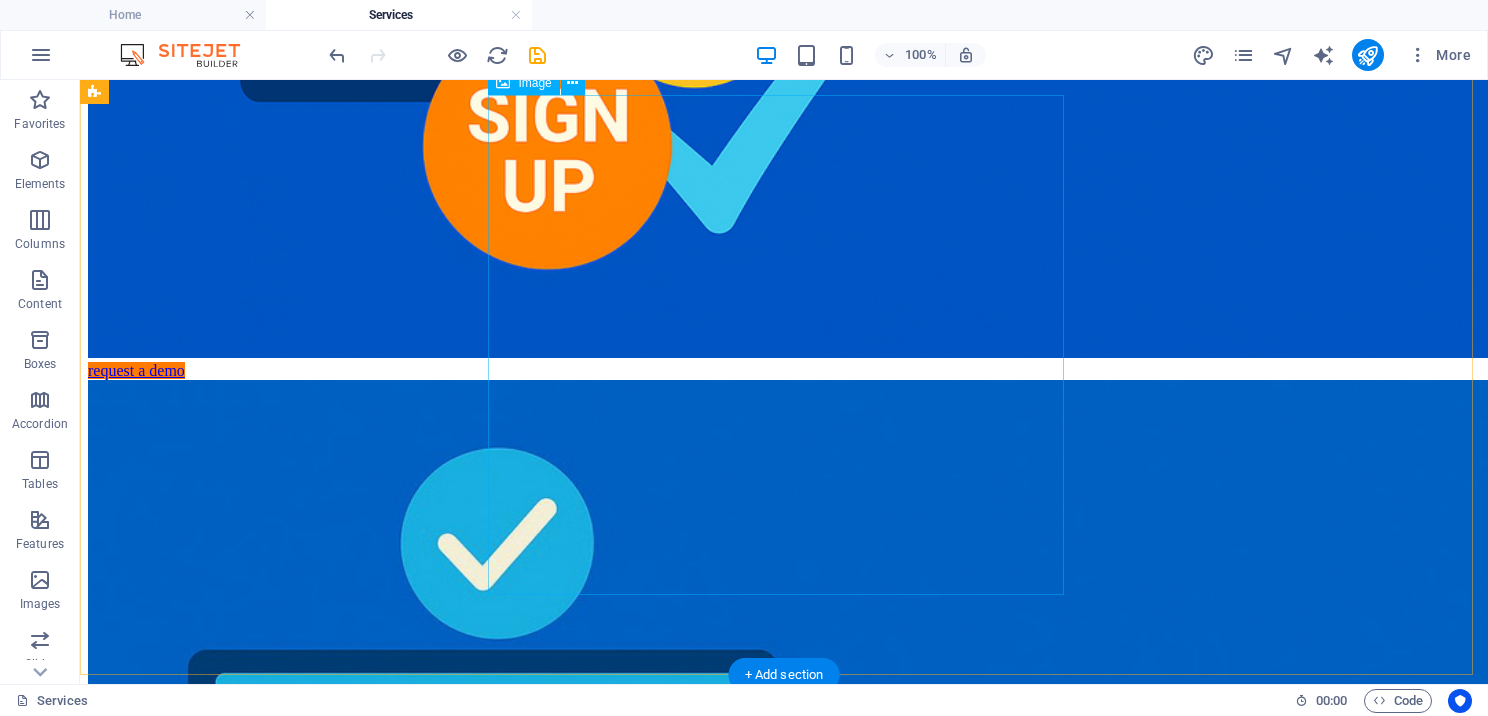 scroll, scrollTop: 1560, scrollLeft: 0, axis: vertical 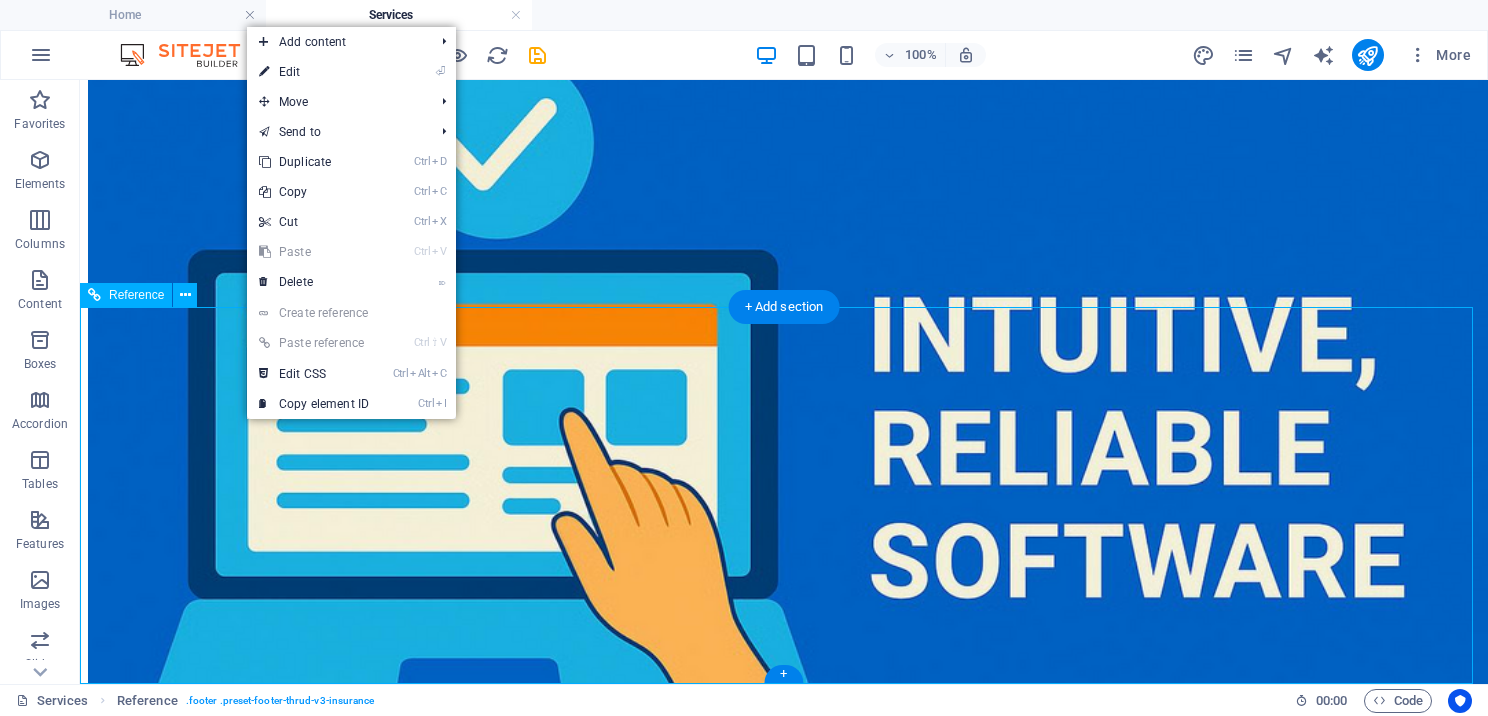 click on "Privacy Policy         Legal Notice ABOUT US SERVICES NEWS CONTACT PRIVACY POLICY LEGAL NOTICE
2023  genuinetaxsolutions.com  All rights reserved" at bounding box center (784, 16084) 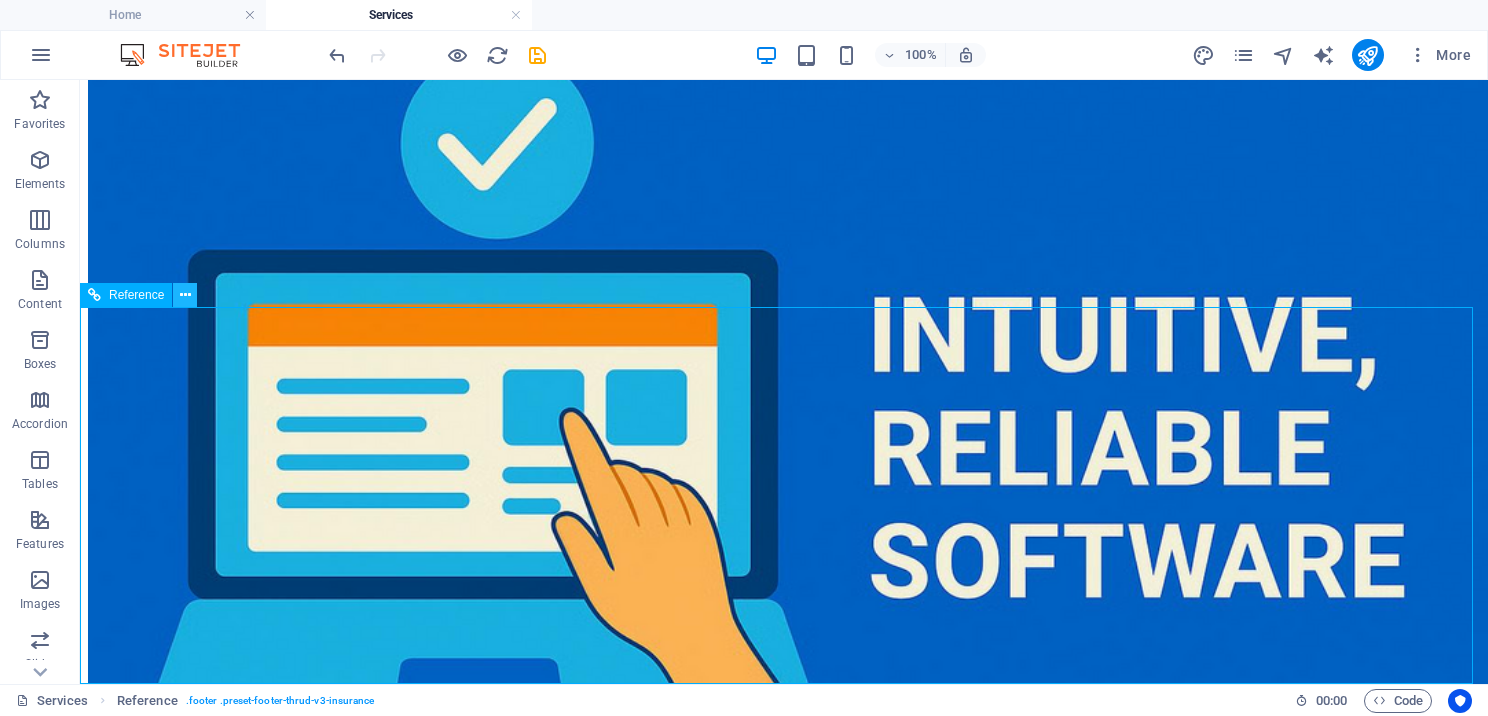 click at bounding box center [185, 295] 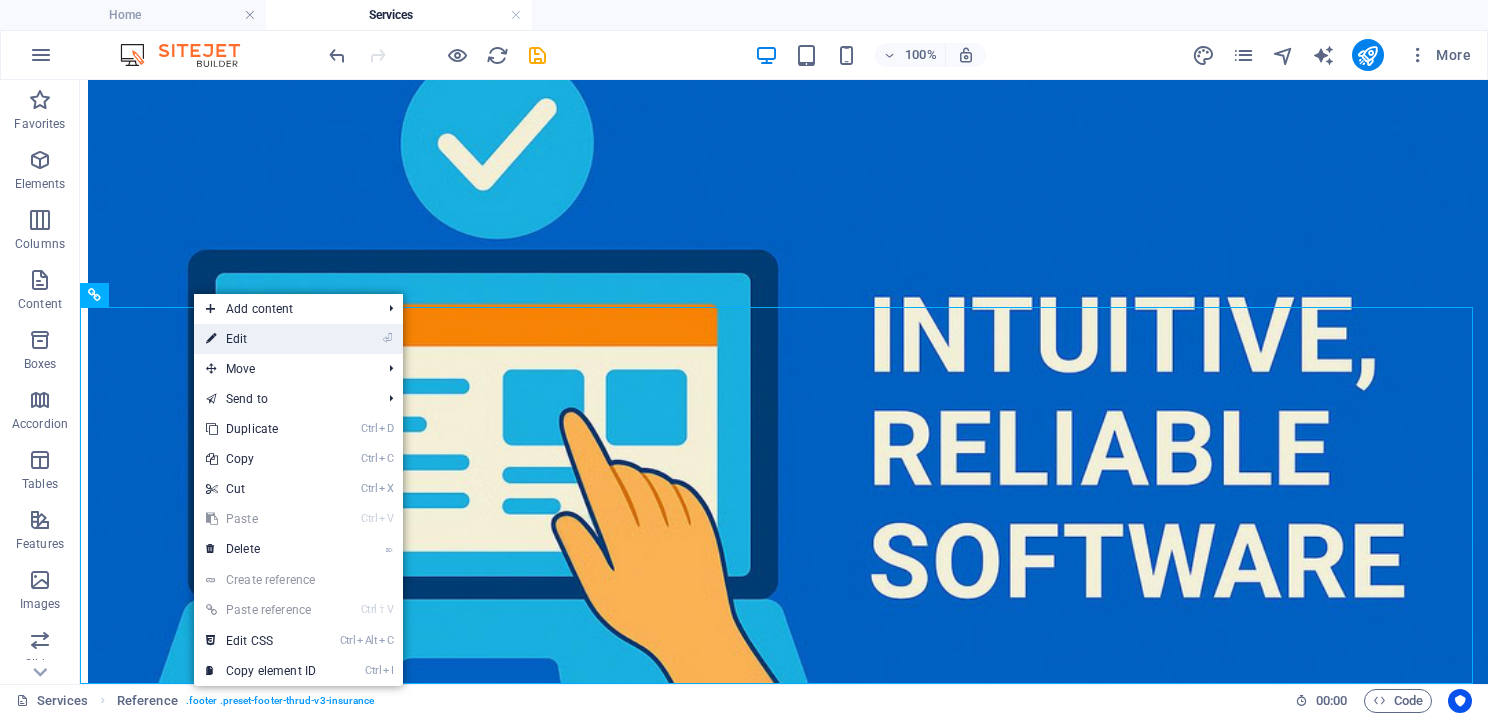 click on "⏎  Edit" at bounding box center [261, 339] 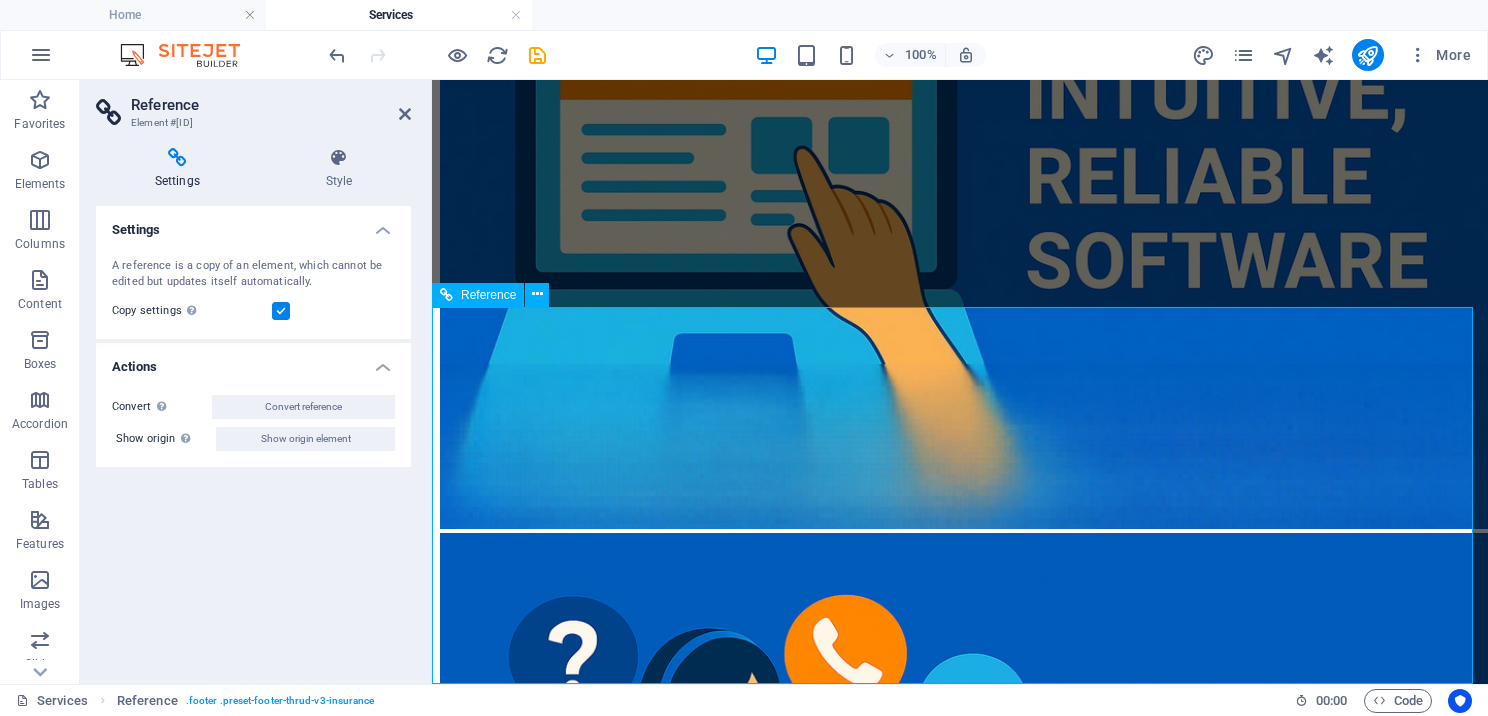 click at bounding box center [960, 8845] 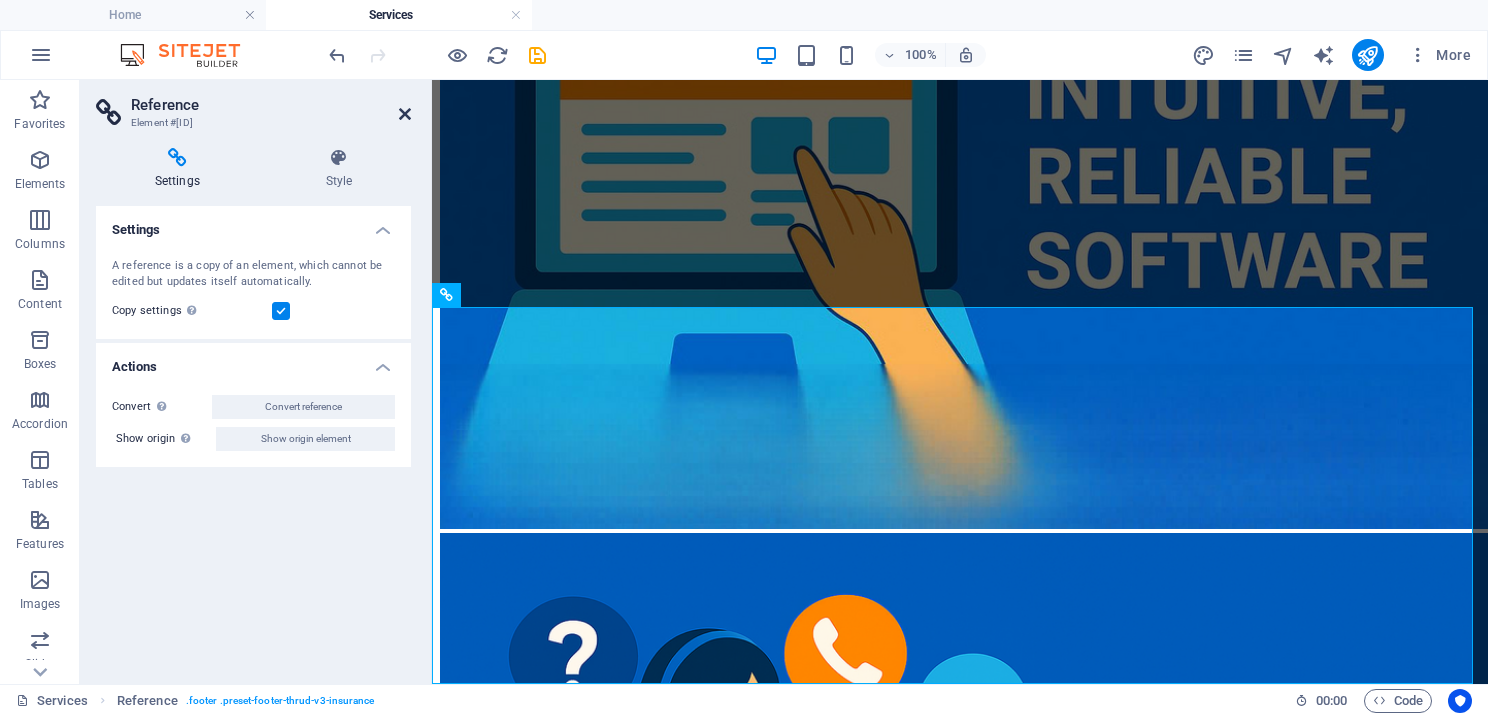 click at bounding box center [405, 114] 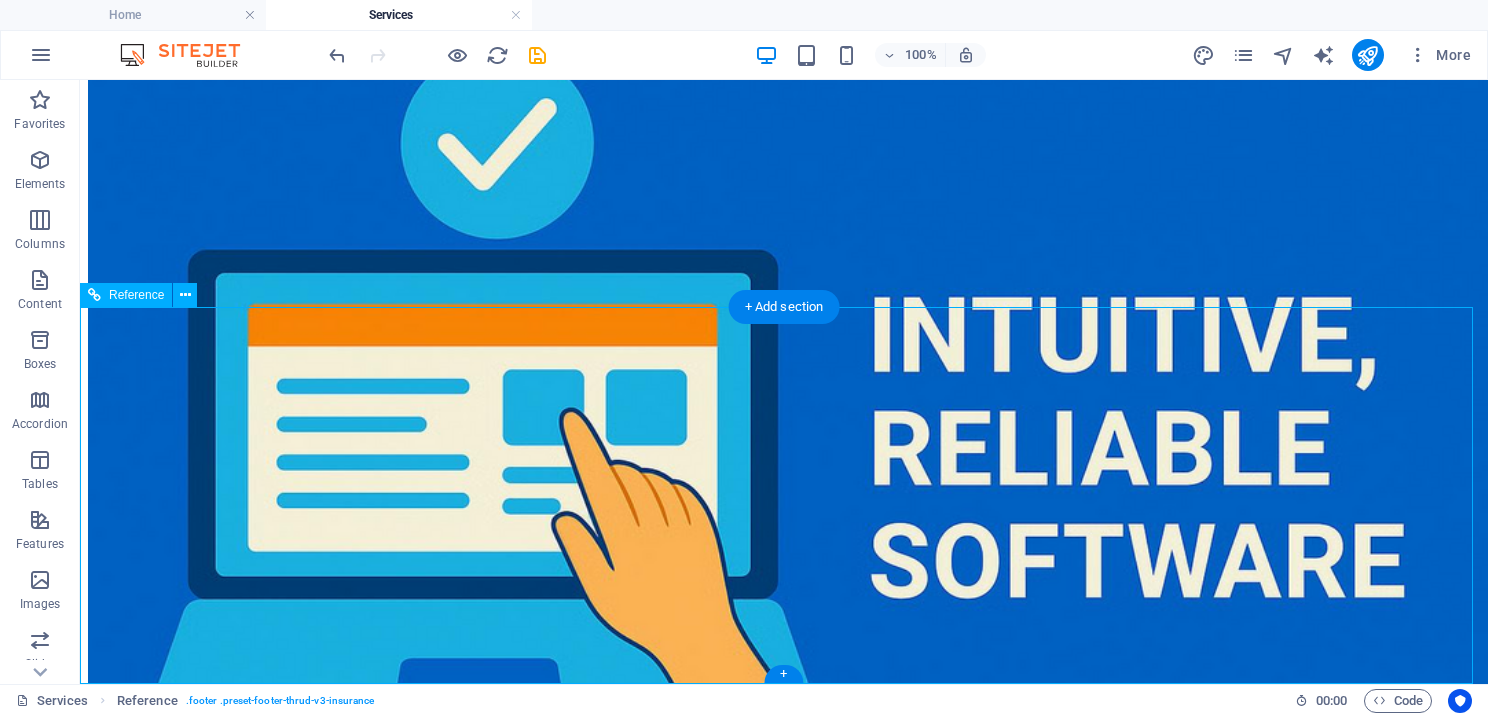 click at bounding box center (784, 11934) 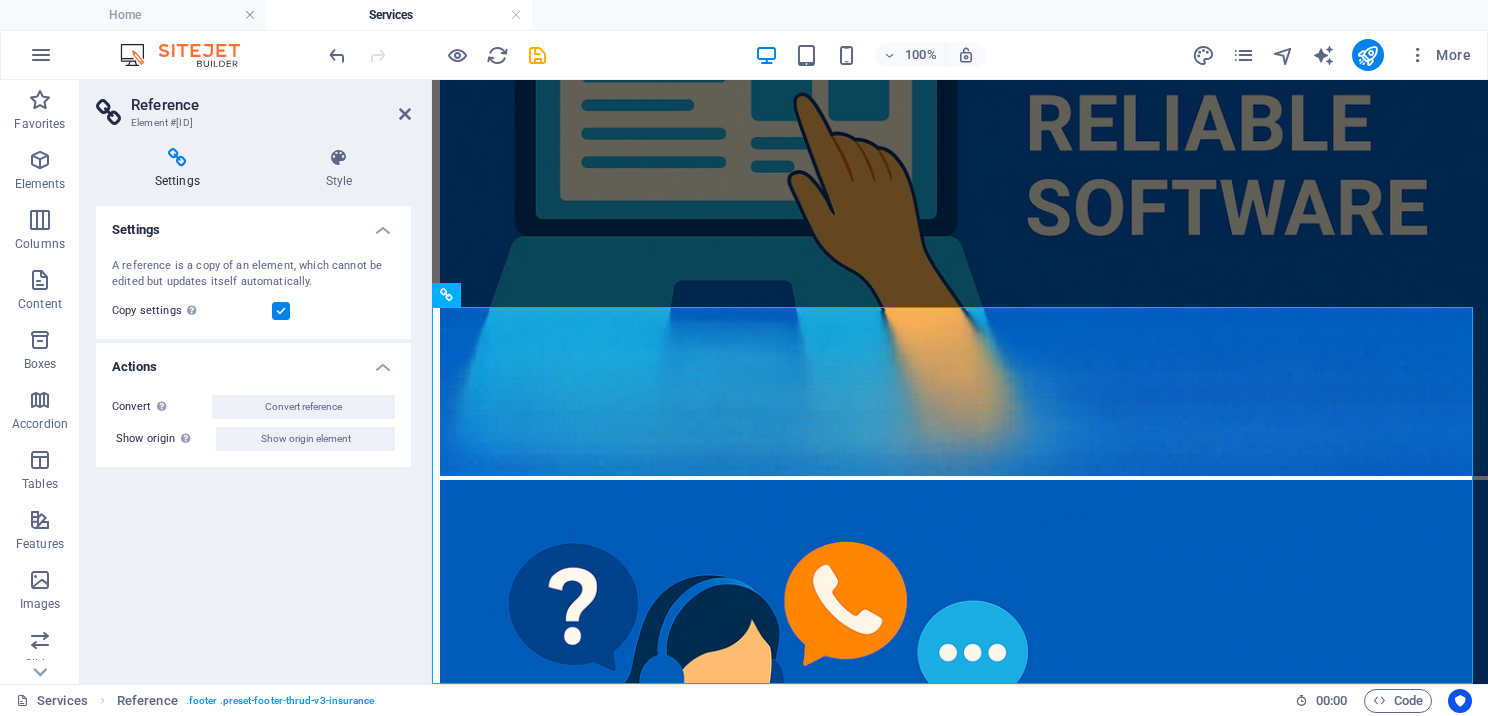 scroll, scrollTop: 1507, scrollLeft: 0, axis: vertical 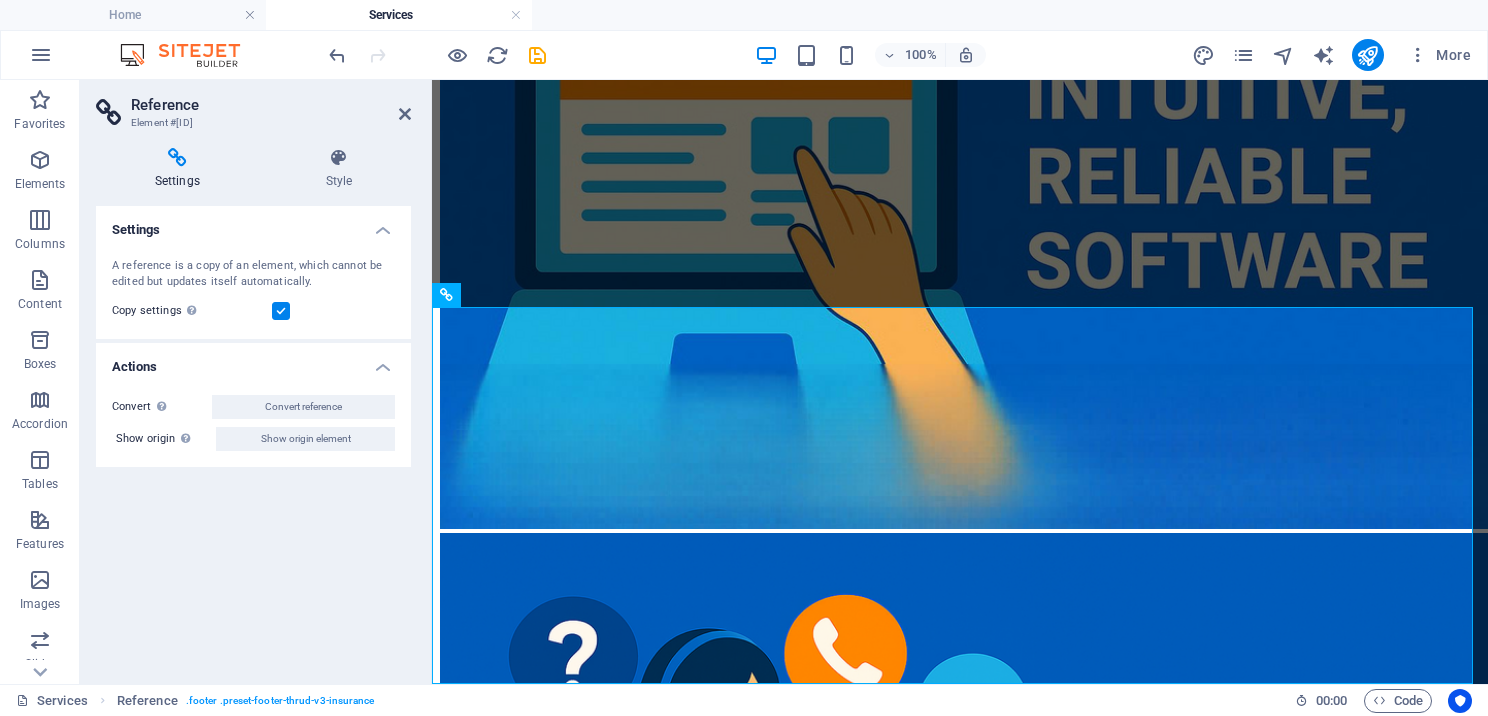 click on "Reference" at bounding box center [271, 105] 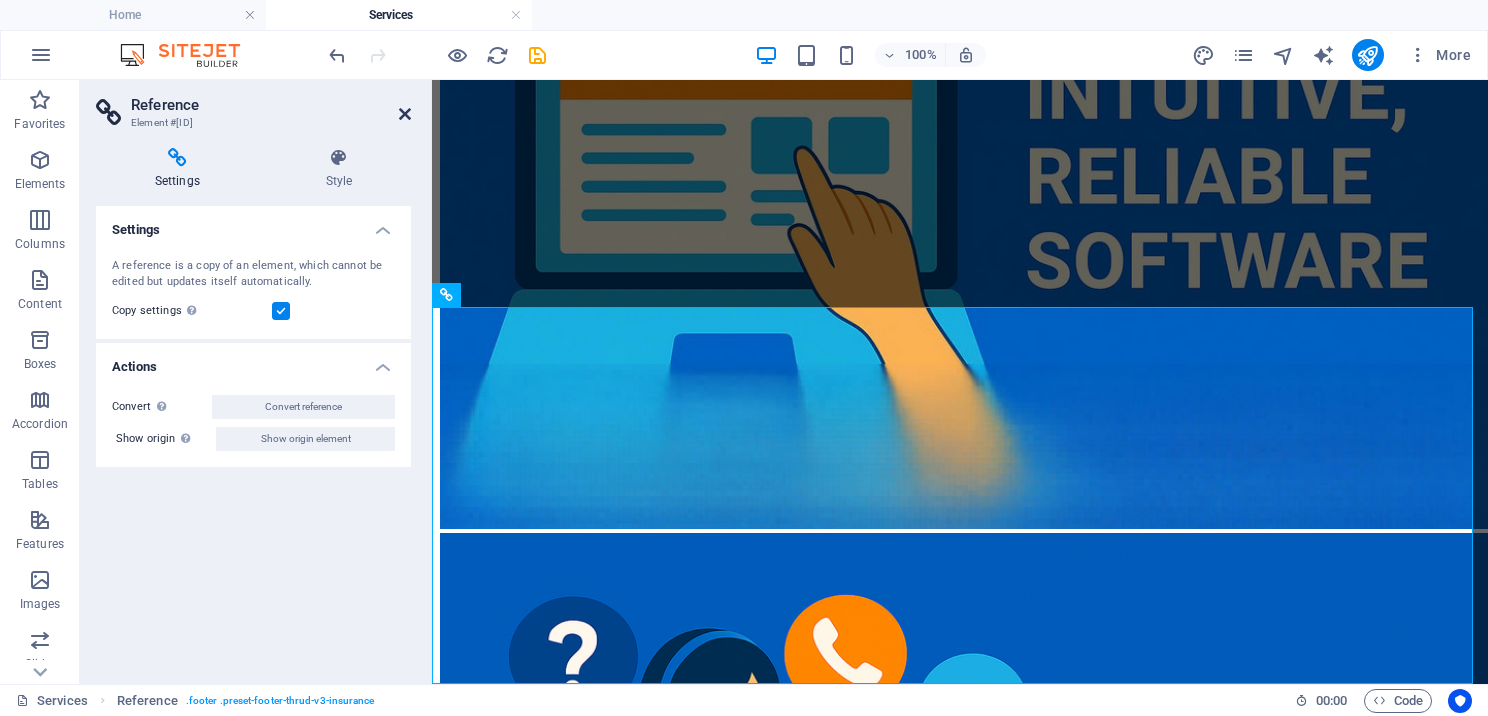 click at bounding box center [405, 114] 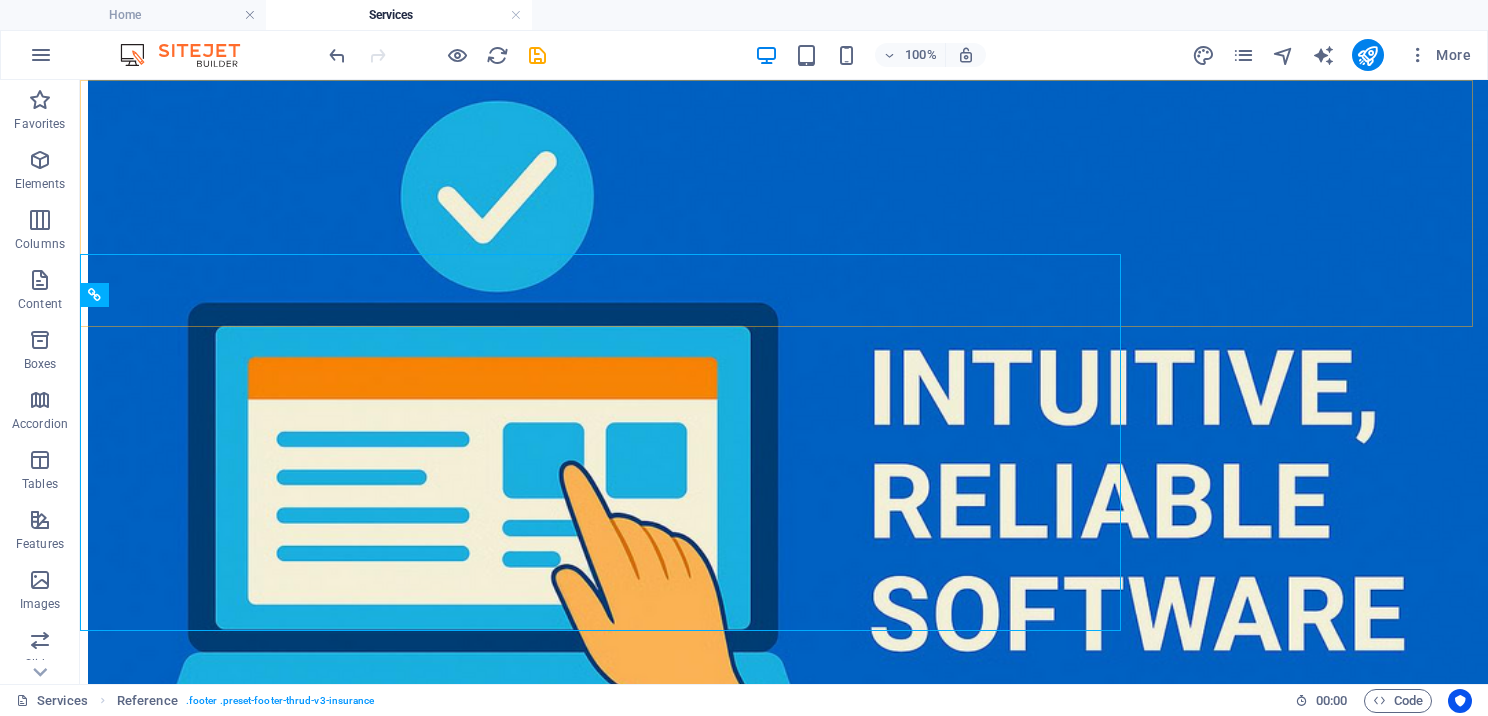 scroll, scrollTop: 1560, scrollLeft: 0, axis: vertical 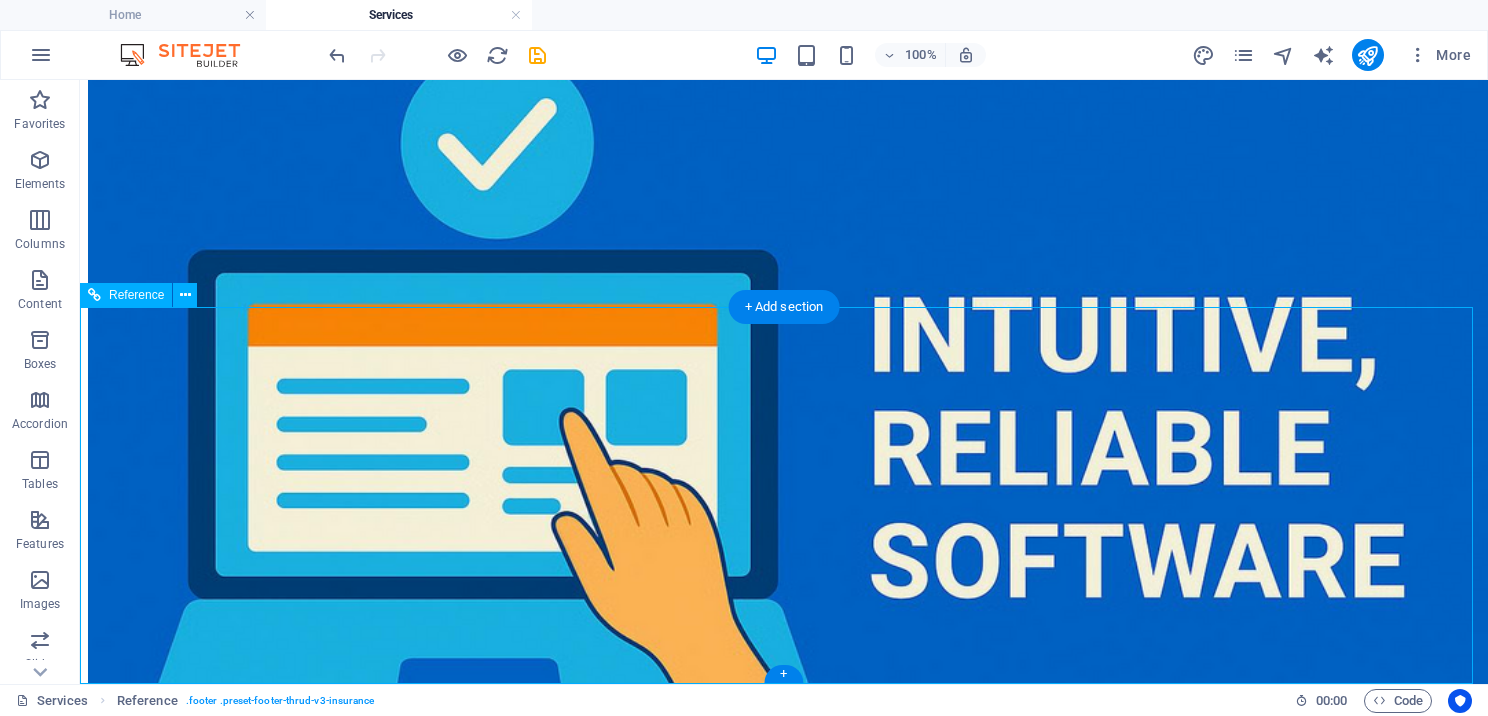 click on "Privacy Policy         Legal Notice ABOUT US SERVICES NEWS CONTACT PRIVACY POLICY LEGAL NOTICE
2023  genuinetaxsolutions.com  All rights reserved" at bounding box center (784, 16084) 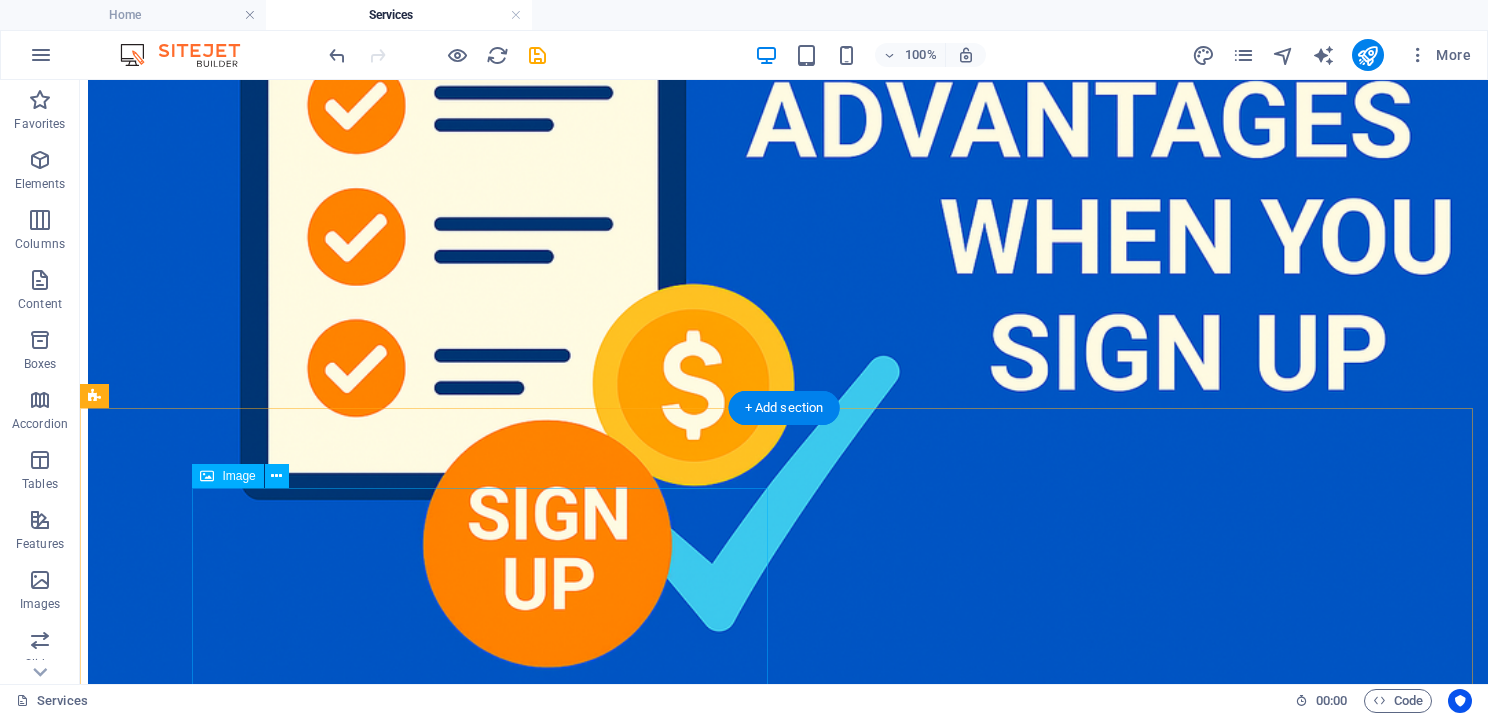 scroll, scrollTop: 760, scrollLeft: 0, axis: vertical 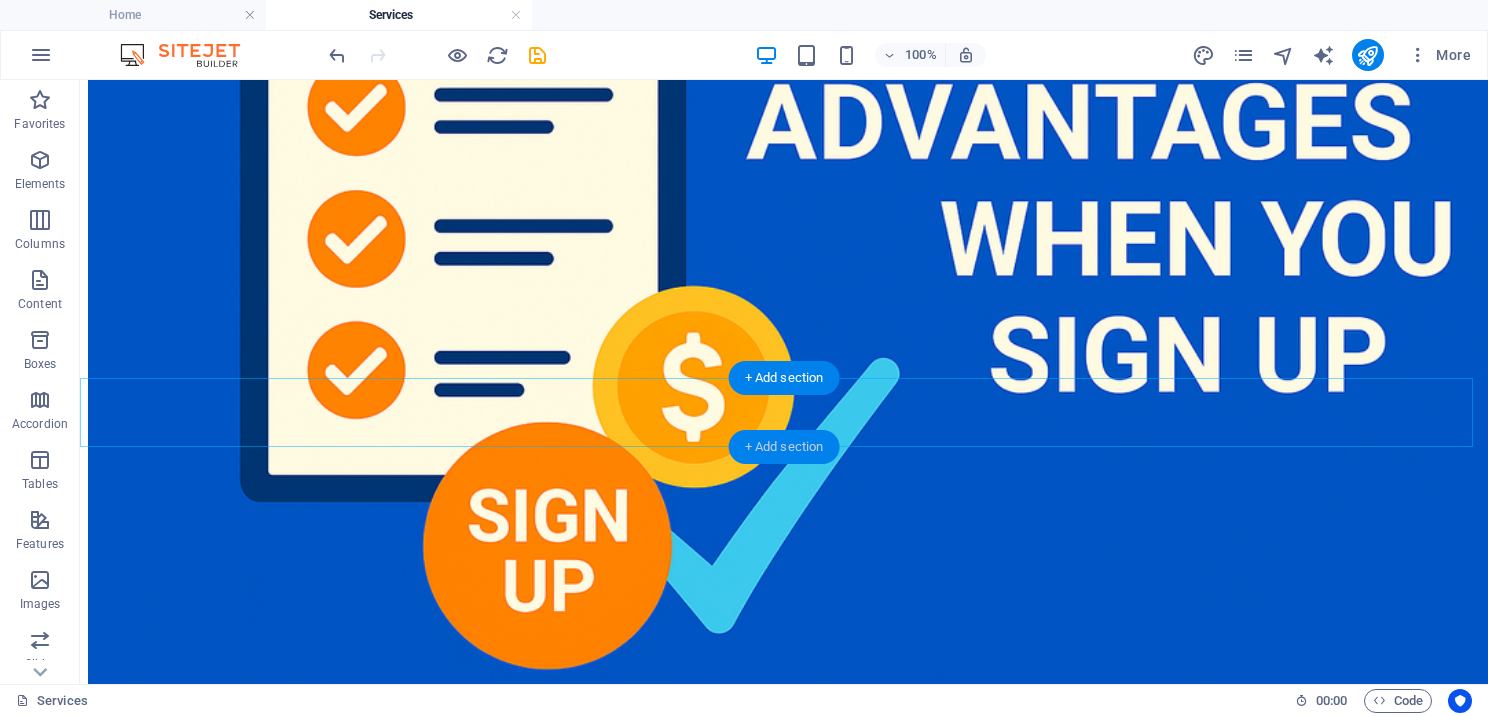 click on "+ Add section" at bounding box center [784, 447] 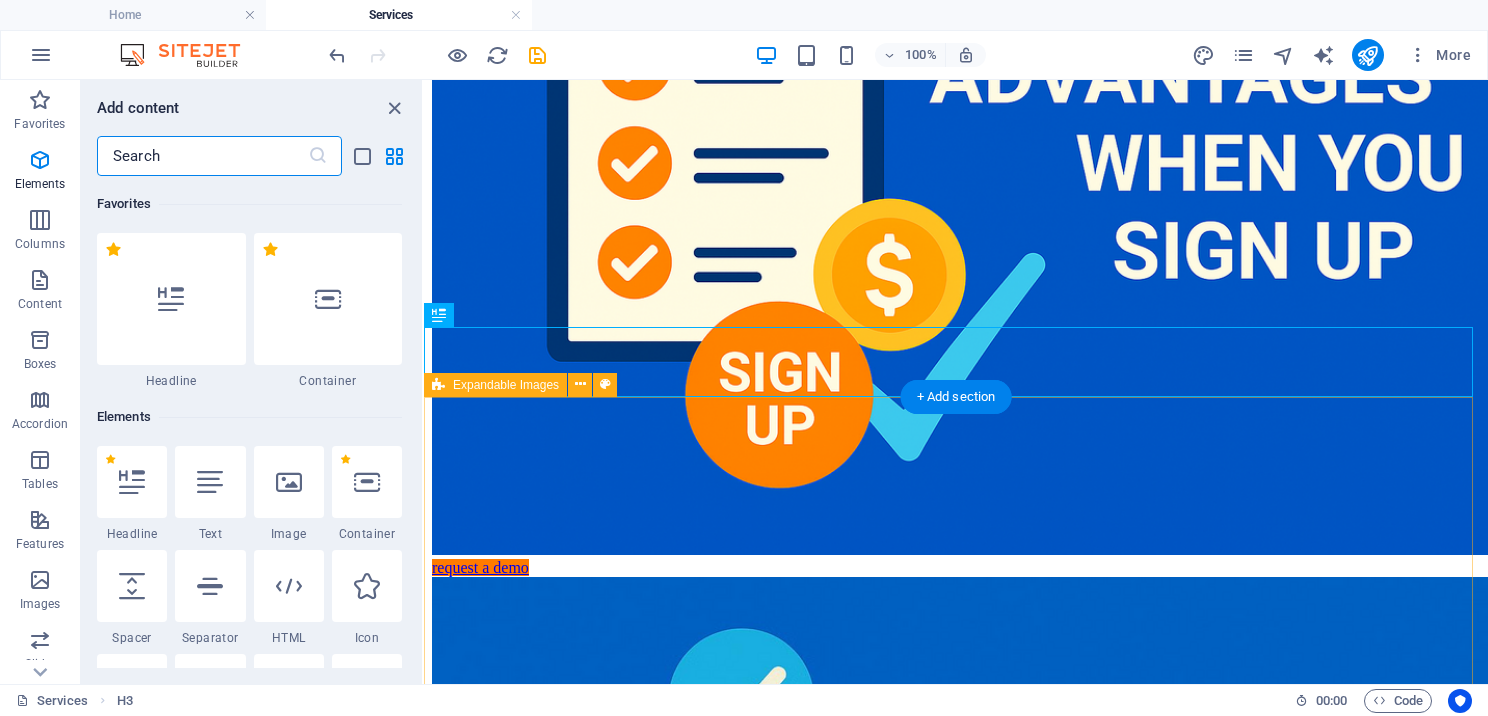 scroll, scrollTop: 3499, scrollLeft: 0, axis: vertical 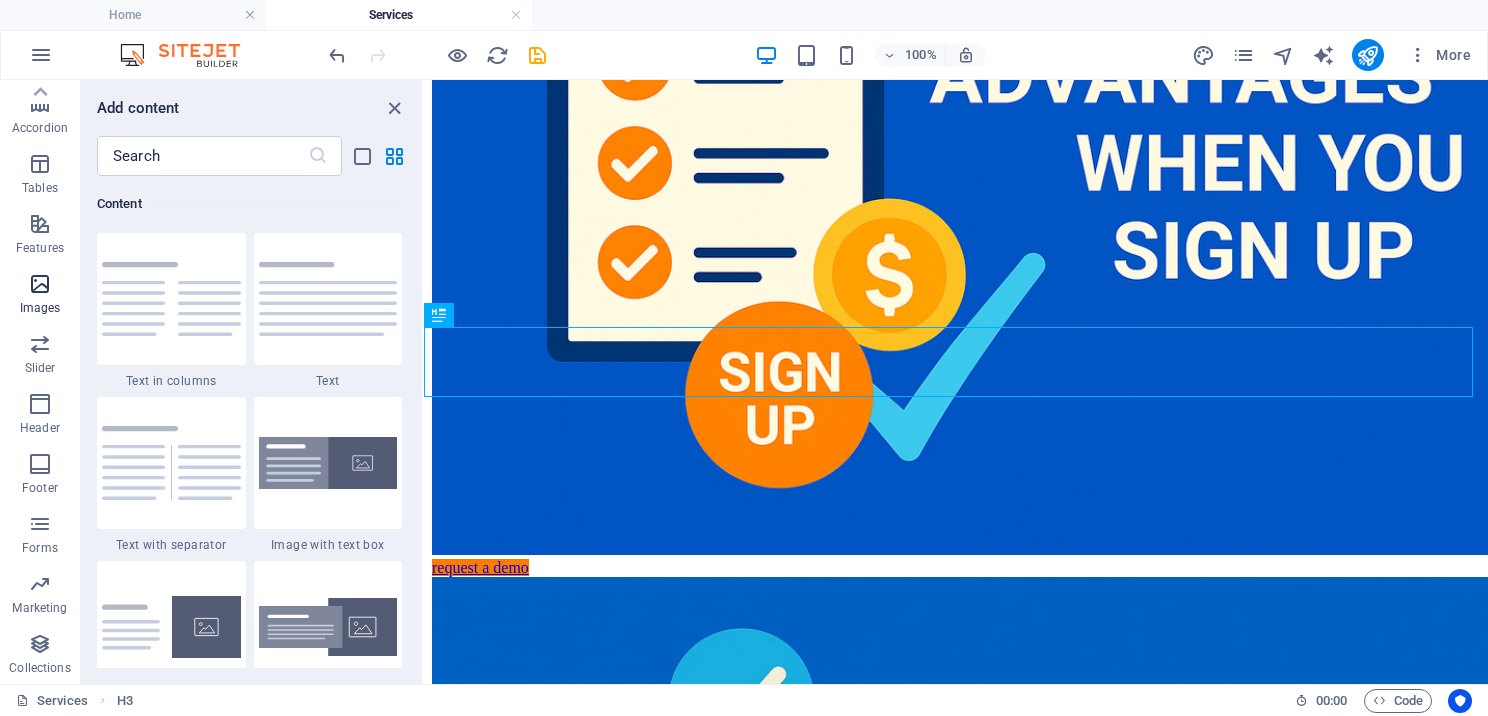 click on "Images" at bounding box center [40, 308] 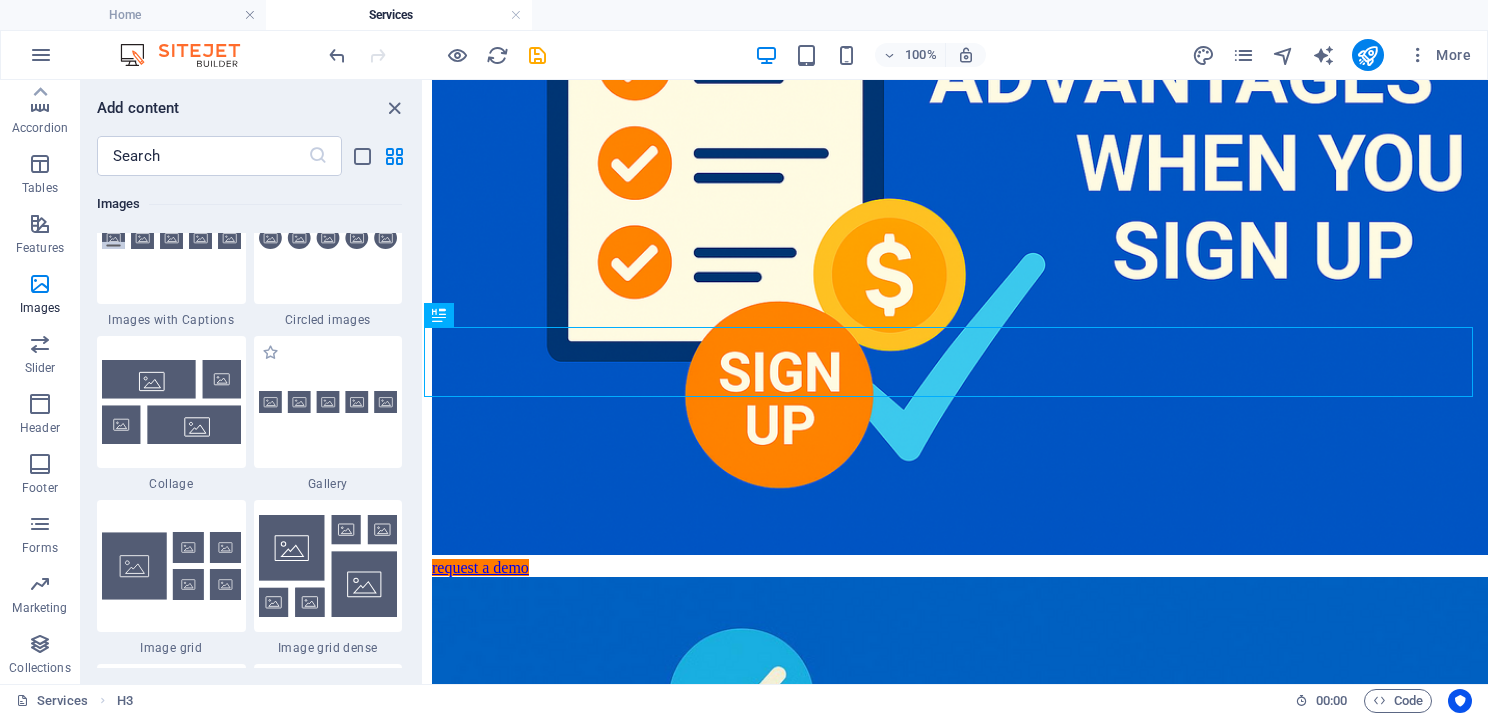scroll, scrollTop: 10240, scrollLeft: 0, axis: vertical 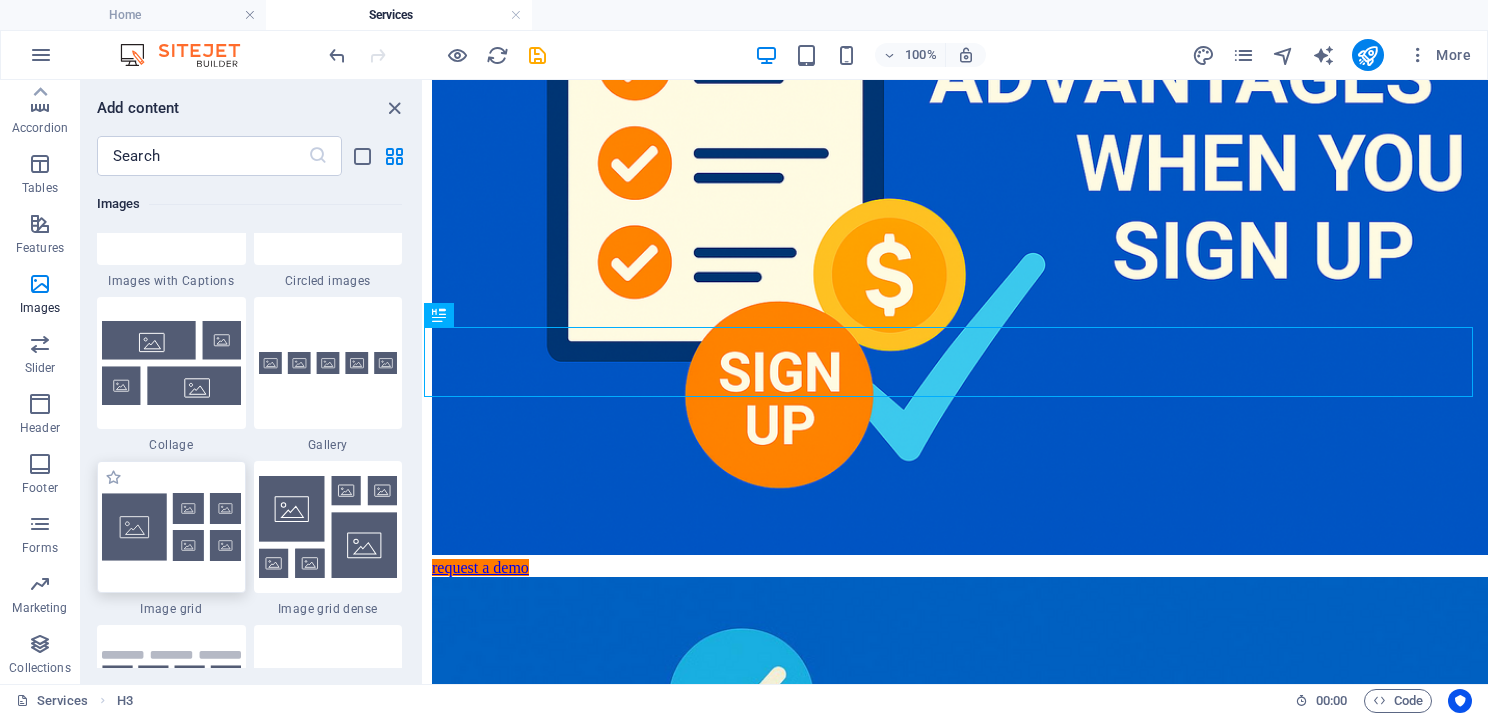 click at bounding box center (171, 527) 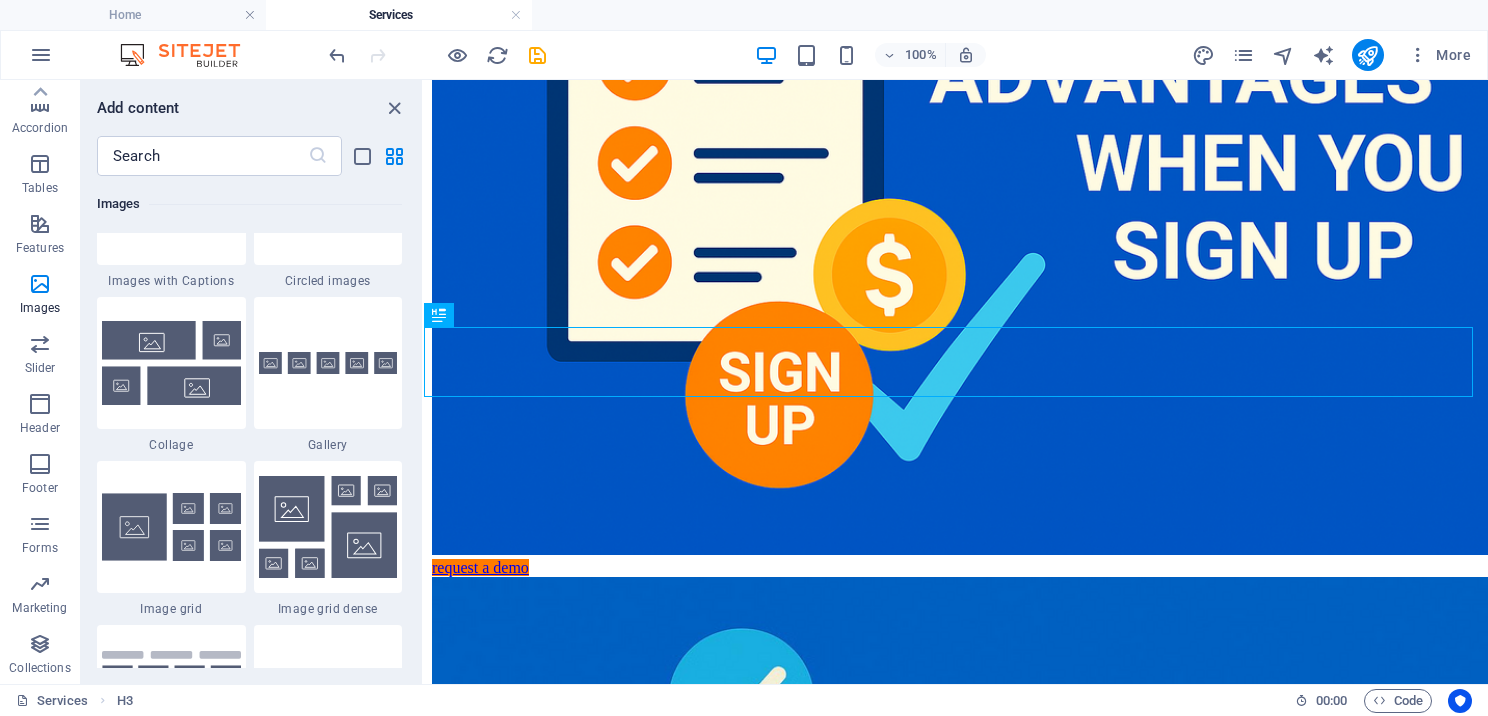 click on "Drag here to replace the existing content. Press “Ctrl” if you want to create a new element.
H2   Reference   Grid 1-4   Container   Image   Container   Container   Image   Container   Reference   H3   Expandable Images   Image   Image   Image   Reference   Button   Container   Image   Container   H2   Reference   H2" at bounding box center (956, 382) 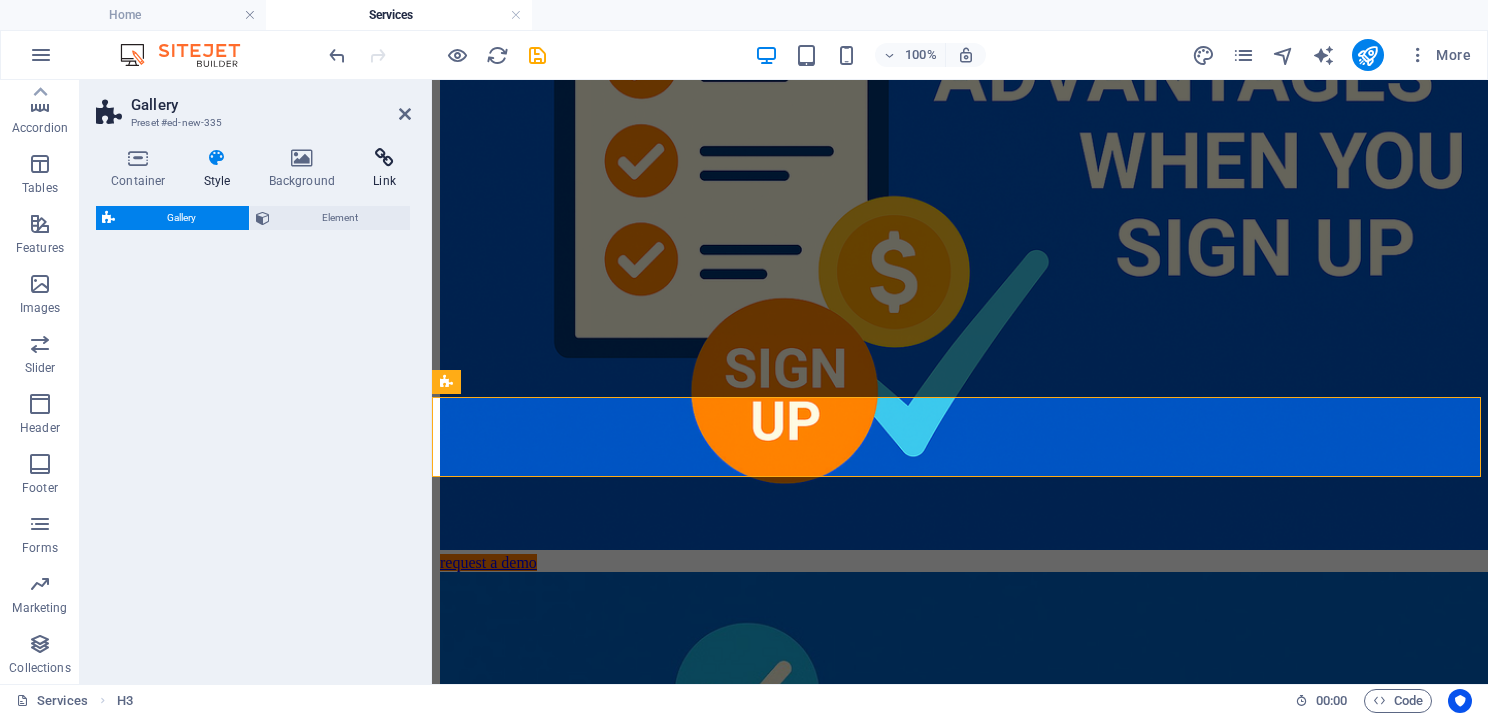 select on "rem" 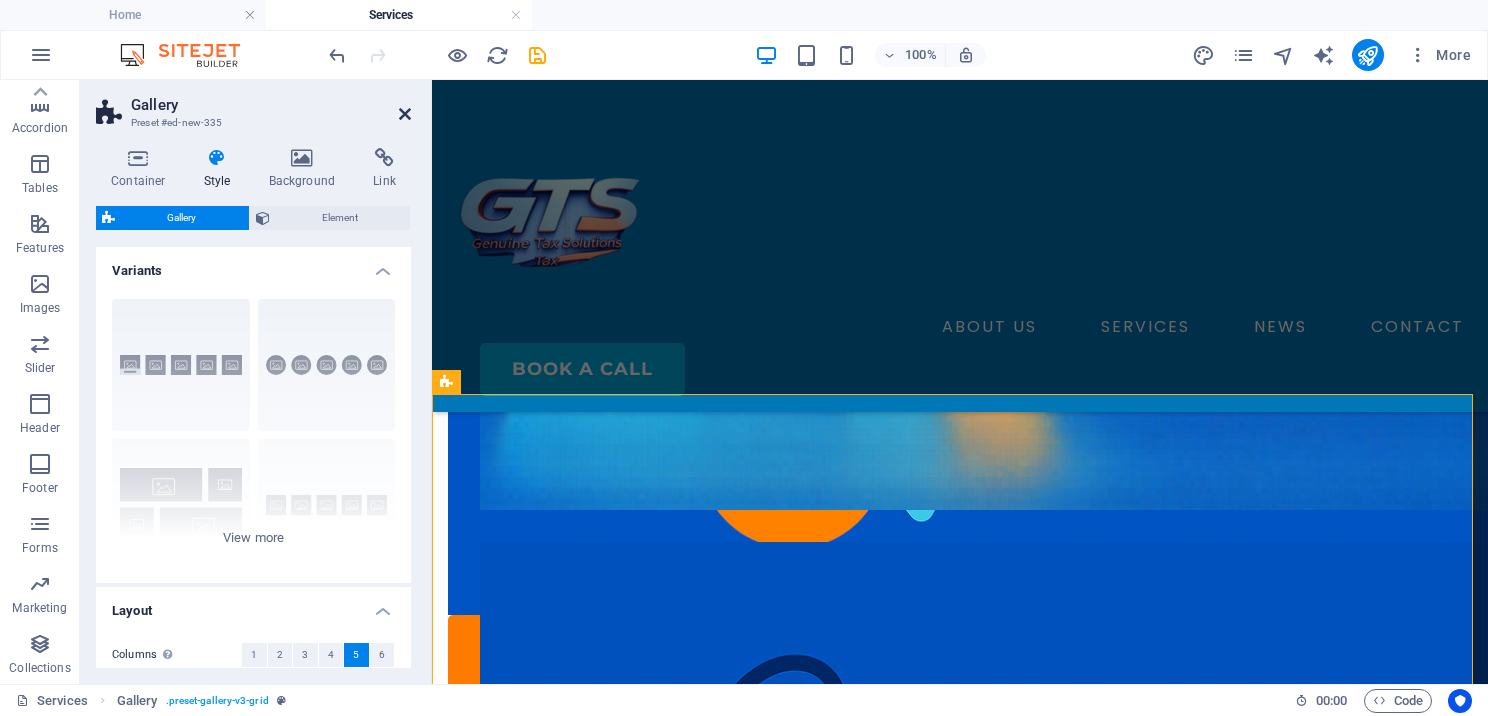 click at bounding box center [405, 114] 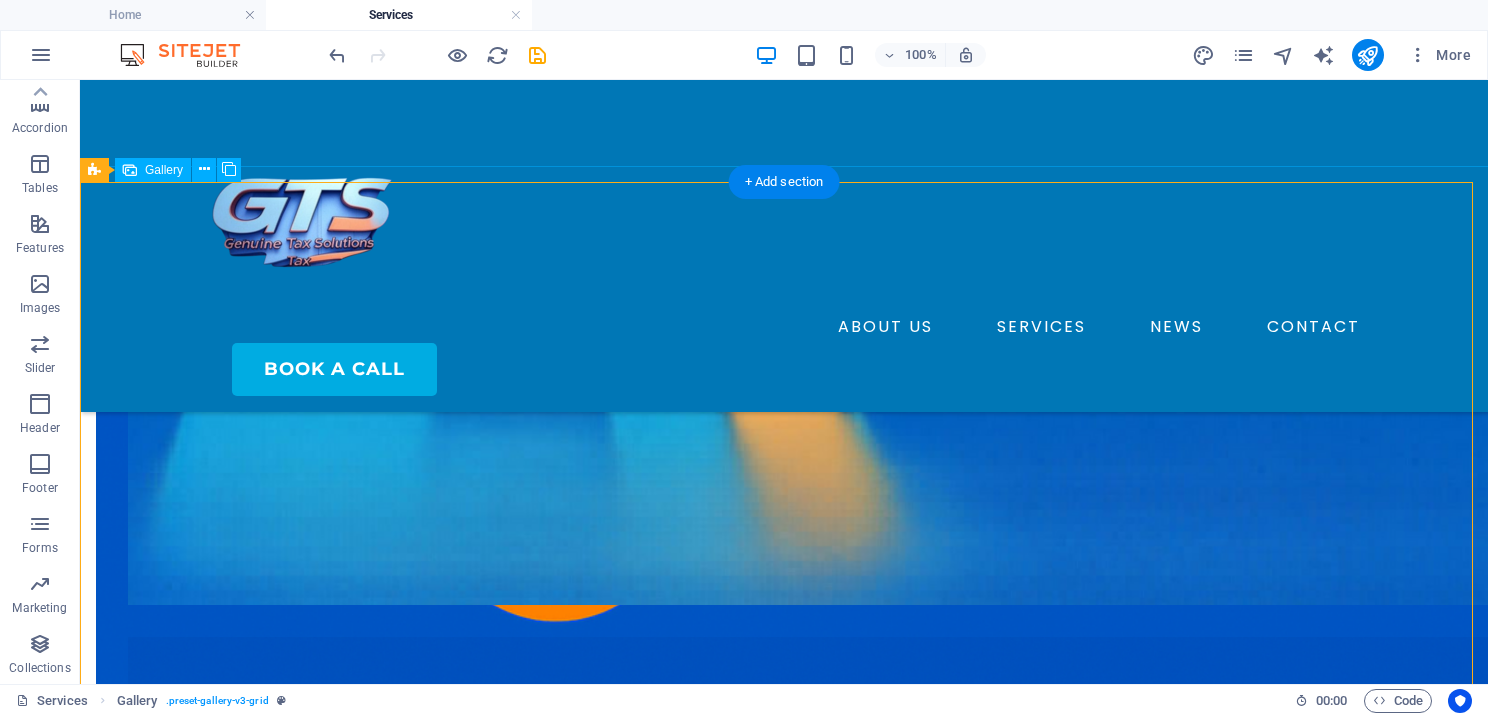 scroll, scrollTop: 660, scrollLeft: 0, axis: vertical 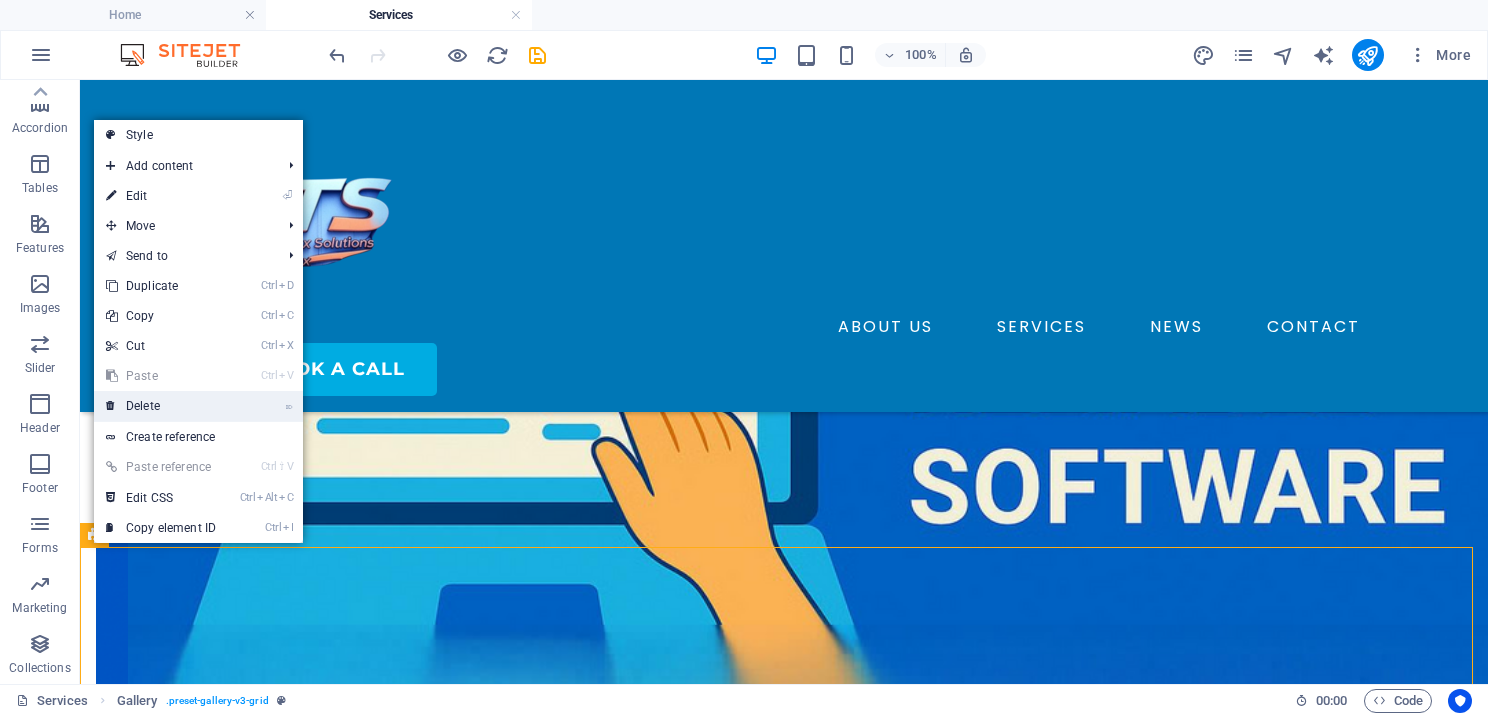 click on "⌦  Delete" at bounding box center [161, 406] 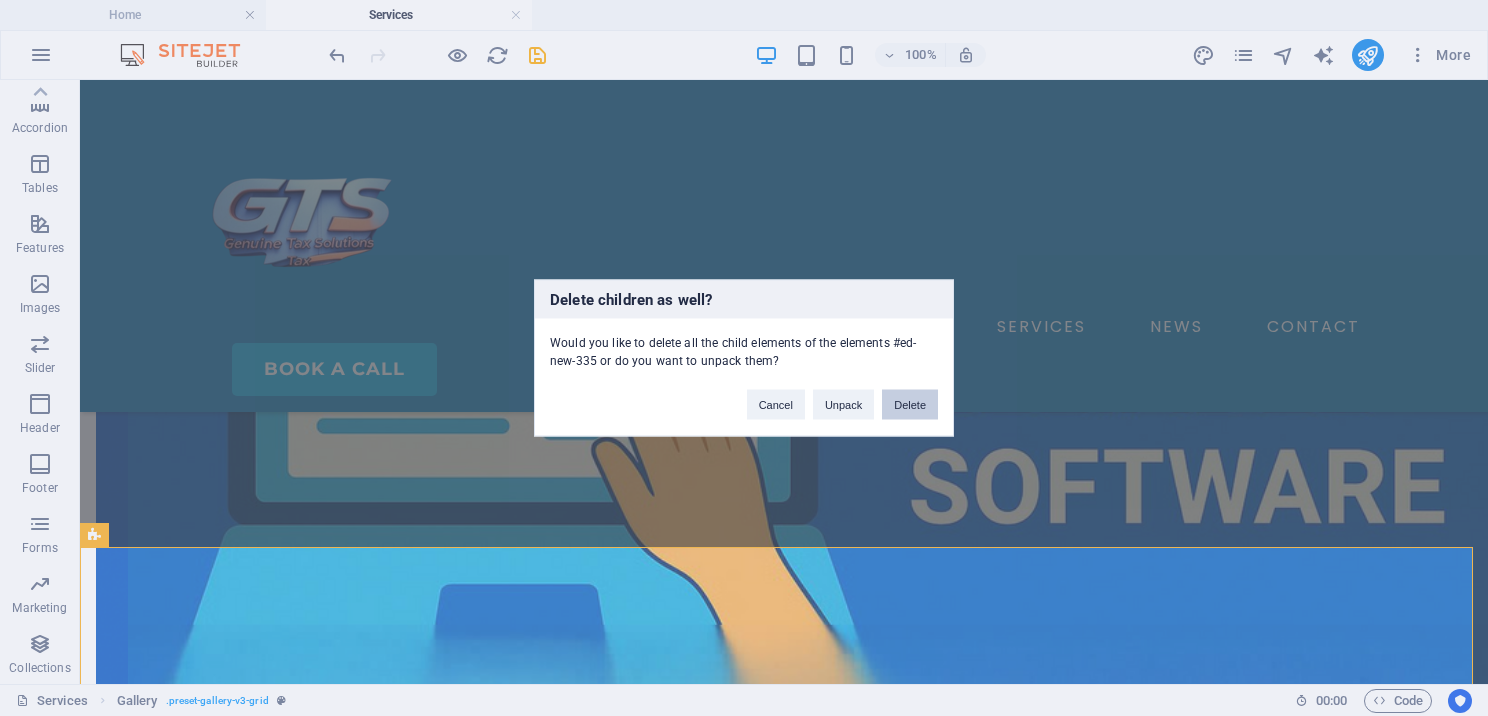 click on "Delete" at bounding box center (910, 405) 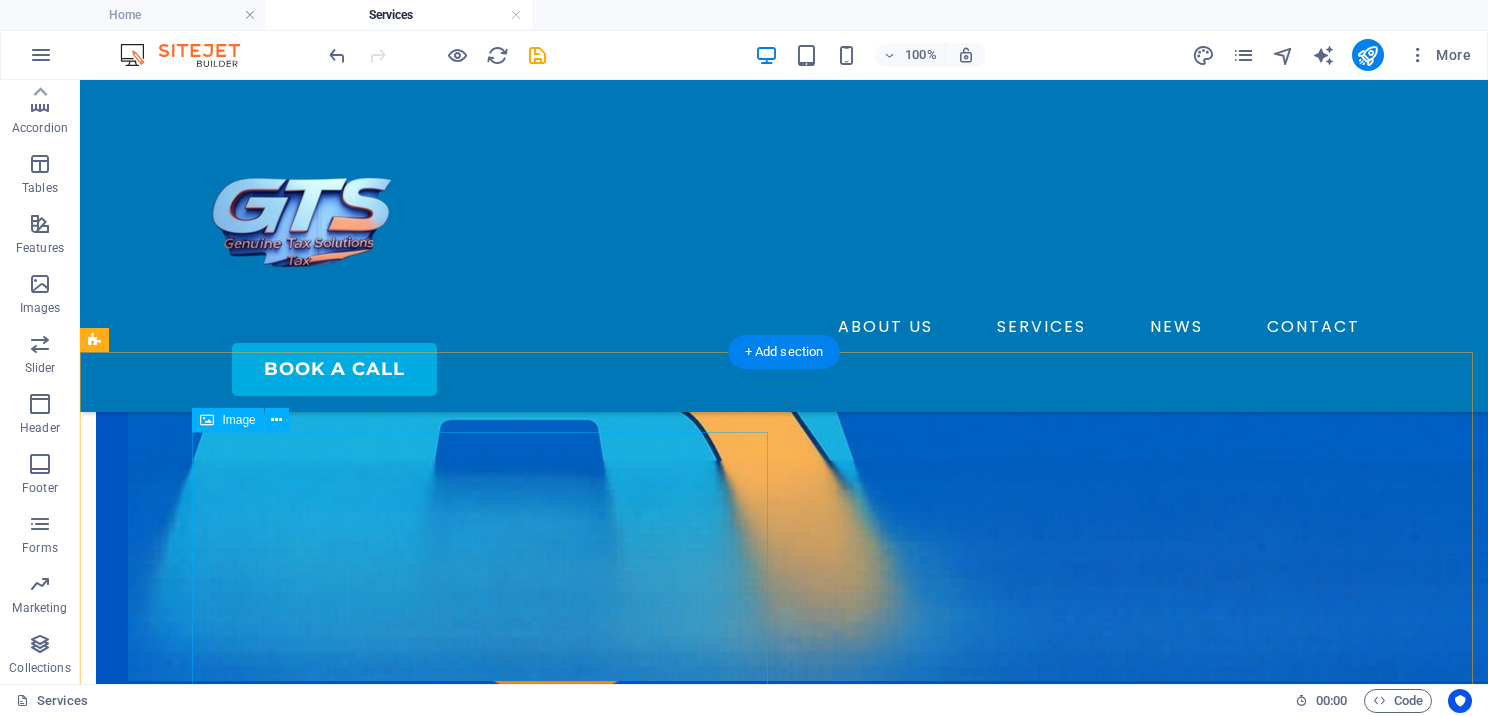 scroll, scrollTop: 860, scrollLeft: 0, axis: vertical 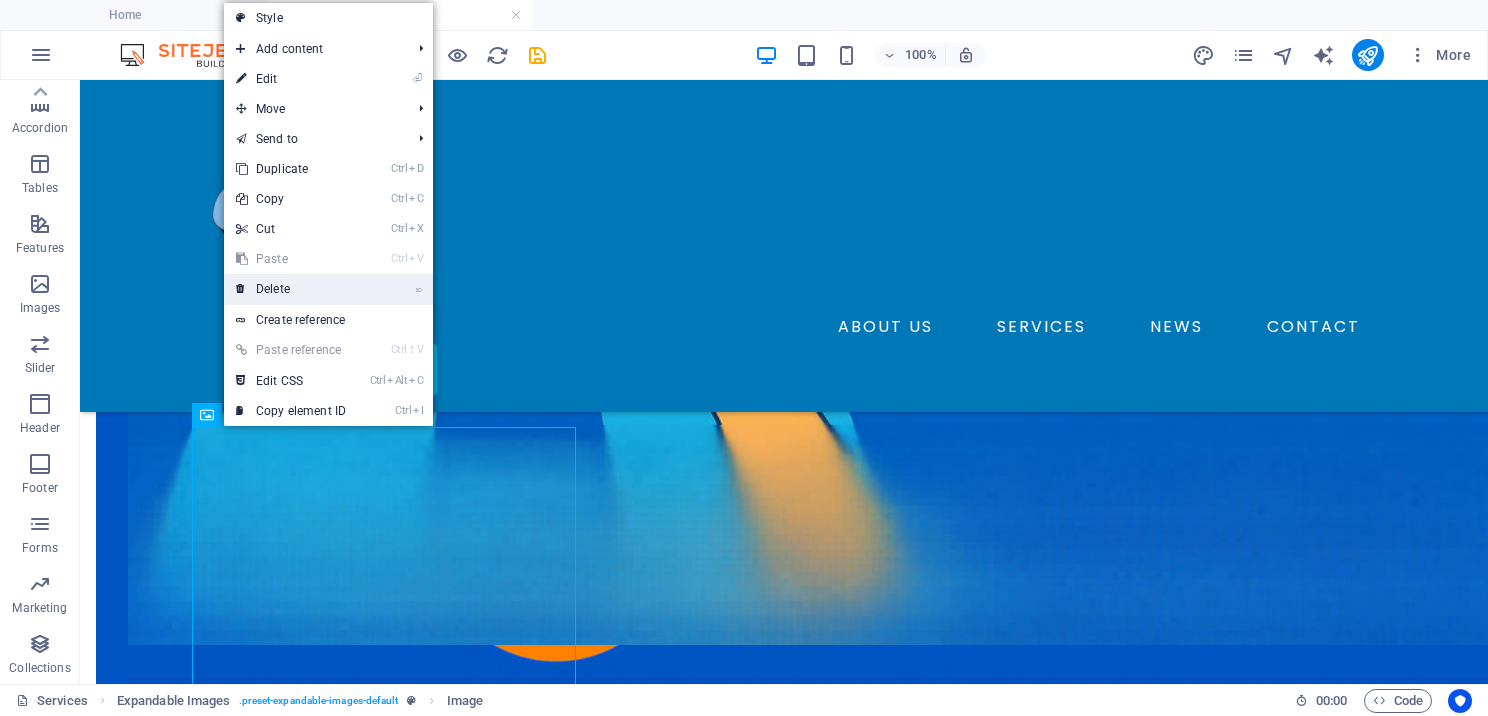 click on "⌦  Delete" at bounding box center [291, 289] 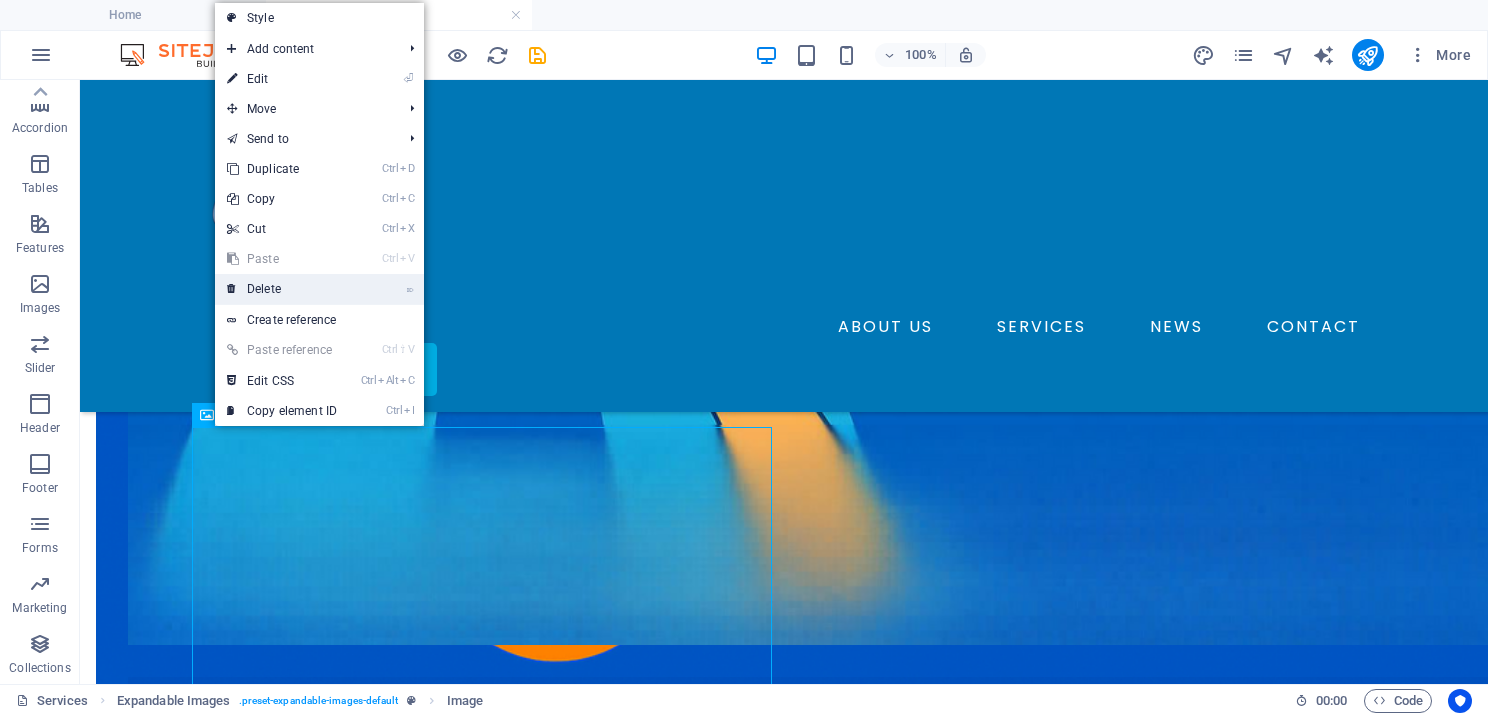 click on "⌦  Delete" at bounding box center [282, 289] 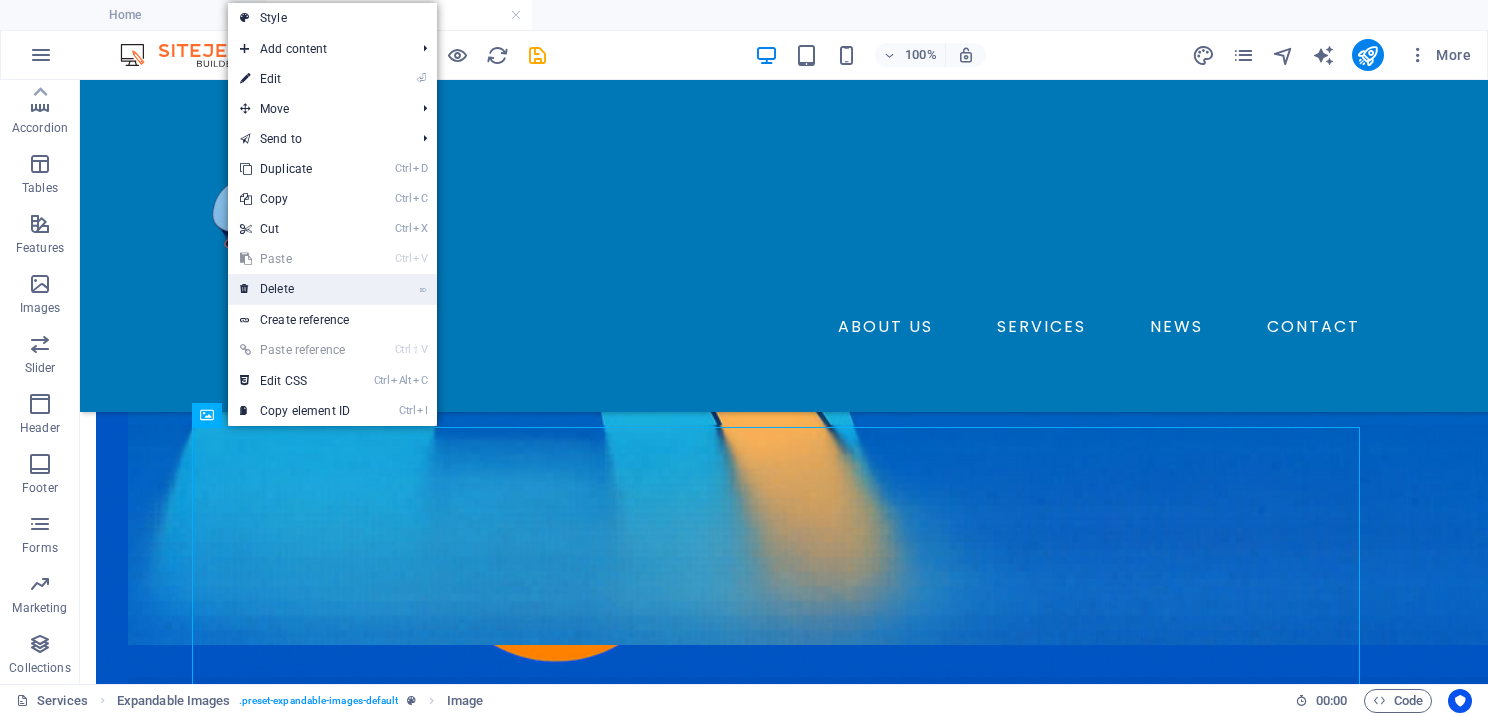 click on "⌦  Delete" at bounding box center [295, 289] 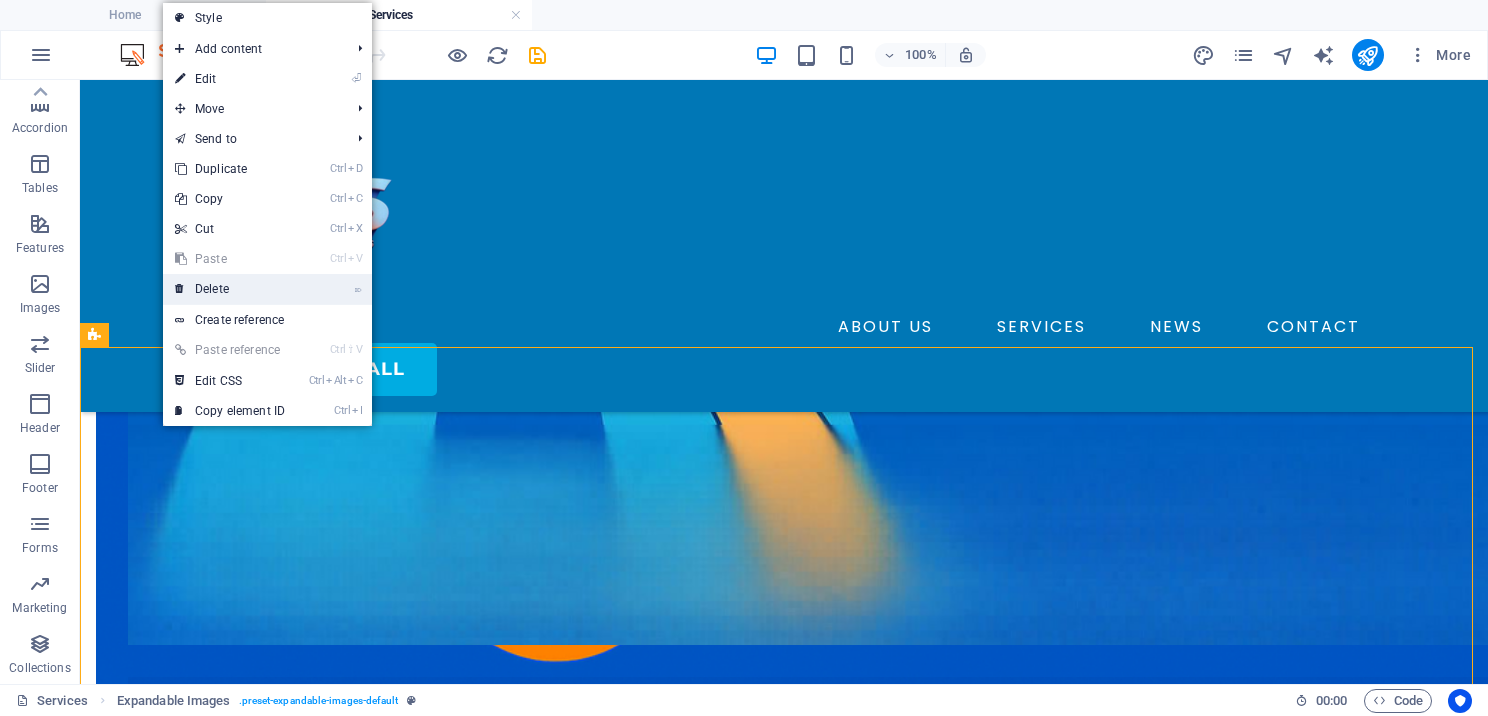 click on "⌦  Delete" at bounding box center (230, 289) 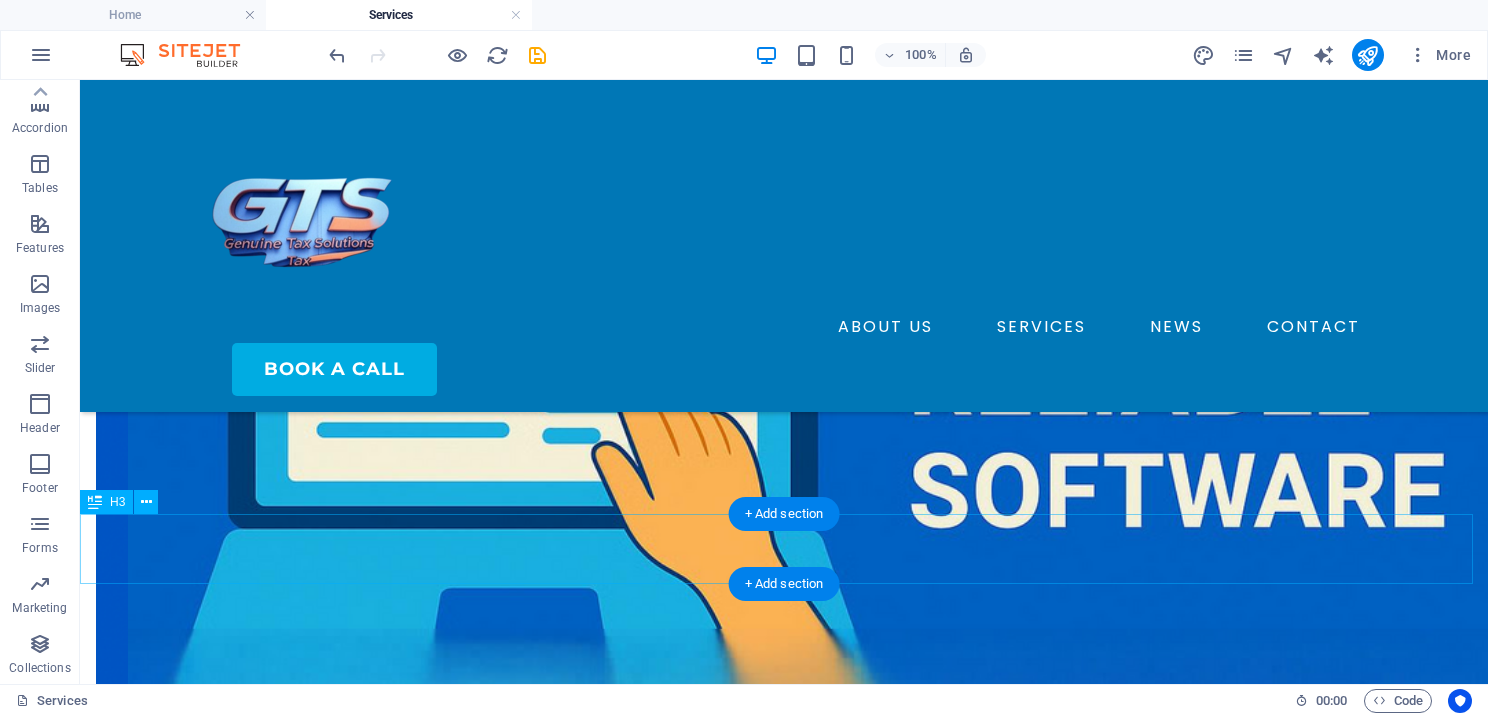 scroll, scrollTop: 660, scrollLeft: 0, axis: vertical 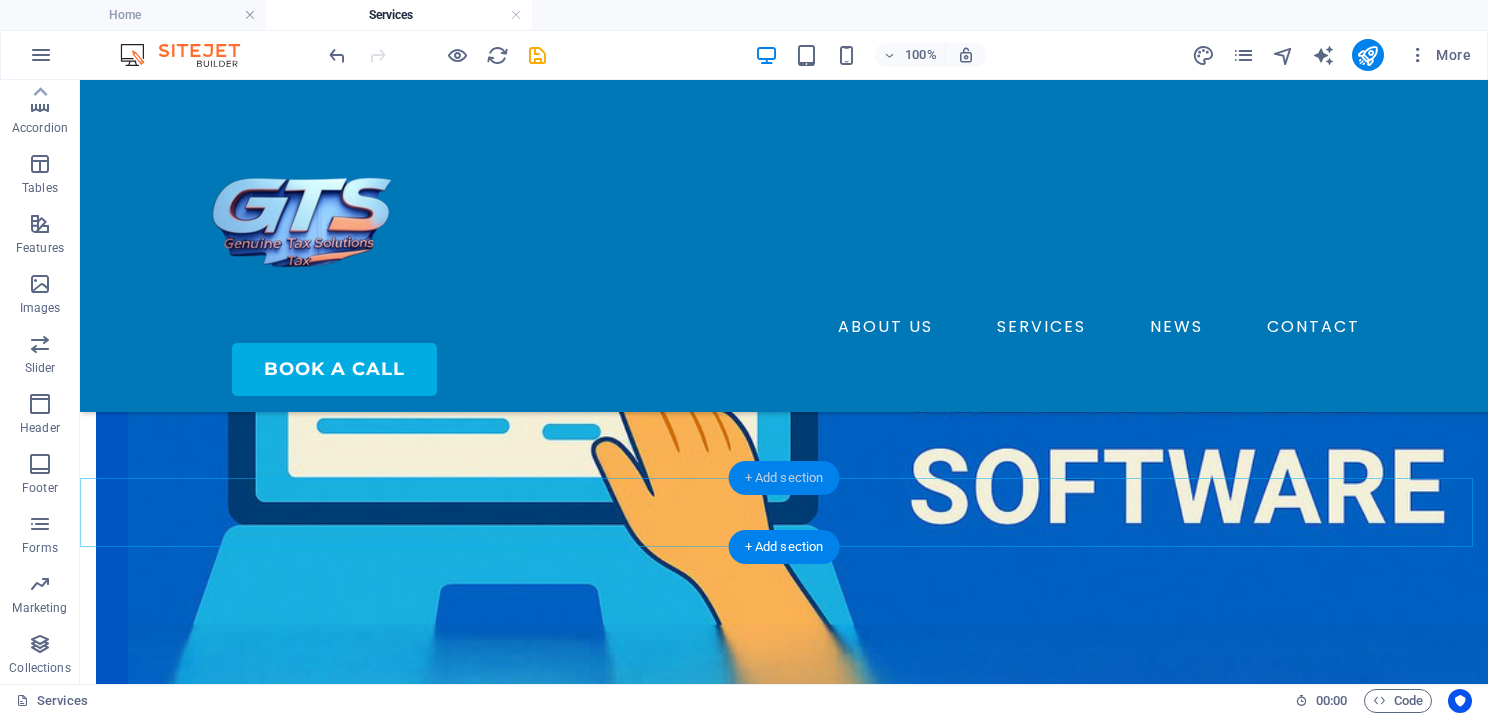 click on "+ Add section" at bounding box center [784, 478] 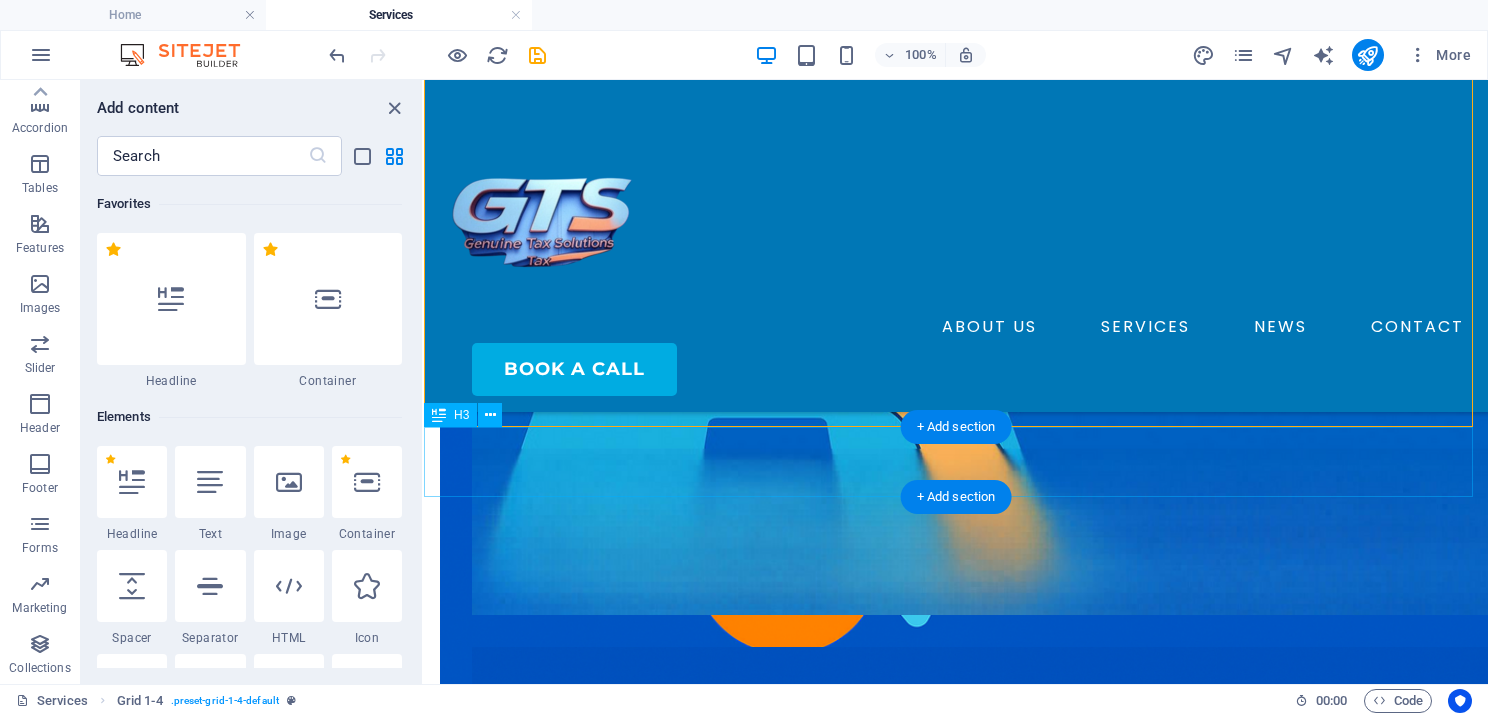 click on "User Friendly Interface" at bounding box center [956, 2908] 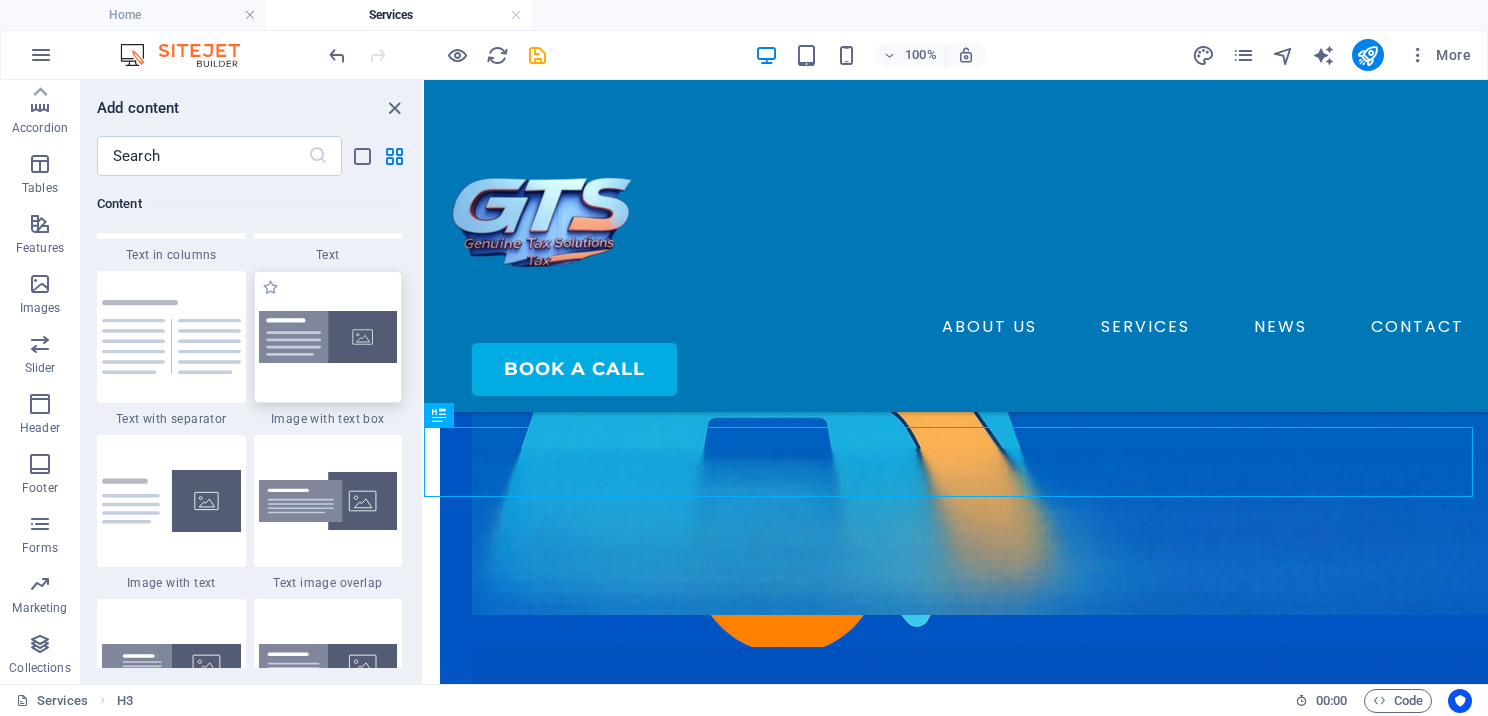 scroll, scrollTop: 3799, scrollLeft: 0, axis: vertical 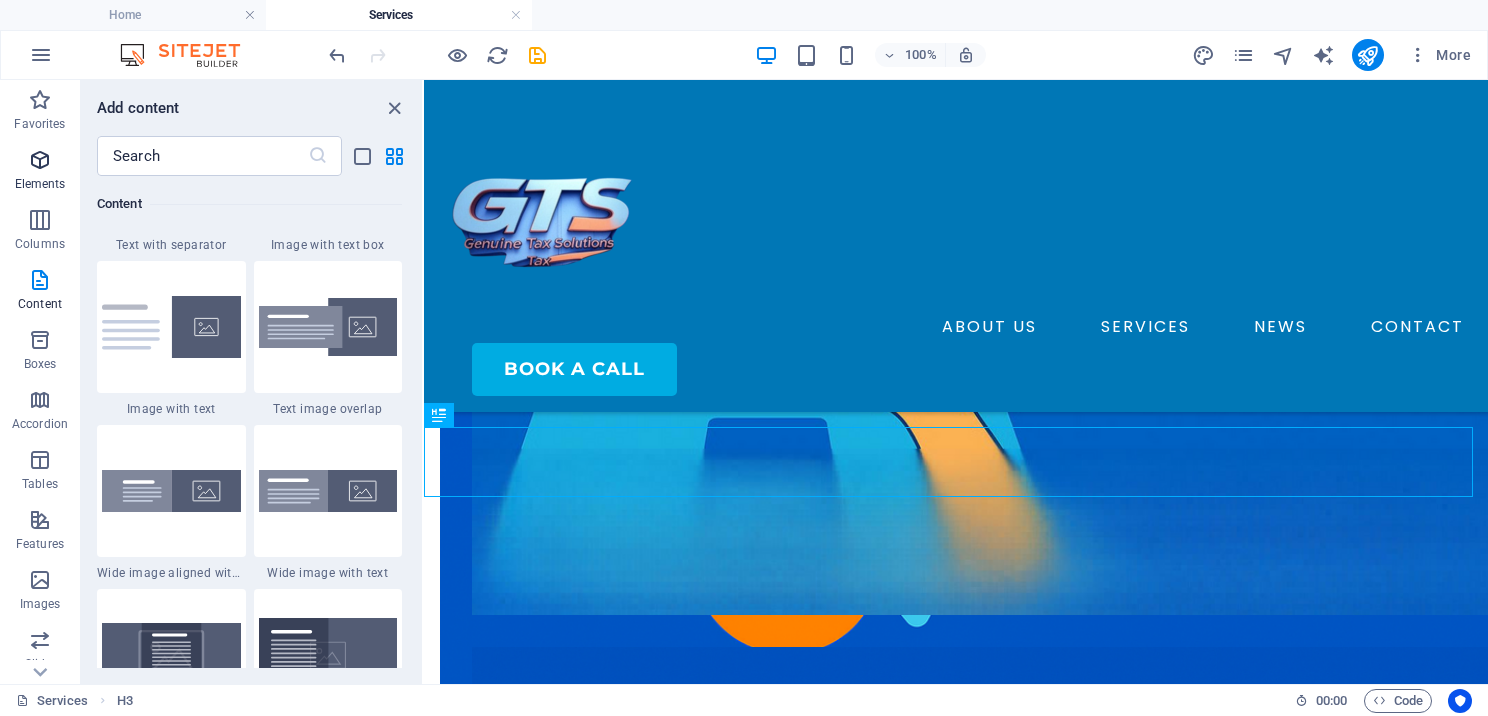 click at bounding box center (40, 160) 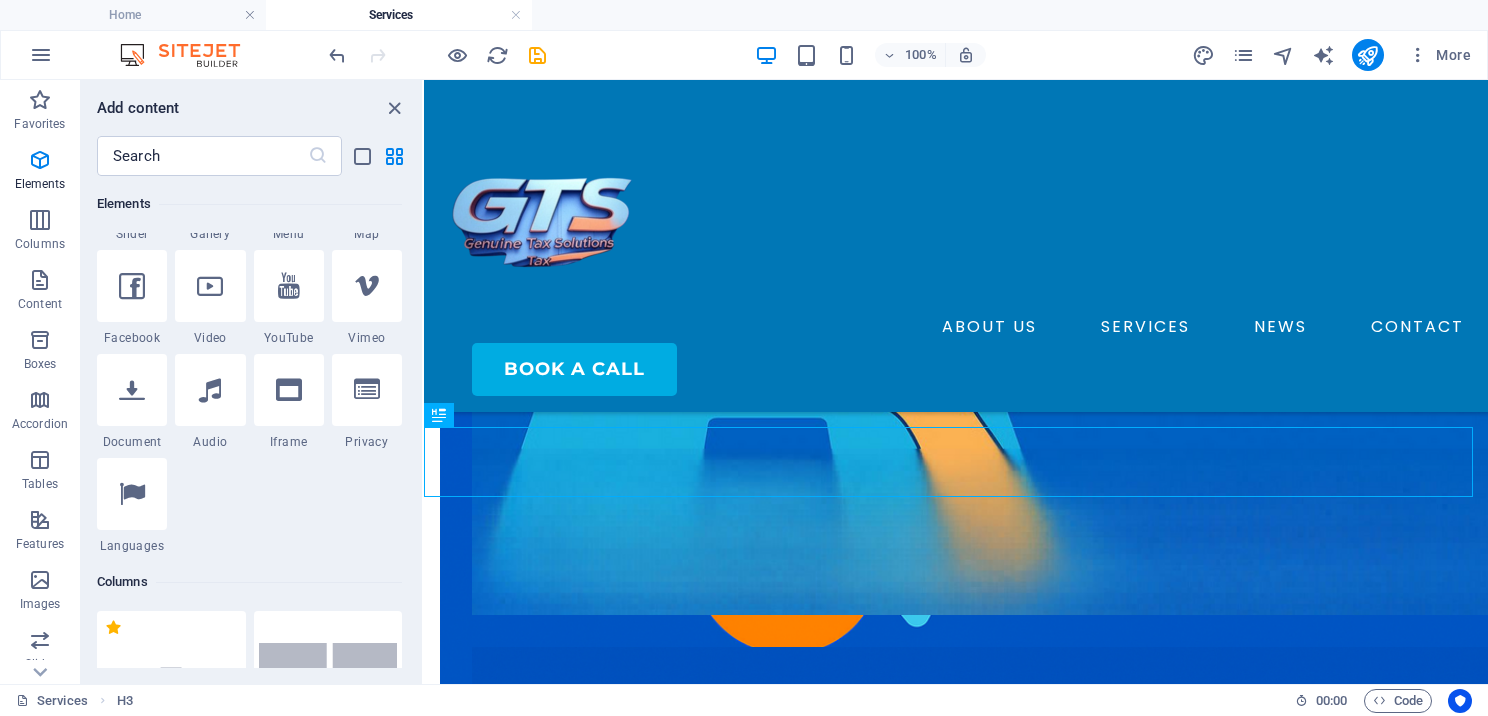 scroll, scrollTop: 512, scrollLeft: 0, axis: vertical 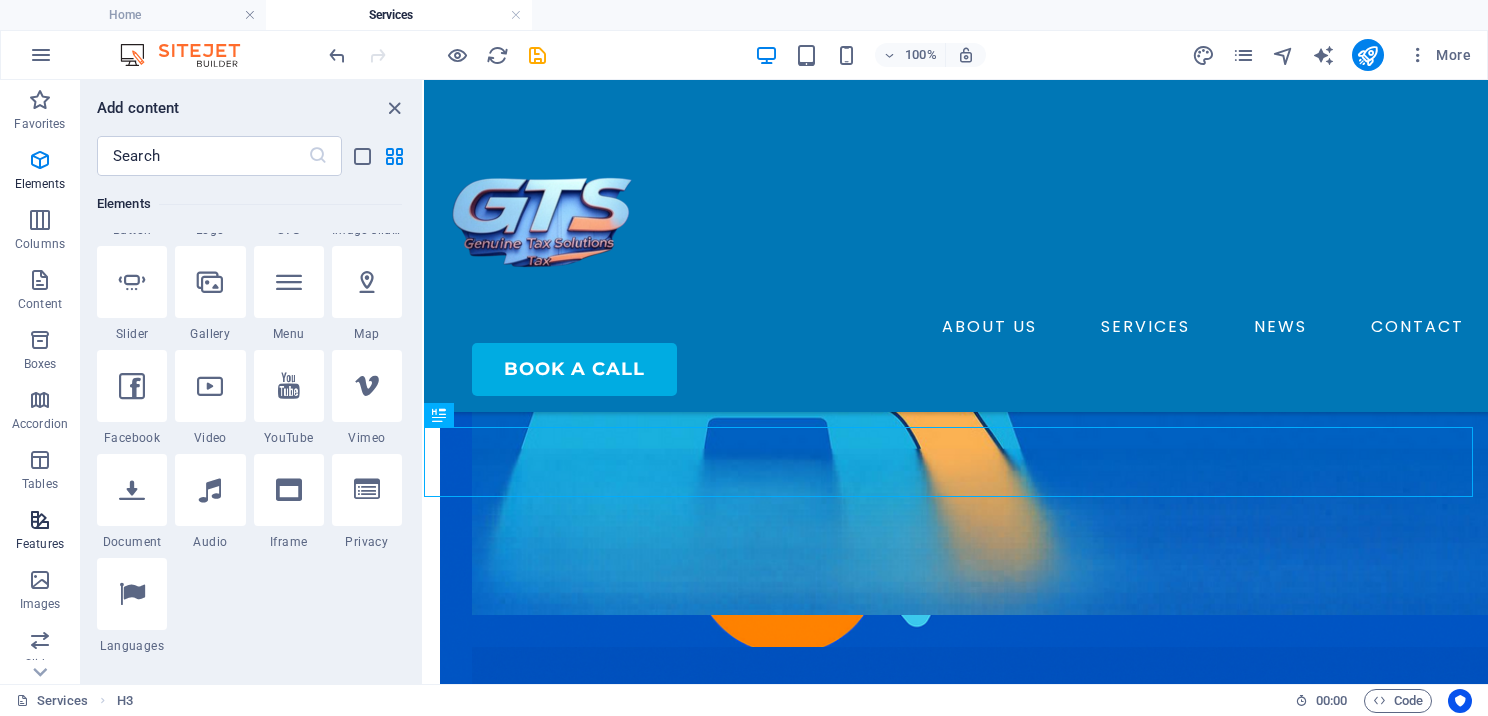 click at bounding box center (40, 520) 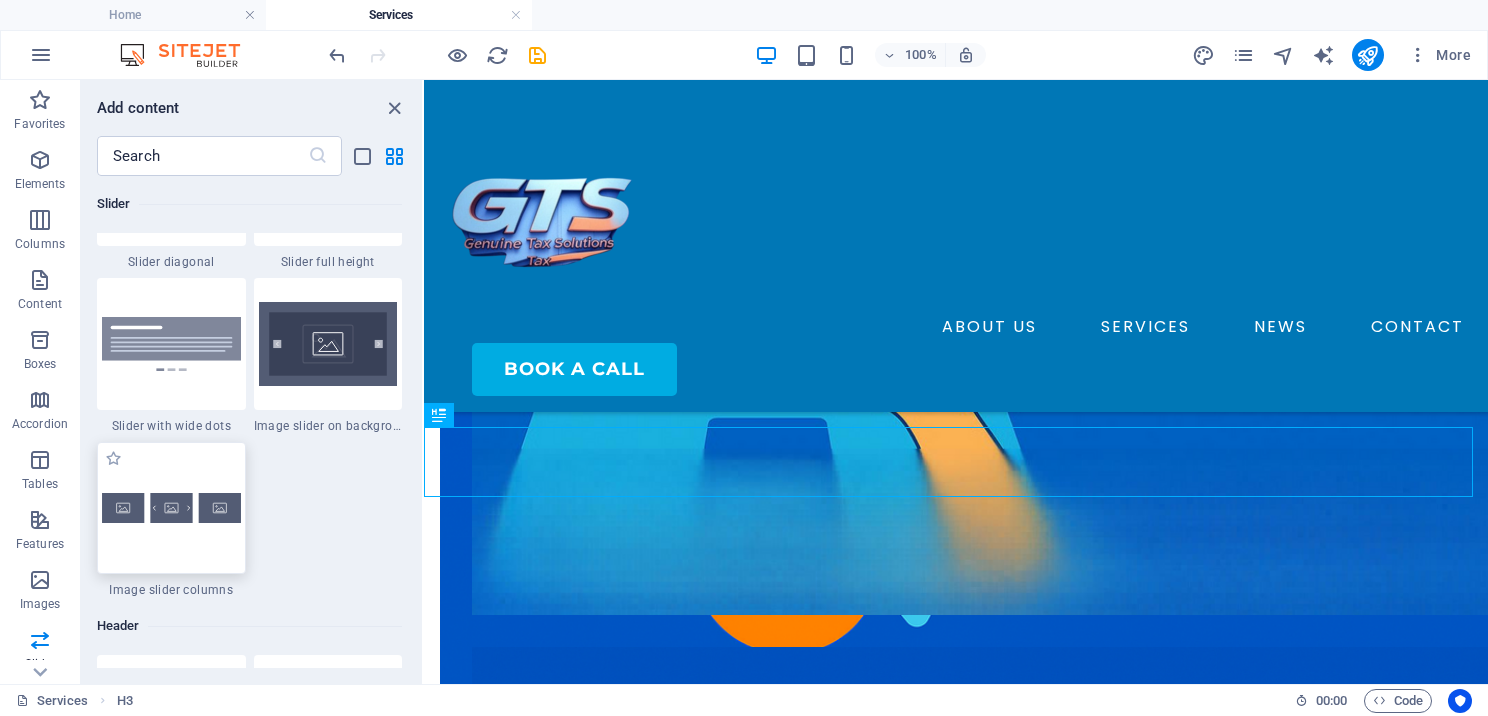scroll, scrollTop: 11595, scrollLeft: 0, axis: vertical 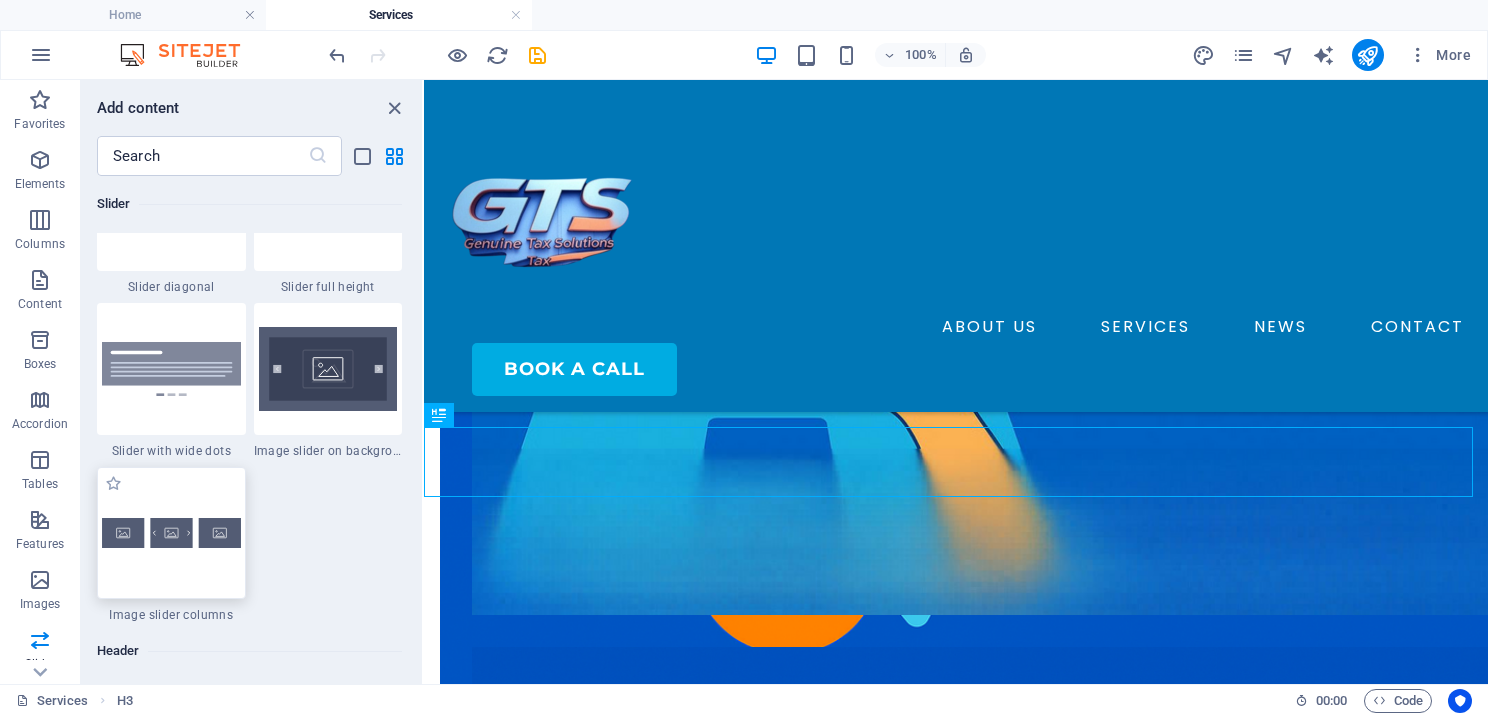 click at bounding box center [171, 533] 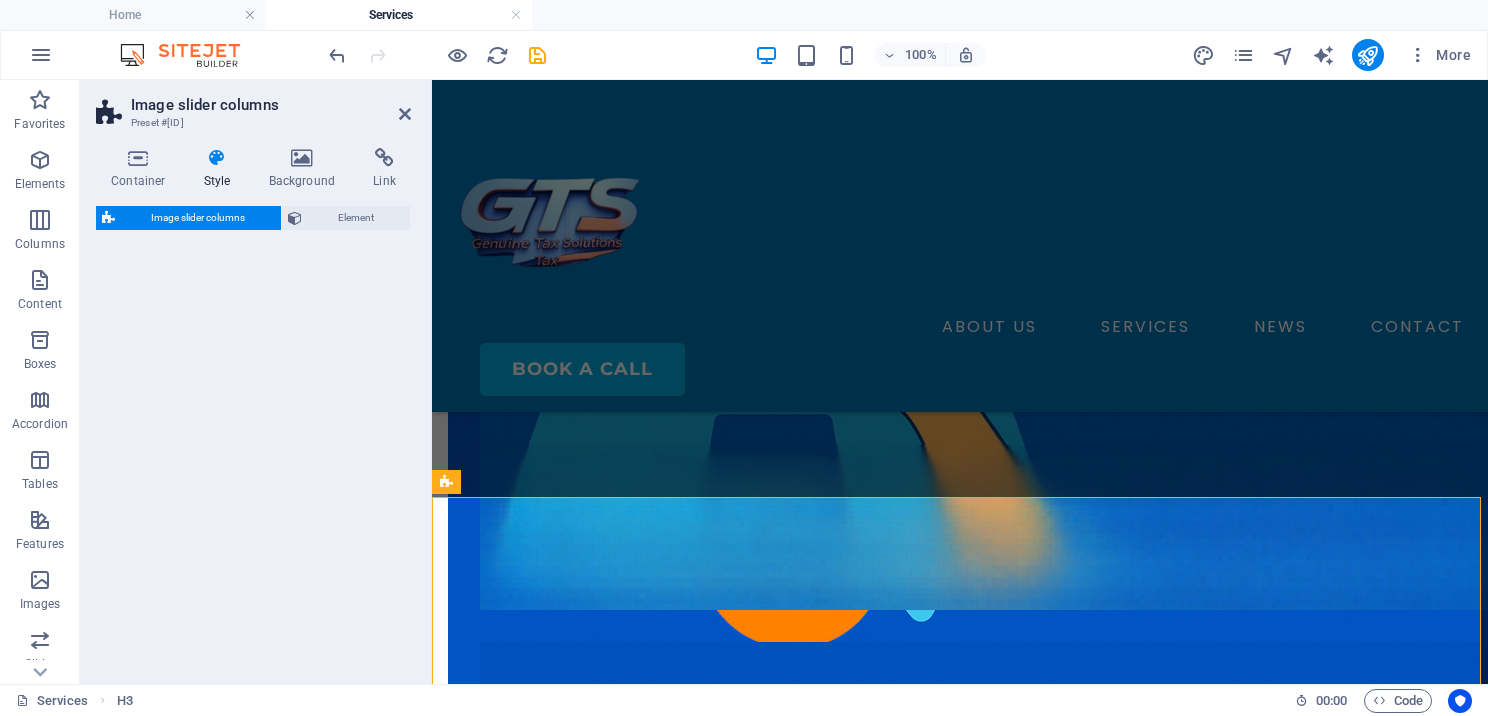 select on "rem" 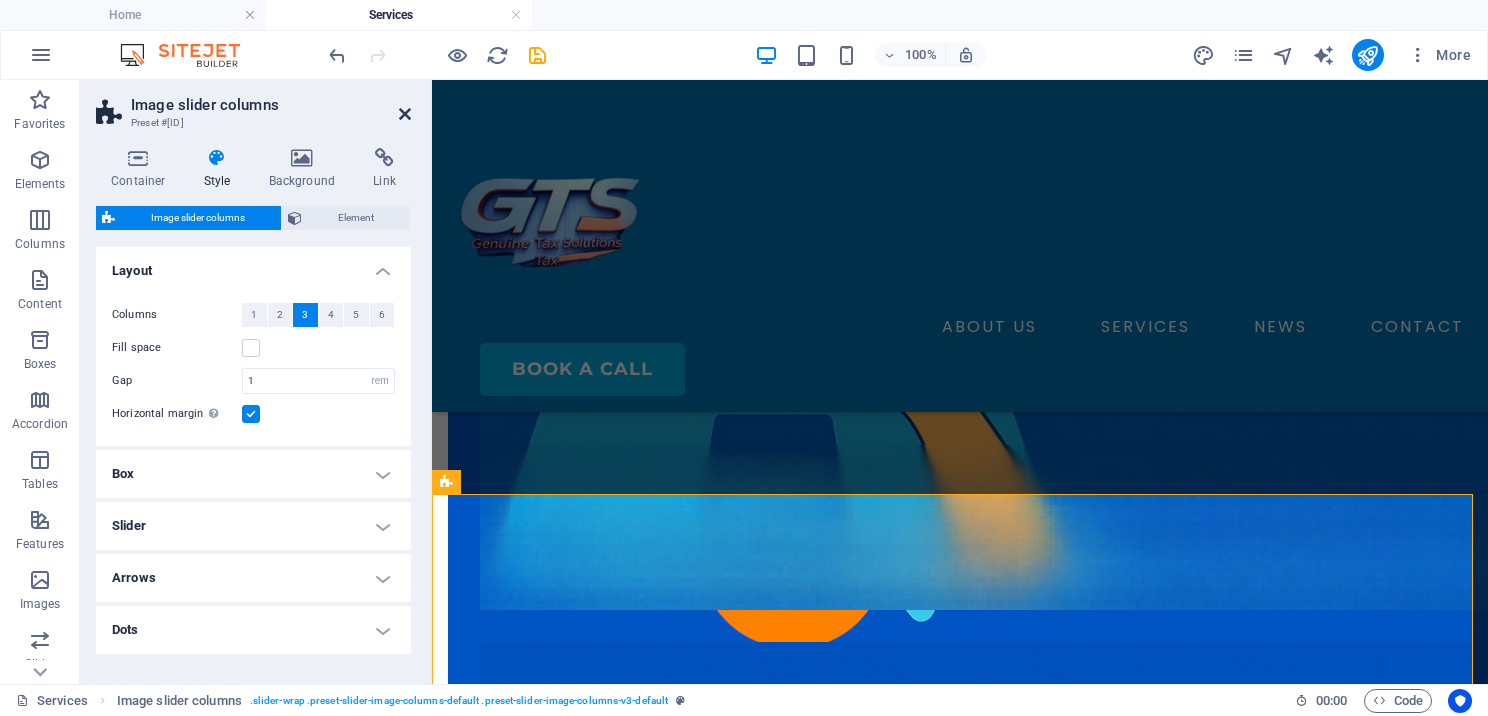 click at bounding box center [405, 114] 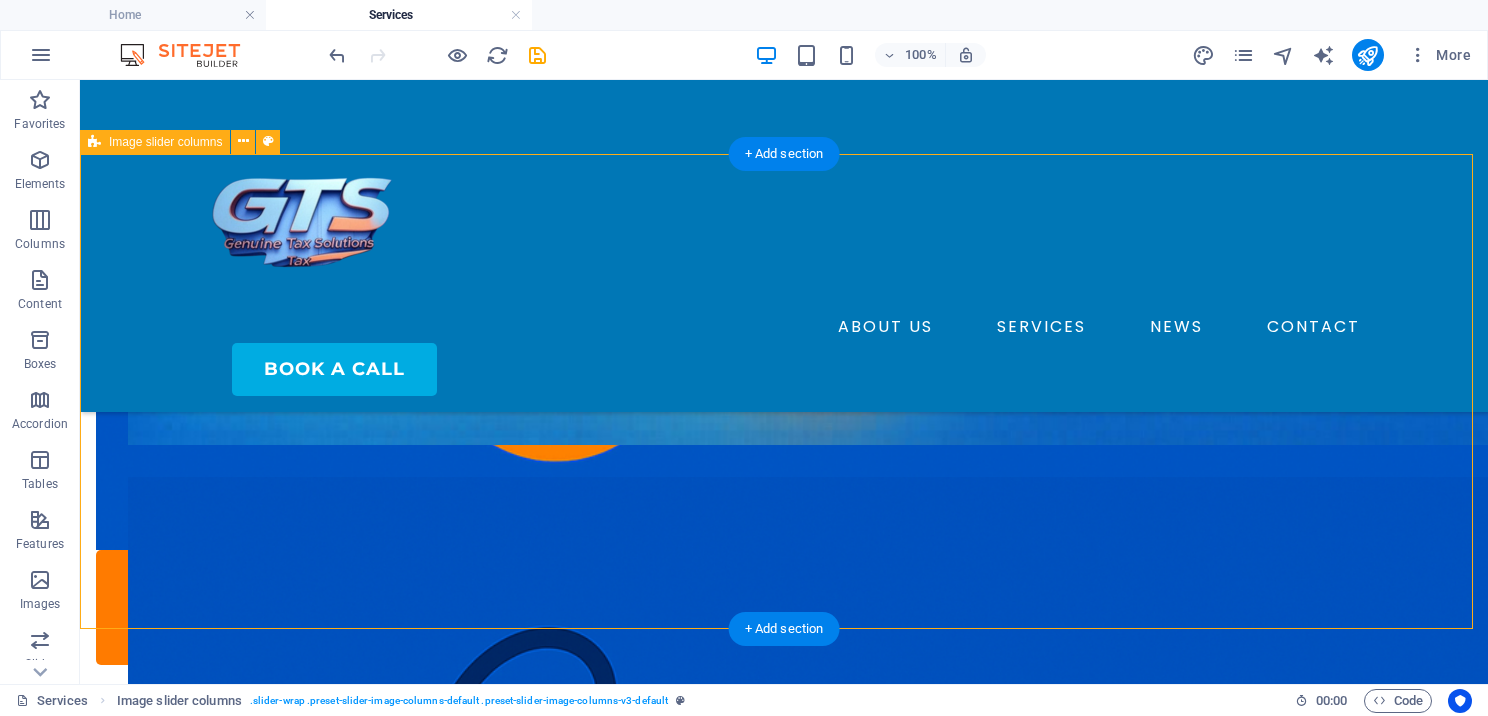 scroll, scrollTop: 860, scrollLeft: 0, axis: vertical 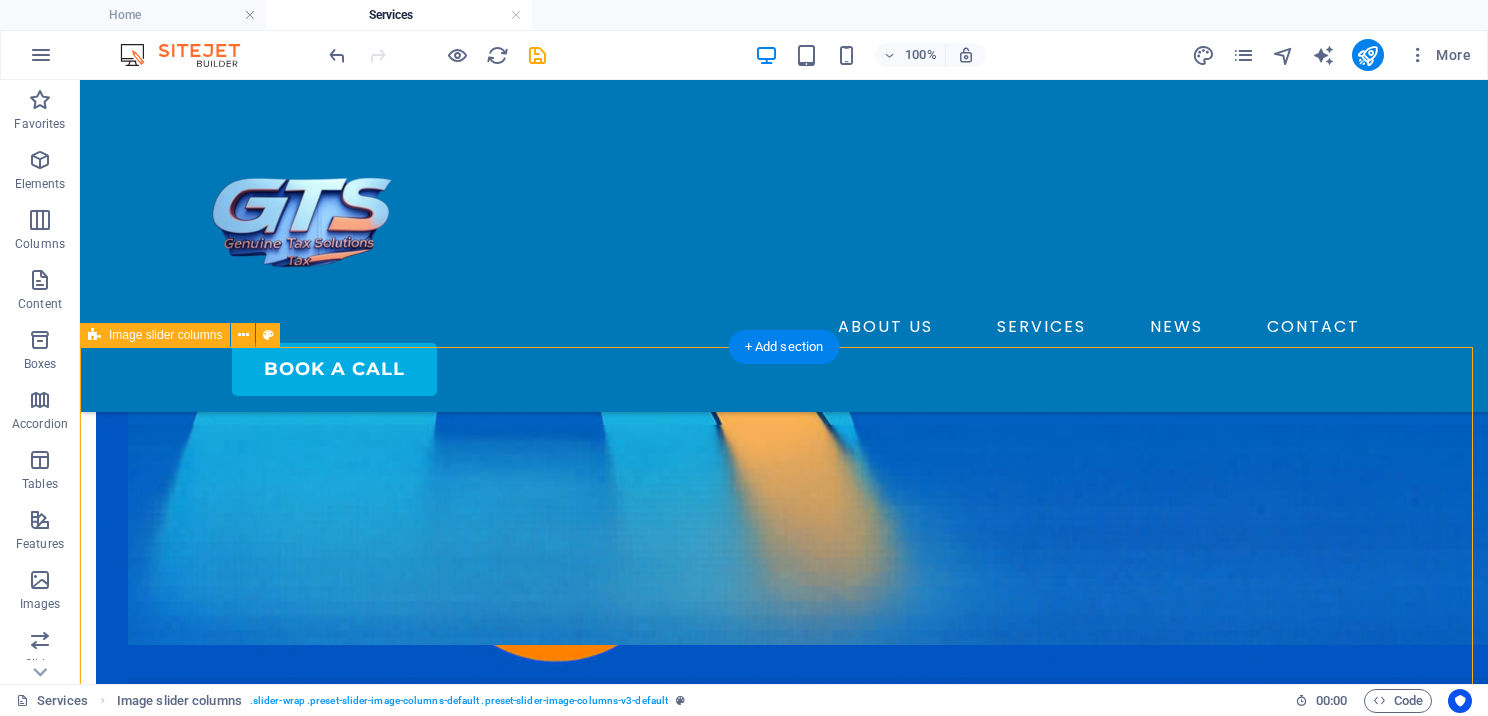 click at bounding box center [320, 5323] 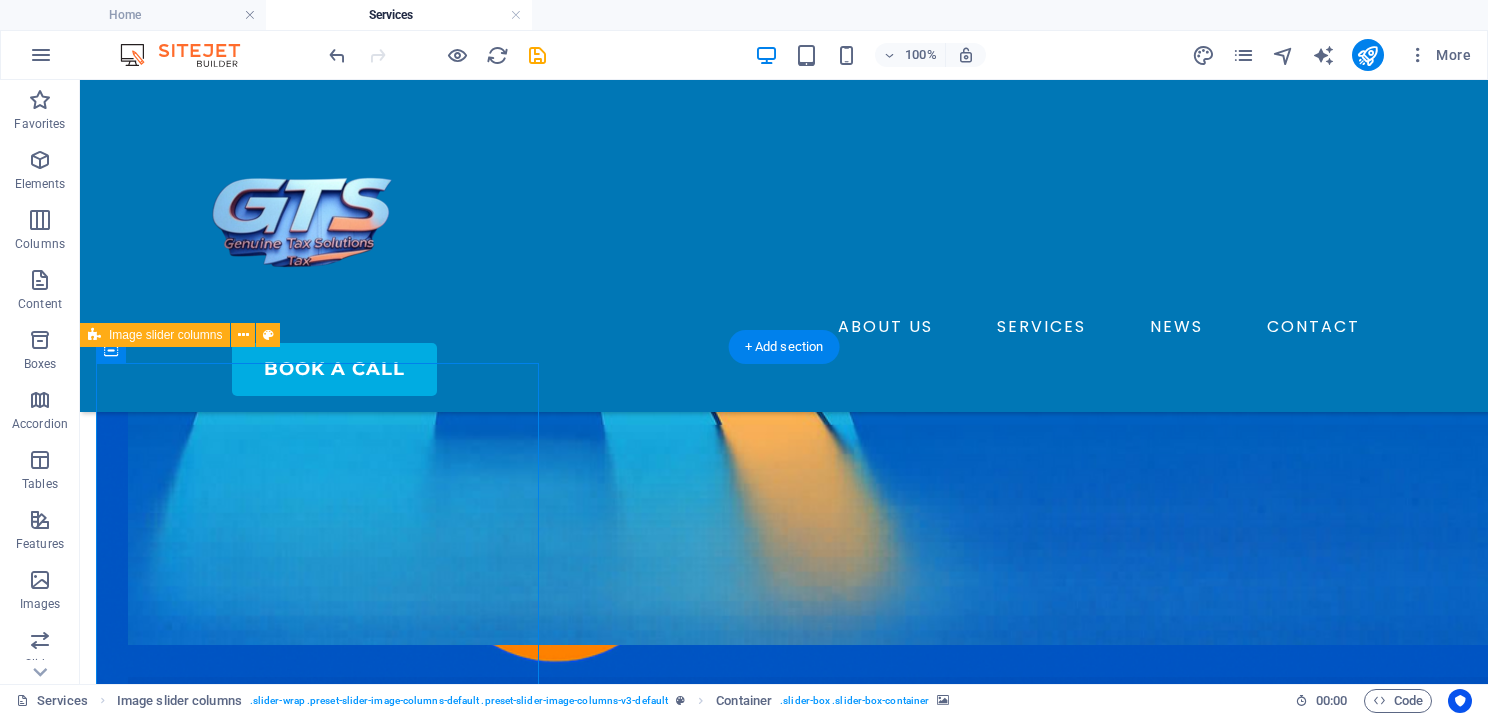 click at bounding box center [320, 5323] 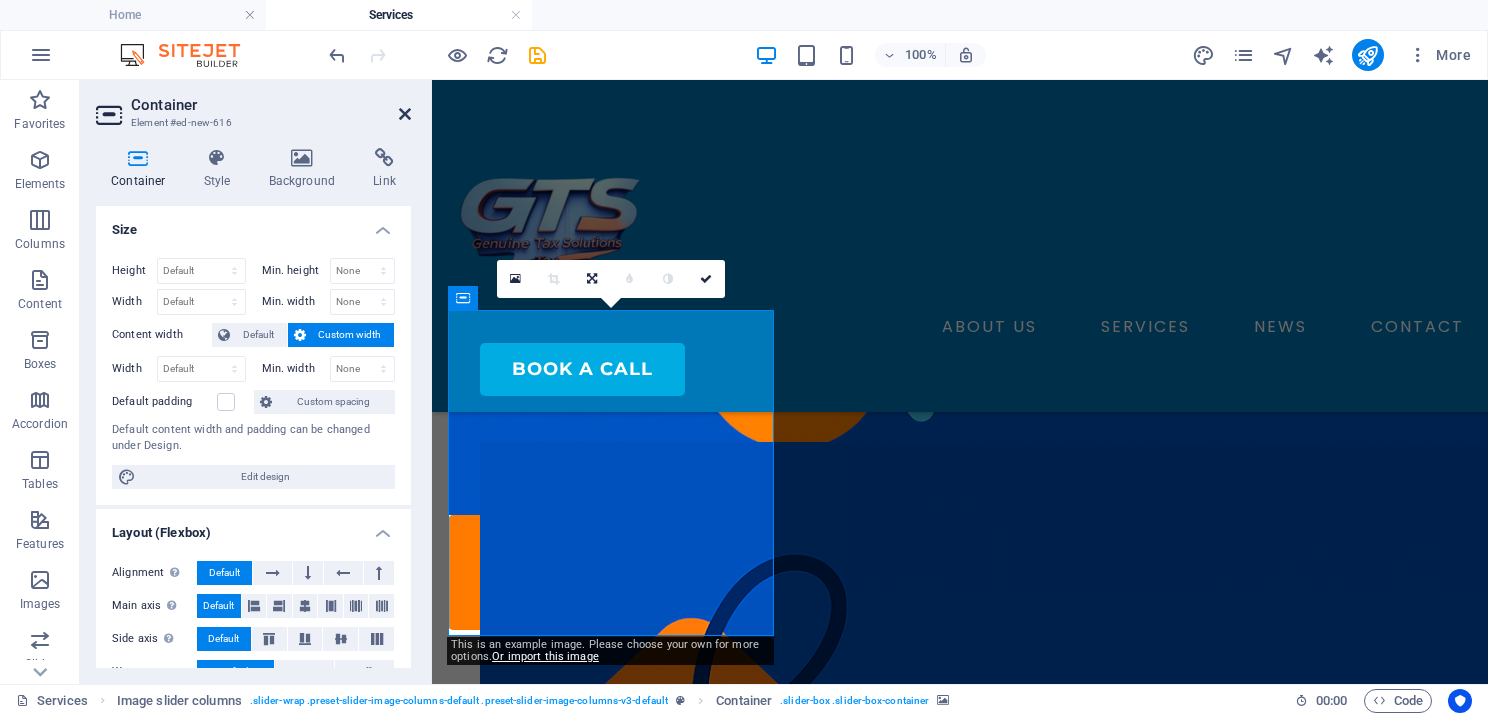 click at bounding box center [405, 114] 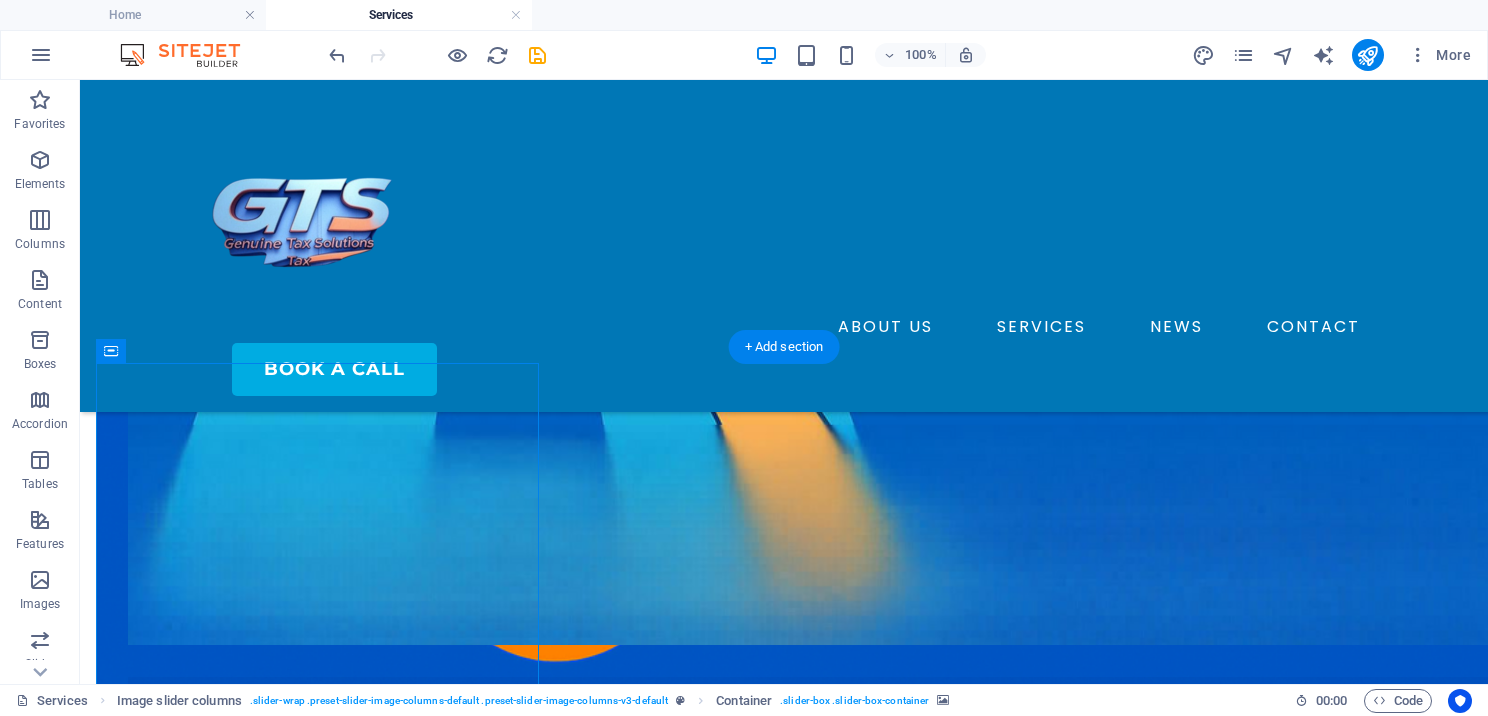 click at bounding box center (320, 5323) 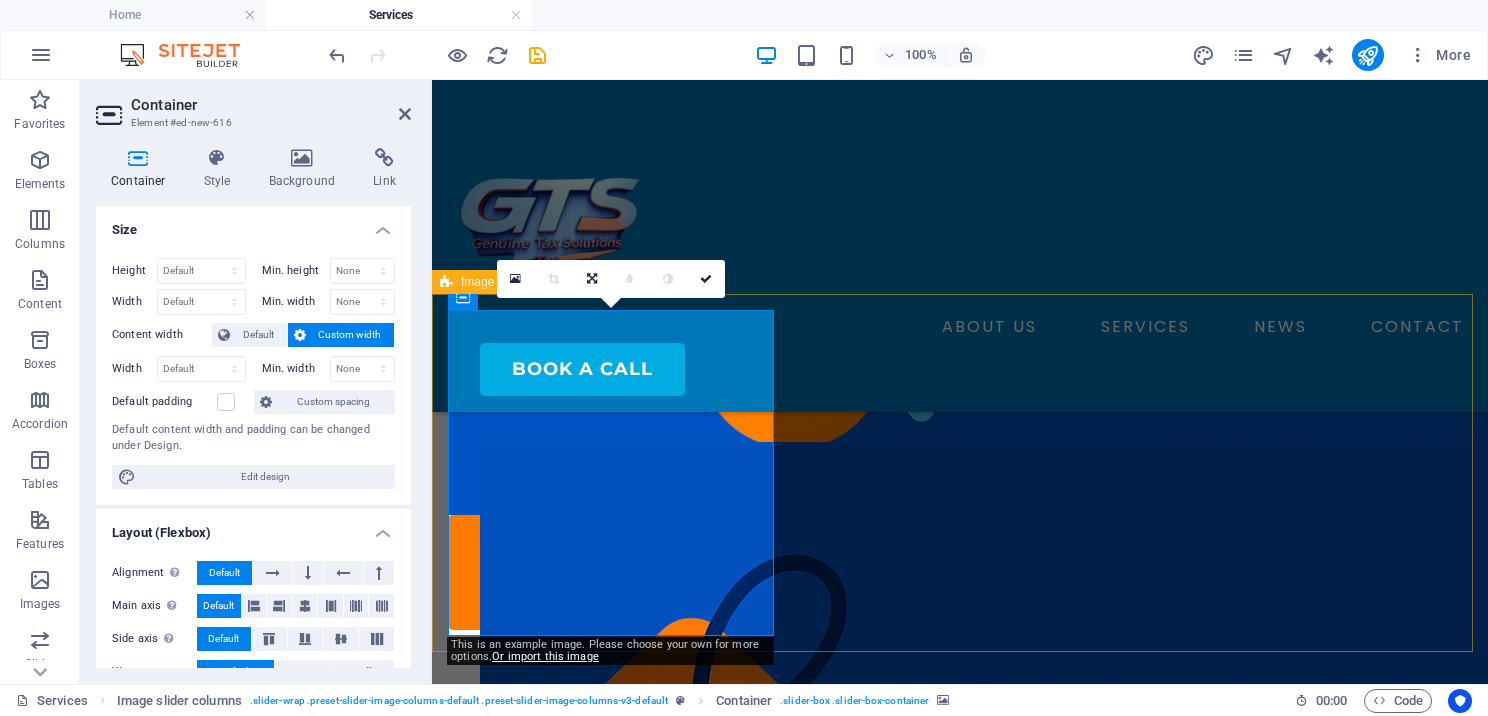 click at bounding box center [613, 4033] 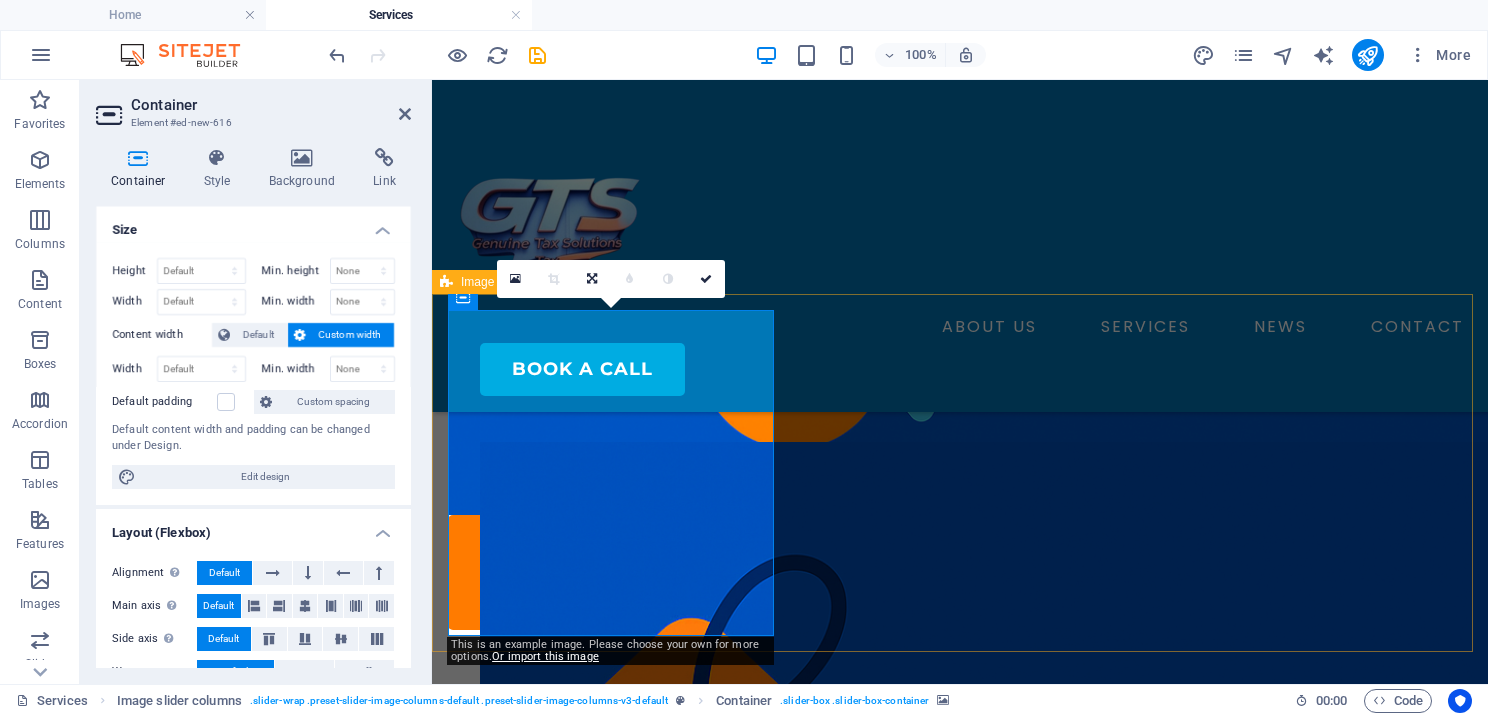 click at bounding box center [613, 4033] 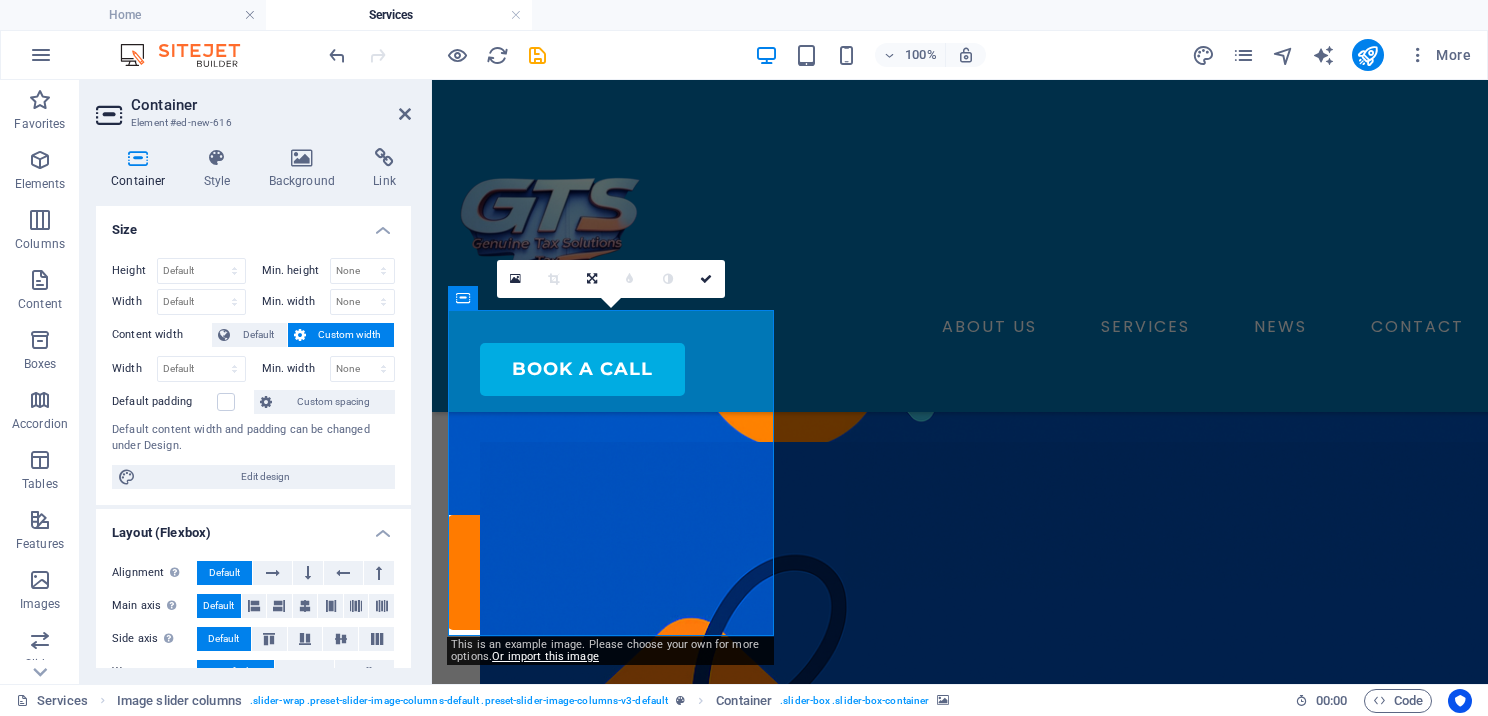 click on "Container Style Background Link Size Height Default px rem % vh vw Min. height None px rem % vh vw Width Default px rem % em vh vw Min. width None px rem % vh vw Content width Default Custom width Width Default px rem % em vh vw Min. width None px rem % vh vw Default padding Custom spacing Default content width and padding can be changed under Design. Edit design Layout (Flexbox) Alignment Determines the flex direction. Default Main axis Determine how elements should behave along the main axis inside this container (justify content). Default Side axis Control the vertical direction of the element inside of the container (align items). Default Wrap Default On Off Fill Controls the distances and direction of elements on the y-axis across several lines (align content). Default Accessibility ARIA helps assistive technologies (like screen readers) to understand the role, state, and behavior of web elements Role The ARIA role defines the purpose of an element.  None Alert Article Banner Comment Fan" at bounding box center [253, 408] 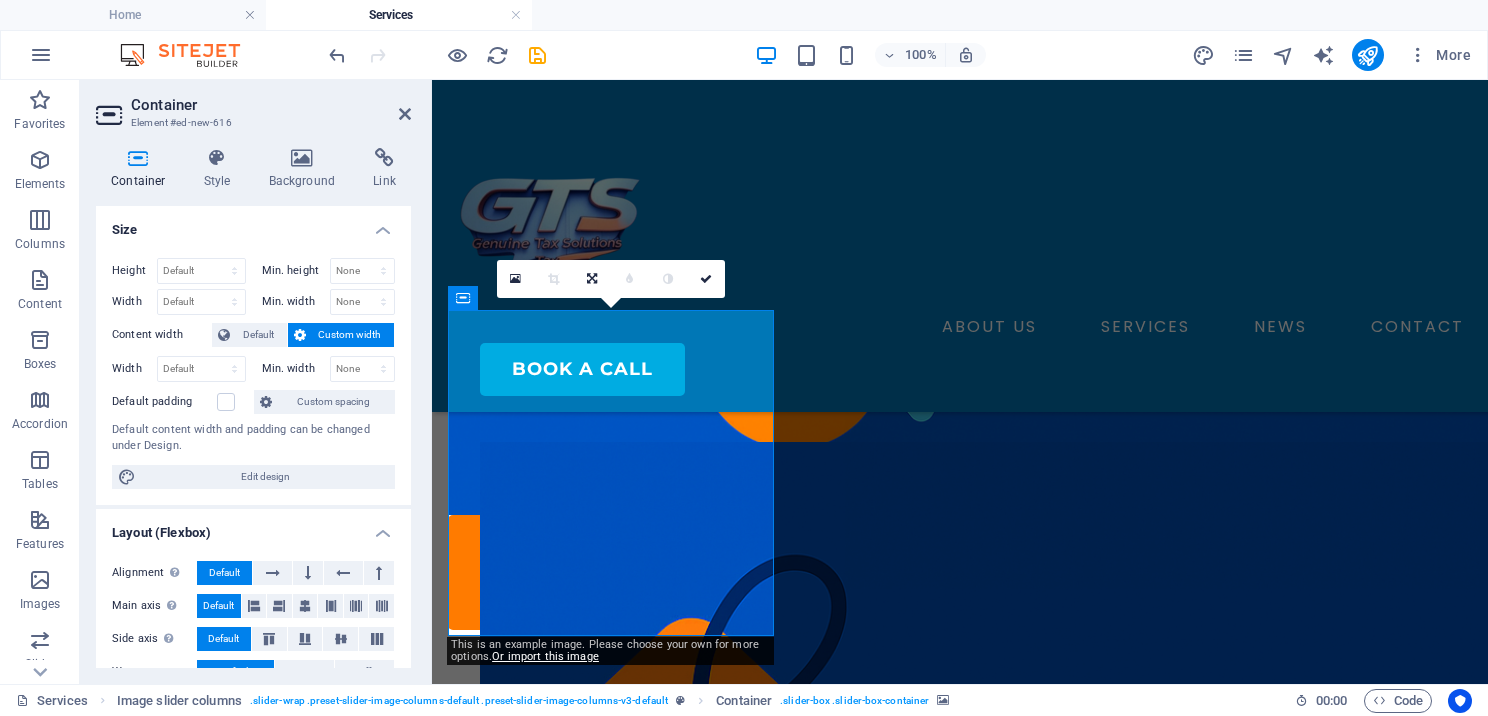click on "Container" at bounding box center [142, 169] 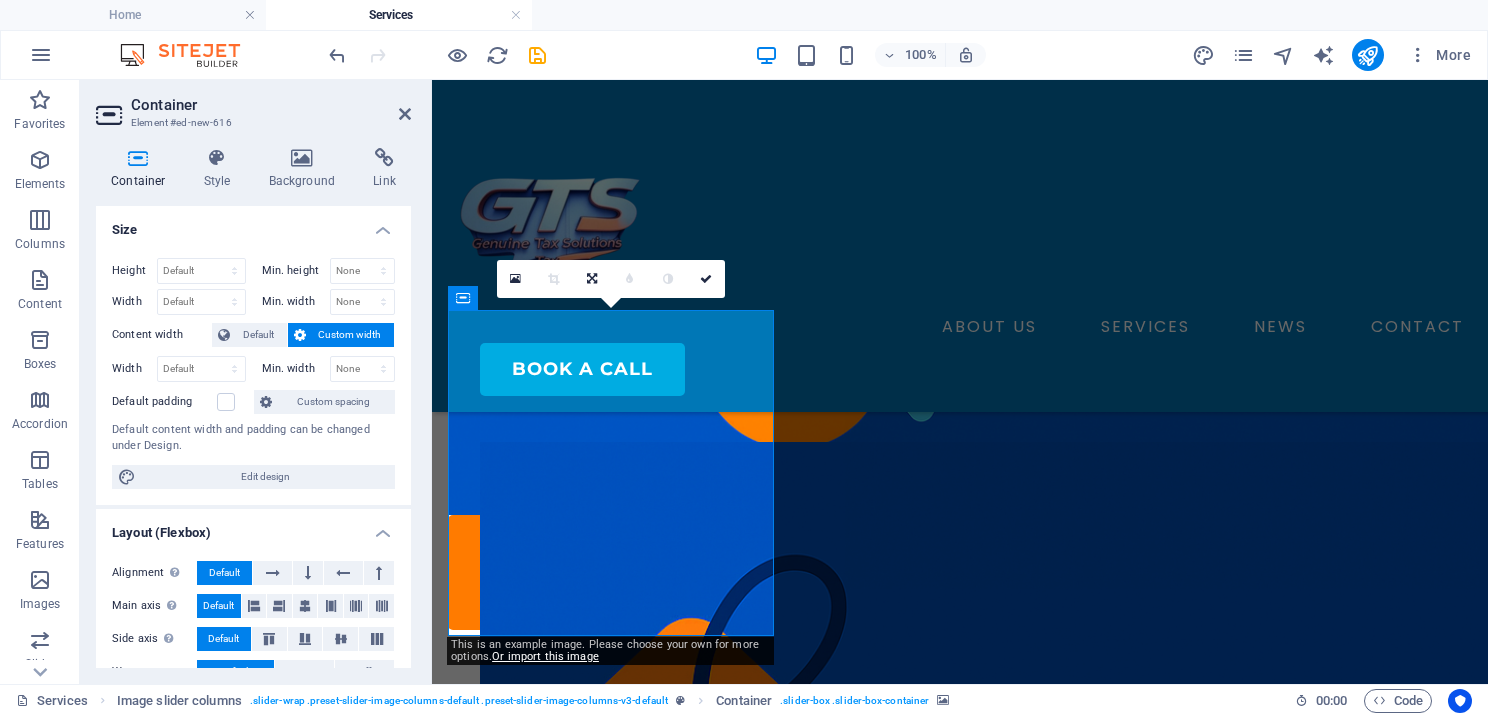 click on "Container" at bounding box center (142, 169) 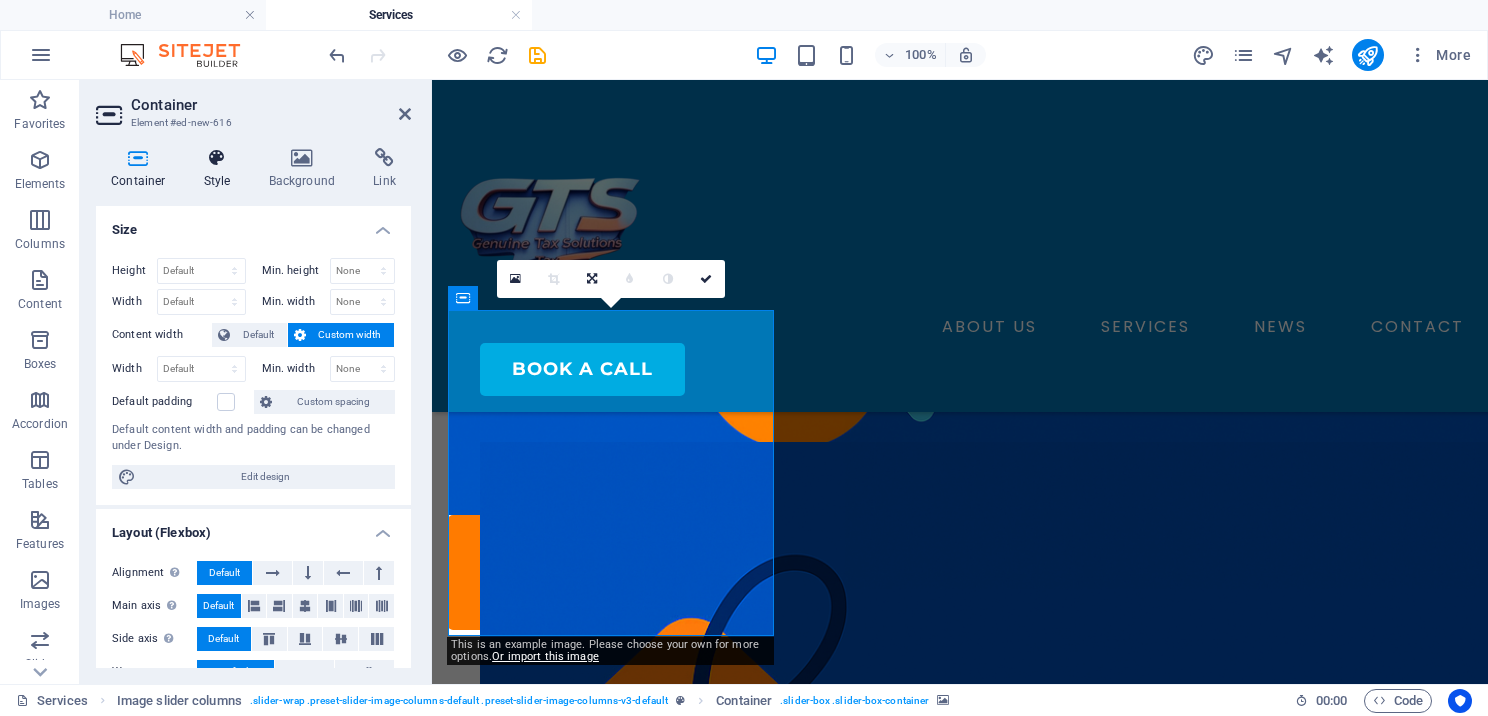 click at bounding box center (217, 158) 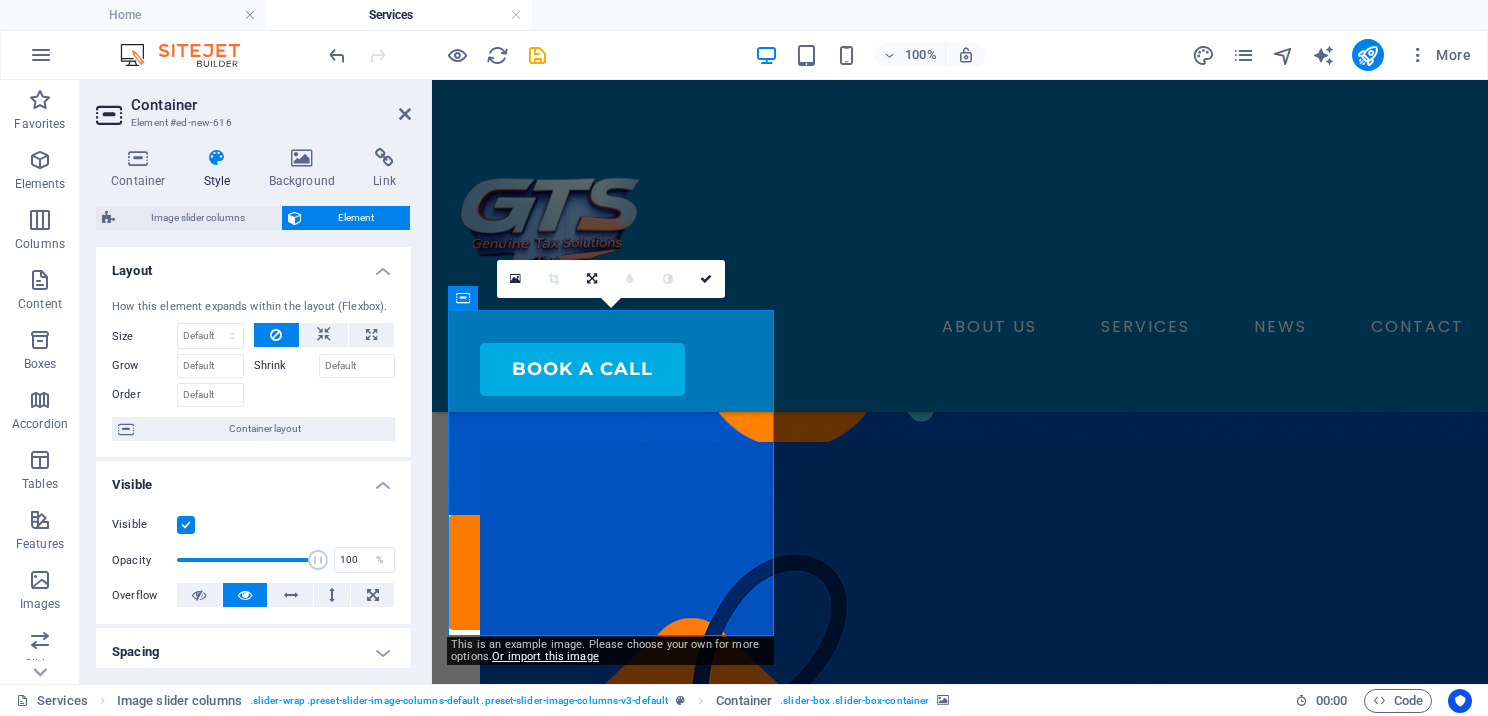 click on "Container Element #ed-new-616" at bounding box center [253, 106] 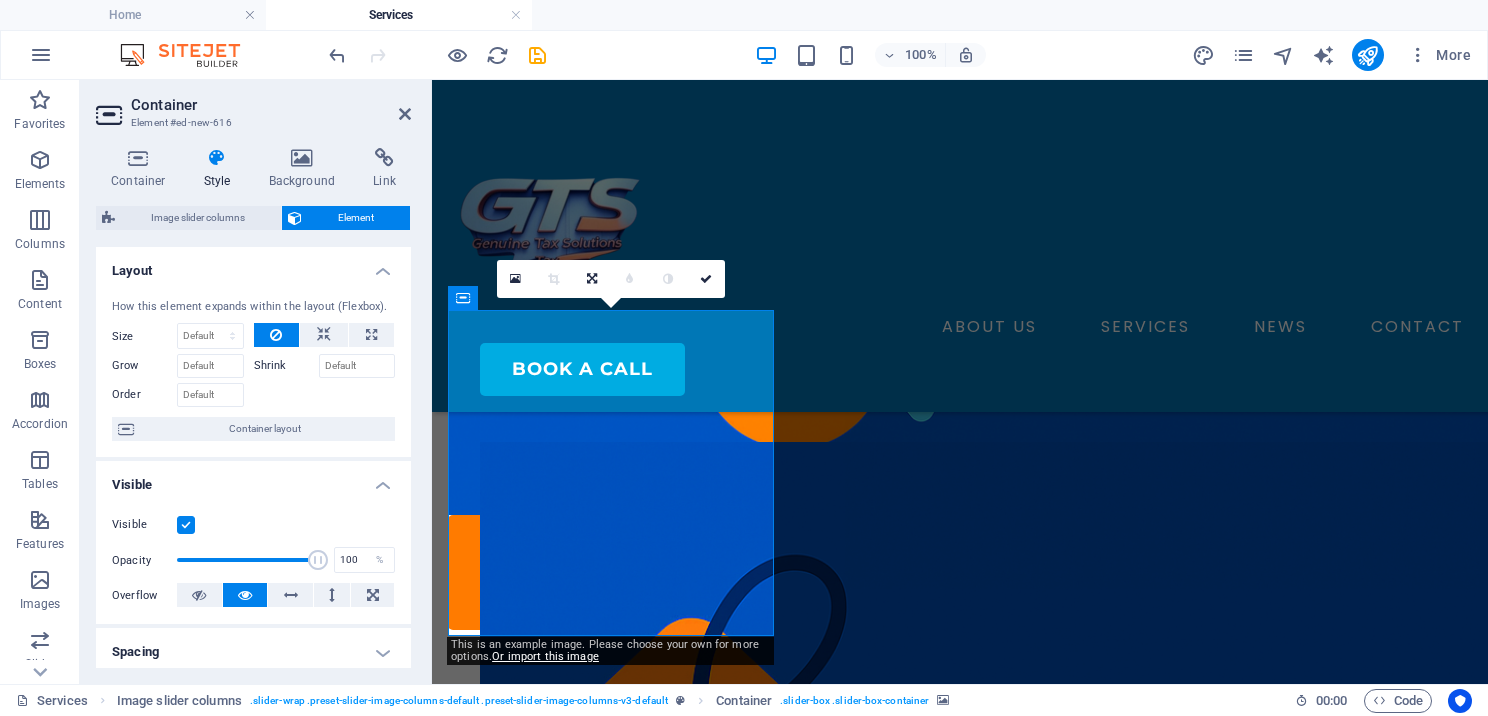 click on "Container" at bounding box center (271, 105) 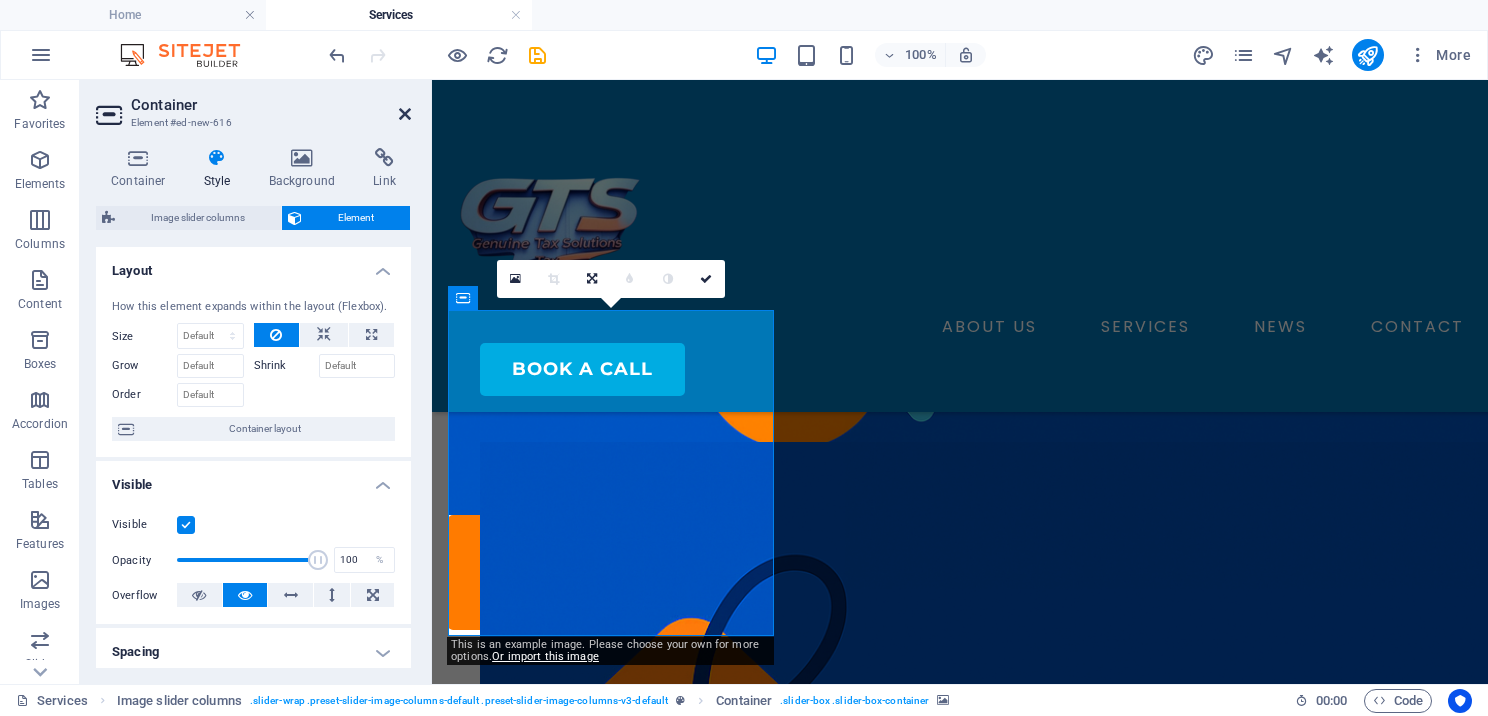click on "Container Element #ed-new-616" at bounding box center (253, 106) 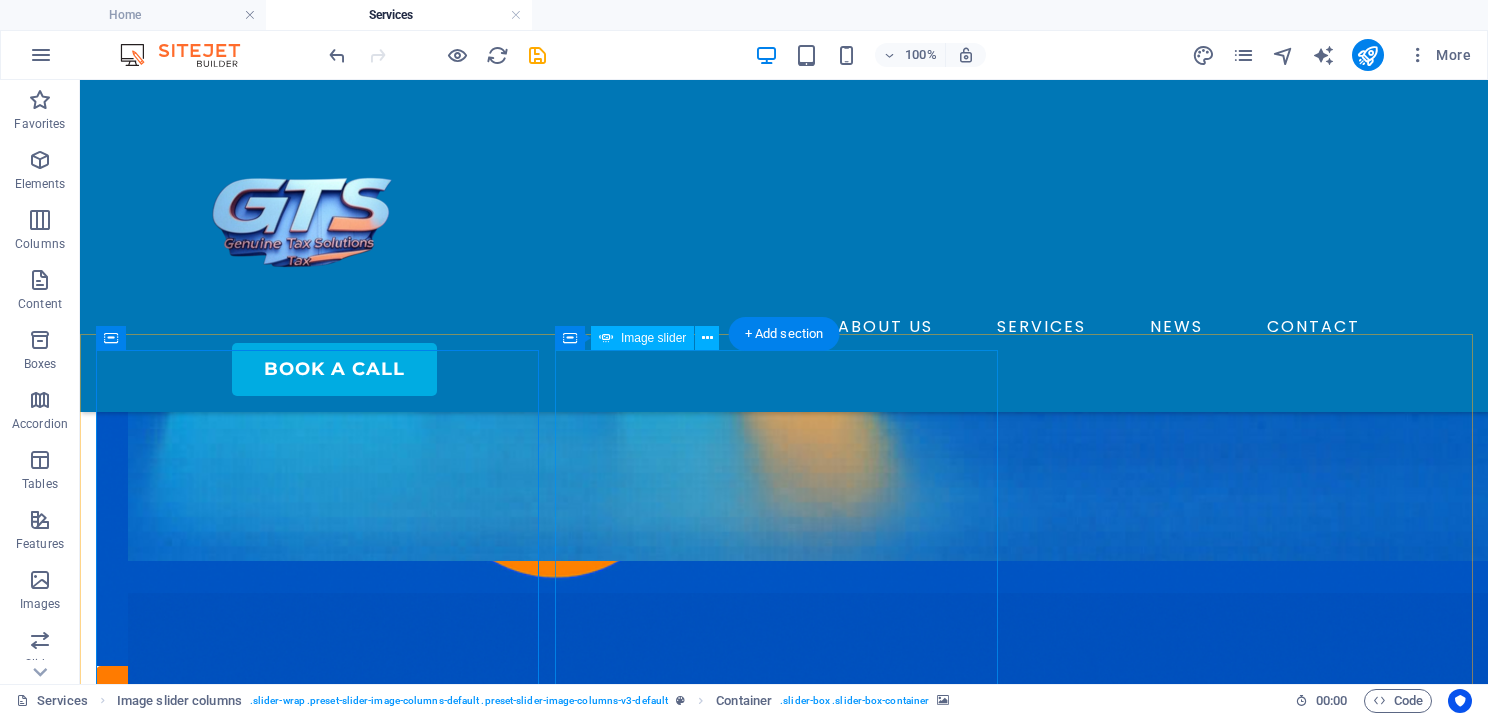 scroll, scrollTop: 860, scrollLeft: 0, axis: vertical 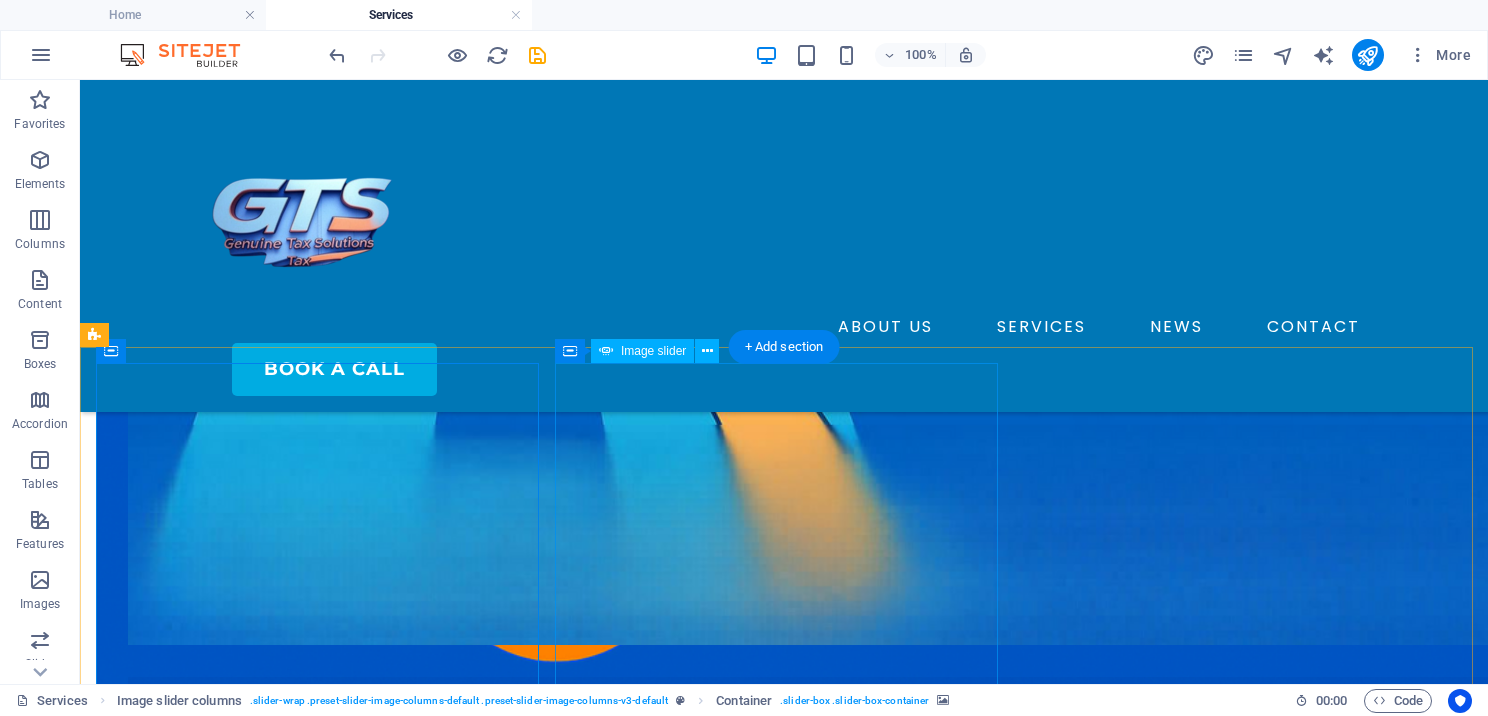 click at bounding box center (320, 8507) 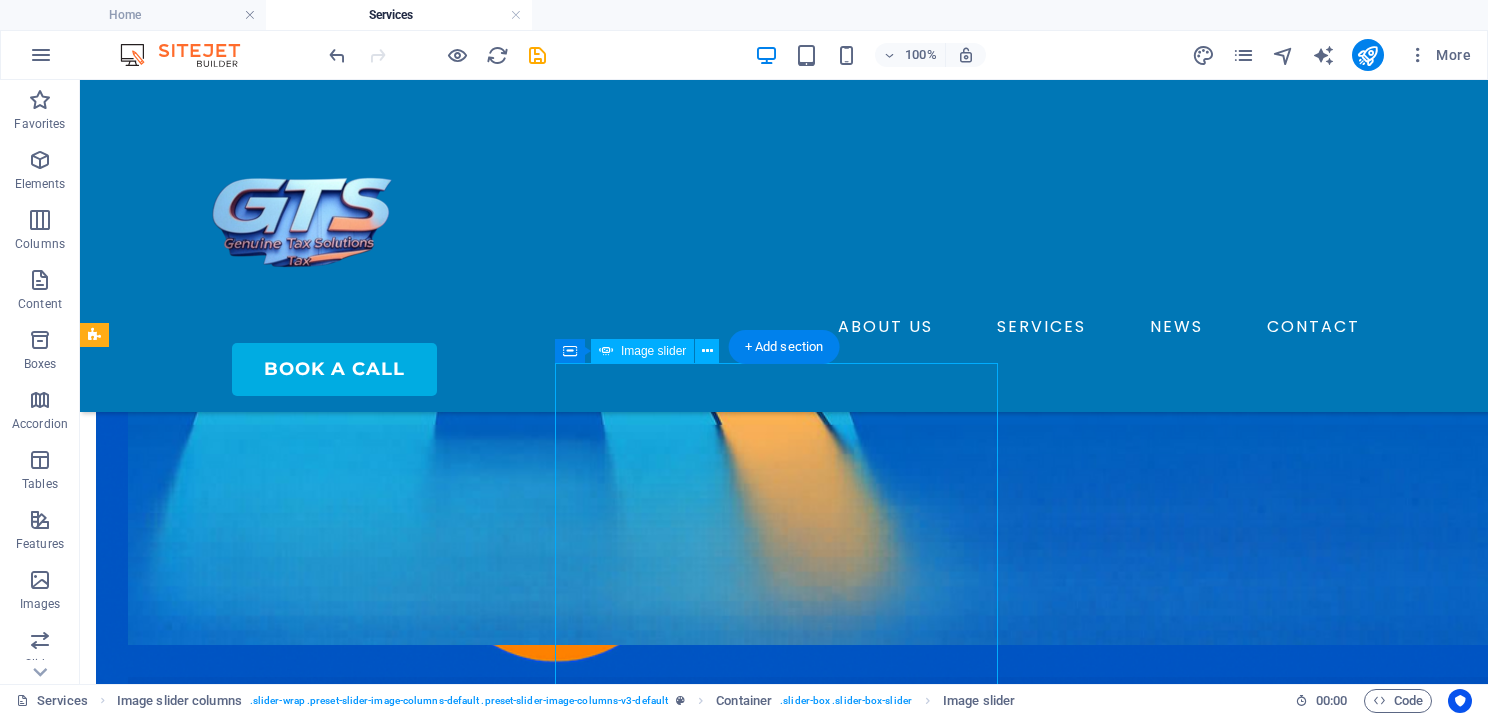 click at bounding box center (320, 8507) 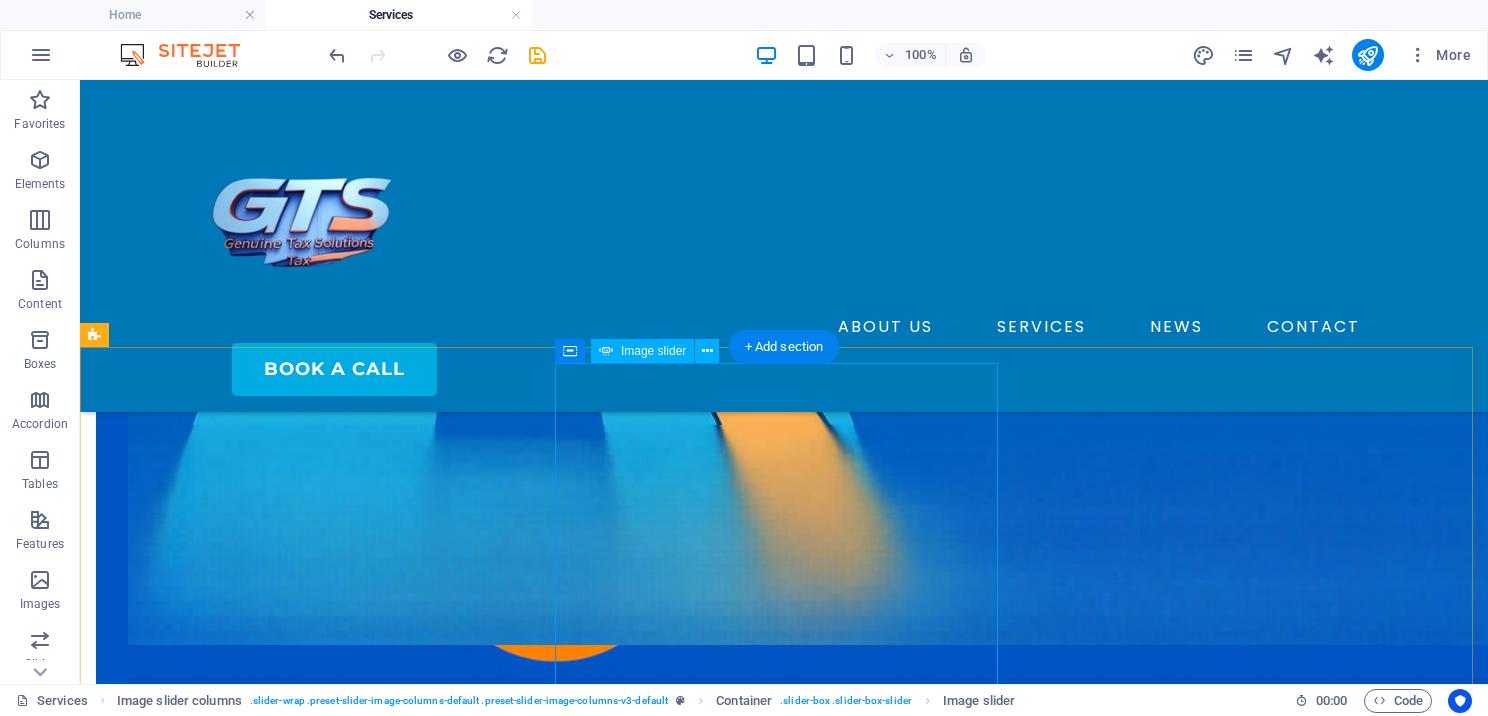 click at bounding box center (613, 7047) 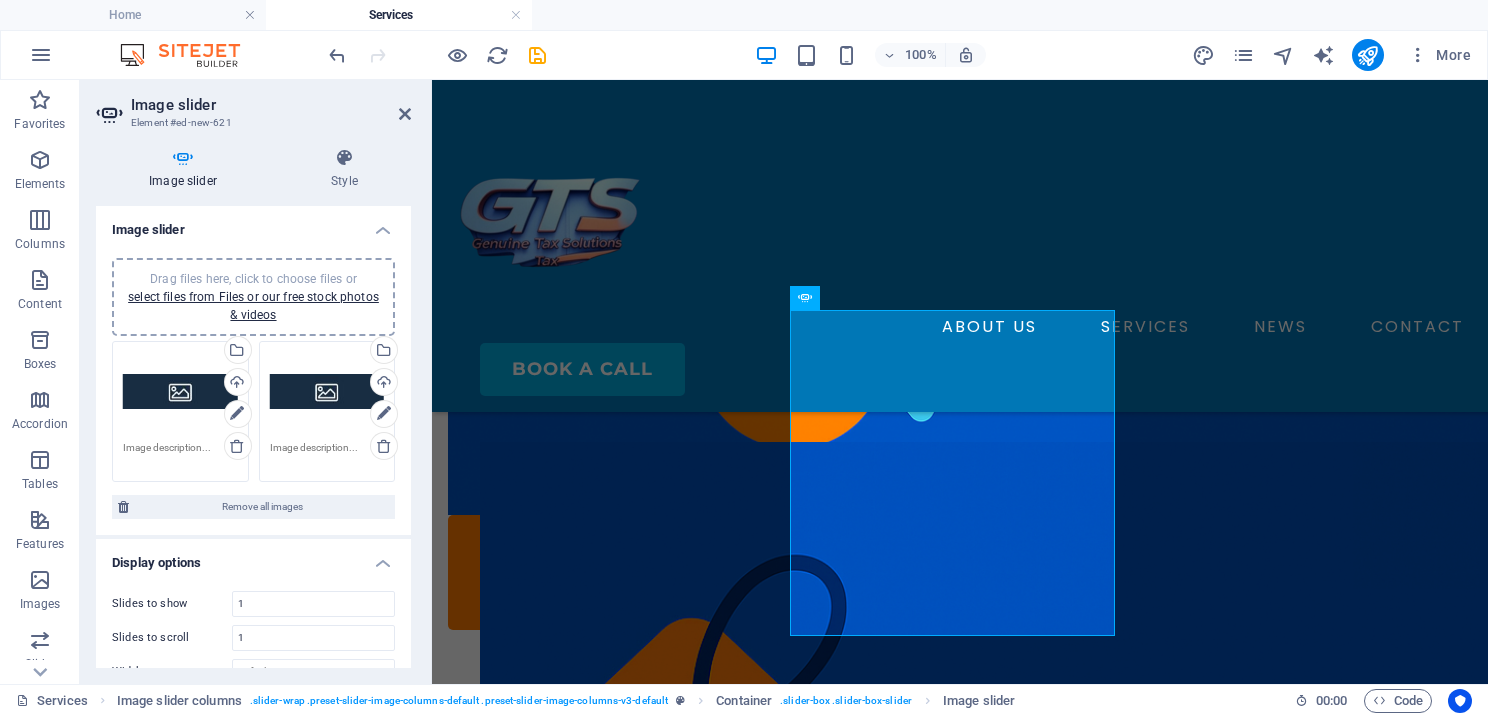 click on "Drag files here, click to choose files or select files from Files or our free stock photos & videos" at bounding box center (180, 392) 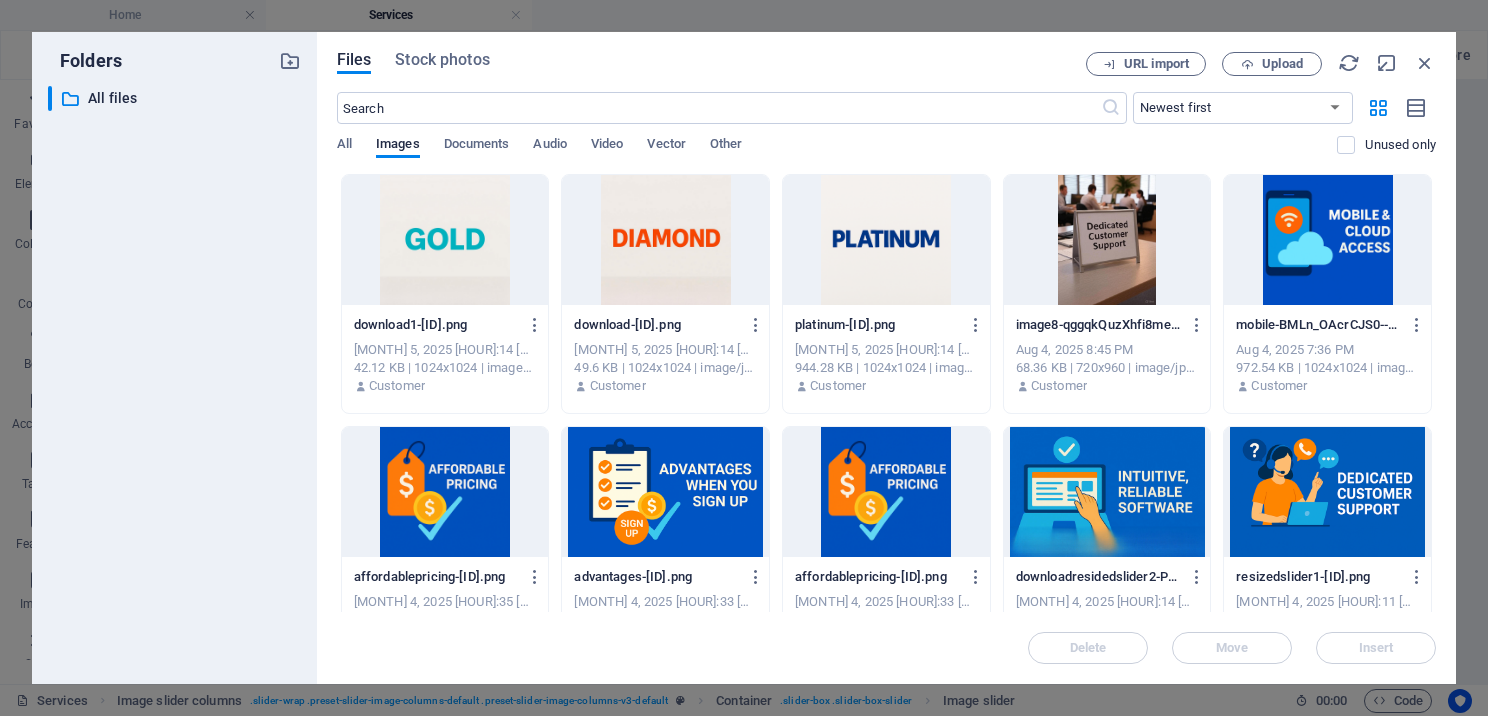 scroll, scrollTop: 797, scrollLeft: 0, axis: vertical 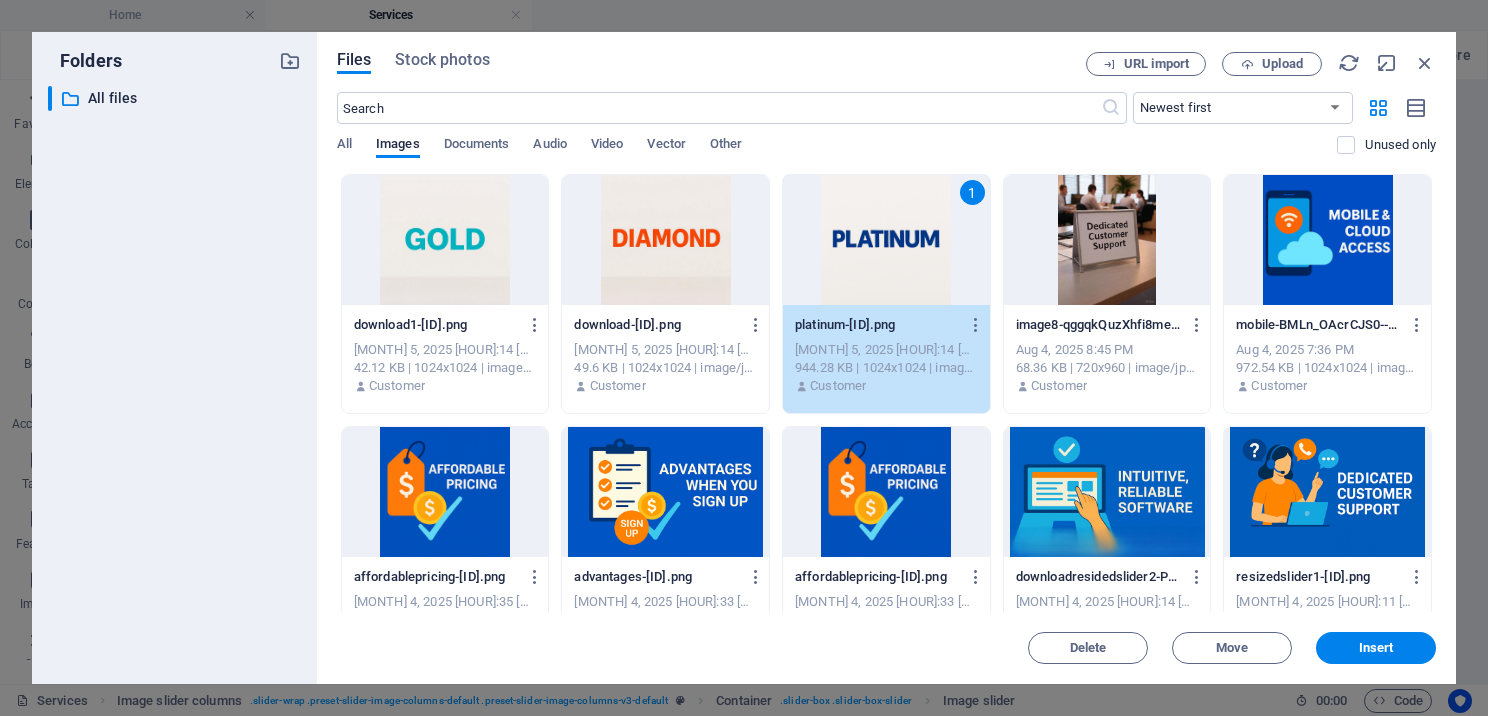 click on "1" at bounding box center [886, 240] 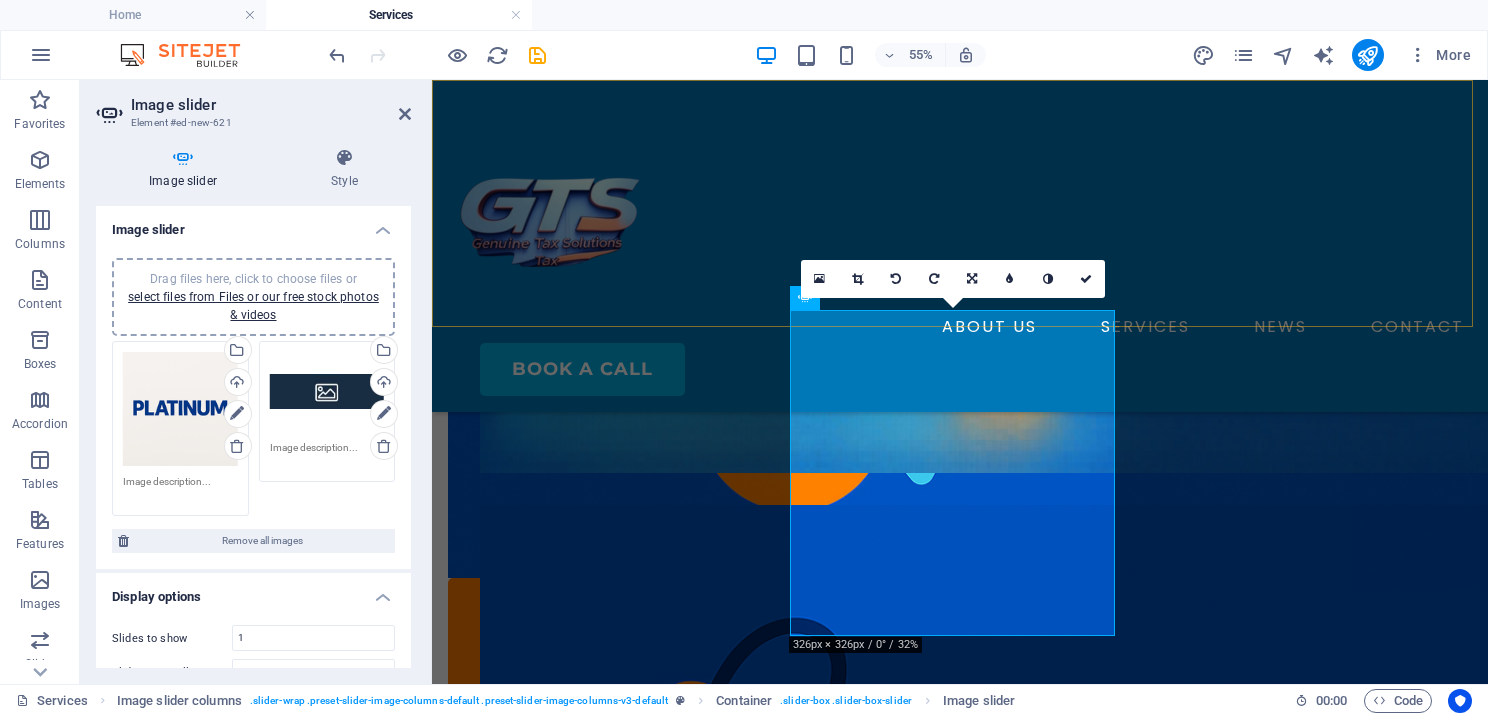 scroll, scrollTop: 860, scrollLeft: 0, axis: vertical 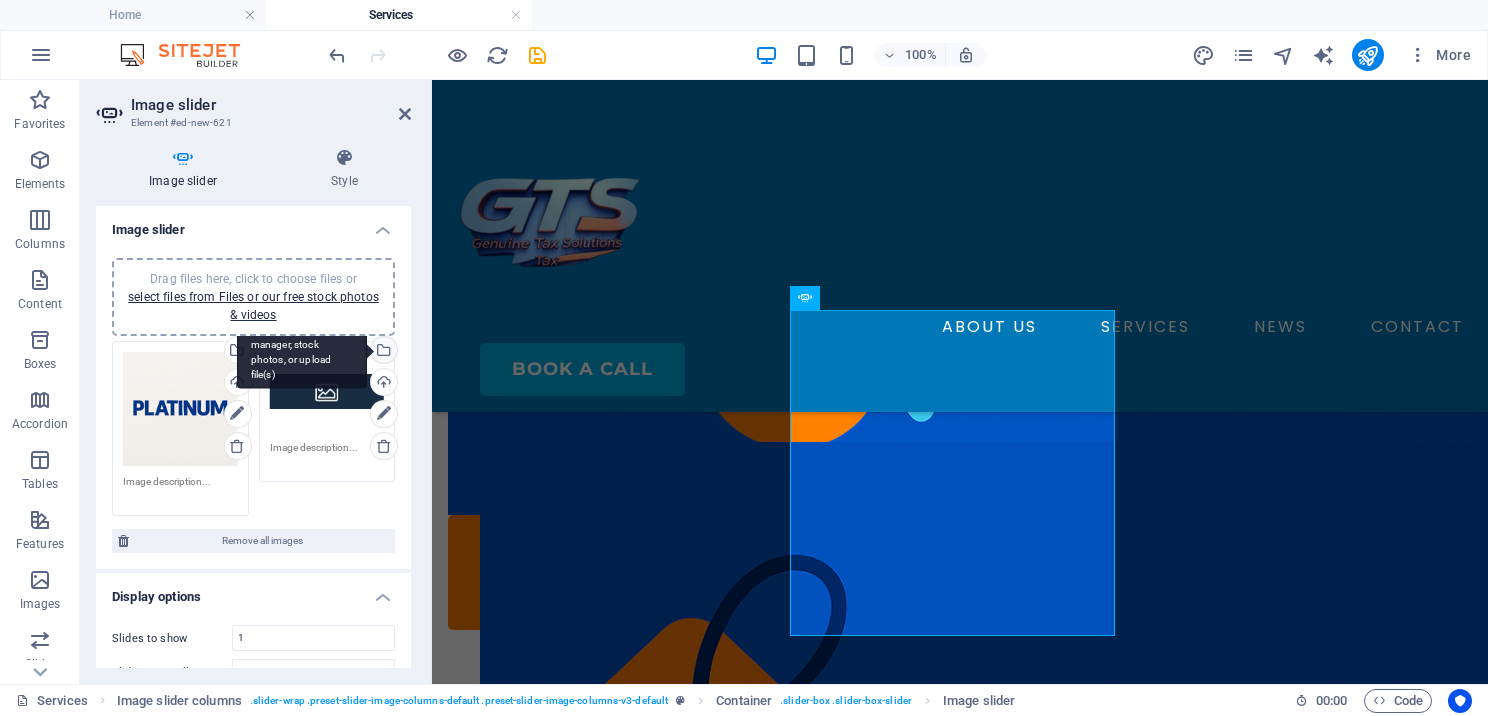 click on "Select files from the file manager, stock photos, or upload file(s)" at bounding box center (302, 351) 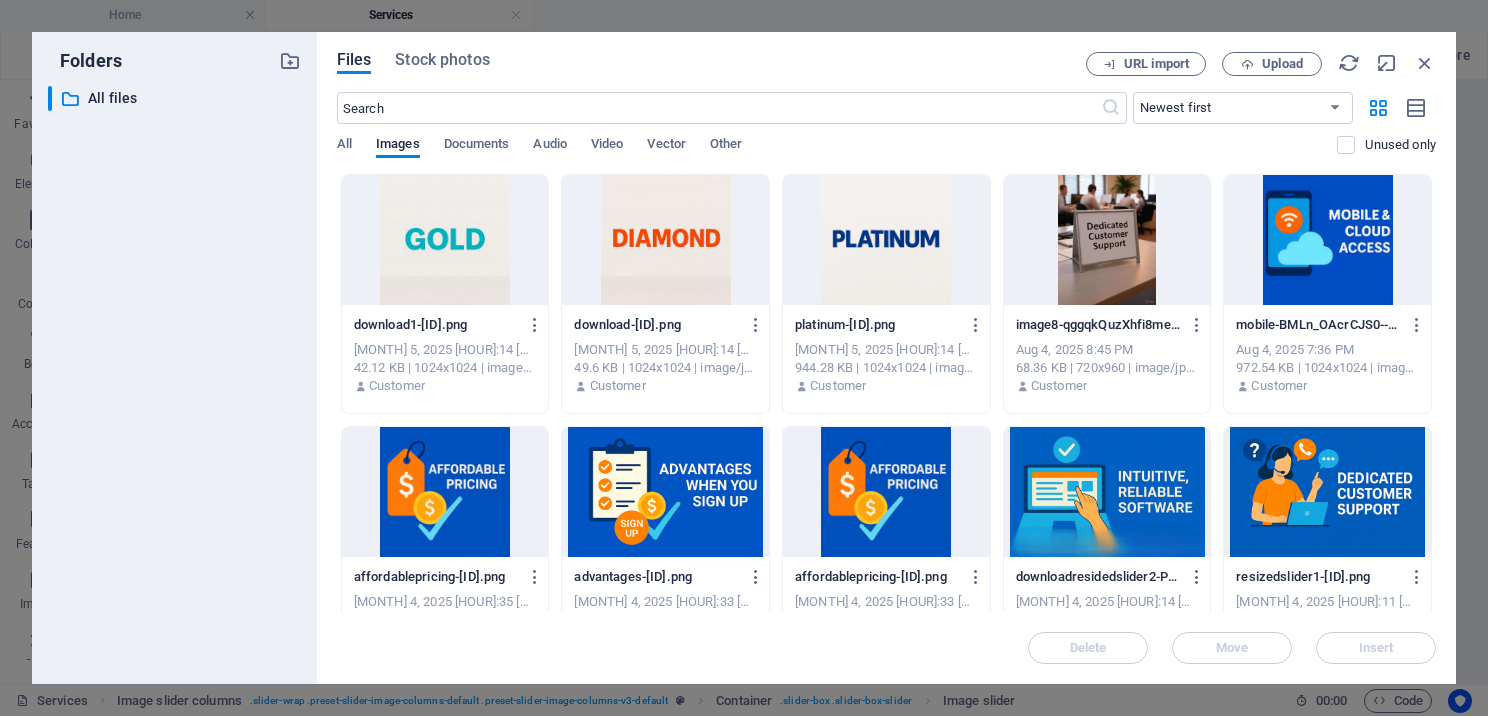 scroll, scrollTop: 797, scrollLeft: 0, axis: vertical 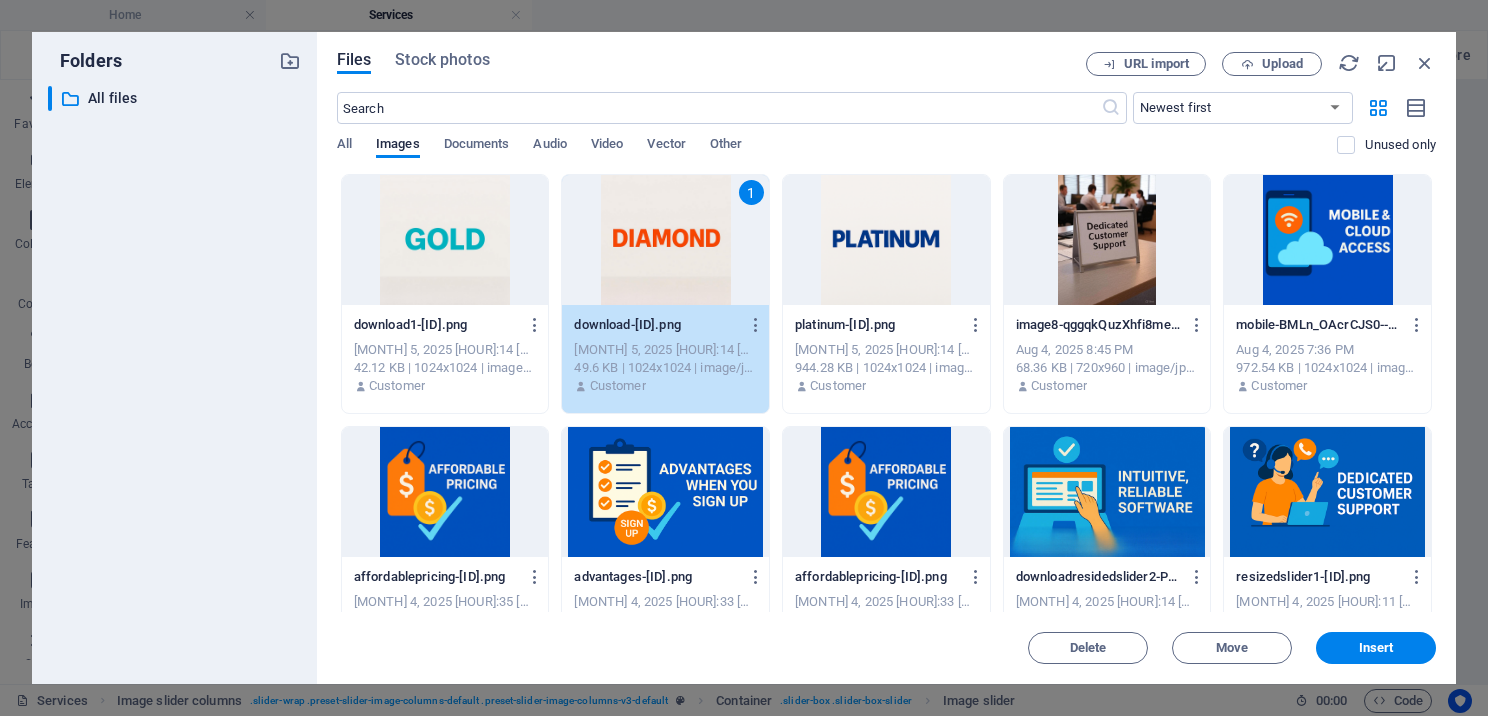 click on "1" at bounding box center [665, 240] 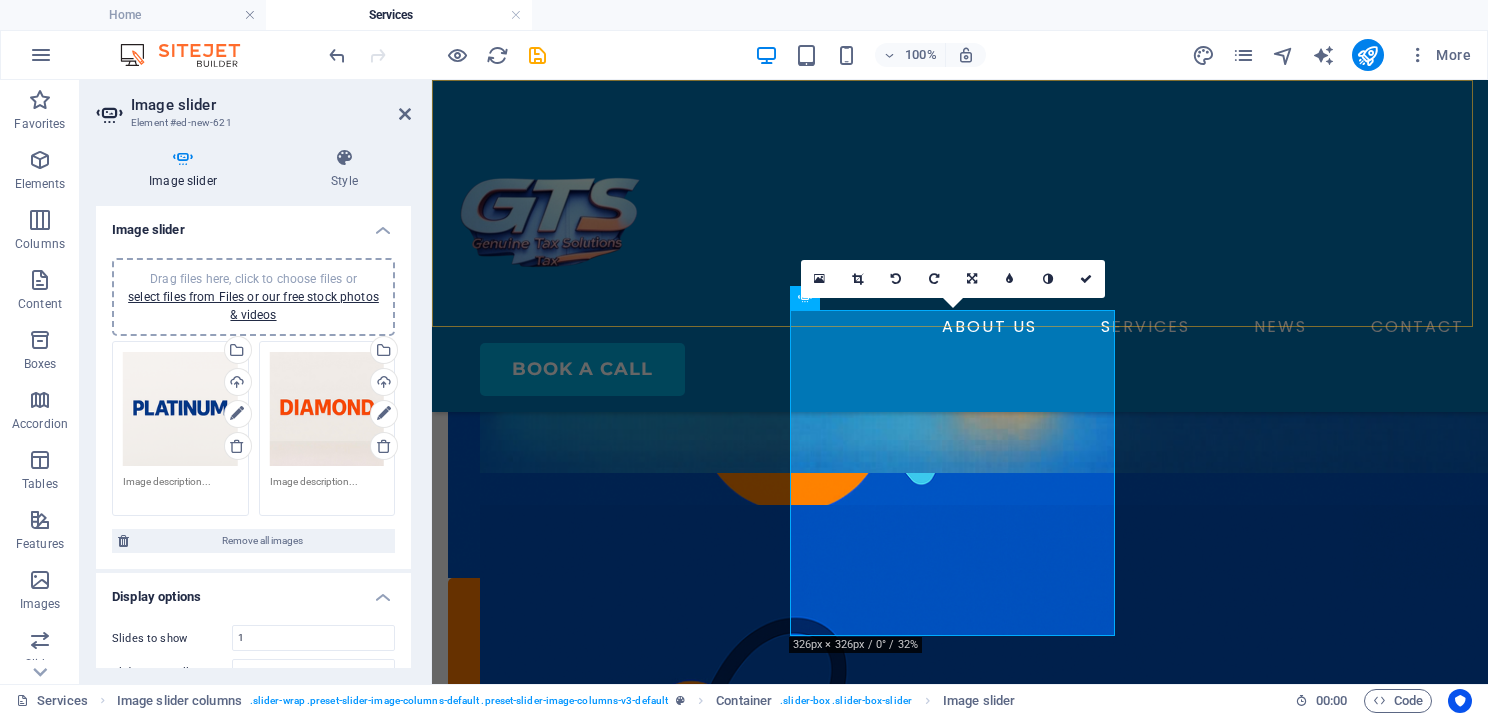 scroll, scrollTop: 860, scrollLeft: 0, axis: vertical 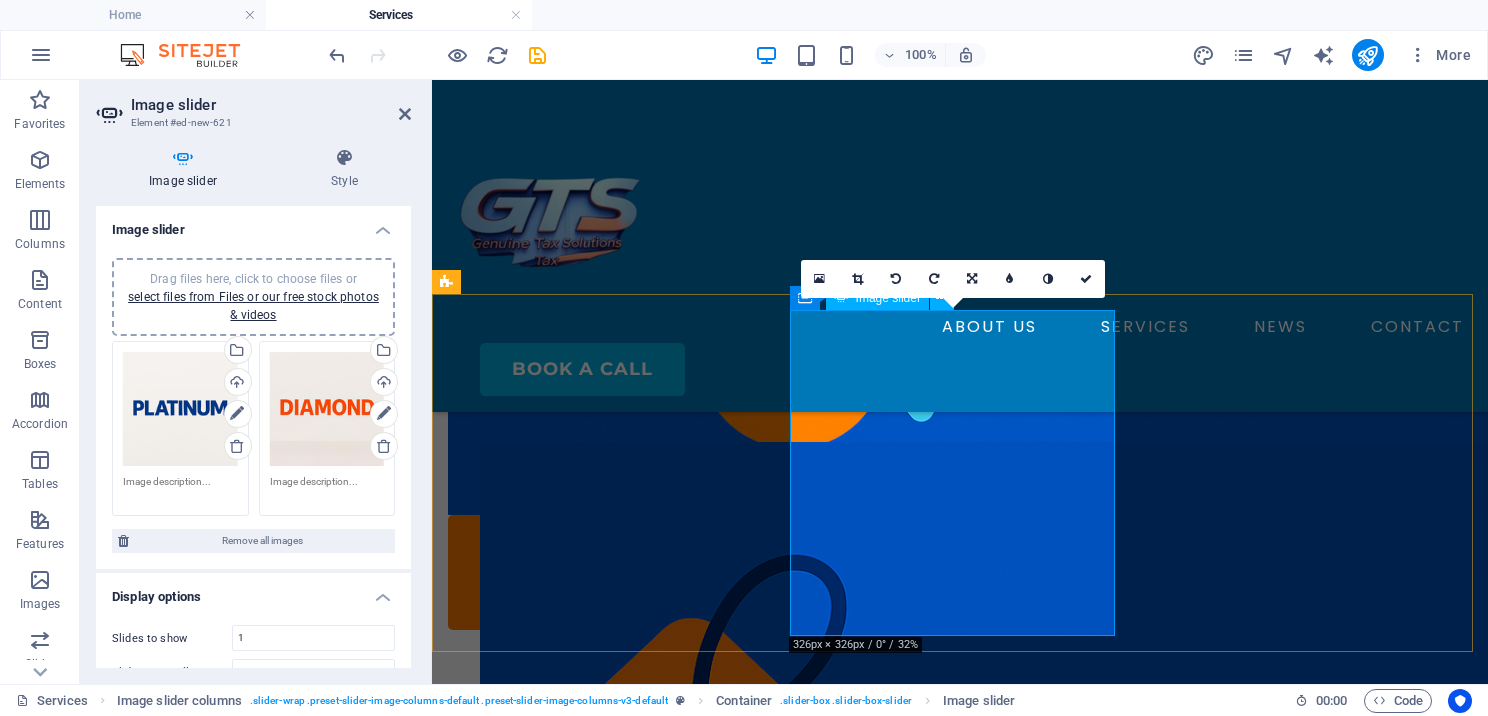 click at bounding box center (613, 5774) 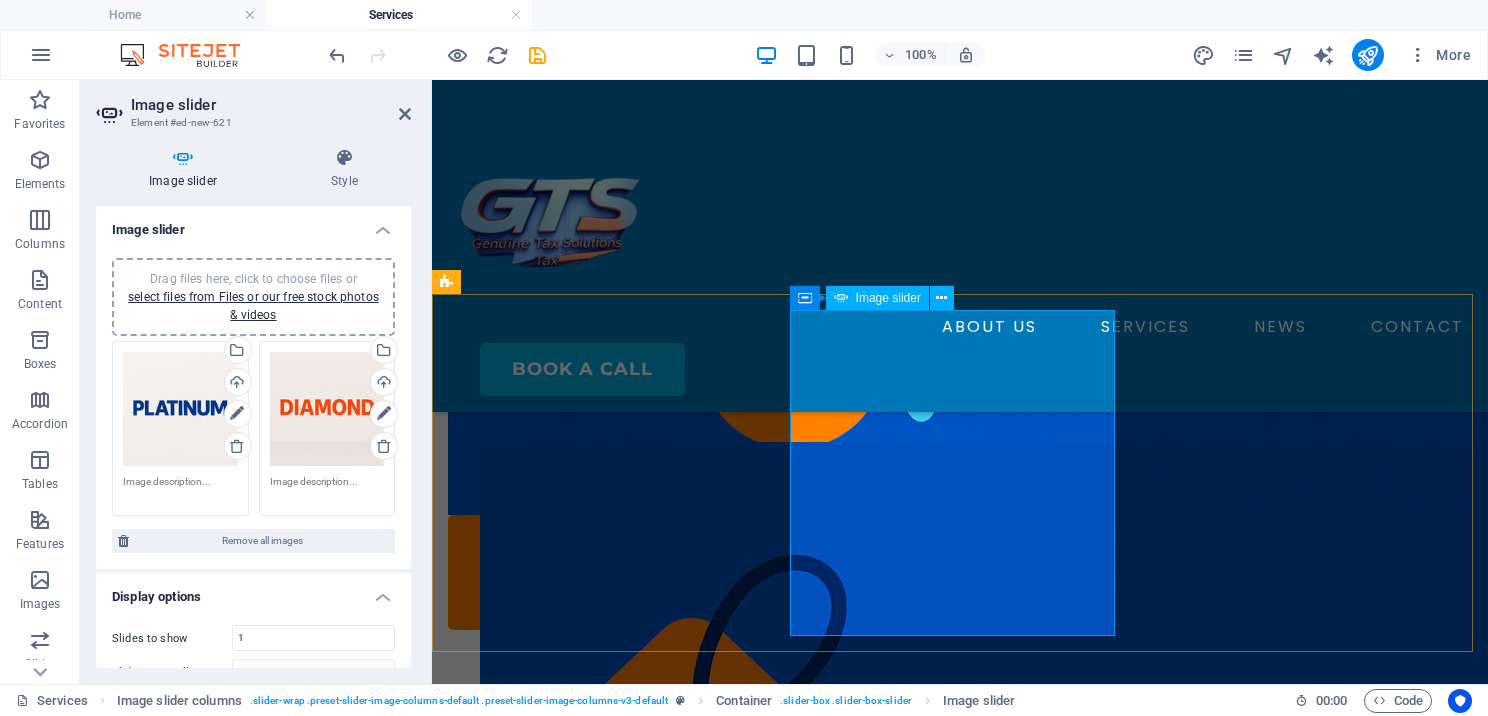 click at bounding box center [613, 8774] 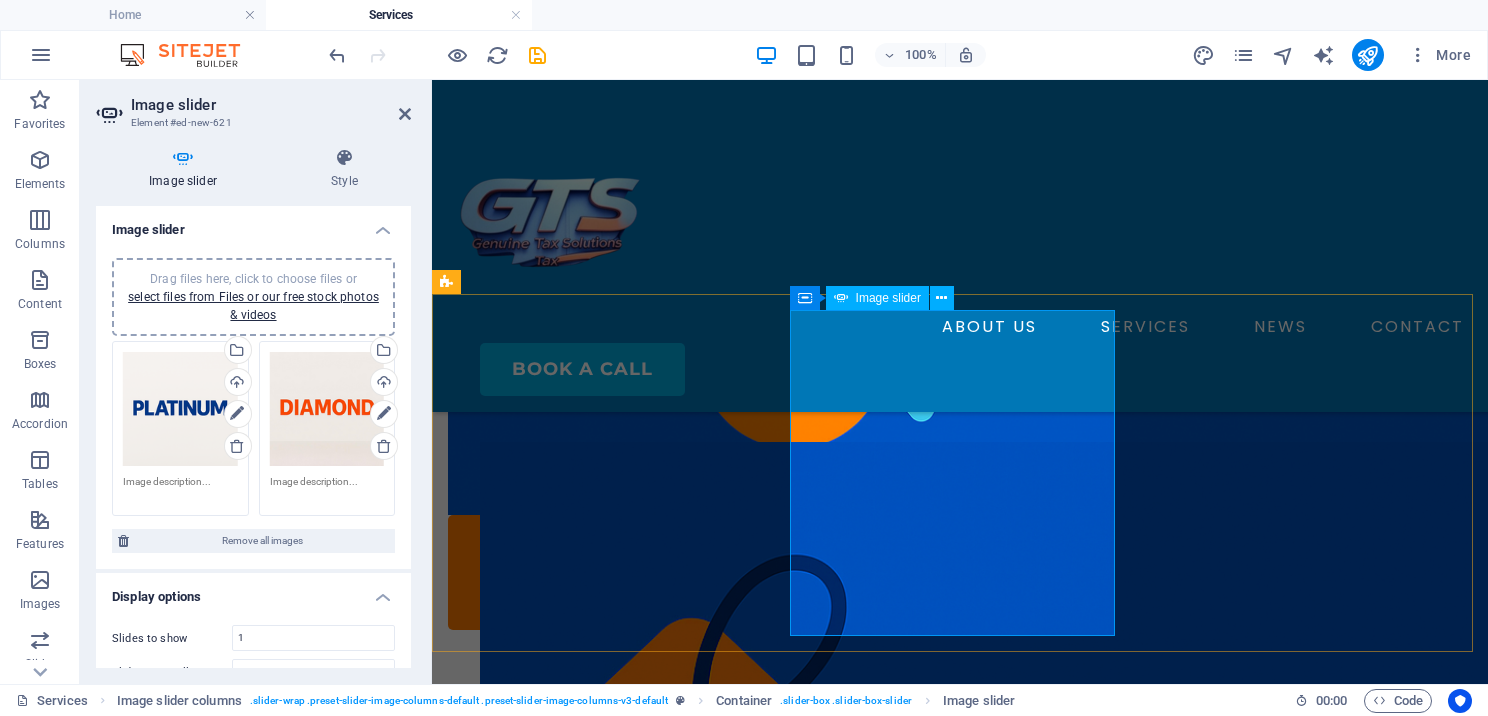 click at bounding box center (613, 8774) 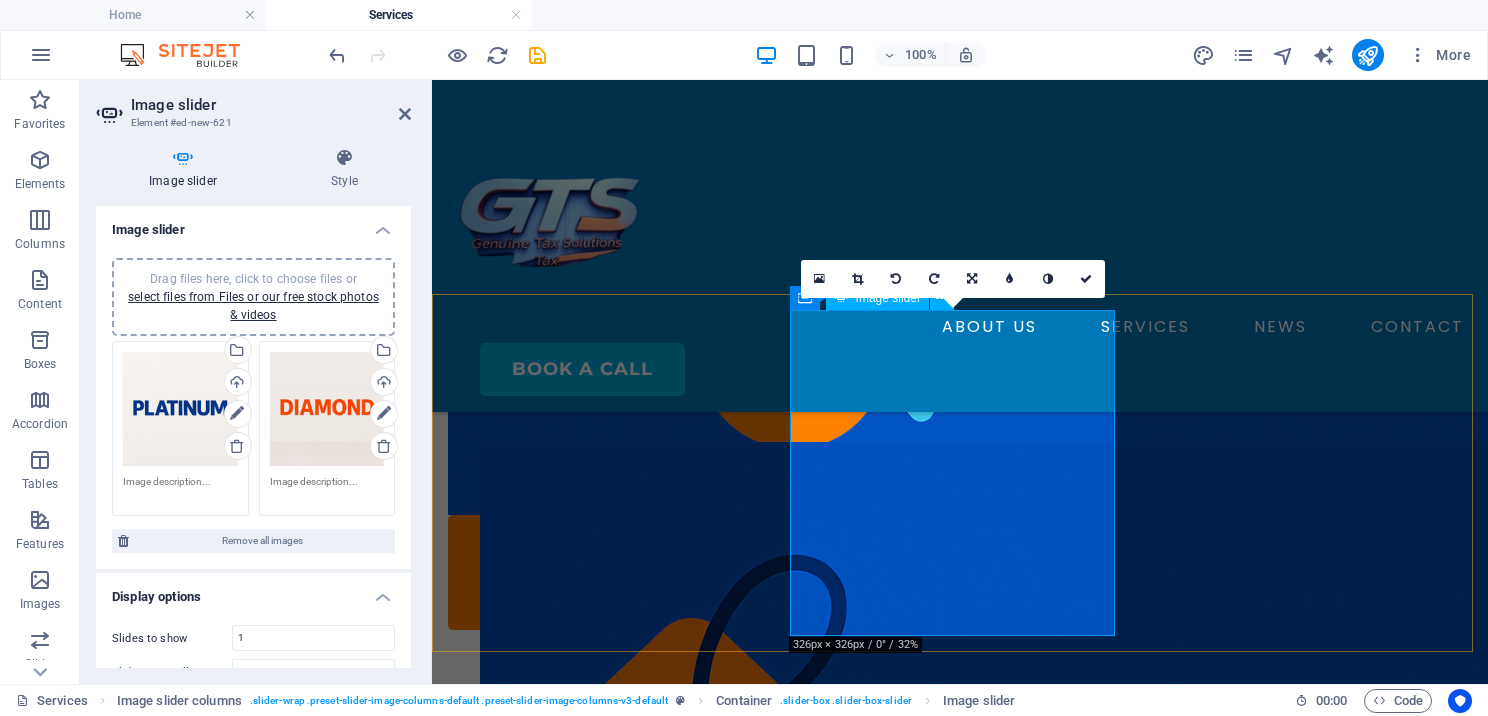 click at bounding box center [613, 8774] 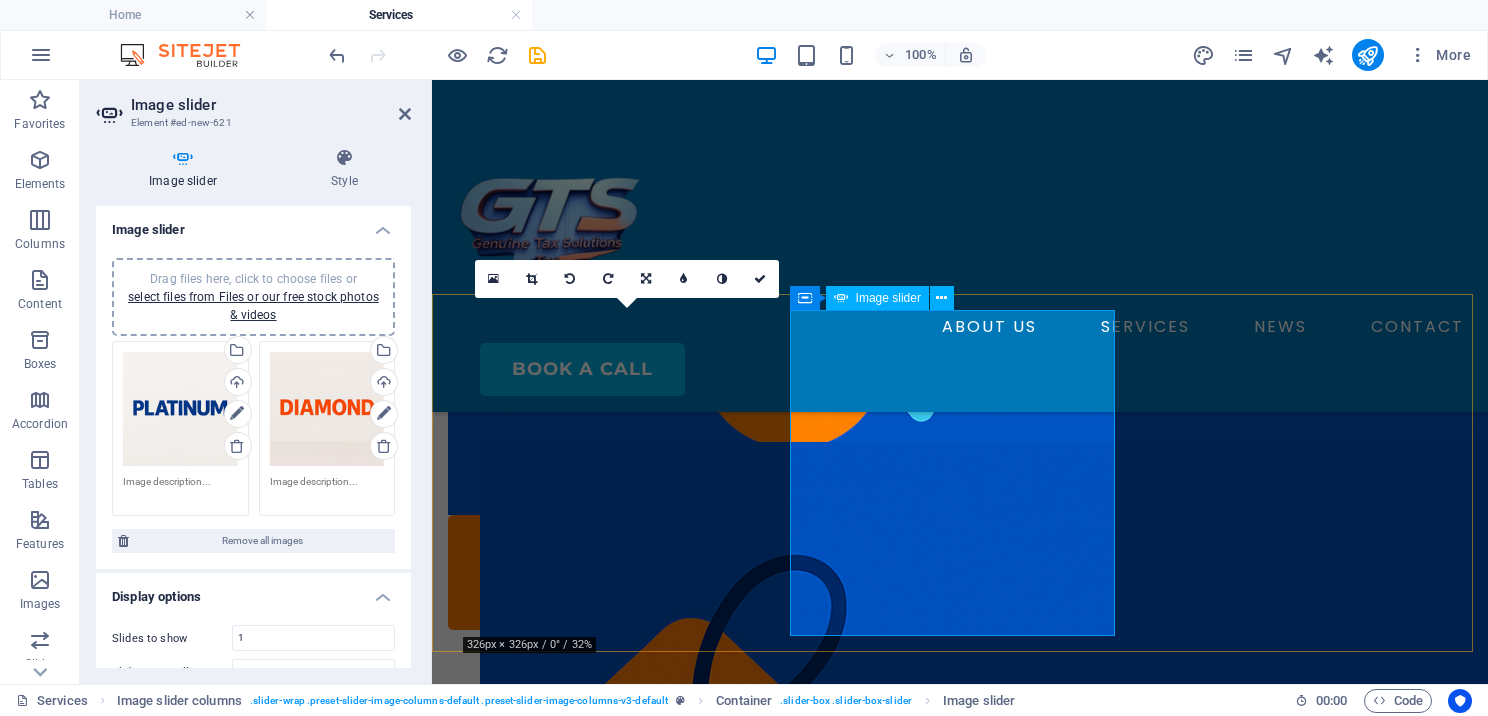 click at bounding box center (613, 8774) 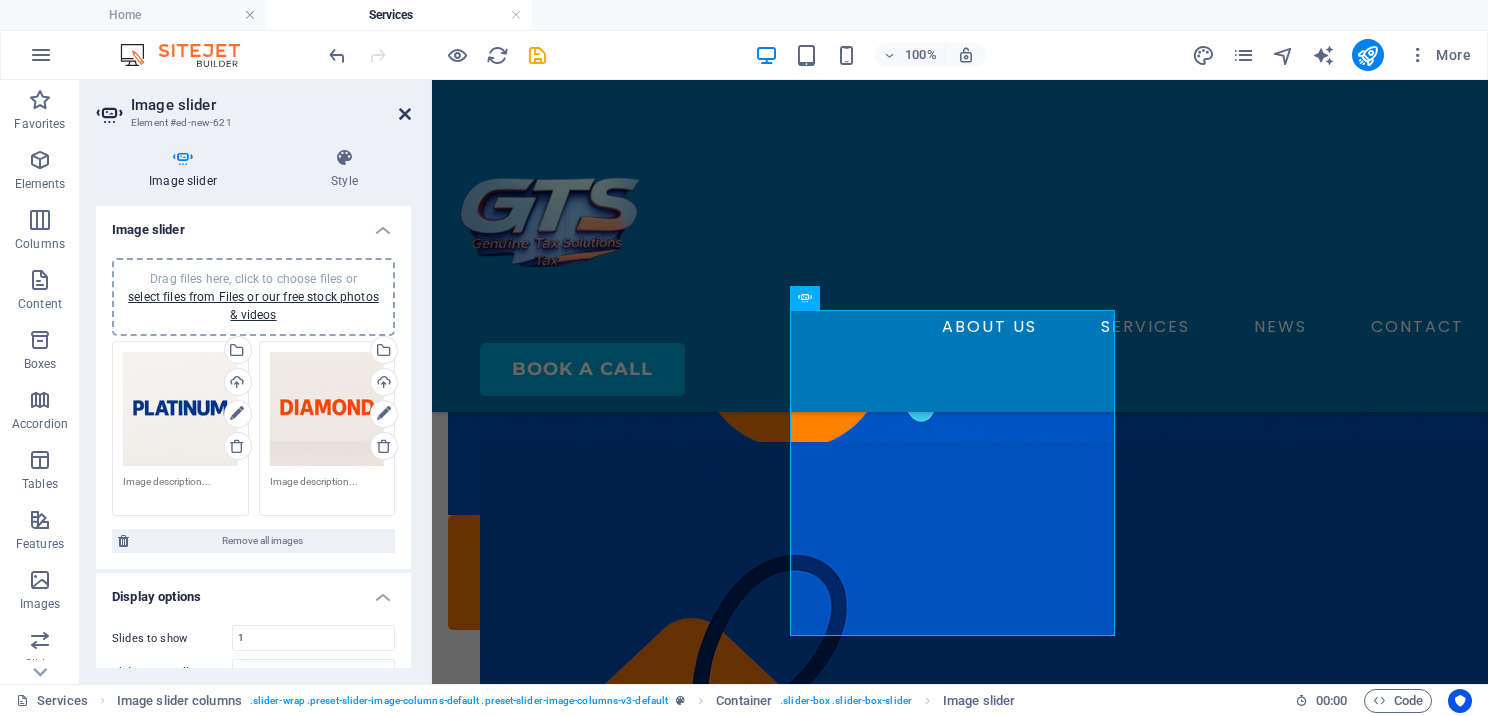 click at bounding box center [405, 114] 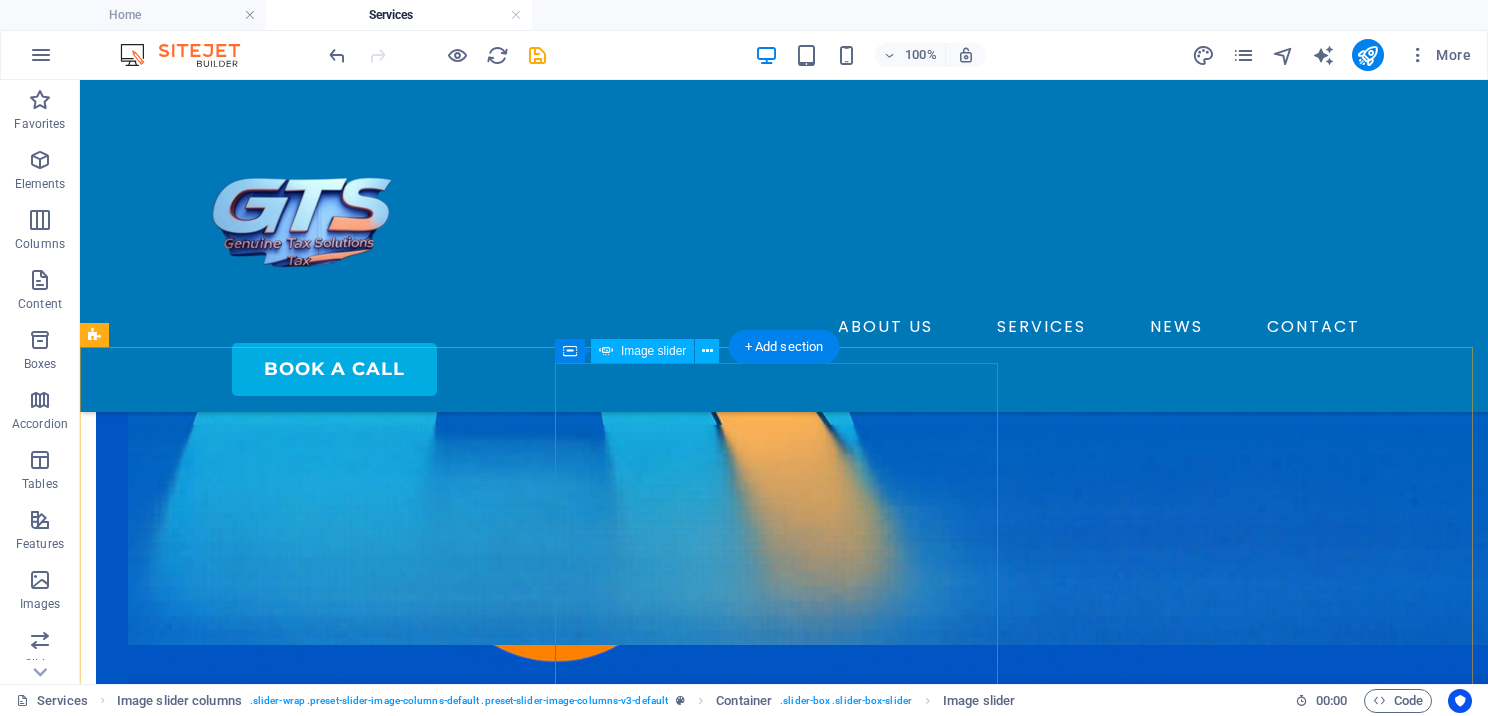 click at bounding box center (-278, 8743) 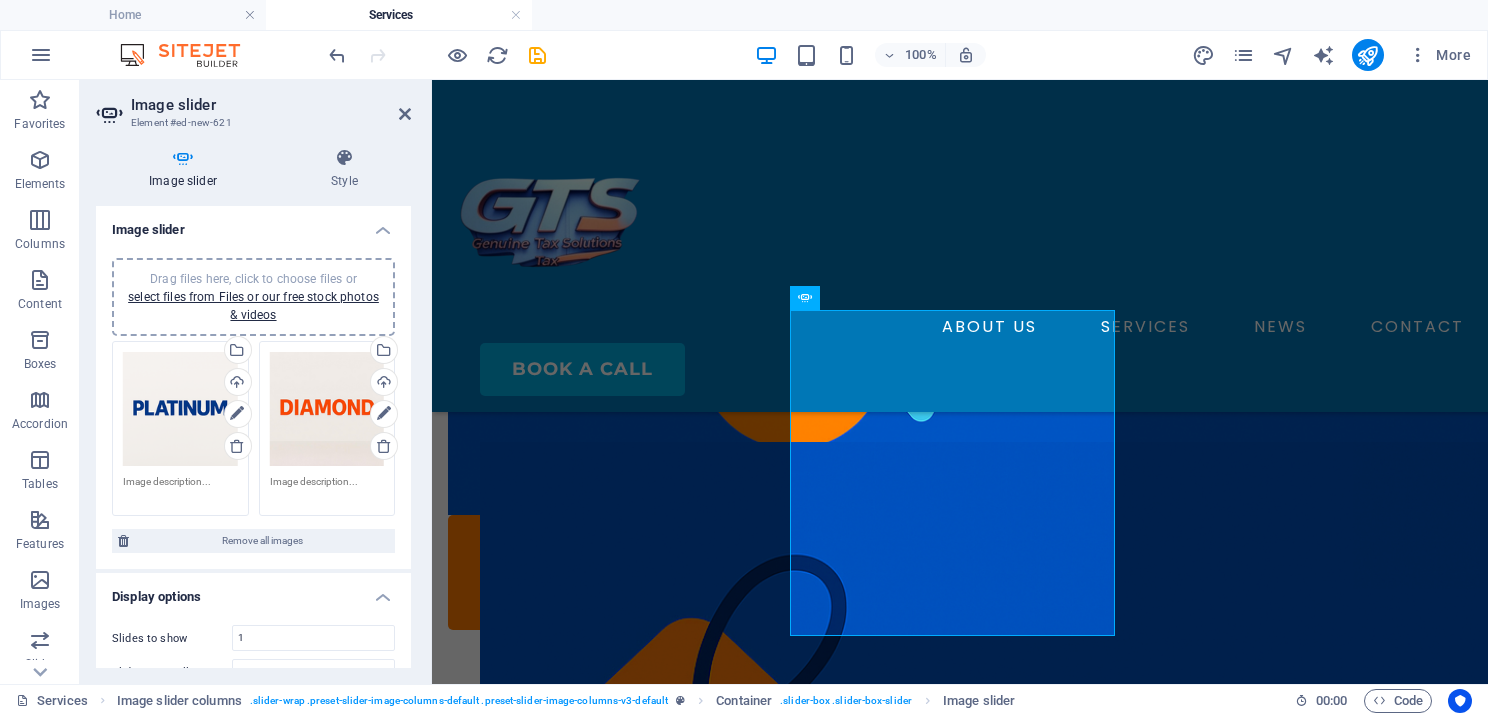click on "Drag files here, click to choose files or select files from Files or our free stock photos & videos" at bounding box center (180, 409) 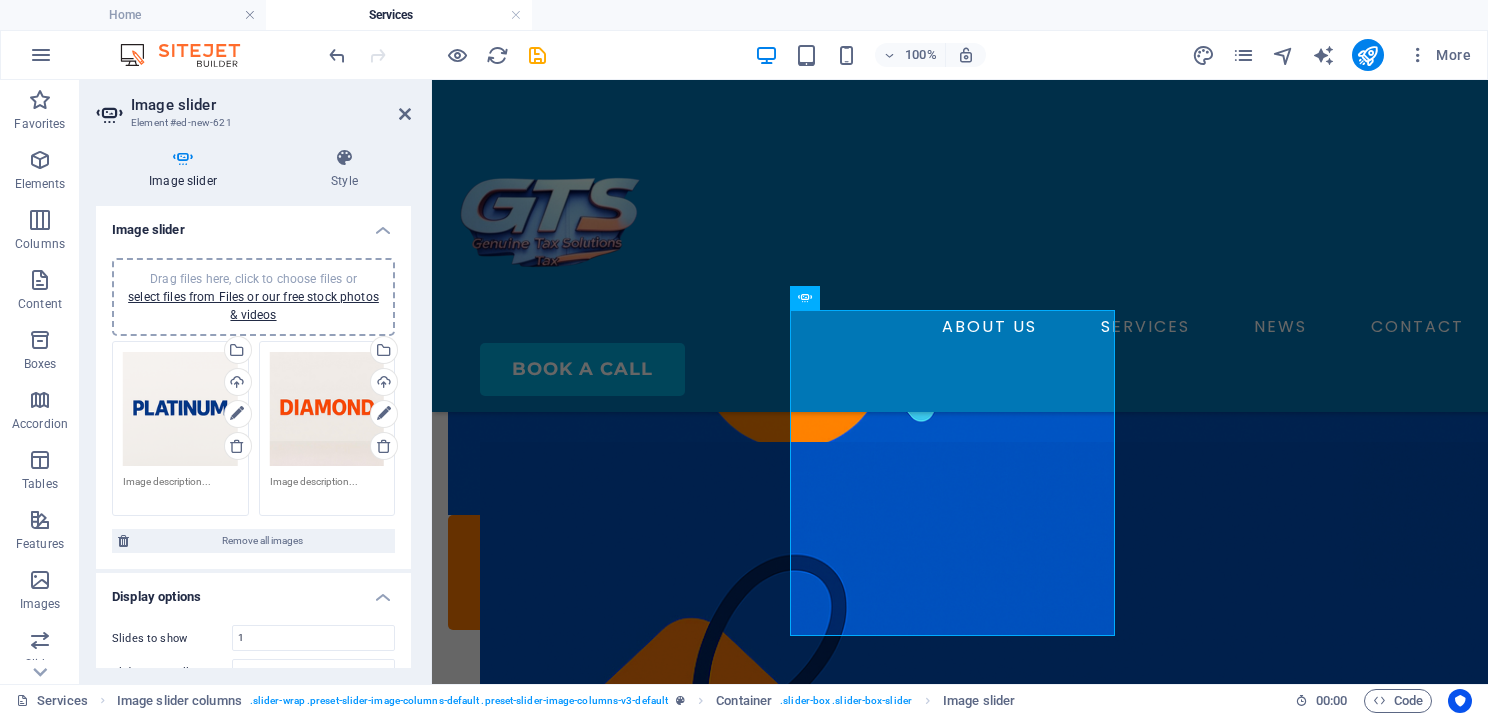 scroll, scrollTop: 797, scrollLeft: 0, axis: vertical 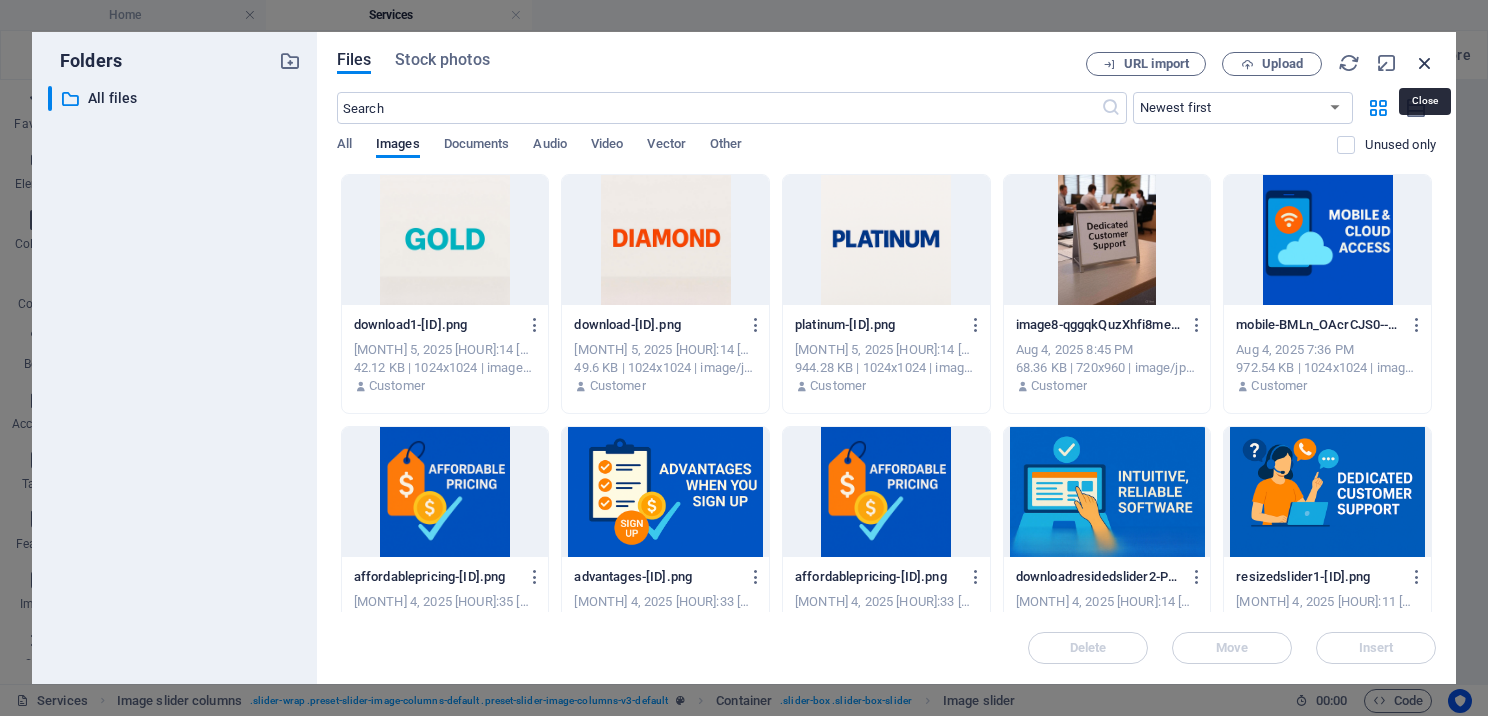 click at bounding box center (1425, 63) 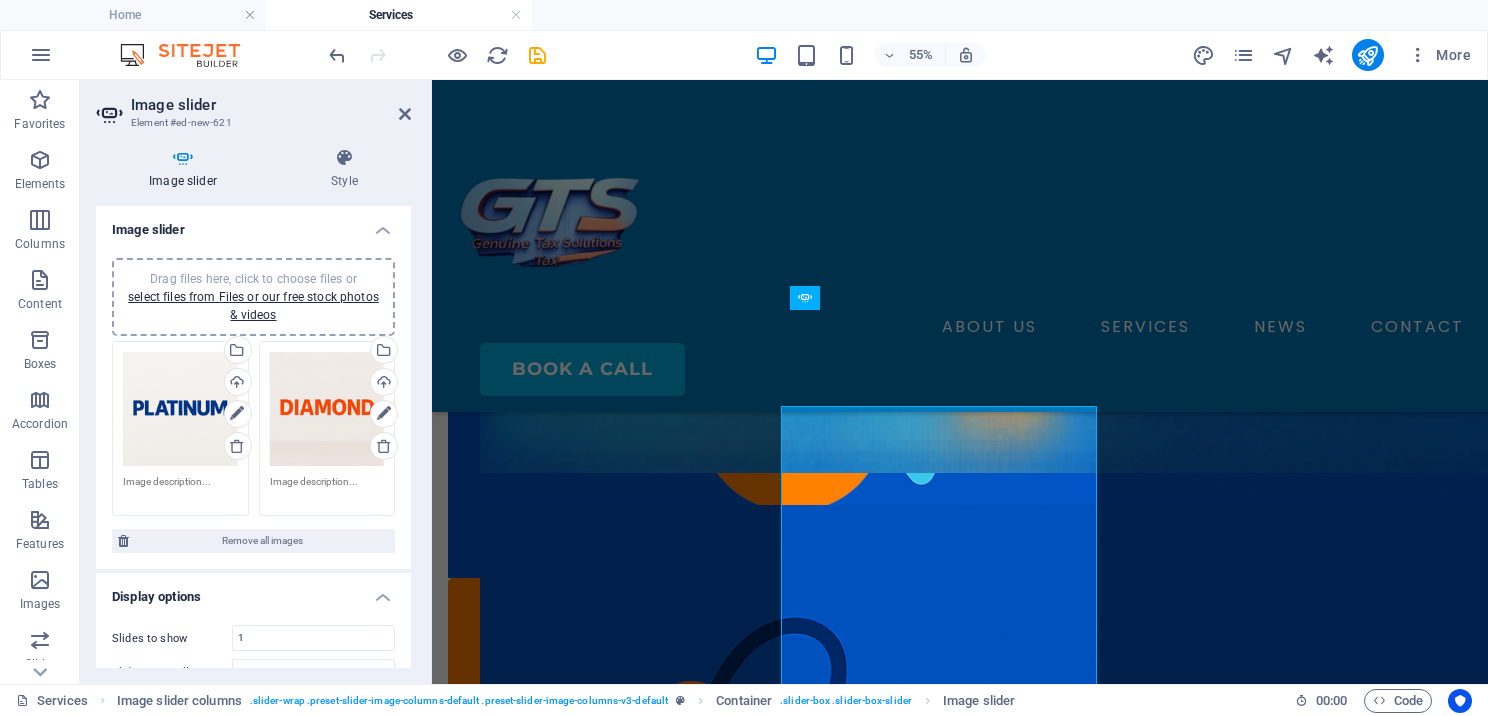 scroll, scrollTop: 860, scrollLeft: 0, axis: vertical 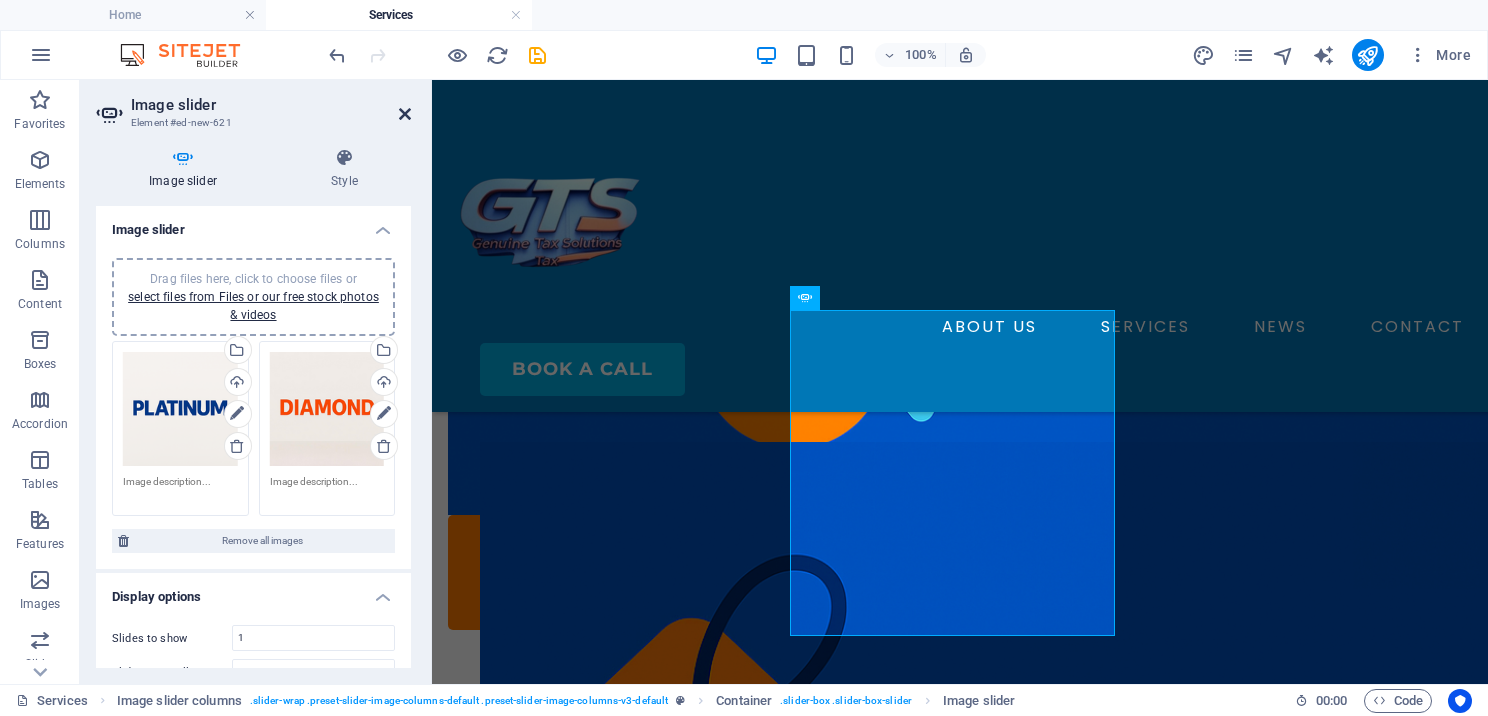 click at bounding box center (405, 114) 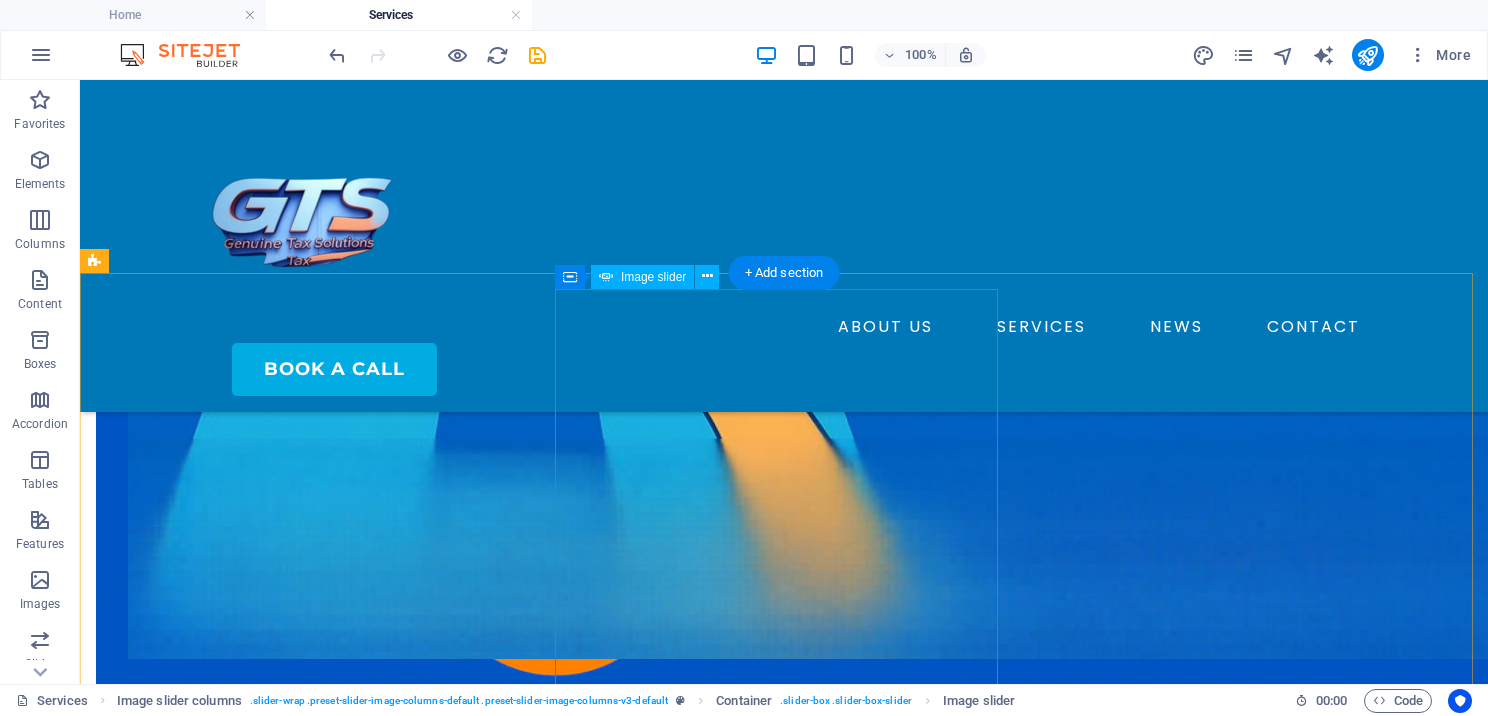 scroll, scrollTop: 960, scrollLeft: 0, axis: vertical 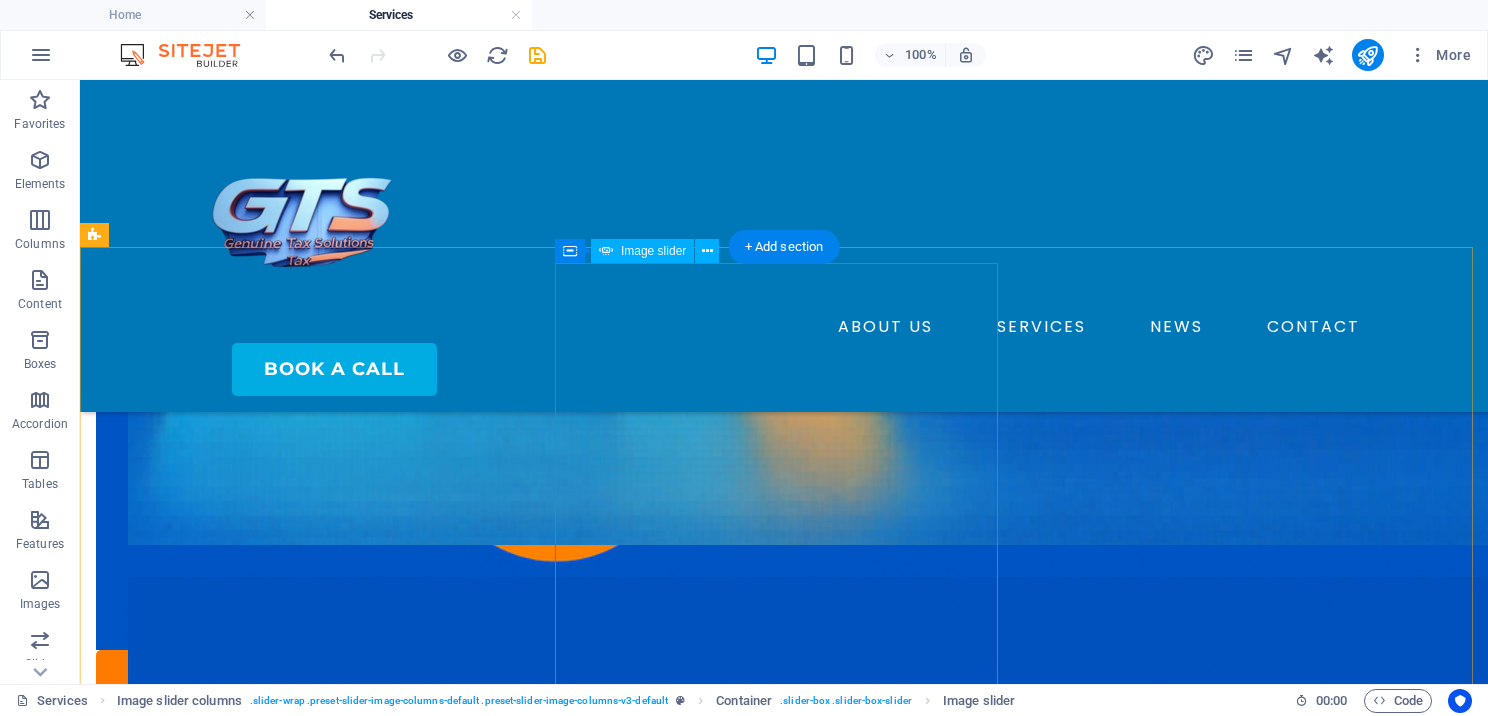click at bounding box center [320, 10199] 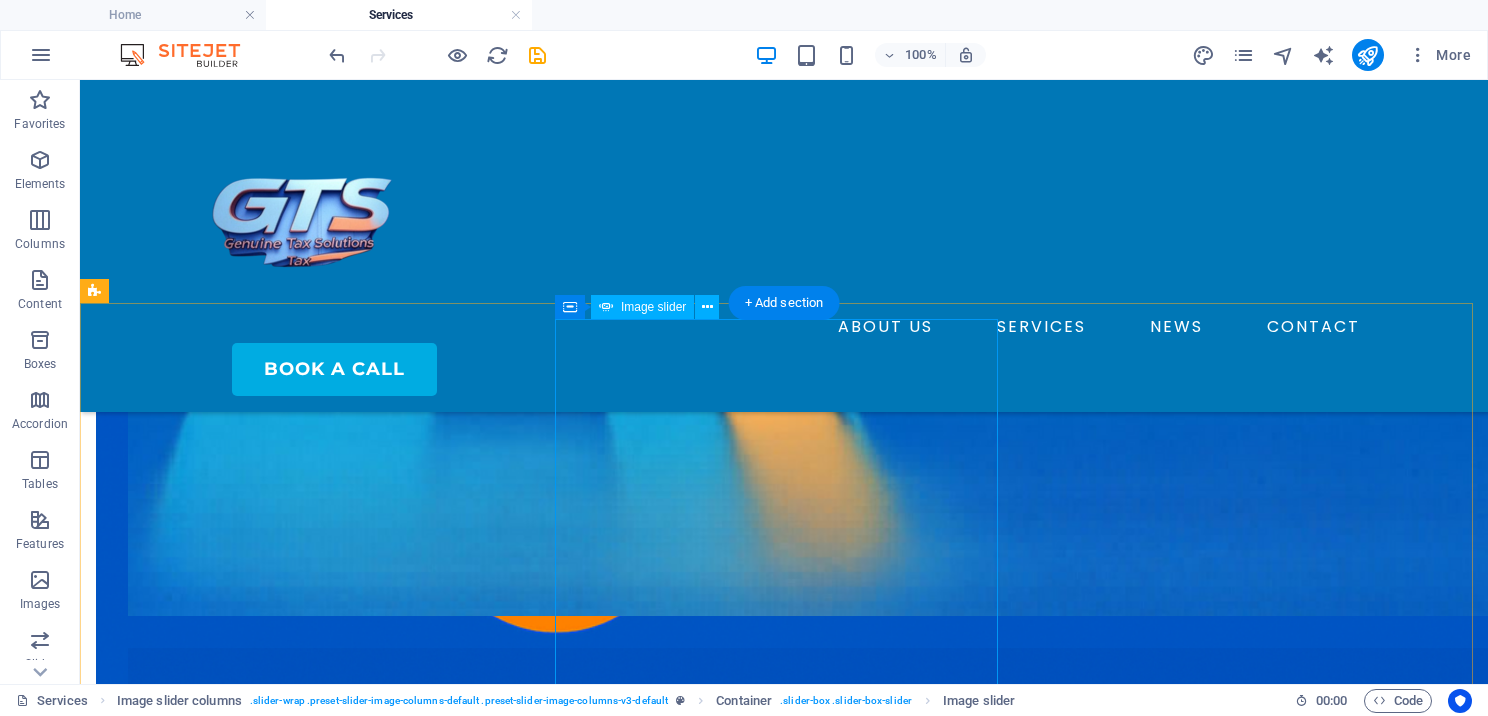 scroll, scrollTop: 860, scrollLeft: 0, axis: vertical 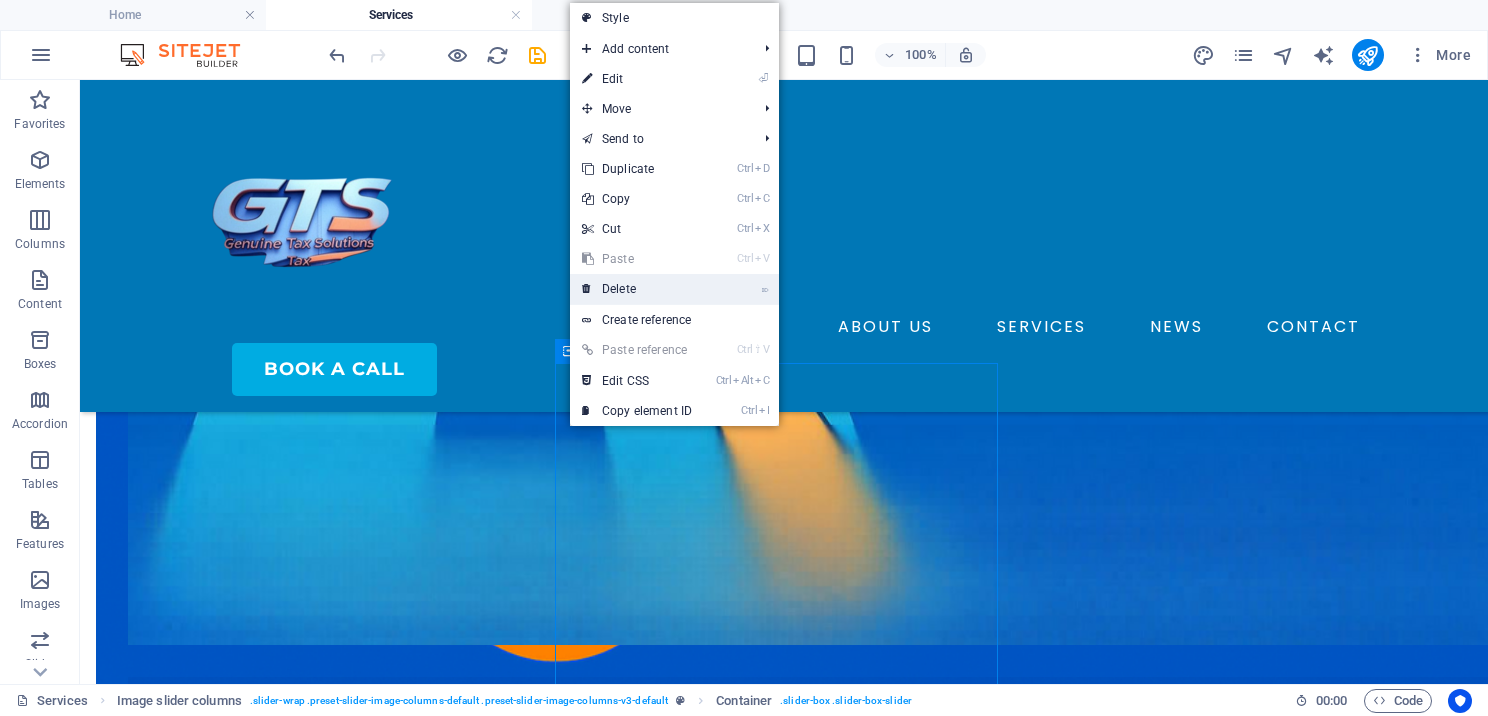 click on "⌦  Delete" at bounding box center [637, 289] 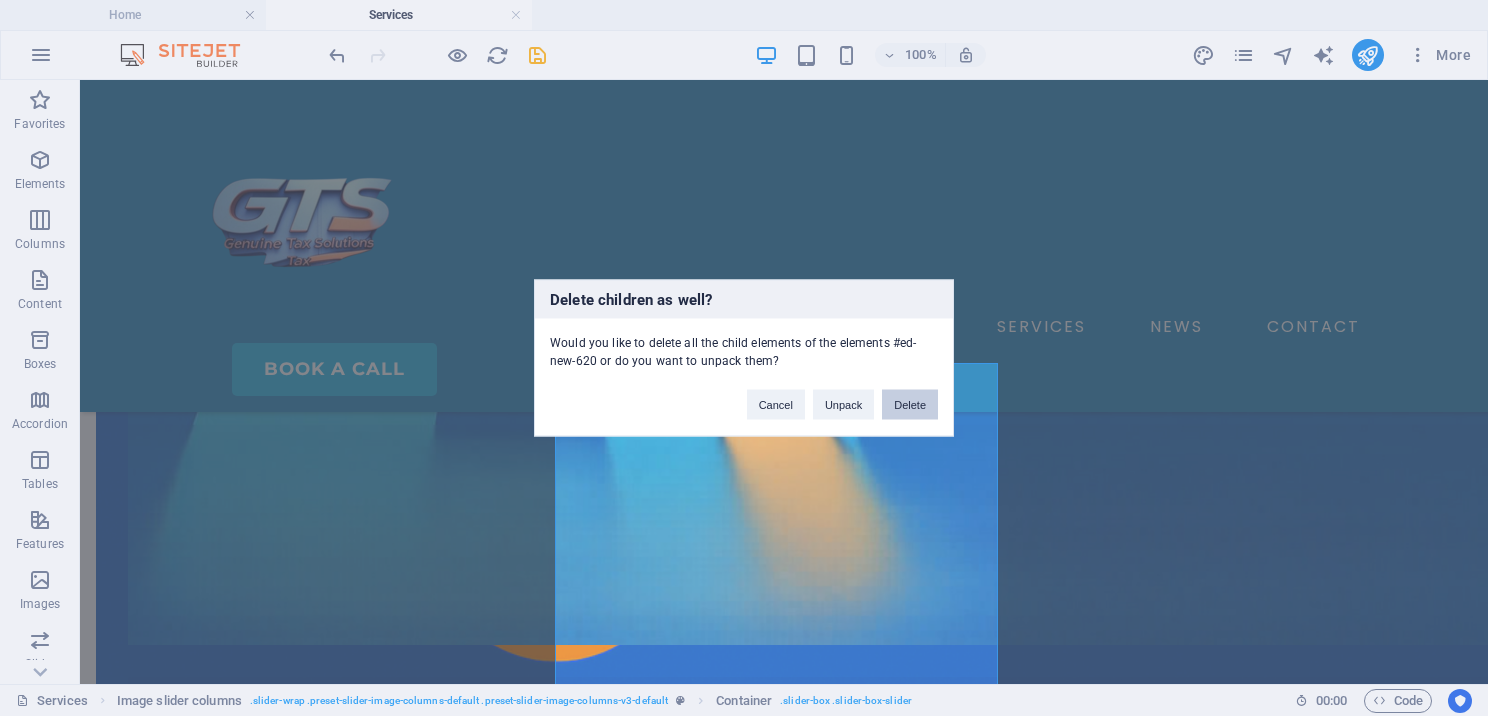 click on "Delete" at bounding box center (910, 405) 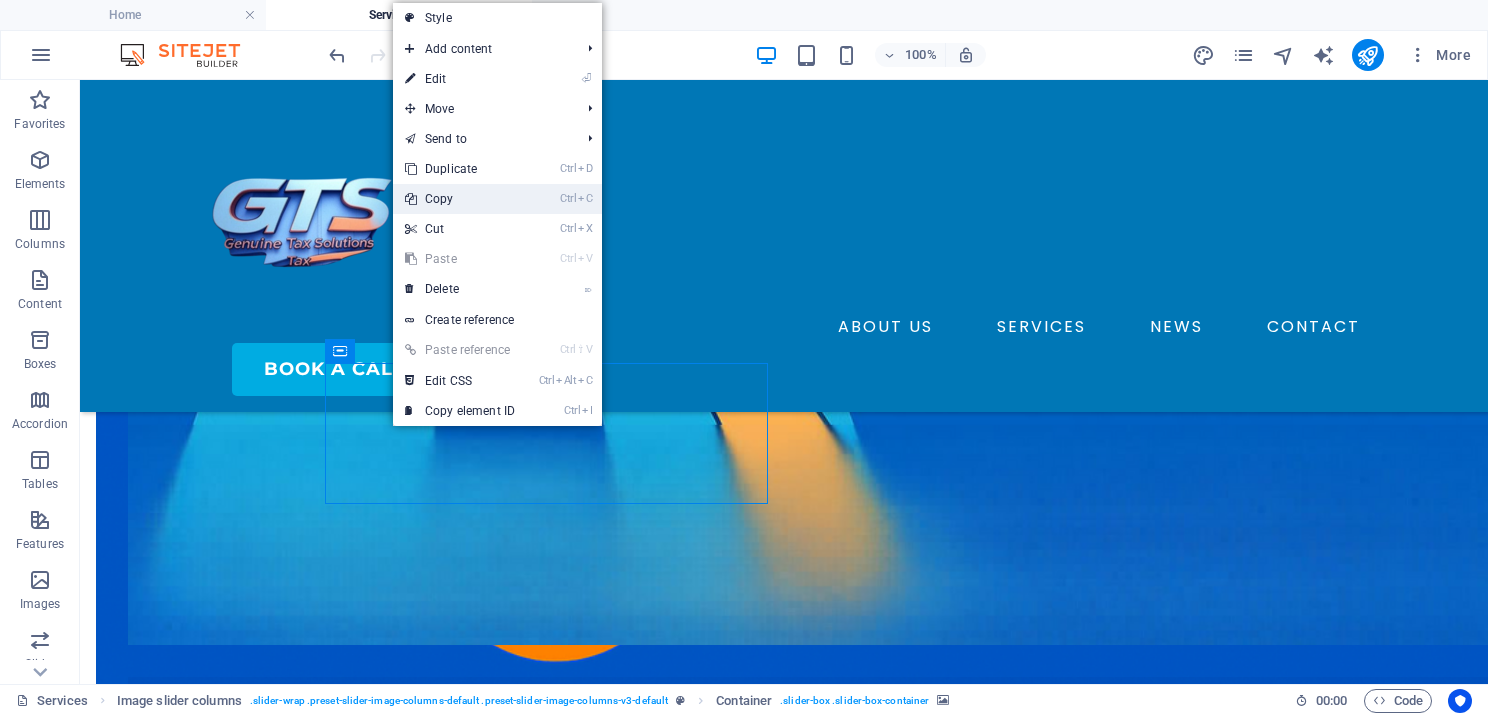 click on "Ctrl C  Copy" at bounding box center [460, 199] 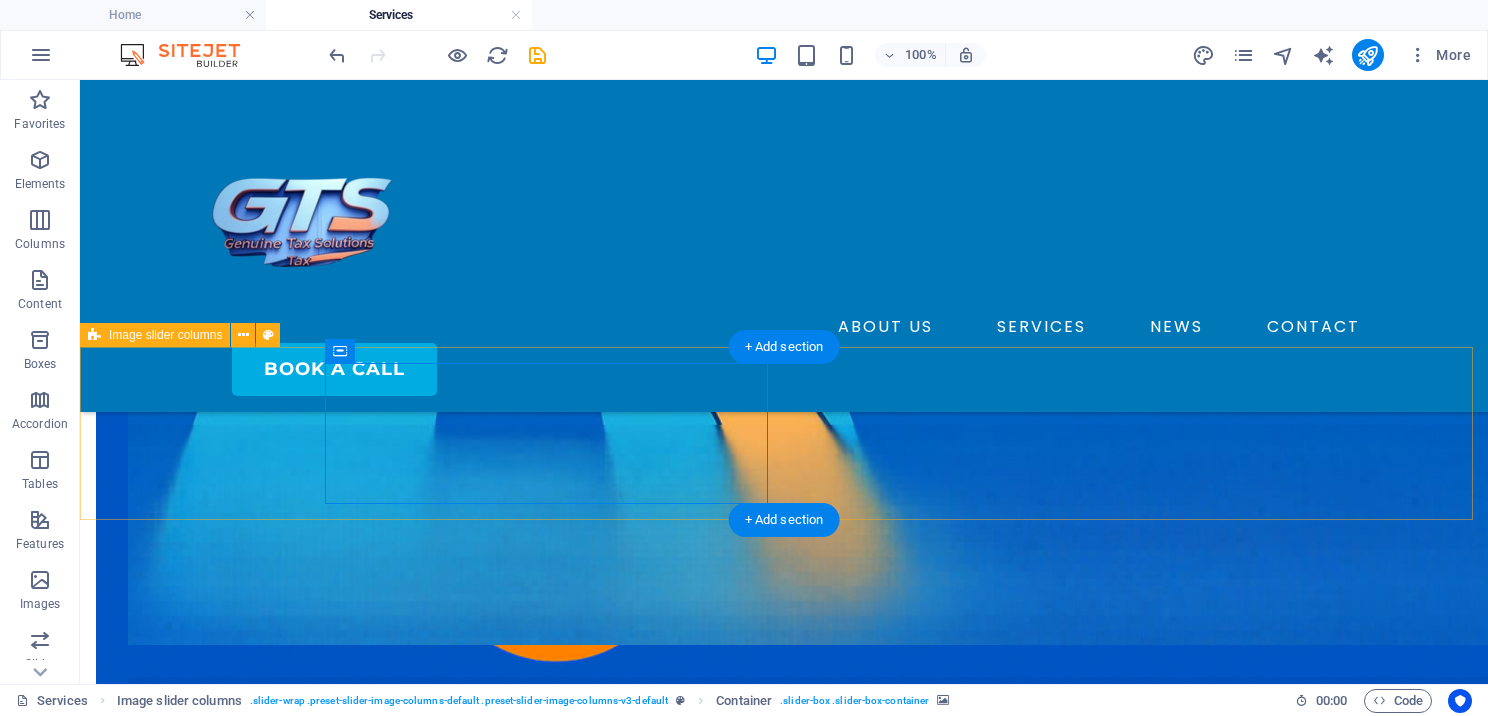 click on "Drop content here or  Add elements  Paste clipboard Drop content here or  Add elements  Paste clipboard" at bounding box center [784, 5389] 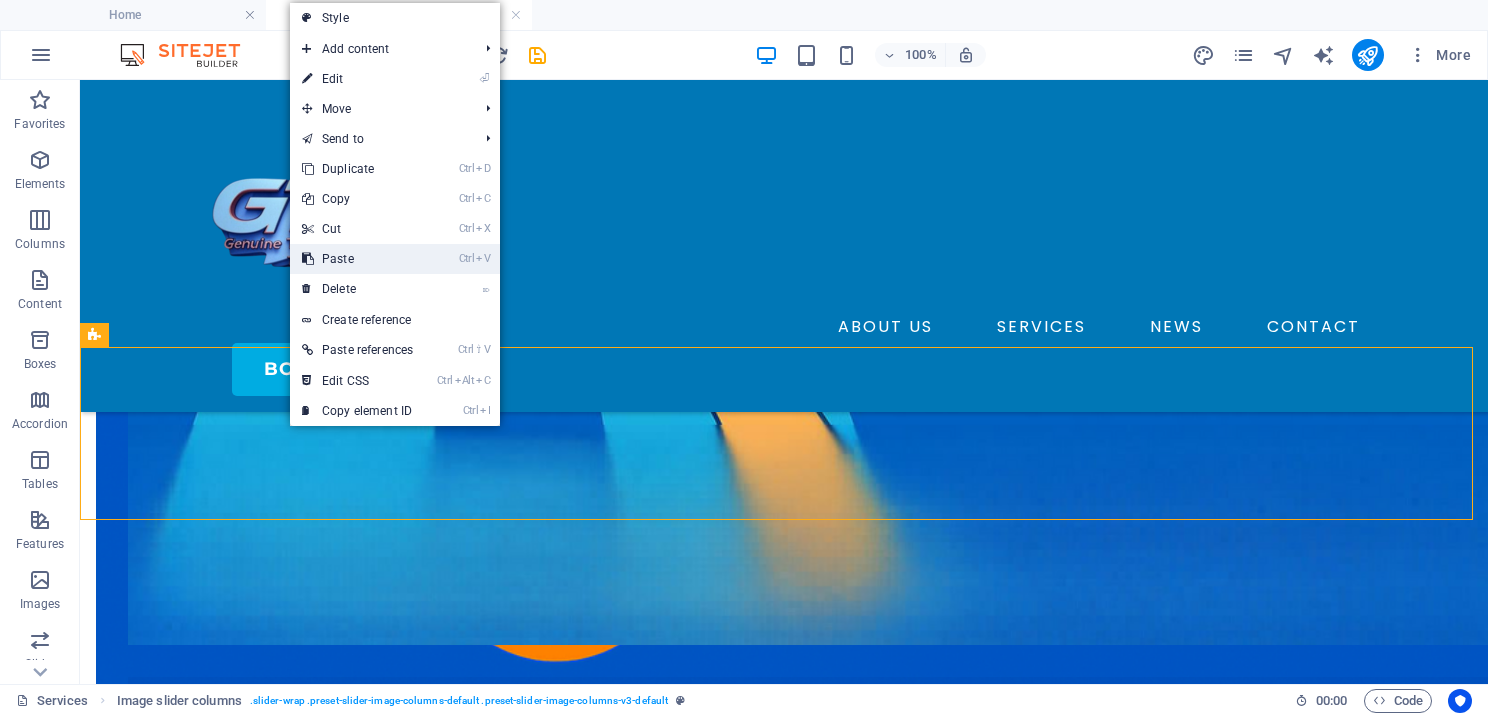 click on "Ctrl V  Paste" at bounding box center (357, 259) 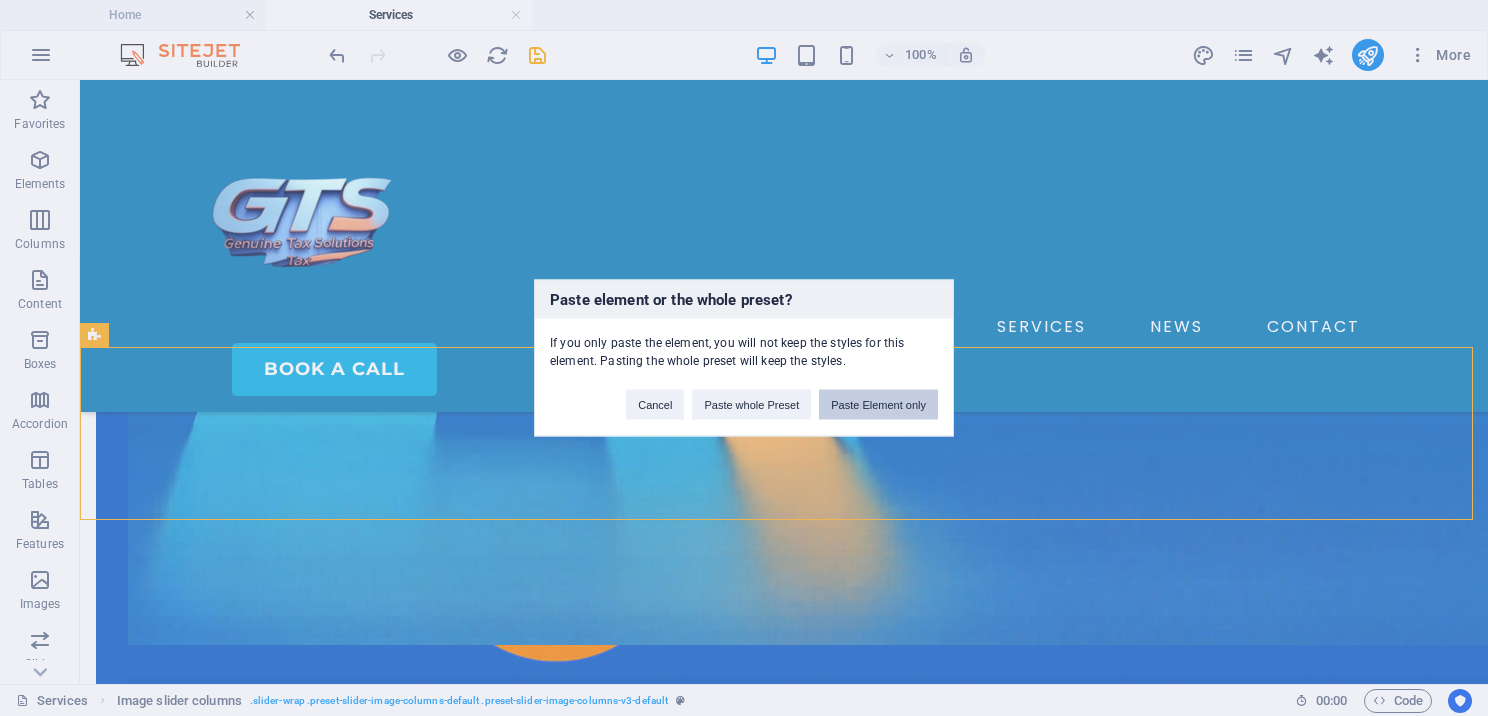 click on "Paste Element only" at bounding box center (878, 405) 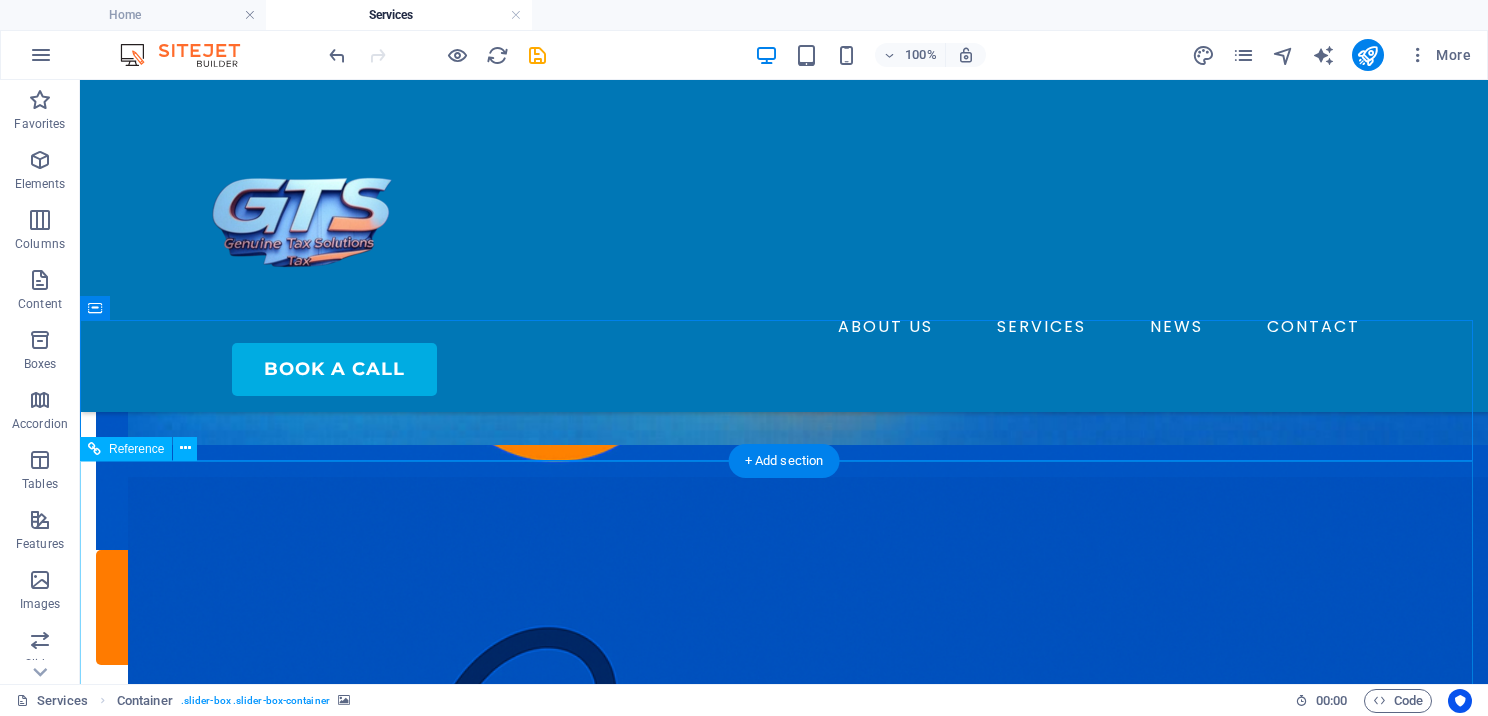scroll, scrollTop: 960, scrollLeft: 0, axis: vertical 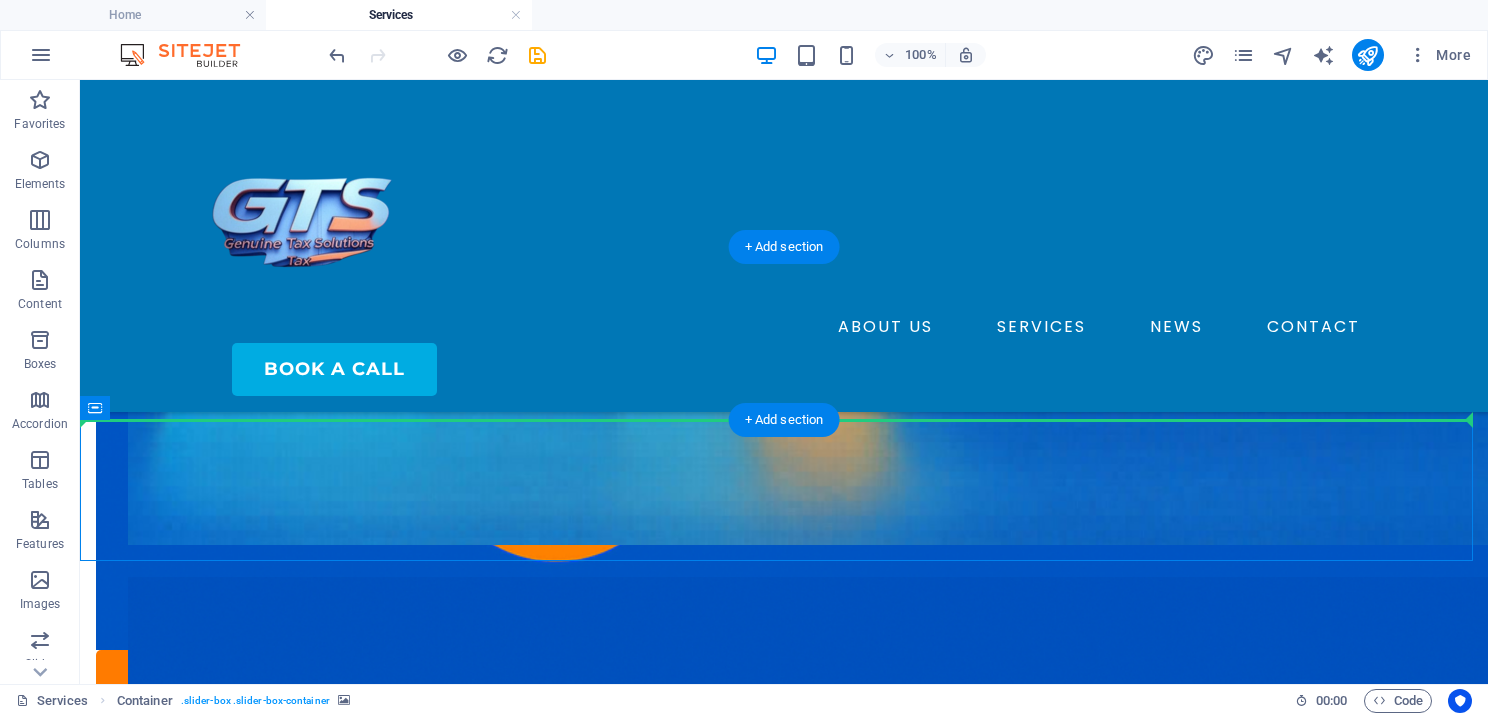drag, startPoint x: 777, startPoint y: 479, endPoint x: 260, endPoint y: 345, distance: 534.0833 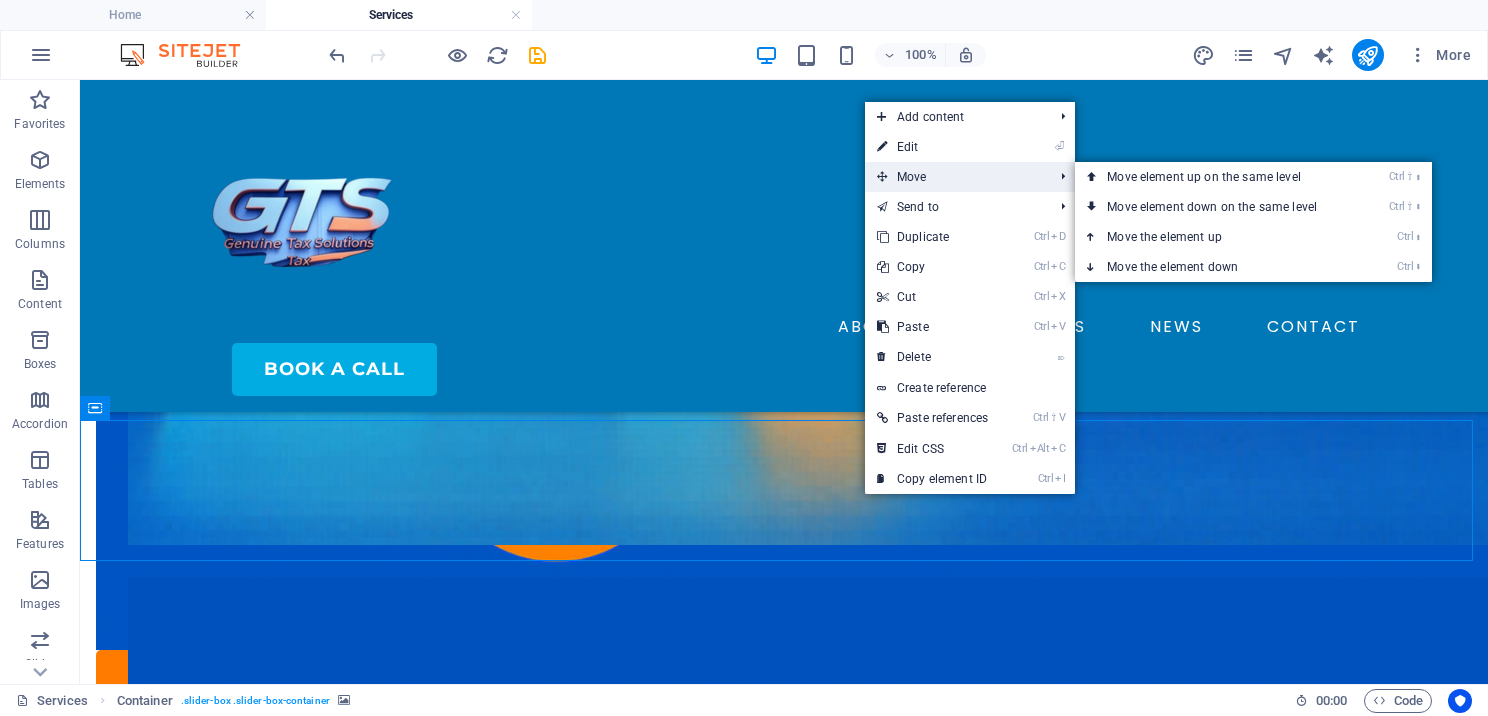 click on "Move" at bounding box center [955, 177] 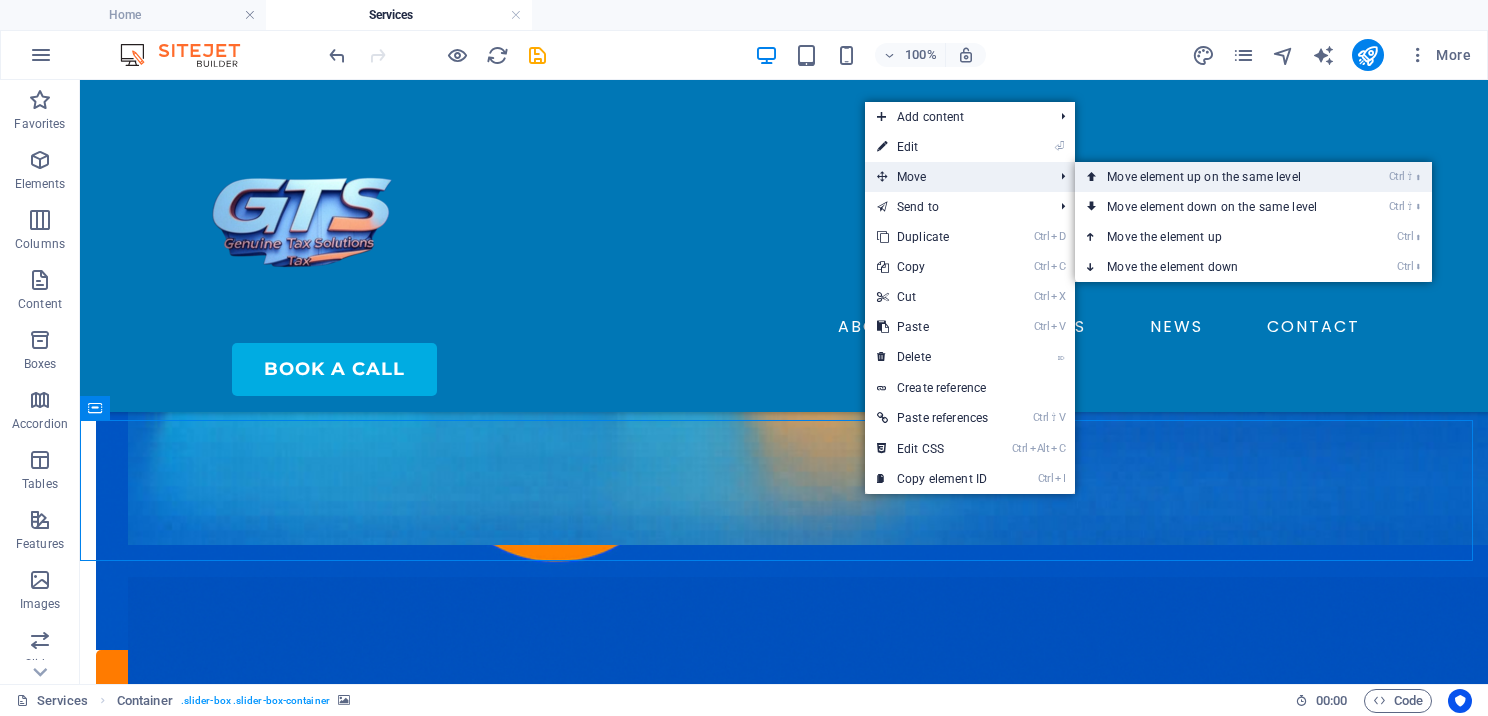 click on "Ctrl ⇧ ⬆  Move element up on the same level" at bounding box center (1216, 177) 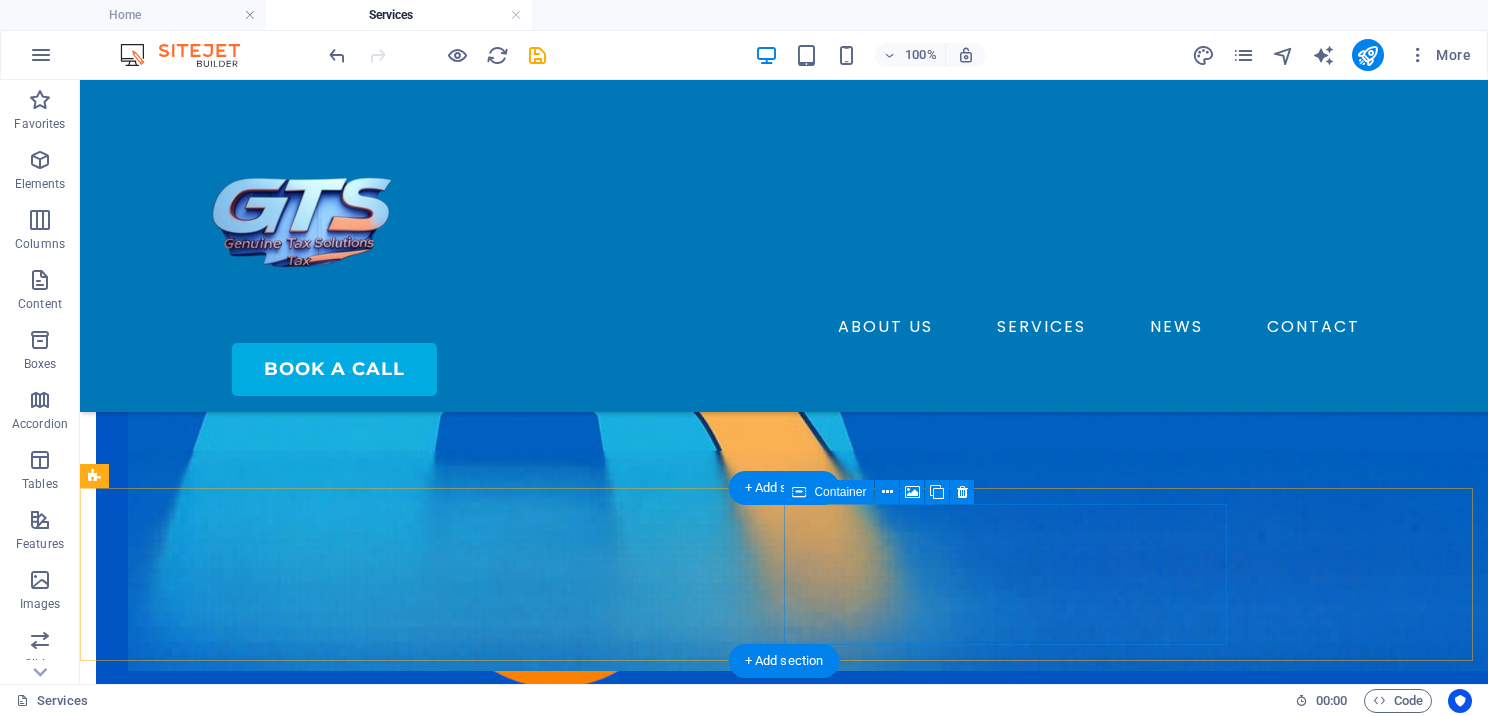scroll, scrollTop: 860, scrollLeft: 0, axis: vertical 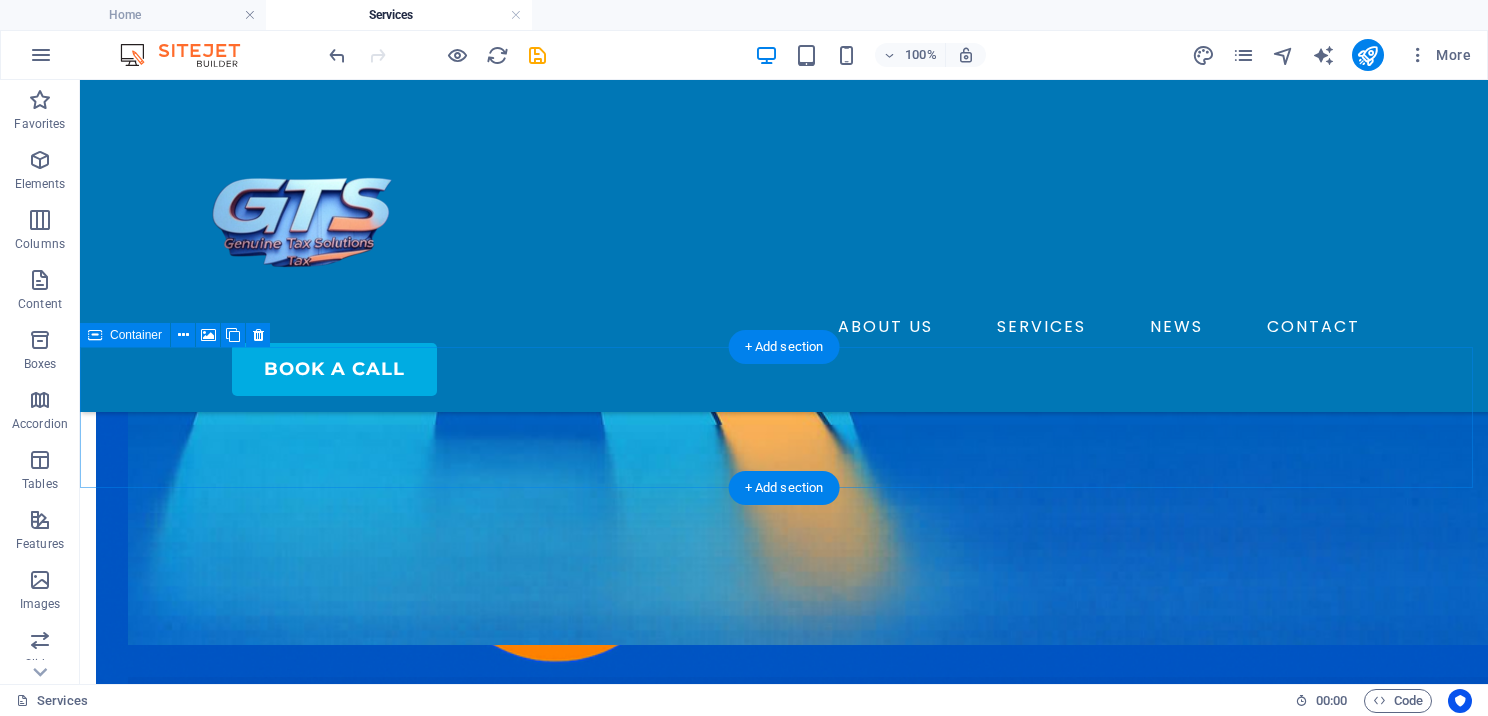 click on "Drop content here or  Add elements  Paste clipboard" at bounding box center (784, 5298) 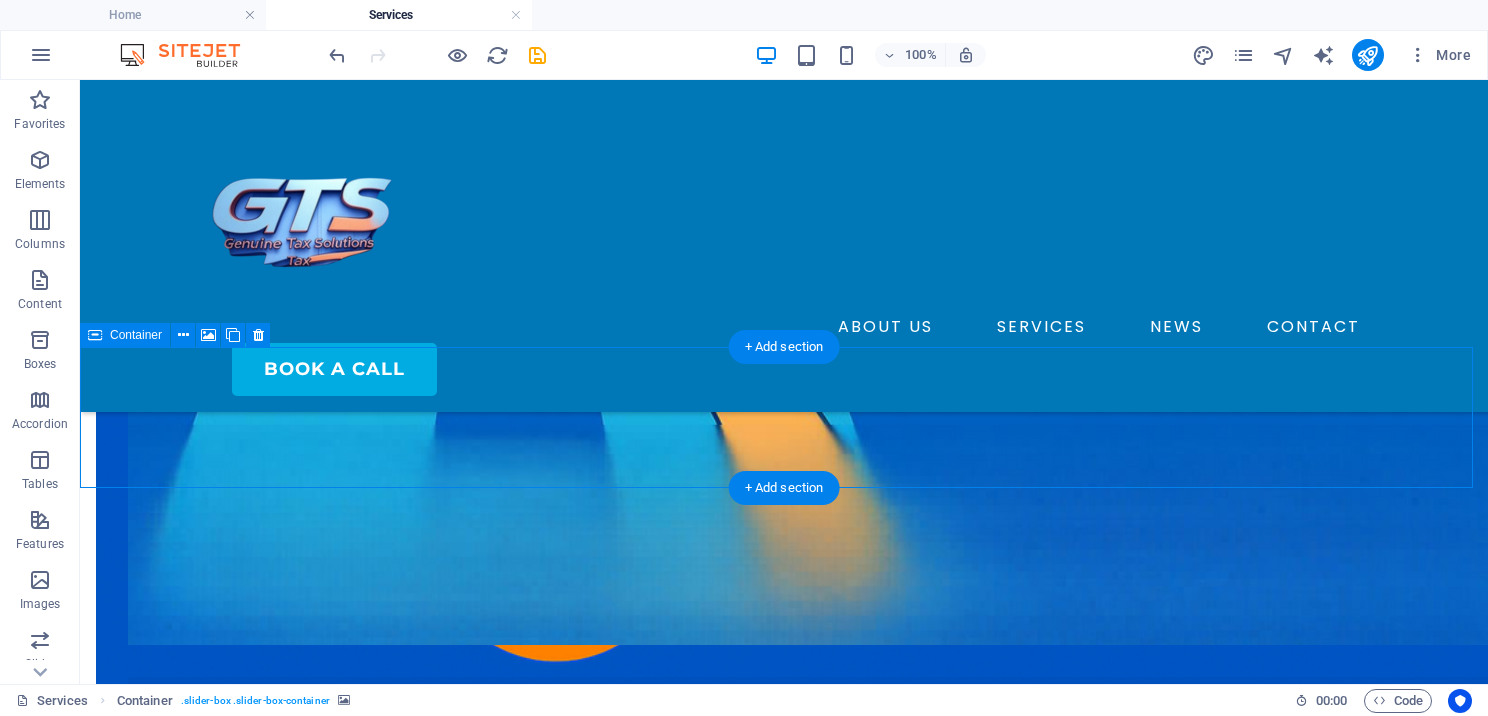 click on "Drop content here or  Add elements  Paste clipboard" at bounding box center (784, 5298) 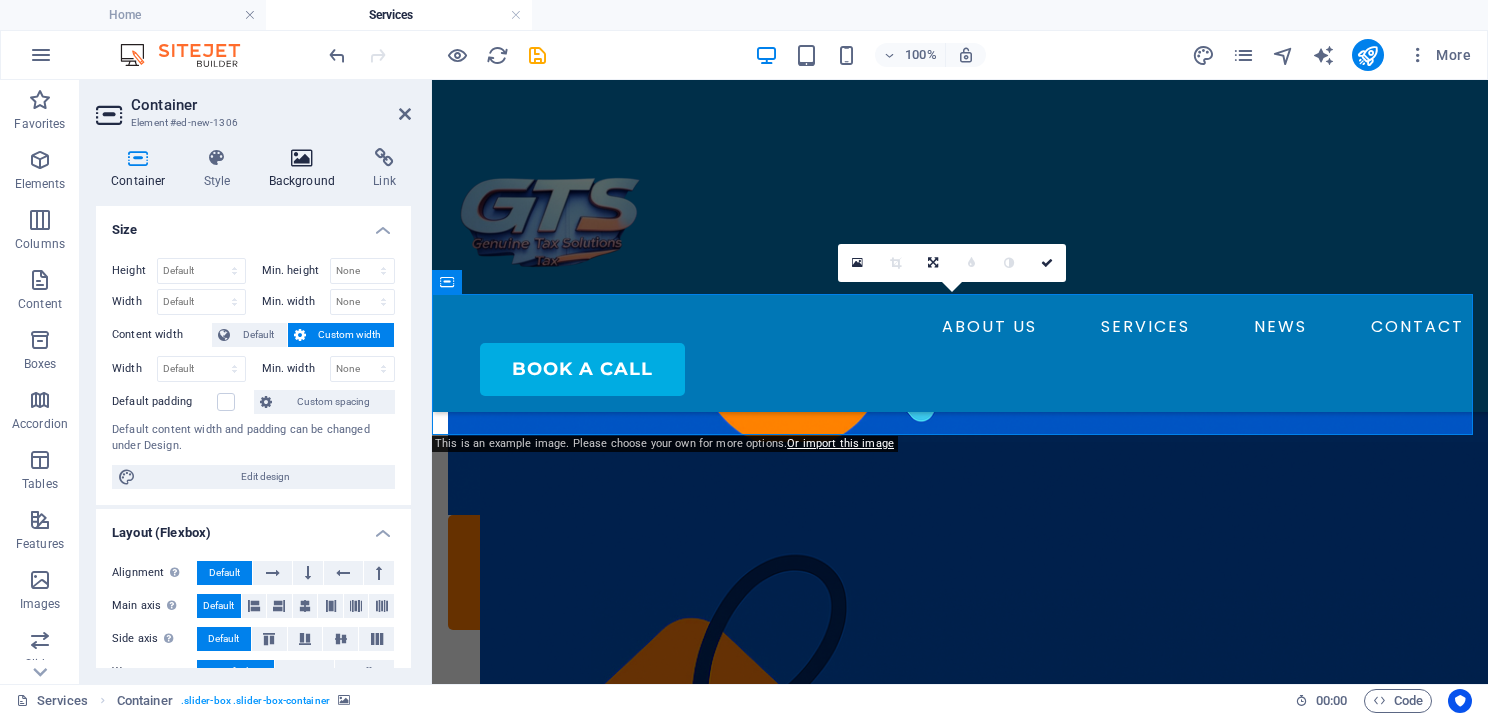 click on "Background" at bounding box center [306, 169] 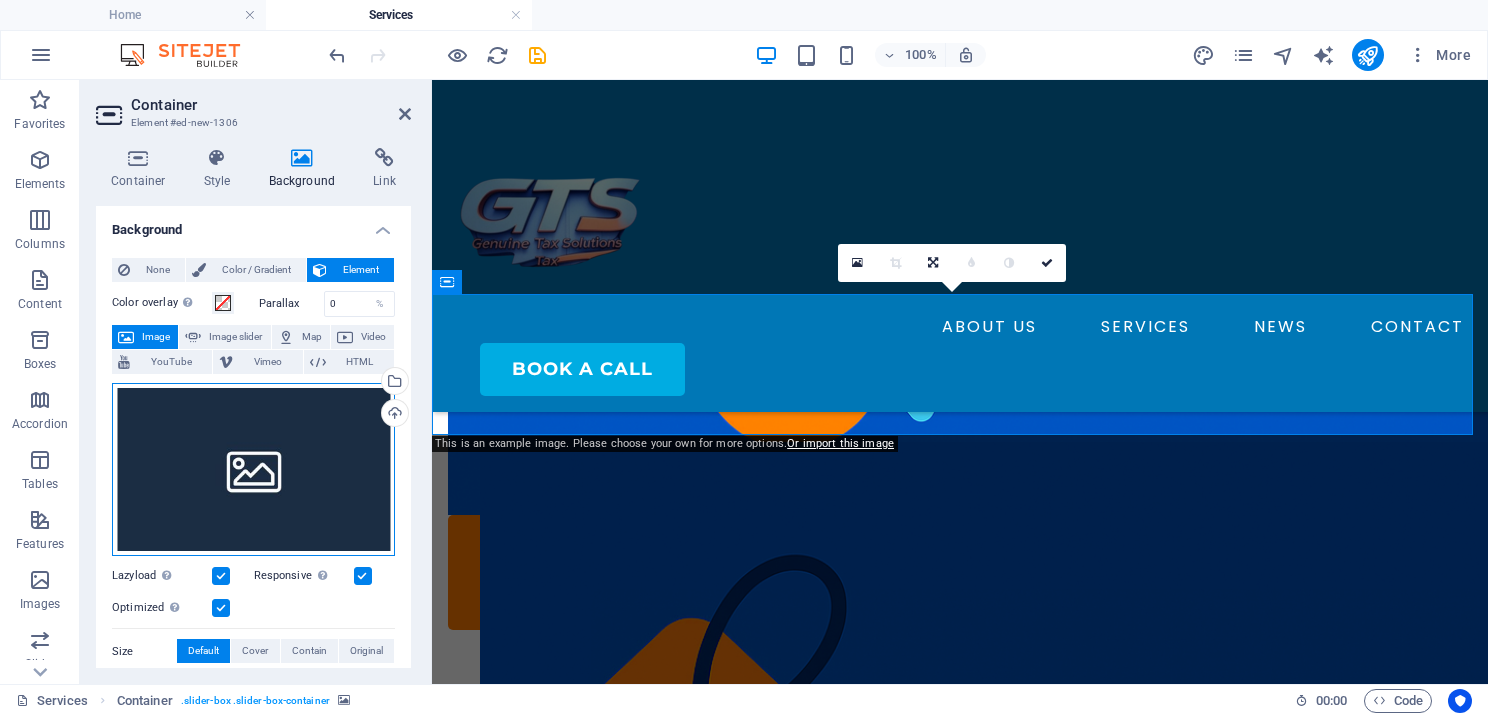 click on "Drag files here, click to choose files or select files from Files or our free stock photos & videos" at bounding box center [253, 470] 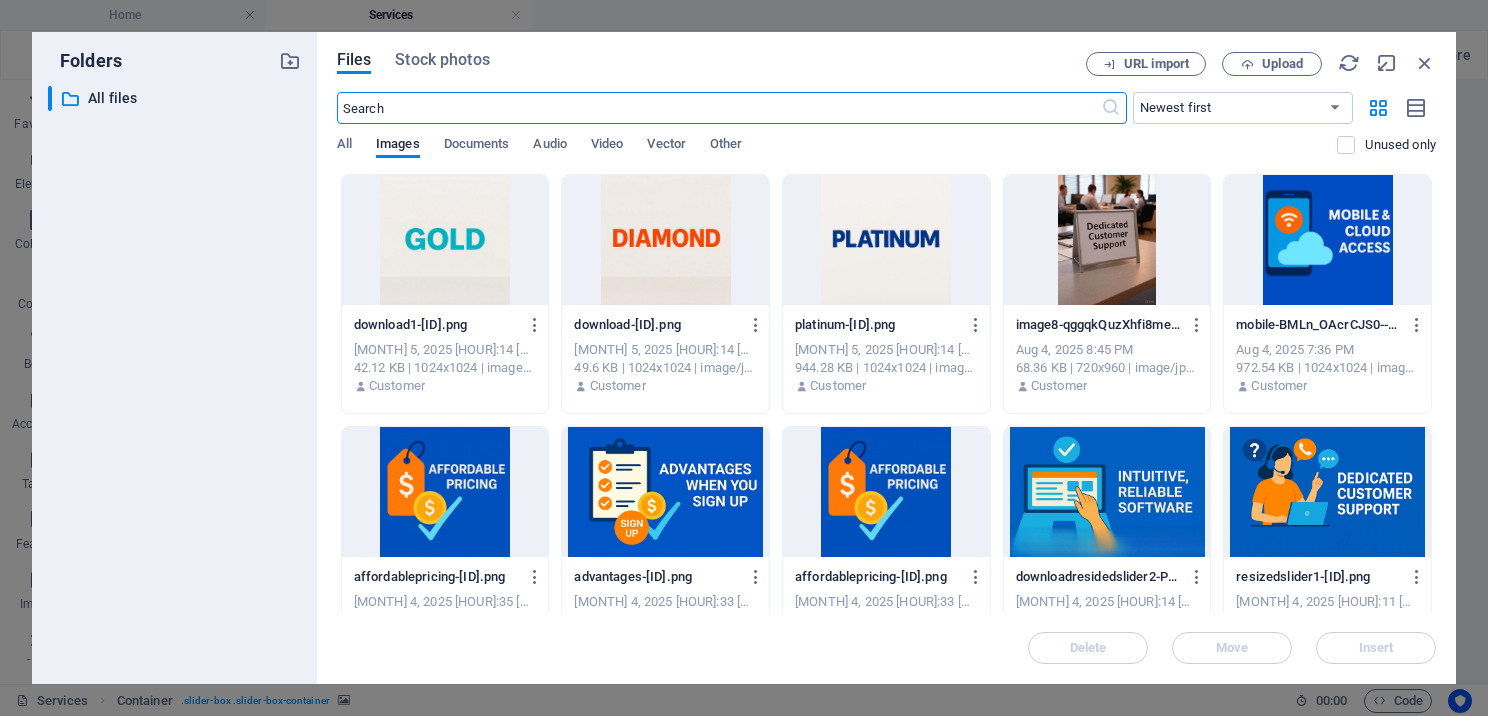 scroll, scrollTop: 798, scrollLeft: 0, axis: vertical 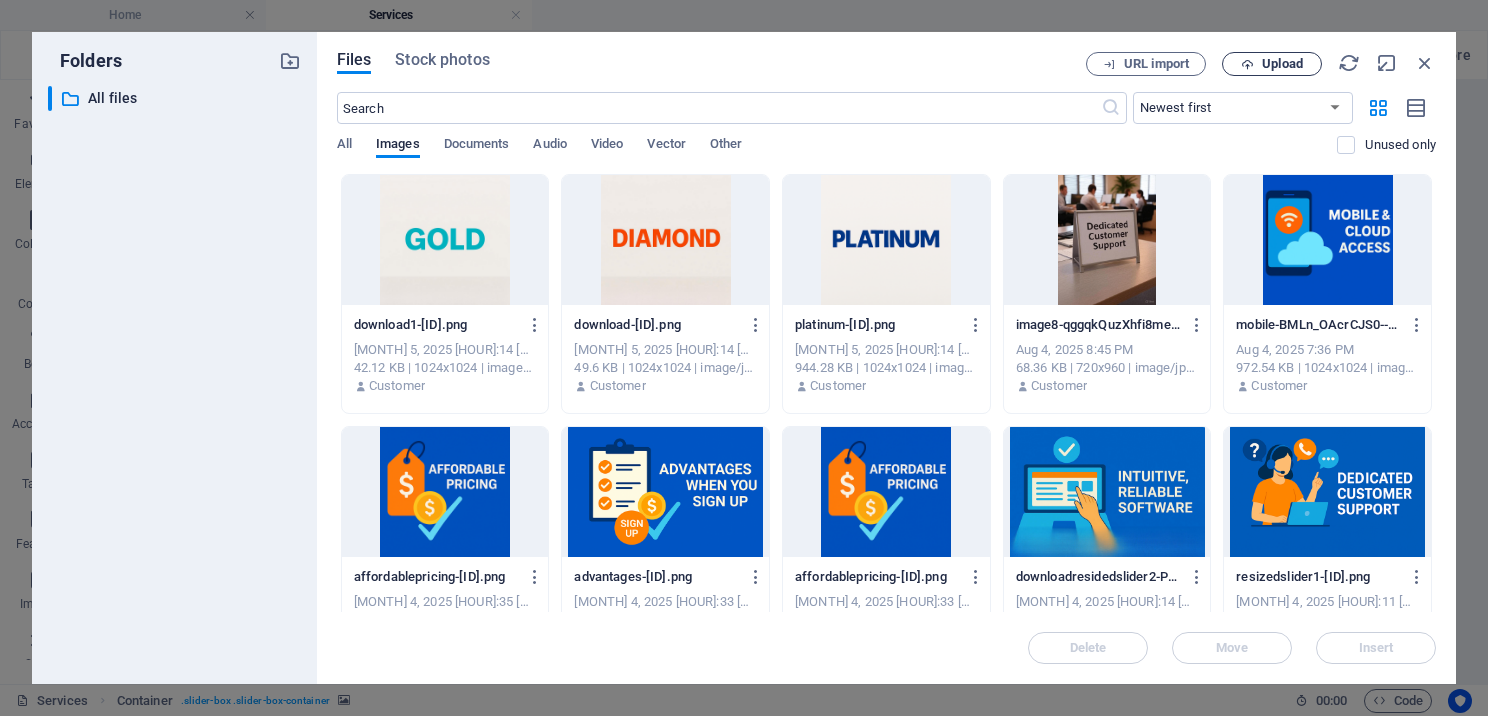 click on "Upload" at bounding box center (1272, 64) 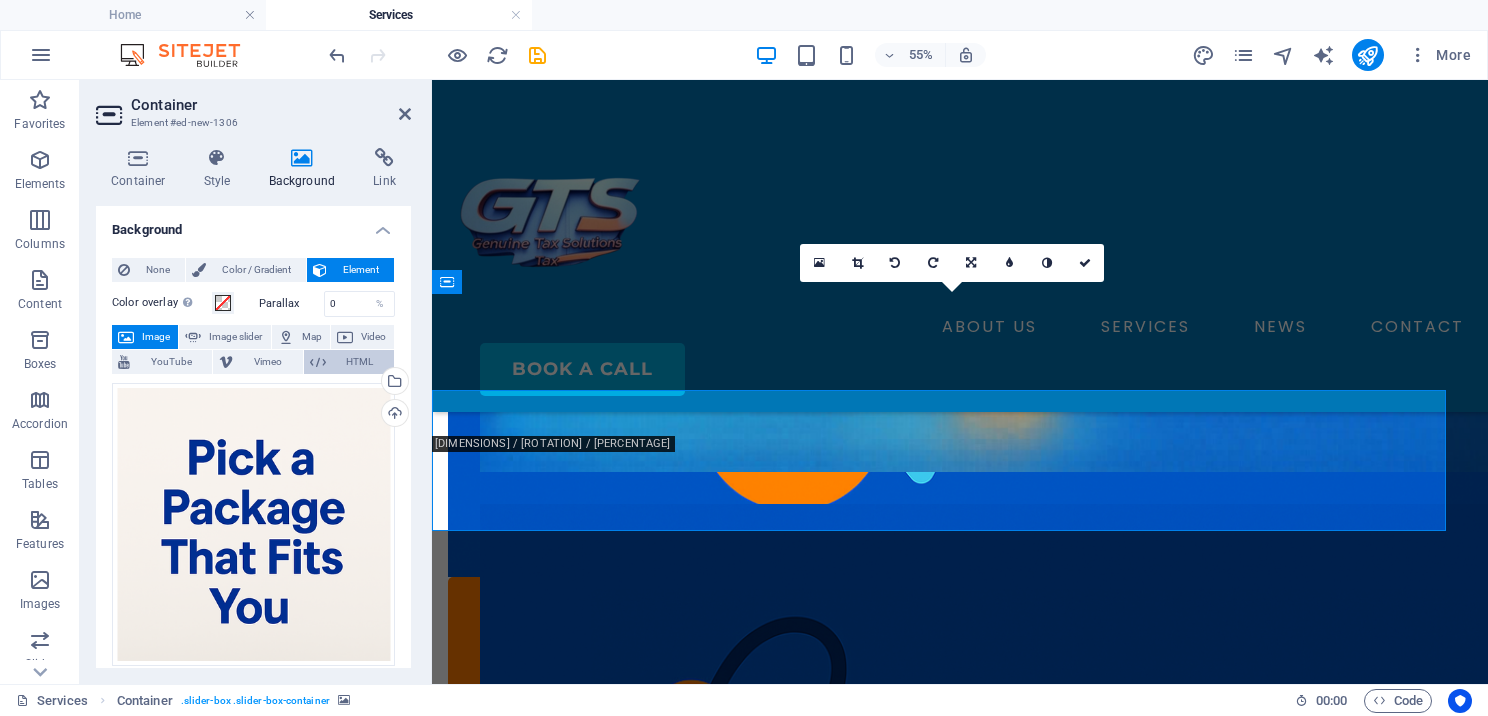 scroll, scrollTop: 860, scrollLeft: 0, axis: vertical 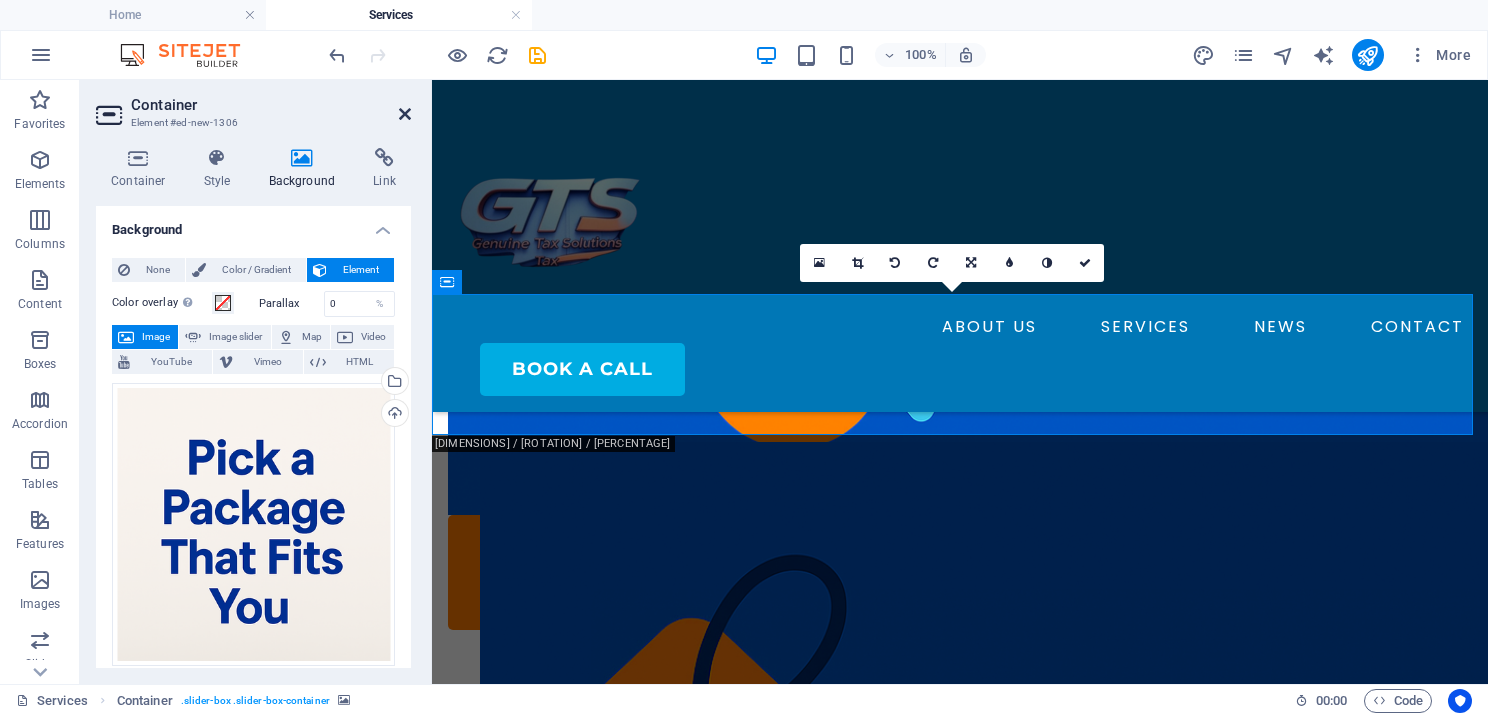 click at bounding box center [405, 114] 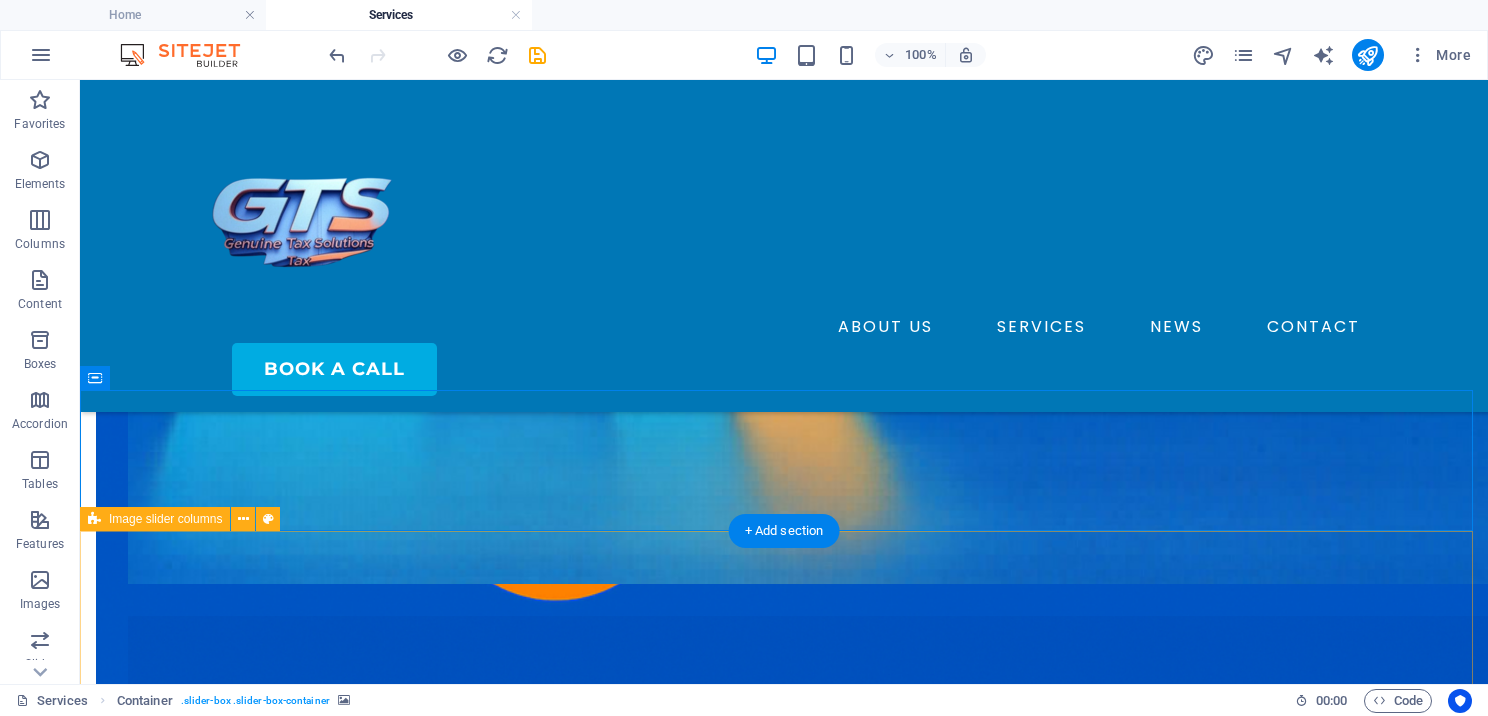 scroll, scrollTop: 813, scrollLeft: 0, axis: vertical 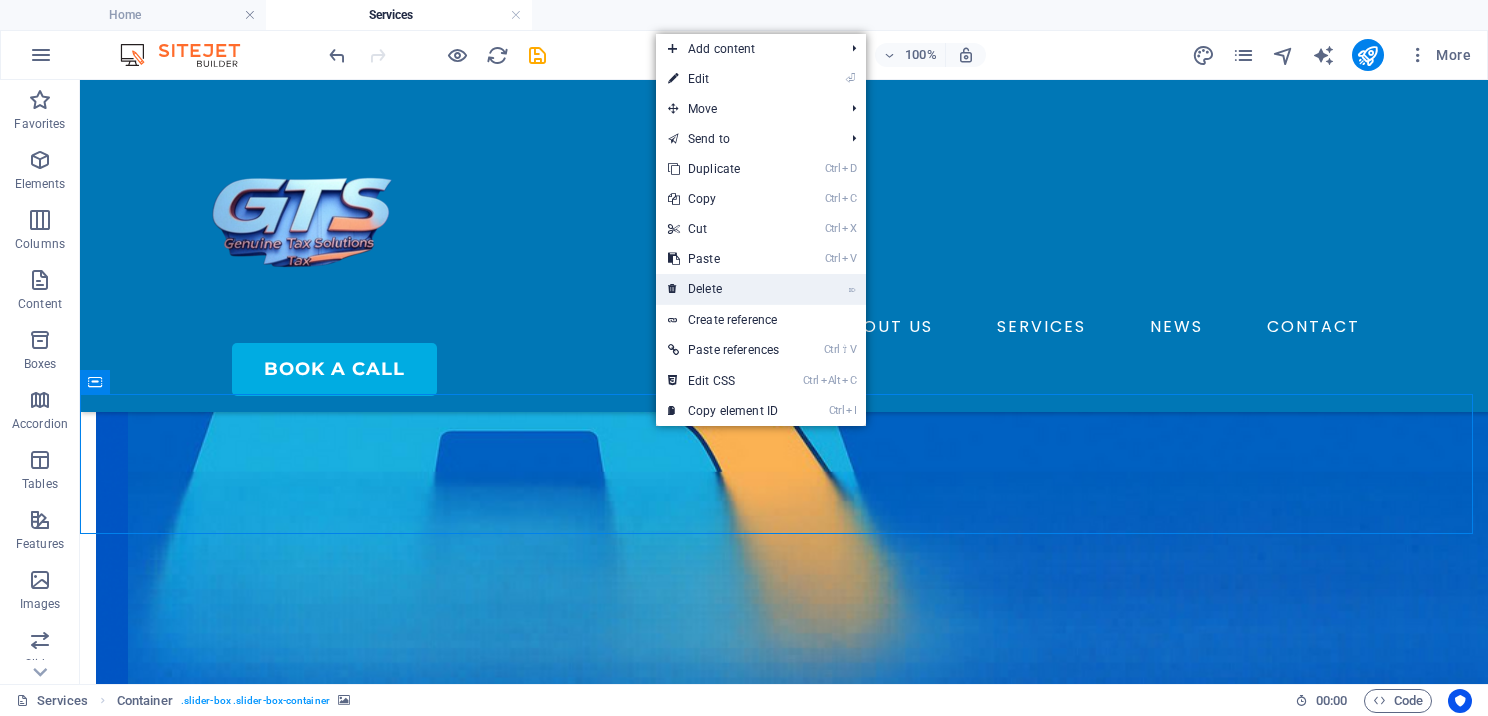 click on "⌦  Delete" at bounding box center (723, 289) 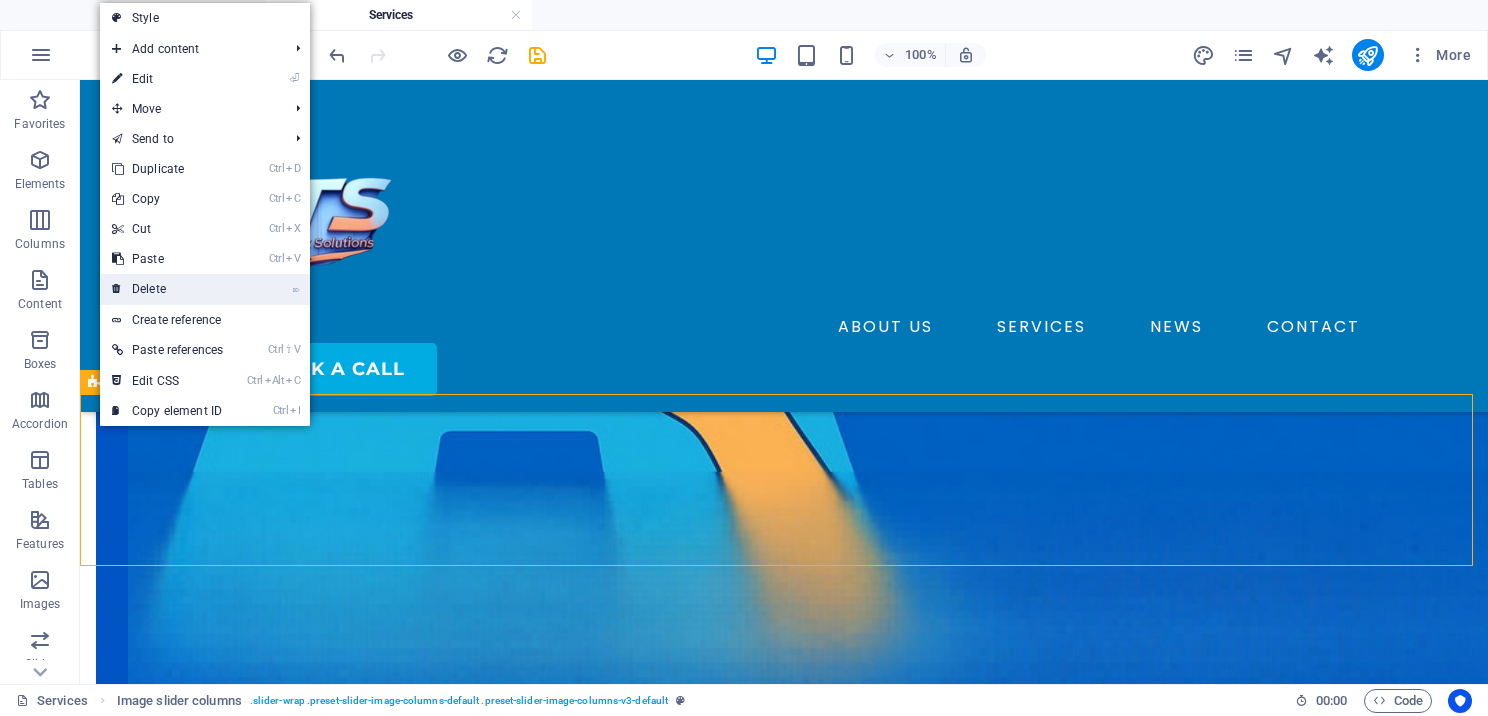 click on "⌦  Delete" at bounding box center [167, 289] 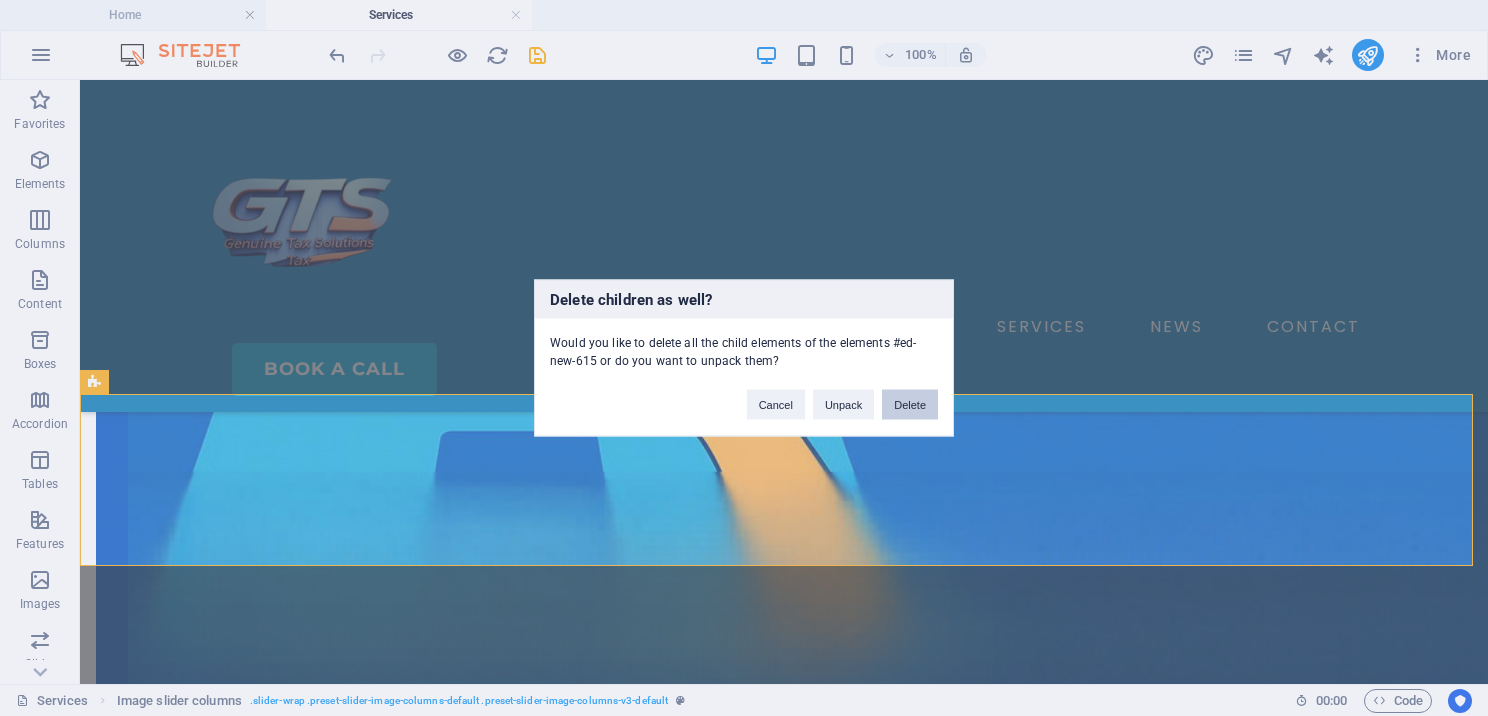 click on "Delete" at bounding box center (910, 405) 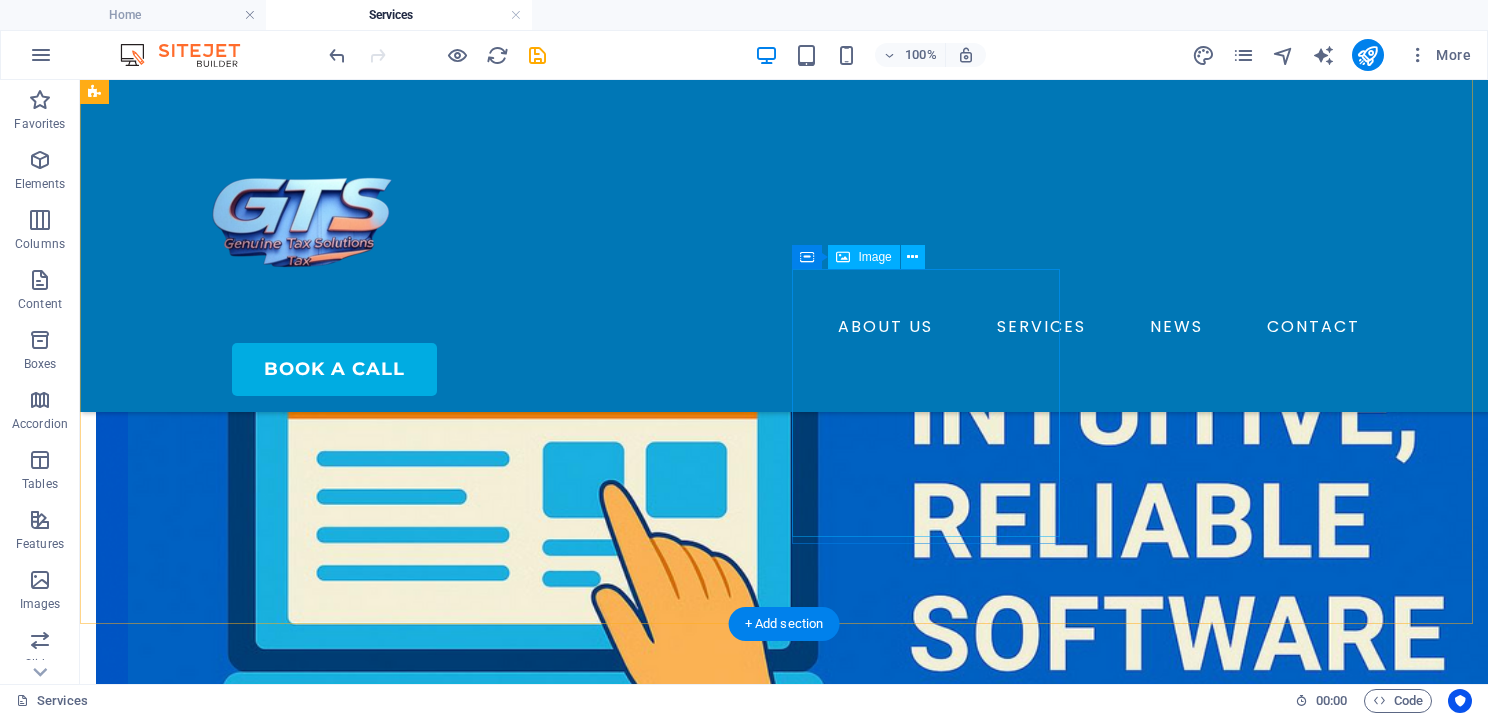 scroll, scrollTop: 613, scrollLeft: 0, axis: vertical 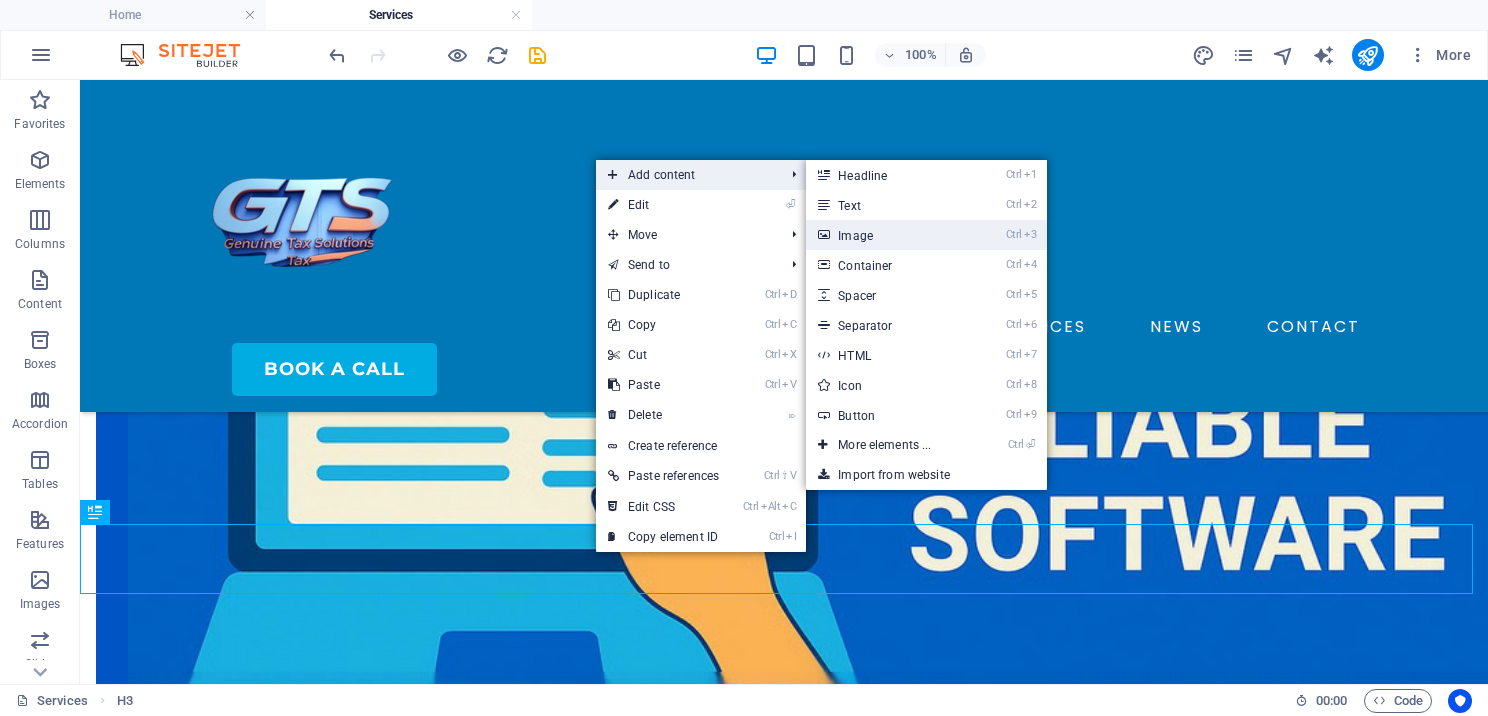 click on "Ctrl 3  Image" at bounding box center (888, 235) 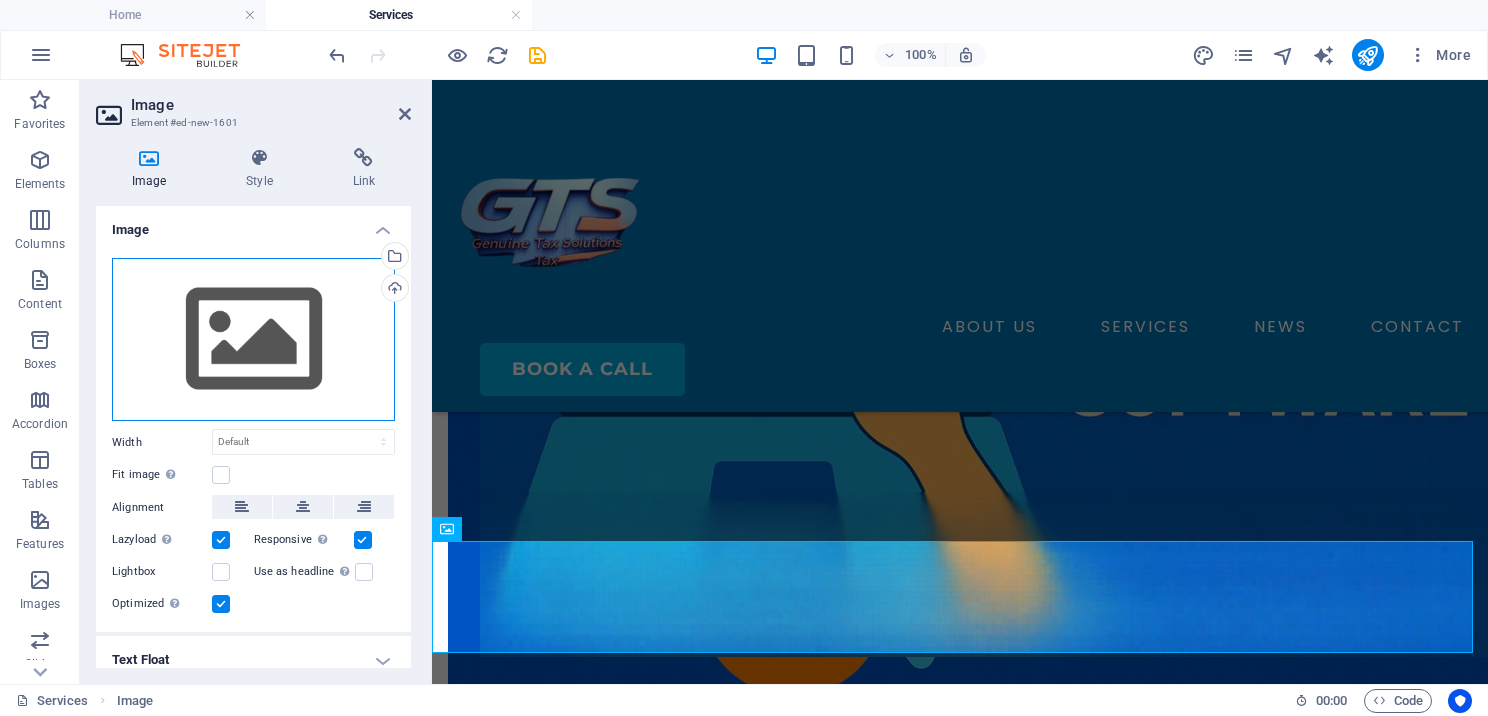 click on "Drag files here, click to choose files or select files from Files or our free stock photos & videos" at bounding box center [253, 340] 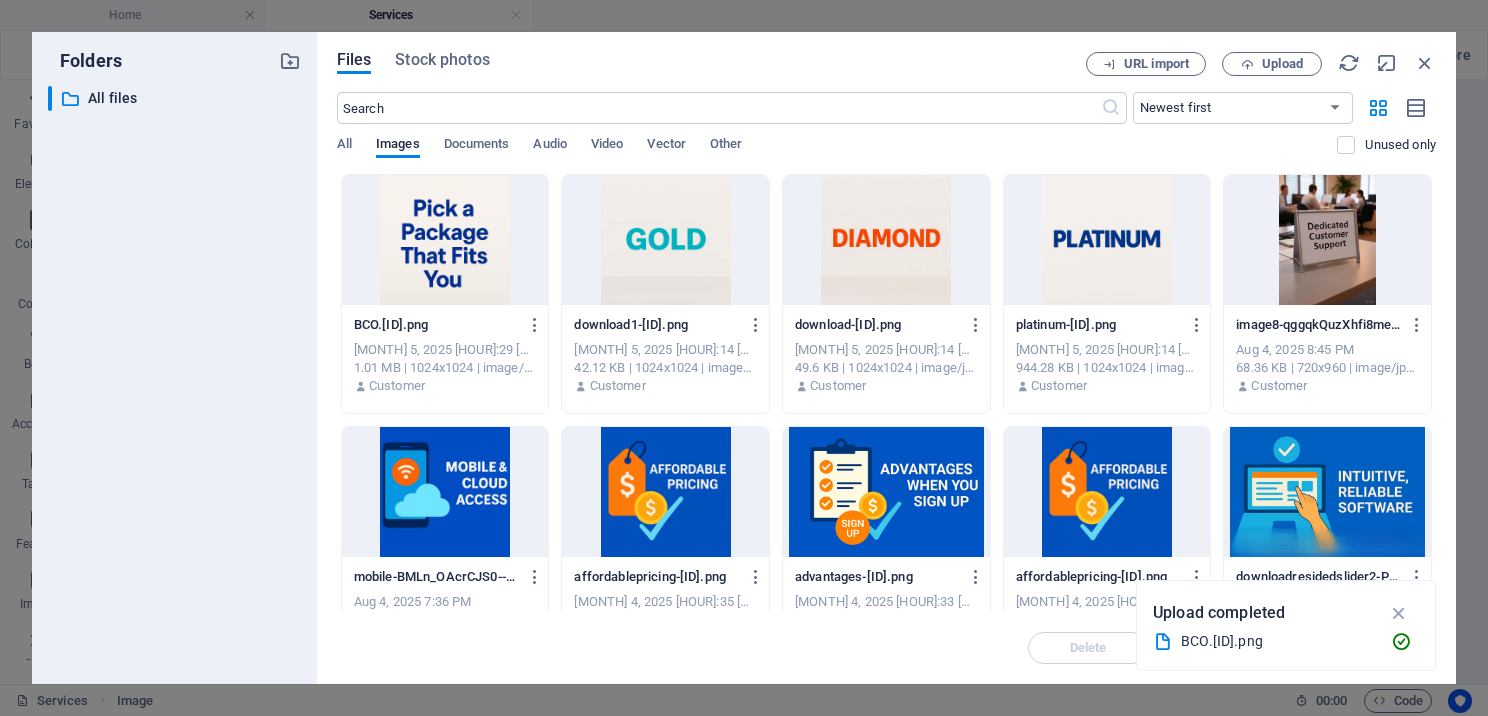 scroll, scrollTop: 561, scrollLeft: 0, axis: vertical 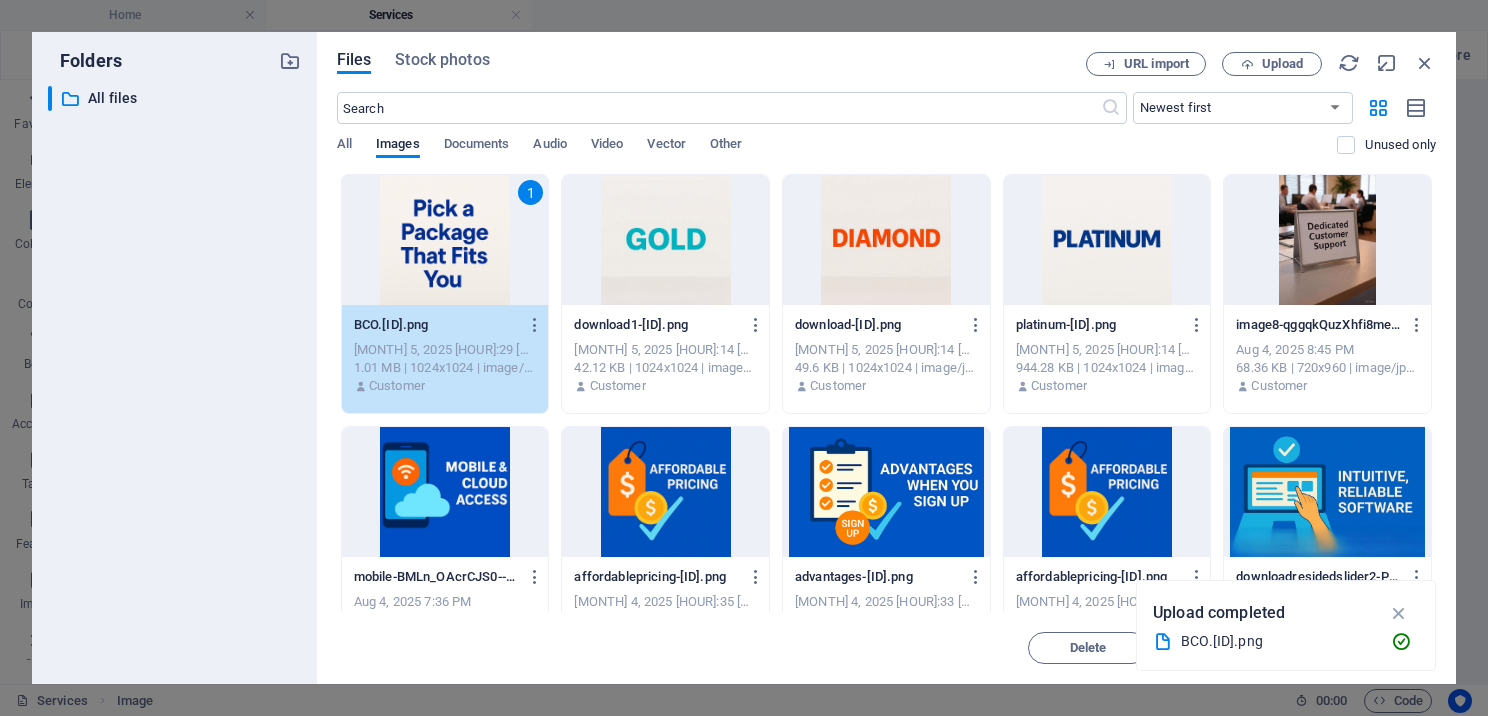 click on "1" at bounding box center [445, 240] 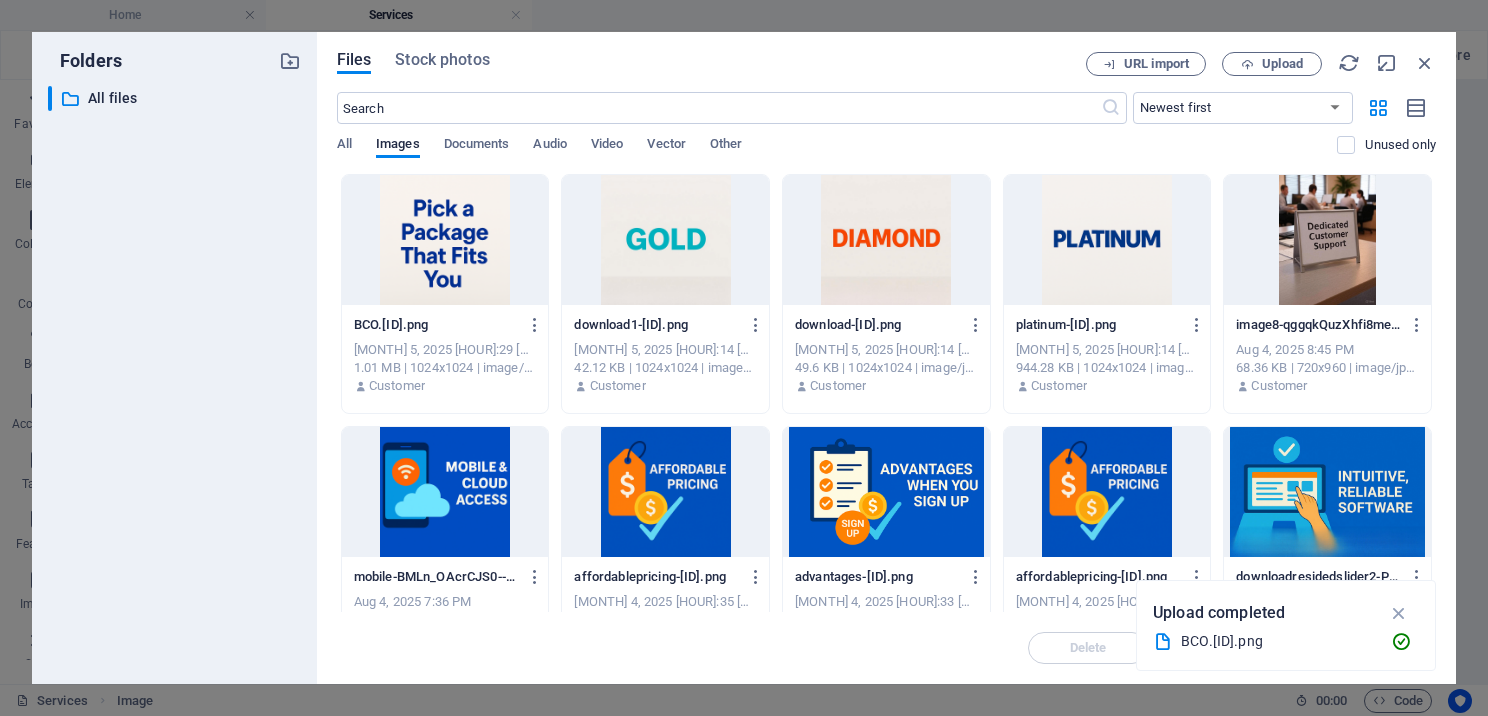 click at bounding box center (445, 240) 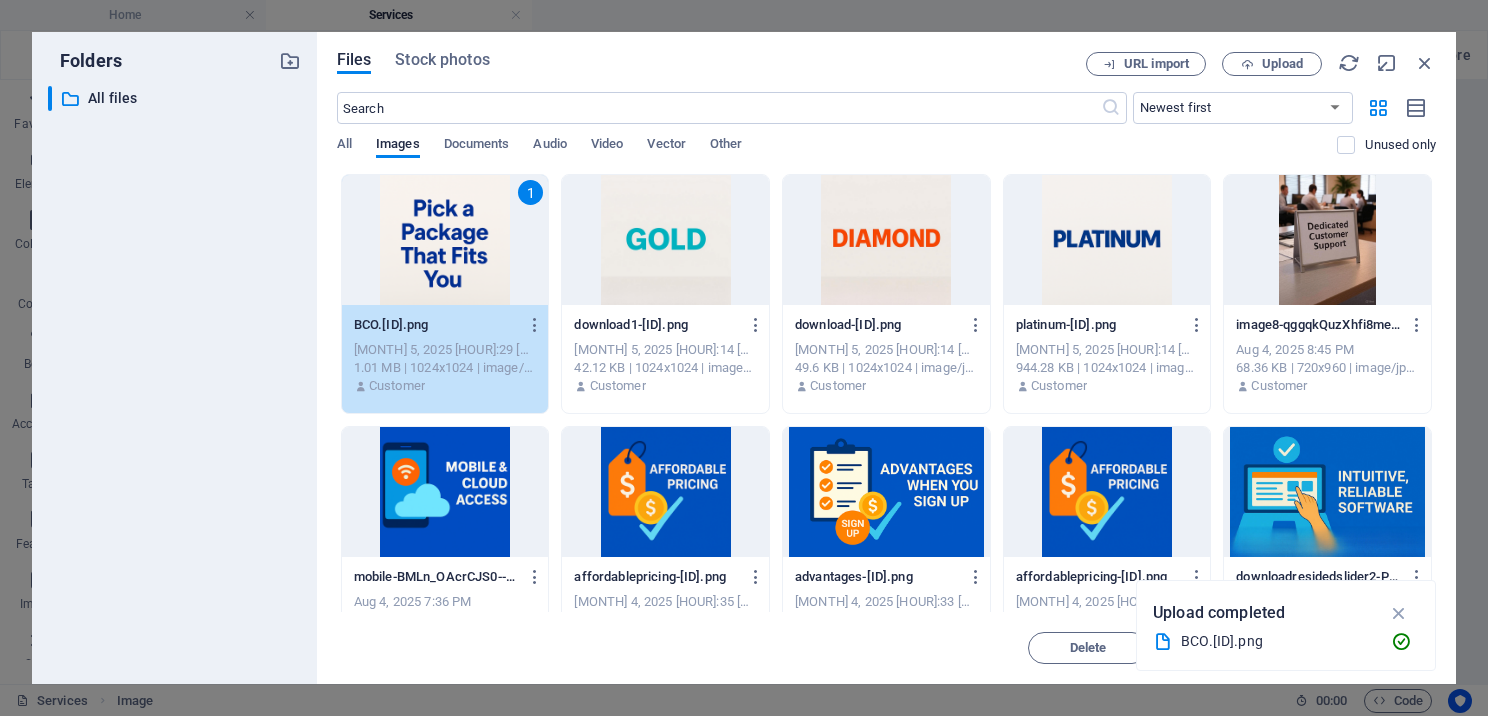 click on "1" at bounding box center [445, 240] 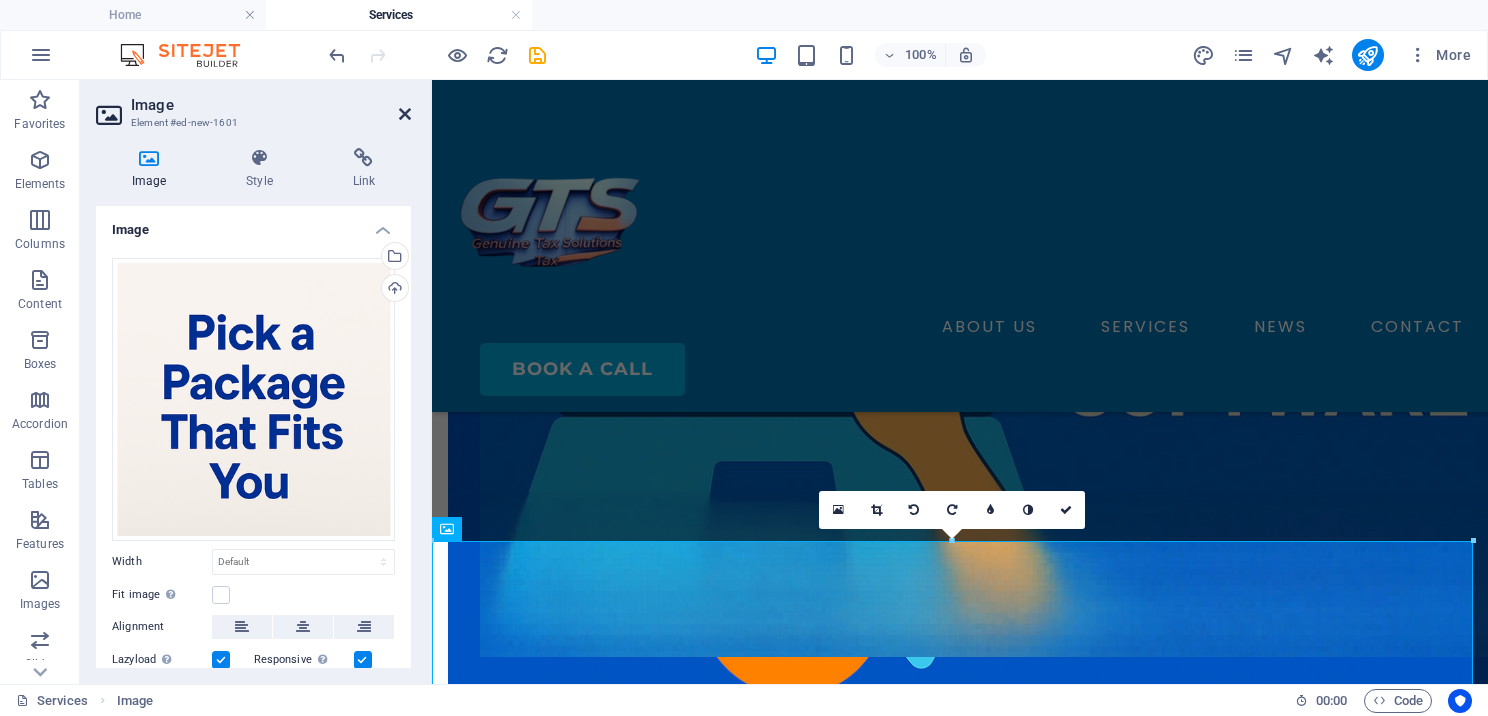 click at bounding box center (405, 114) 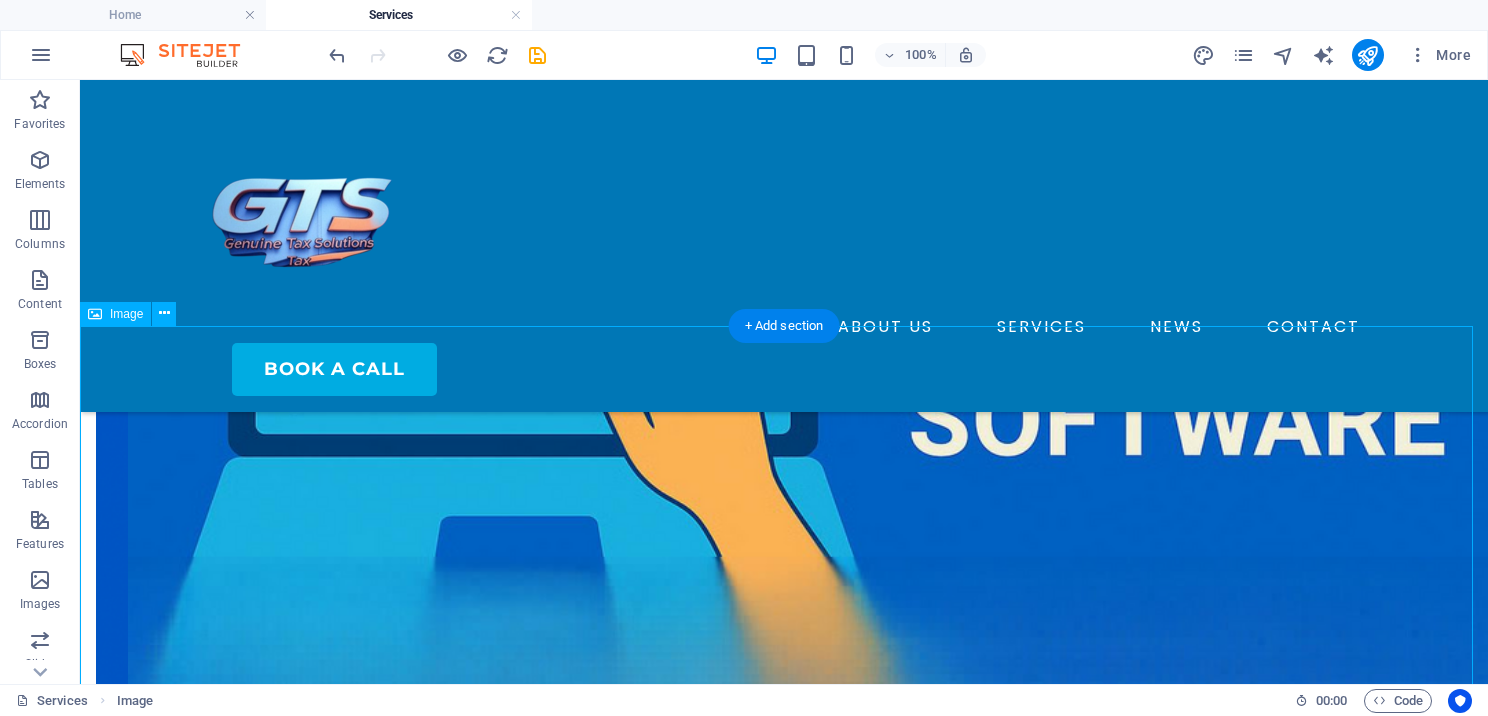 scroll, scrollTop: 713, scrollLeft: 0, axis: vertical 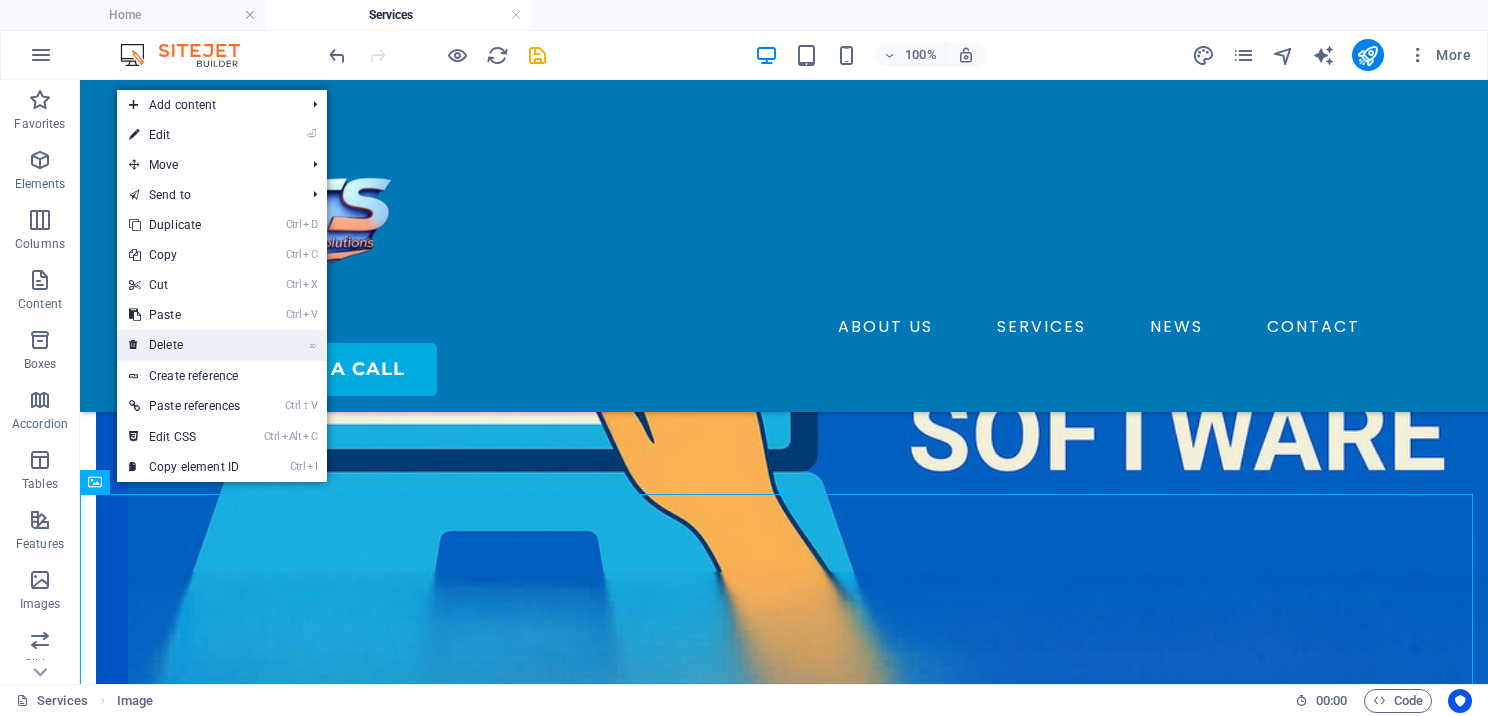 click on "⌦  Delete" at bounding box center (184, 345) 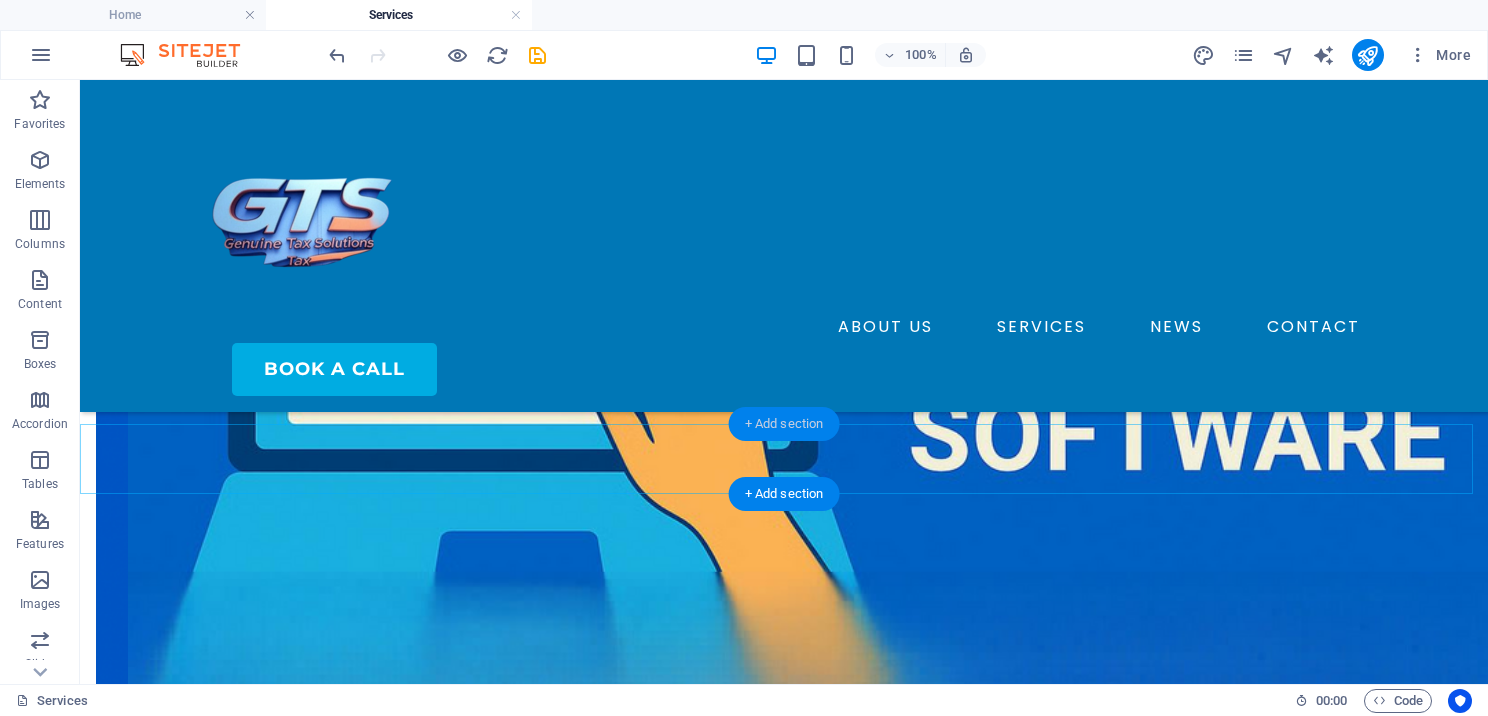click on "+ Add section" at bounding box center [784, 424] 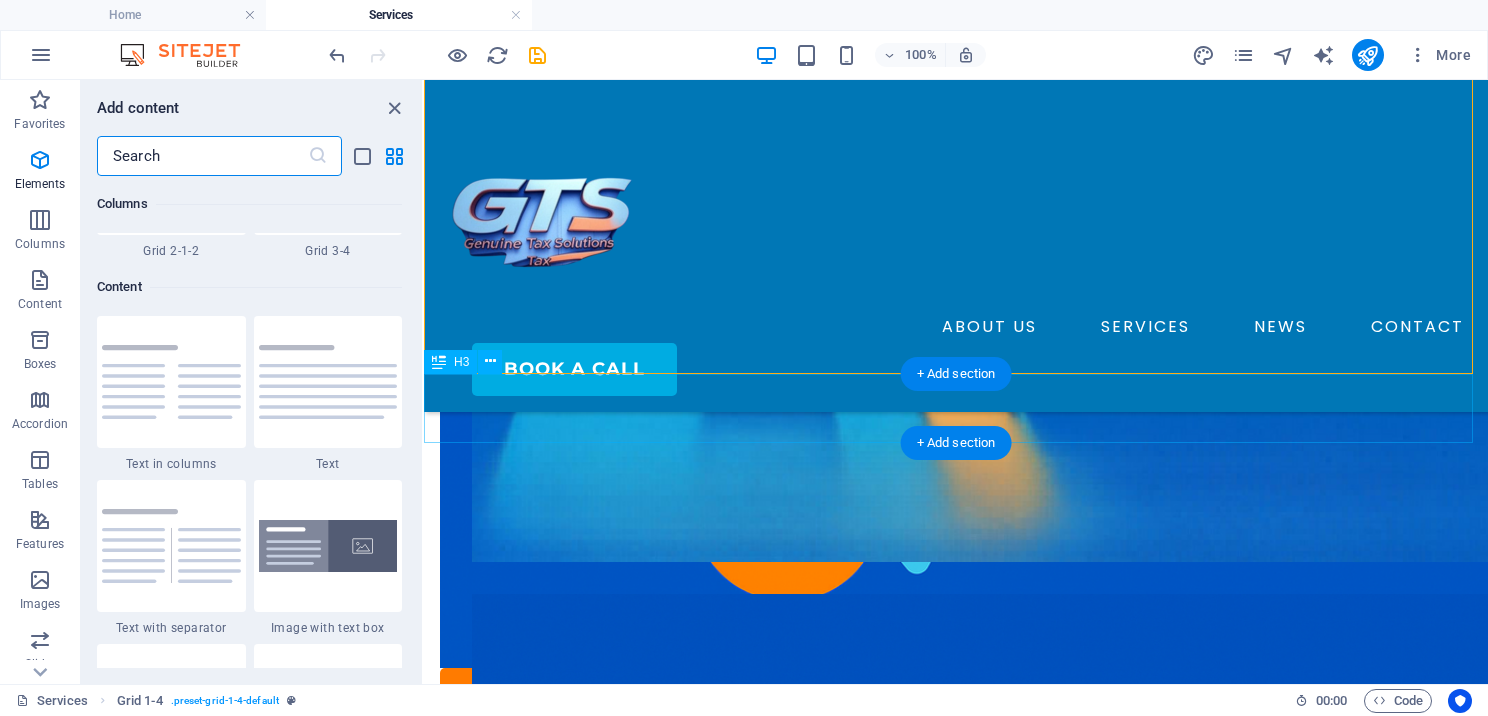 scroll, scrollTop: 3499, scrollLeft: 0, axis: vertical 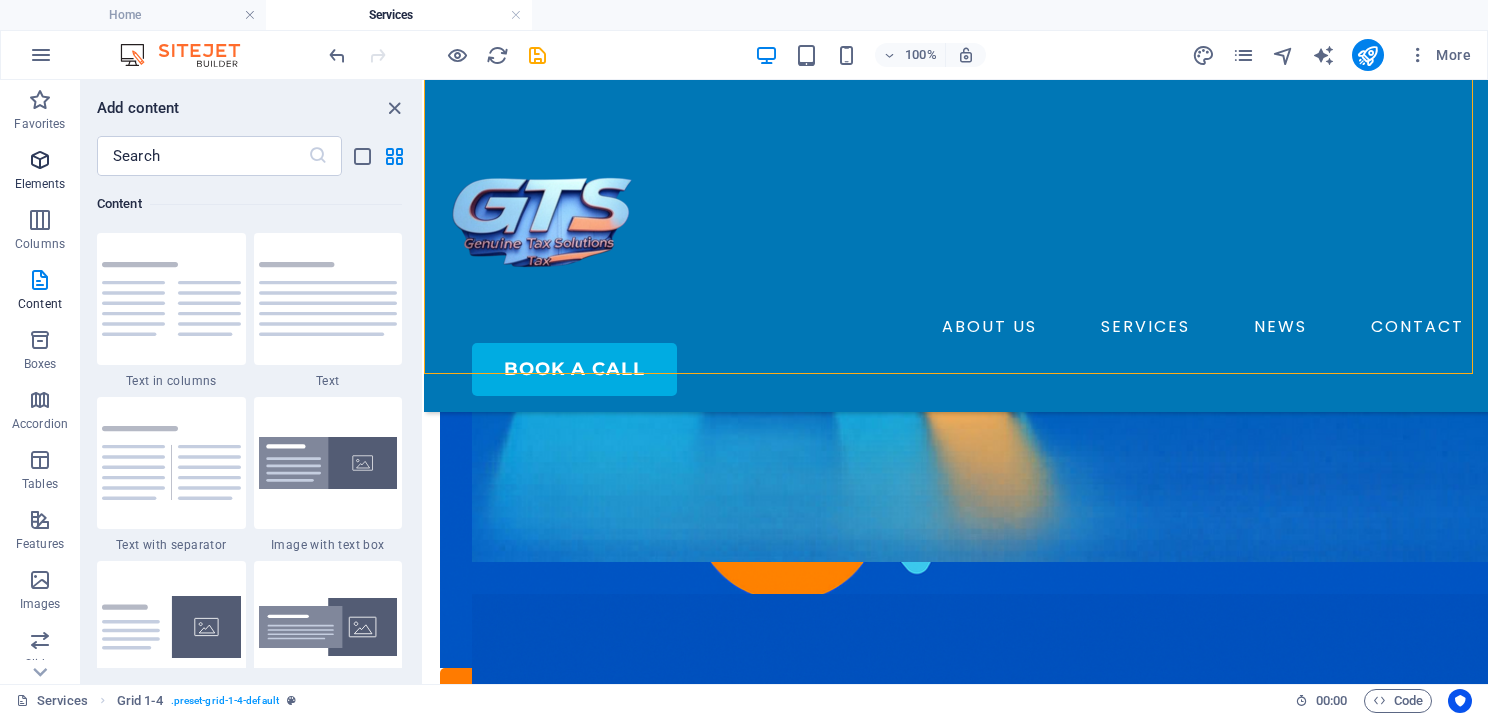 click at bounding box center [40, 160] 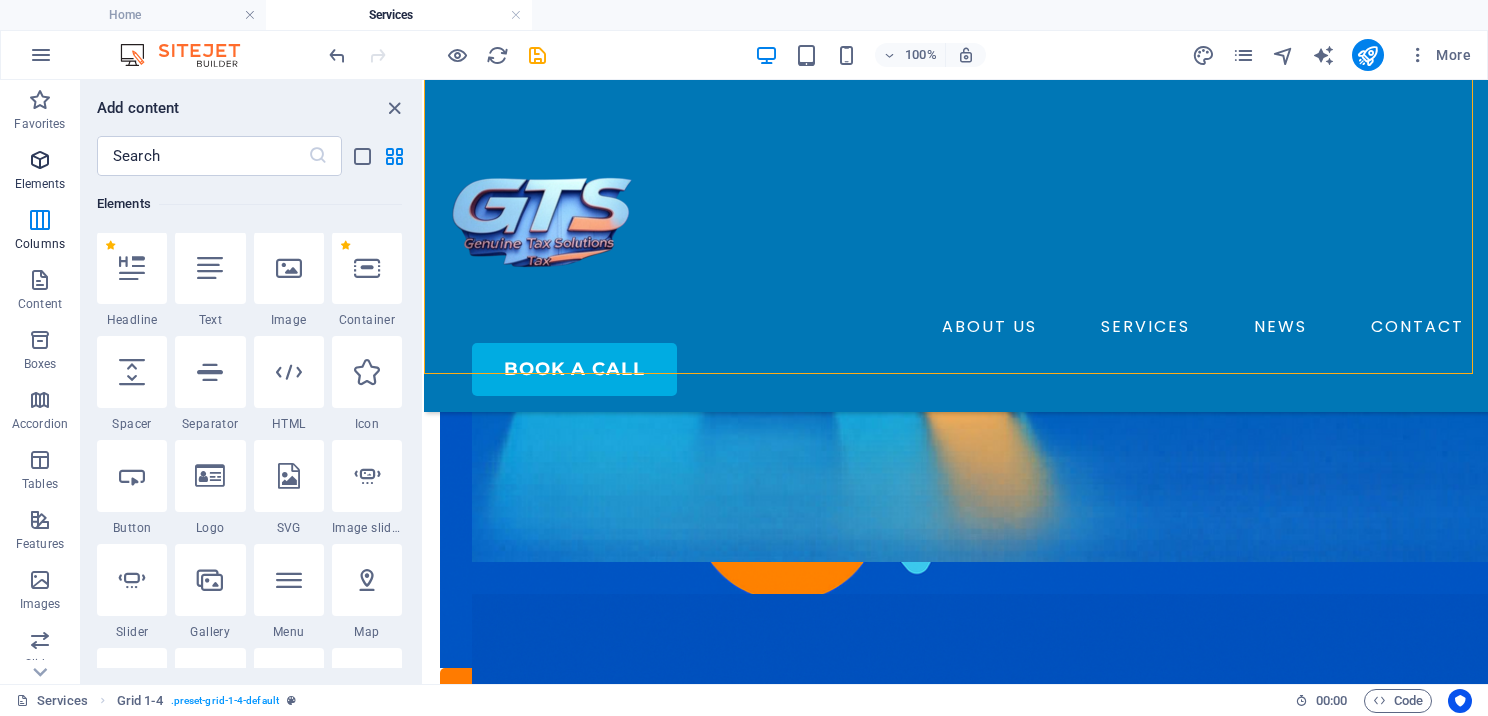 scroll, scrollTop: 212, scrollLeft: 0, axis: vertical 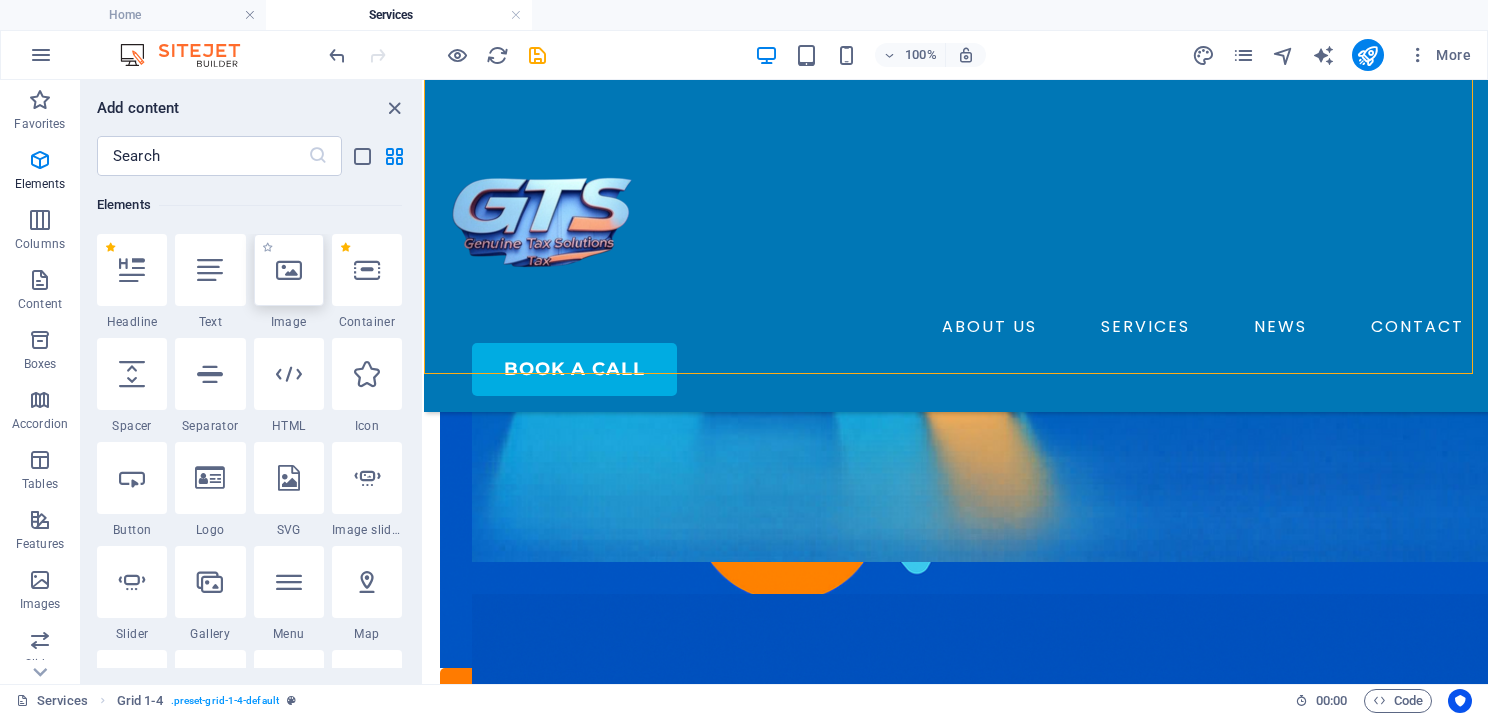 click at bounding box center [289, 270] 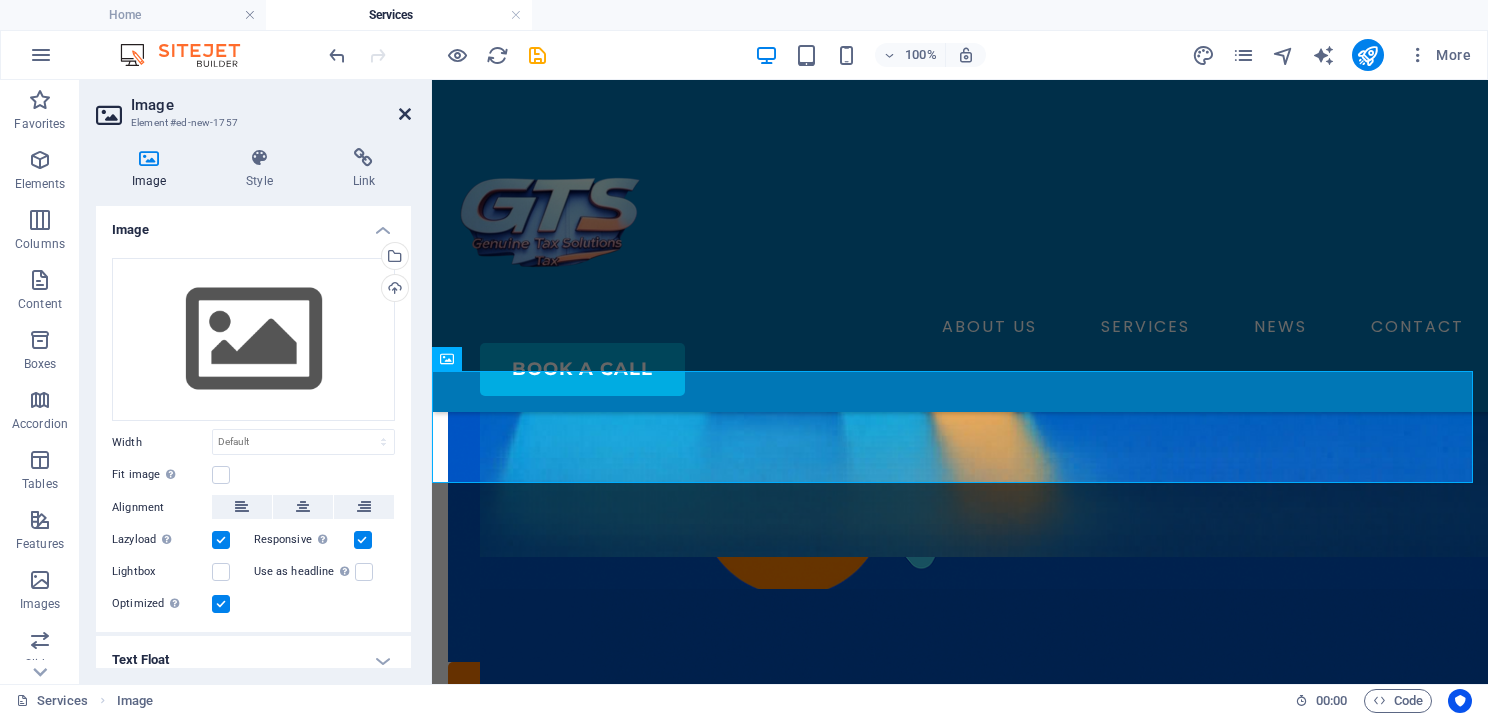 drag, startPoint x: 284, startPoint y: 296, endPoint x: 404, endPoint y: 111, distance: 220.51077 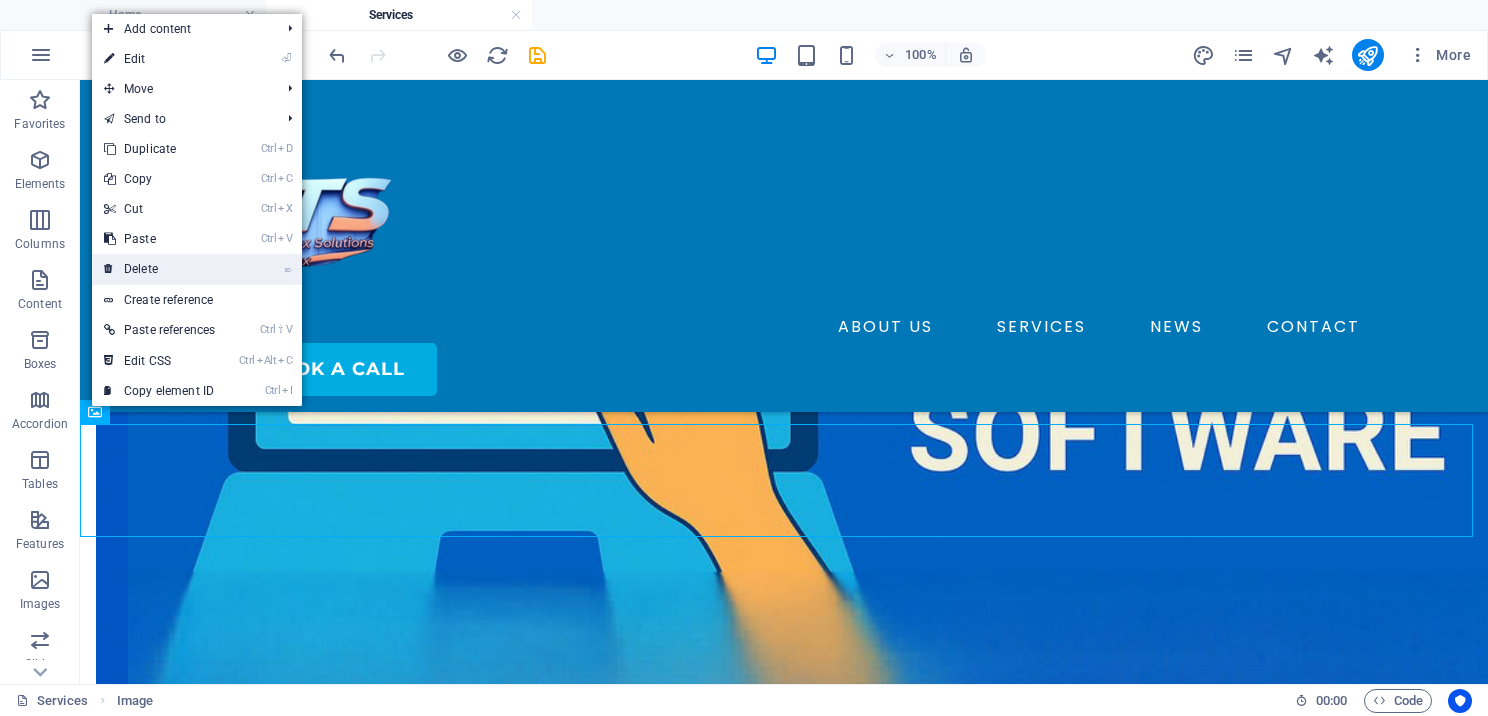 drag, startPoint x: 202, startPoint y: 265, endPoint x: 123, endPoint y: 185, distance: 112.432205 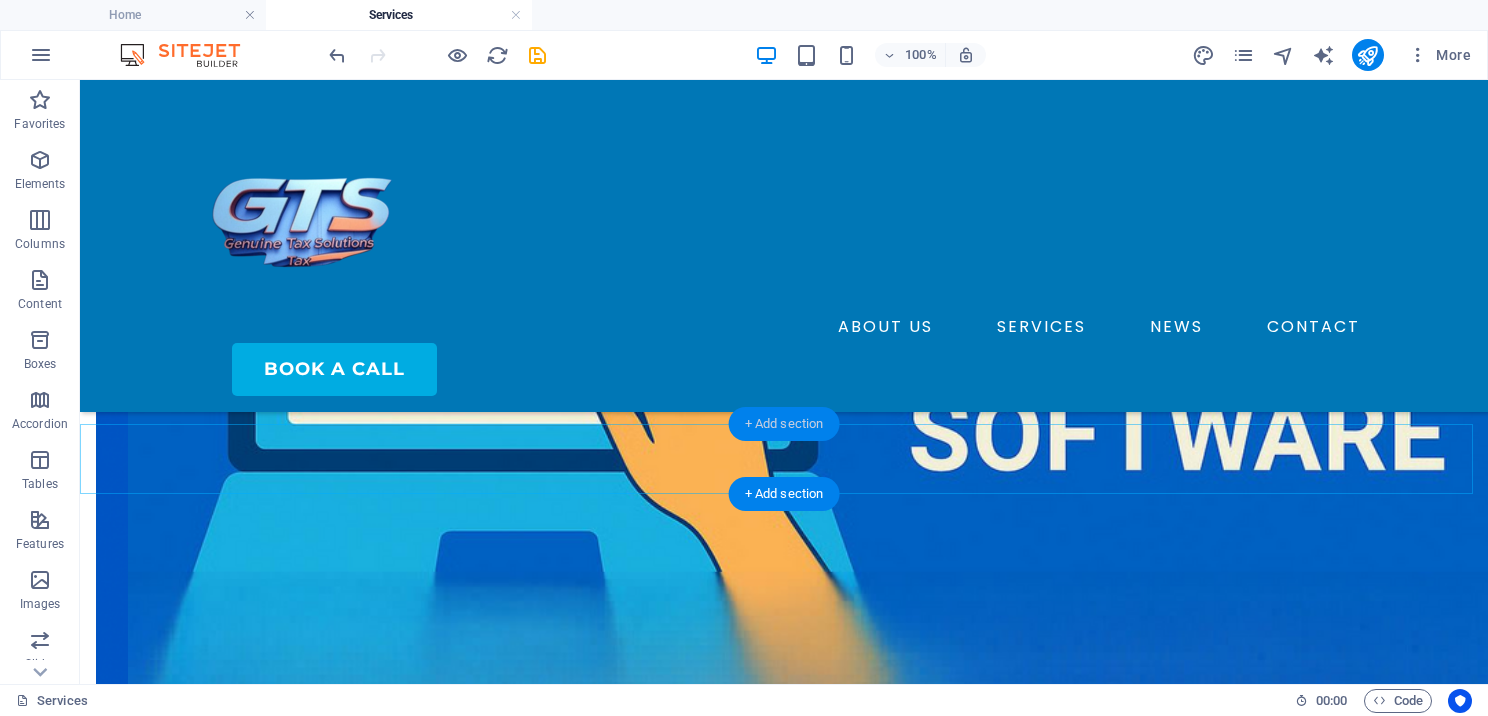 click on "+ Add section" at bounding box center (784, 424) 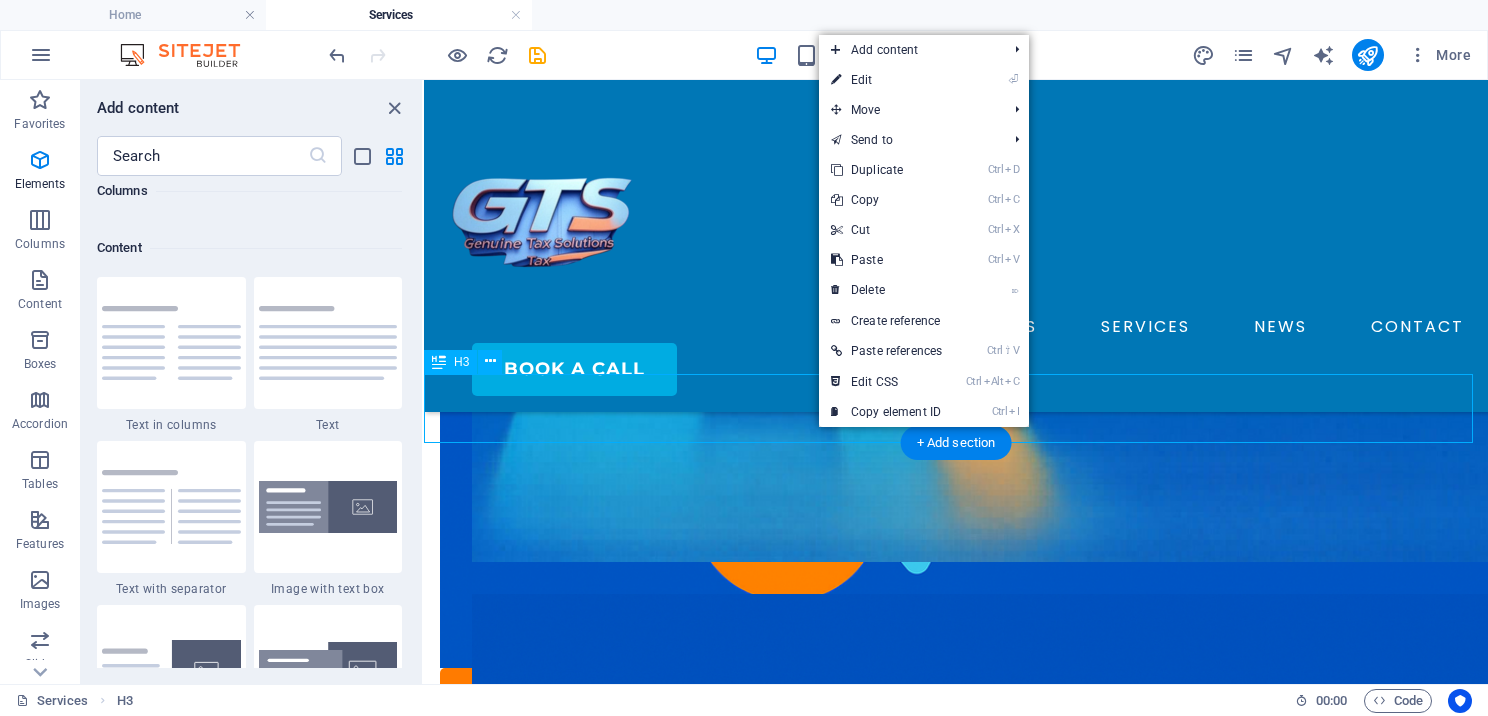 scroll, scrollTop: 3499, scrollLeft: 0, axis: vertical 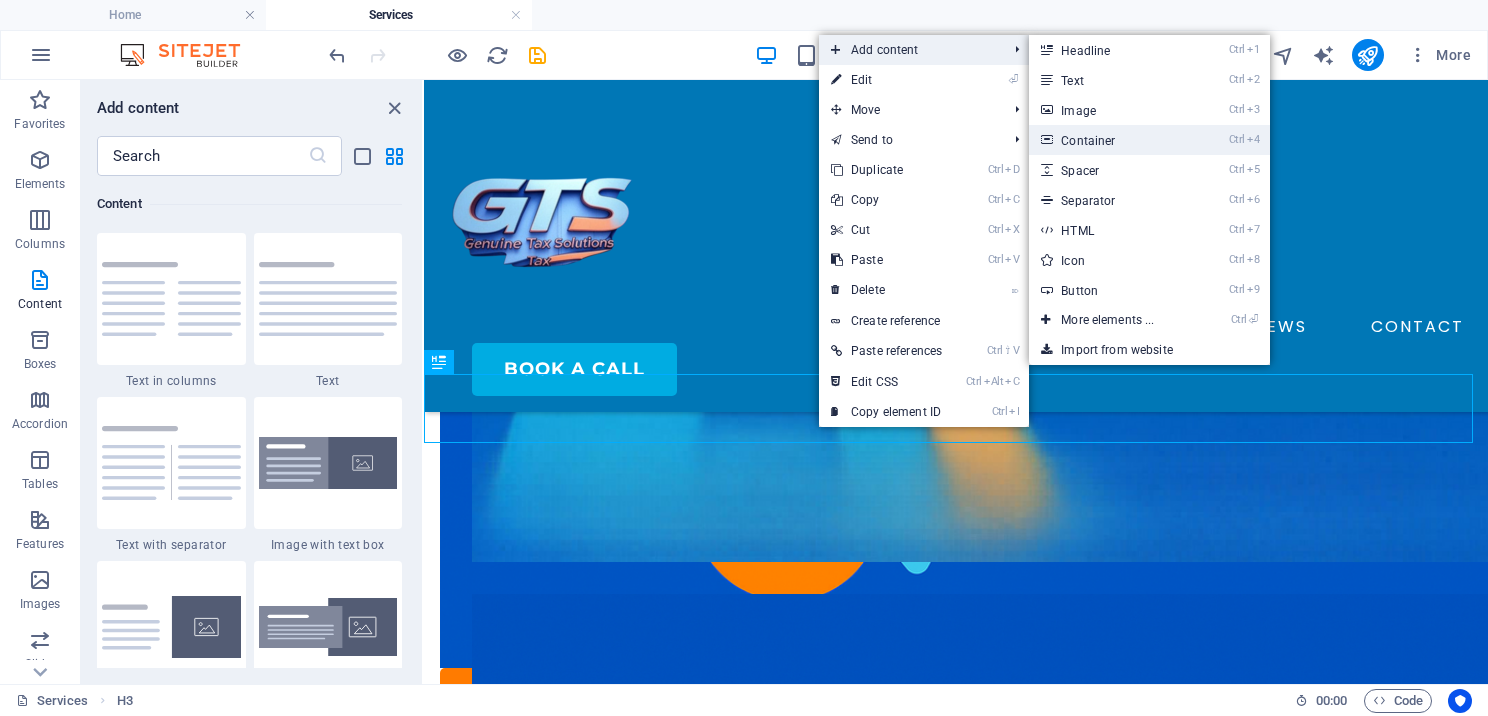 click on "Ctrl 4  Container" at bounding box center (1111, 140) 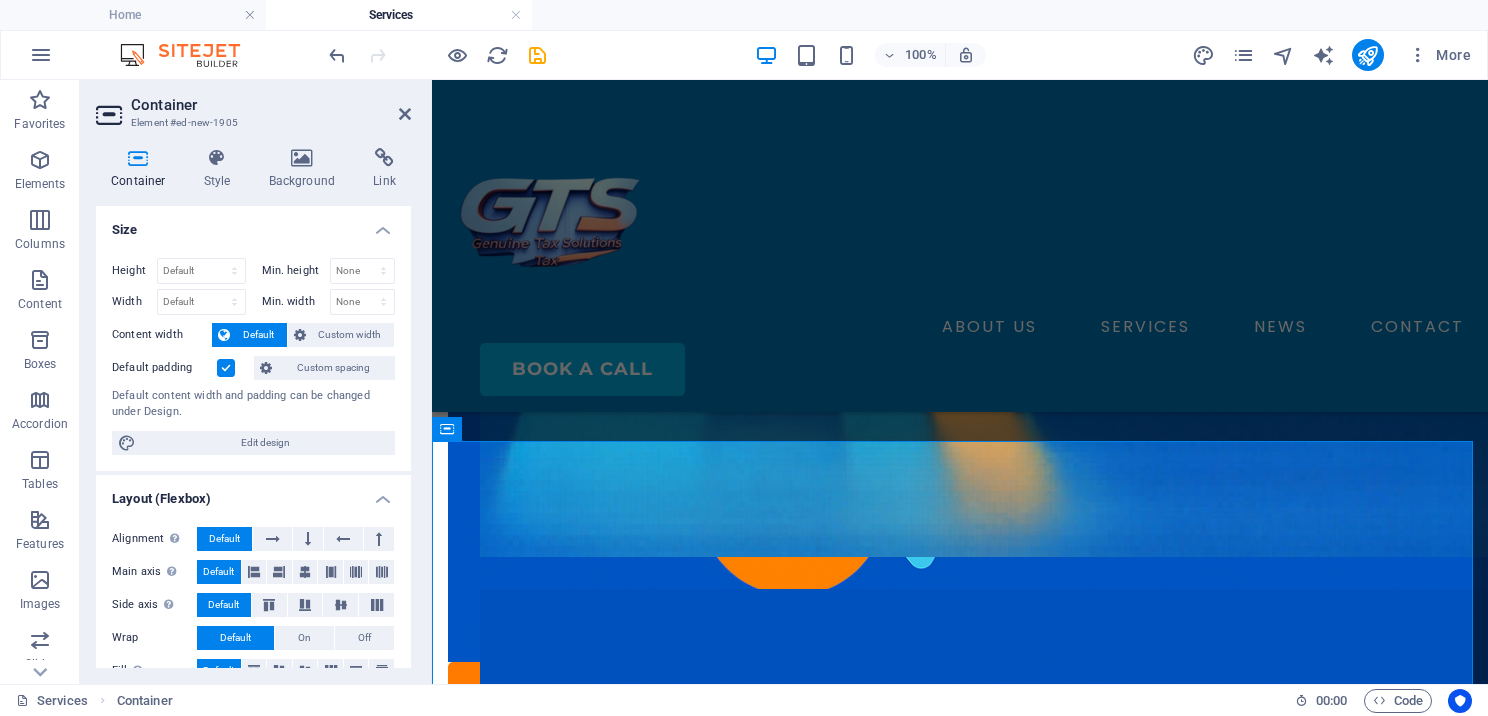 click on "Container" at bounding box center [142, 169] 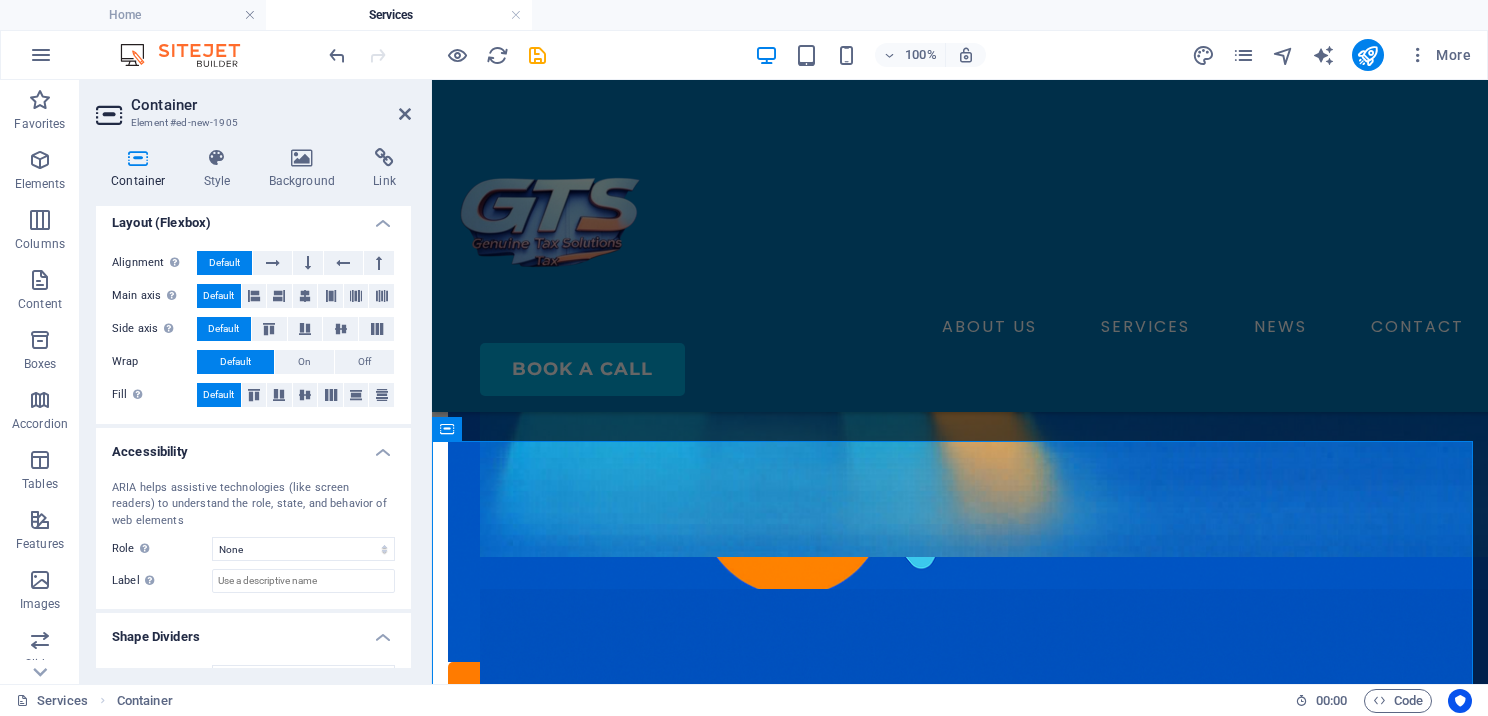 scroll, scrollTop: 312, scrollLeft: 0, axis: vertical 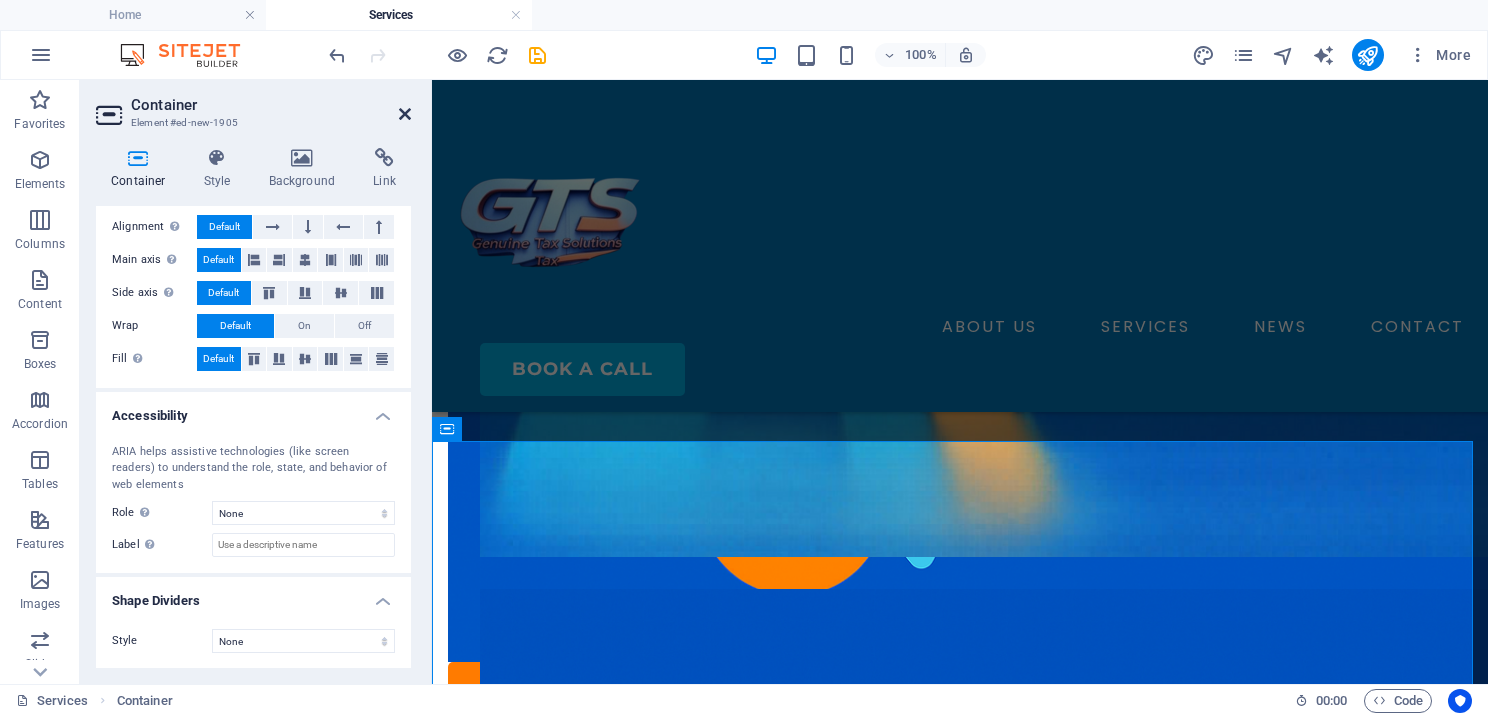 click at bounding box center (405, 114) 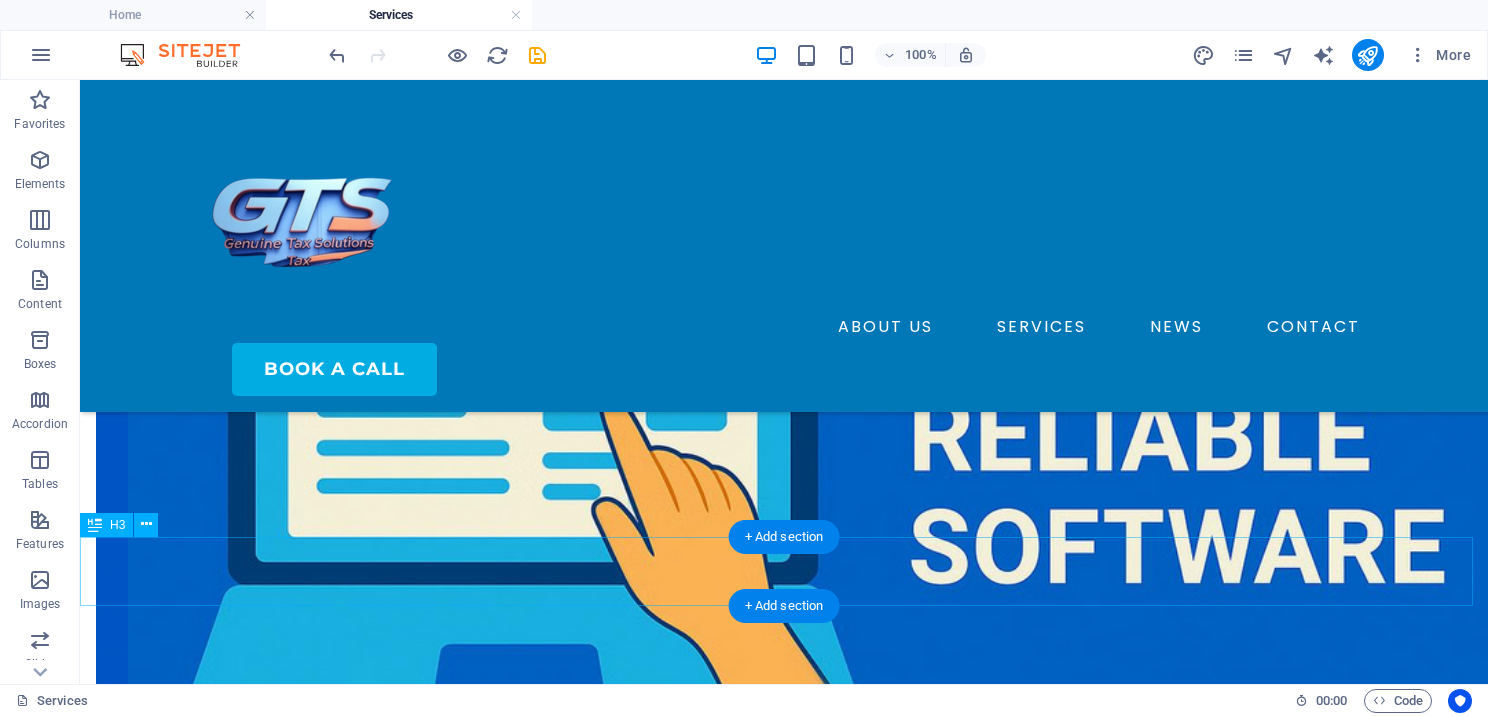 scroll, scrollTop: 800, scrollLeft: 0, axis: vertical 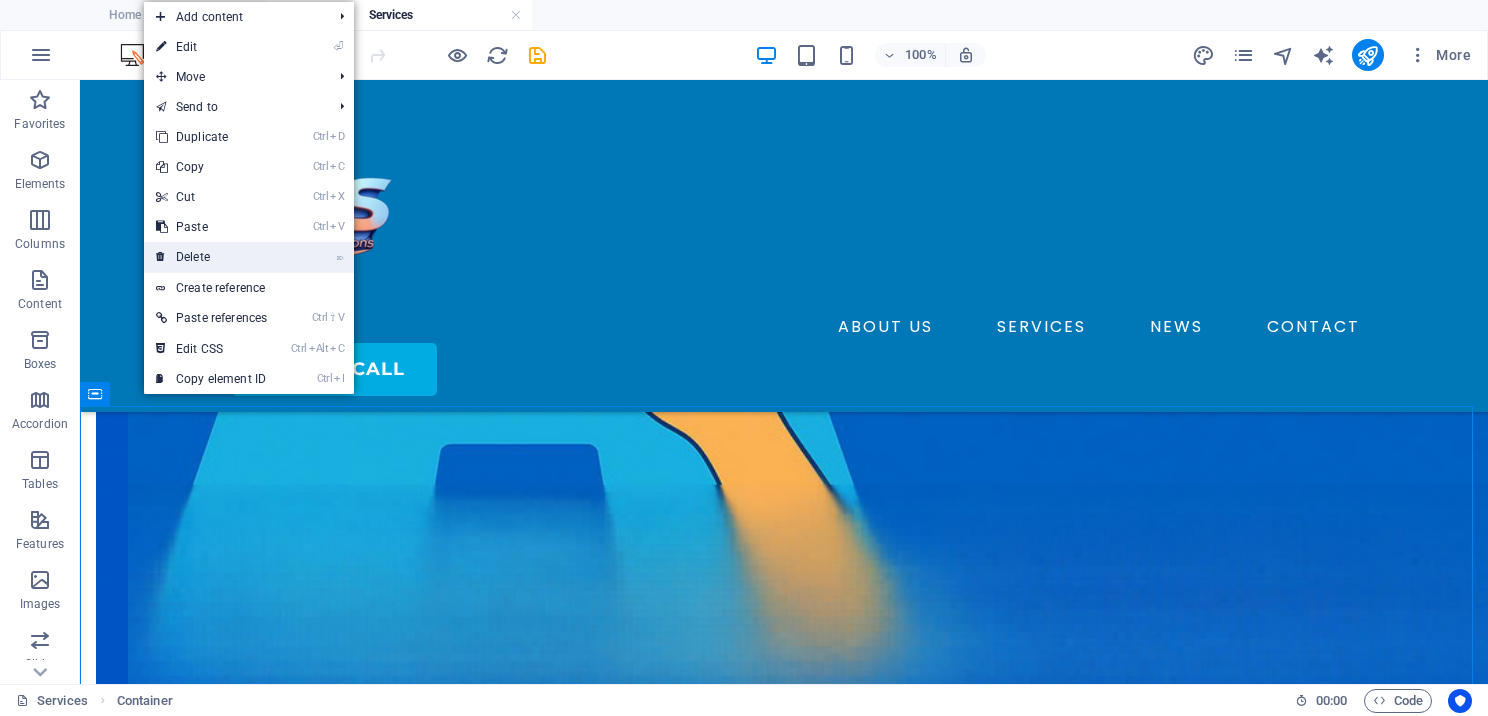 click on "⌦  Delete" at bounding box center (211, 257) 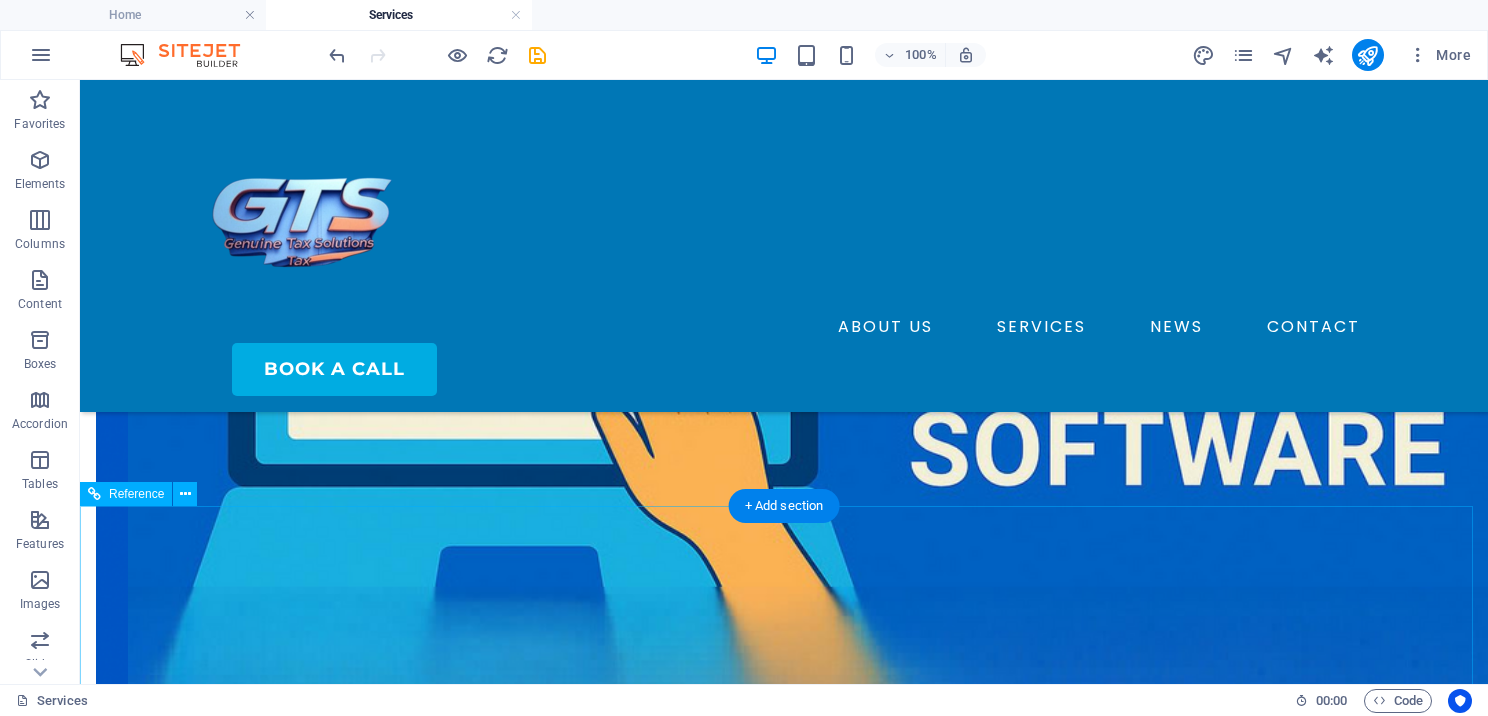 scroll, scrollTop: 700, scrollLeft: 0, axis: vertical 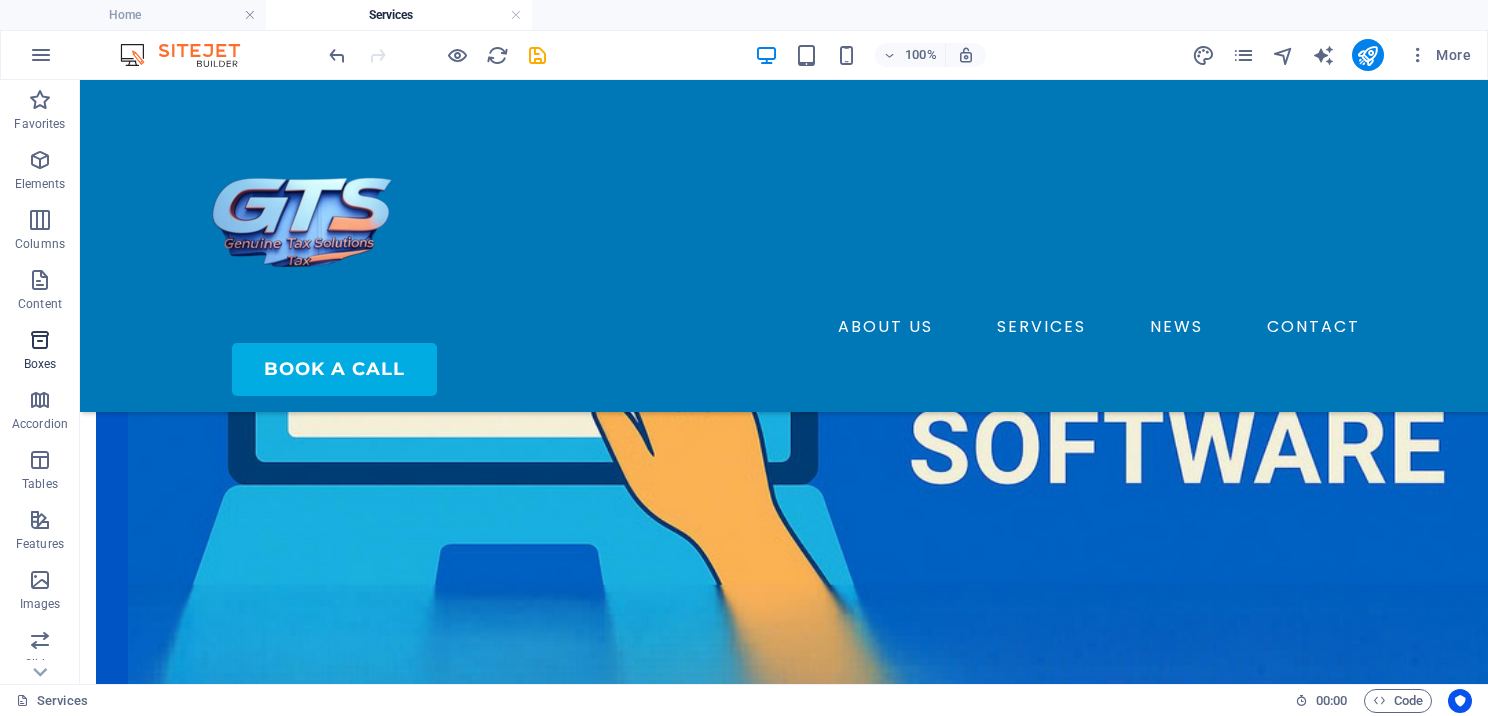 click on "Boxes" at bounding box center [40, 364] 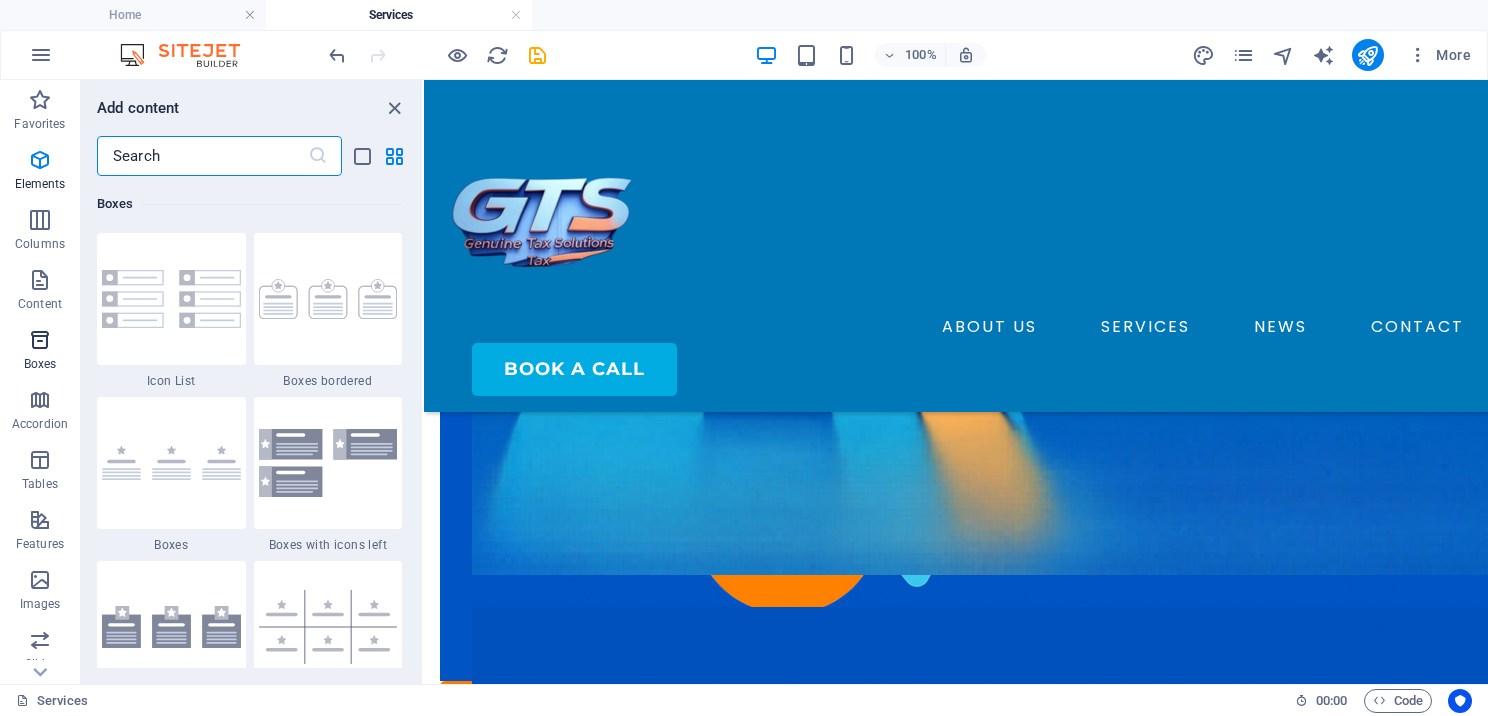 scroll, scrollTop: 5516, scrollLeft: 0, axis: vertical 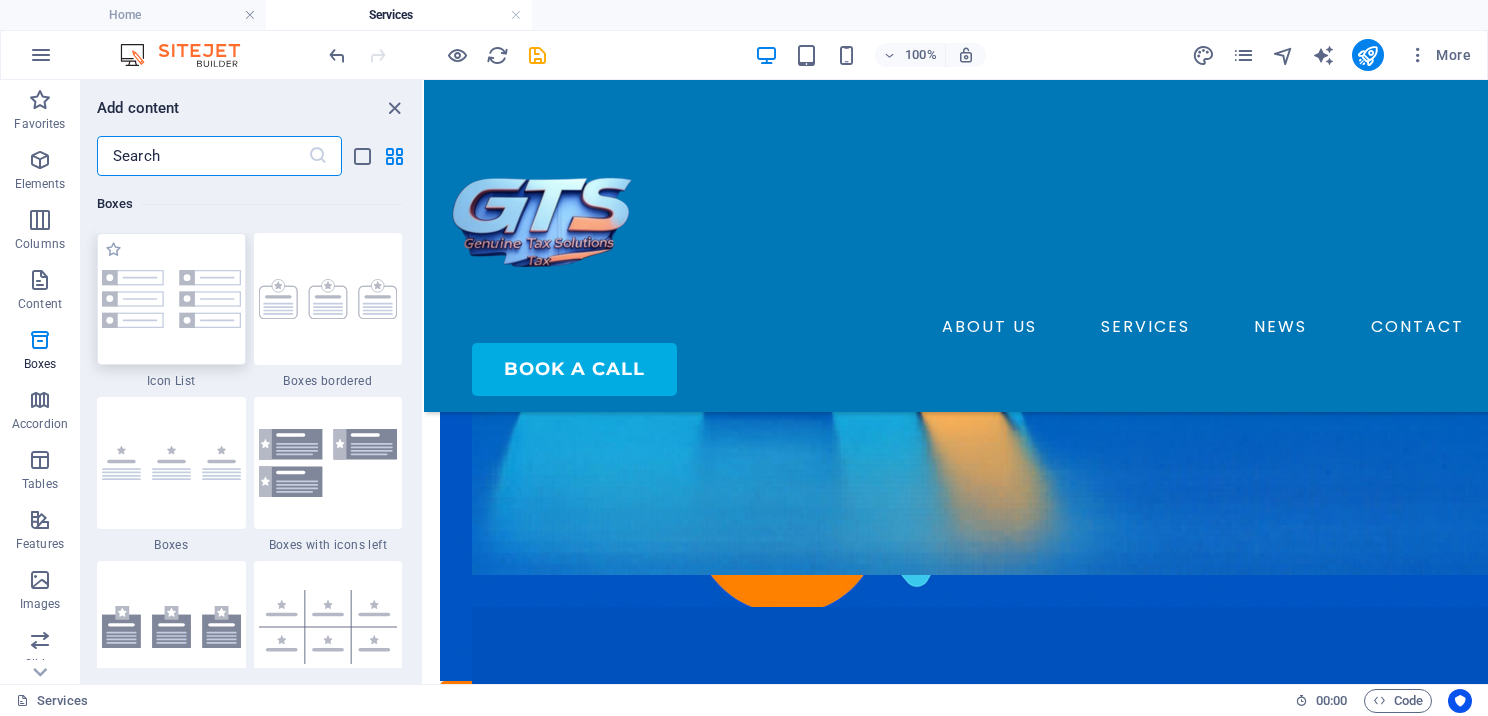 click at bounding box center (171, 299) 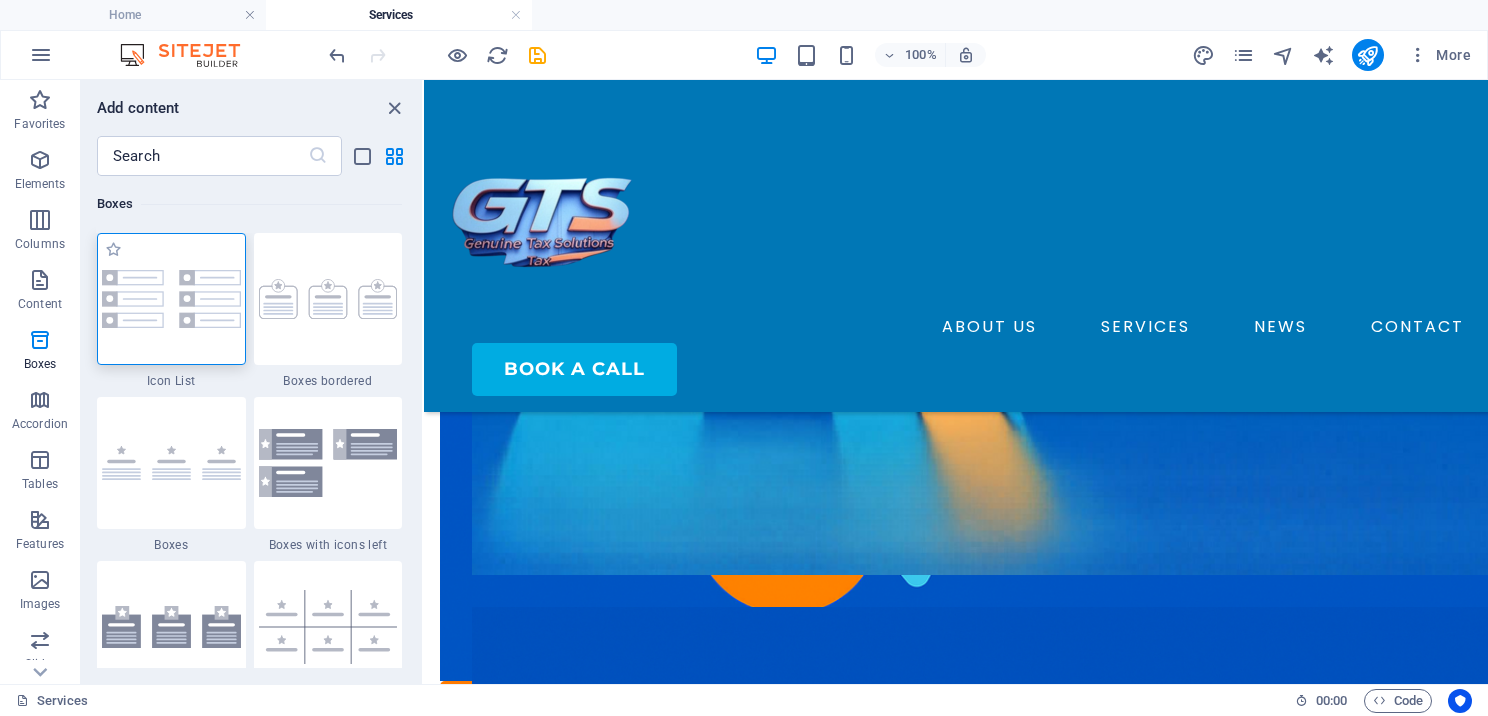 click at bounding box center [171, 299] 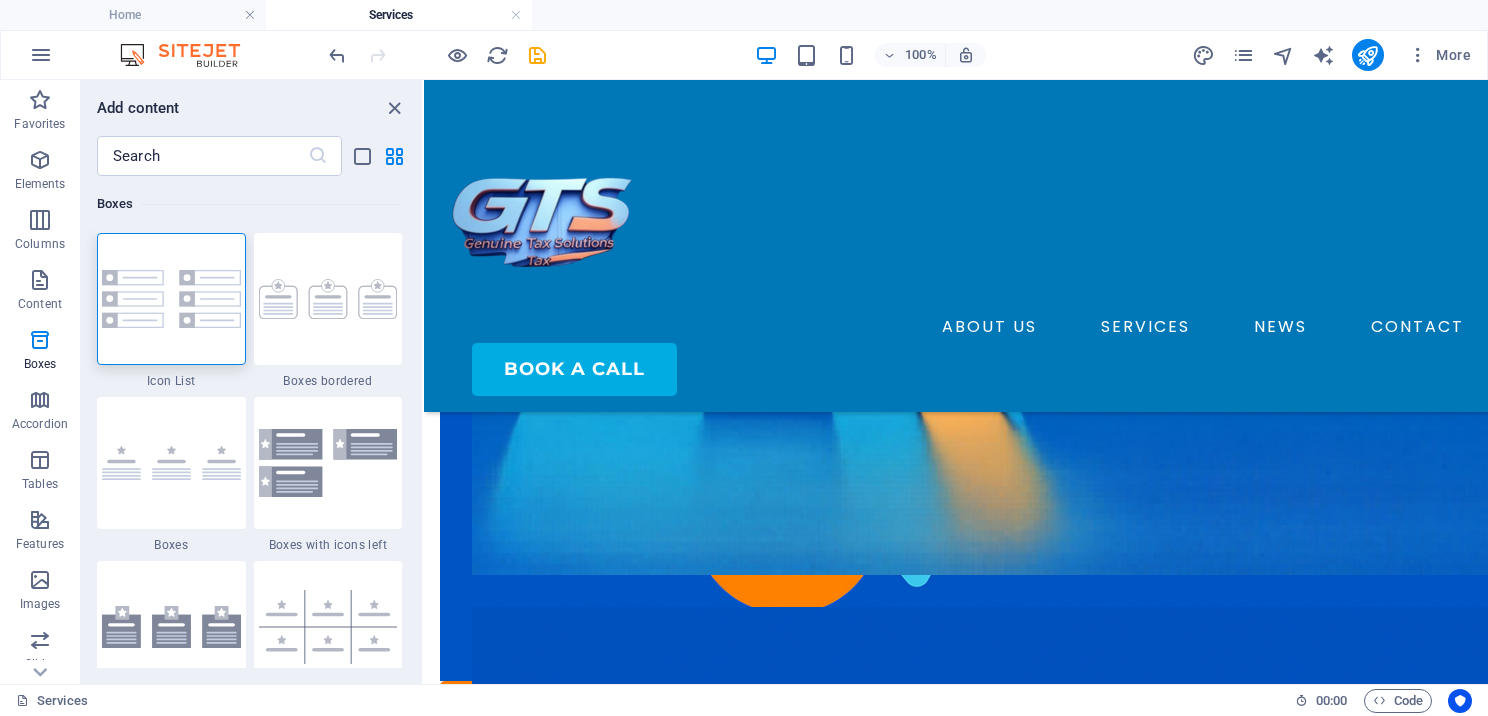 click at bounding box center (171, 299) 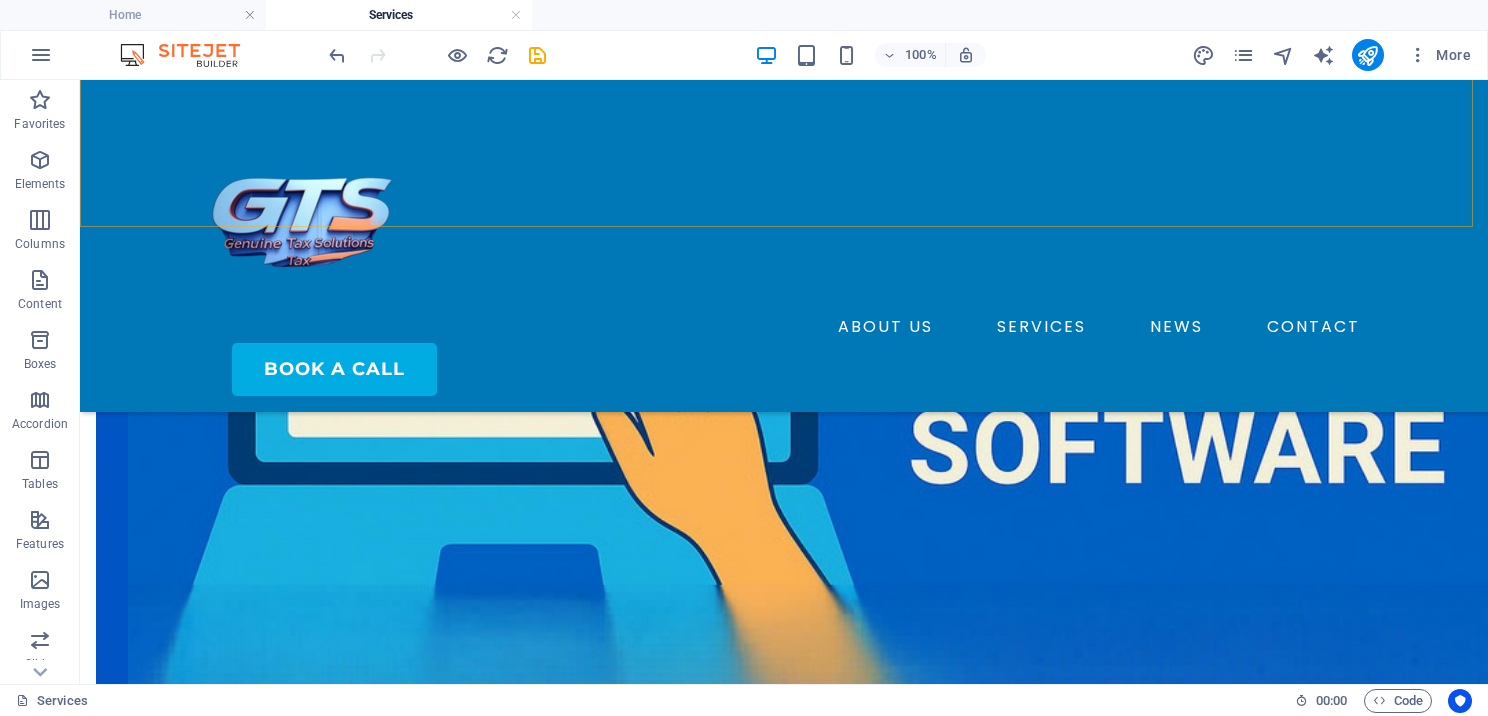 scroll, scrollTop: 800, scrollLeft: 0, axis: vertical 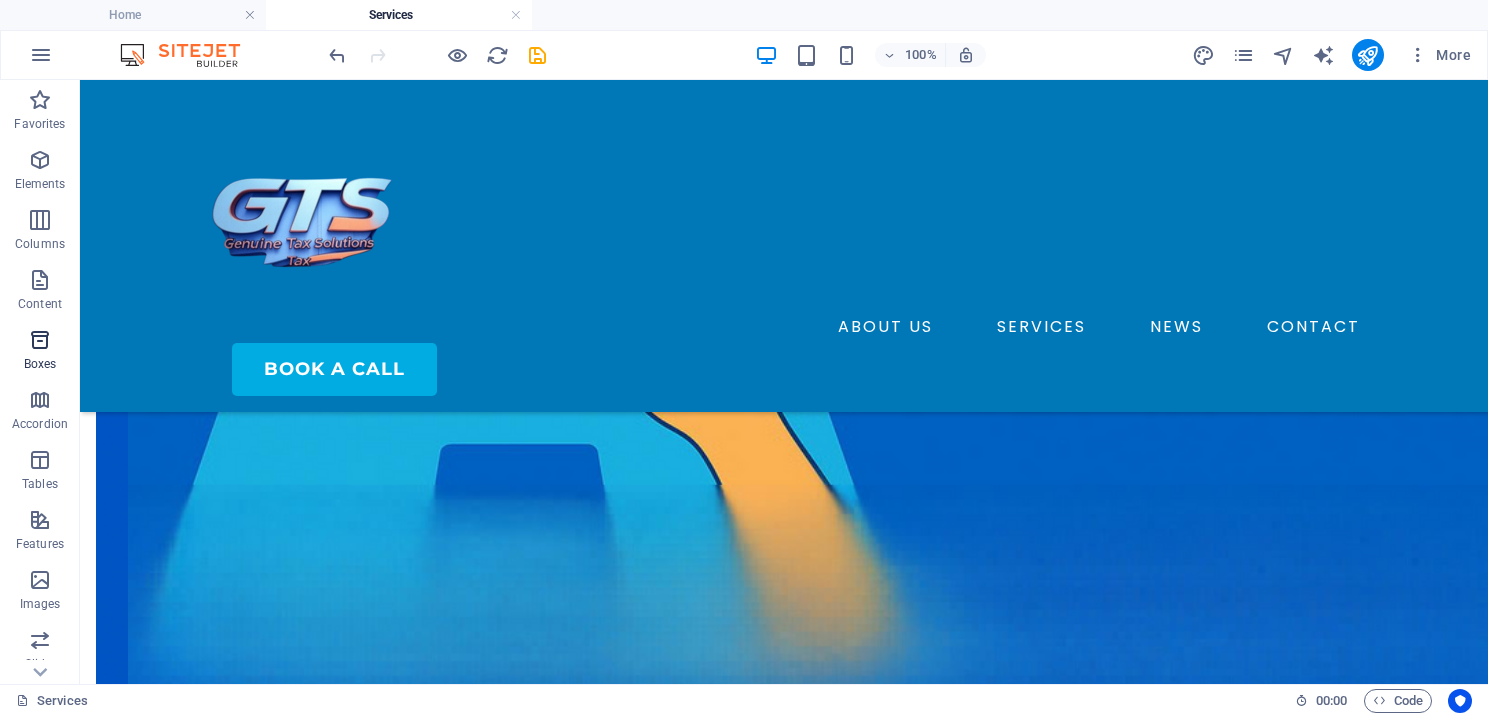 click on "Boxes" at bounding box center [40, 352] 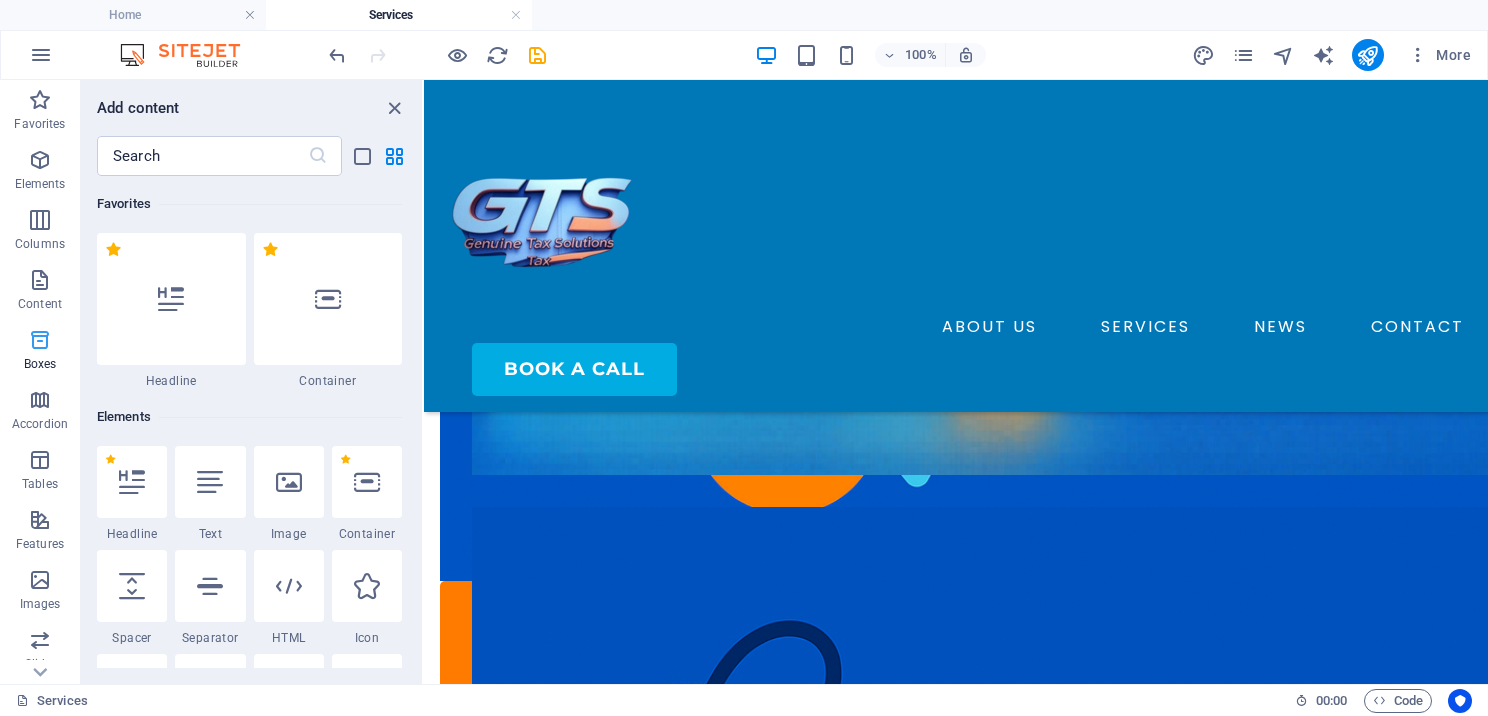 click at bounding box center [40, 340] 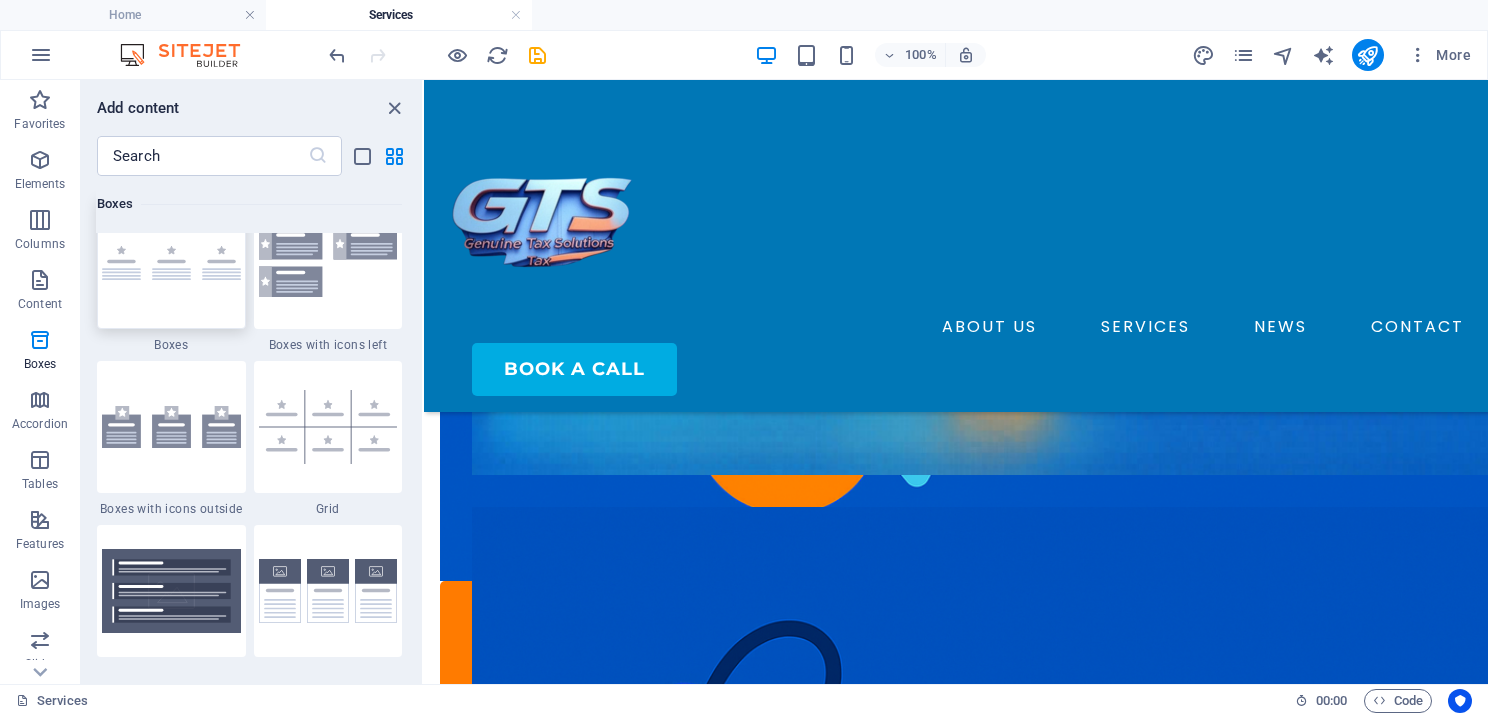 scroll, scrollTop: 5790, scrollLeft: 0, axis: vertical 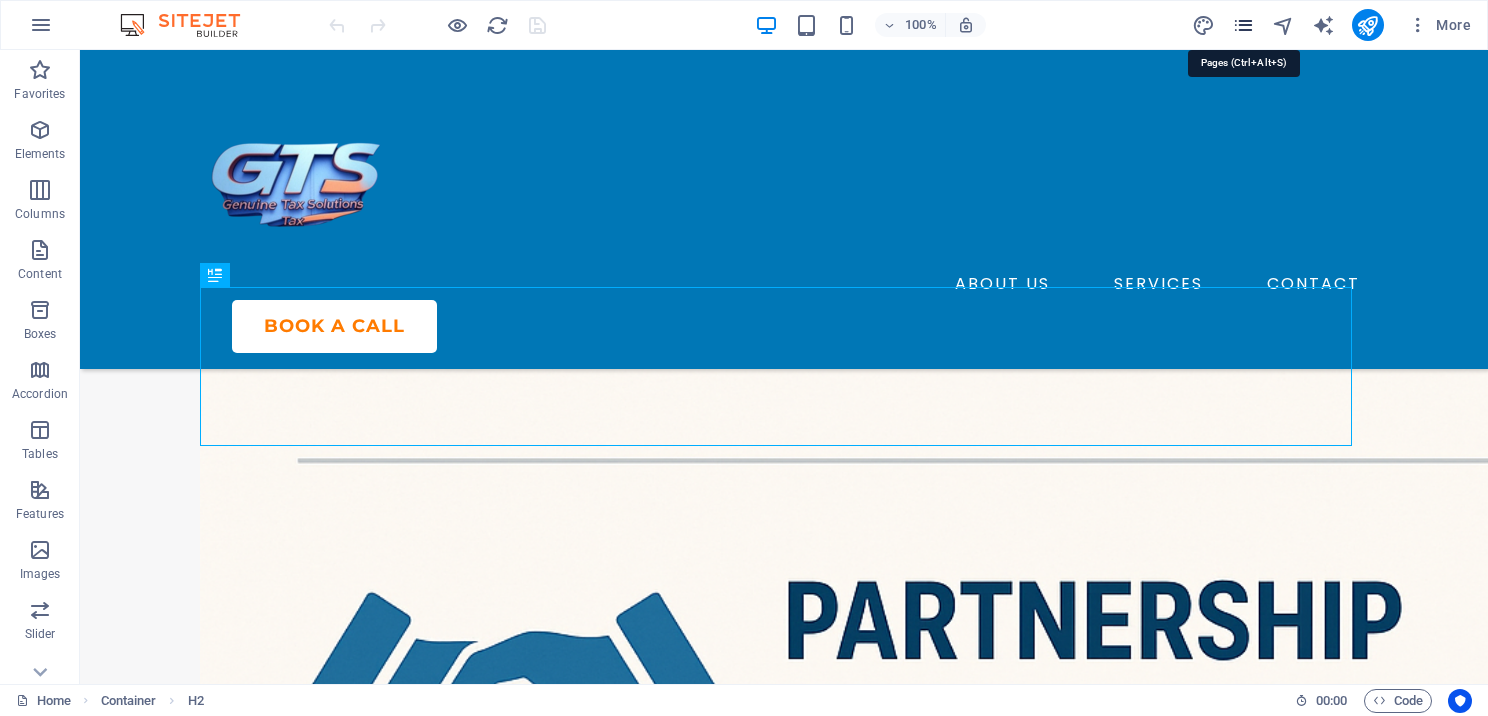 click at bounding box center (1243, 25) 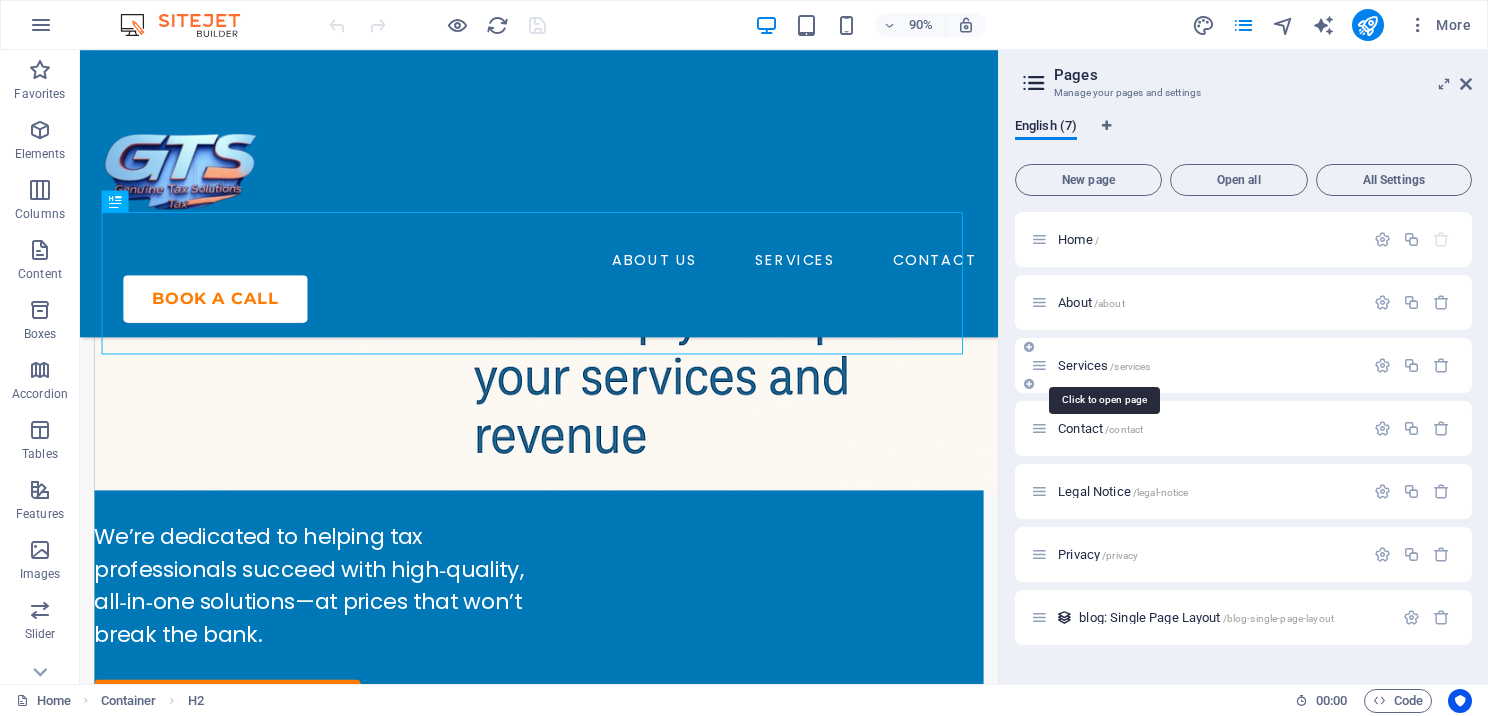 click on "Services /services" at bounding box center [1104, 365] 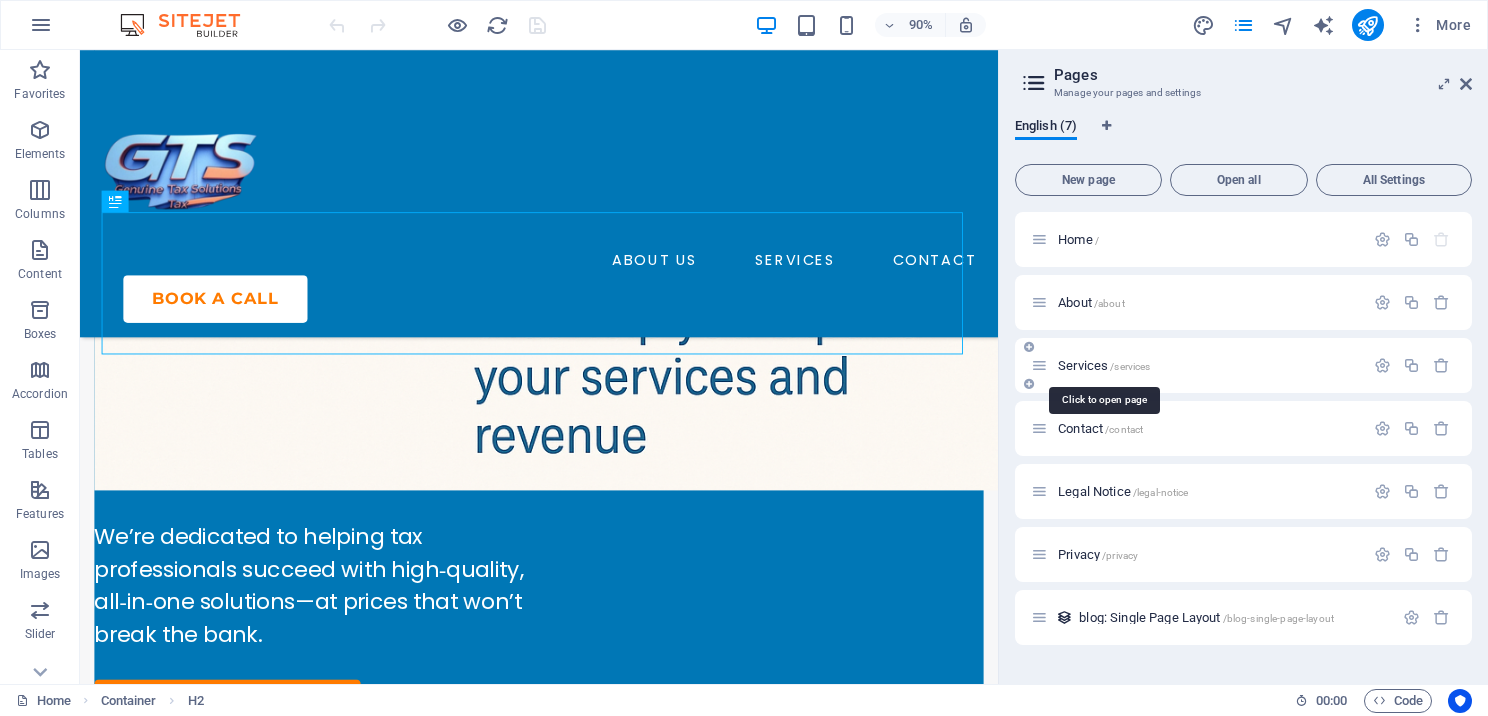 scroll, scrollTop: 0, scrollLeft: 0, axis: both 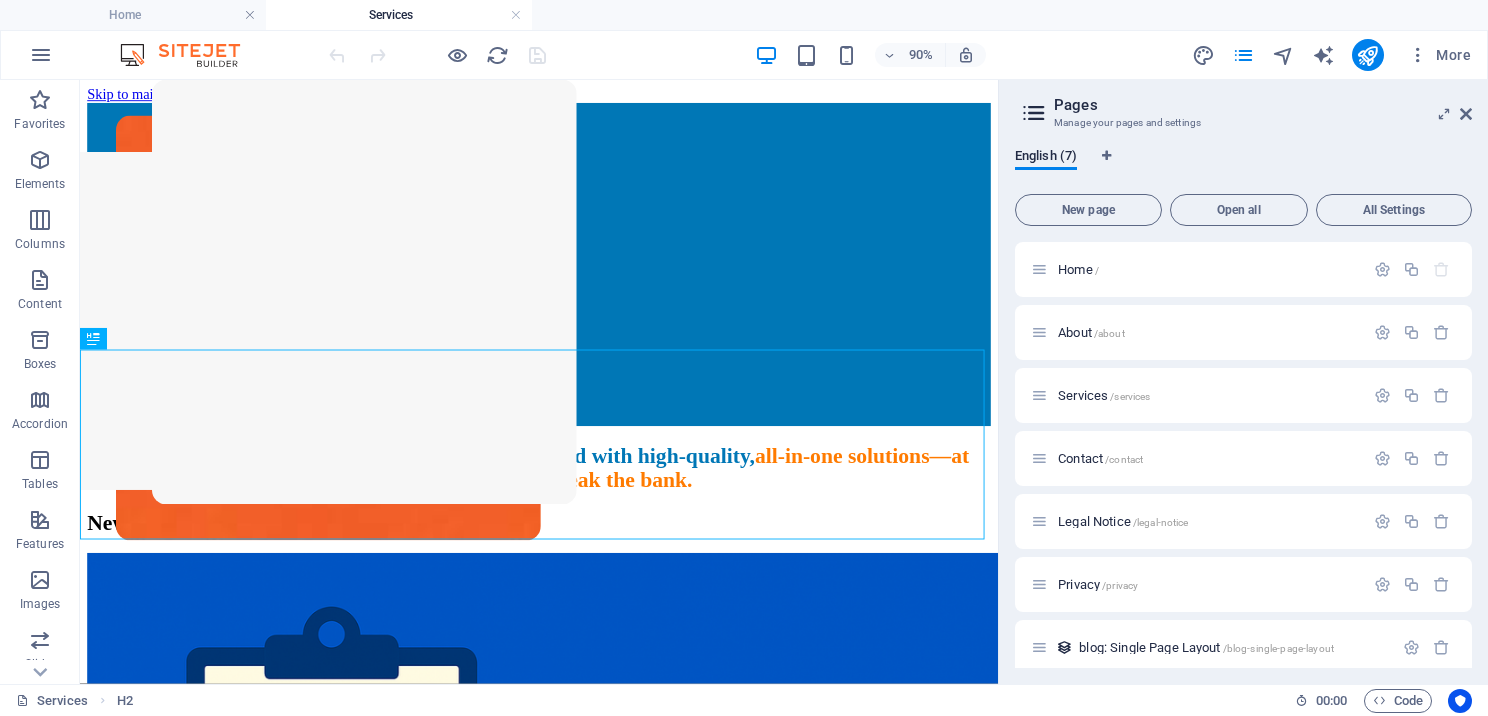 click on "Pages Manage your pages and settings English (7) New page Open all All Settings Home / About /about Services /services Contact /contact Legal Notice /legal-notice Privacy /privacy blog: Single Page Layout /blog-single-page-layout" at bounding box center [1243, 382] 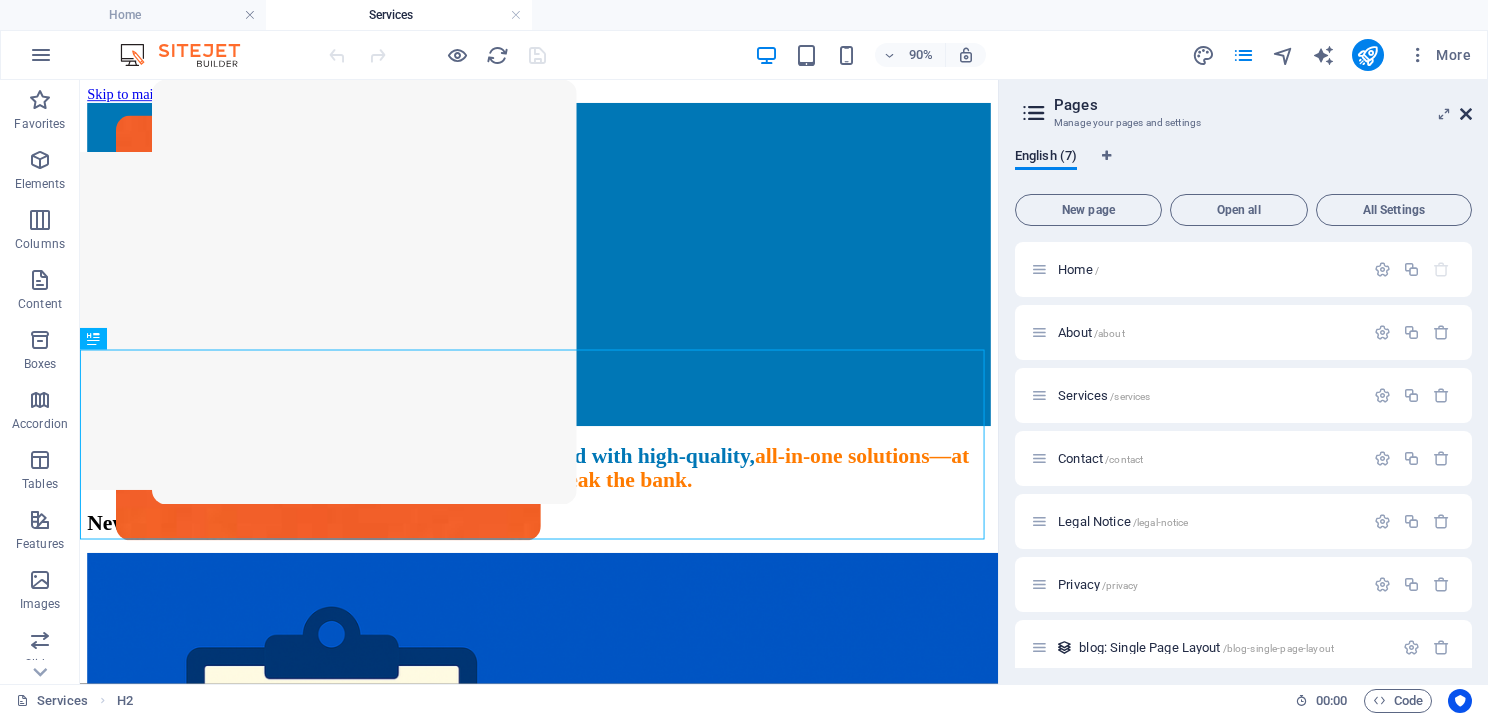 click at bounding box center [1466, 114] 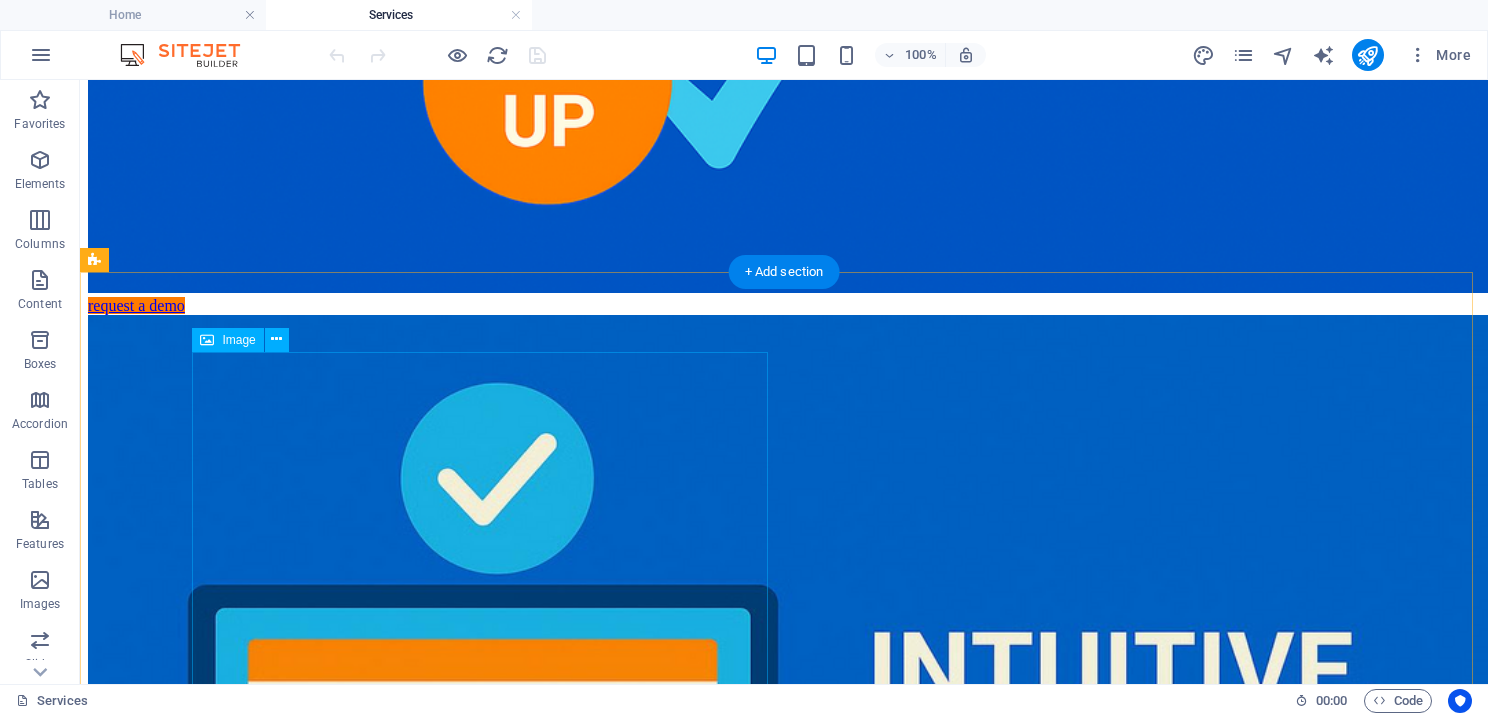 scroll, scrollTop: 1200, scrollLeft: 0, axis: vertical 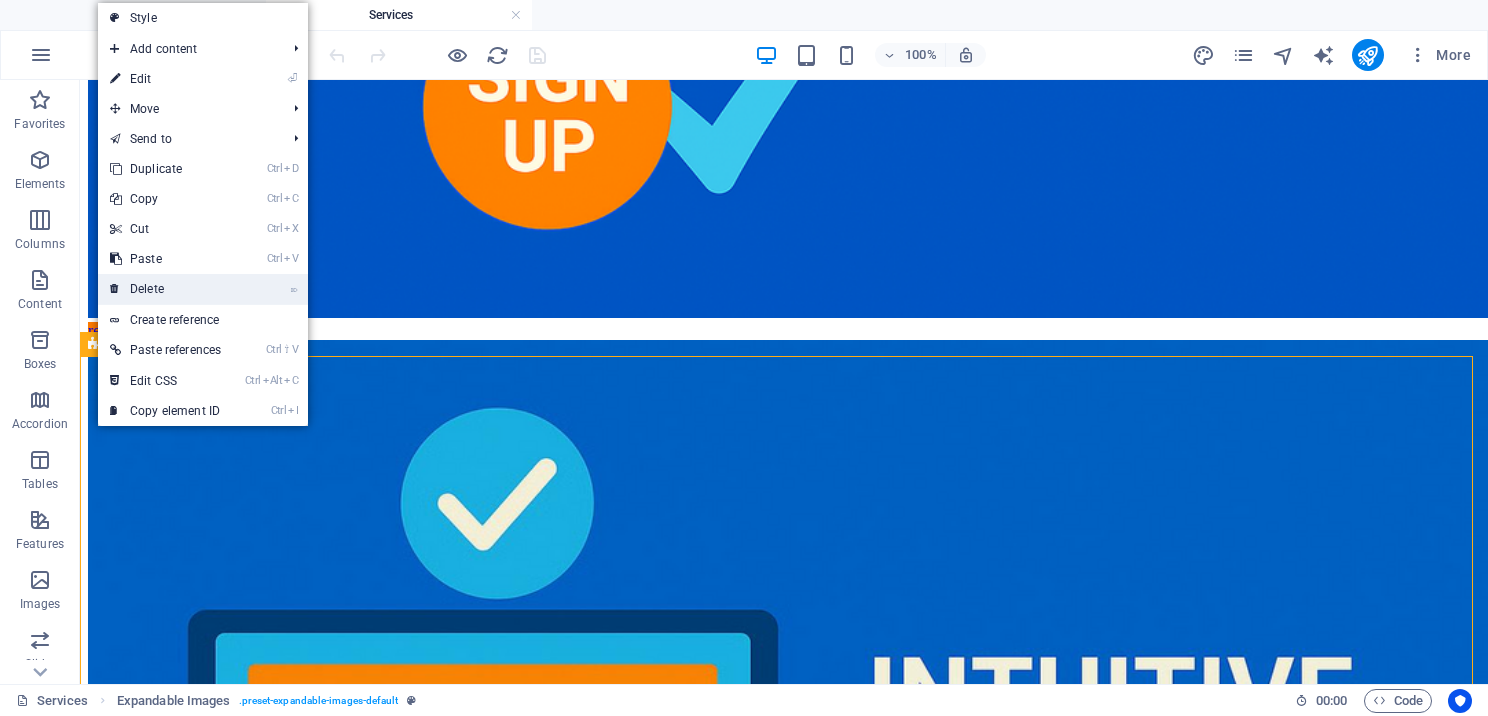 click on "⌦  Delete" at bounding box center (165, 289) 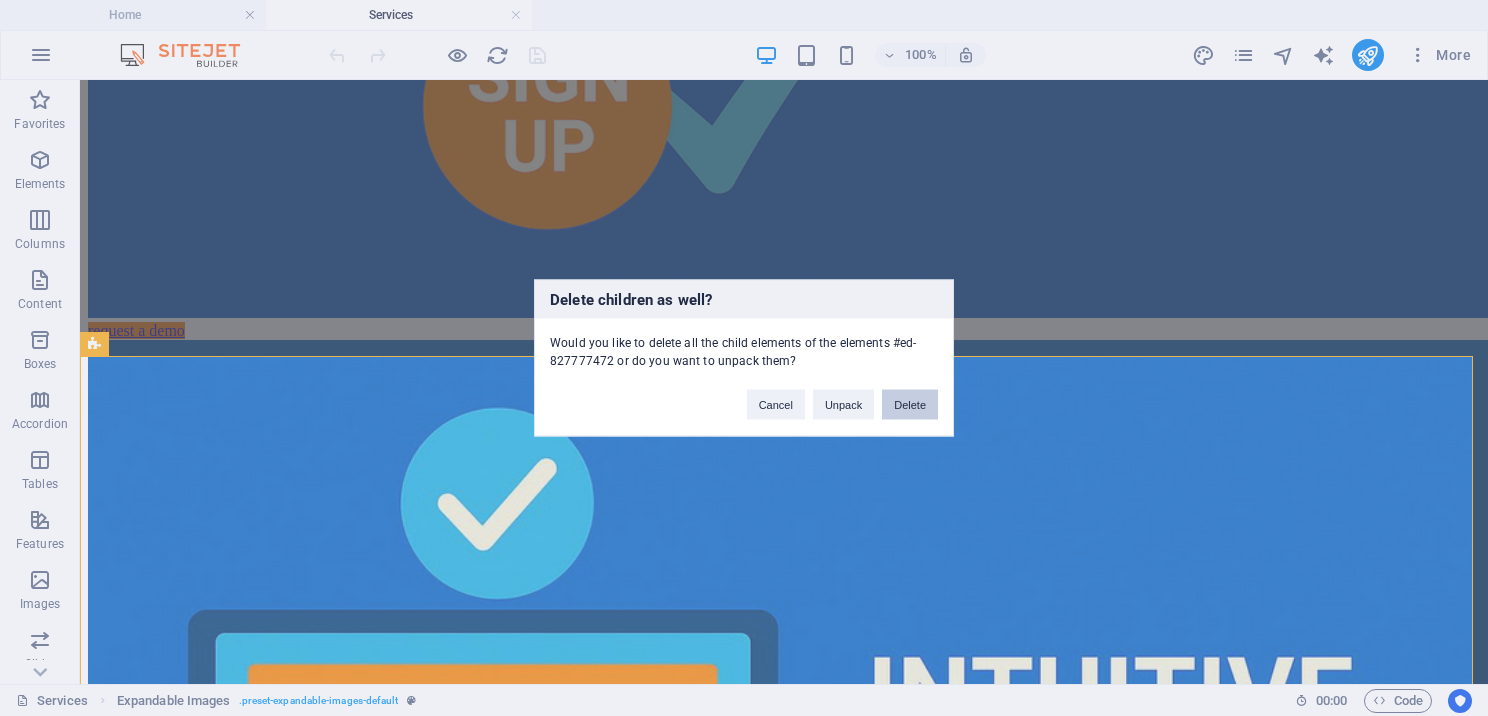 click on "Delete" at bounding box center [910, 405] 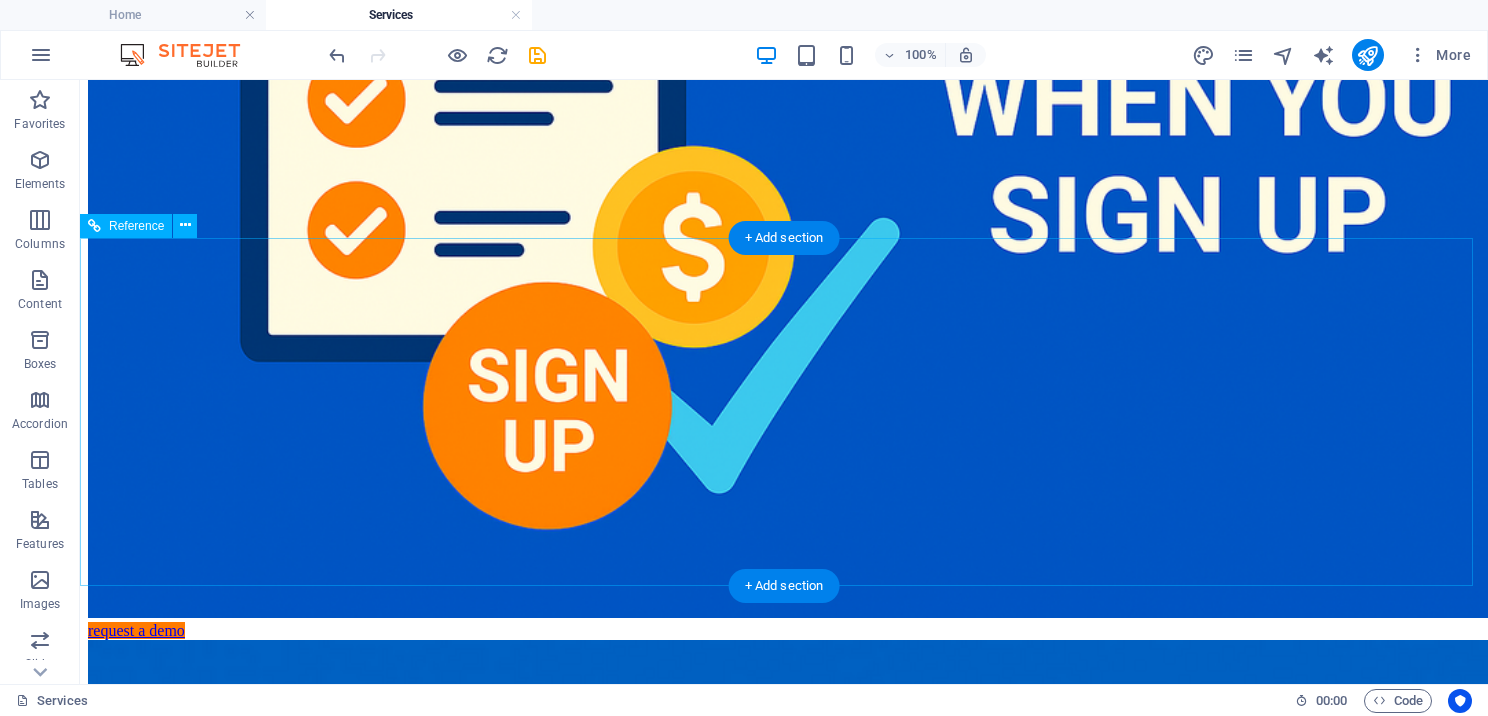 scroll, scrollTop: 1000, scrollLeft: 0, axis: vertical 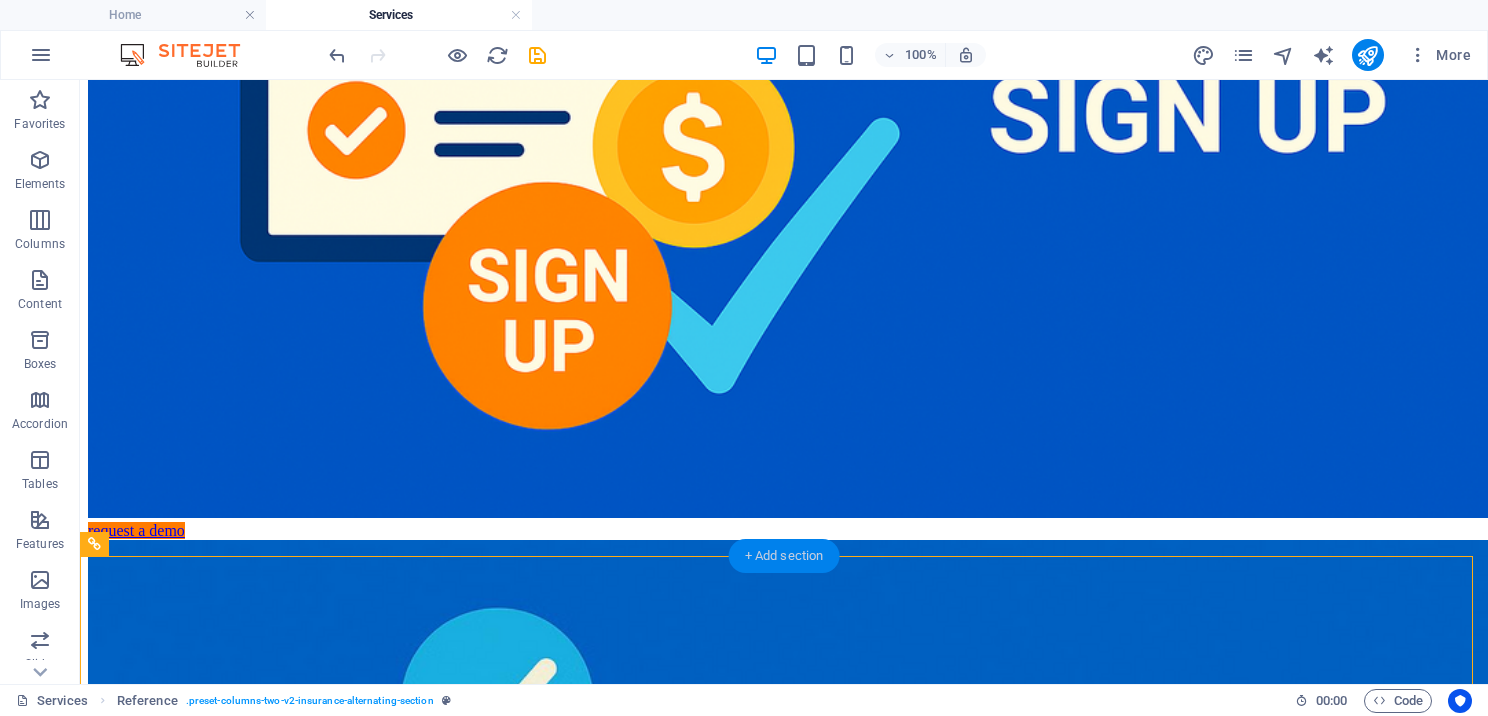 drag, startPoint x: 222, startPoint y: 492, endPoint x: 808, endPoint y: 561, distance: 590.0483 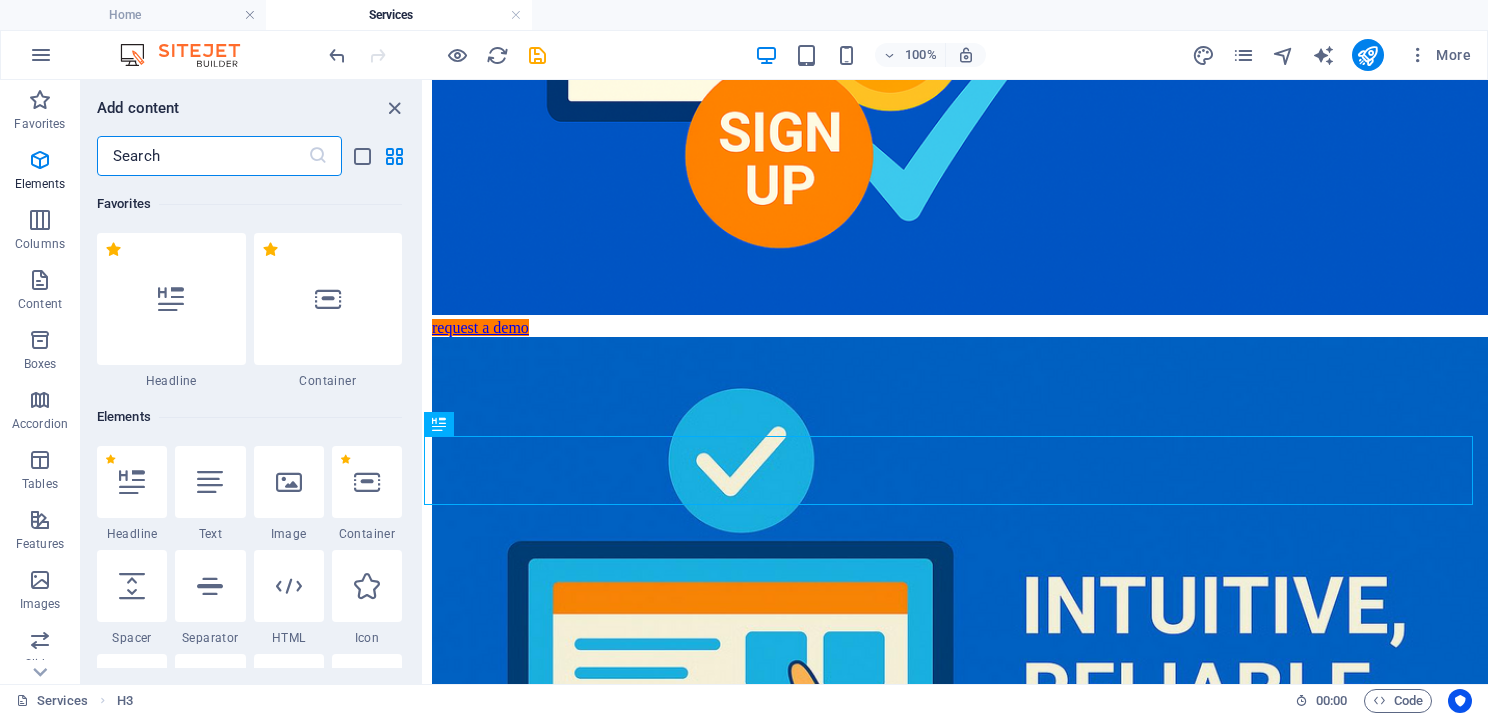scroll, scrollTop: 3499, scrollLeft: 0, axis: vertical 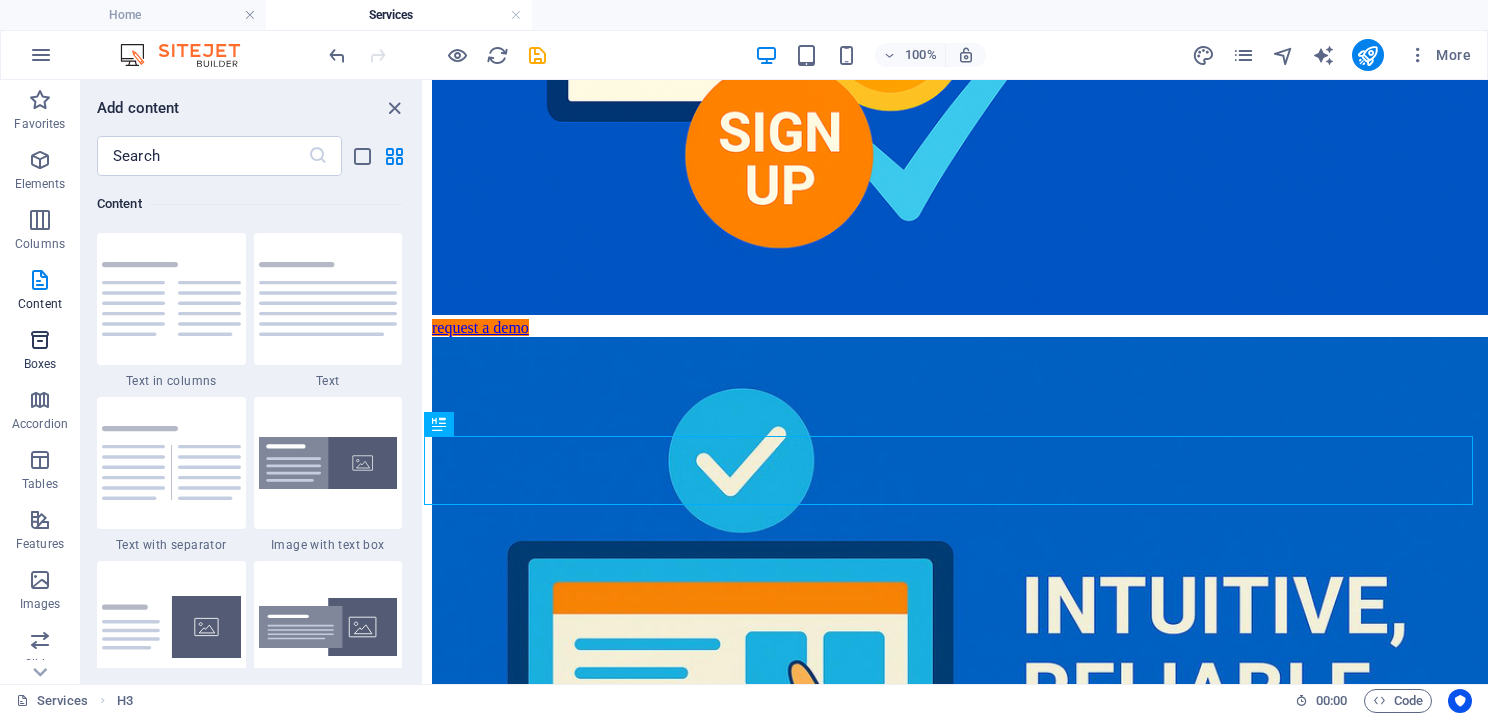 click at bounding box center (40, 340) 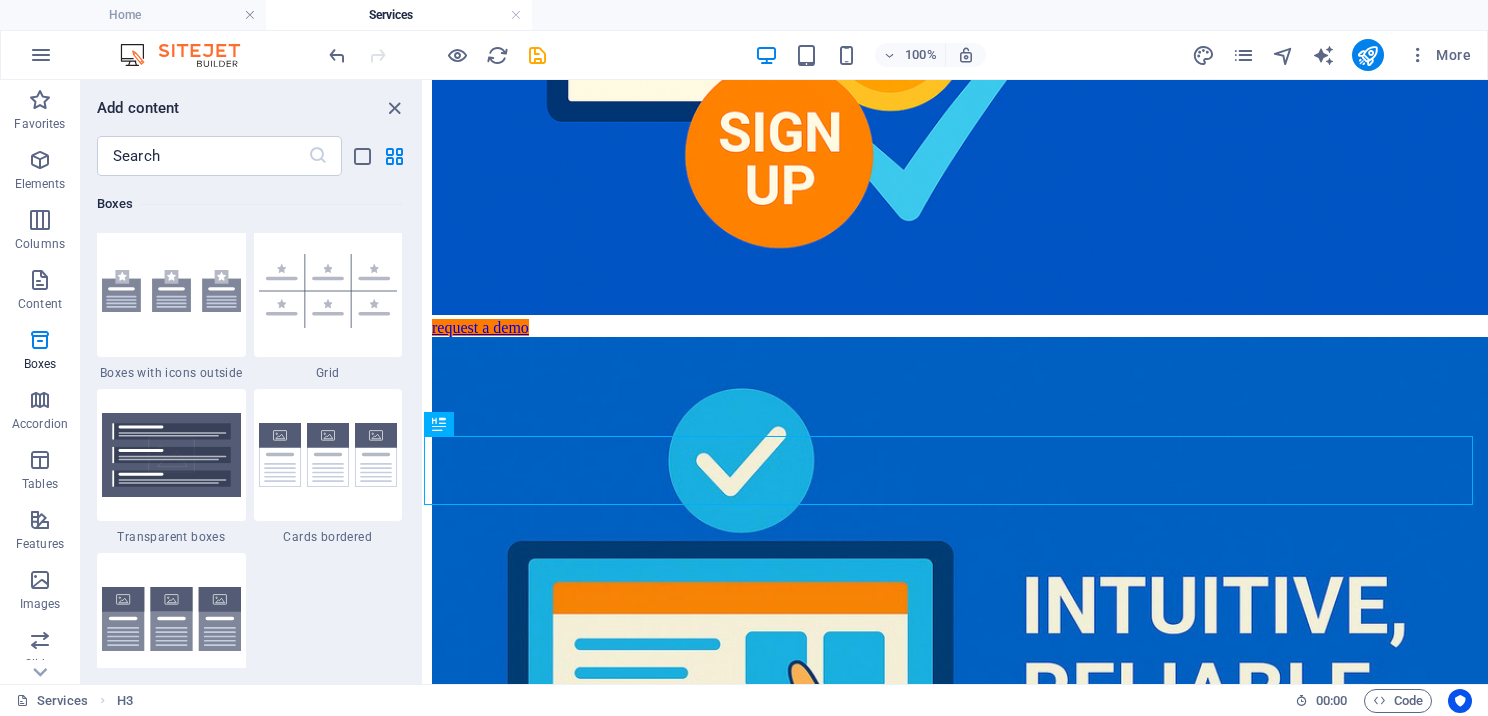 scroll, scrollTop: 5816, scrollLeft: 0, axis: vertical 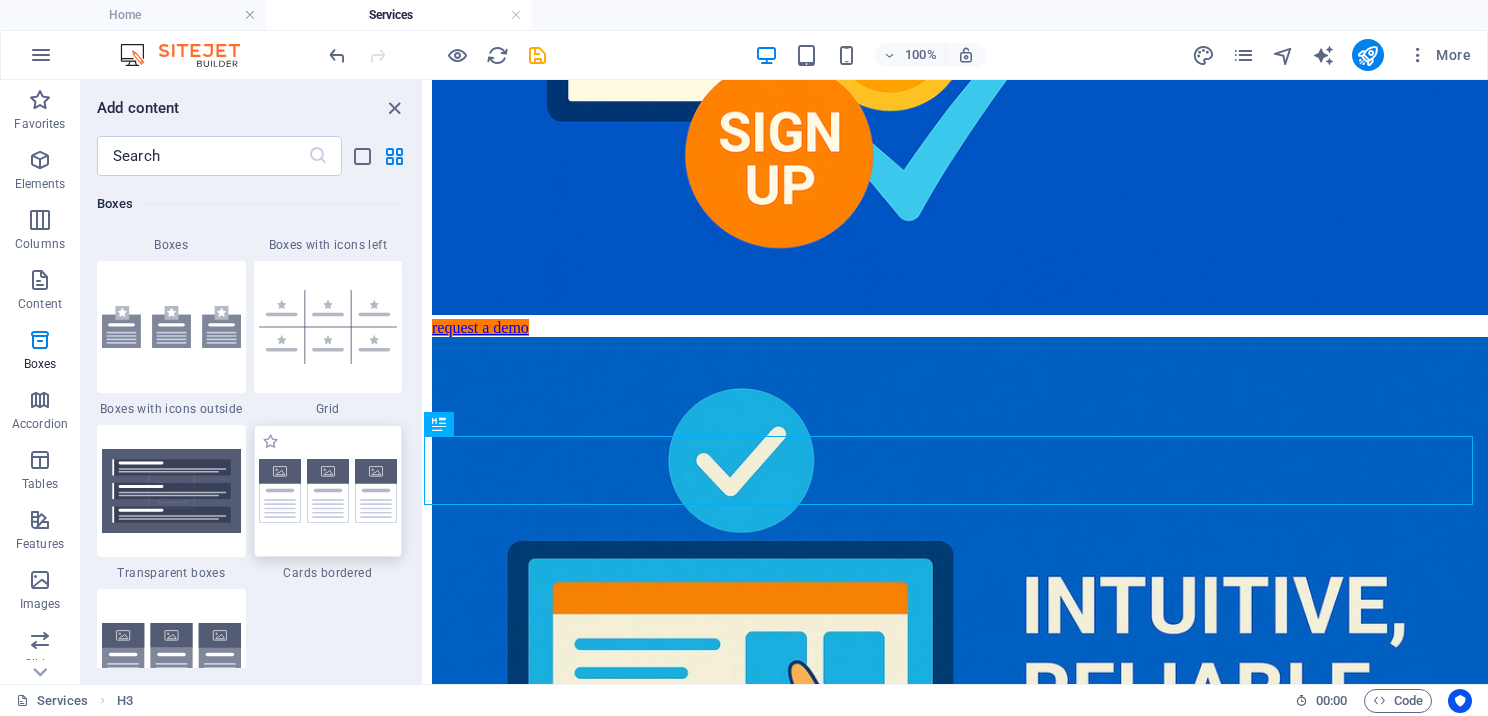 click at bounding box center (328, 491) 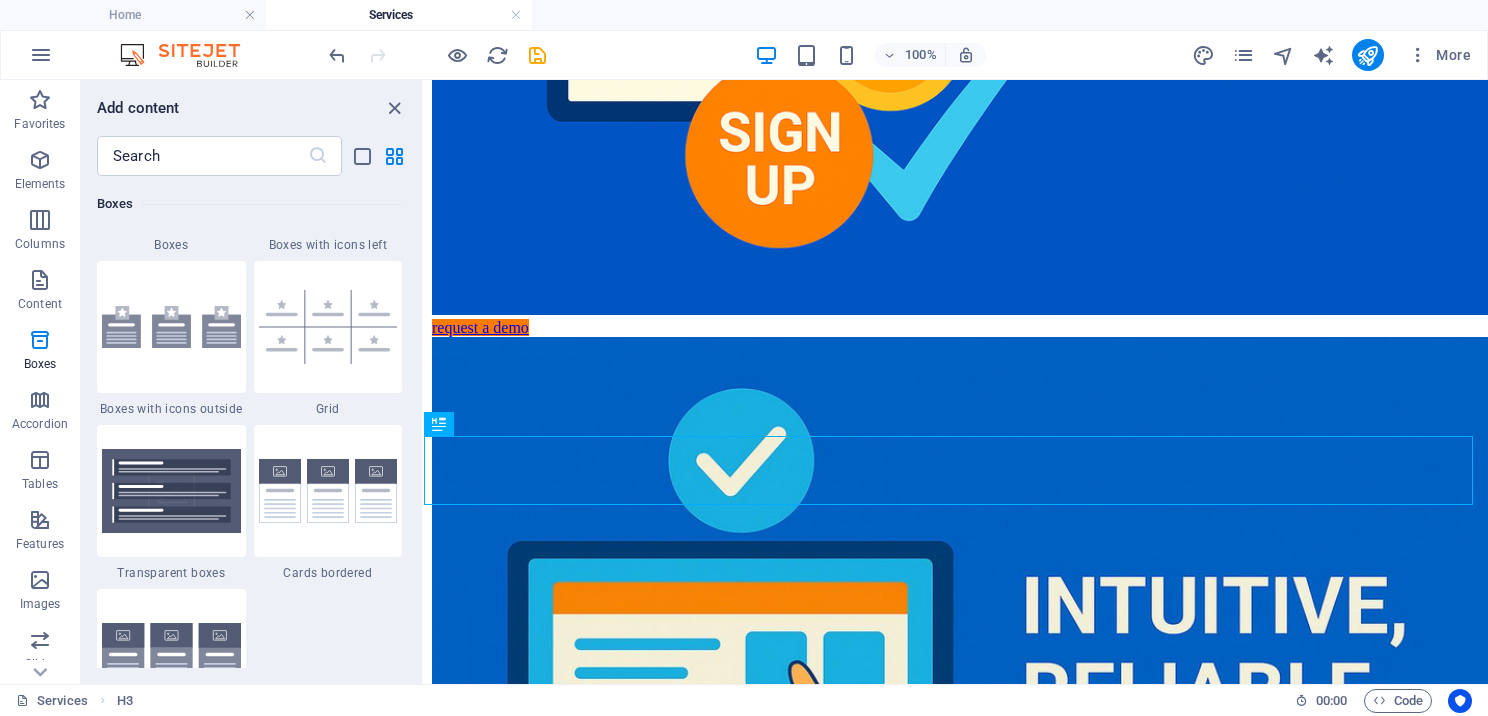 click on "Drag here to replace the existing content. Press “Ctrl” if you want to create a new element.
H2   Reference   Grid 1-4   Container   Image   Container   Image   Container   Reference   H3   Expandable Images   Image   Image   Reference" at bounding box center (956, 382) 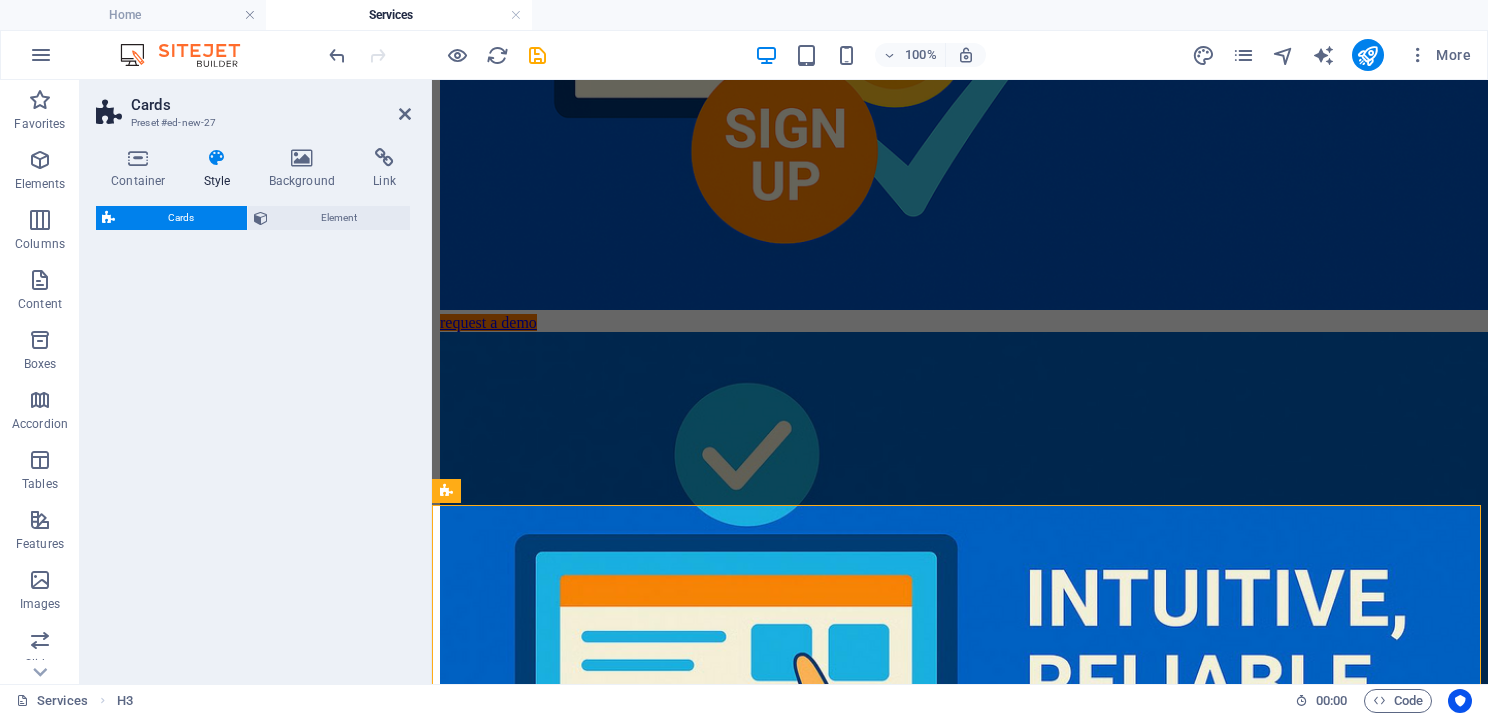 select on "rem" 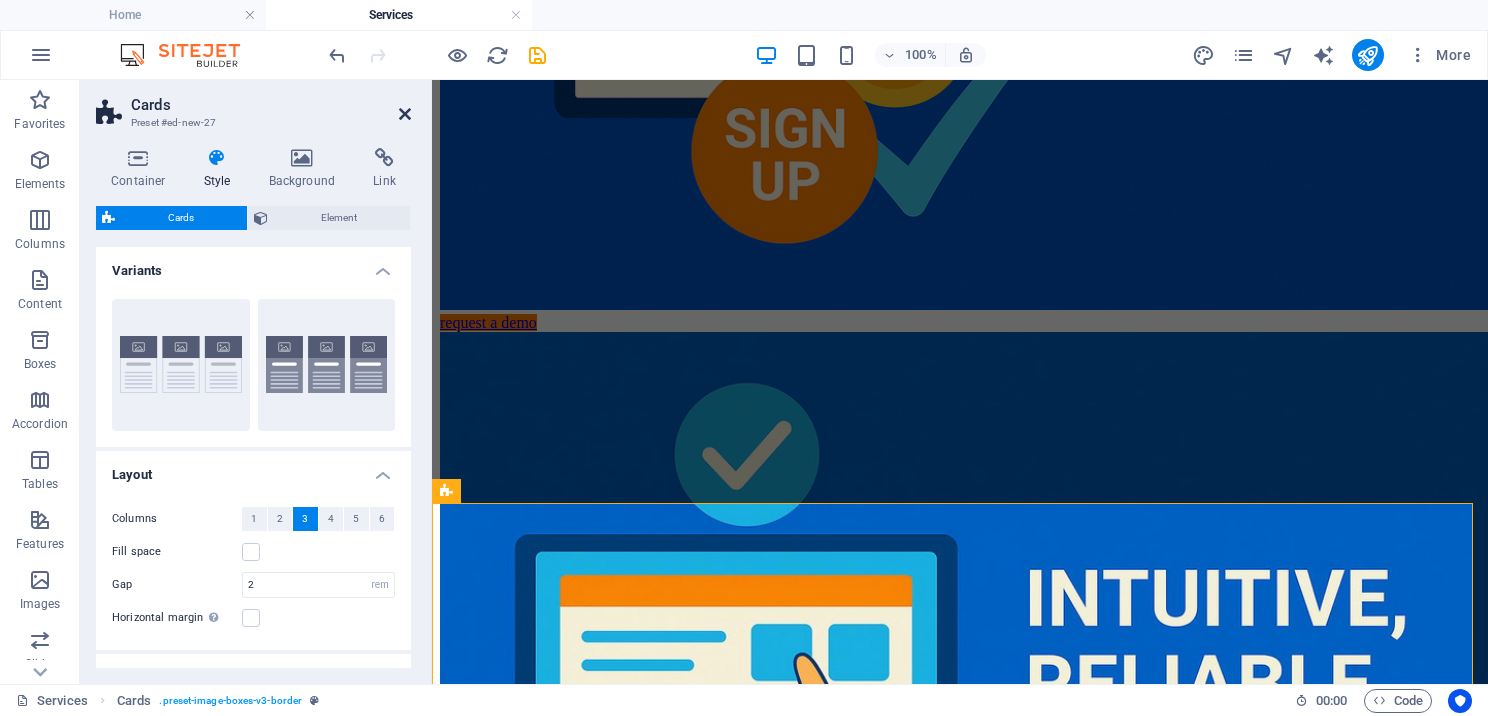 click at bounding box center (405, 114) 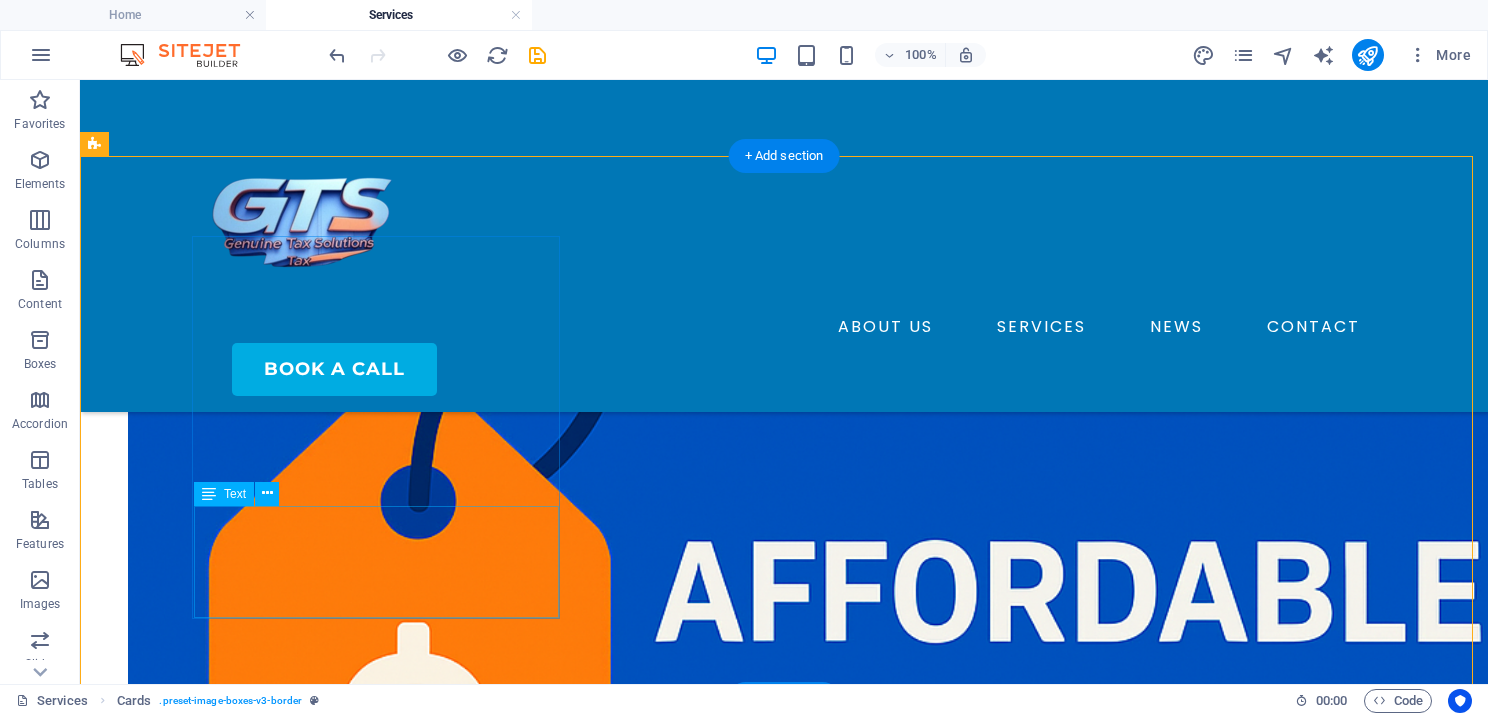scroll, scrollTop: 1300, scrollLeft: 0, axis: vertical 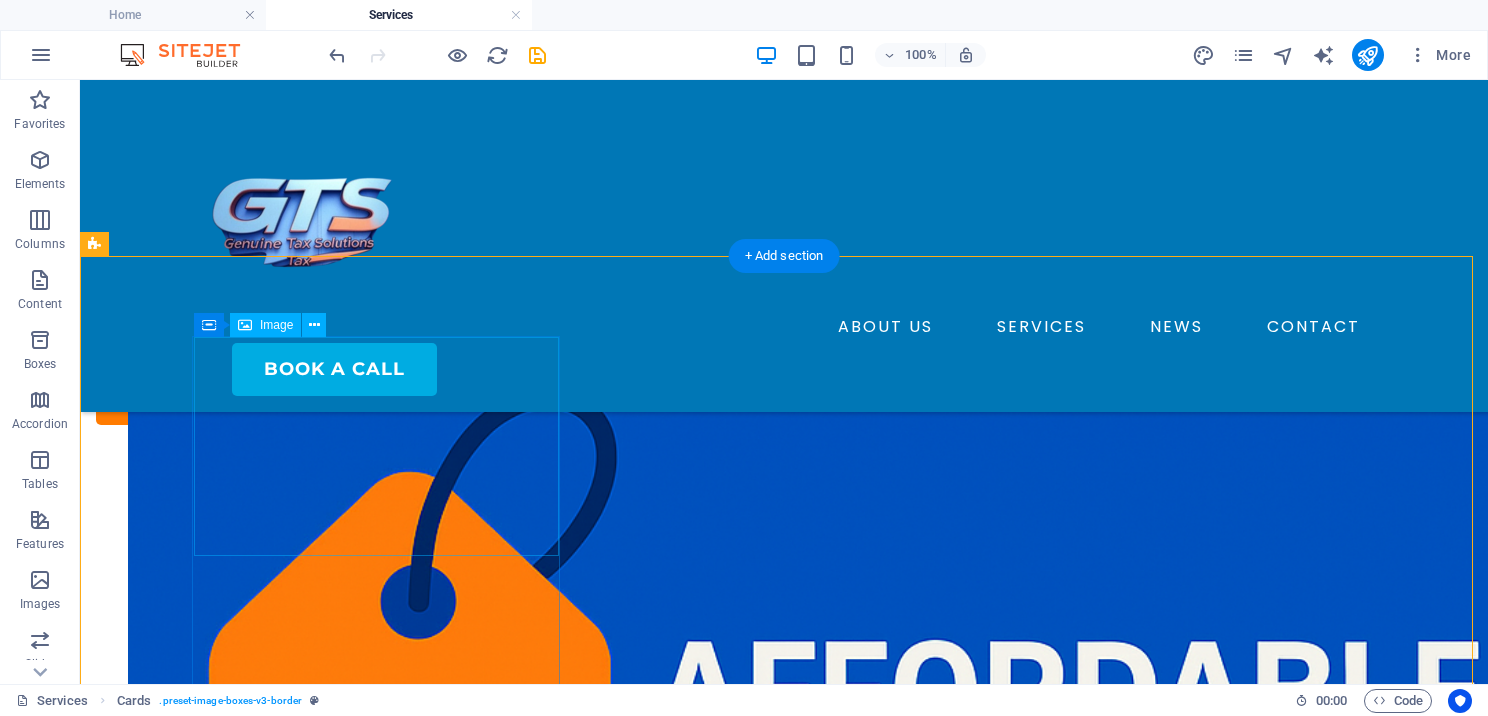 click at bounding box center [280, 5186] 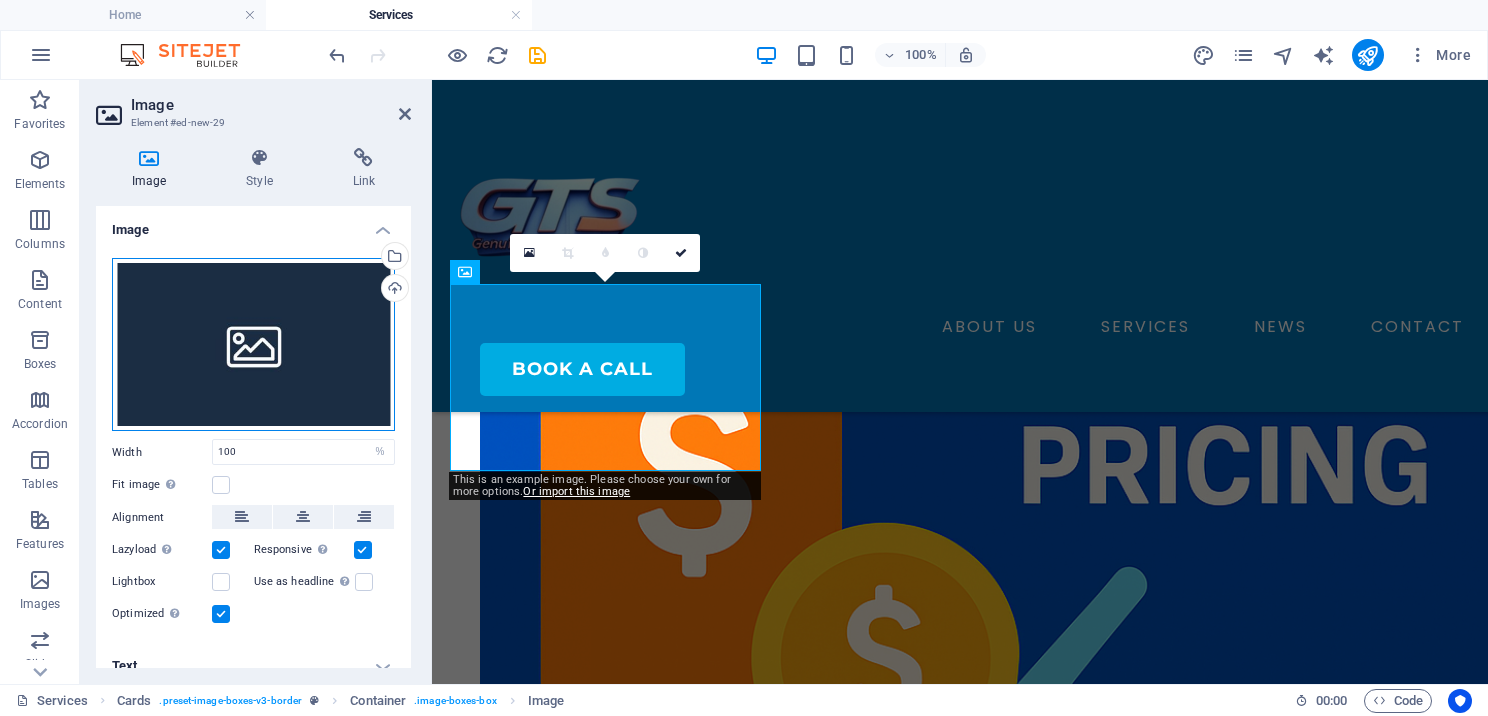 click on "Drag files here, click to choose files or select files from Files or our free stock photos & videos" at bounding box center (253, 345) 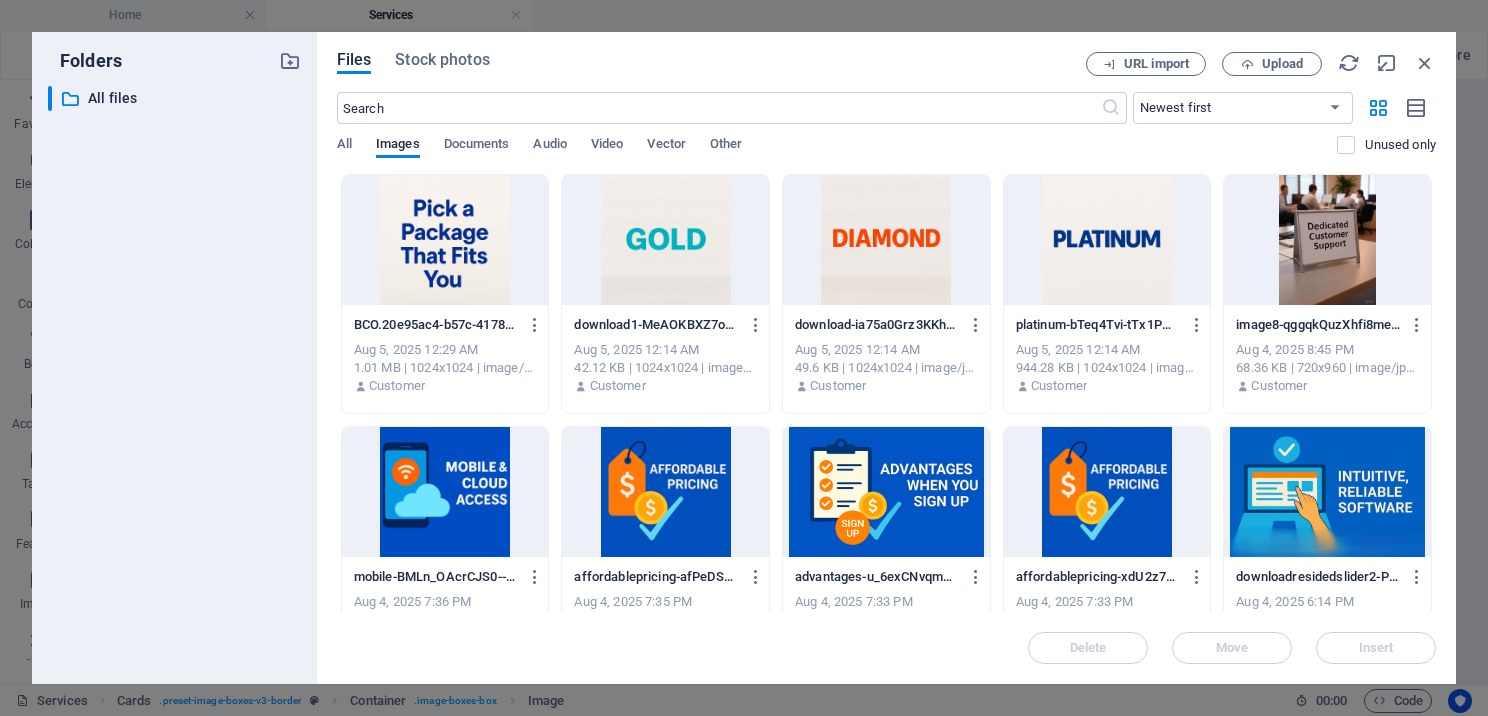 scroll, scrollTop: 1396, scrollLeft: 0, axis: vertical 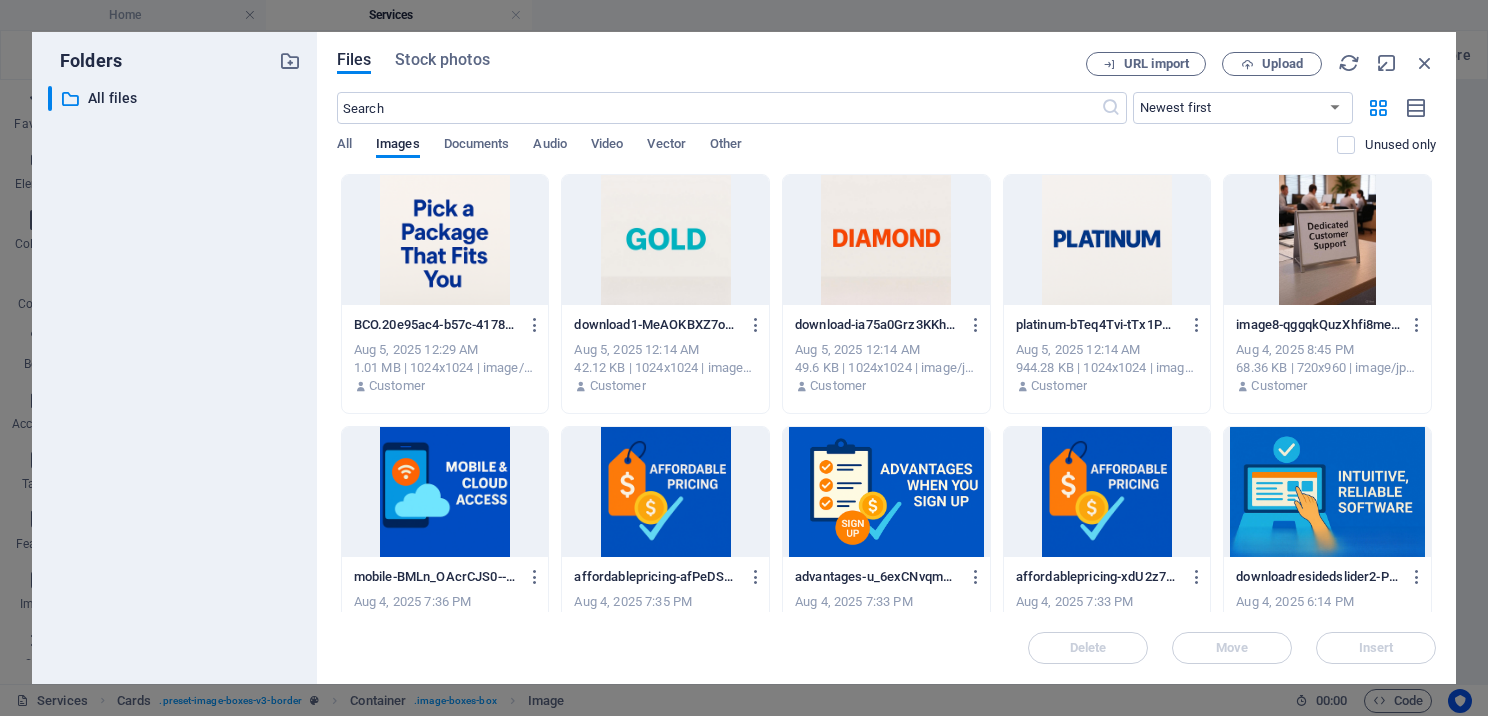 click at bounding box center [1107, 240] 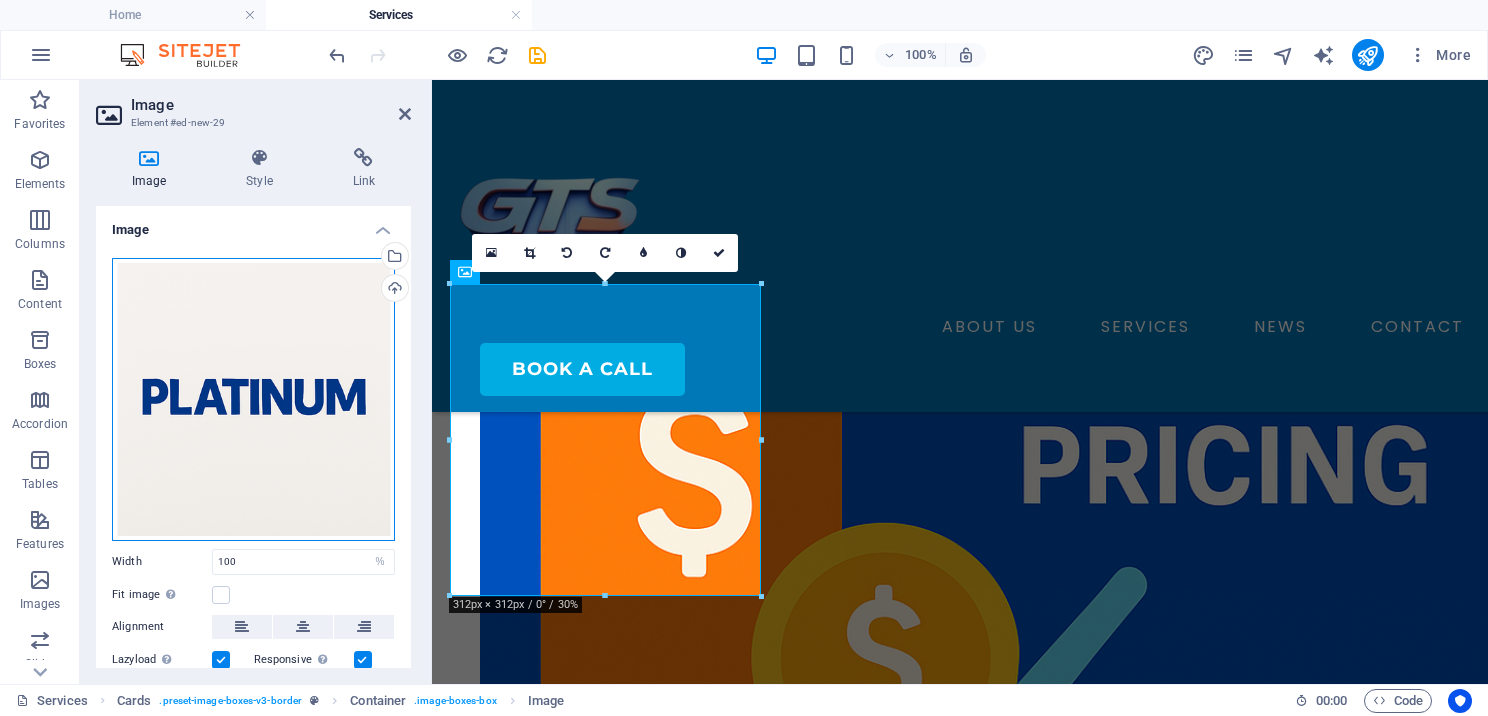 click on "Drag files here, click to choose files or select files from Files or our free stock photos & videos" at bounding box center (253, 399) 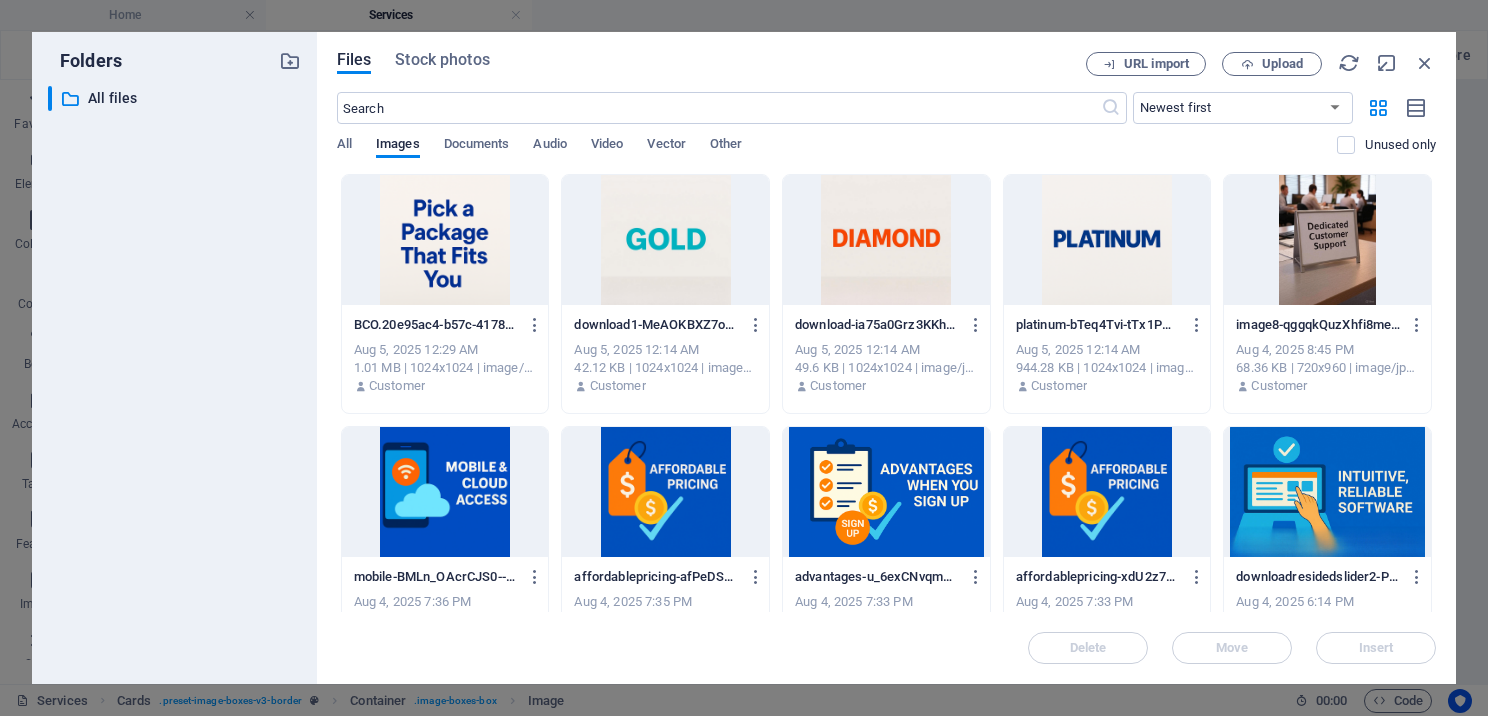 scroll, scrollTop: 1396, scrollLeft: 0, axis: vertical 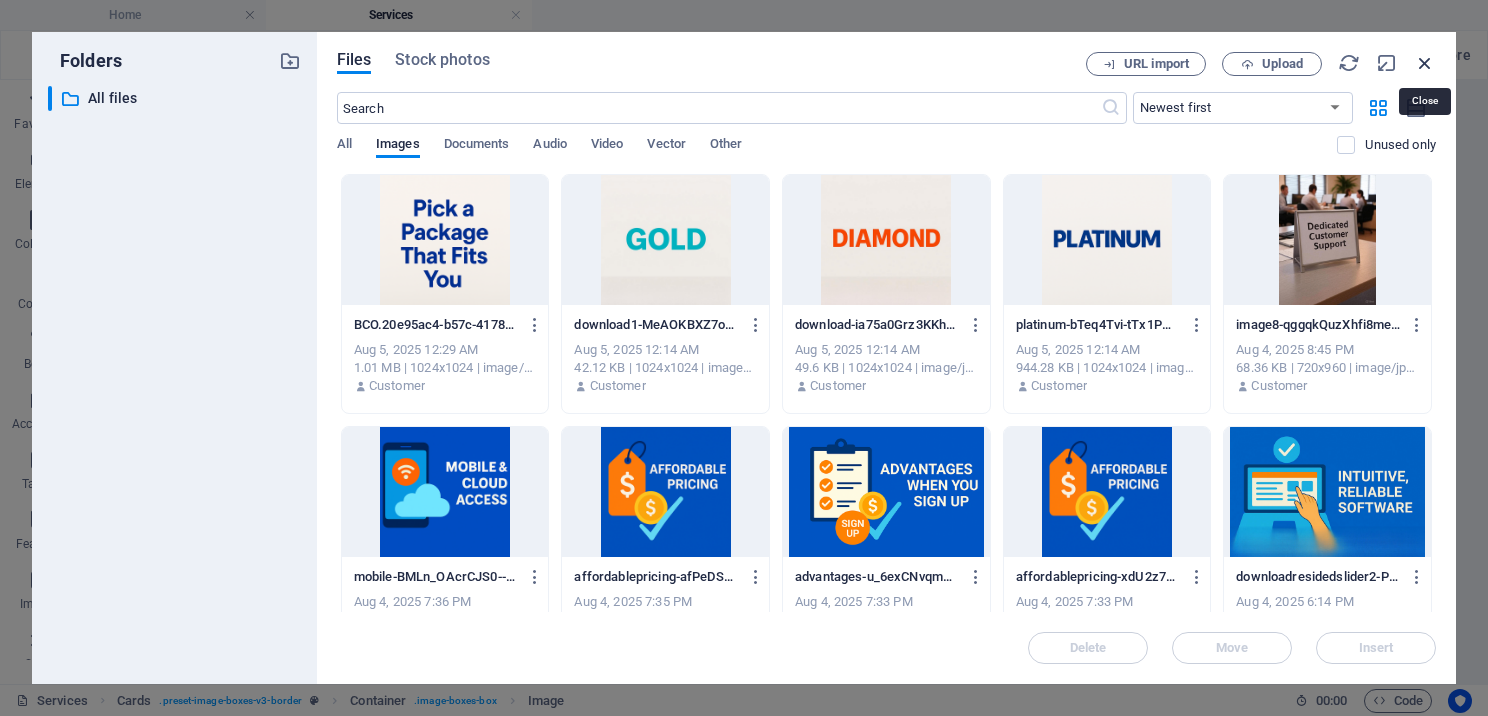 click at bounding box center [1425, 63] 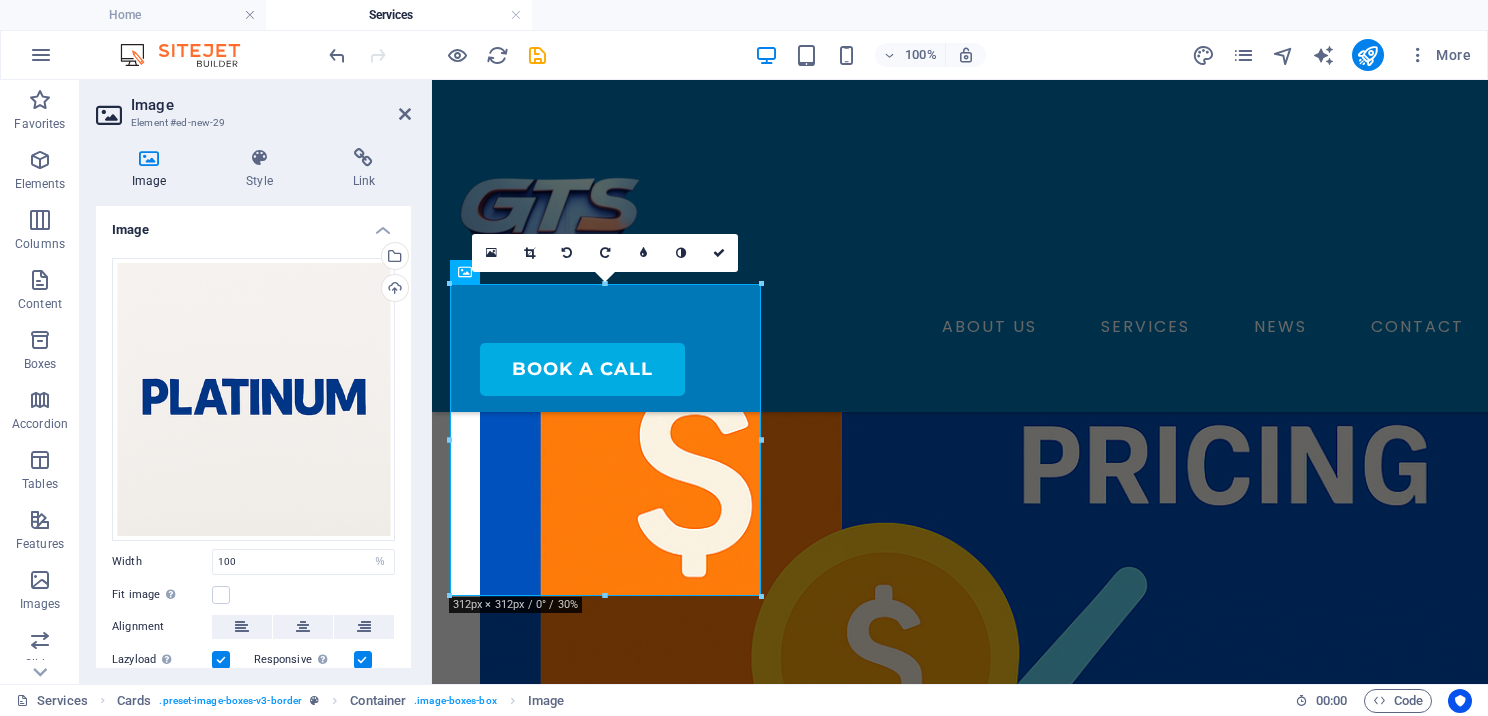 click on "Image Element #ed-new-29" at bounding box center [253, 106] 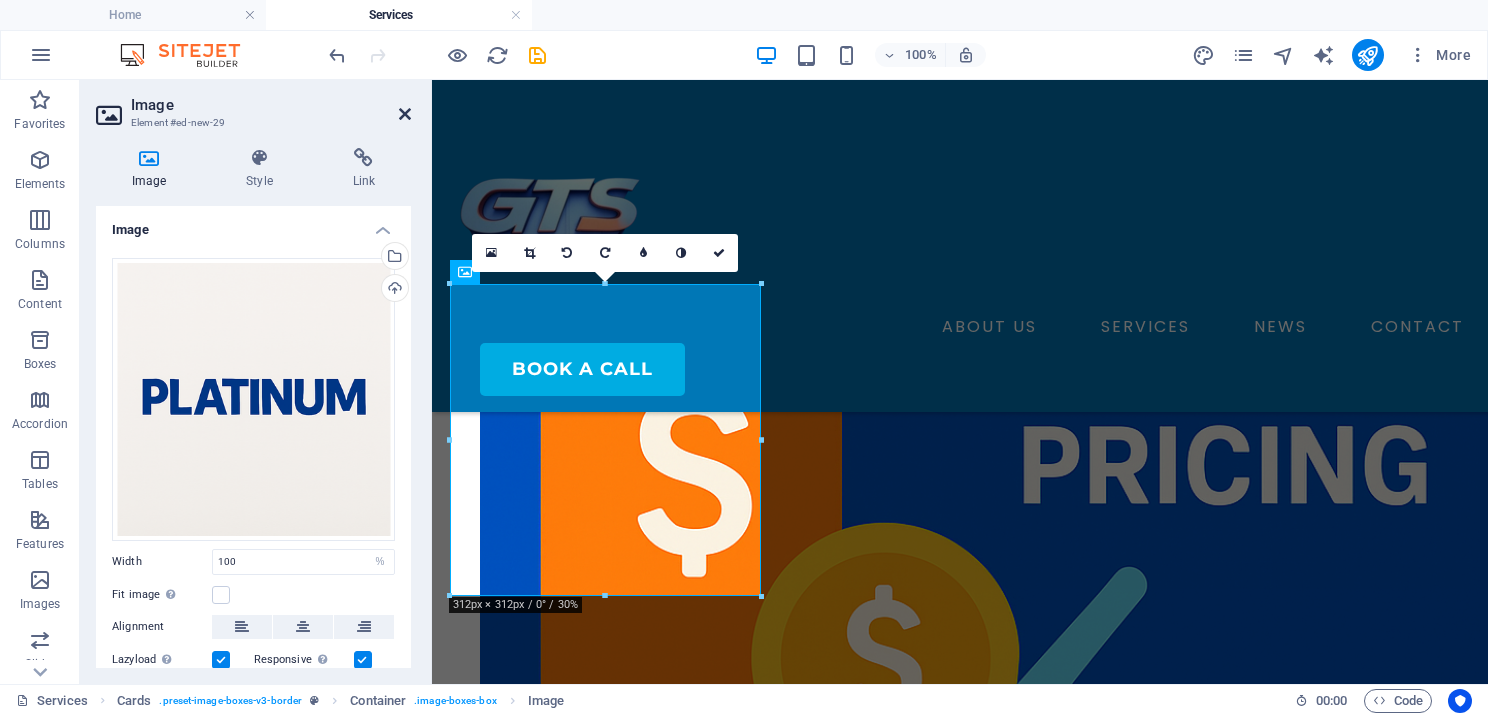 drag, startPoint x: 404, startPoint y: 116, endPoint x: 324, endPoint y: 35, distance: 113.84639 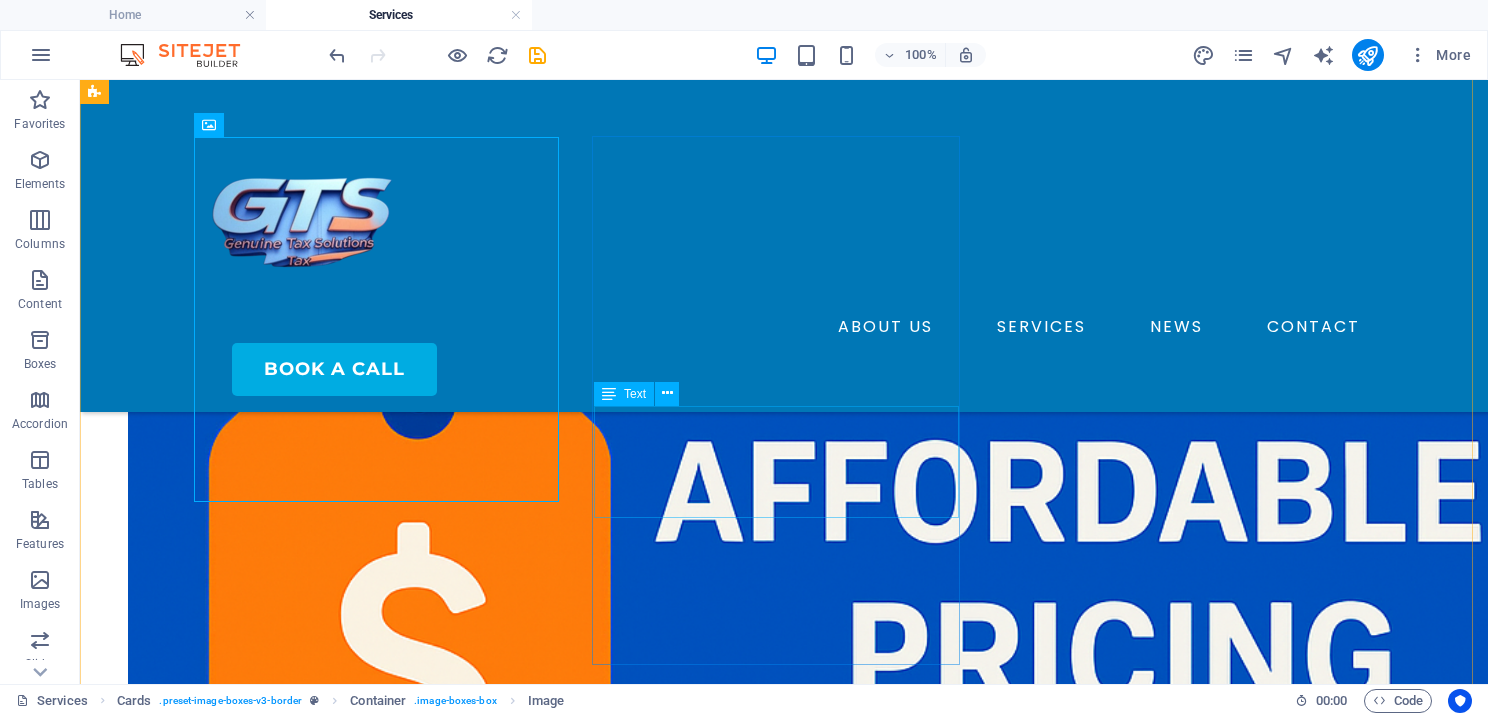scroll, scrollTop: 1300, scrollLeft: 0, axis: vertical 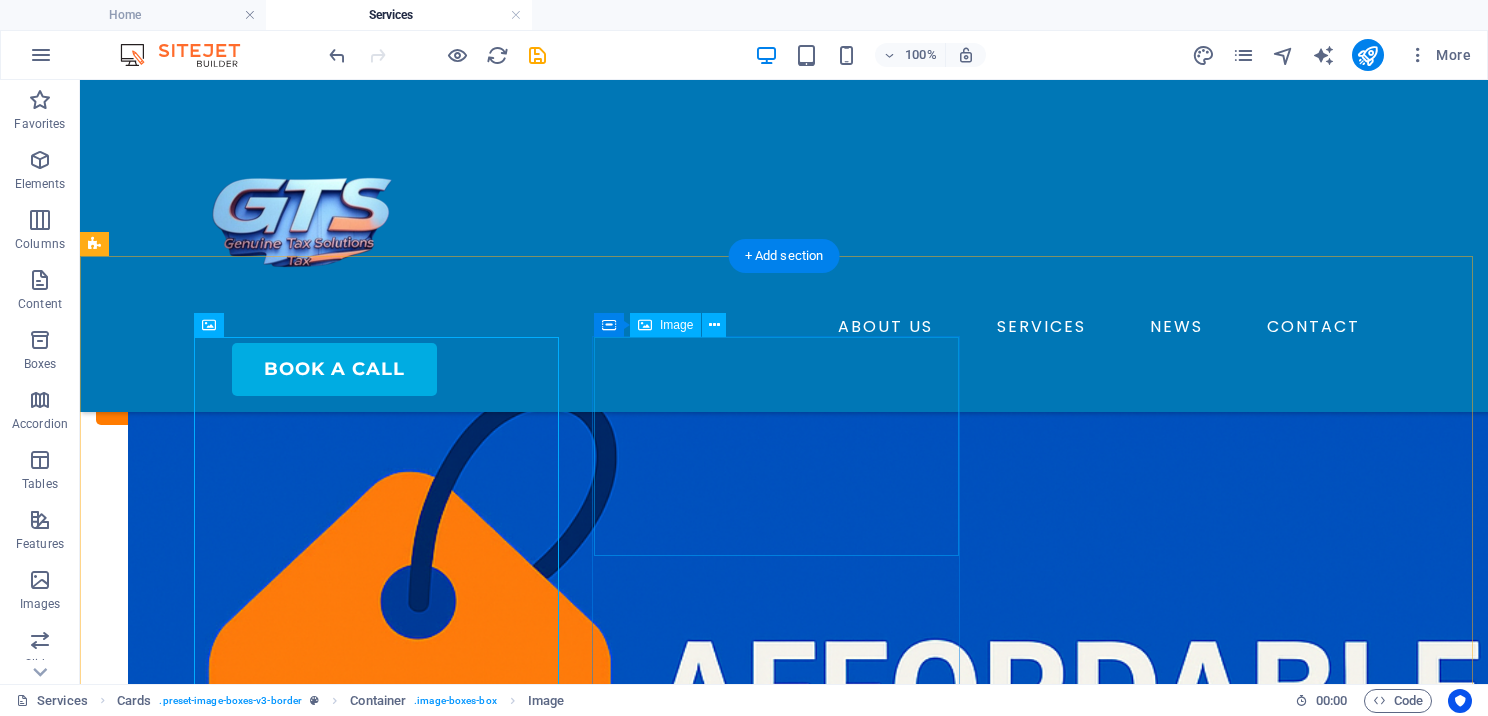 click at bounding box center (280, 5731) 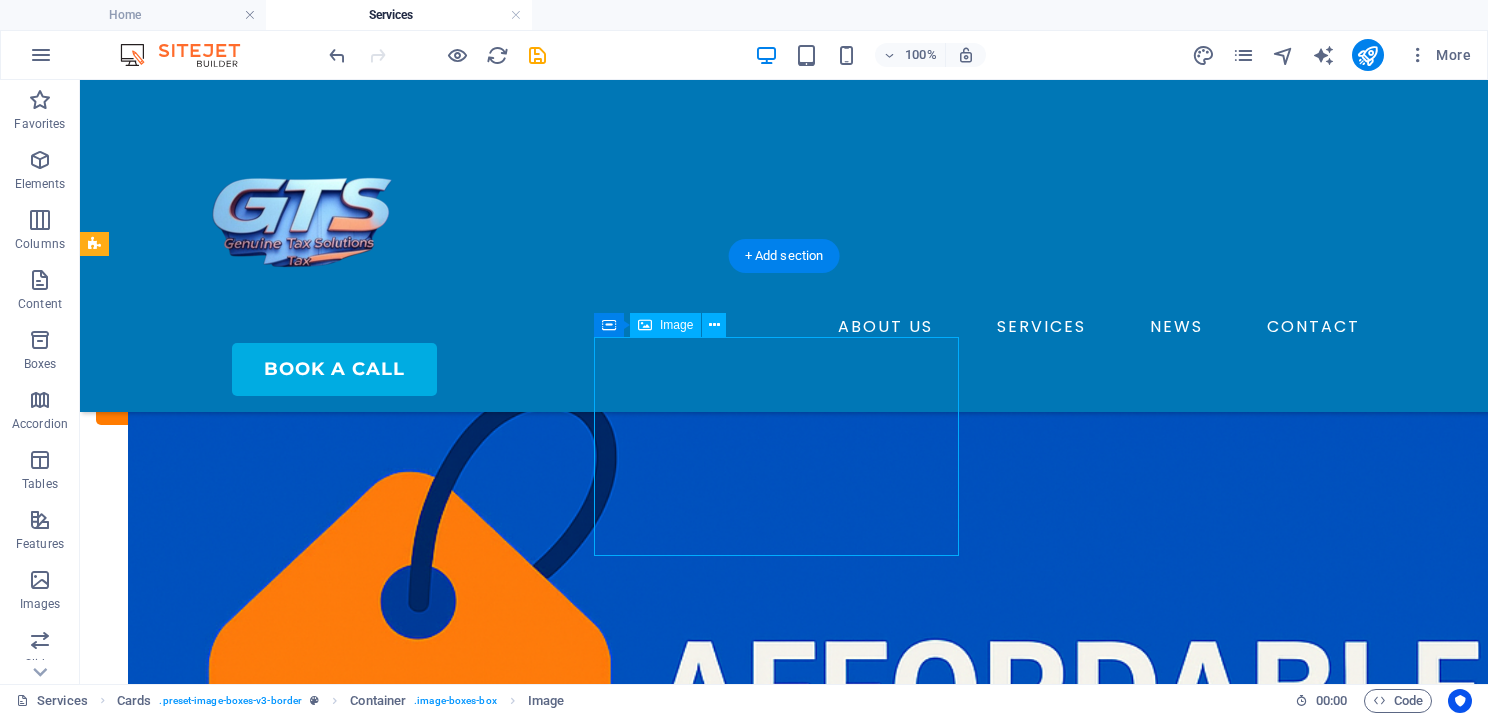 click at bounding box center [280, 5731] 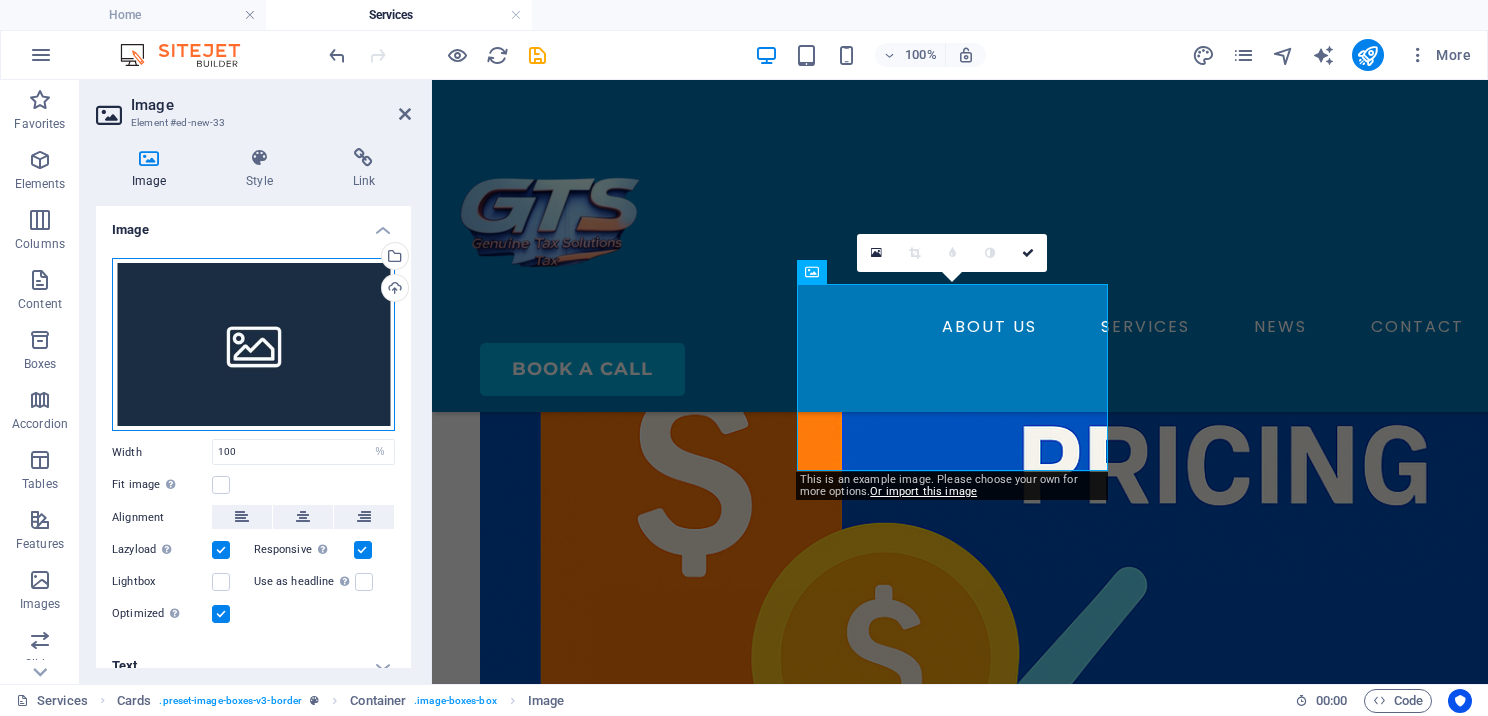 click on "Drag files here, click to choose files or select files from Files or our free stock photos & videos" at bounding box center (253, 345) 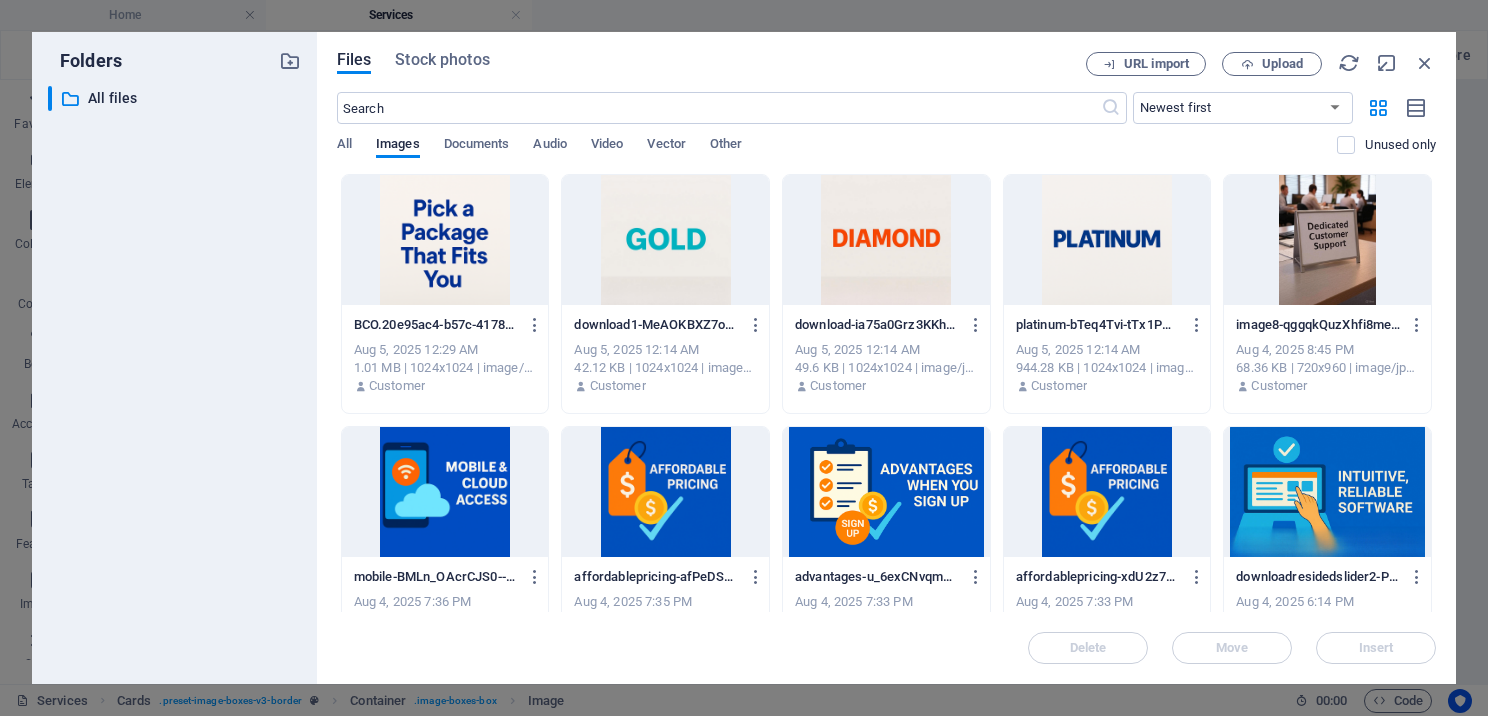 scroll, scrollTop: 1396, scrollLeft: 0, axis: vertical 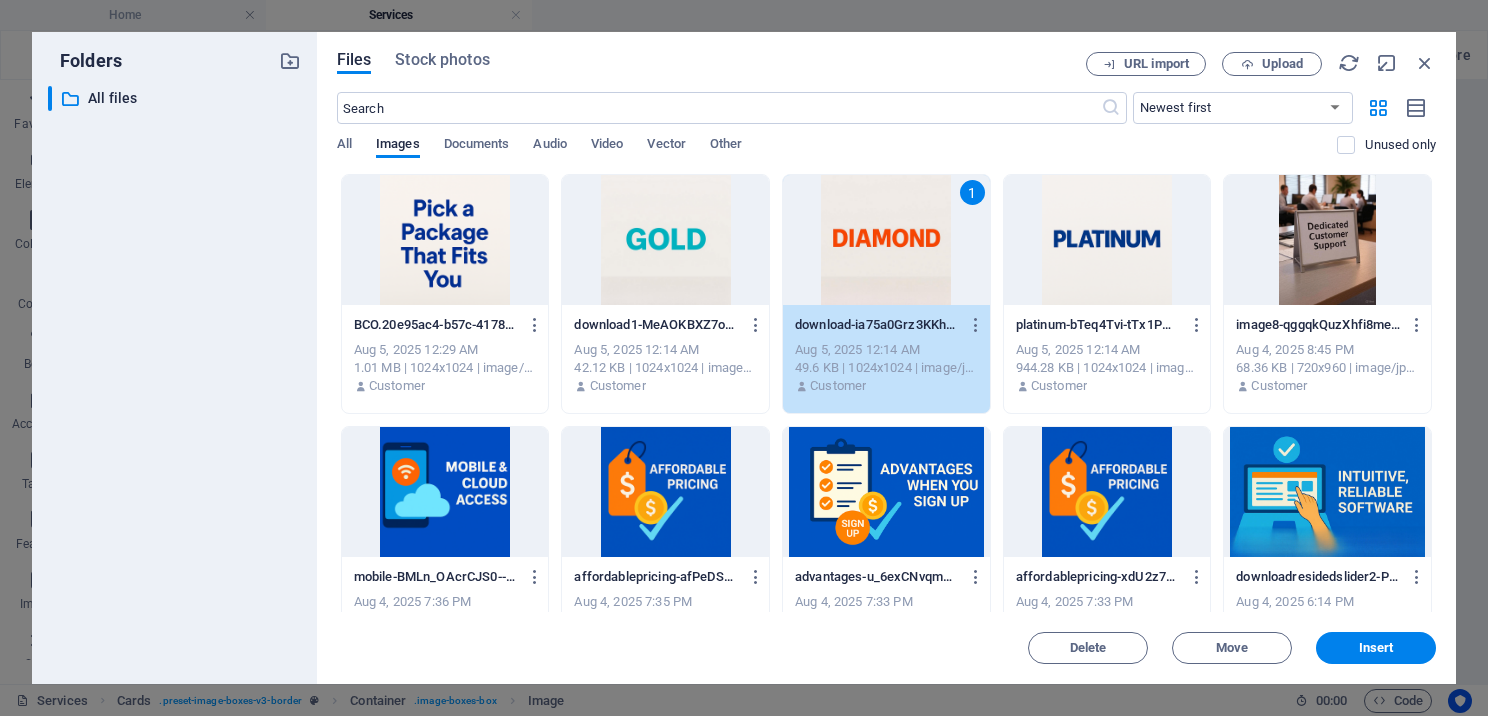click on "1" at bounding box center (886, 240) 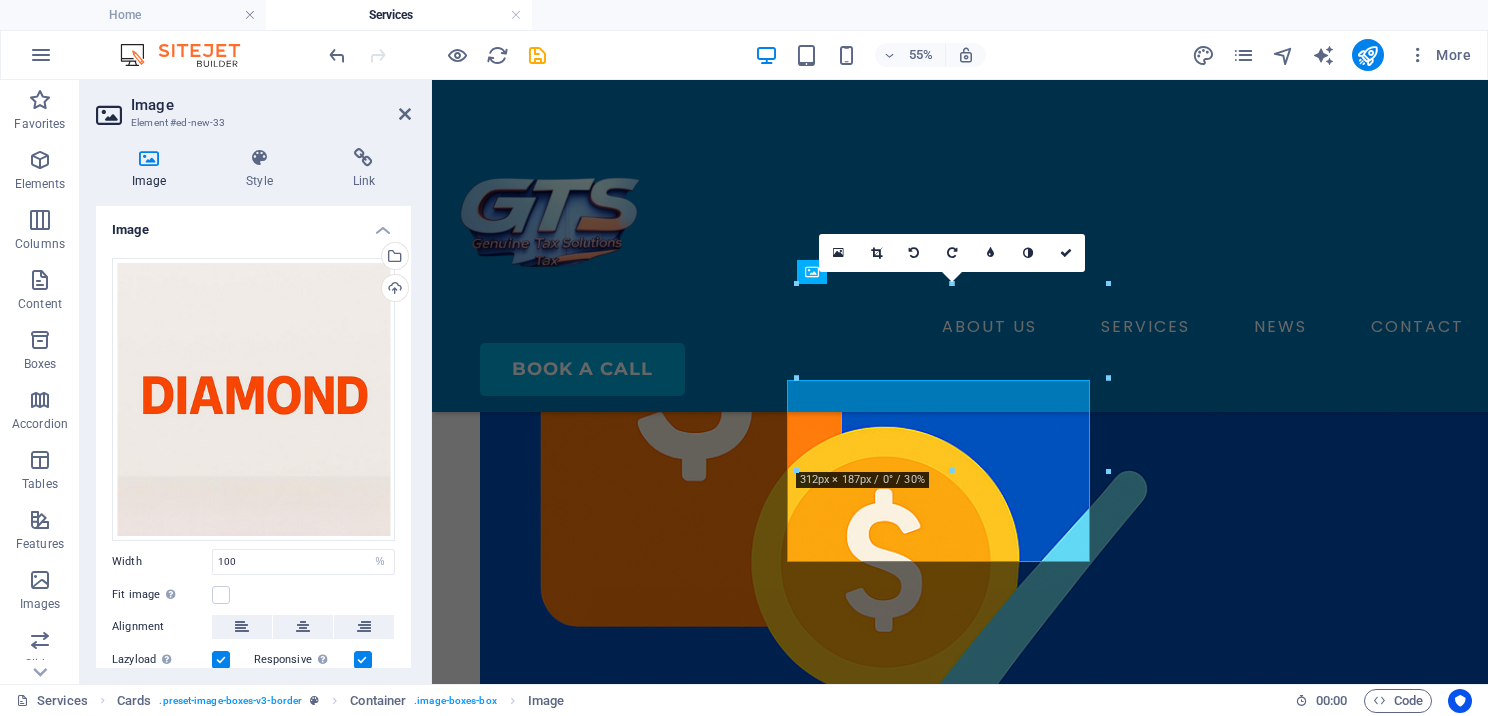 scroll, scrollTop: 1300, scrollLeft: 0, axis: vertical 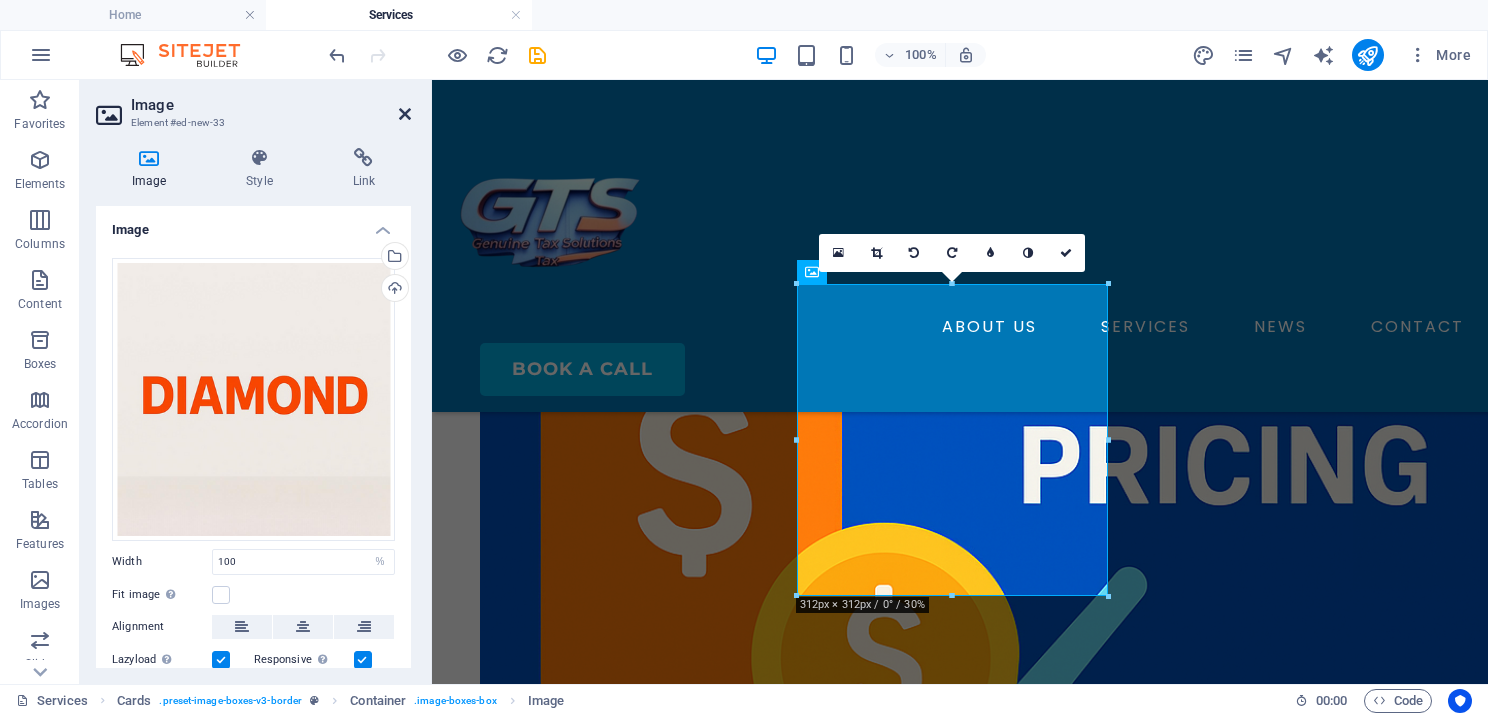 click at bounding box center [405, 114] 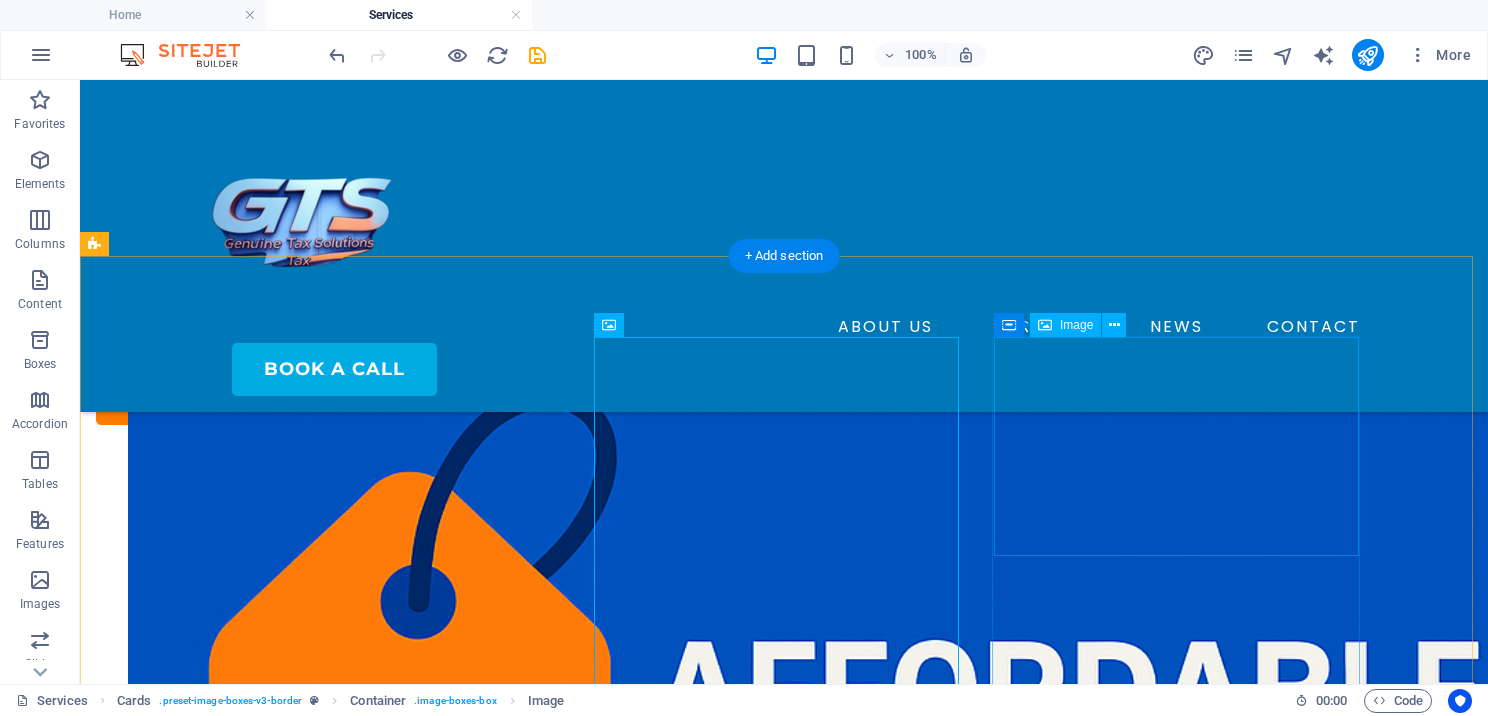 click at bounding box center [280, 6277] 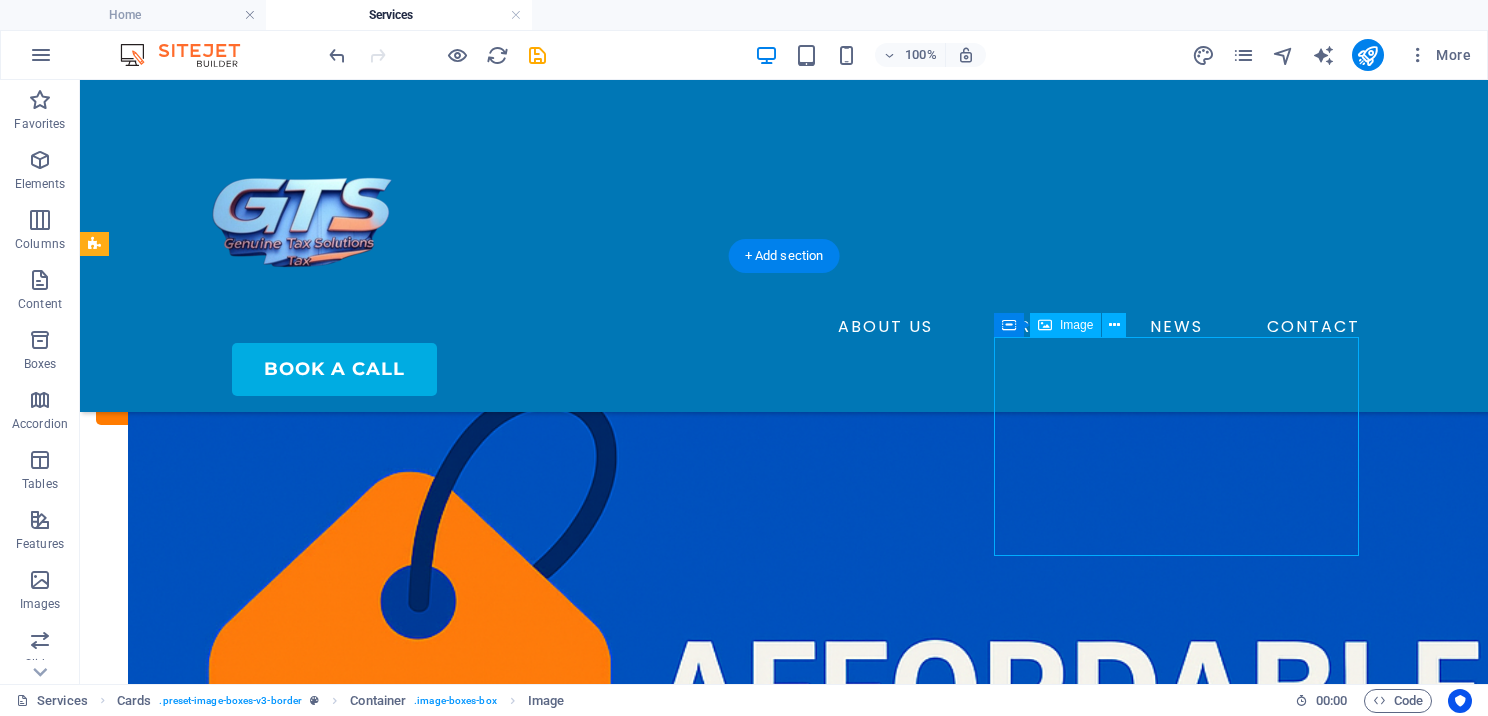 click at bounding box center [280, 6277] 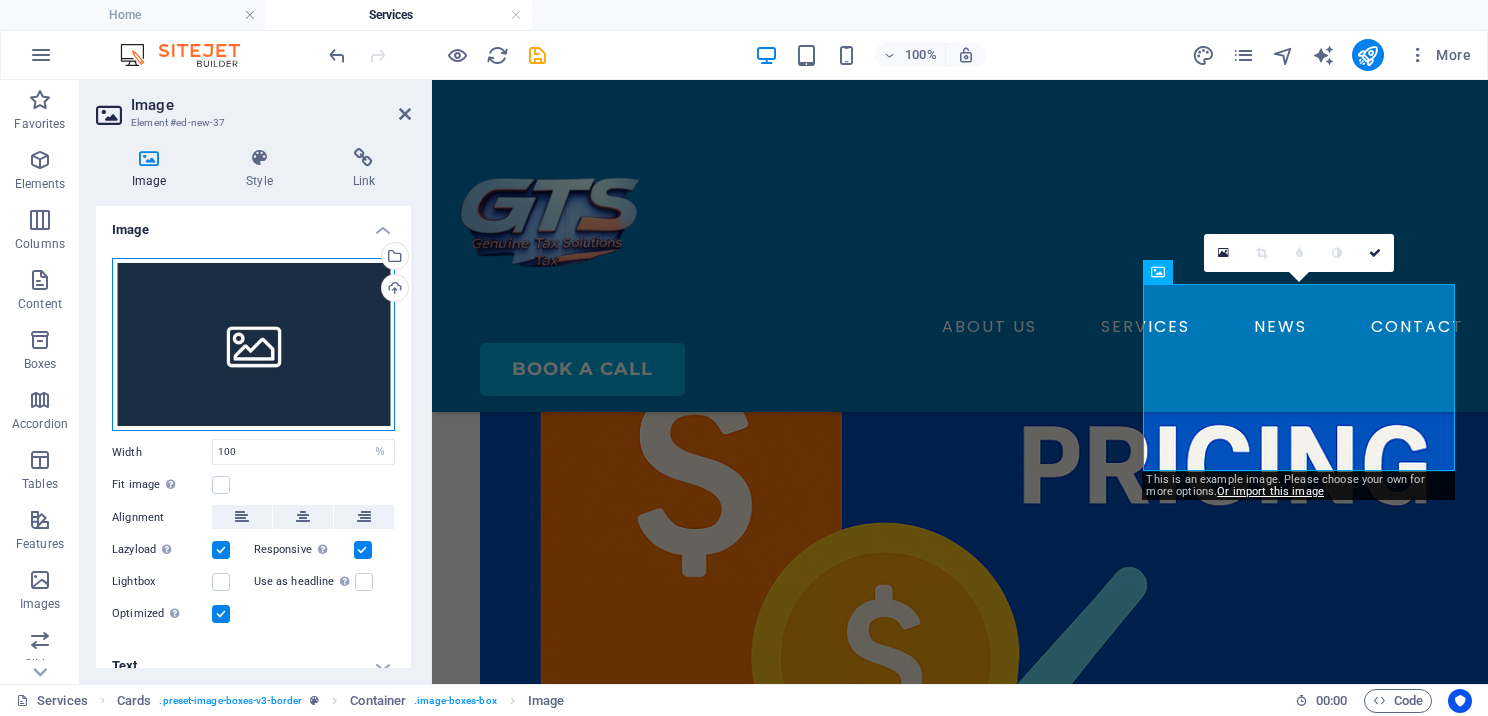 click on "Drag files here, click to choose files or select files from Files or our free stock photos & videos" at bounding box center [253, 345] 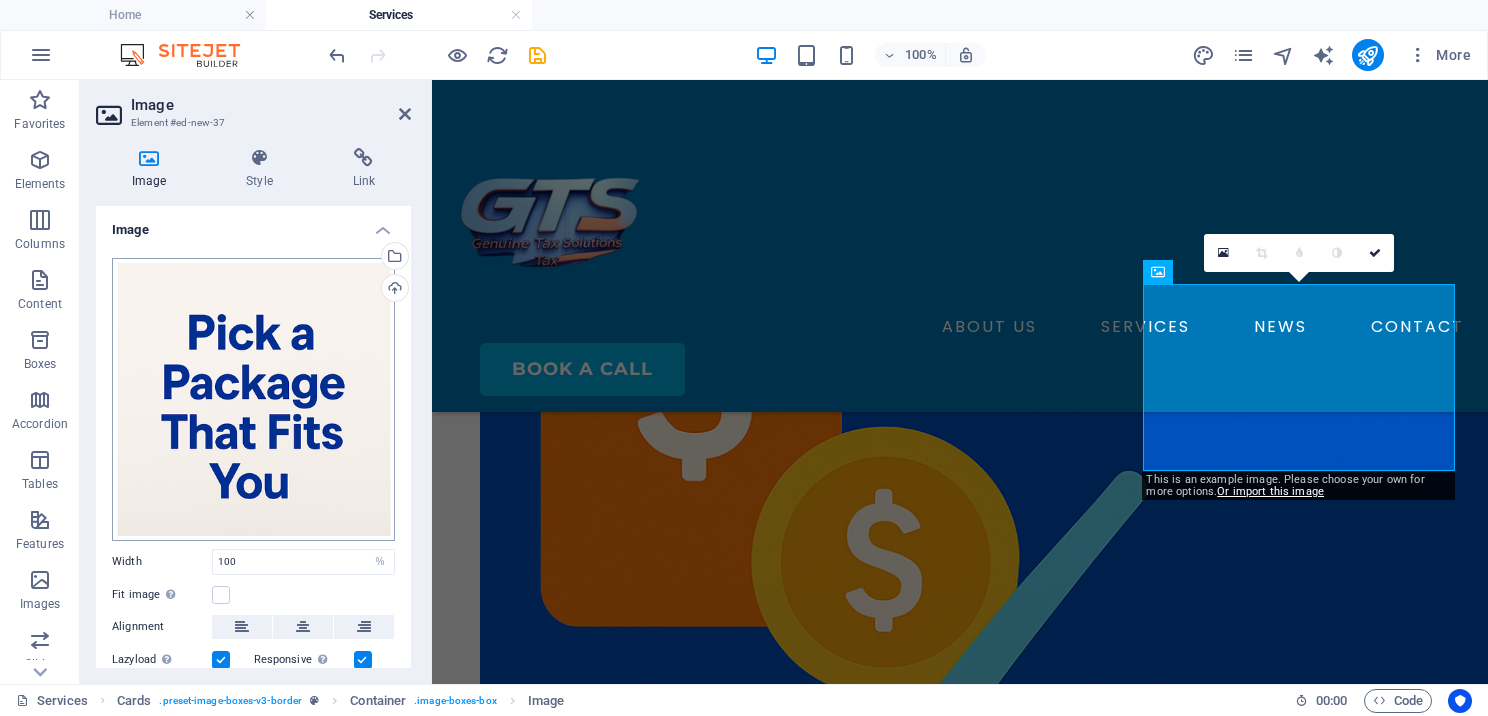 scroll, scrollTop: 1300, scrollLeft: 0, axis: vertical 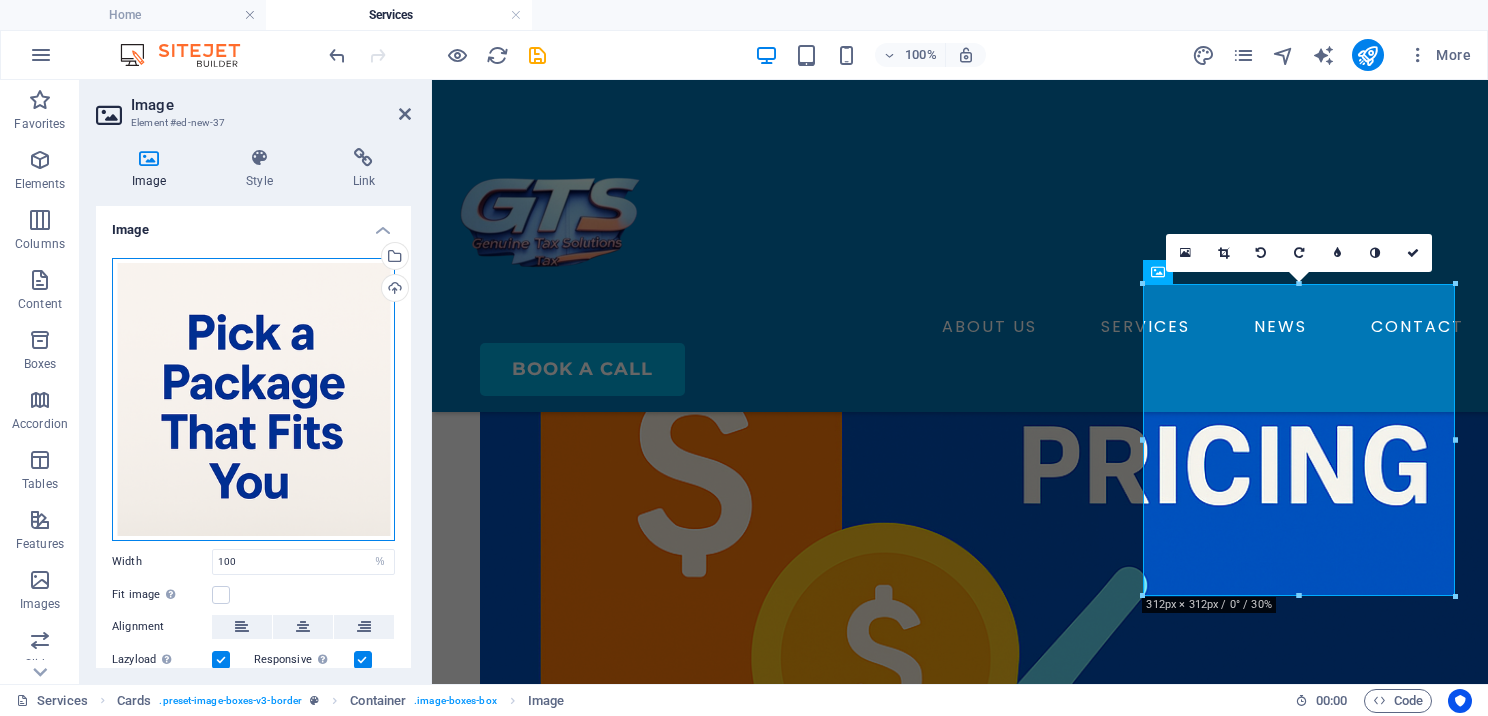click on "Drag files here, click to choose files or select files from Files or our free stock photos & videos" at bounding box center [253, 399] 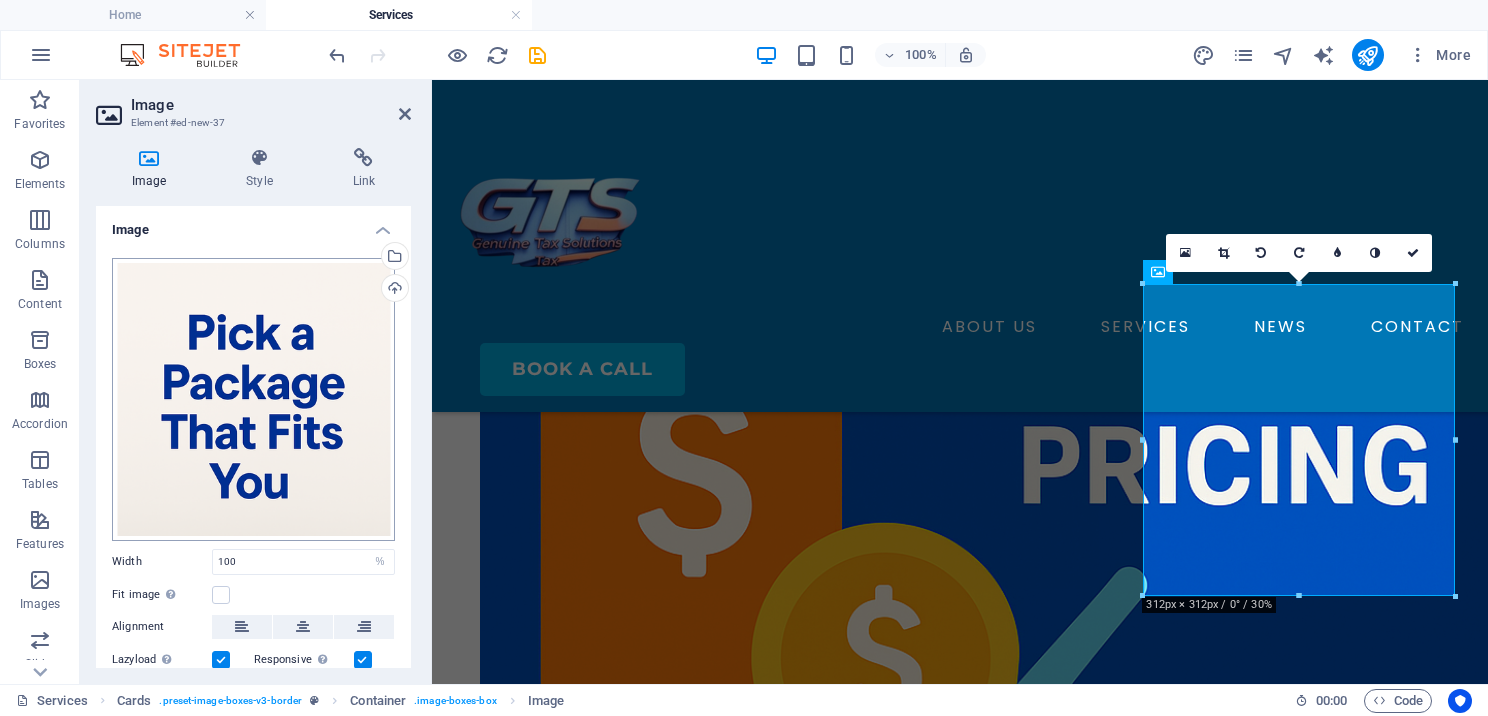 scroll, scrollTop: 1396, scrollLeft: 0, axis: vertical 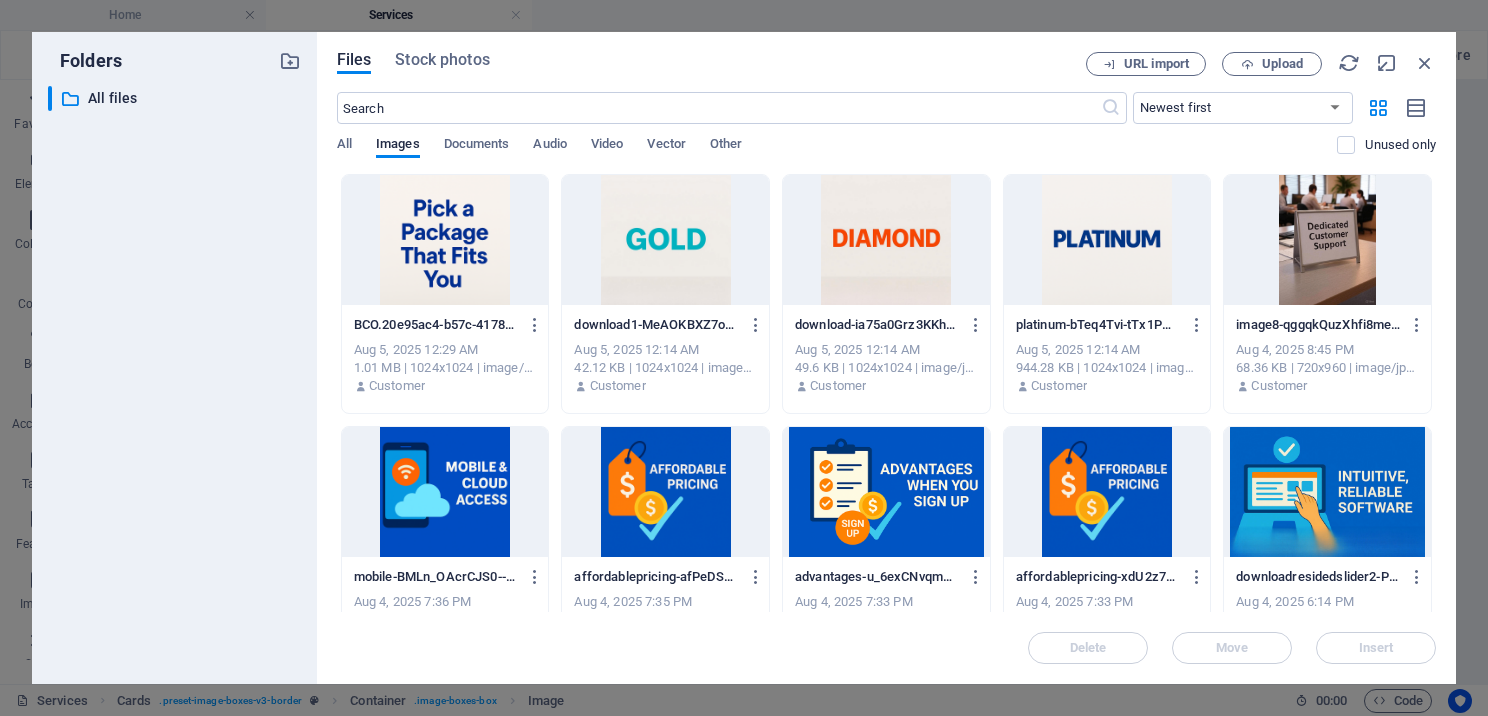 click at bounding box center (665, 240) 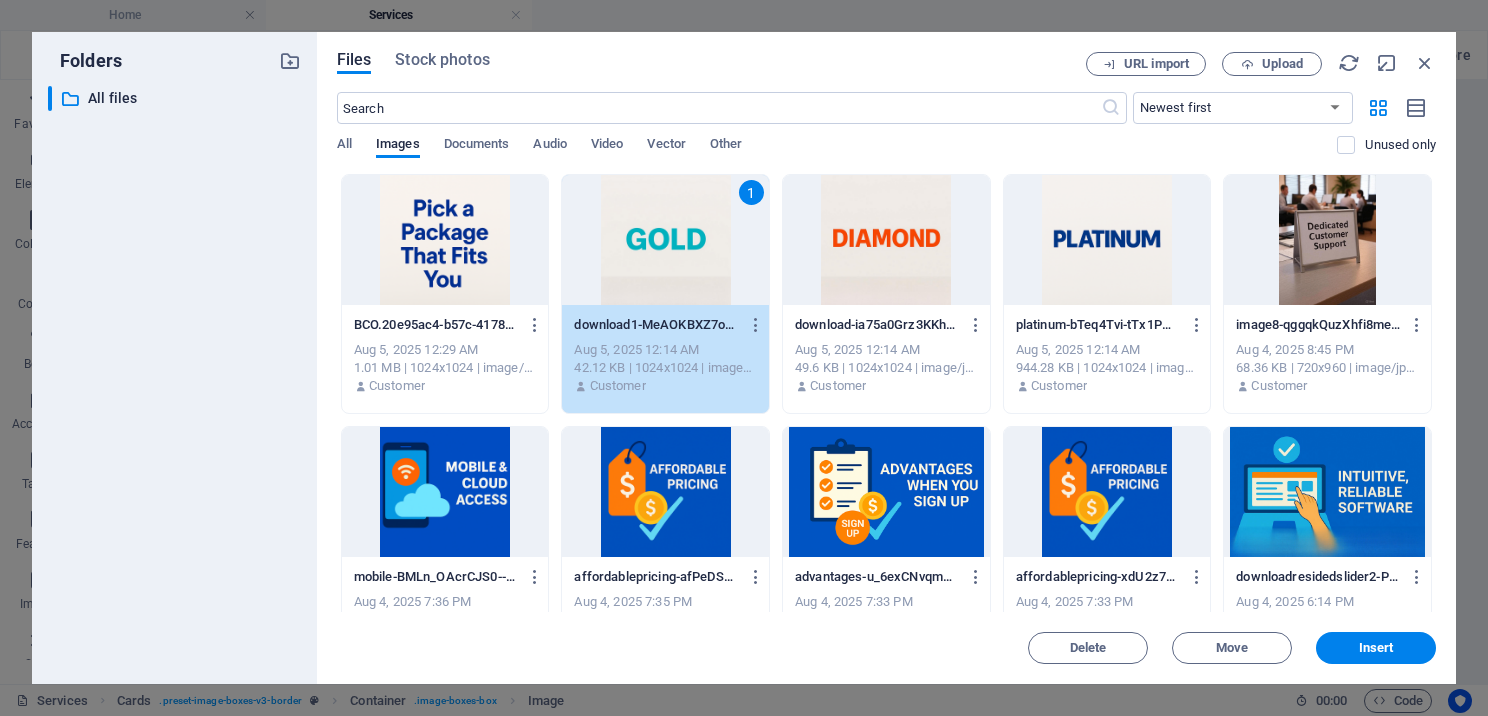 click on "1" at bounding box center [665, 240] 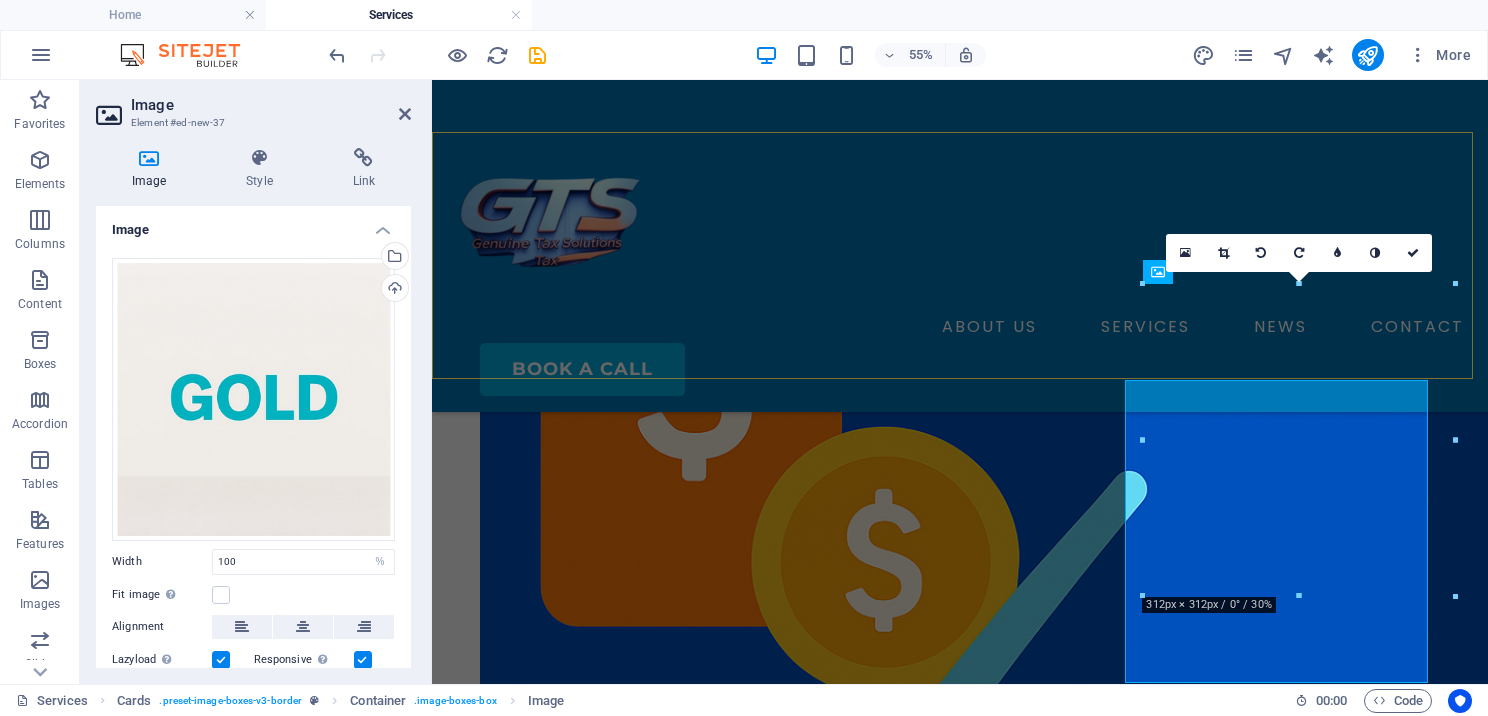 scroll, scrollTop: 1300, scrollLeft: 0, axis: vertical 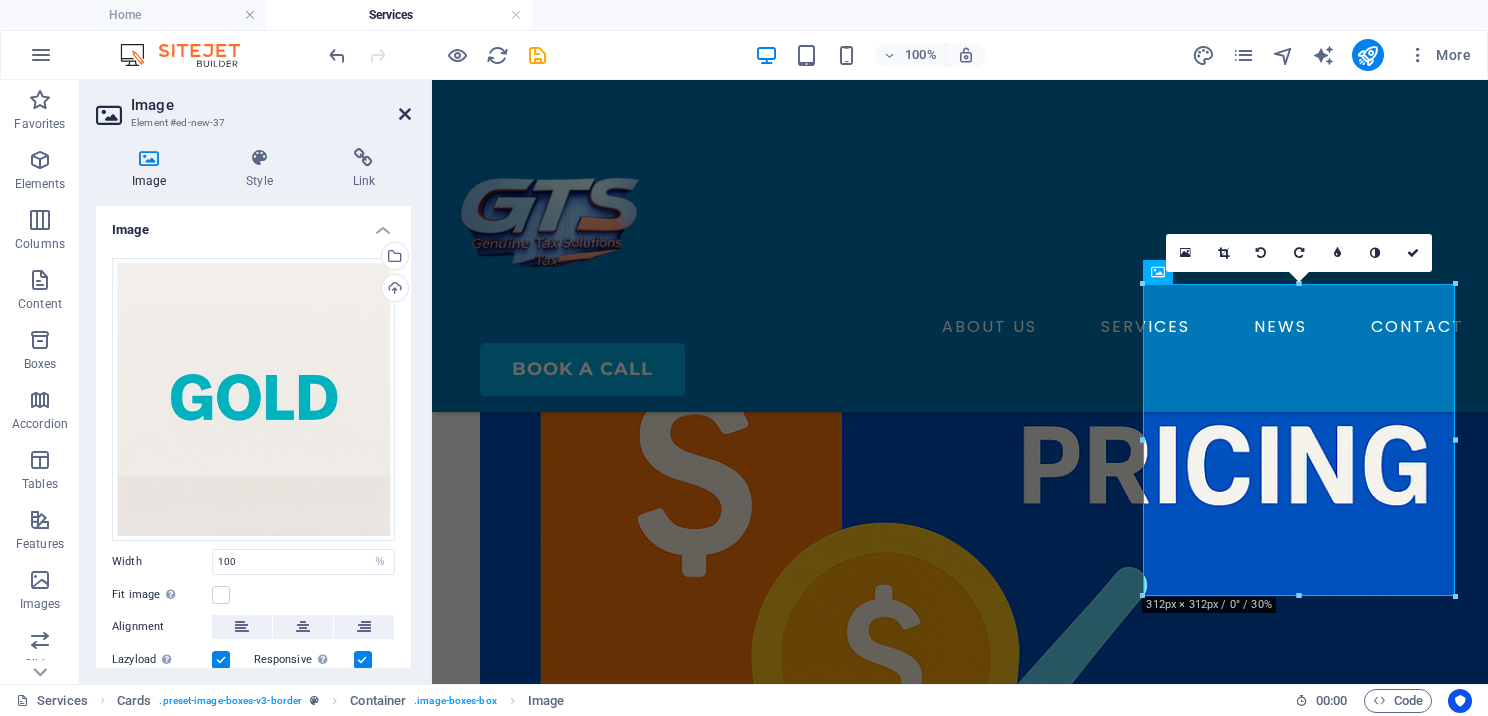 click at bounding box center (405, 114) 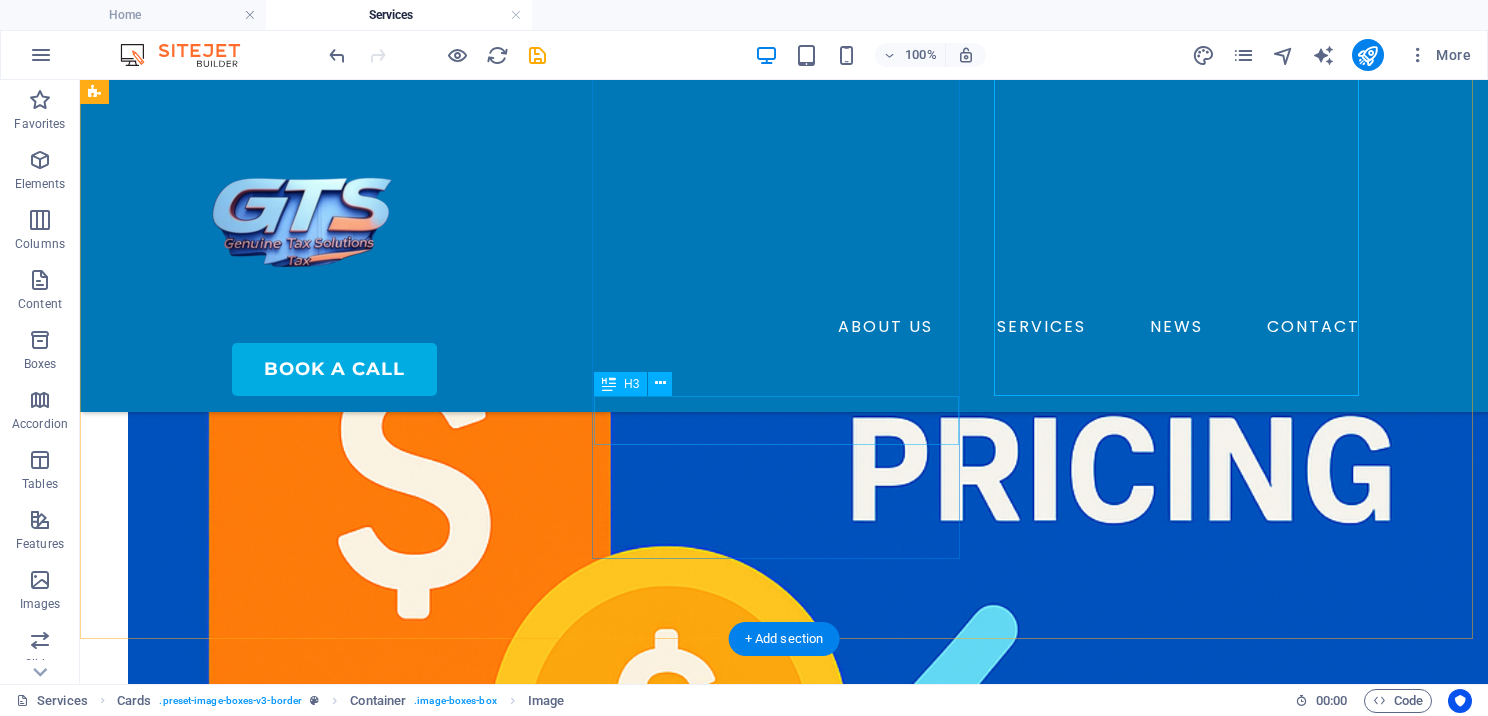scroll, scrollTop: 1800, scrollLeft: 0, axis: vertical 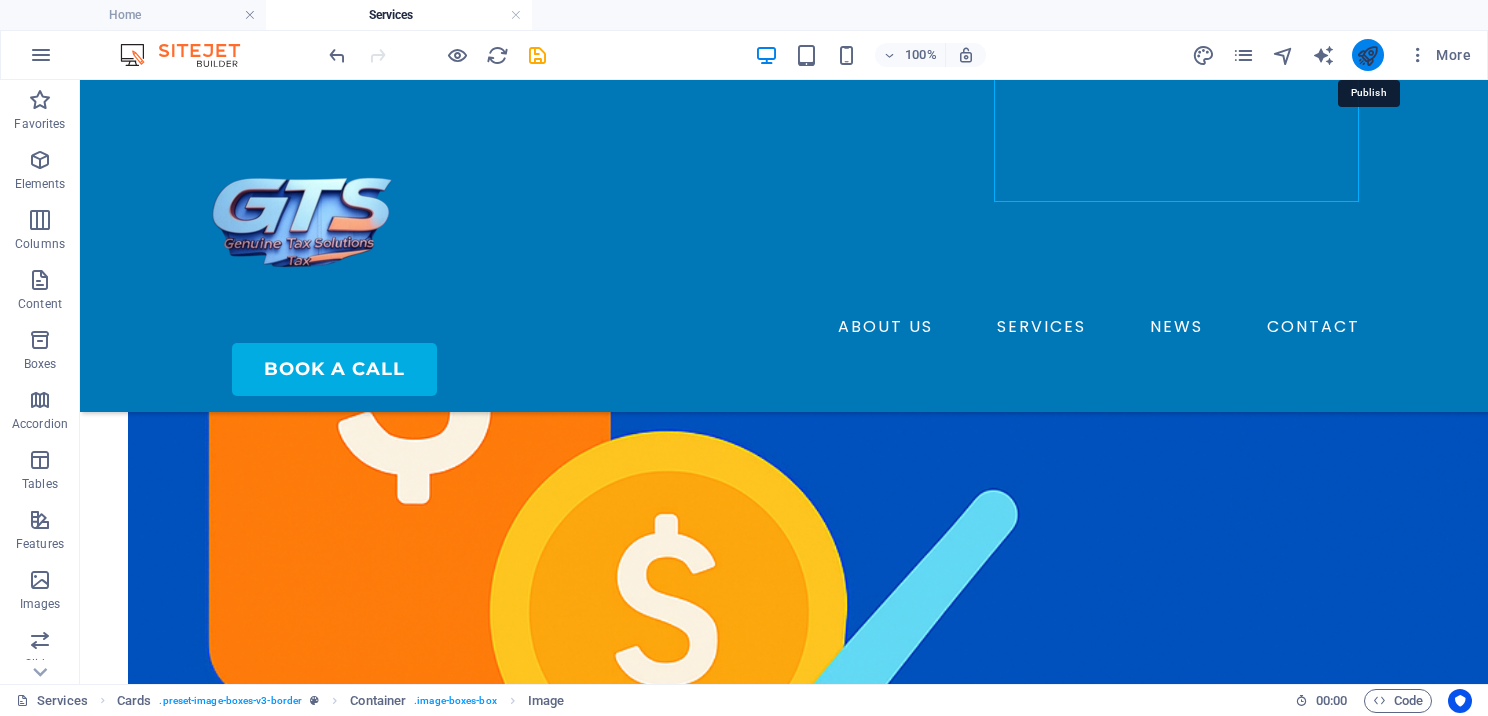 click at bounding box center (1367, 55) 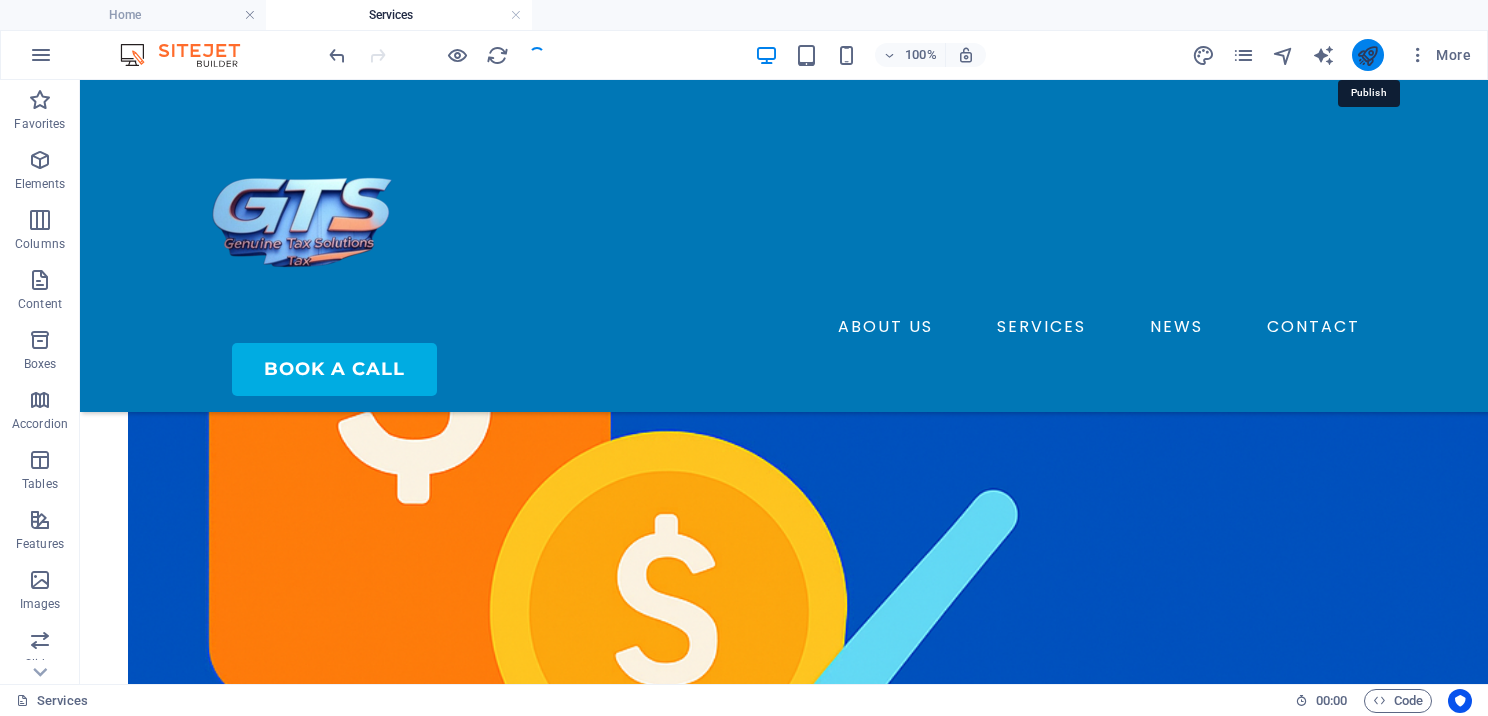 click at bounding box center [1367, 55] 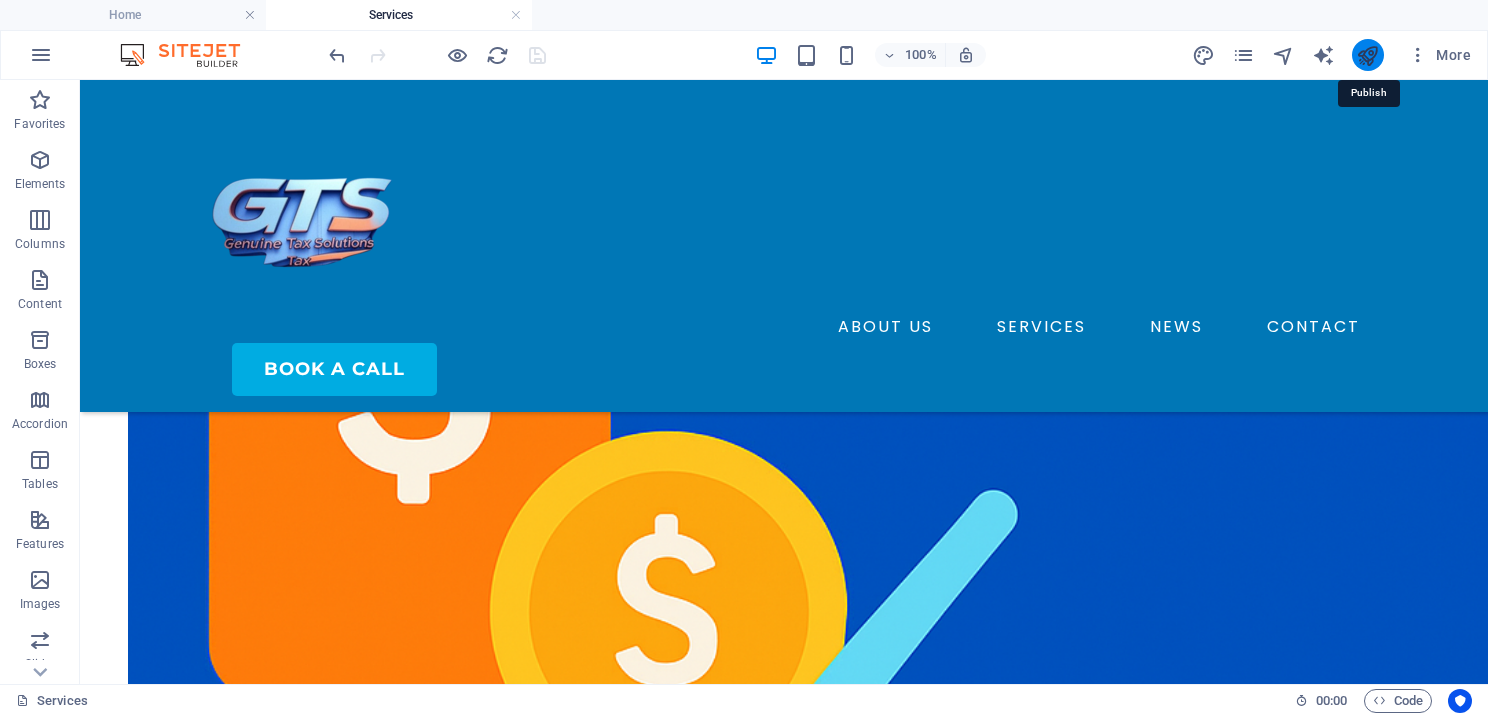 click at bounding box center (1367, 55) 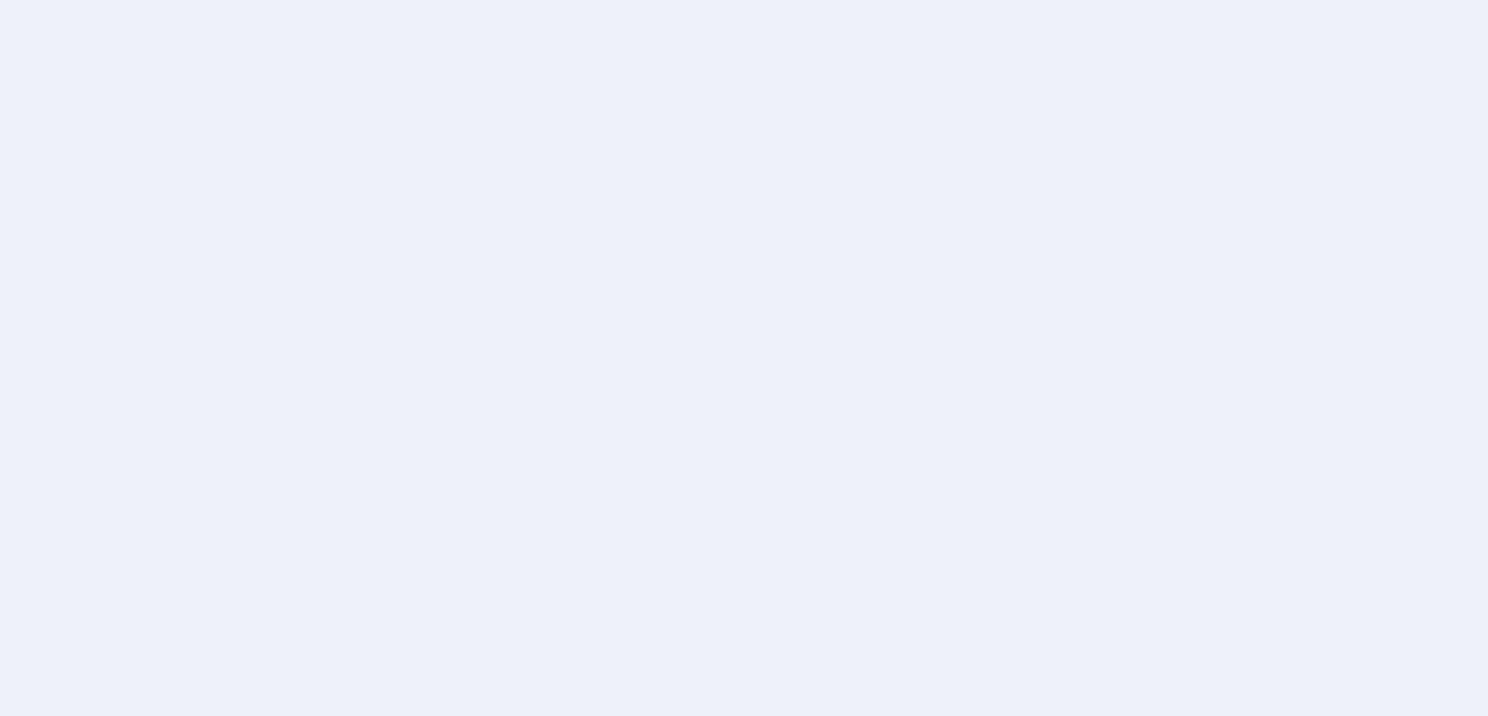 scroll, scrollTop: 0, scrollLeft: 0, axis: both 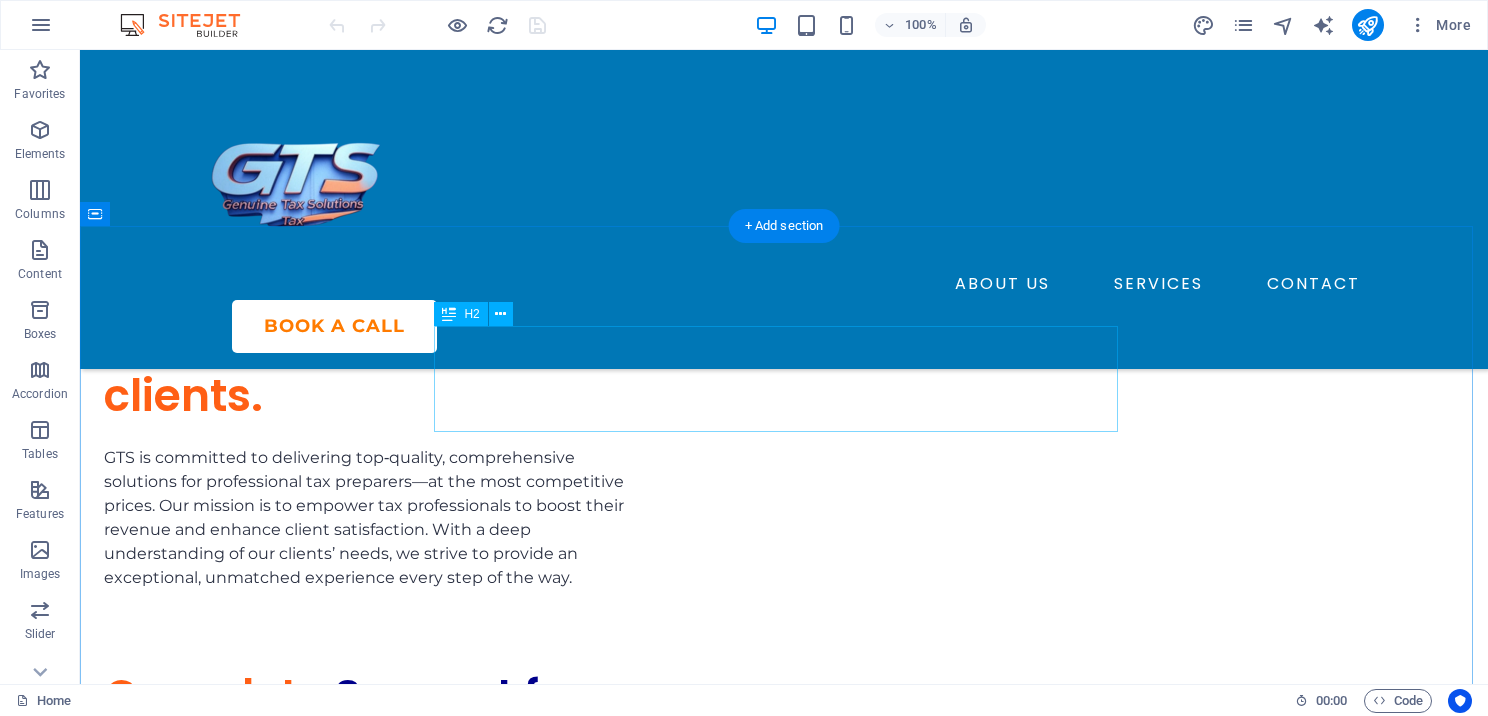 click on "What Our Customers are   Saying About Us" at bounding box center (784, 4364) 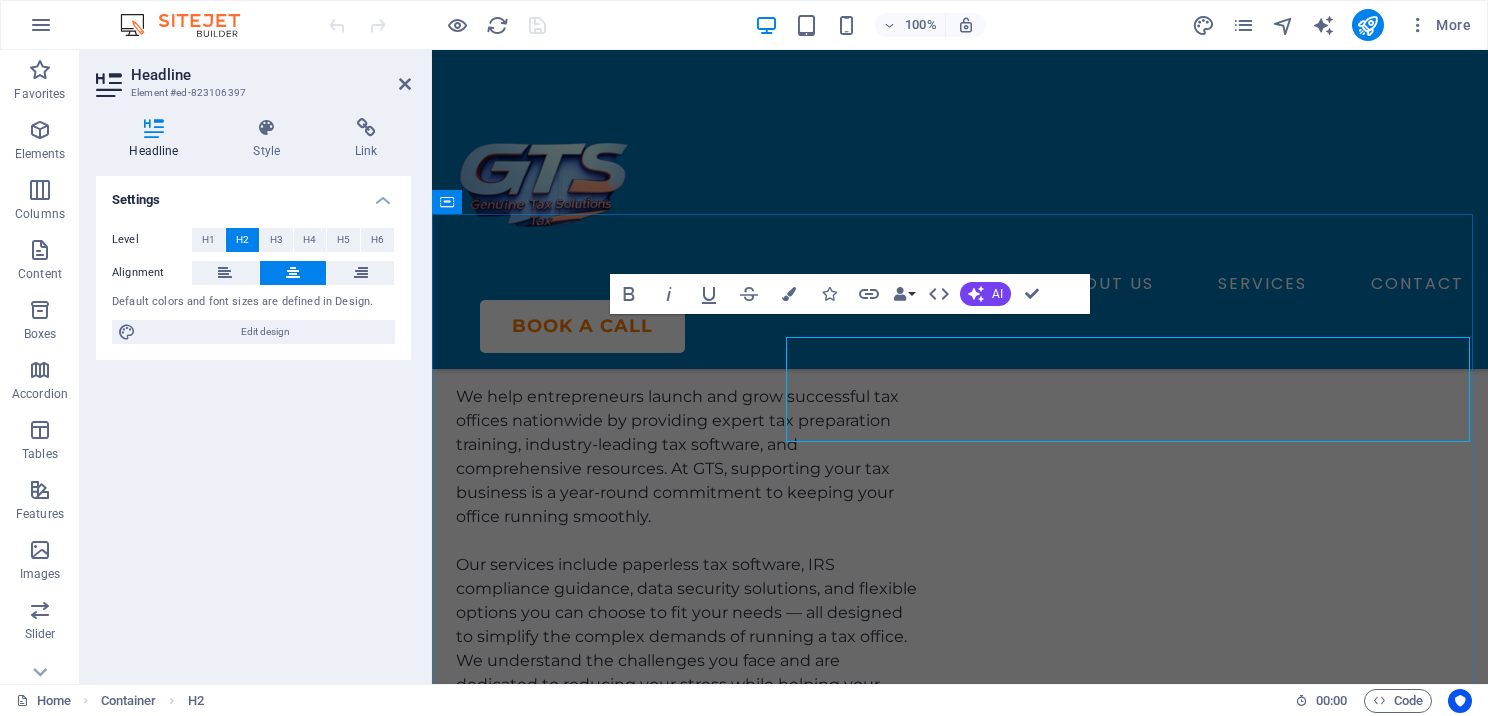 scroll, scrollTop: 4627, scrollLeft: 0, axis: vertical 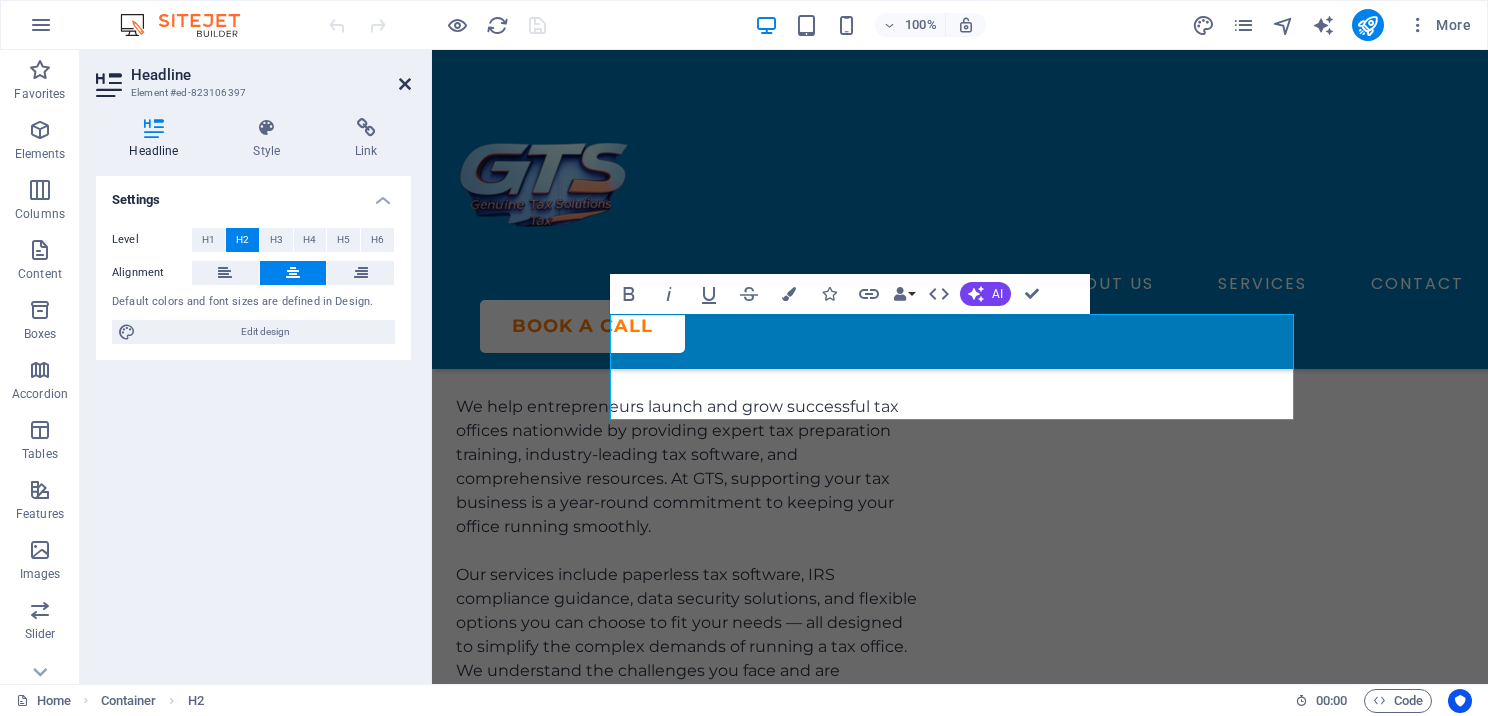 click at bounding box center (405, 84) 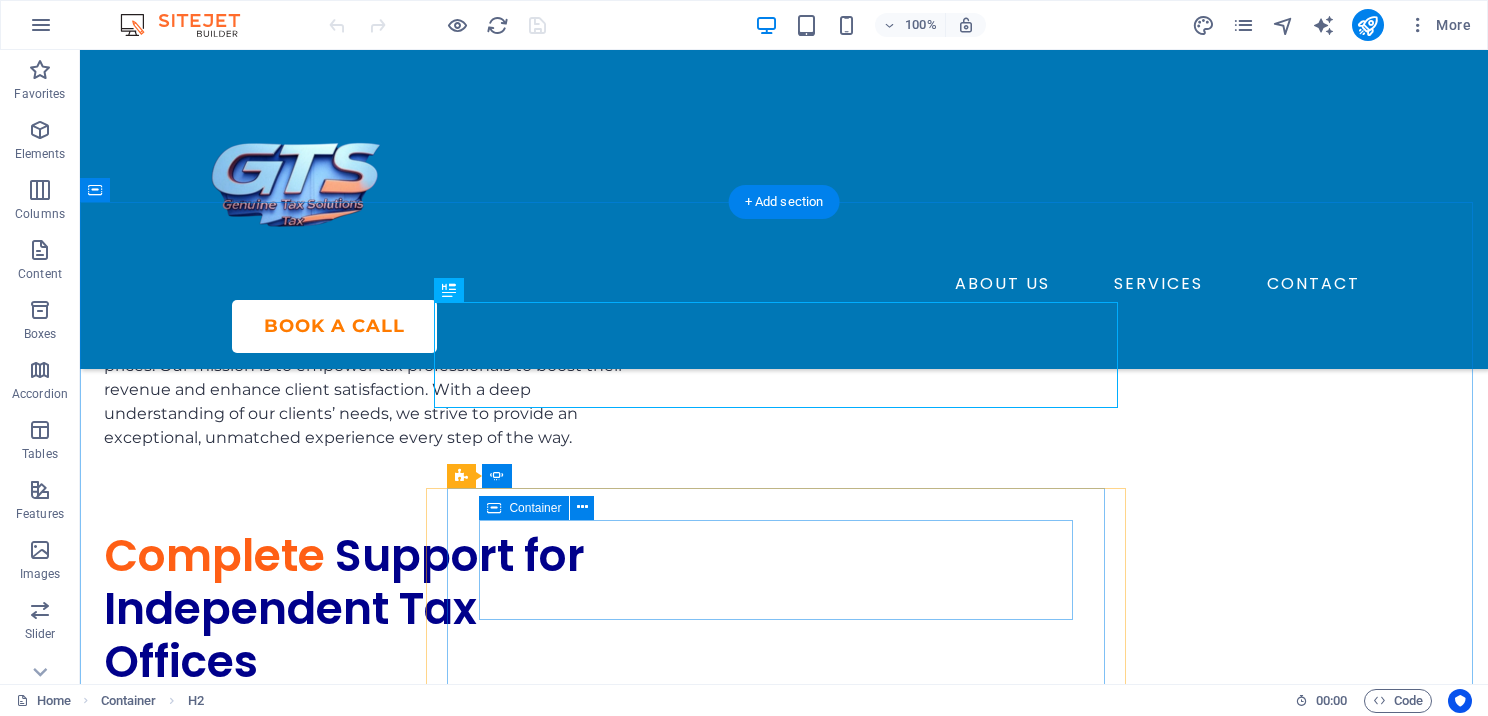scroll, scrollTop: 4861, scrollLeft: 0, axis: vertical 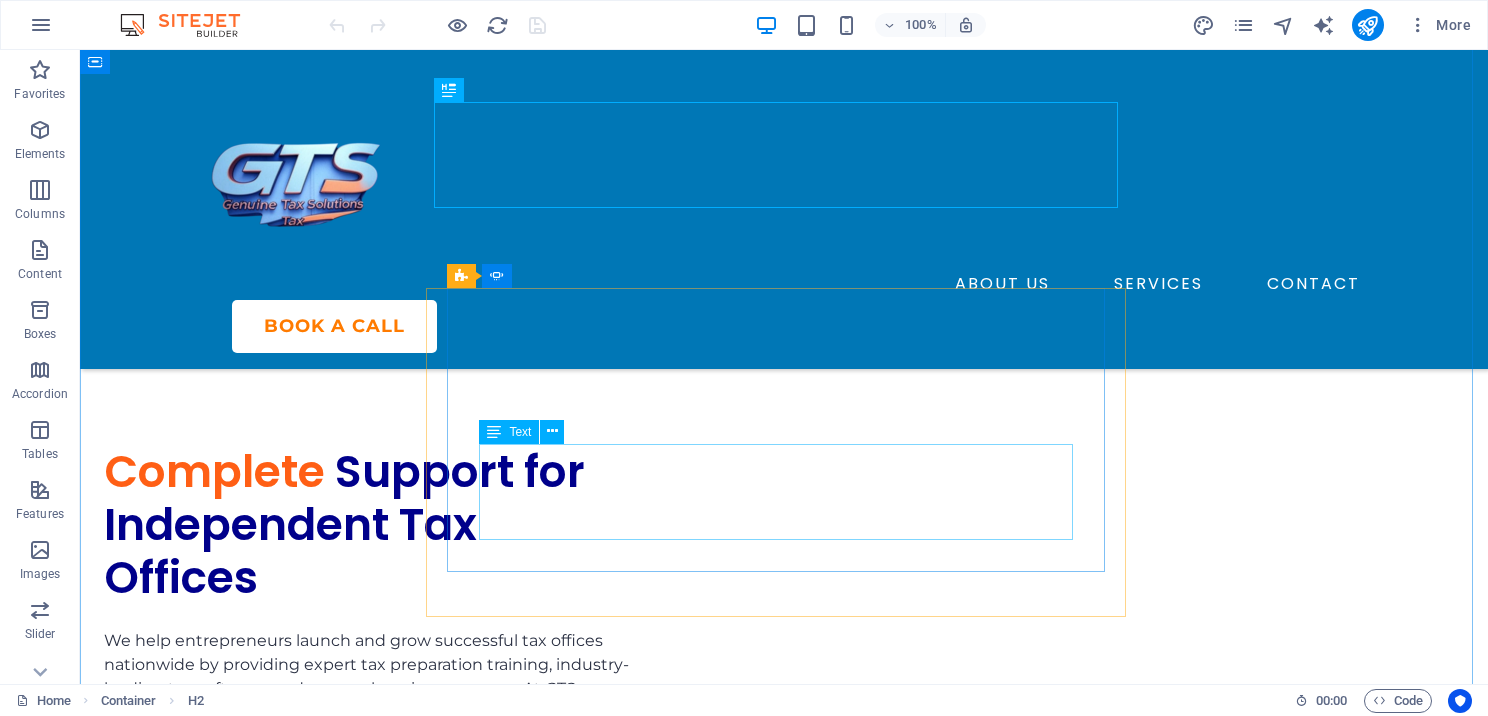 click on "It’s clear they genuinely care about their clients — not just about getting the work done, but about making sure you feel confident and supported. I highly recommend them to anyone looking for reliable, professional tax services!”" at bounding box center [-132, 5728] 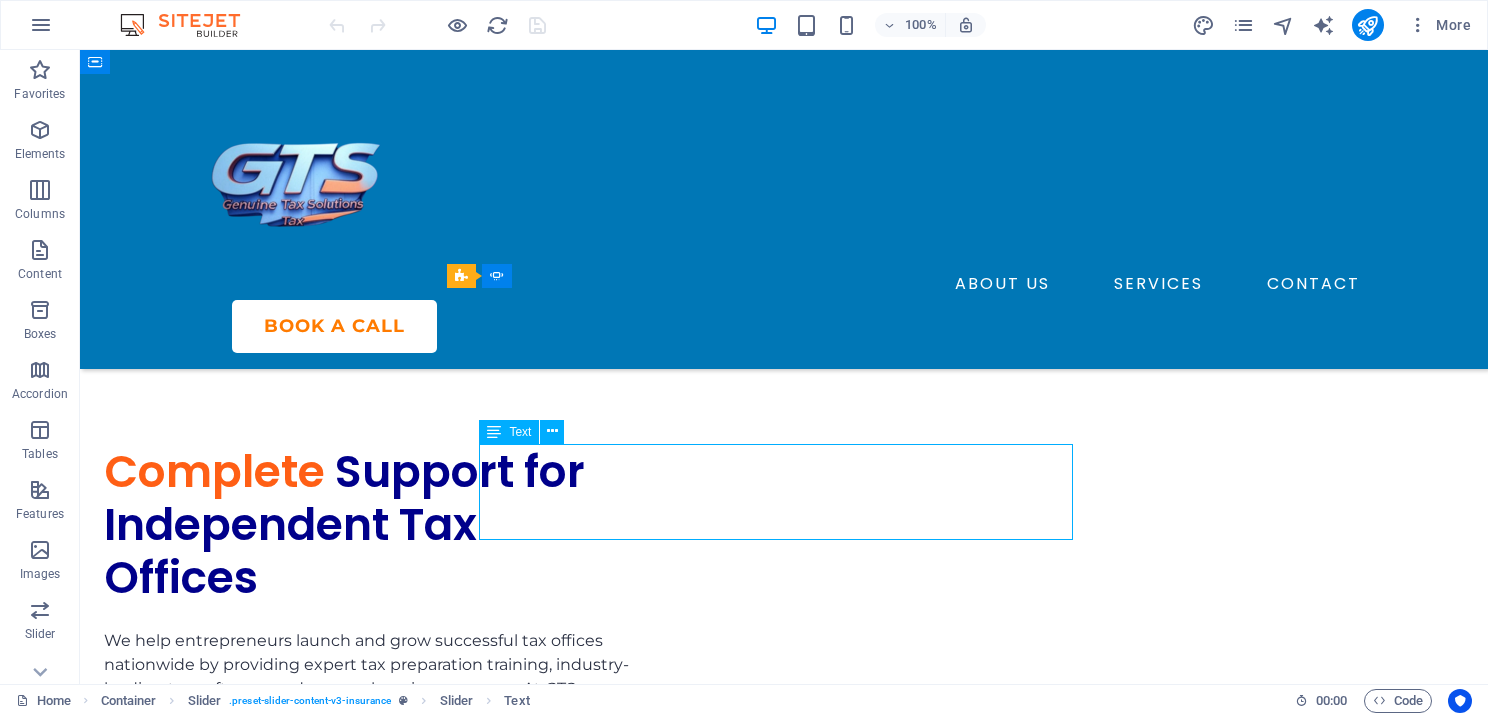 click on "It’s clear they genuinely care about their clients — not just about getting the work done, but about making sure you feel confident and supported. I highly recommend them to anyone looking for reliable, professional tax services!”" at bounding box center (-132, 5728) 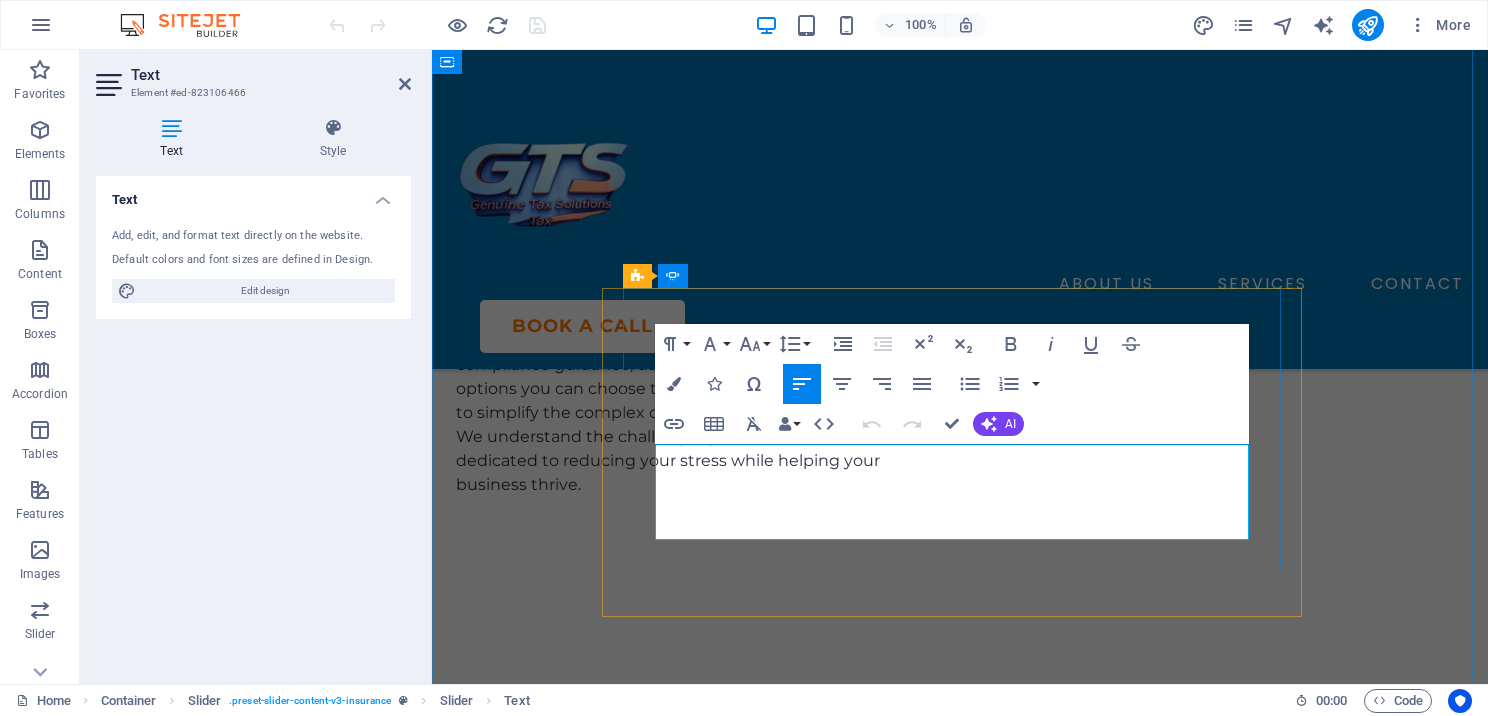 scroll, scrollTop: 4839, scrollLeft: 0, axis: vertical 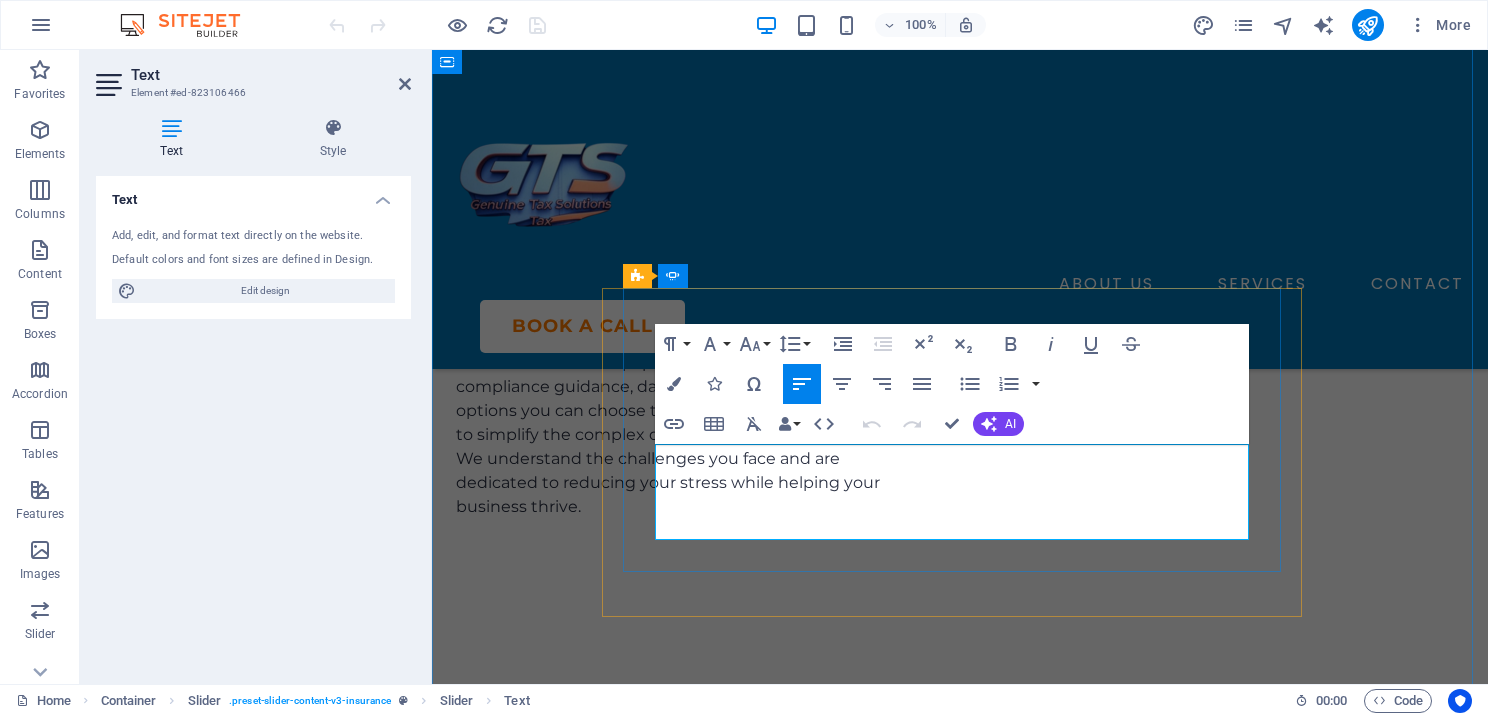drag, startPoint x: 708, startPoint y: 468, endPoint x: 765, endPoint y: 495, distance: 63.07139 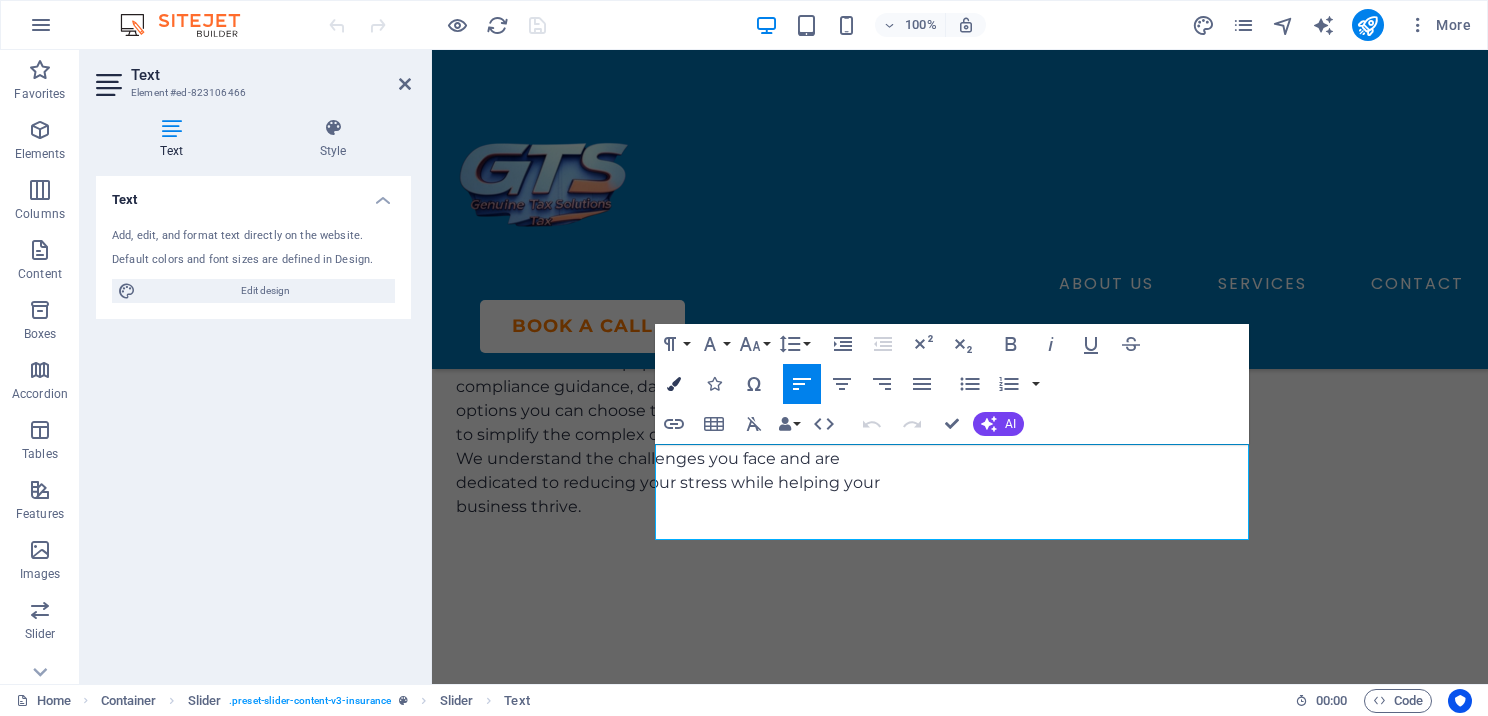 click at bounding box center (674, 384) 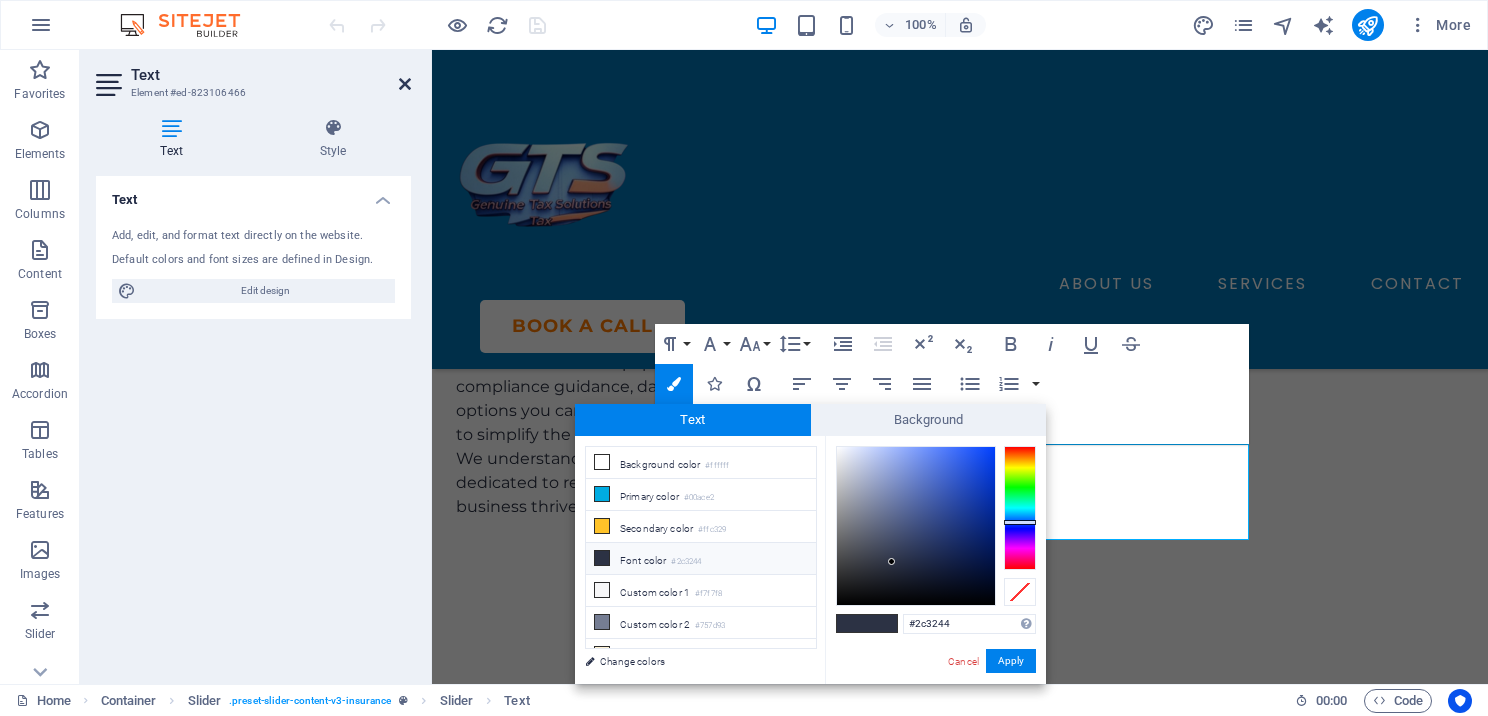 click at bounding box center [405, 84] 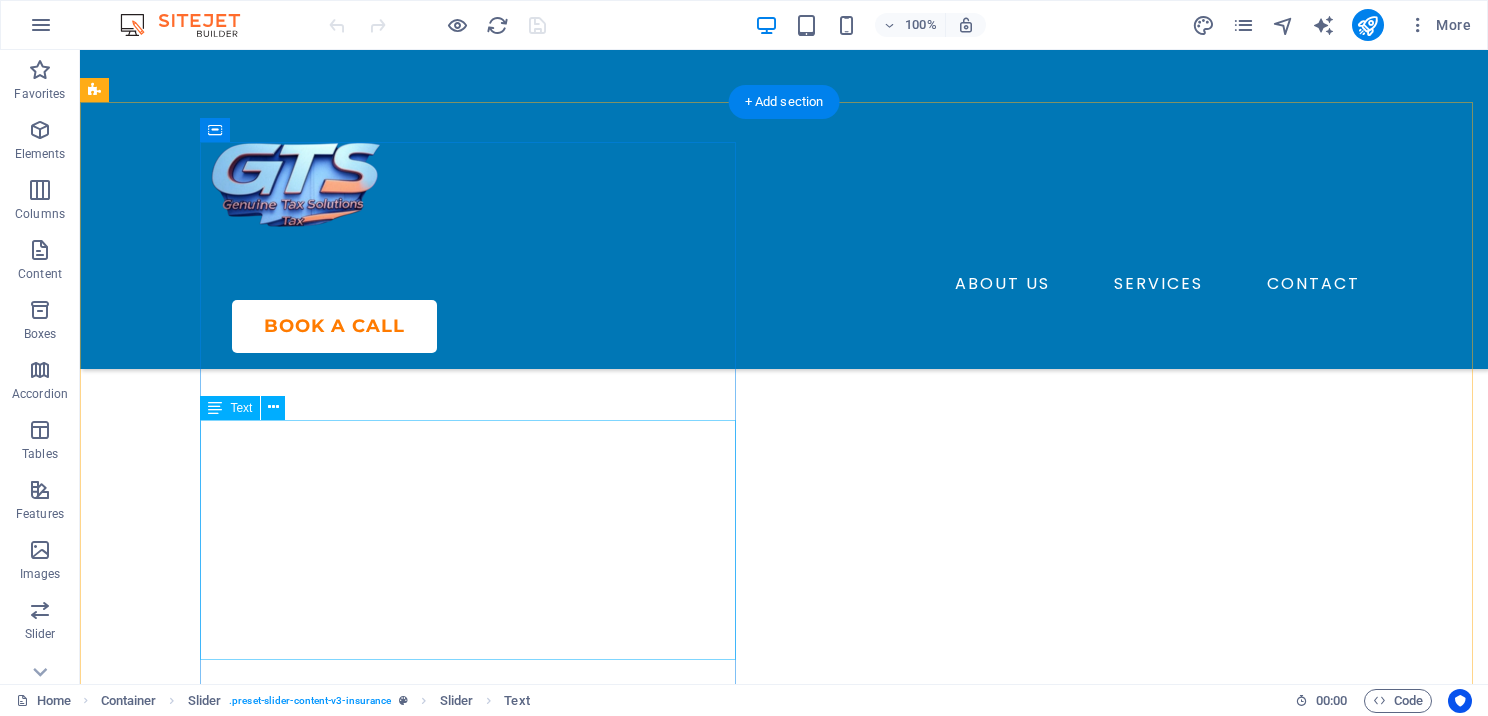 scroll, scrollTop: 3661, scrollLeft: 0, axis: vertical 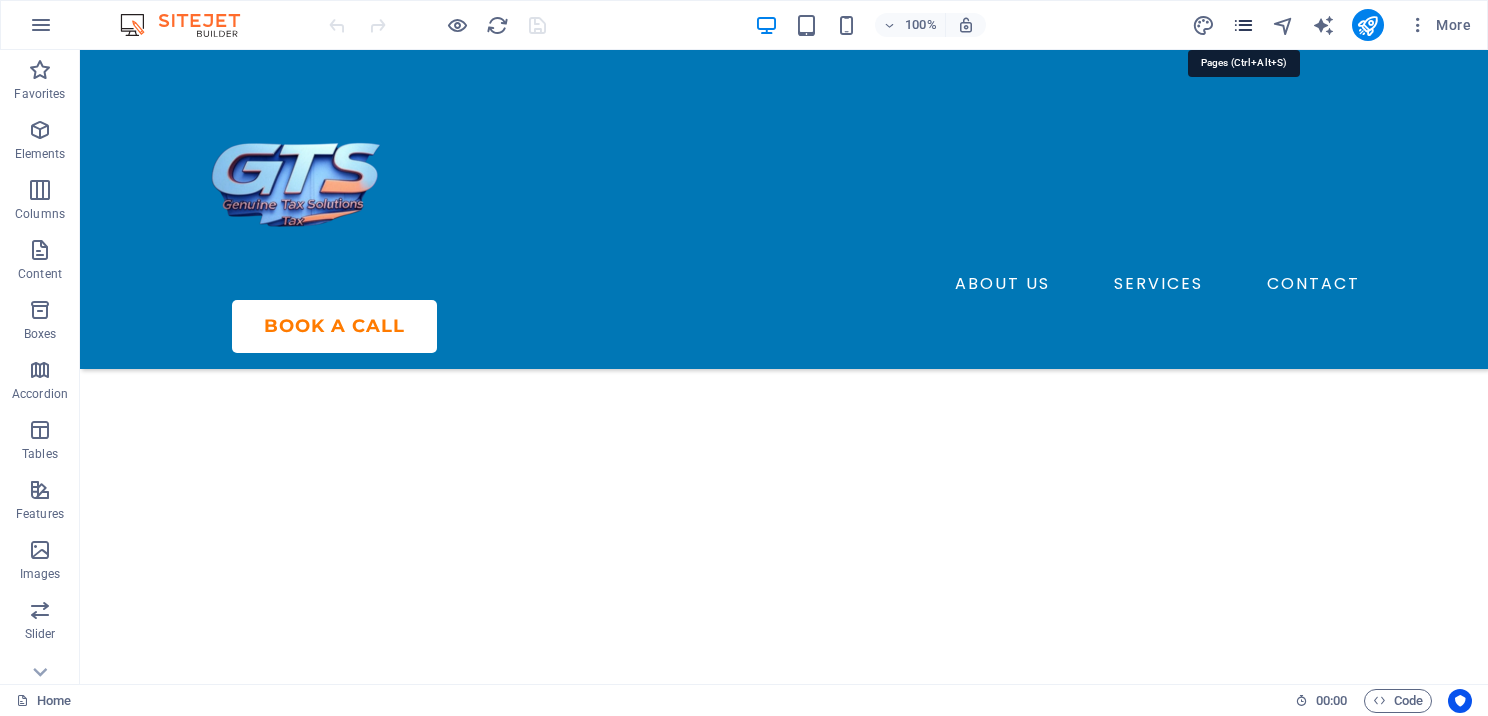 click at bounding box center (1243, 25) 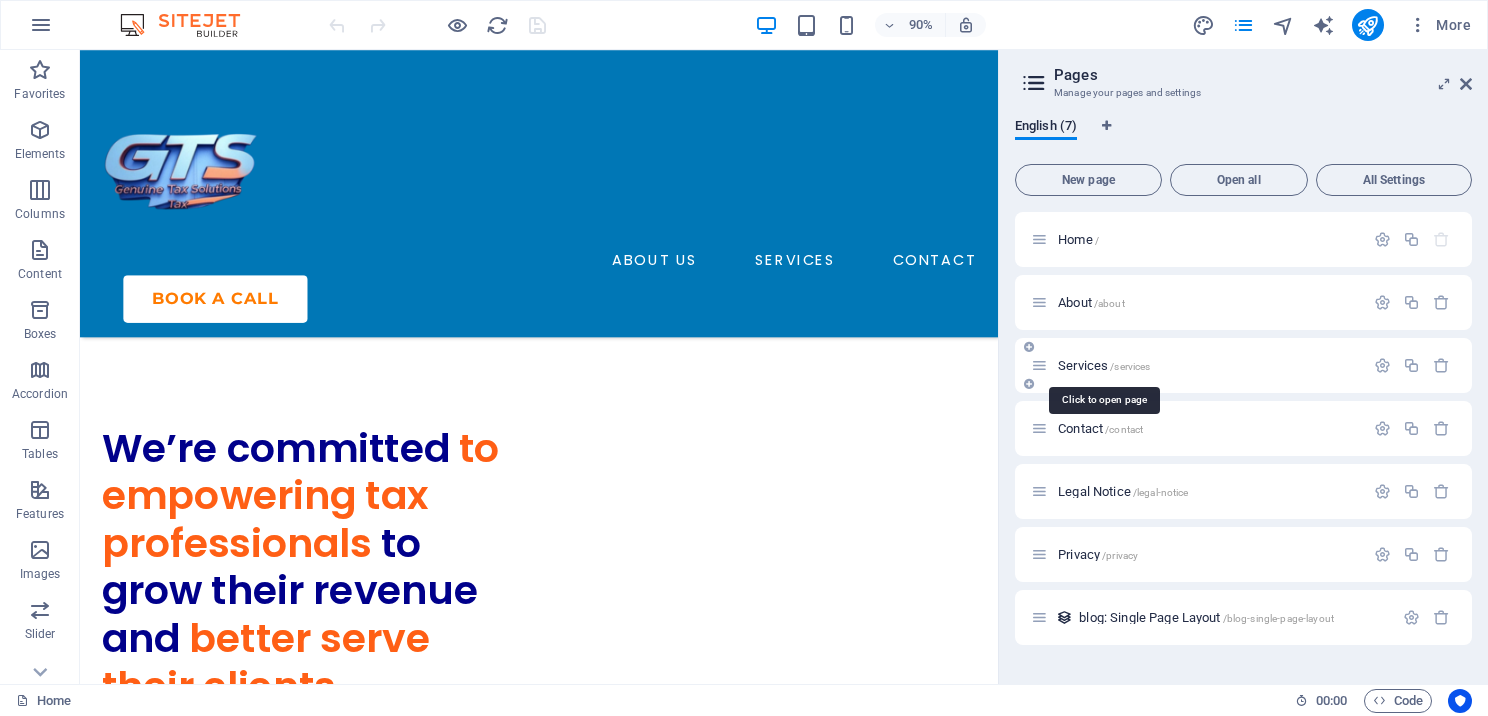 click on "Services /services" at bounding box center (1104, 365) 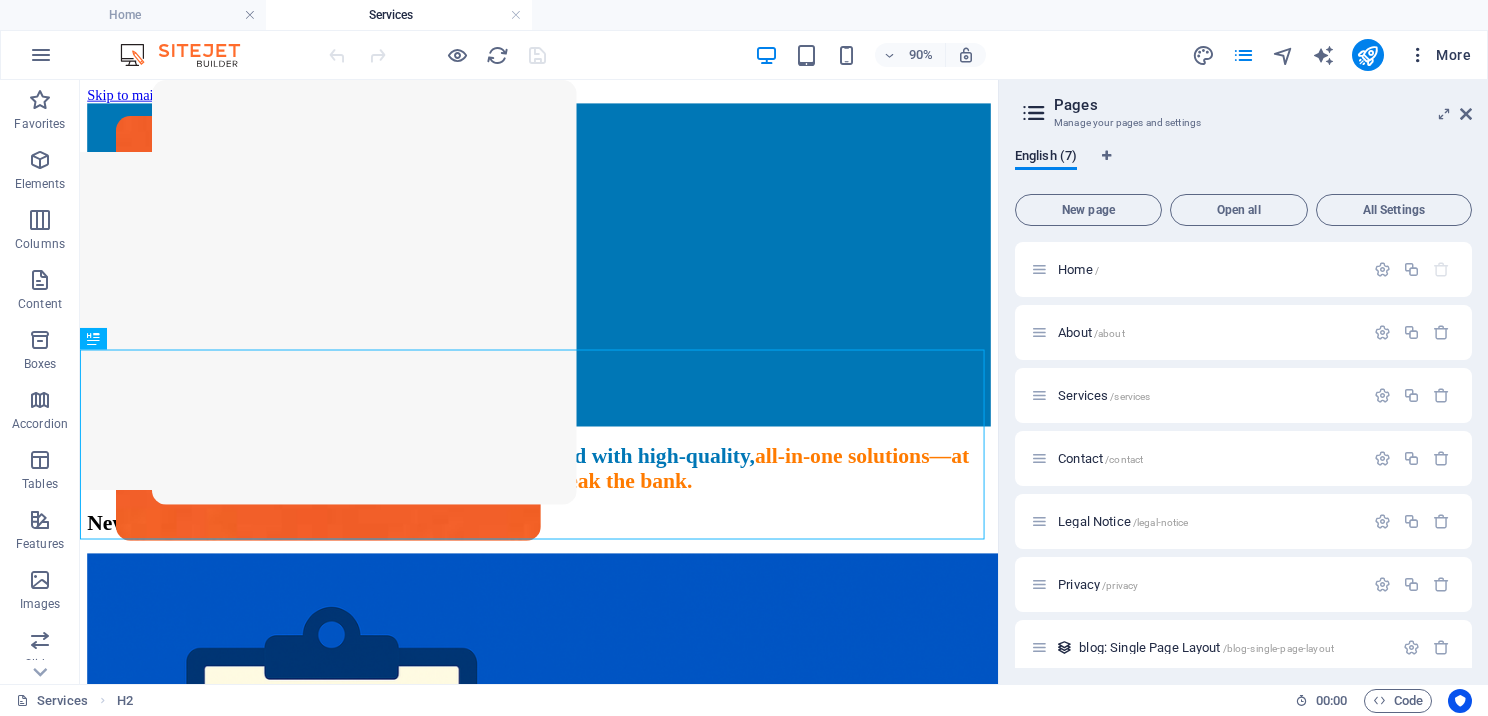 scroll, scrollTop: 0, scrollLeft: 0, axis: both 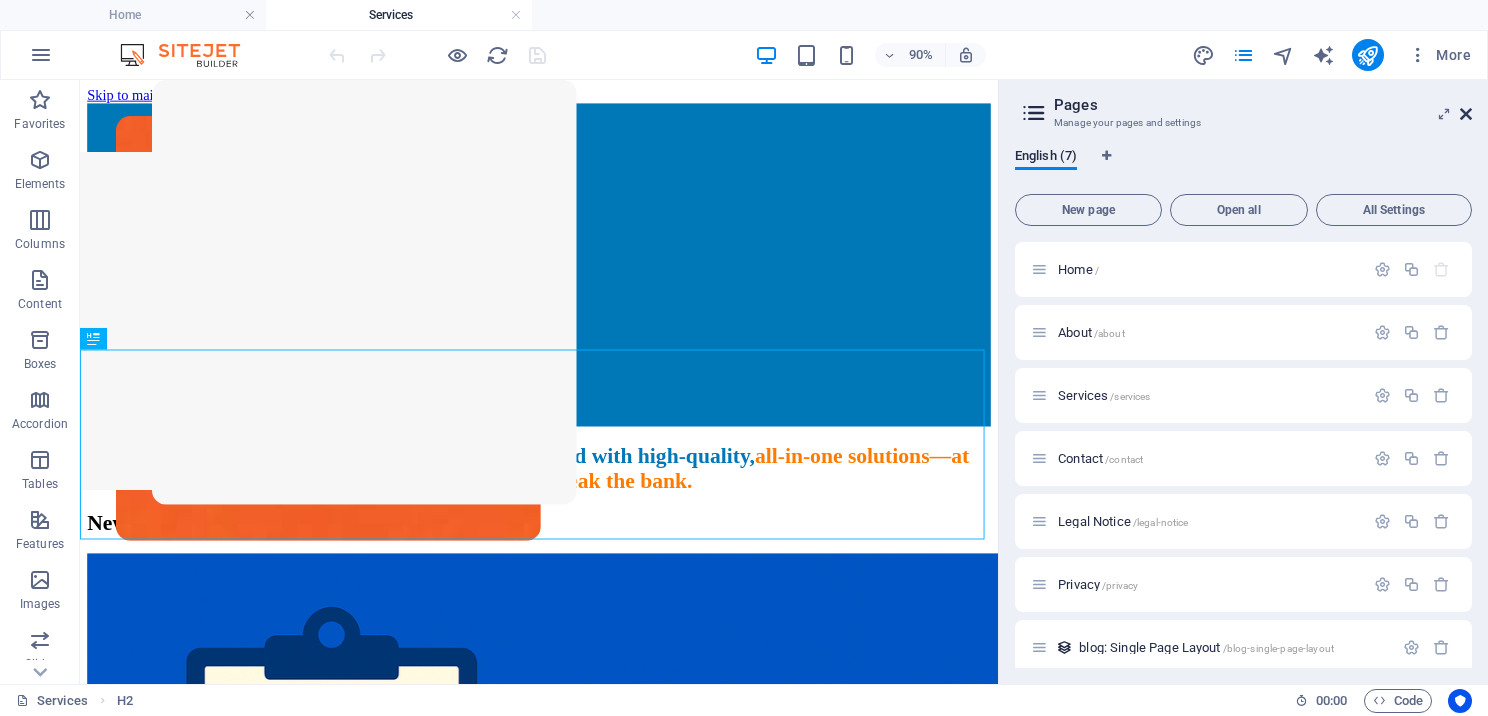 click at bounding box center [1466, 114] 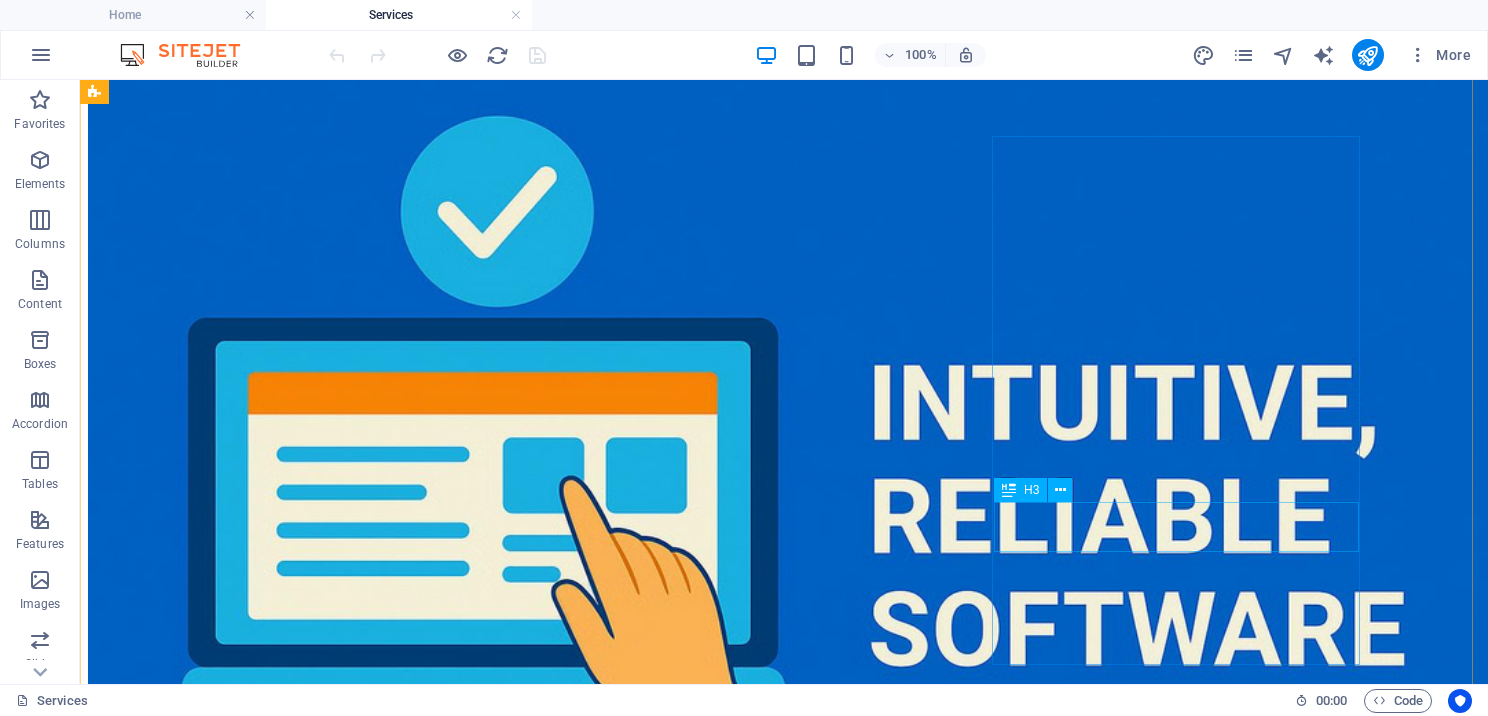 scroll, scrollTop: 1500, scrollLeft: 0, axis: vertical 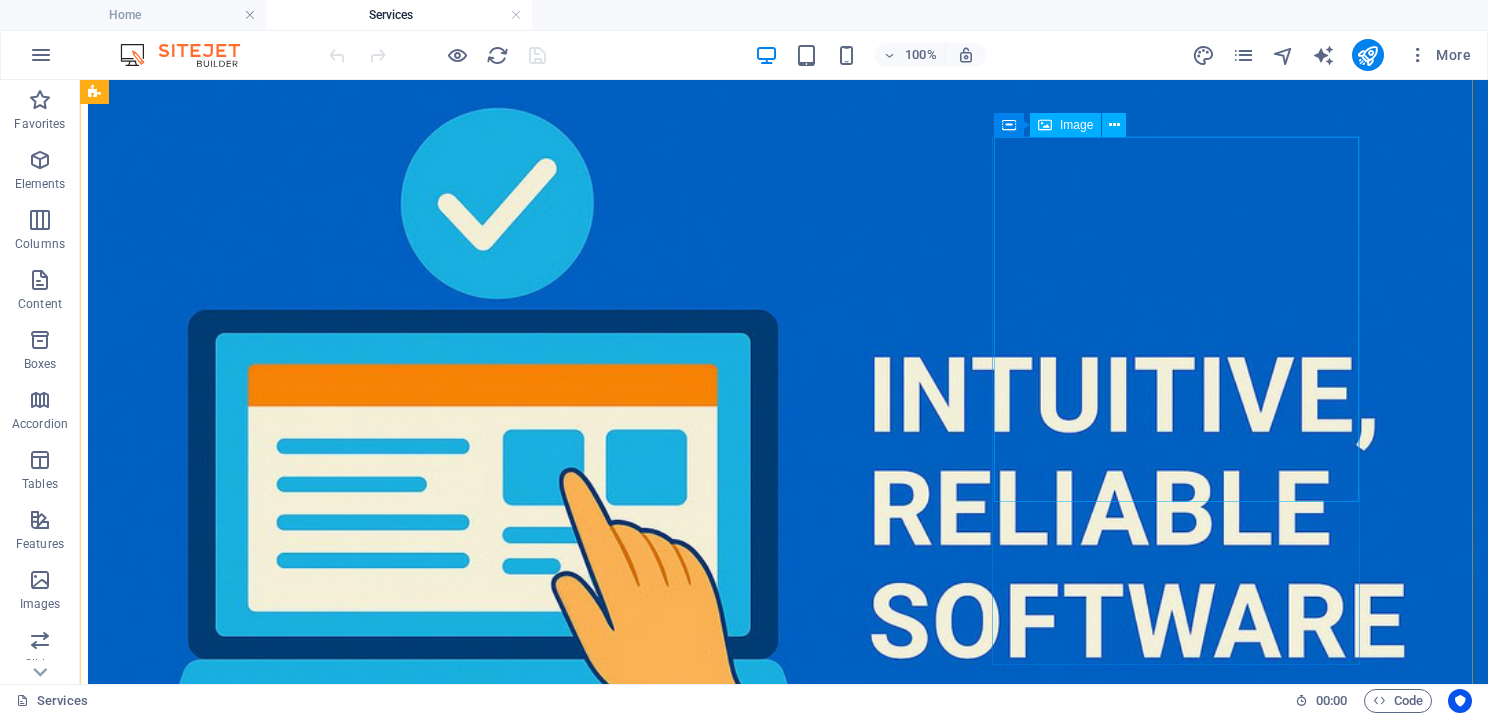 click at bounding box center [784, 11602] 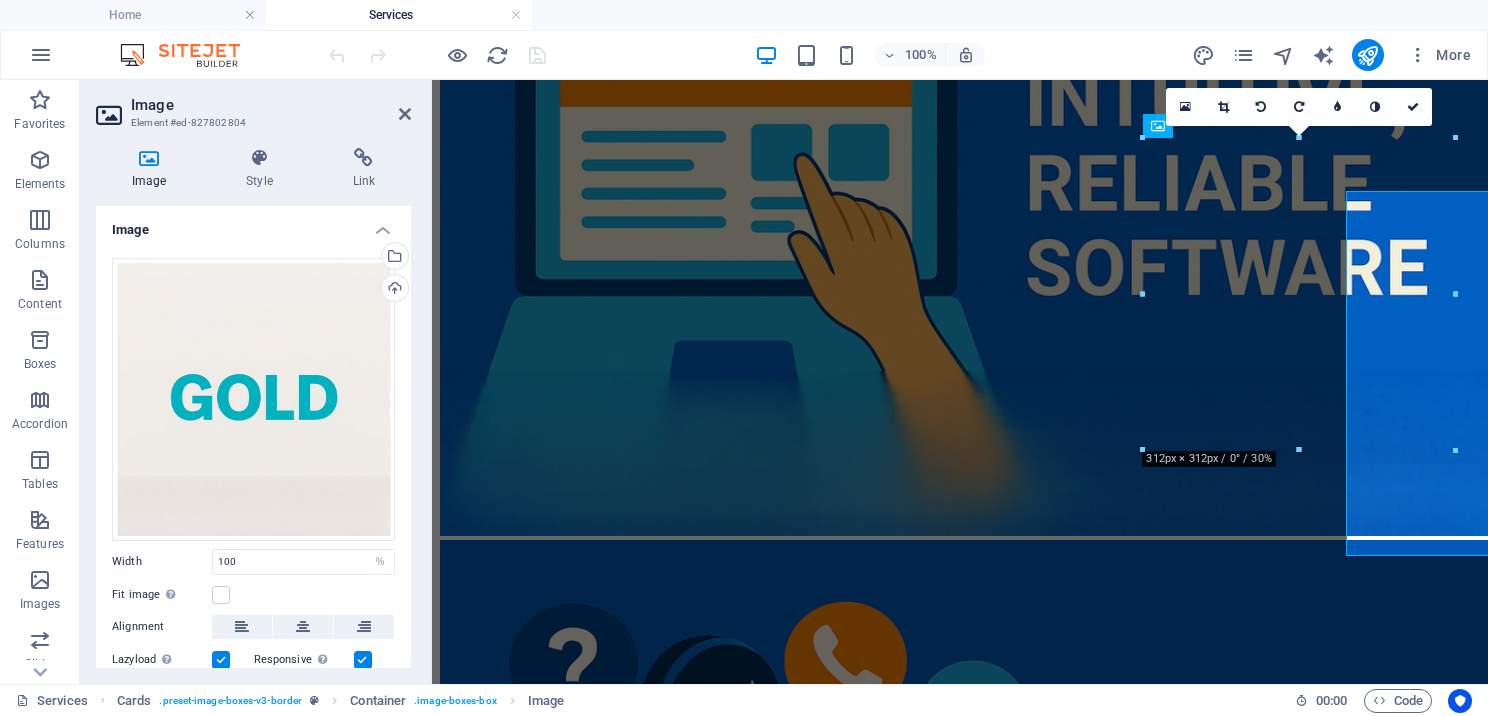 scroll, scrollTop: 1446, scrollLeft: 0, axis: vertical 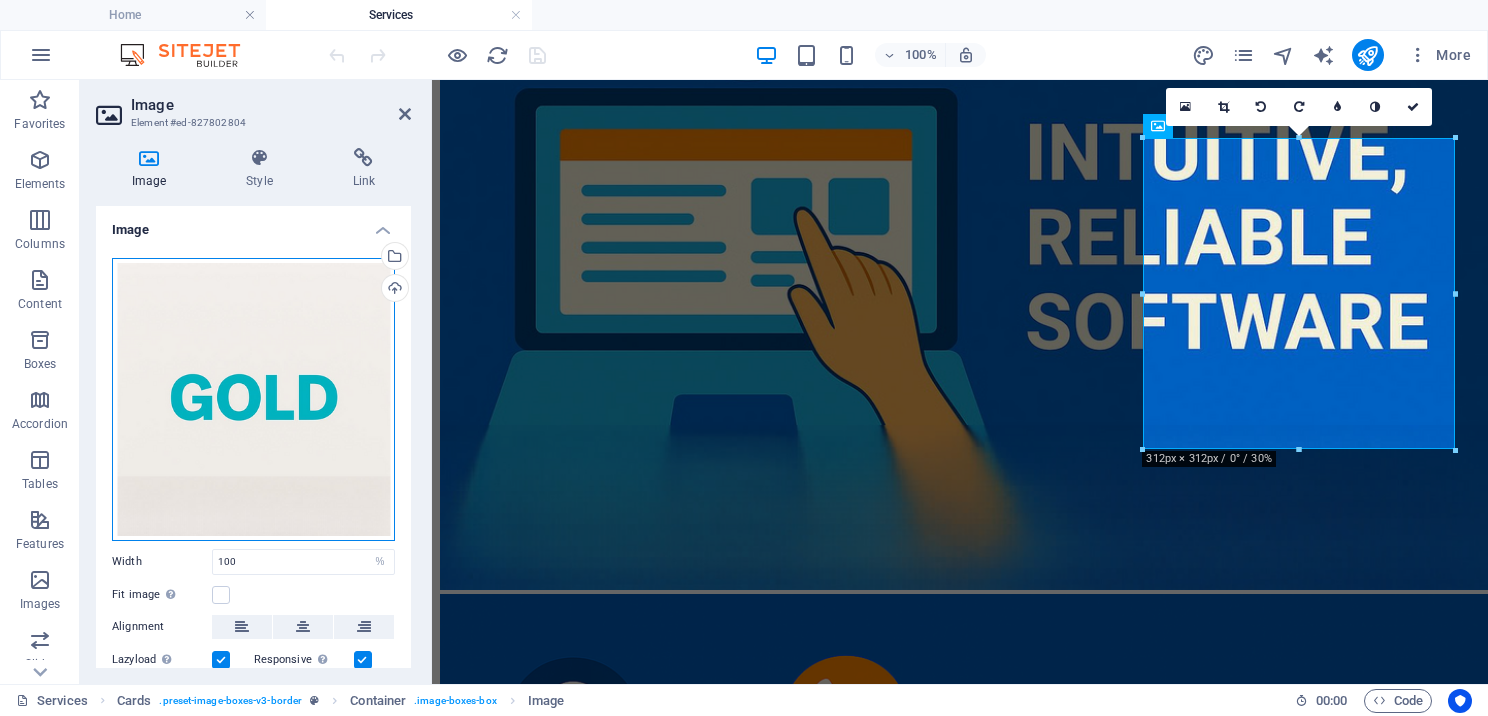 click on "Drag files here, click to choose files or select files from Files or our free stock photos & videos" at bounding box center [253, 399] 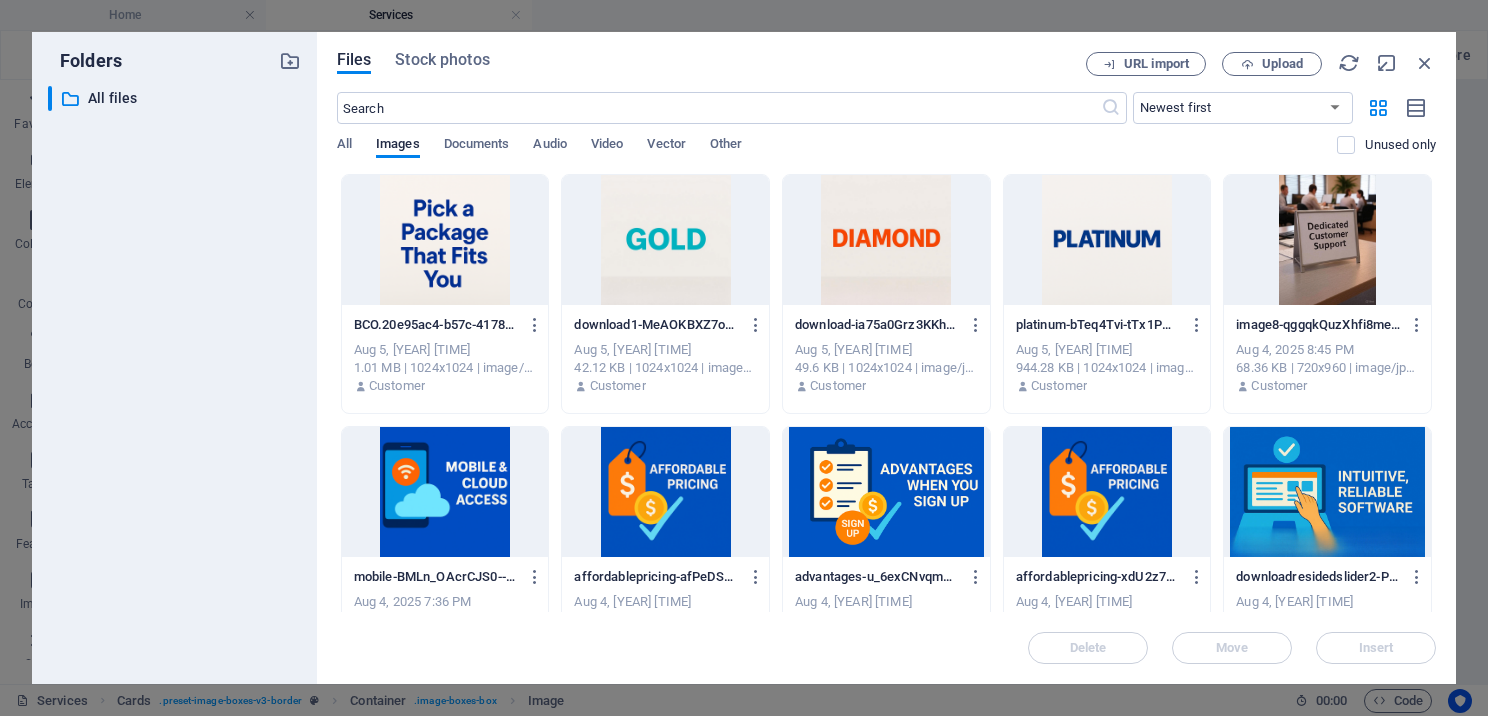 scroll, scrollTop: 1543, scrollLeft: 0, axis: vertical 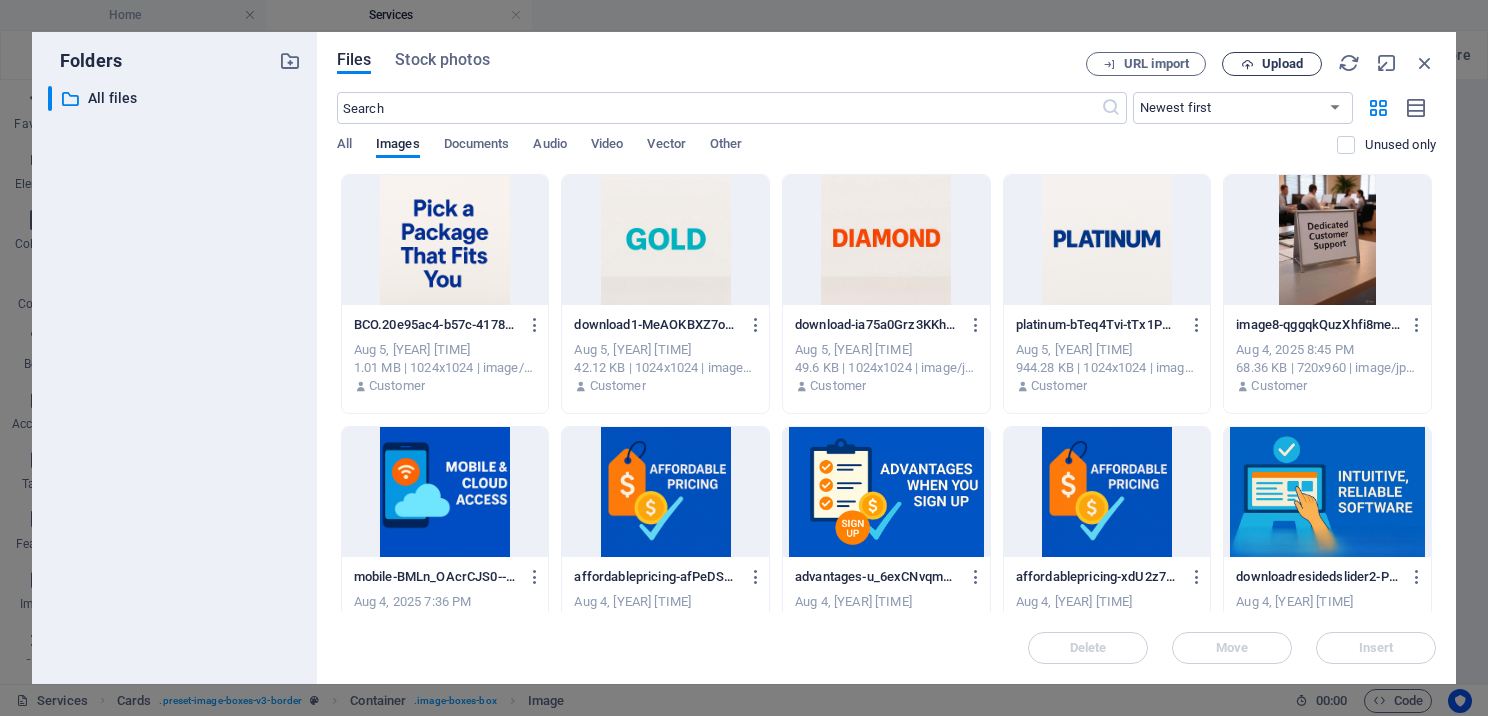 click on "Upload" at bounding box center (1282, 64) 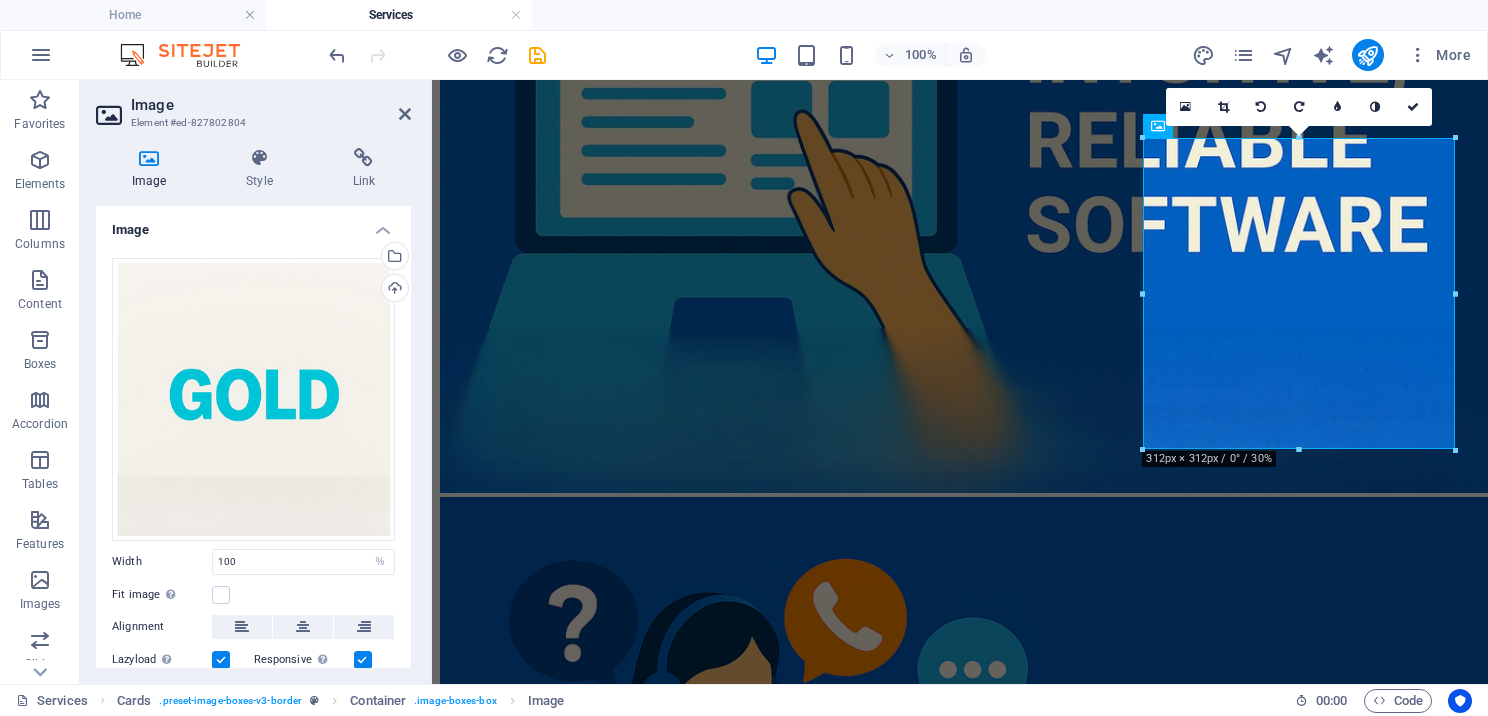 scroll, scrollTop: 1446, scrollLeft: 0, axis: vertical 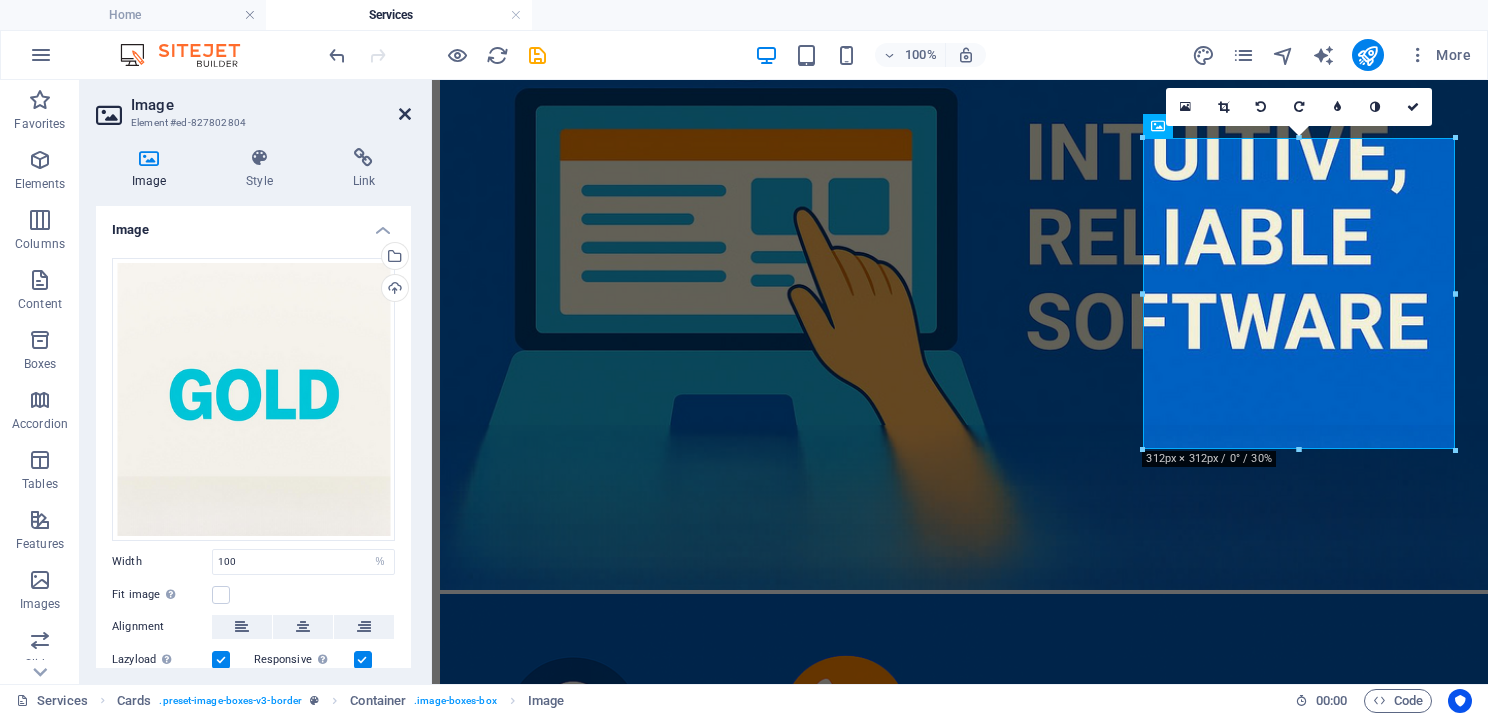 click at bounding box center [405, 114] 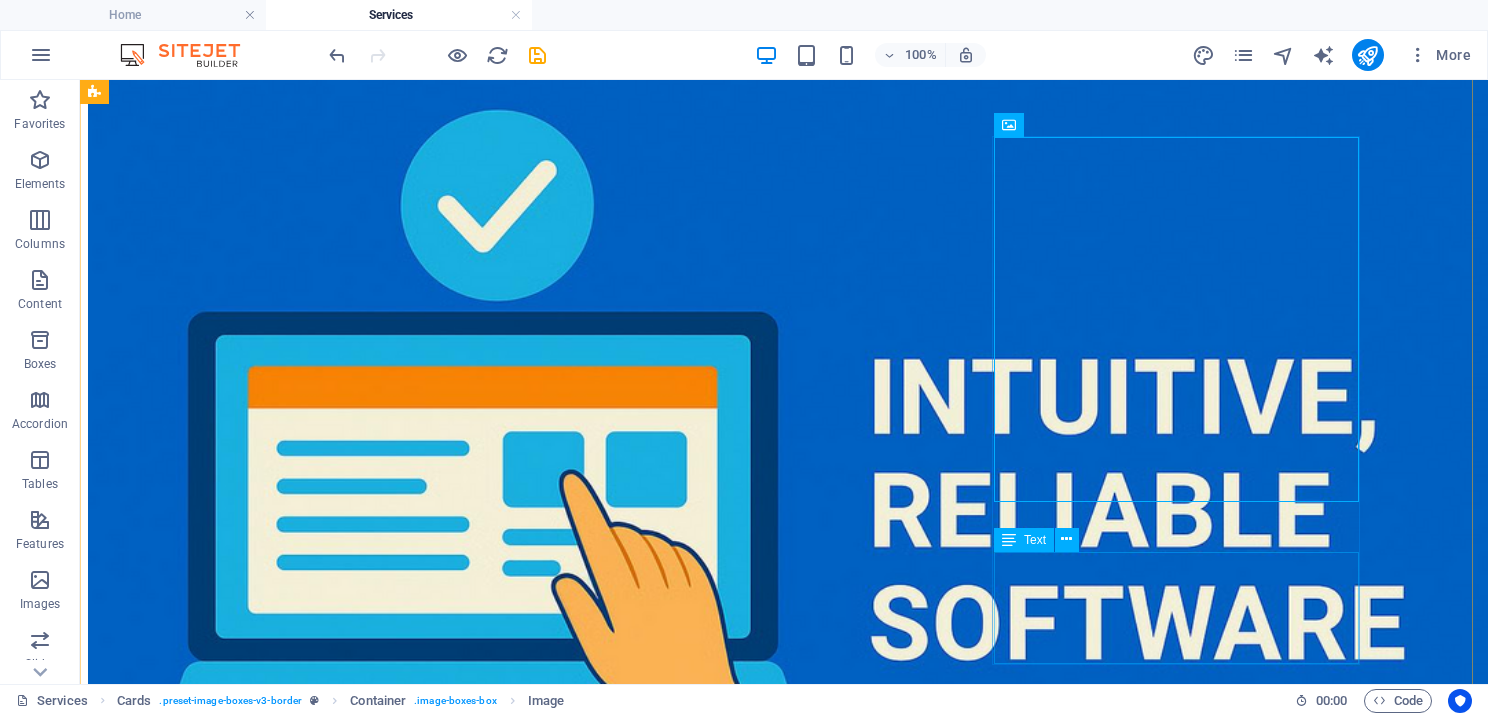 scroll, scrollTop: 1500, scrollLeft: 0, axis: vertical 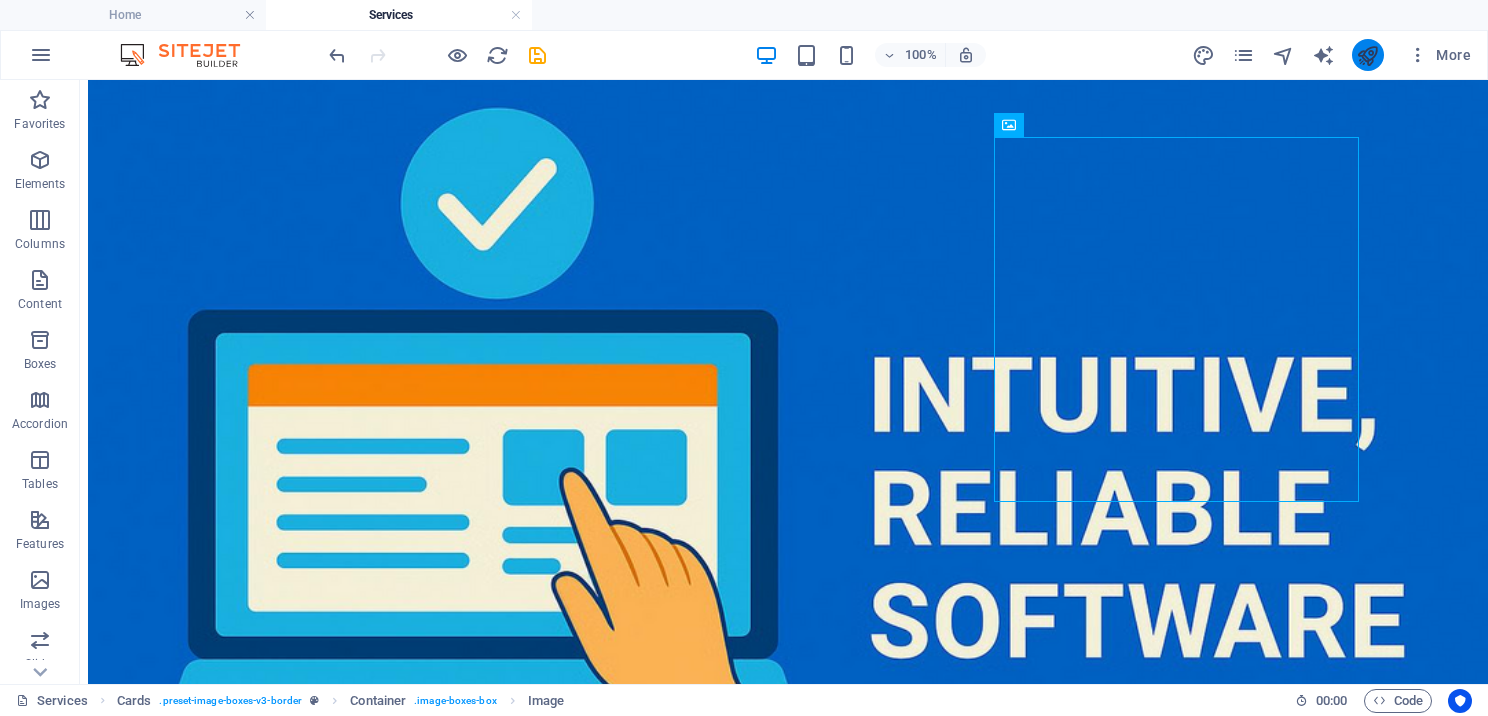 click at bounding box center [1367, 55] 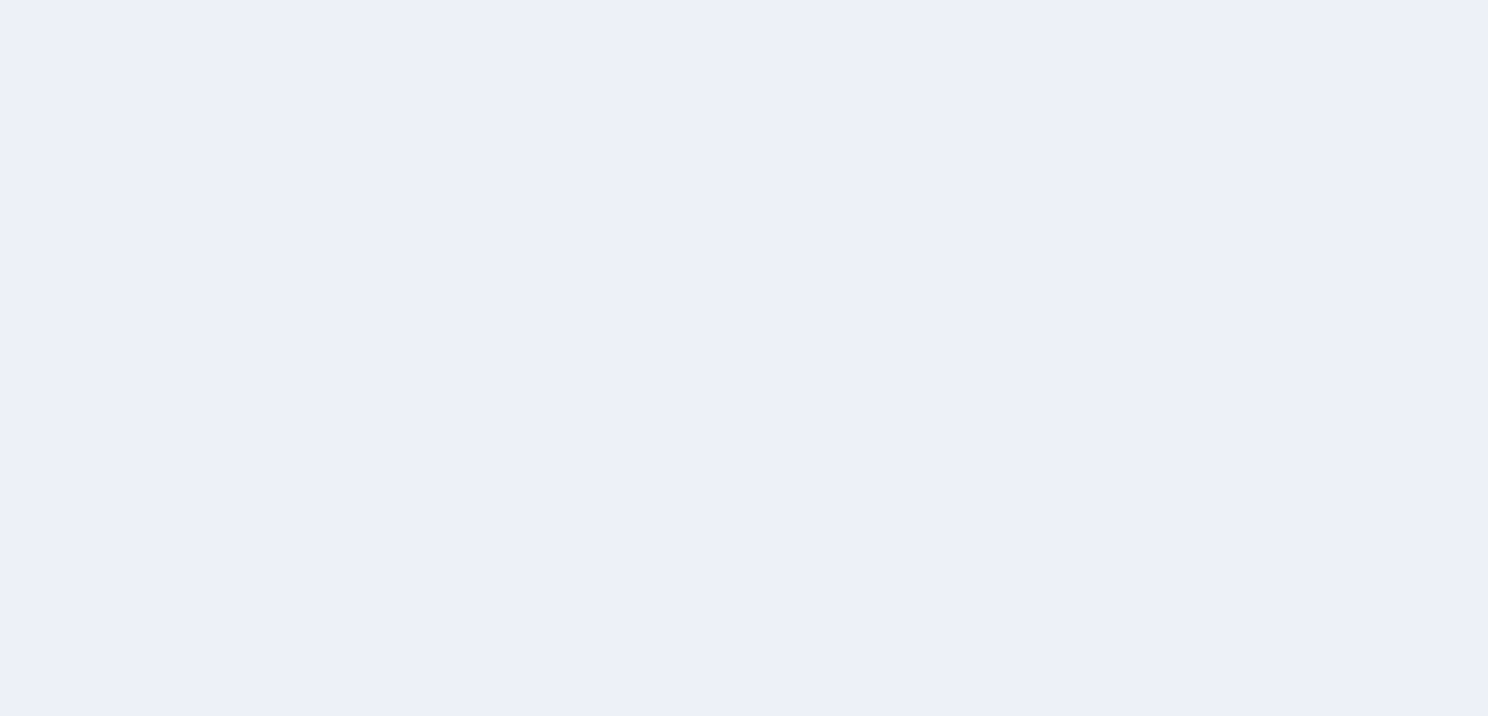 scroll, scrollTop: 0, scrollLeft: 0, axis: both 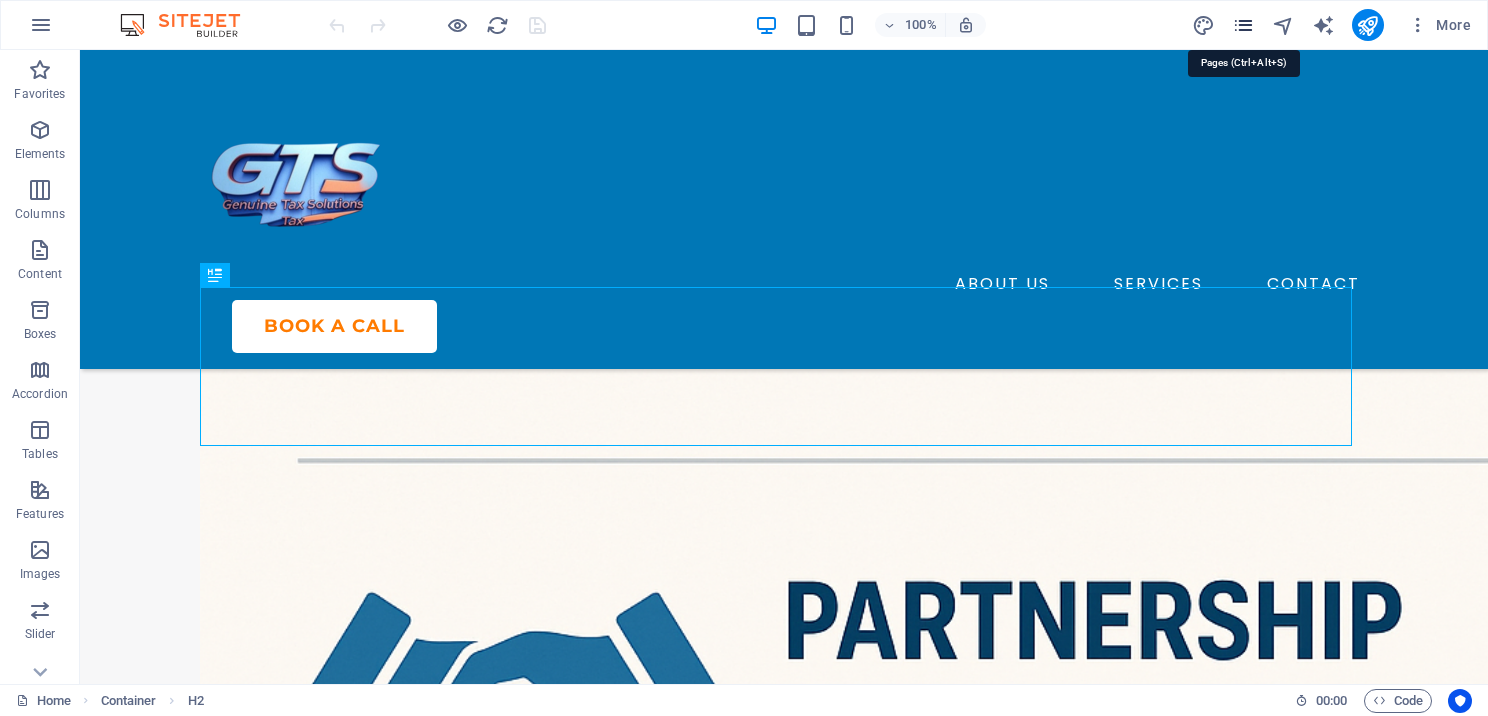 click at bounding box center [1243, 25] 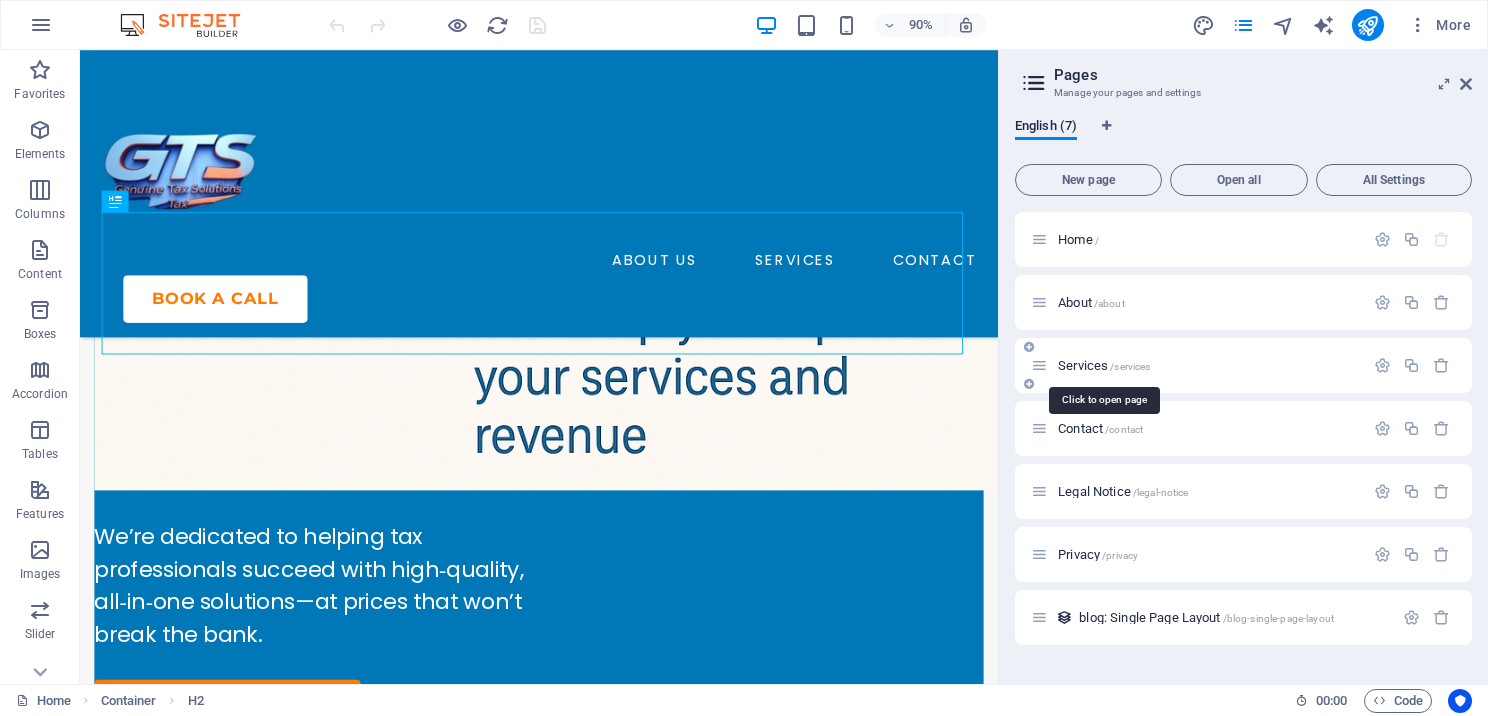 click on "Services /services" at bounding box center [1104, 365] 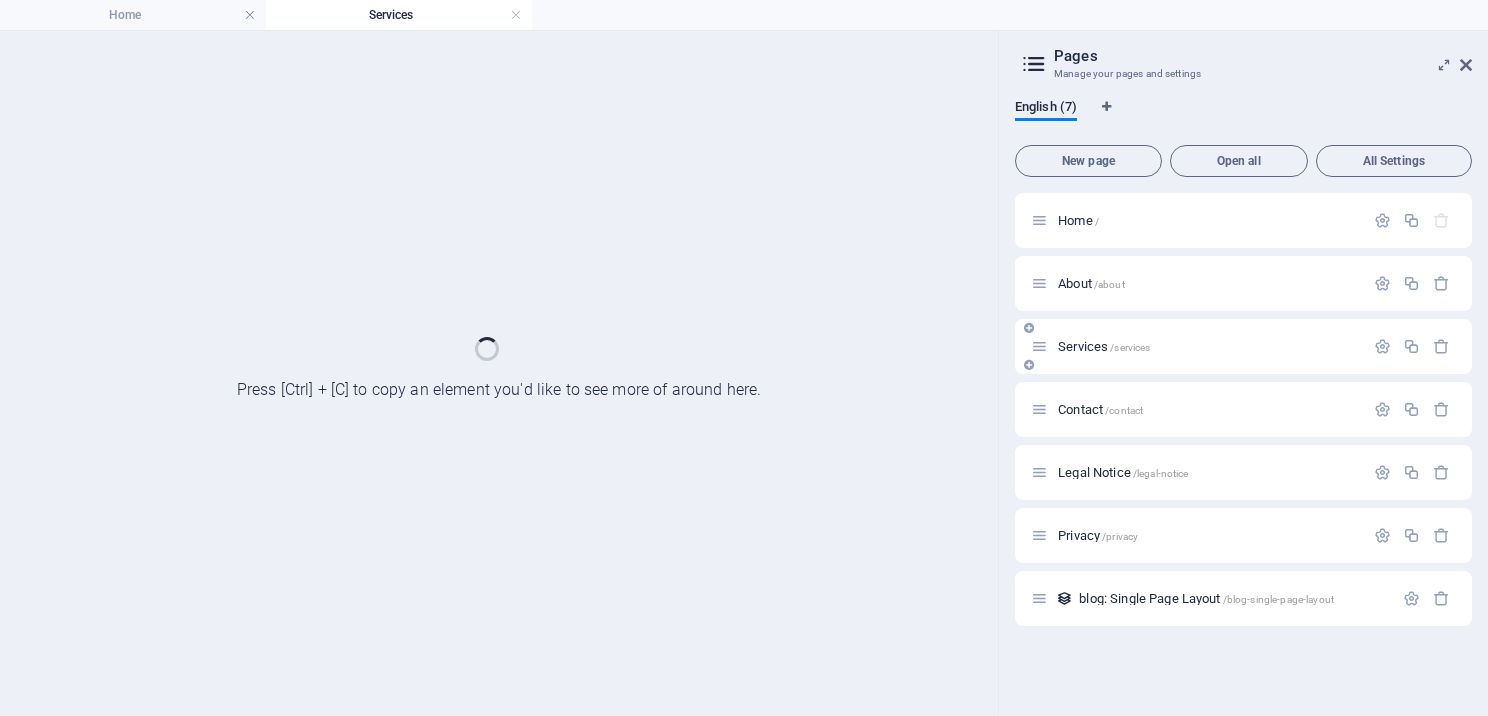 scroll, scrollTop: 0, scrollLeft: 0, axis: both 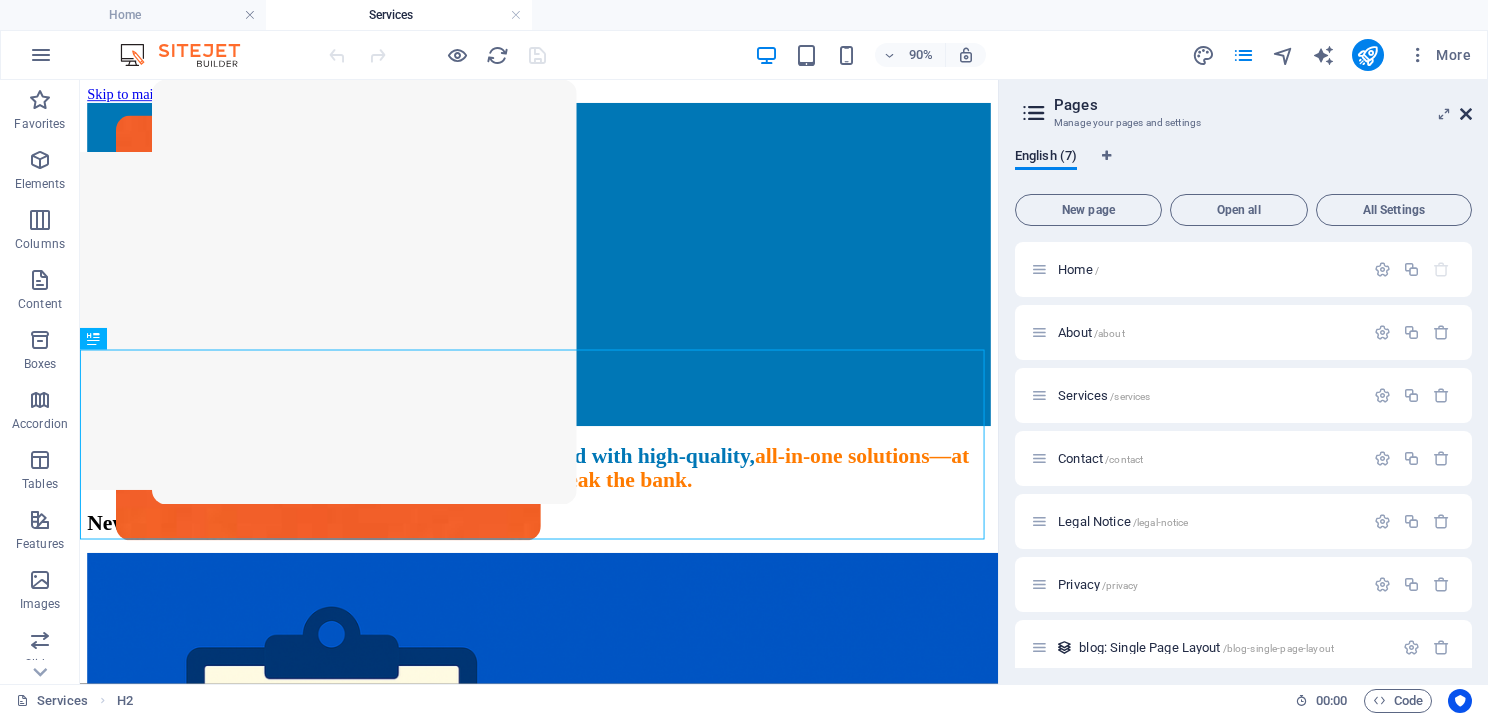 click at bounding box center (1466, 114) 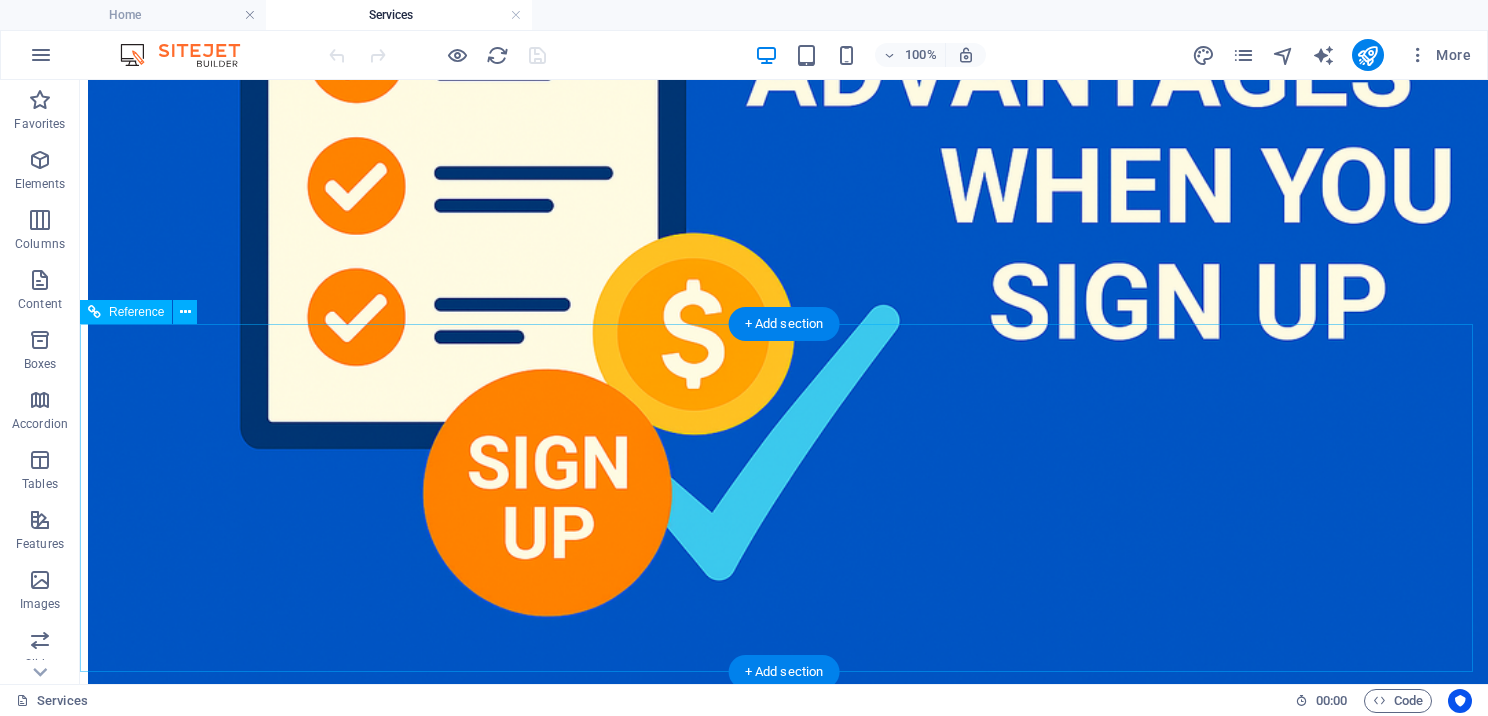 scroll, scrollTop: 700, scrollLeft: 0, axis: vertical 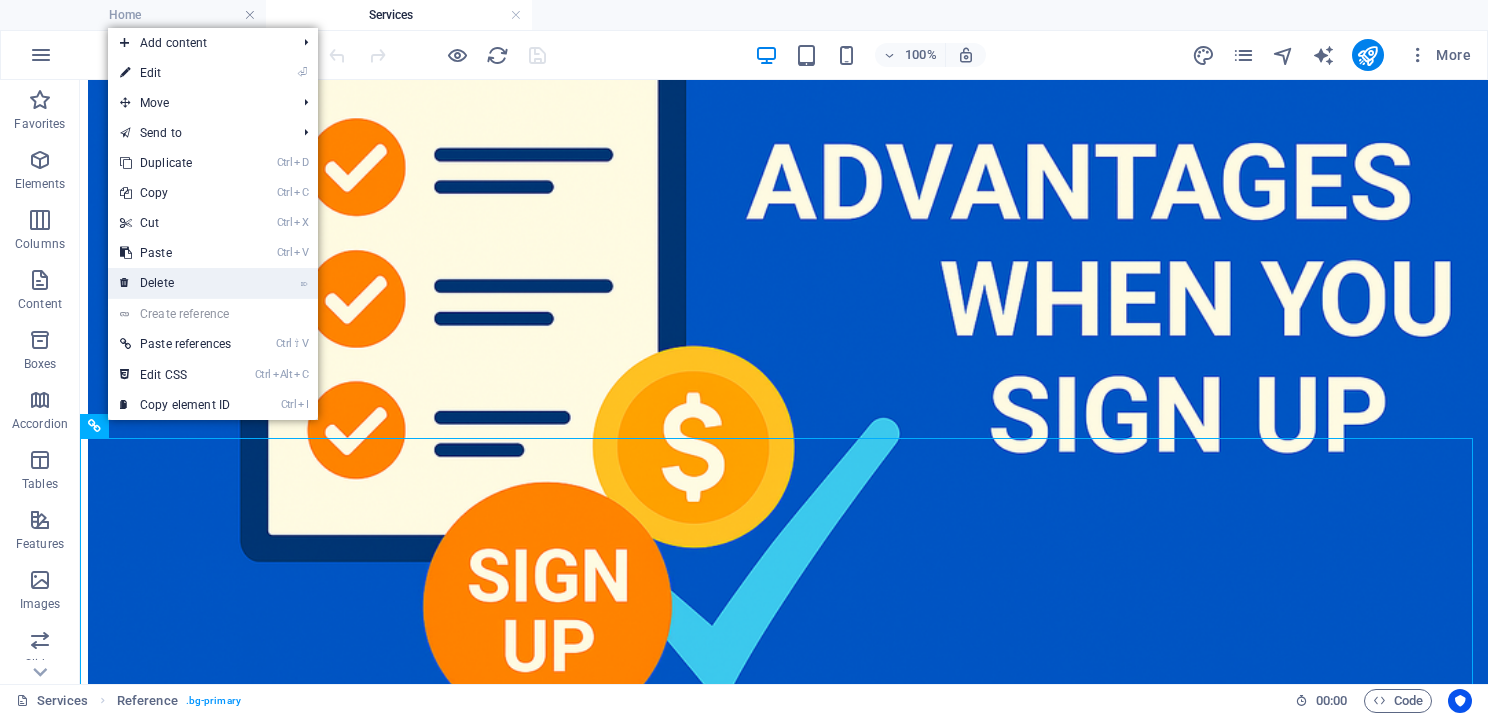 click on "⌦  Delete" at bounding box center [175, 283] 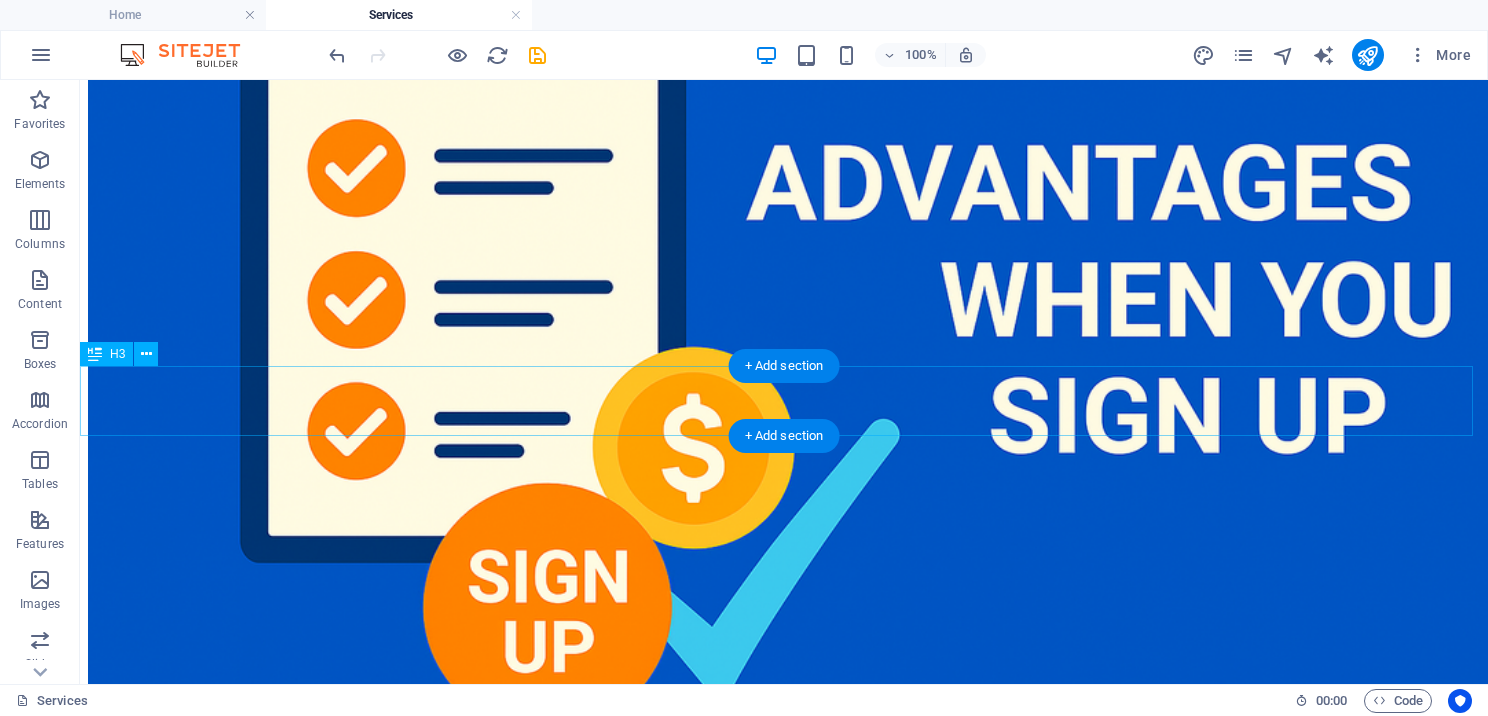 scroll, scrollTop: 600, scrollLeft: 0, axis: vertical 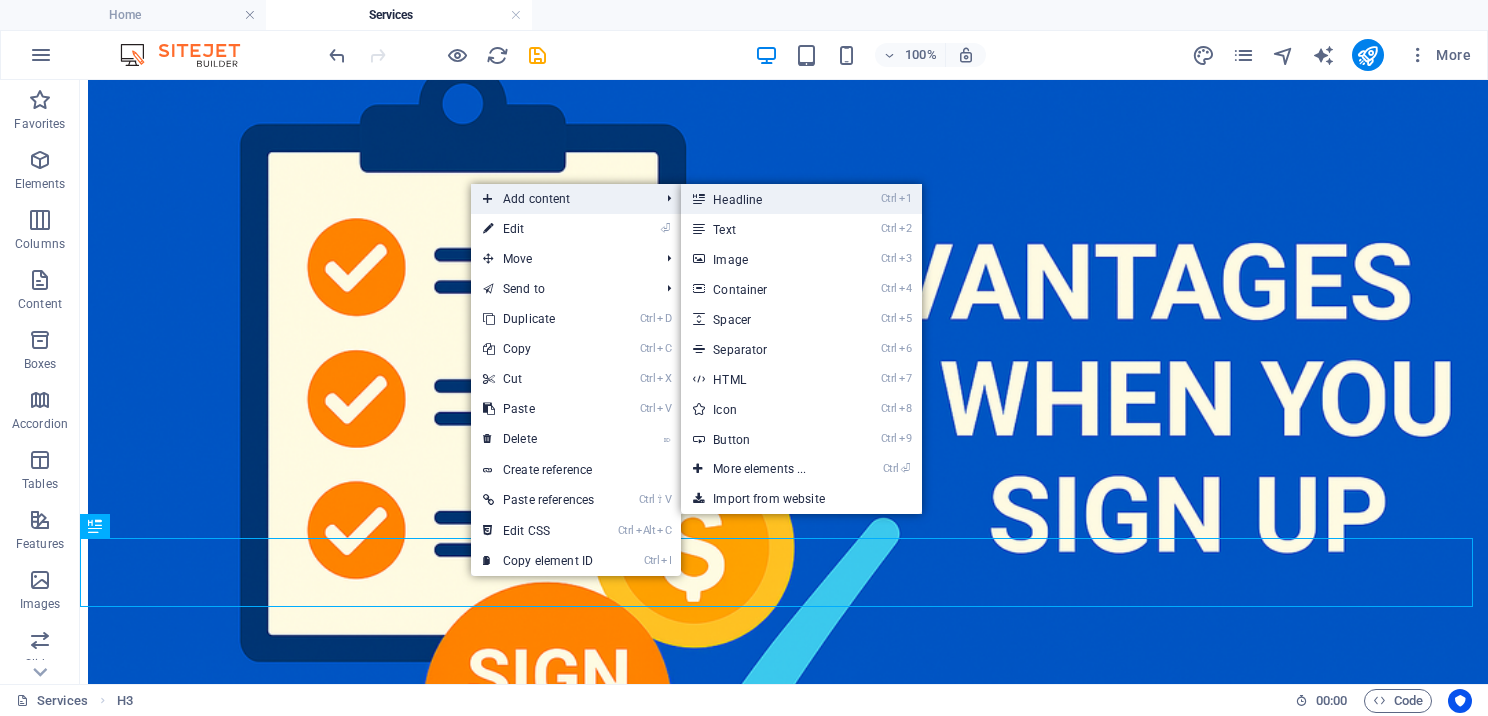 click on "Ctrl 1  Headline" at bounding box center [763, 199] 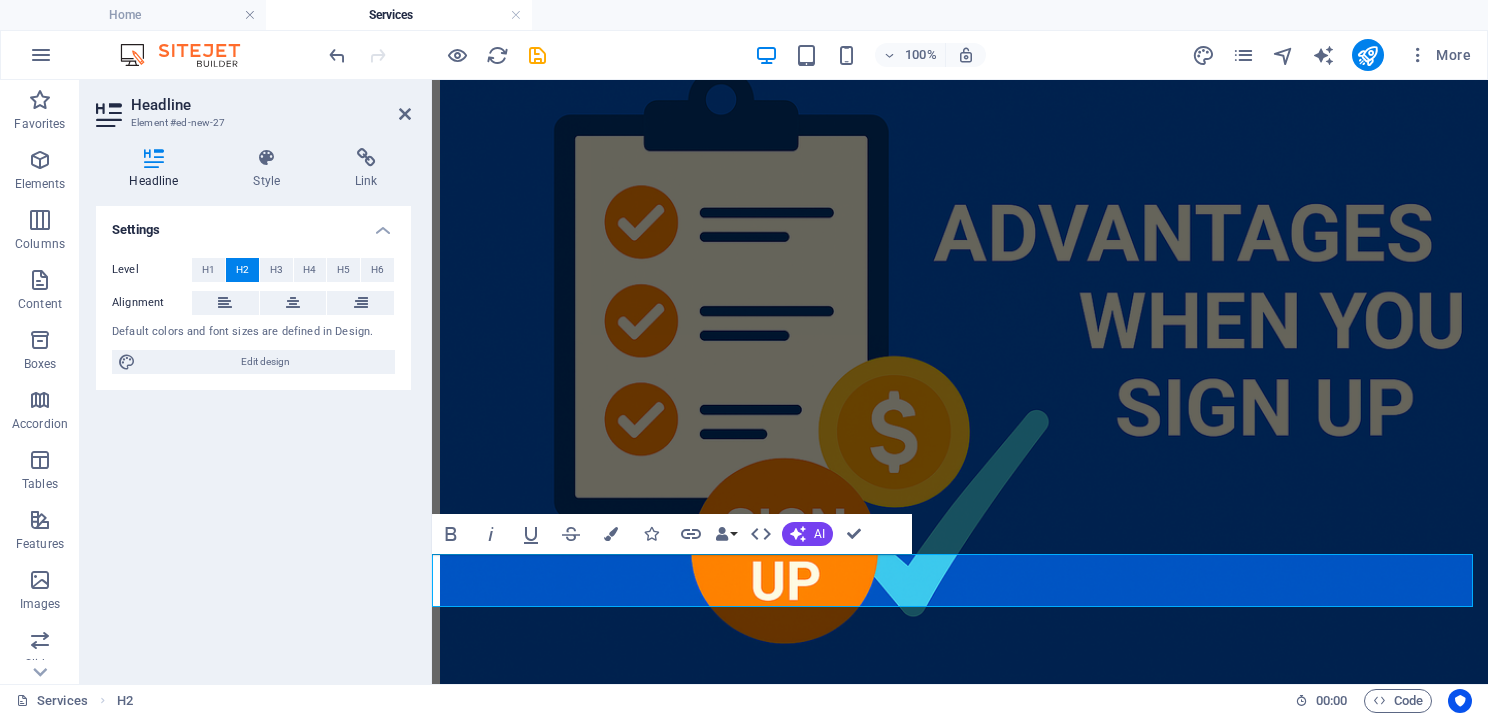 drag, startPoint x: 944, startPoint y: 589, endPoint x: 861, endPoint y: 644, distance: 99.56907 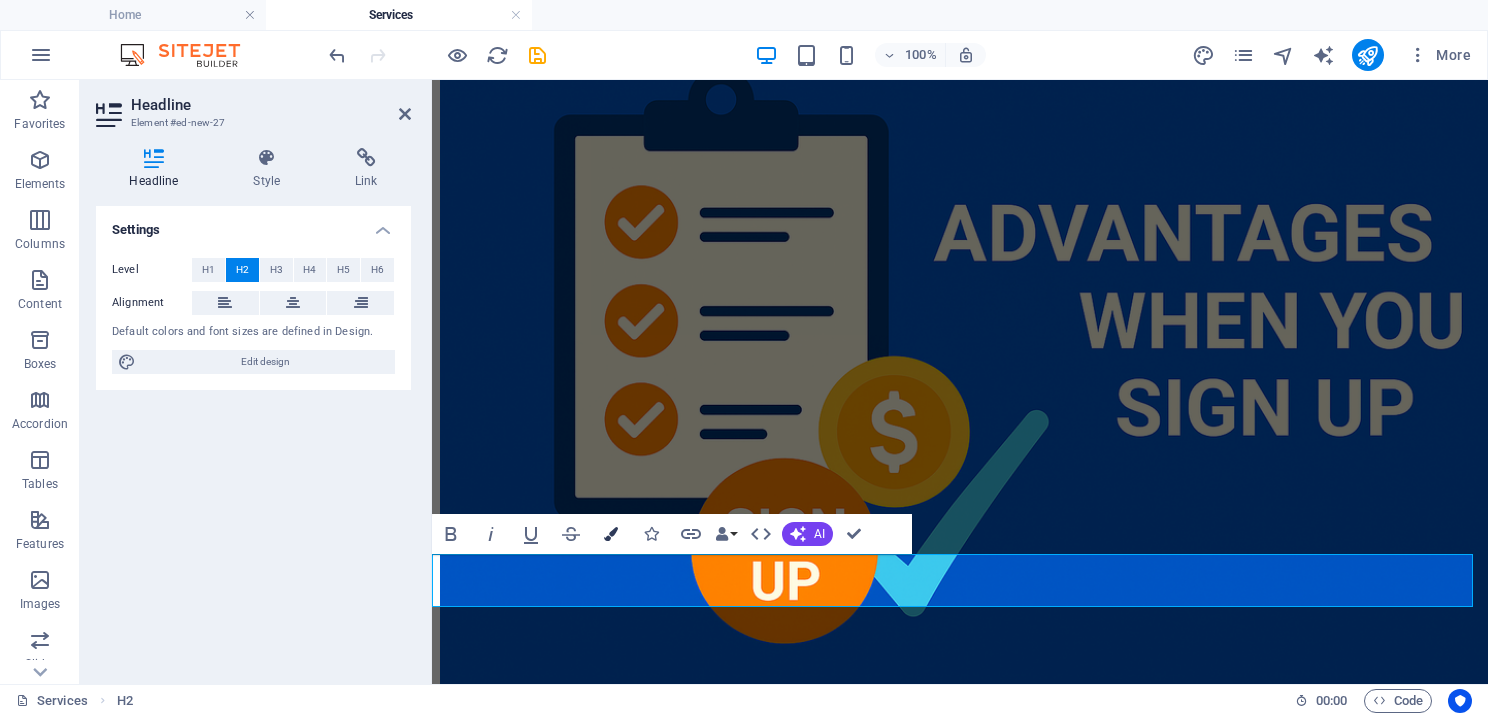 click on "Colors" at bounding box center [611, 534] 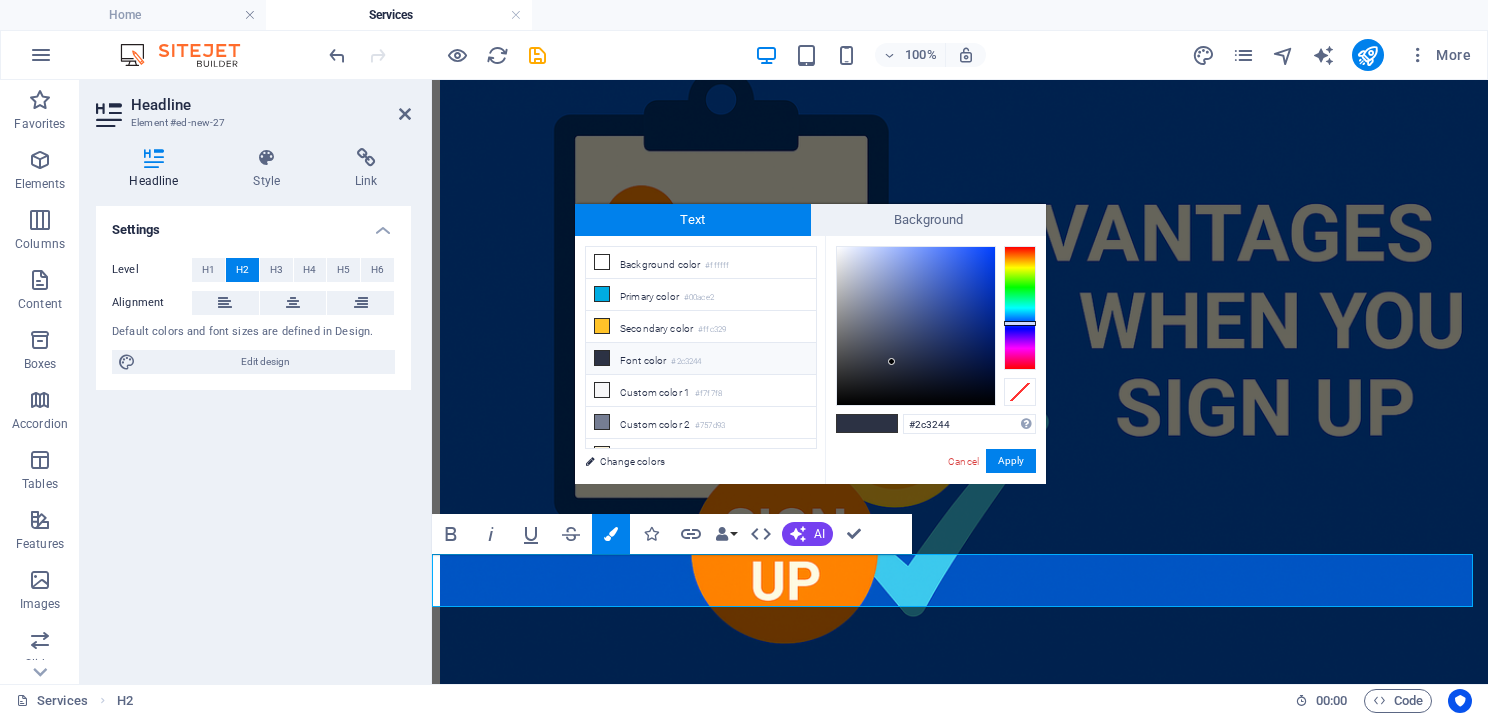 click at bounding box center [602, 358] 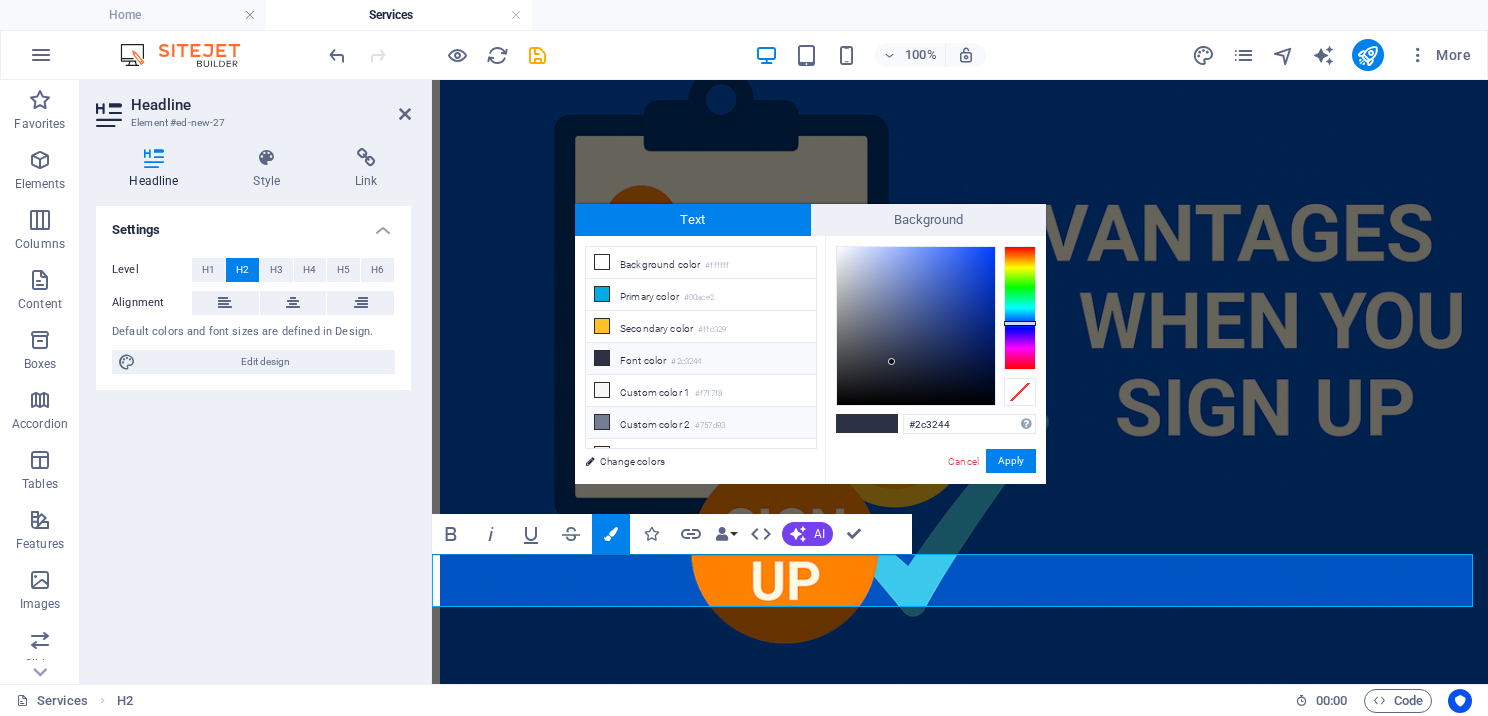 click at bounding box center (602, 422) 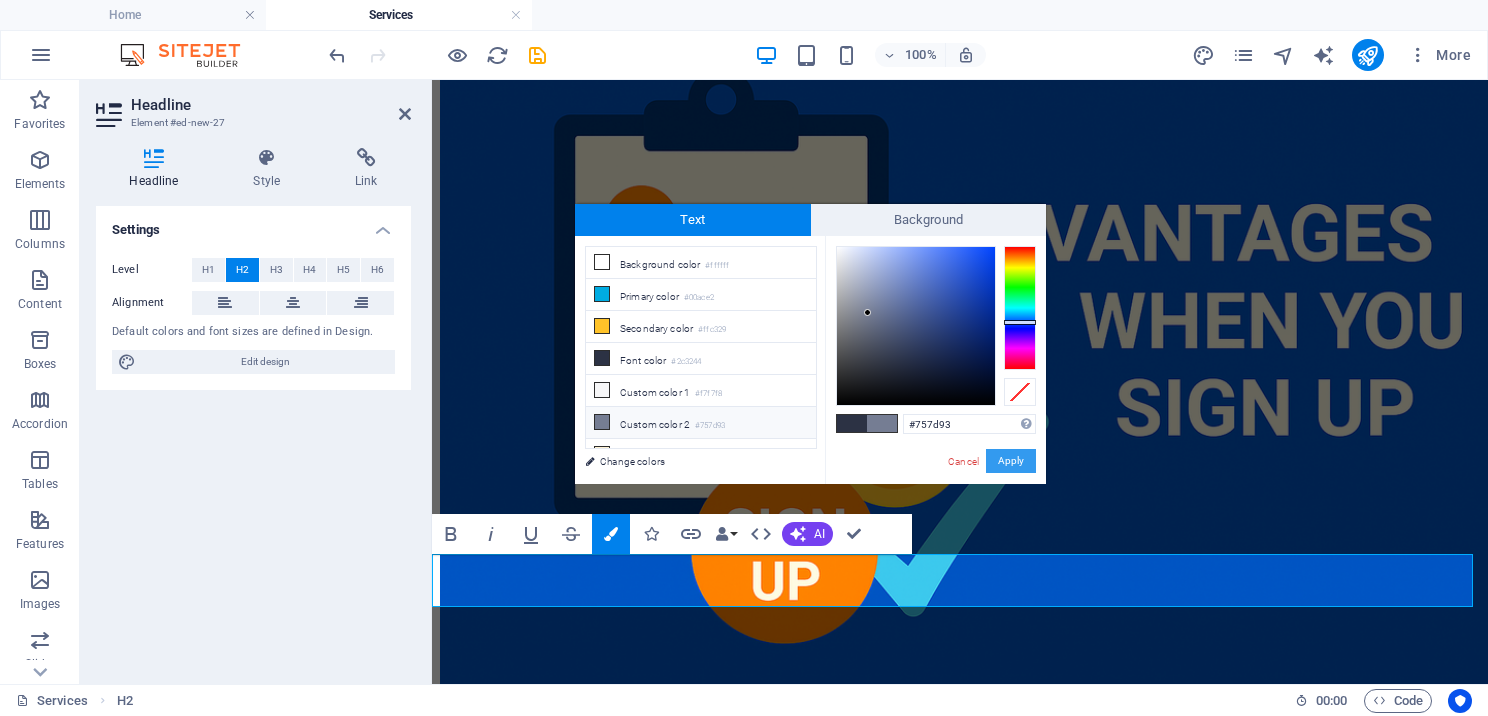click on "Apply" at bounding box center [1011, 461] 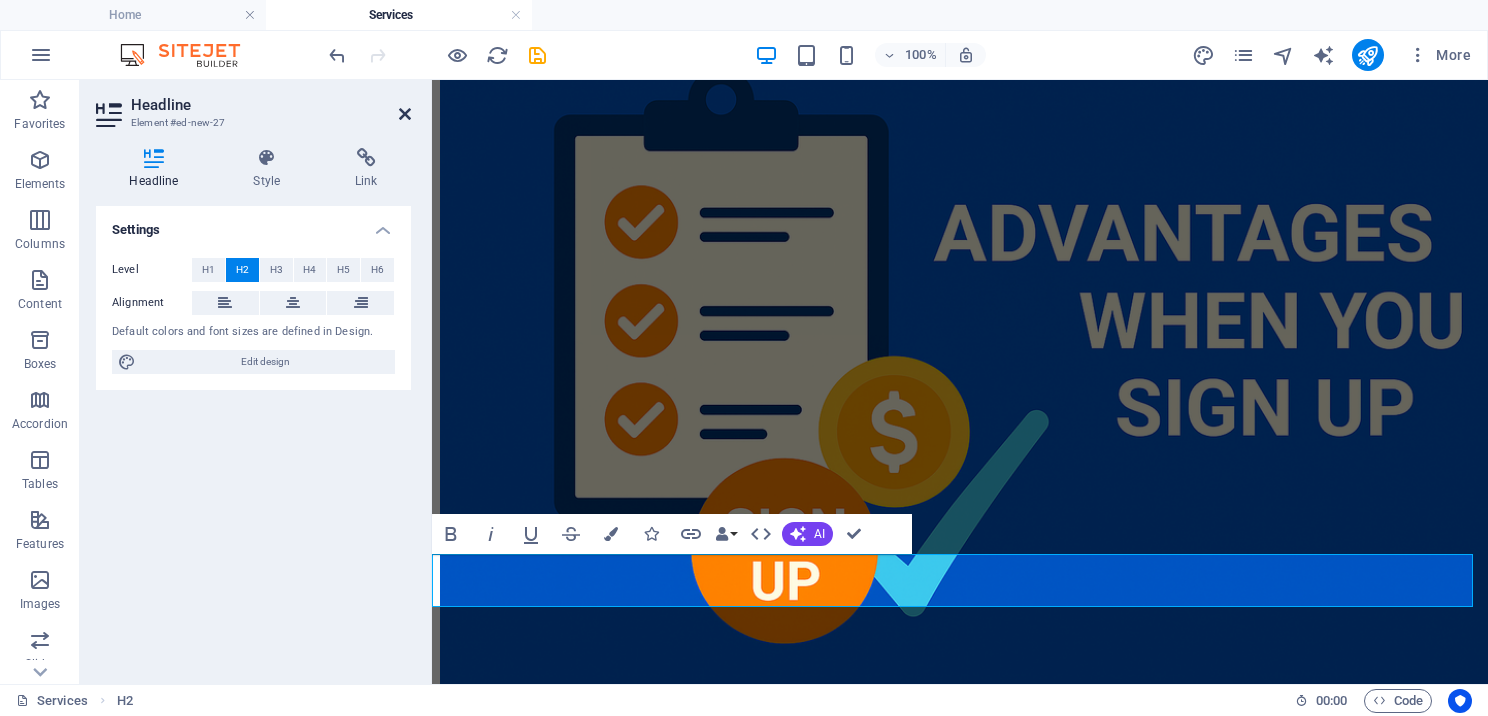 click at bounding box center (405, 114) 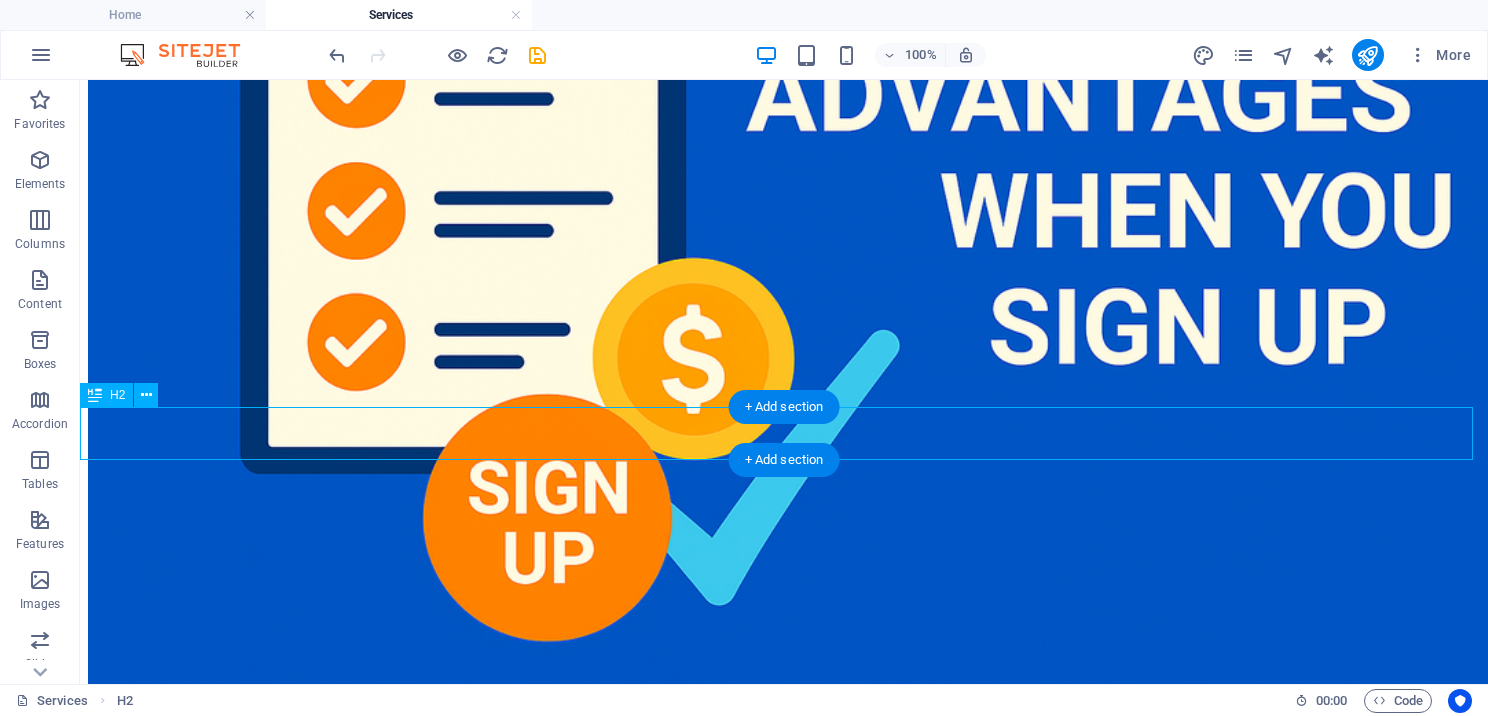 scroll, scrollTop: 800, scrollLeft: 0, axis: vertical 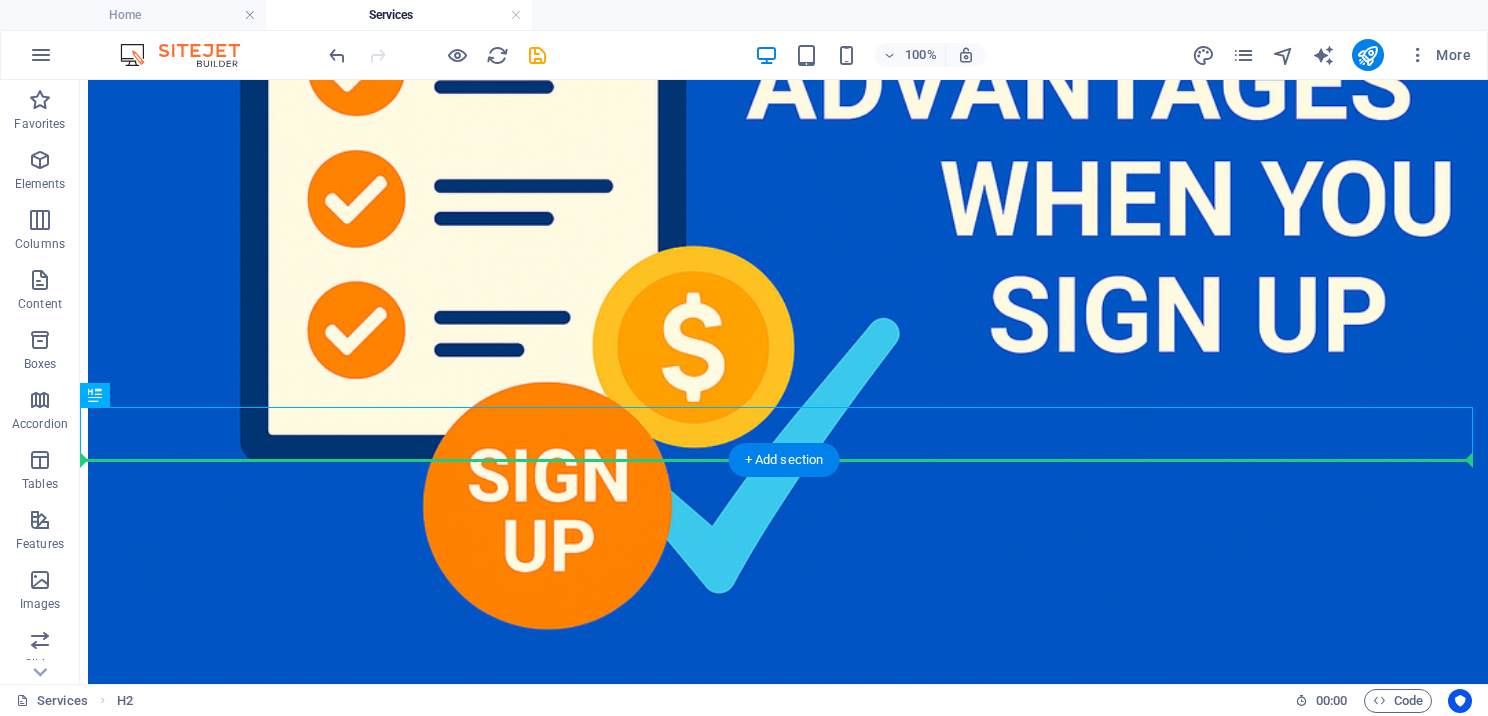 drag, startPoint x: 169, startPoint y: 478, endPoint x: 91, endPoint y: 511, distance: 84.693565 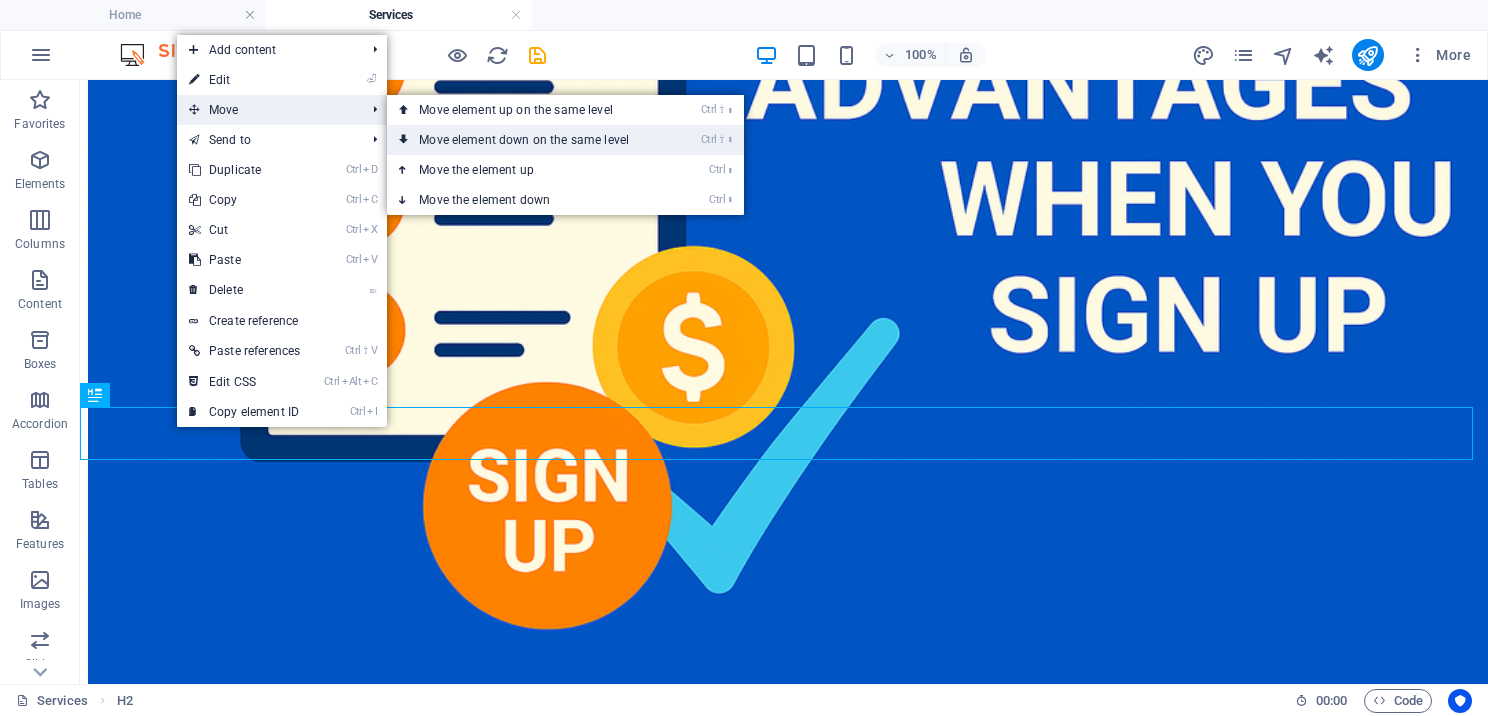click on "Ctrl ⇧ ⬇  Move element down on the same level" at bounding box center (528, 140) 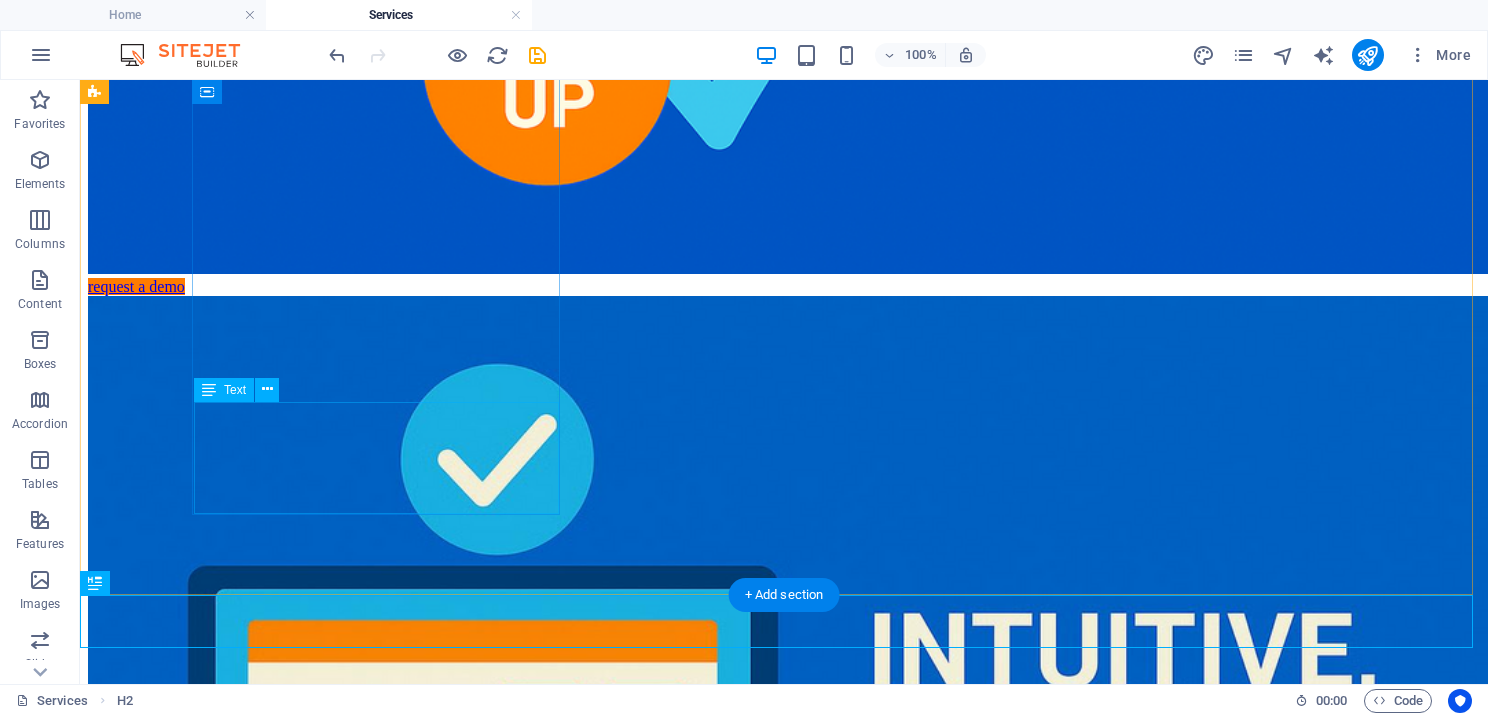 scroll, scrollTop: 1241, scrollLeft: 0, axis: vertical 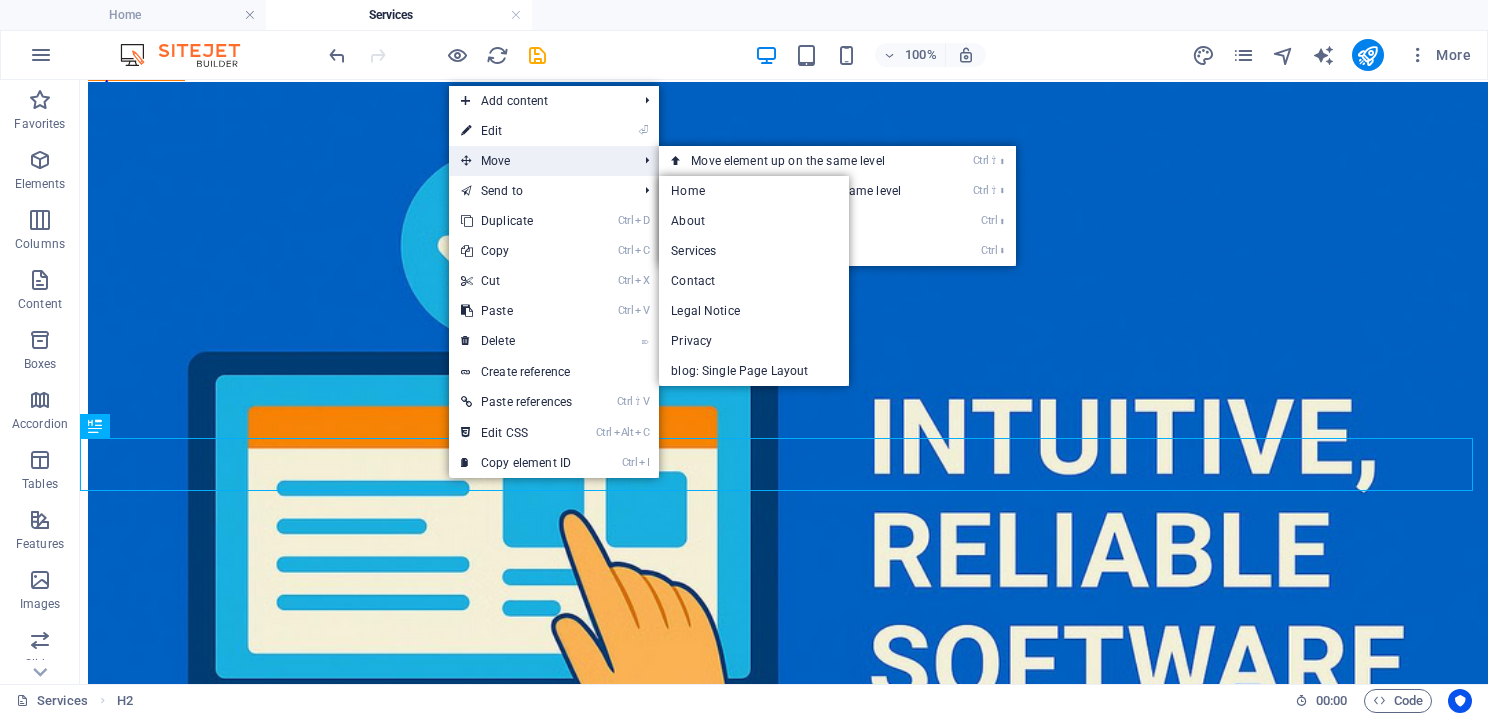 click on "Move" at bounding box center [539, 161] 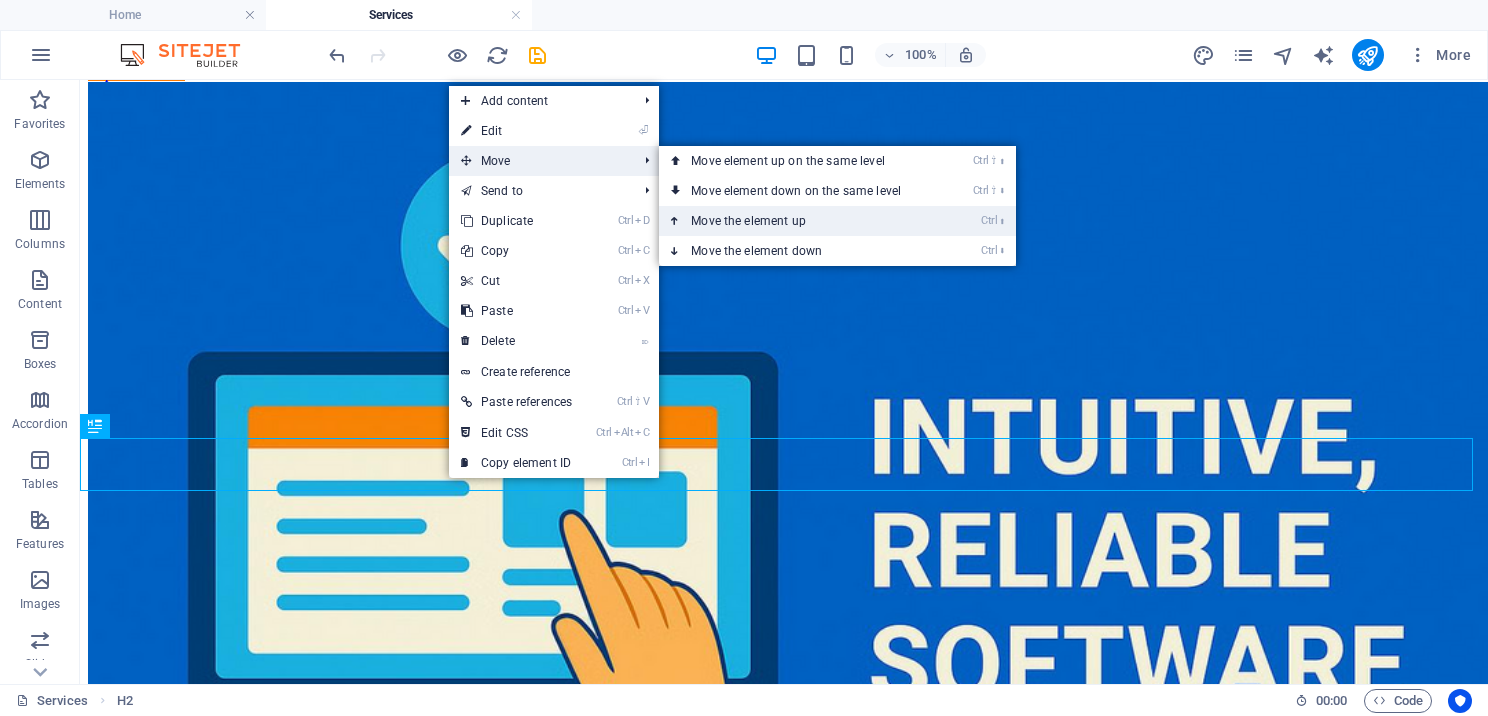click on "Ctrl ⬆  Move the element up" at bounding box center (800, 221) 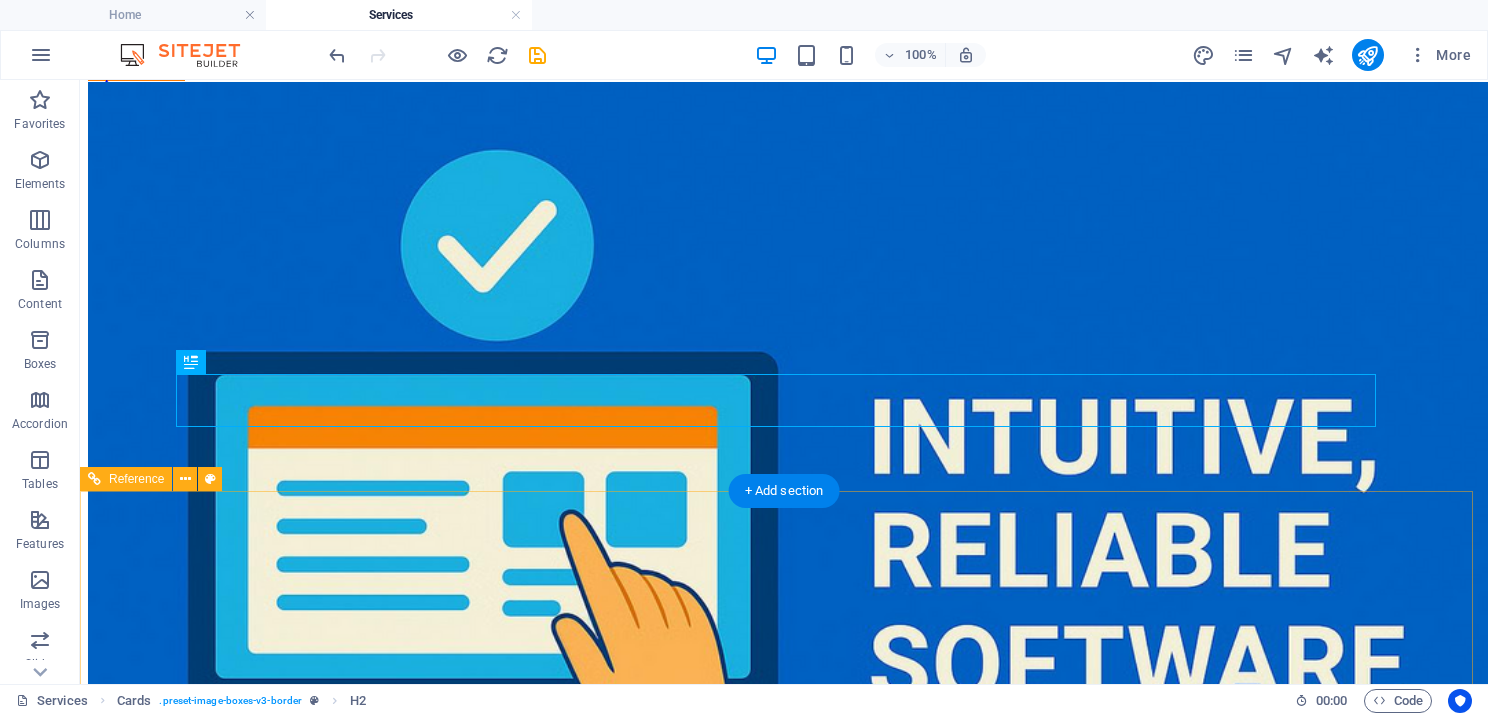 scroll, scrollTop: 1358, scrollLeft: 0, axis: vertical 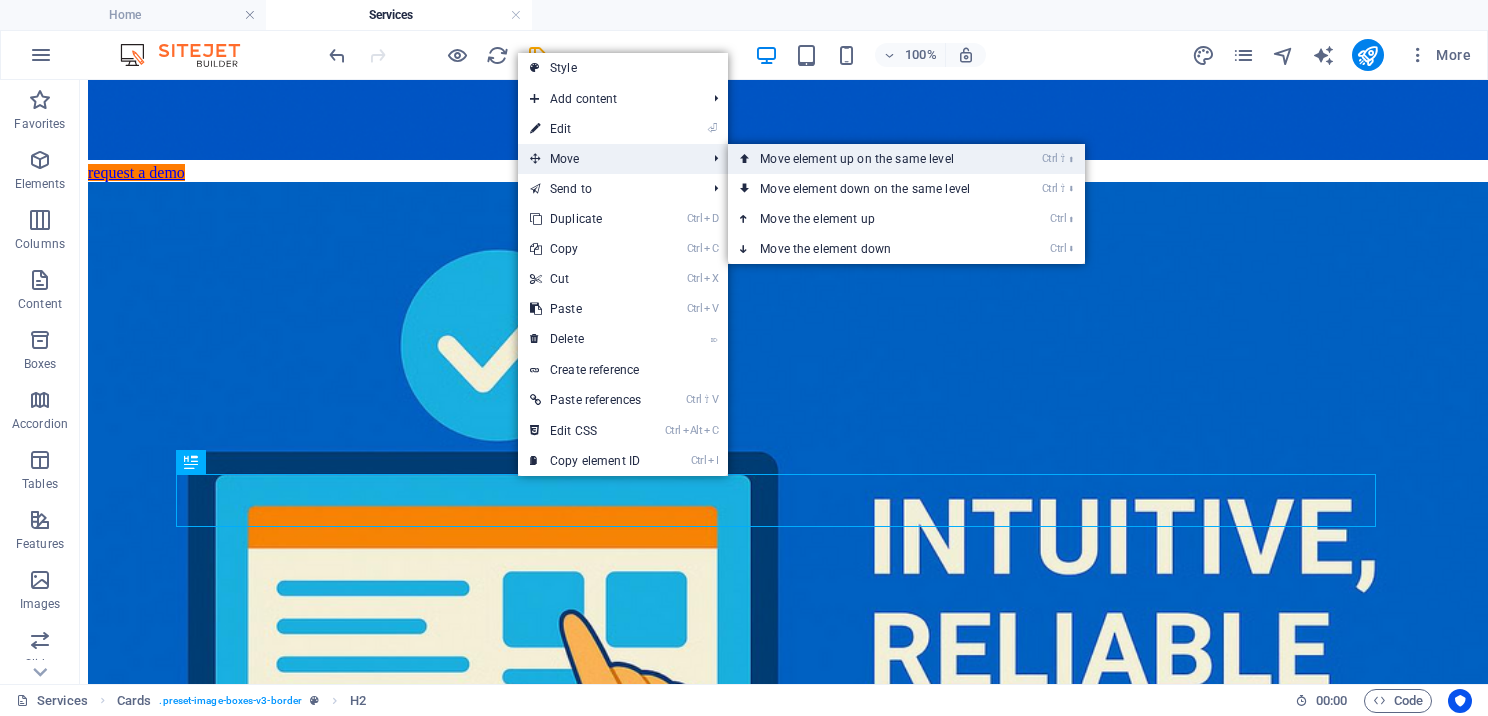 click on "Ctrl ⇧ ⬆  Move element up on the same level" at bounding box center (869, 159) 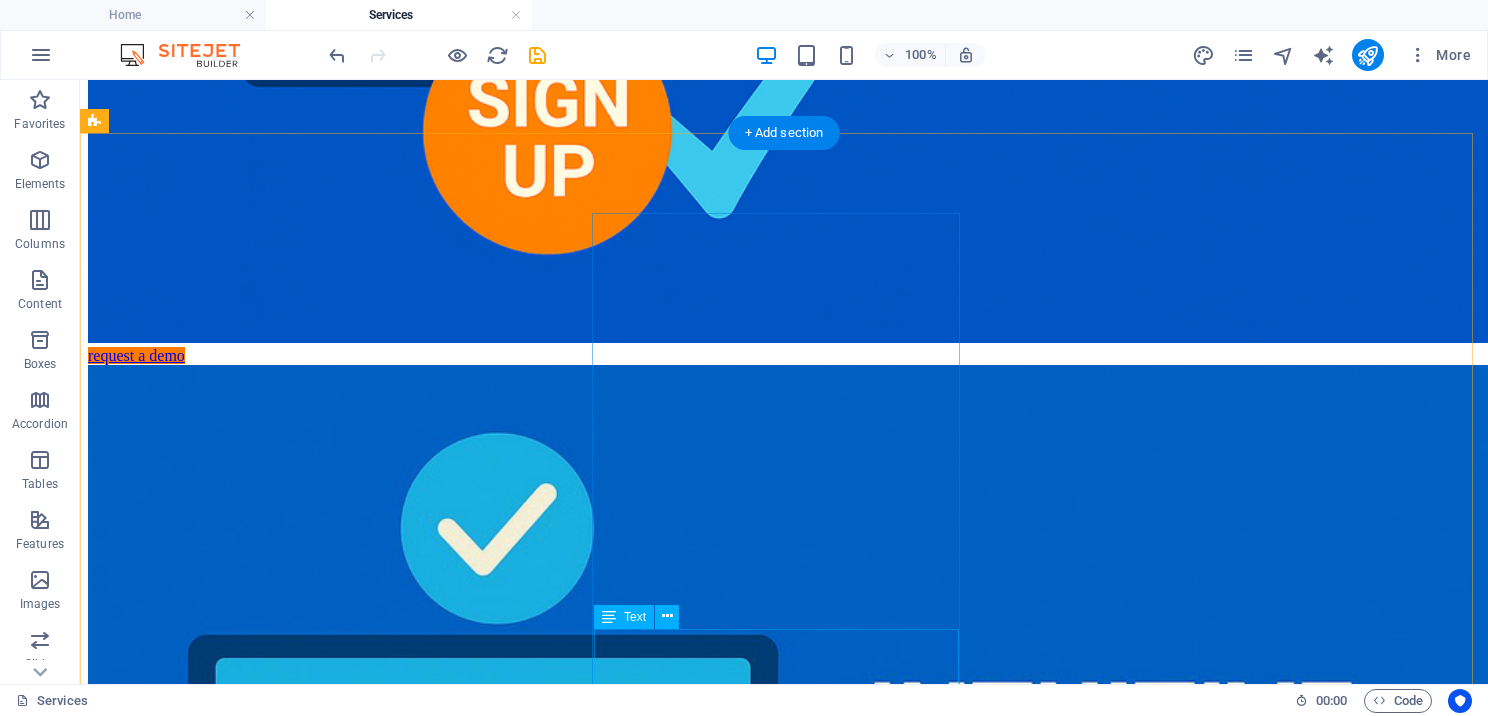 scroll, scrollTop: 1258, scrollLeft: 0, axis: vertical 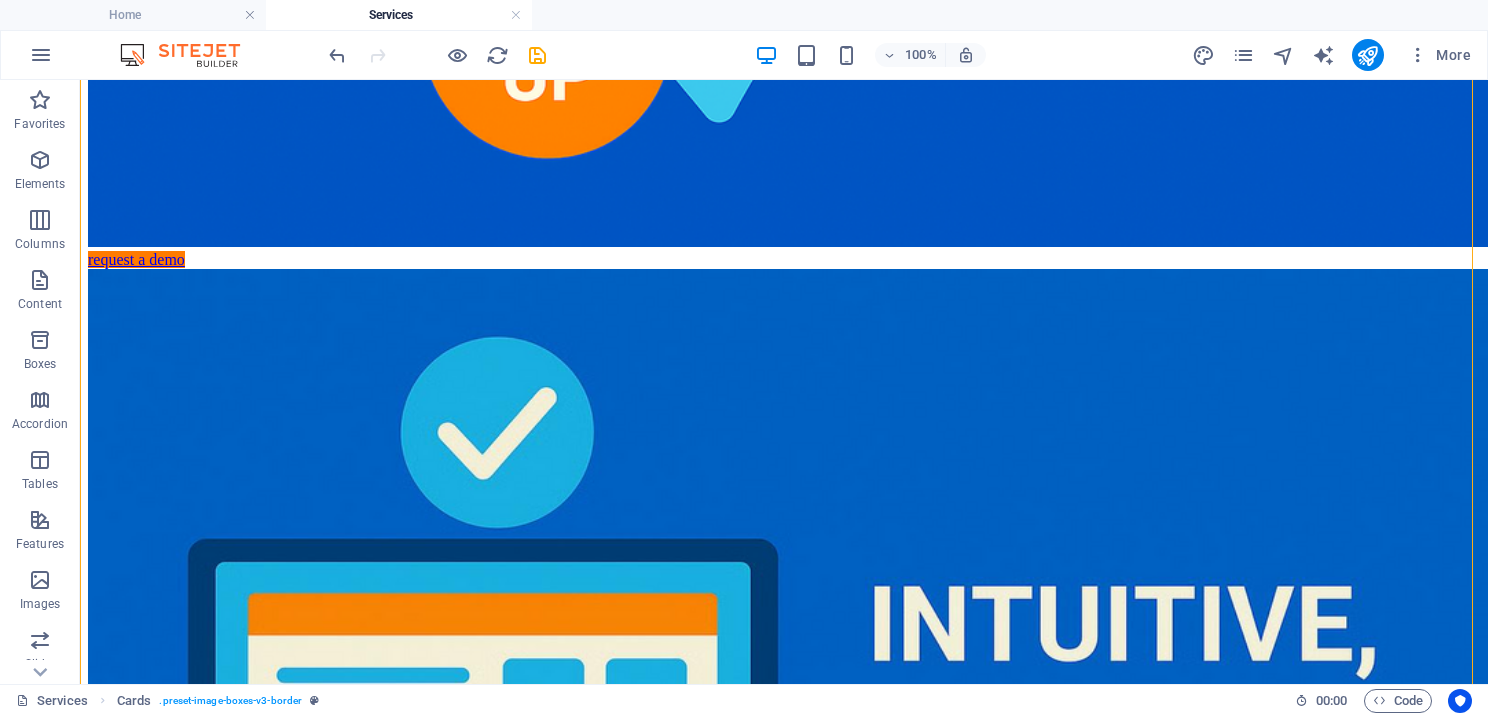 drag, startPoint x: 543, startPoint y: 665, endPoint x: 1076, endPoint y: 397, distance: 596.5845 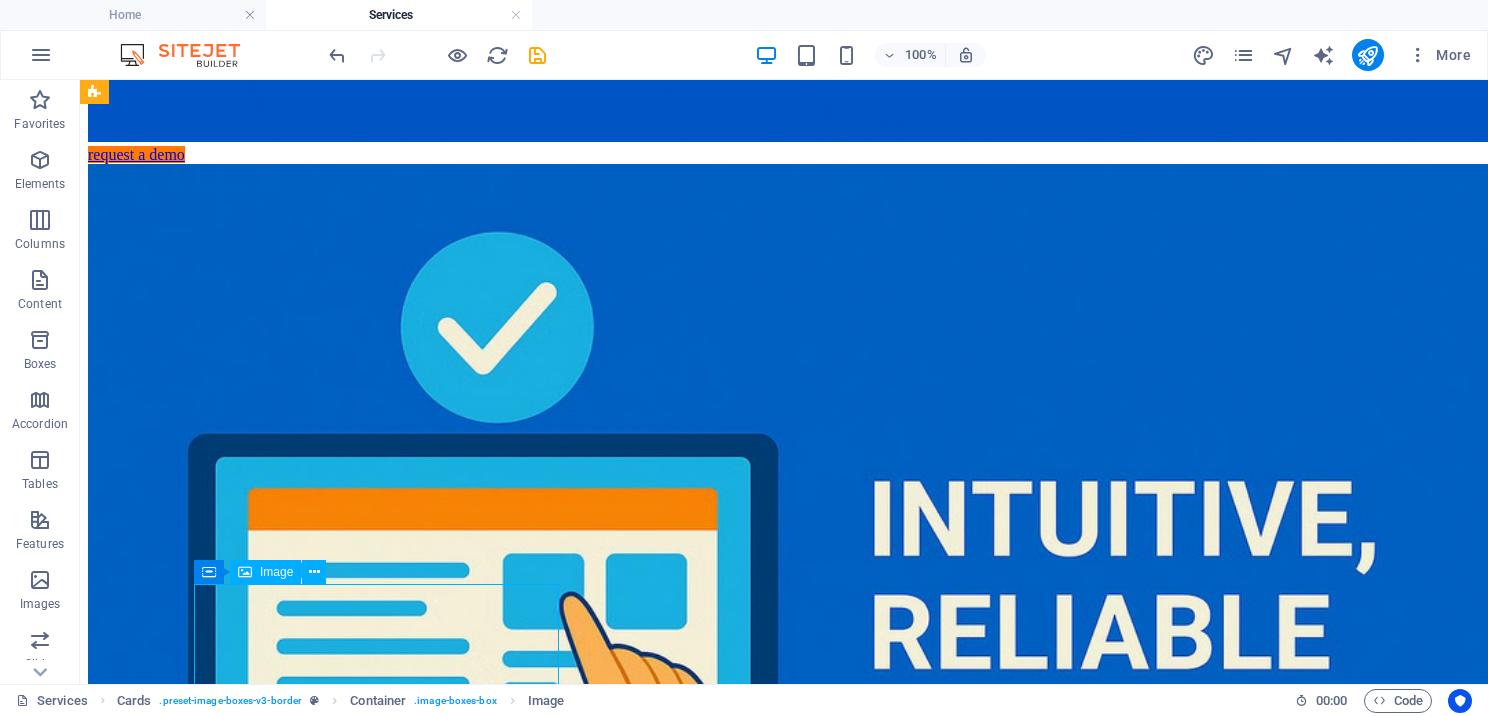 scroll, scrollTop: 1436, scrollLeft: 0, axis: vertical 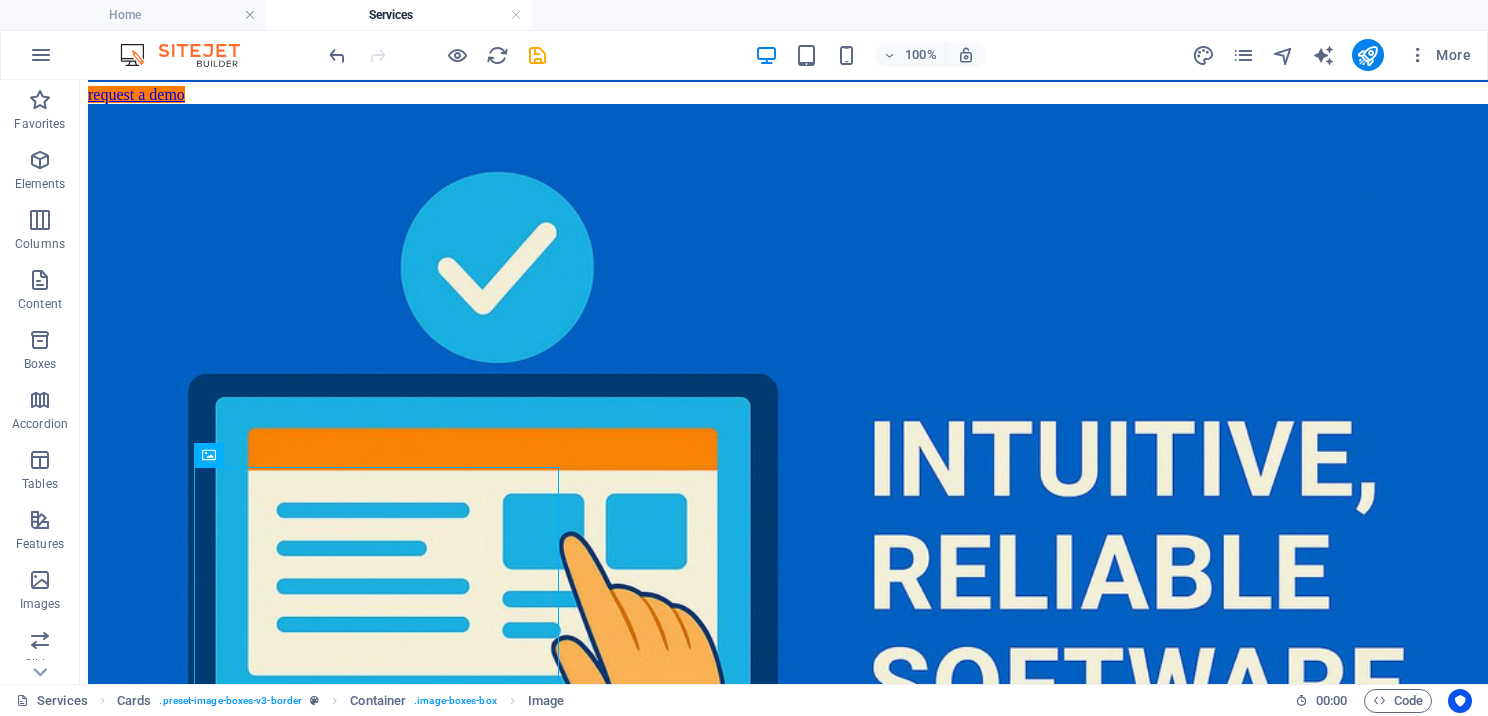 drag, startPoint x: 473, startPoint y: 654, endPoint x: 1067, endPoint y: 364, distance: 661.01135 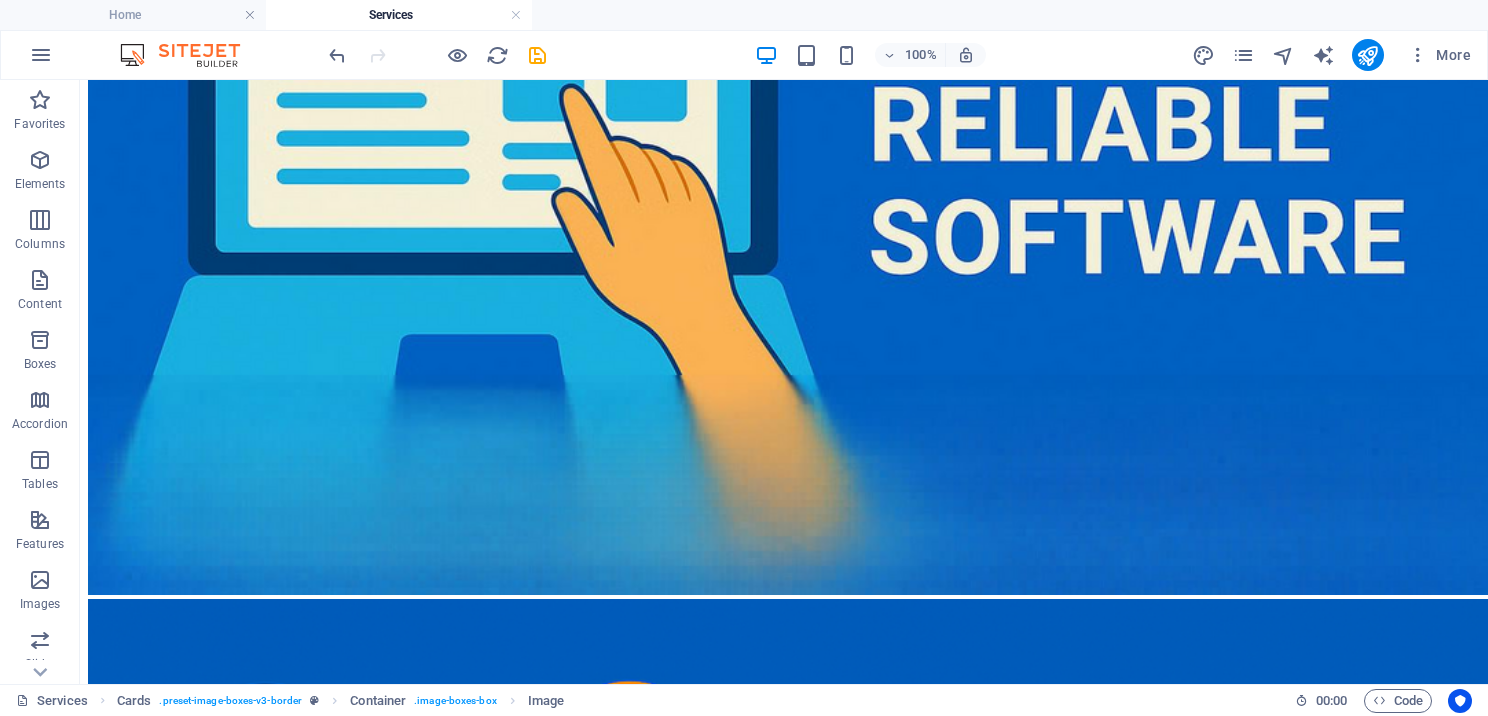 scroll, scrollTop: 1521, scrollLeft: 0, axis: vertical 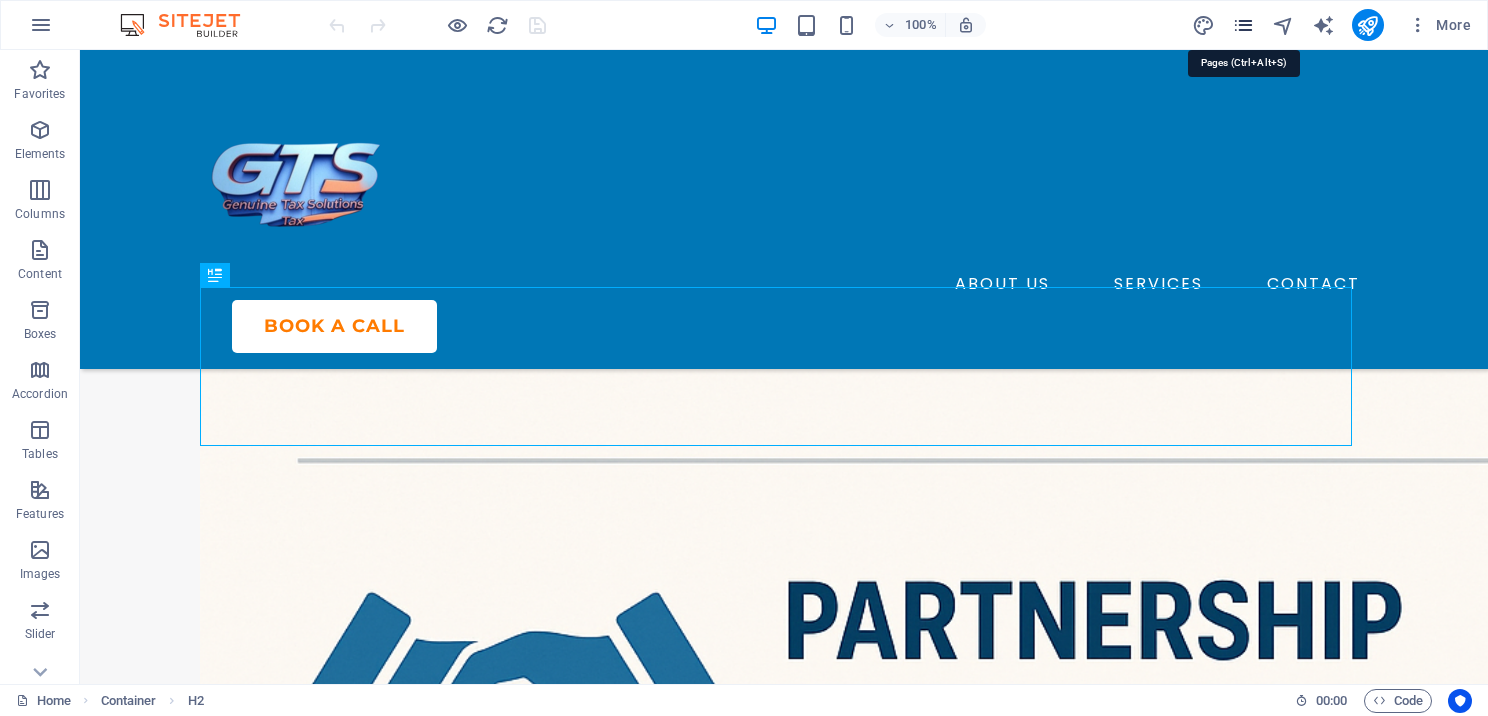 click at bounding box center (1243, 25) 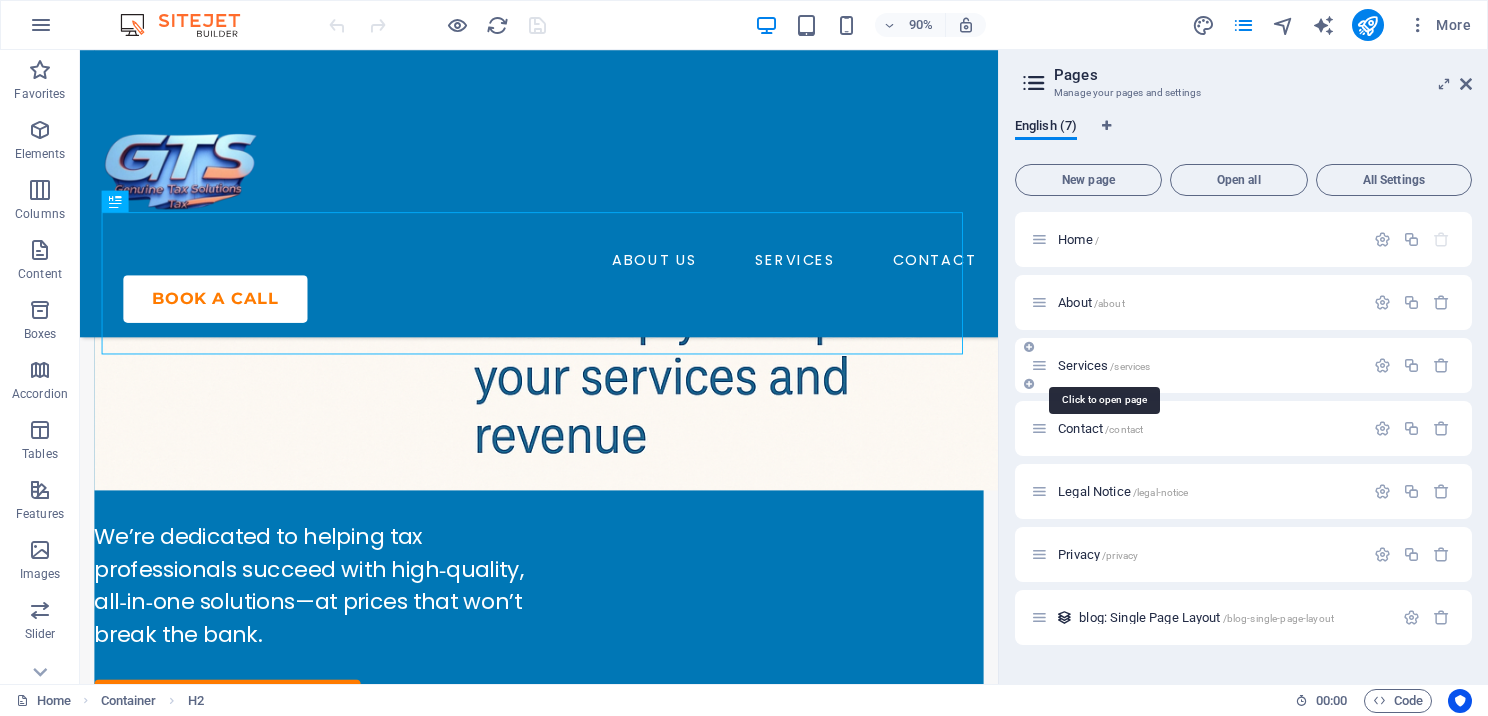 click on "Services /services" at bounding box center (1104, 365) 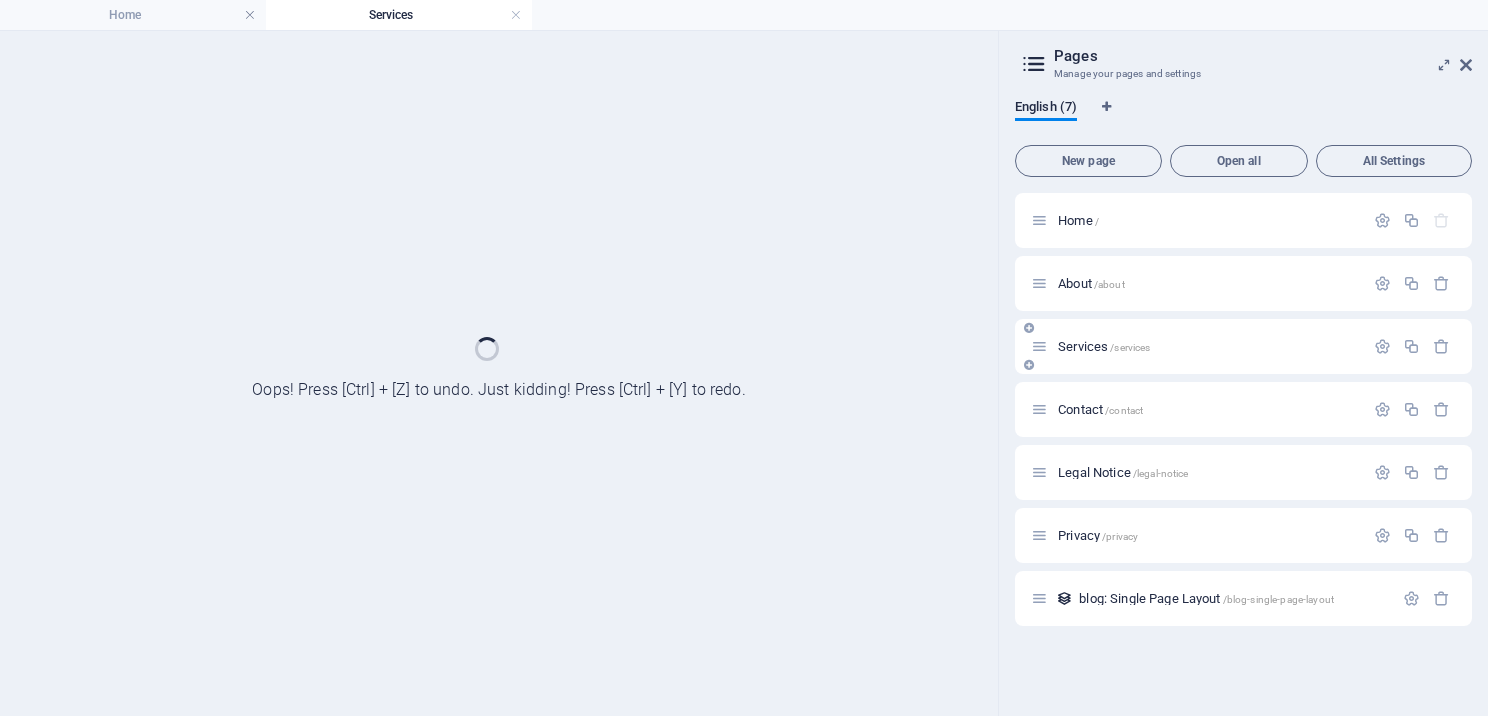 scroll, scrollTop: 0, scrollLeft: 0, axis: both 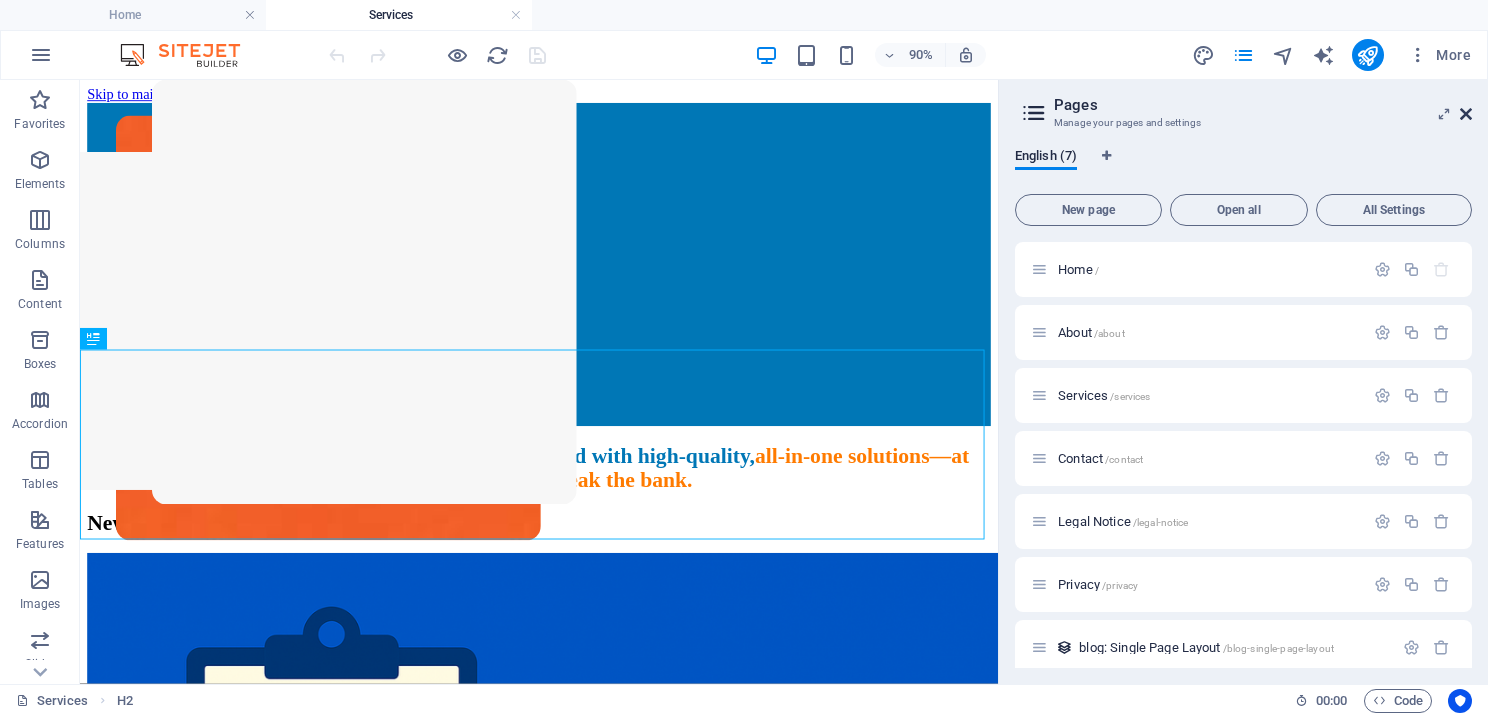 click at bounding box center (1466, 114) 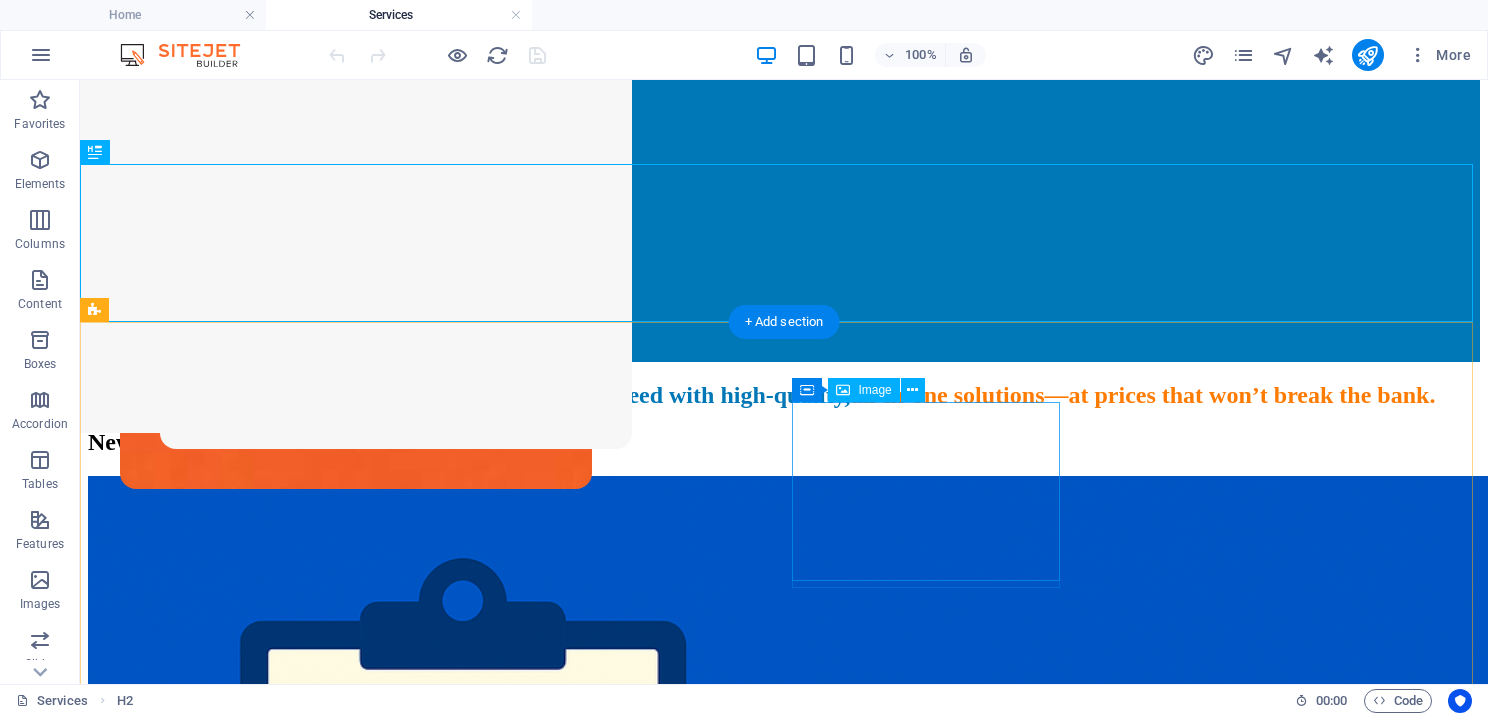 scroll, scrollTop: 200, scrollLeft: 0, axis: vertical 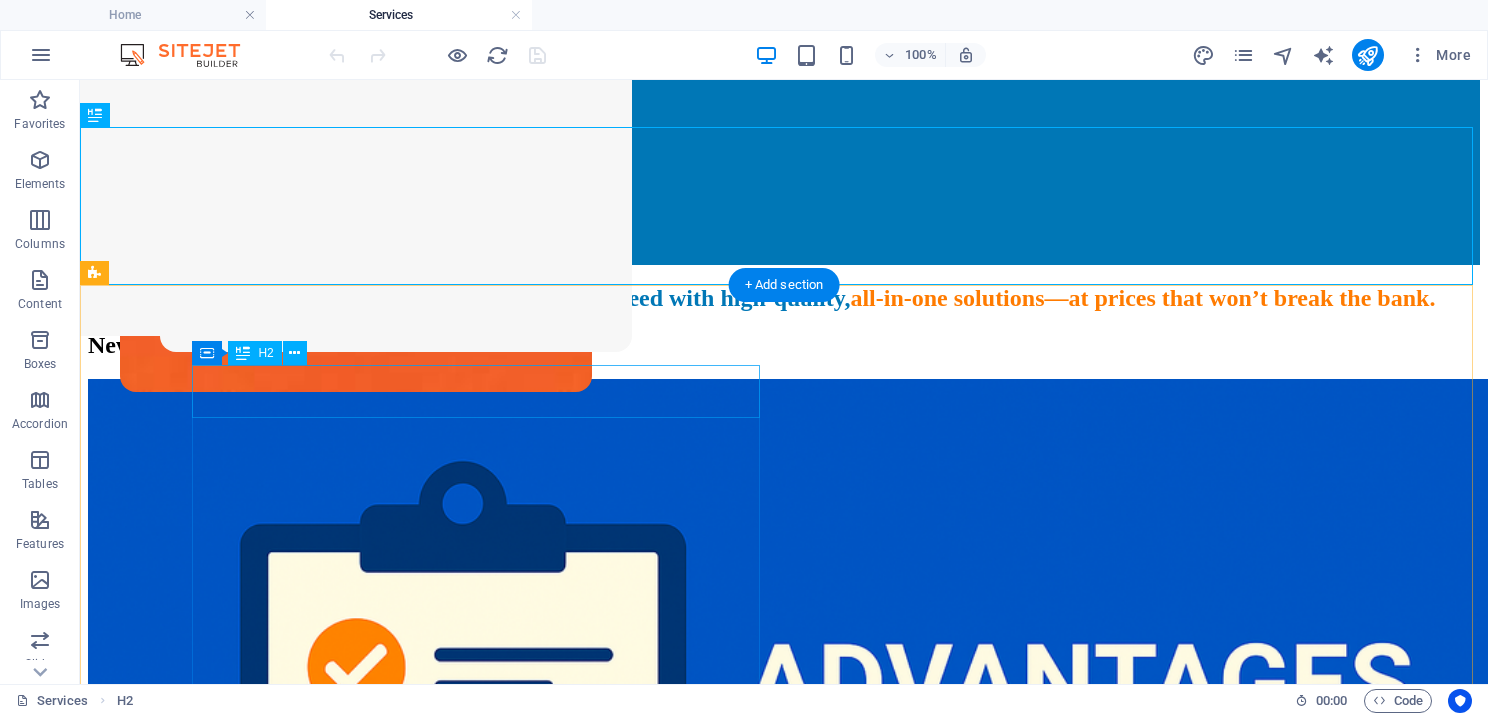 click on "New headline" at bounding box center [784, 345] 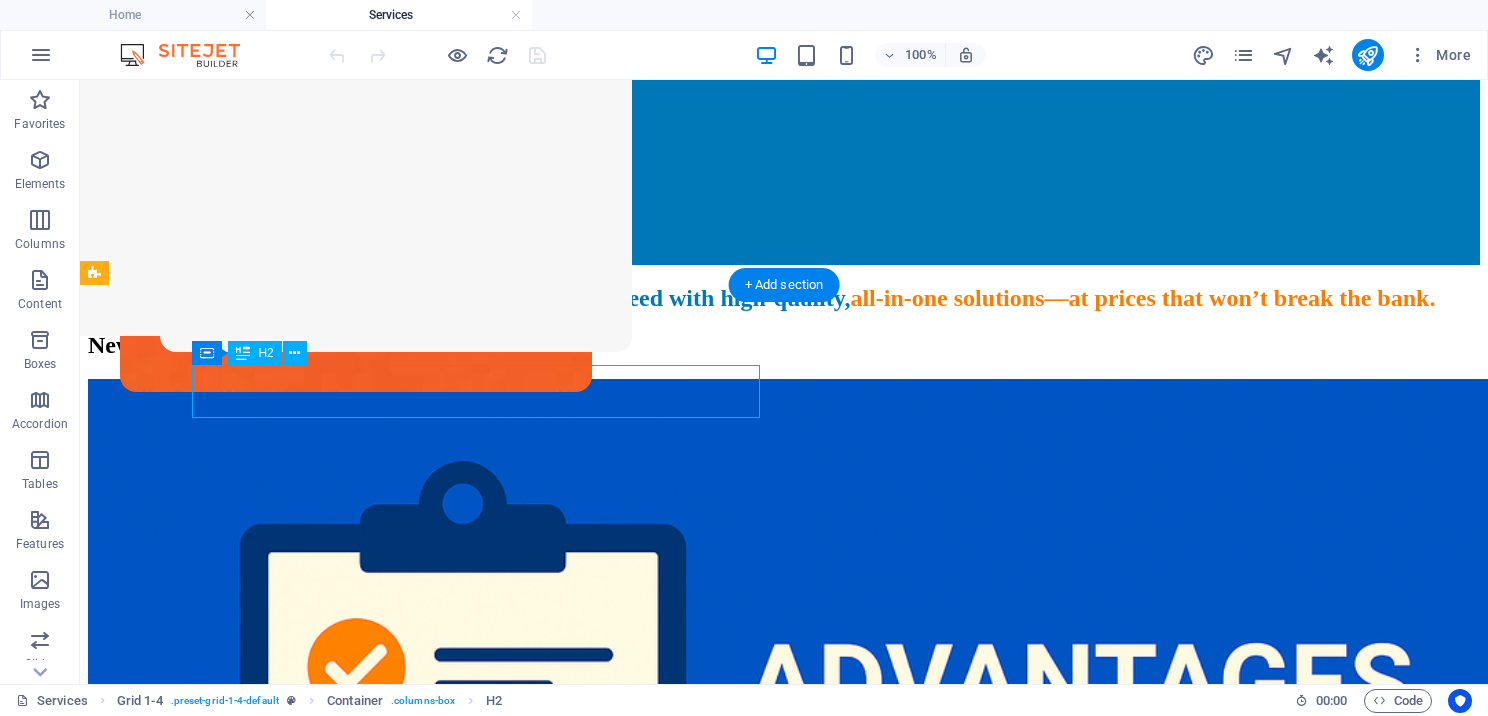 click on "New headline" at bounding box center (784, 345) 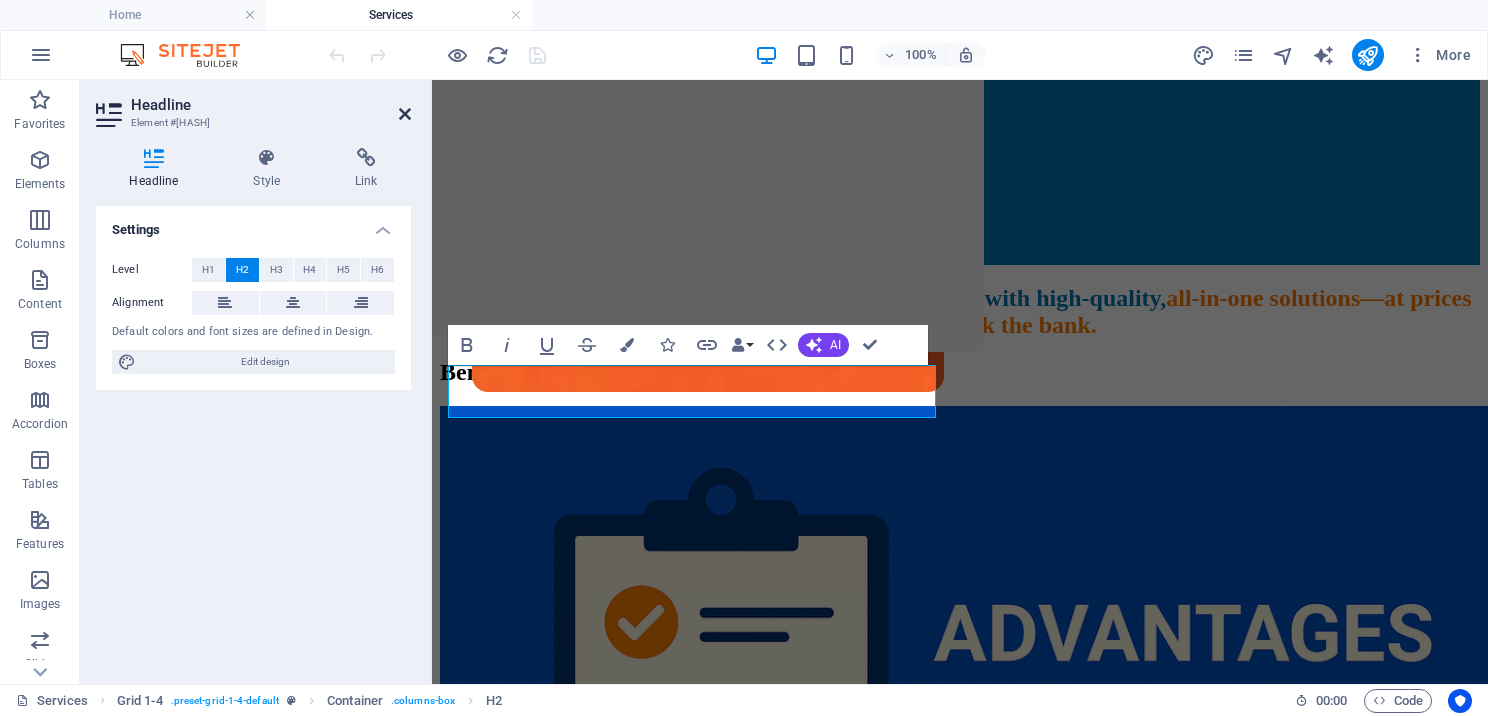 click at bounding box center [405, 114] 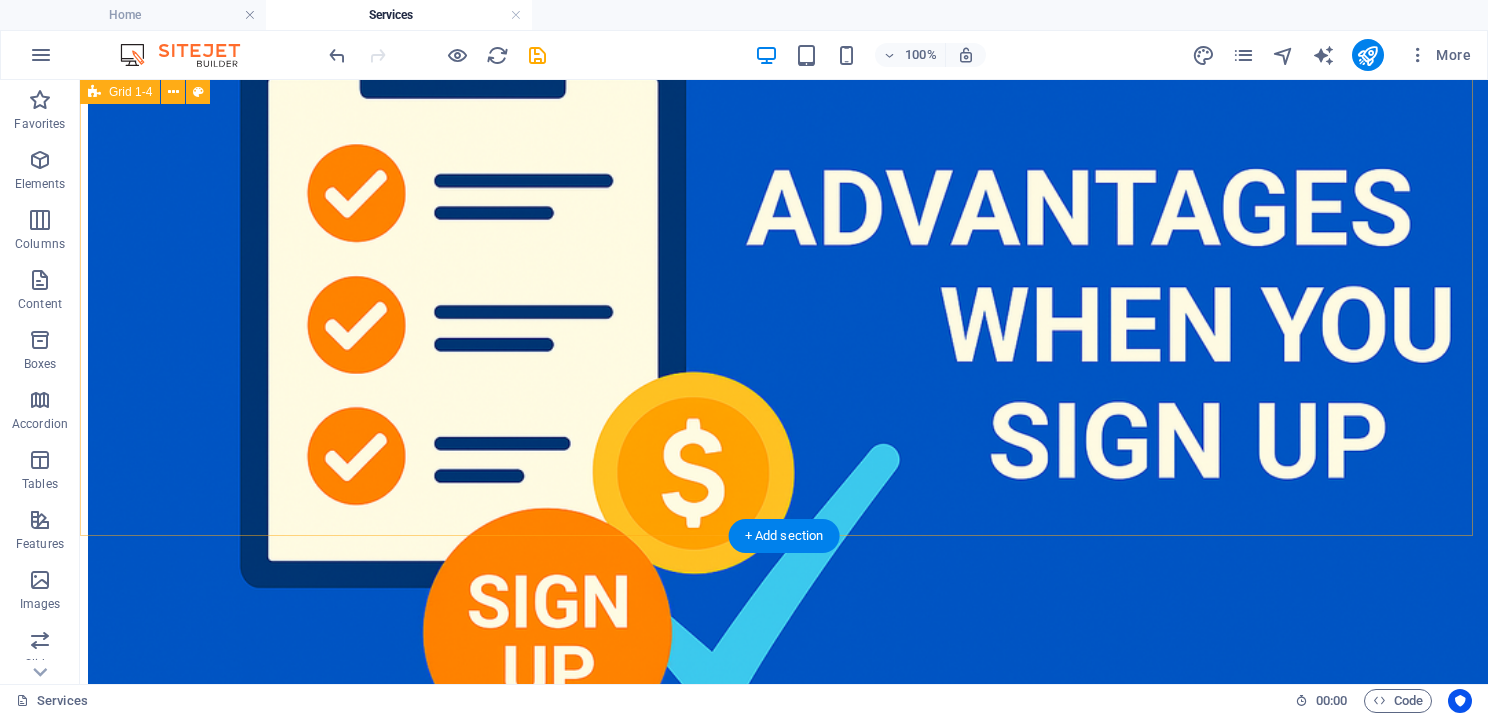 scroll, scrollTop: 700, scrollLeft: 0, axis: vertical 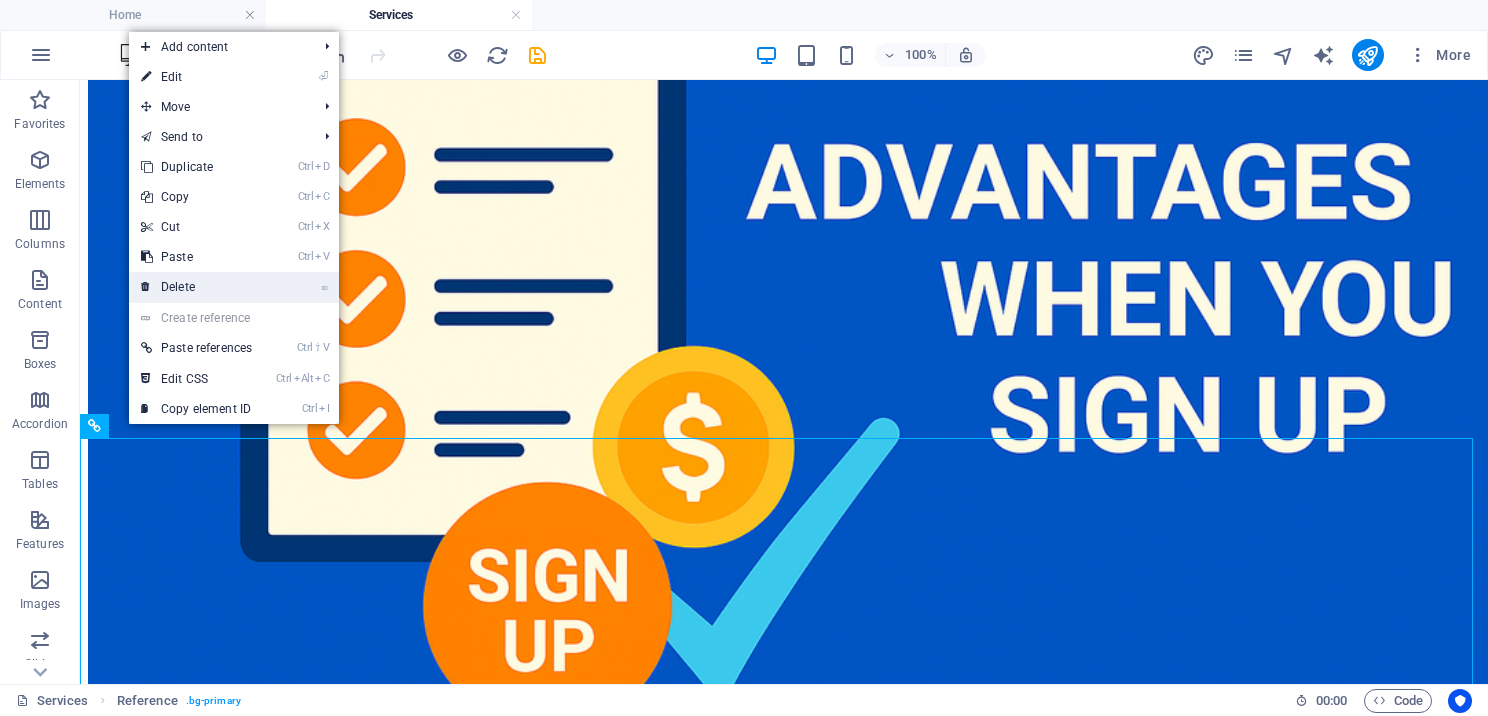 click on "⌦  Delete" at bounding box center (196, 287) 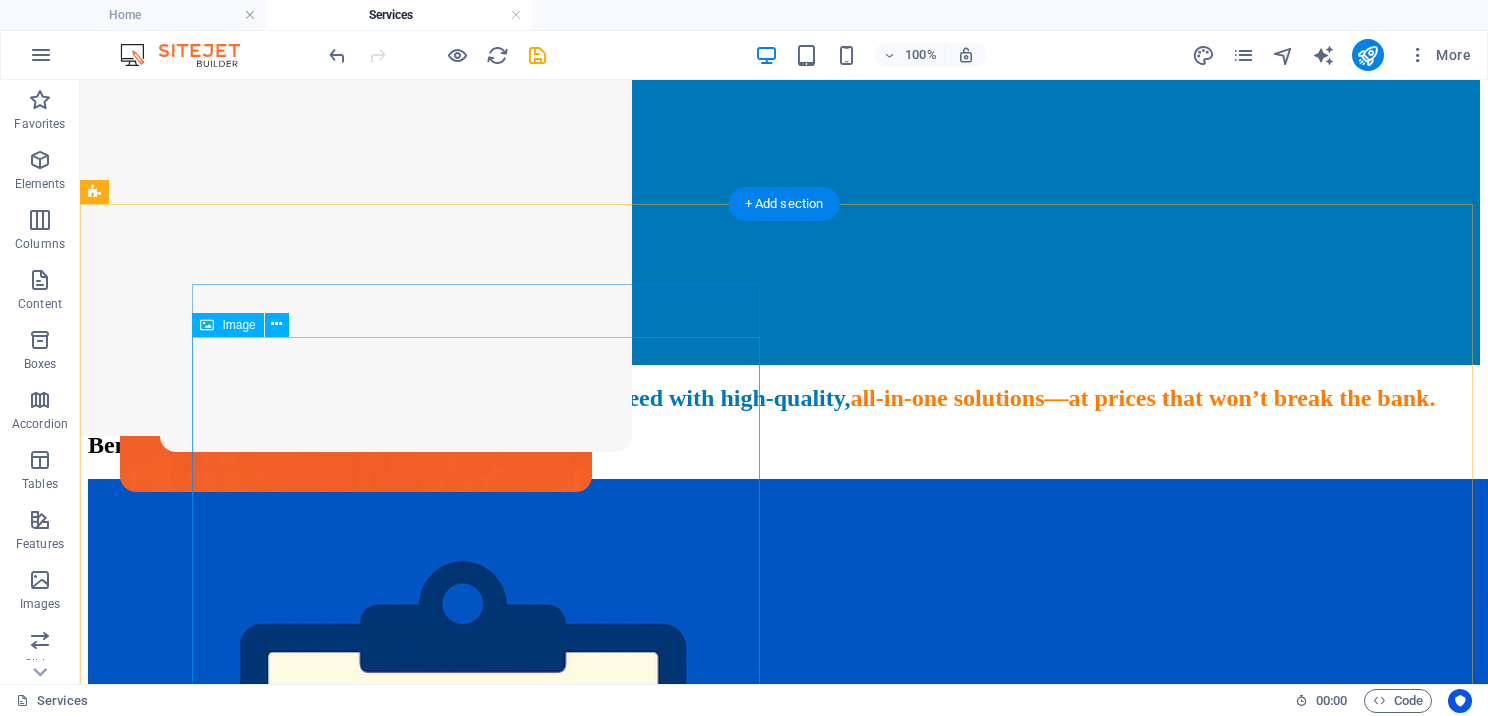 scroll, scrollTop: 0, scrollLeft: 0, axis: both 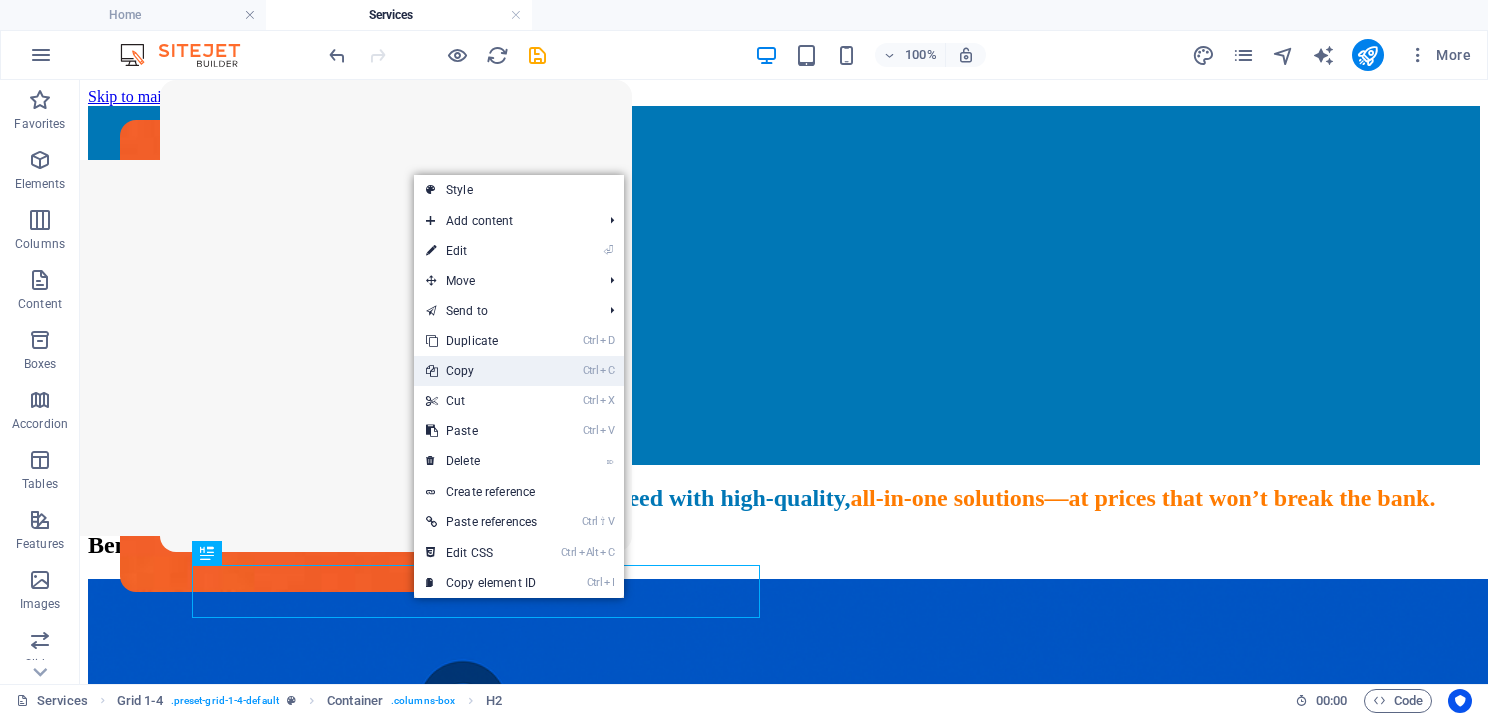 click on "Ctrl C  Copy" at bounding box center (481, 371) 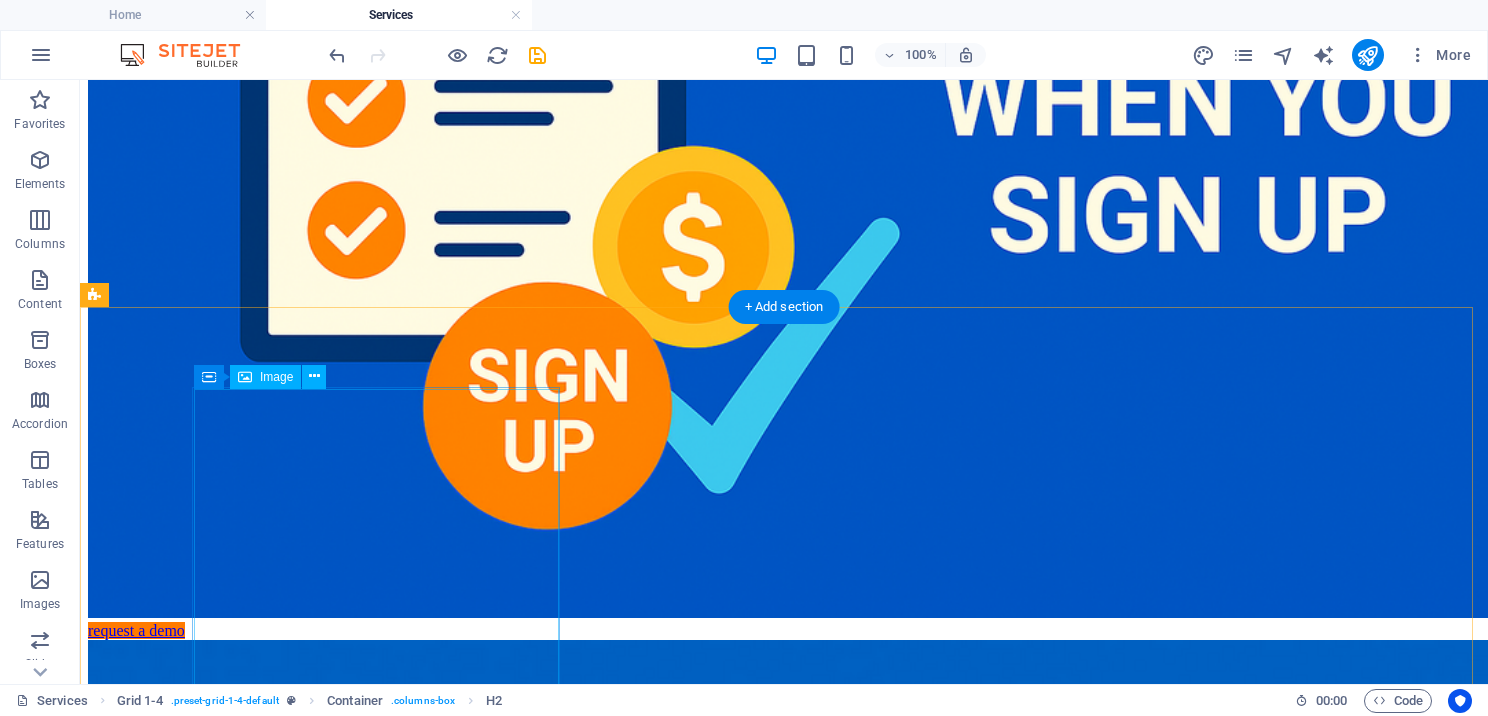 scroll, scrollTop: 800, scrollLeft: 0, axis: vertical 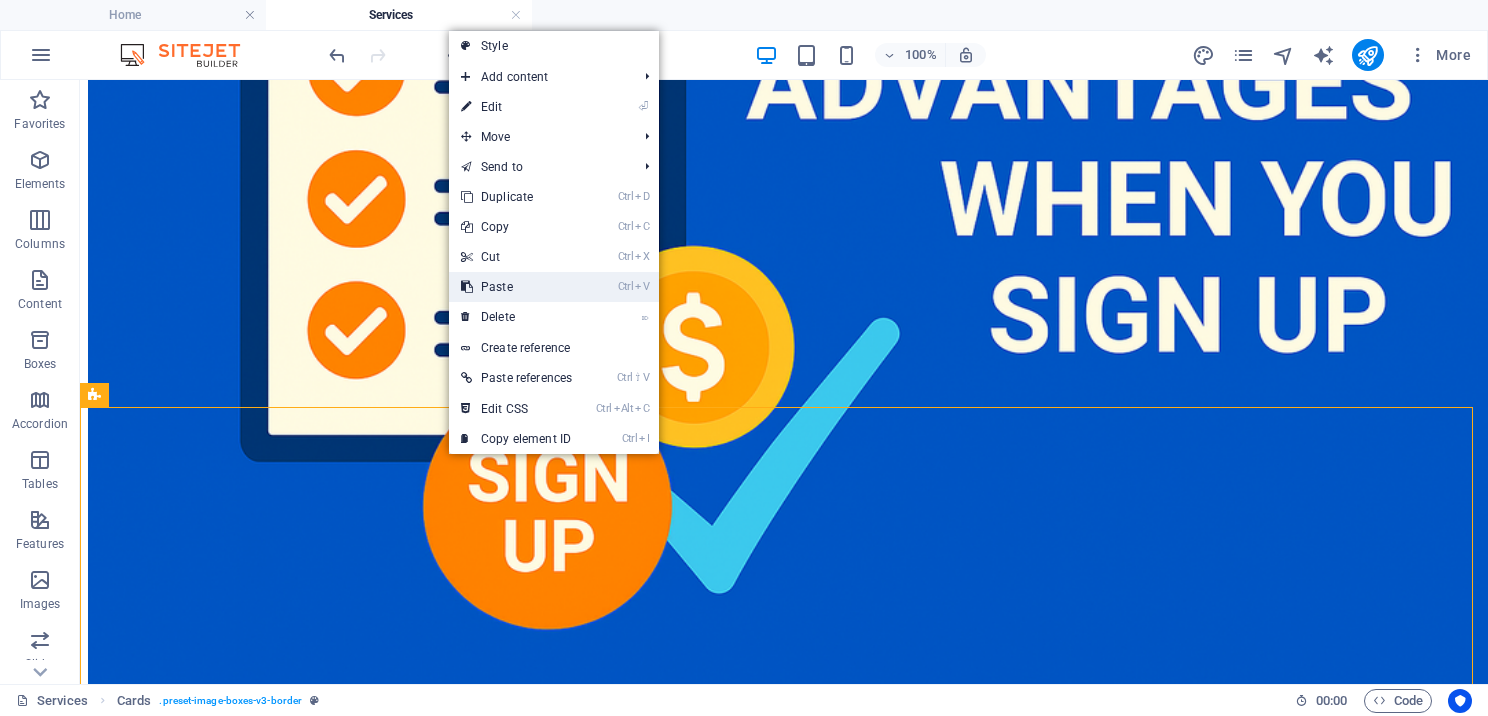 click on "Ctrl V  Paste" at bounding box center [516, 287] 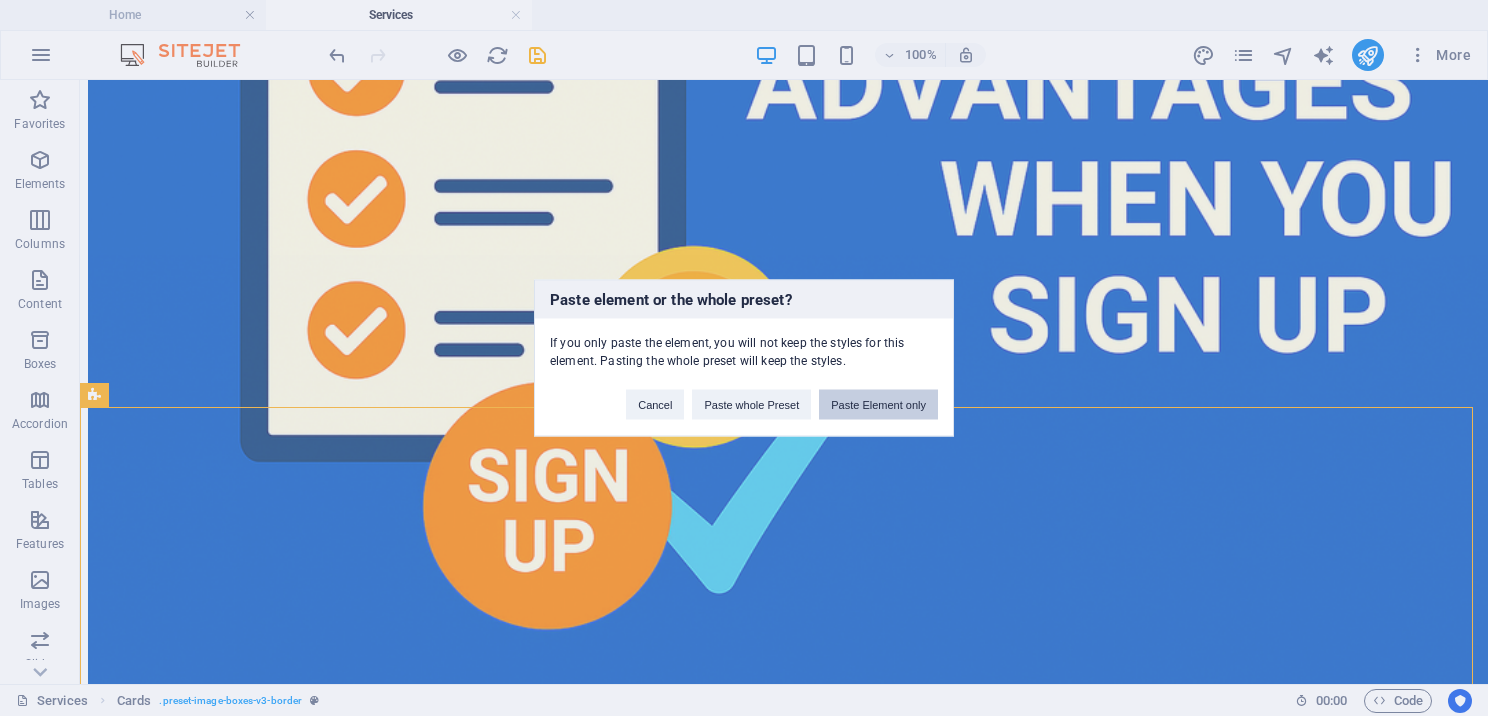 click on "Paste Element only" at bounding box center (878, 405) 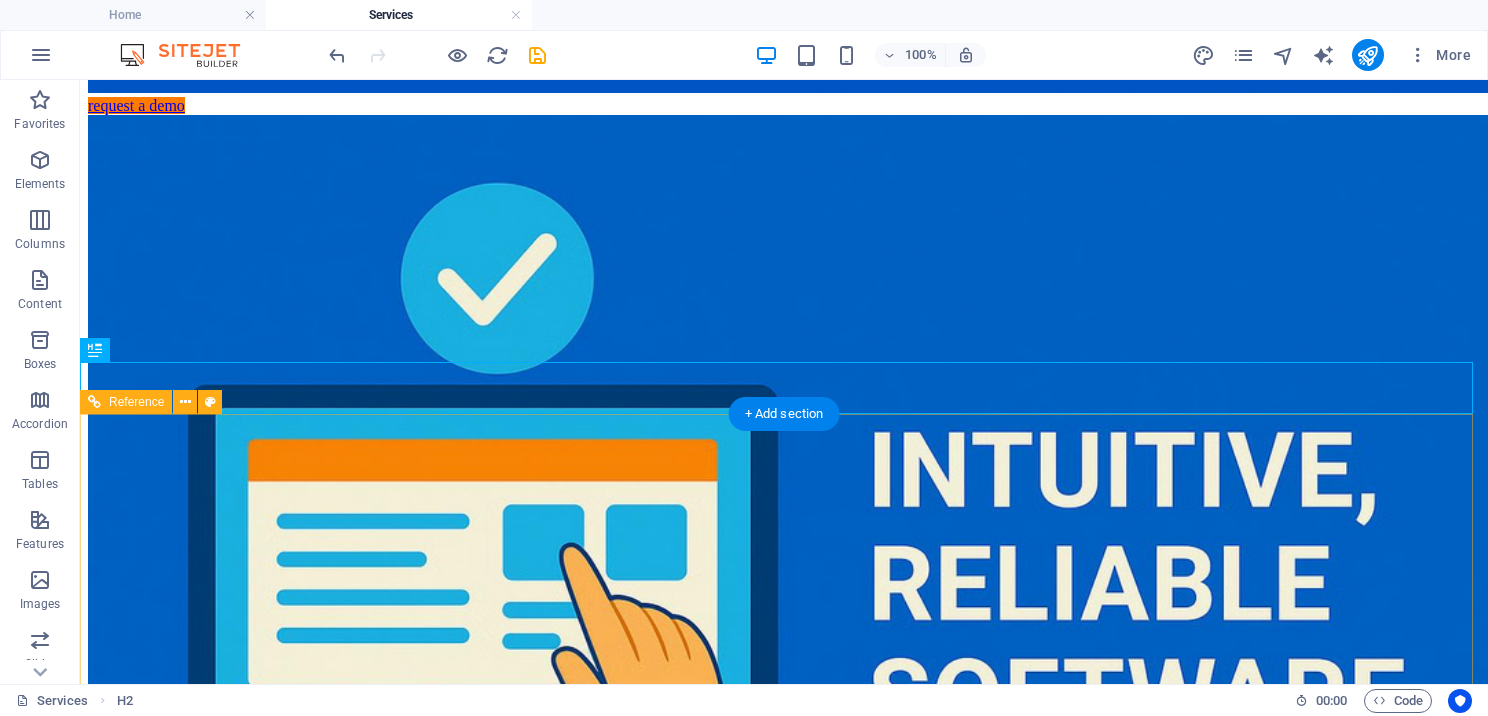 scroll, scrollTop: 1341, scrollLeft: 0, axis: vertical 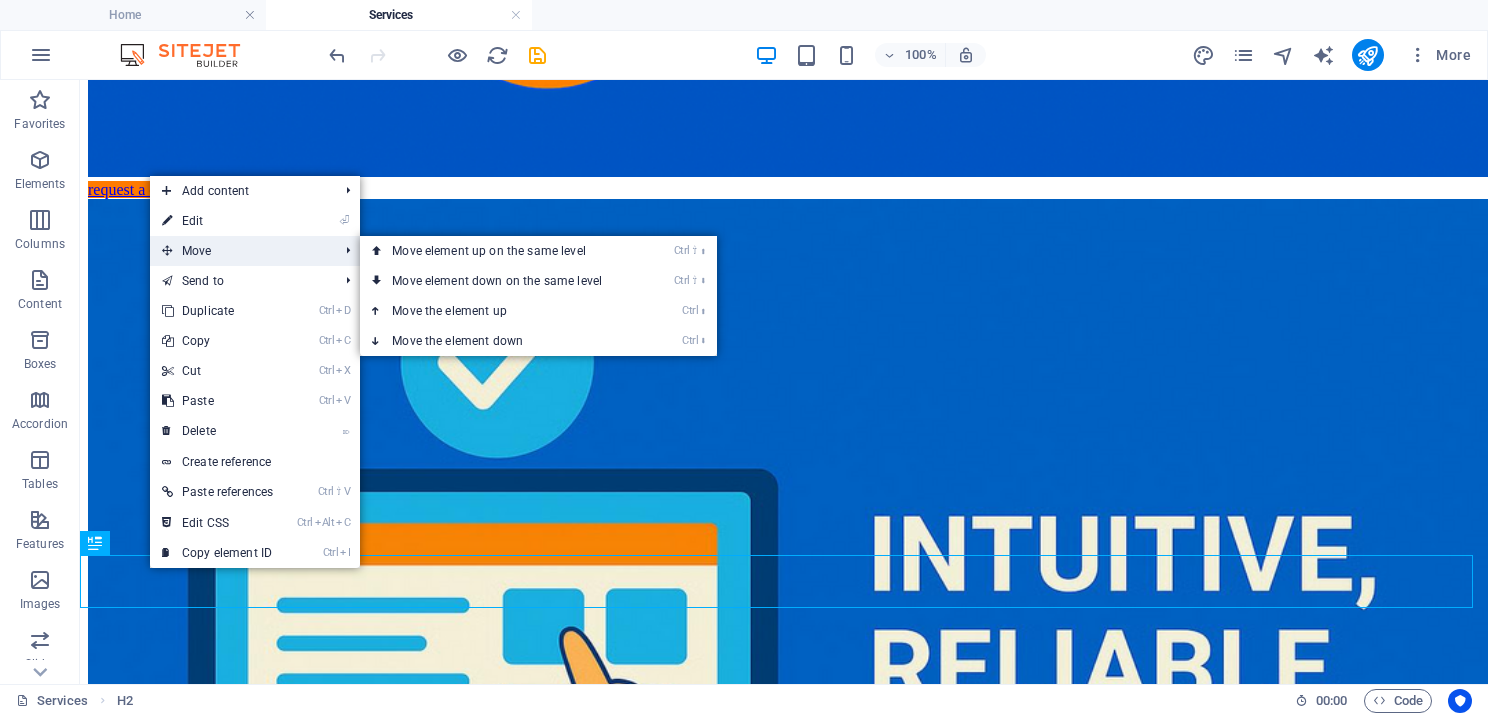 click on "Move" at bounding box center [240, 251] 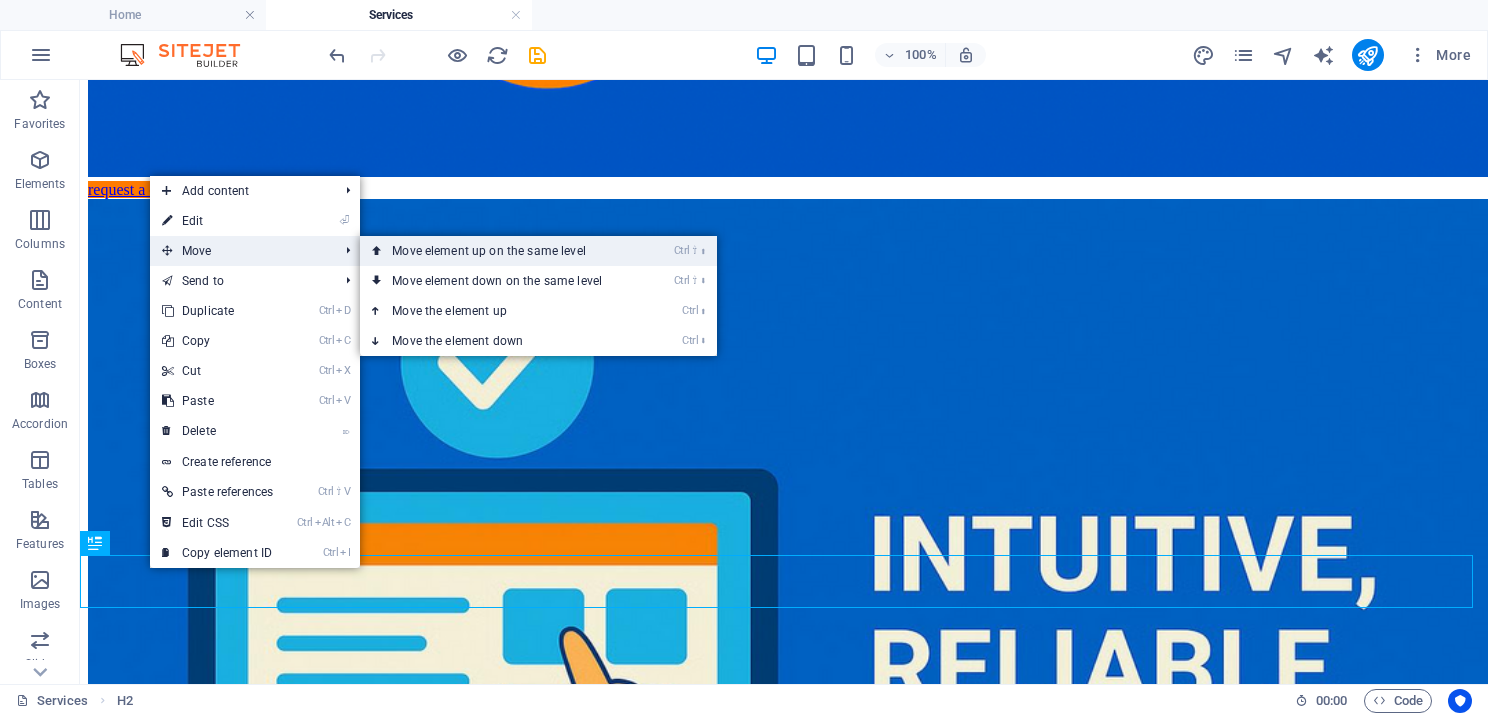 click on "Ctrl ⇧ ⬆  Move element up on the same level" at bounding box center (501, 251) 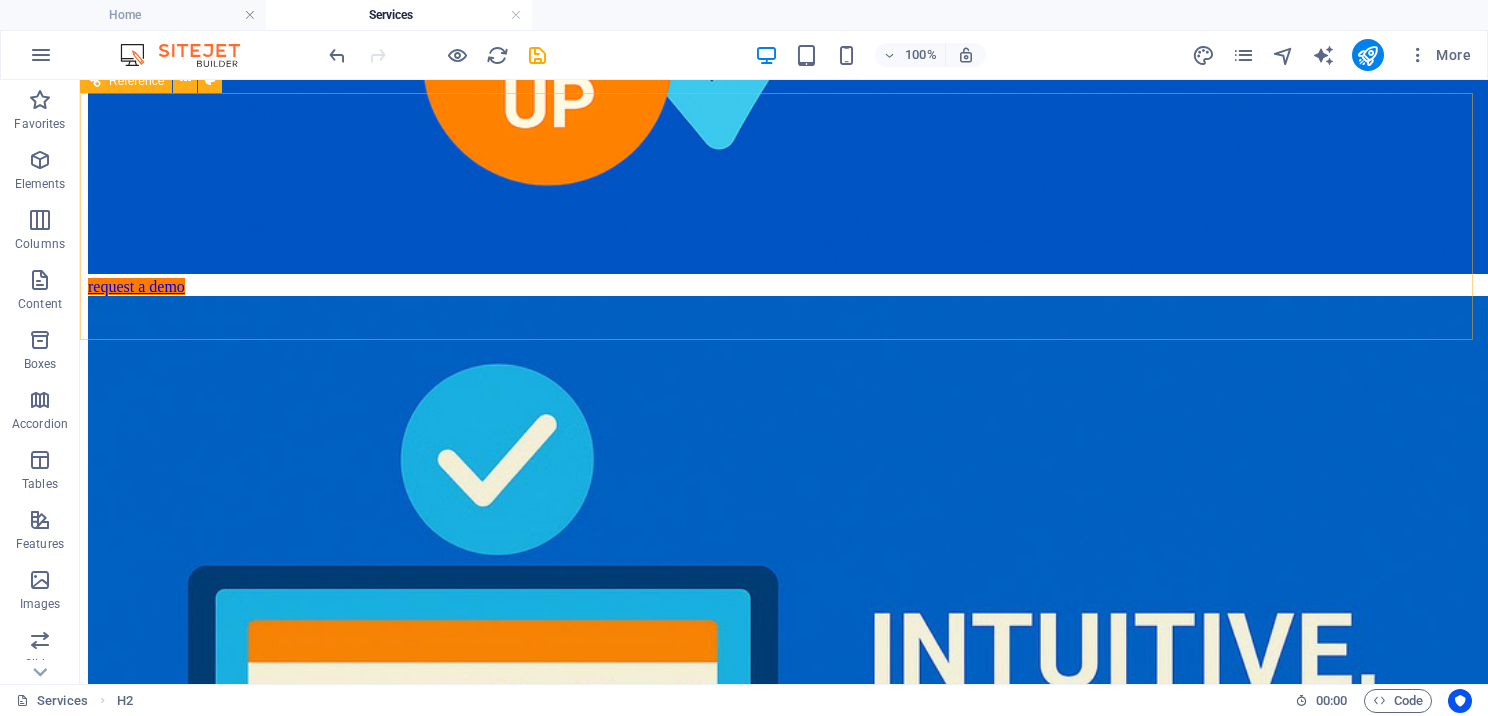 scroll, scrollTop: 852, scrollLeft: 0, axis: vertical 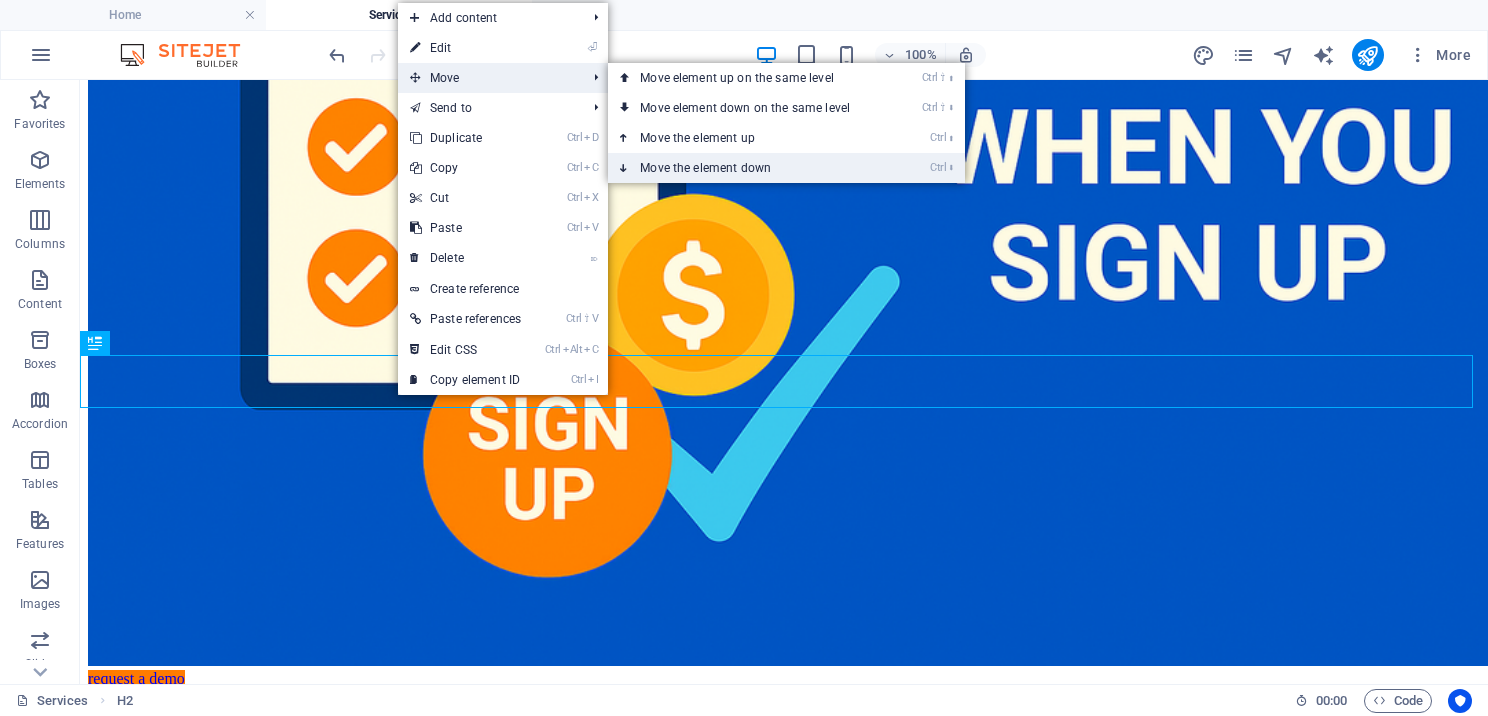 click on "Ctrl ⬇  Move the element down" at bounding box center (749, 168) 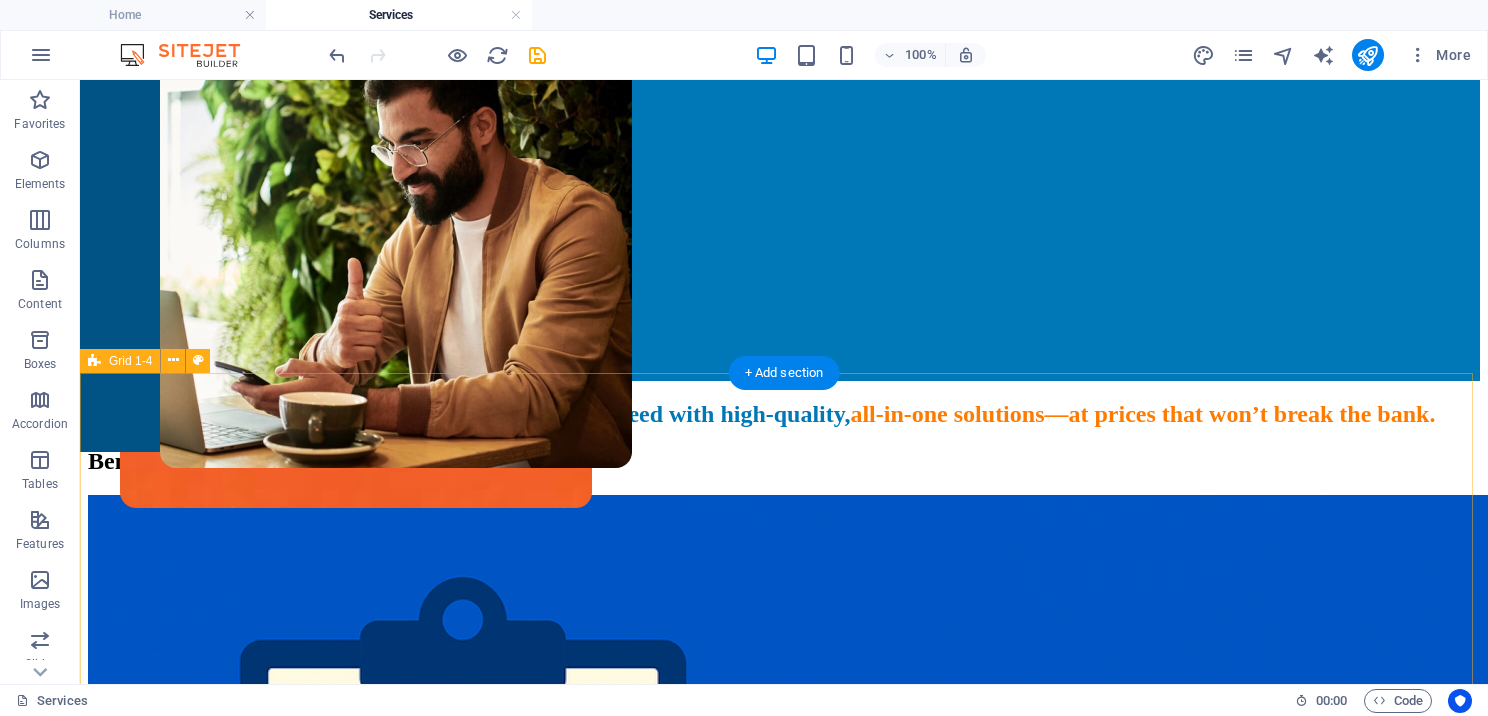 scroll, scrollTop: 52, scrollLeft: 0, axis: vertical 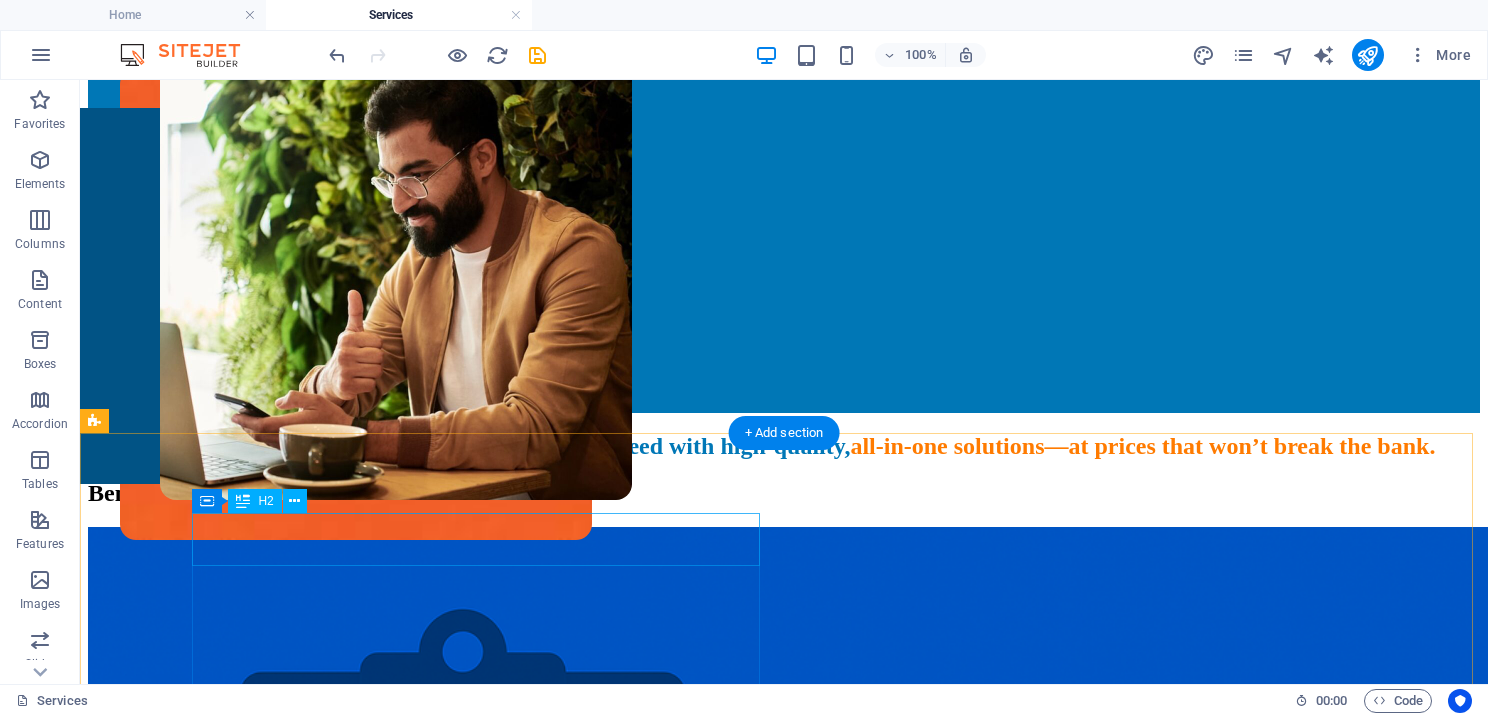 click on "Benefits of Signing Up" at bounding box center [784, 493] 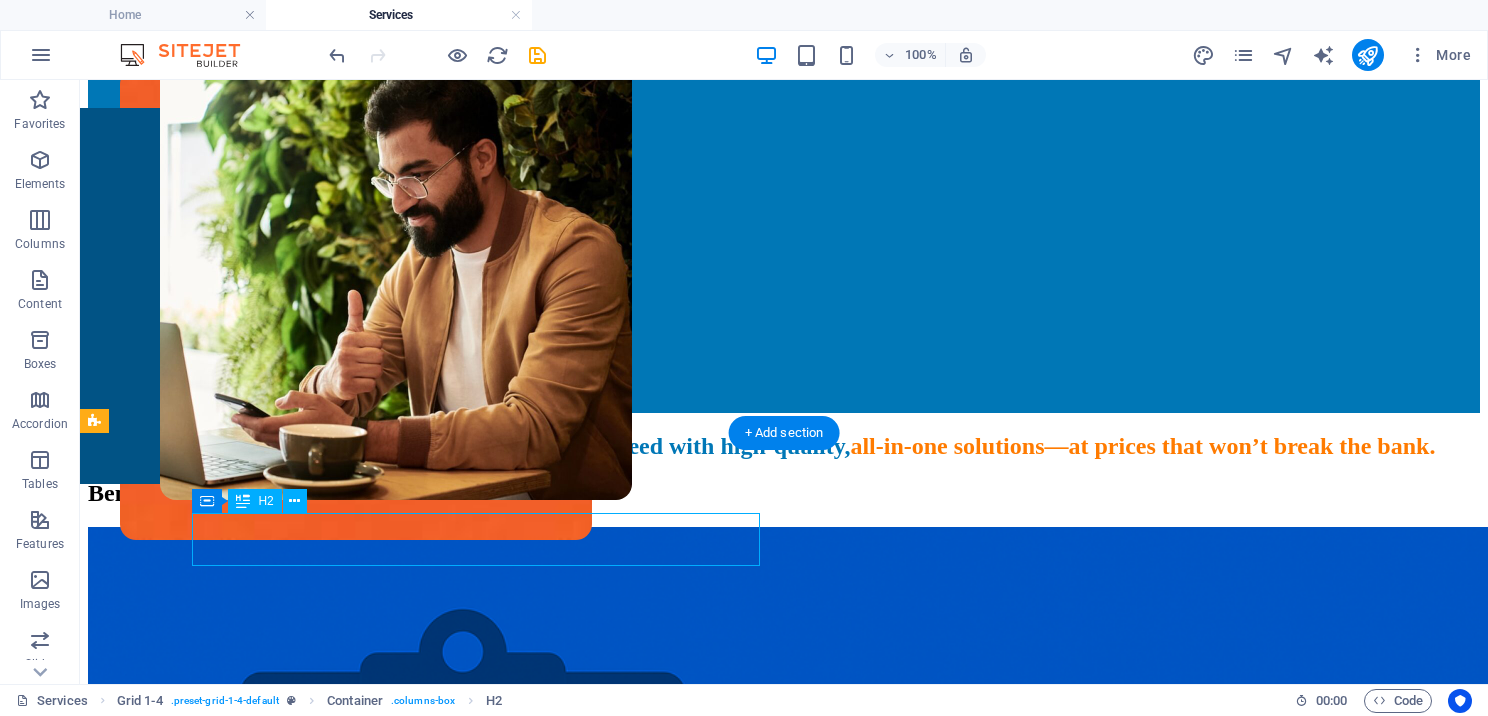 click on "Benefits of Signing Up" at bounding box center [784, 493] 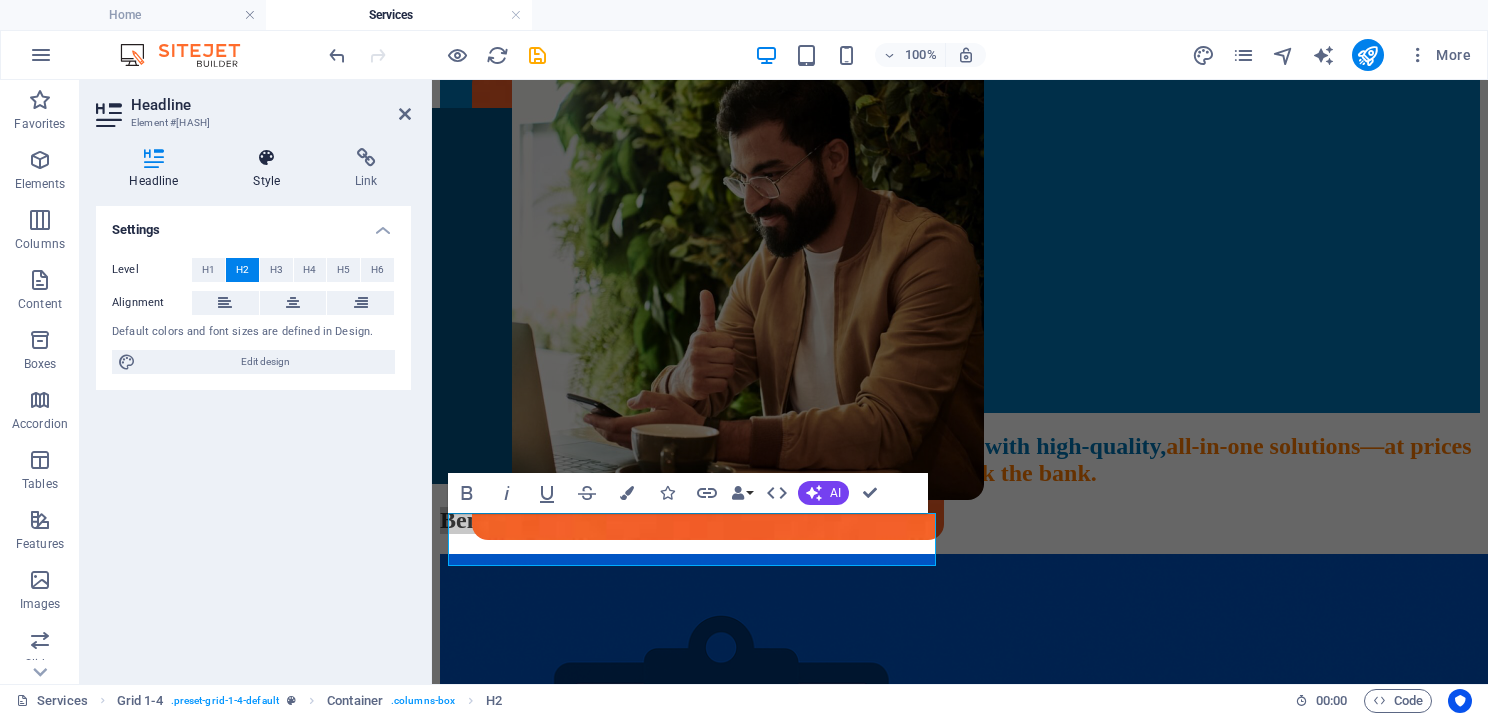 click at bounding box center [267, 158] 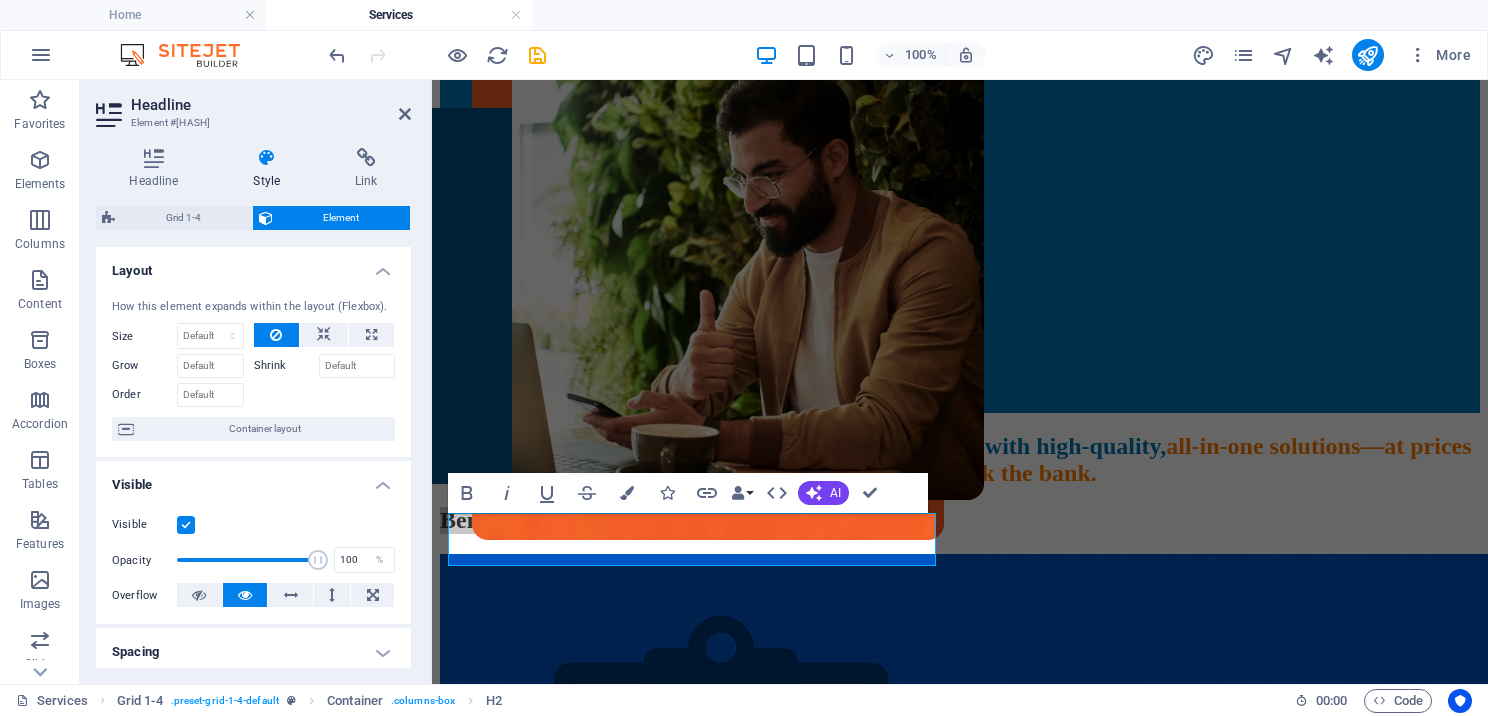 click on "Element" at bounding box center [342, 218] 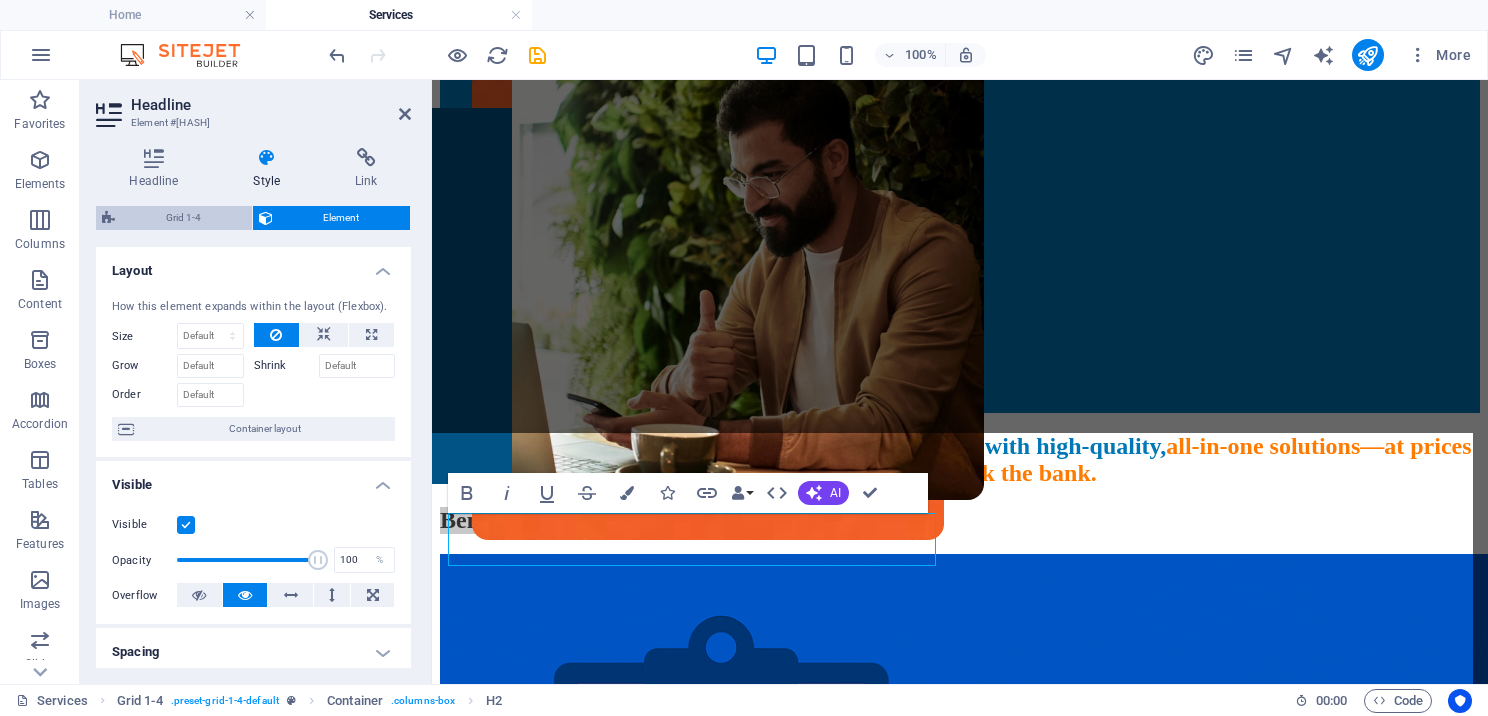 click on "Grid 1-4" at bounding box center (183, 218) 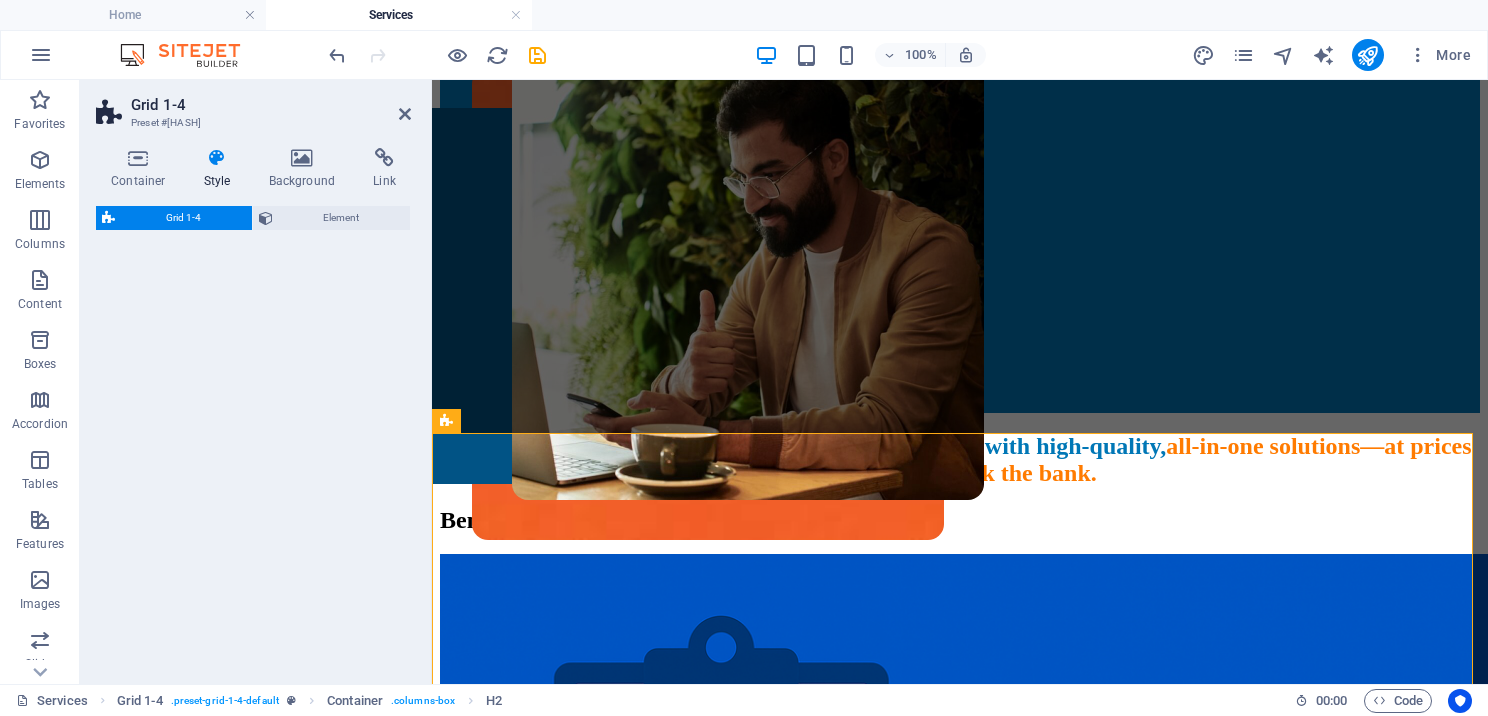 select on "rem" 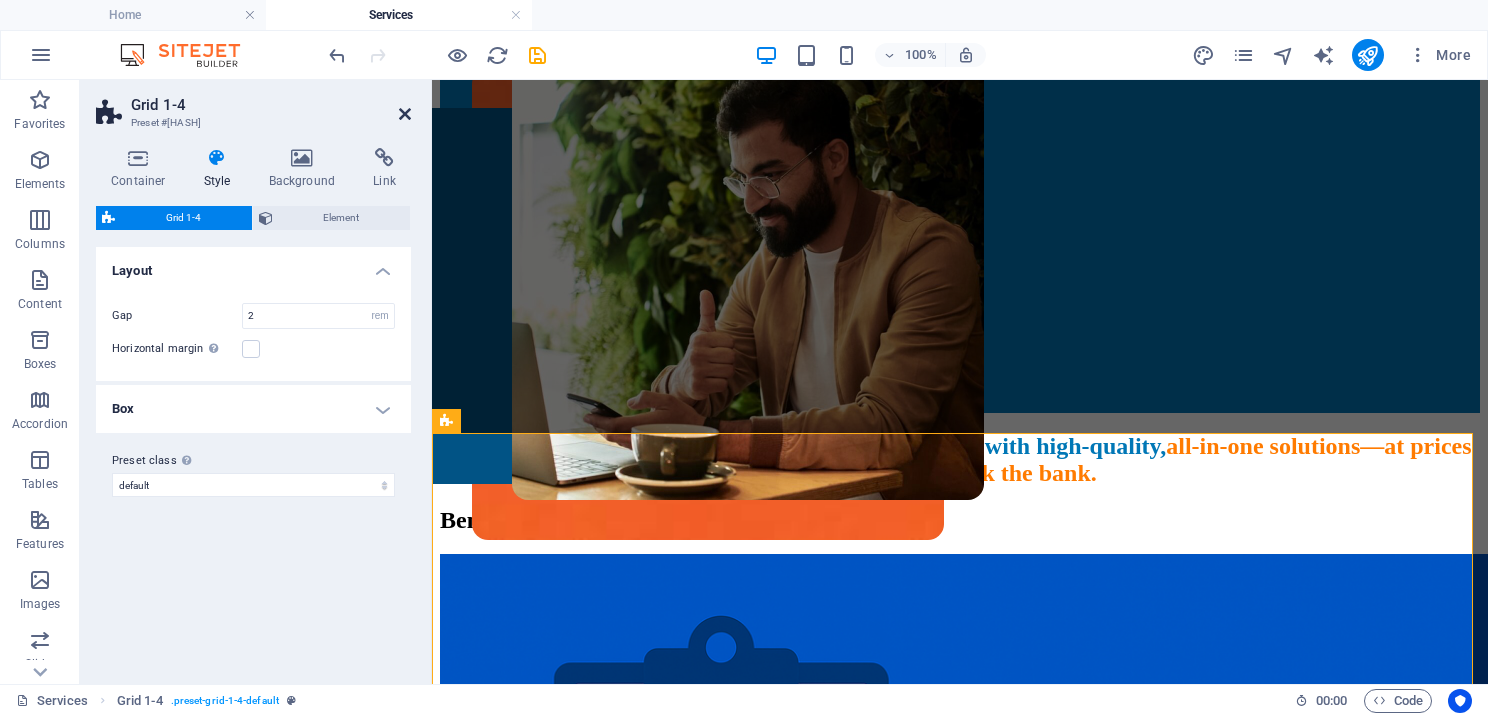 click at bounding box center [405, 114] 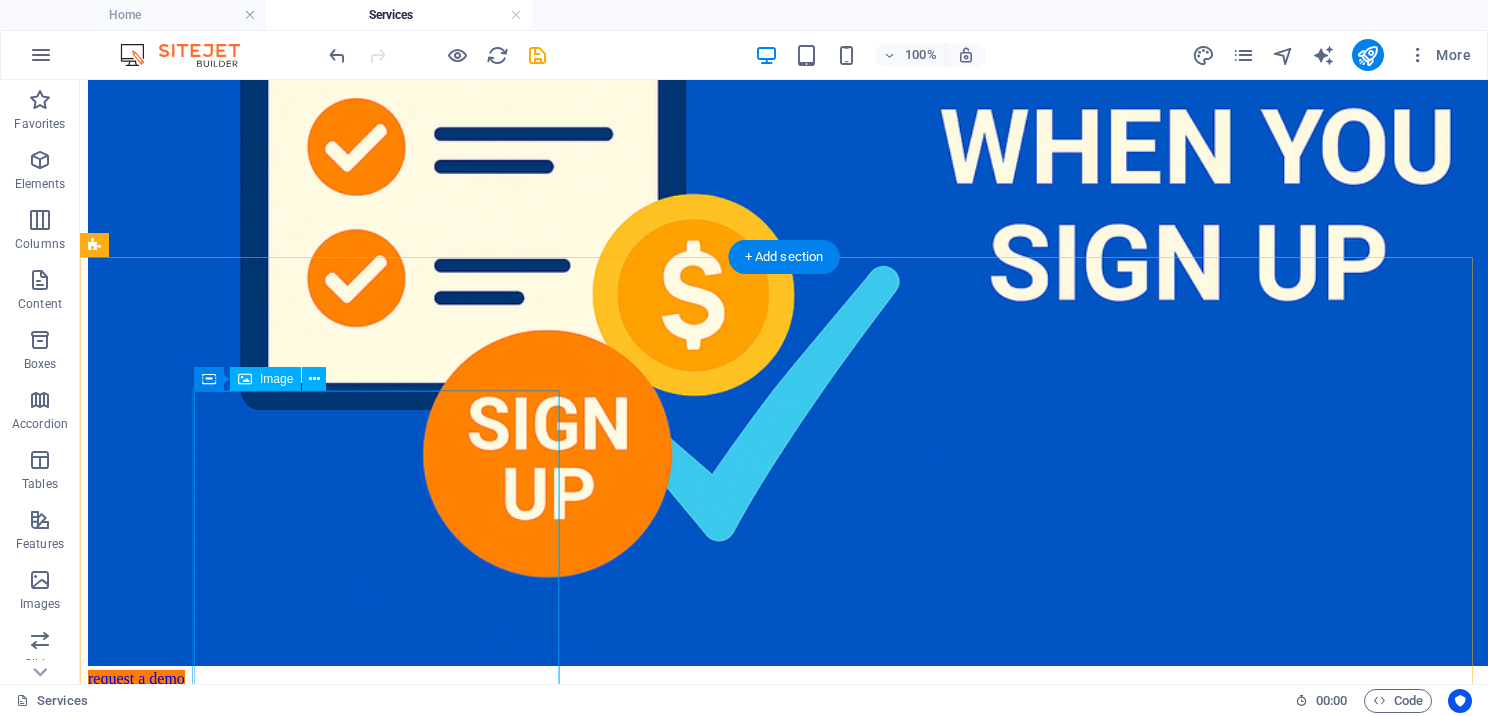 scroll, scrollTop: 752, scrollLeft: 0, axis: vertical 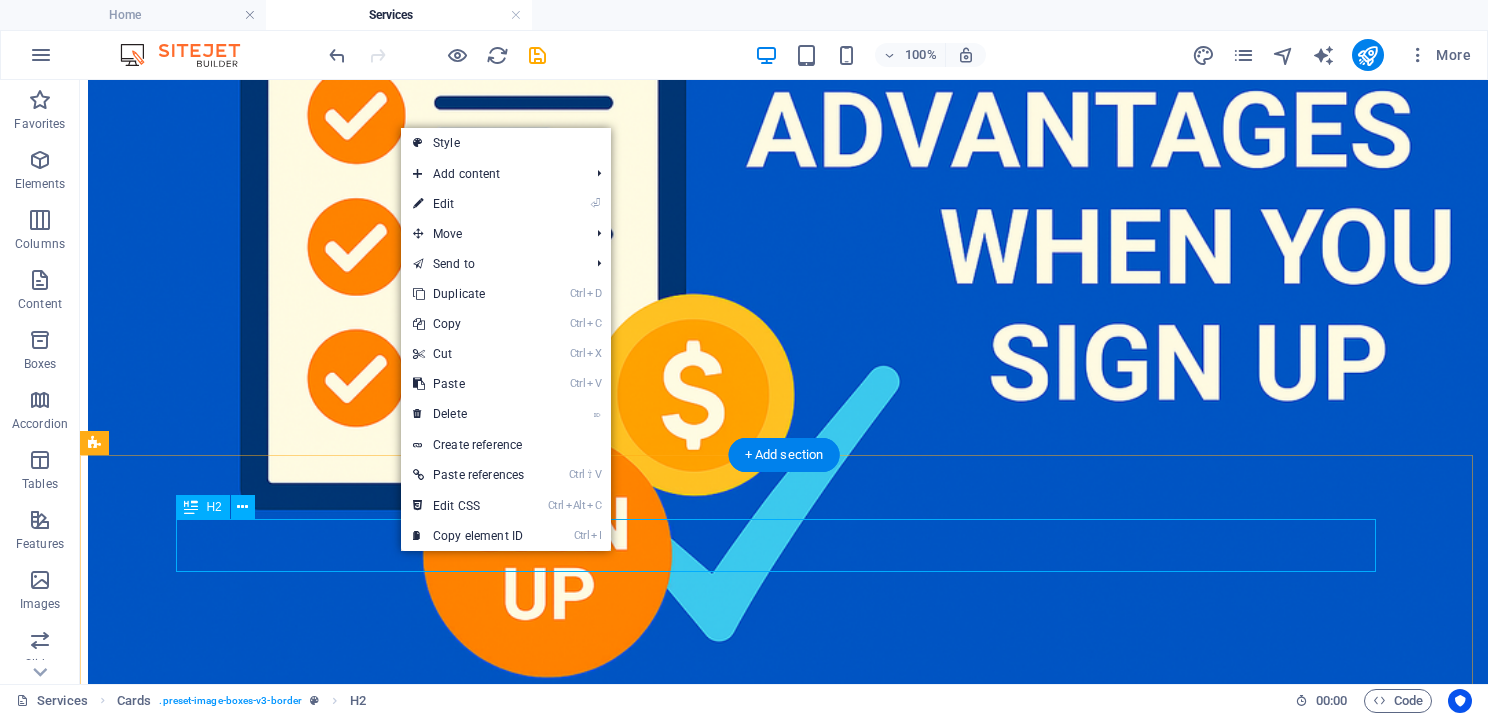 click on "Benefits of Signing Up" at bounding box center [784, 8423] 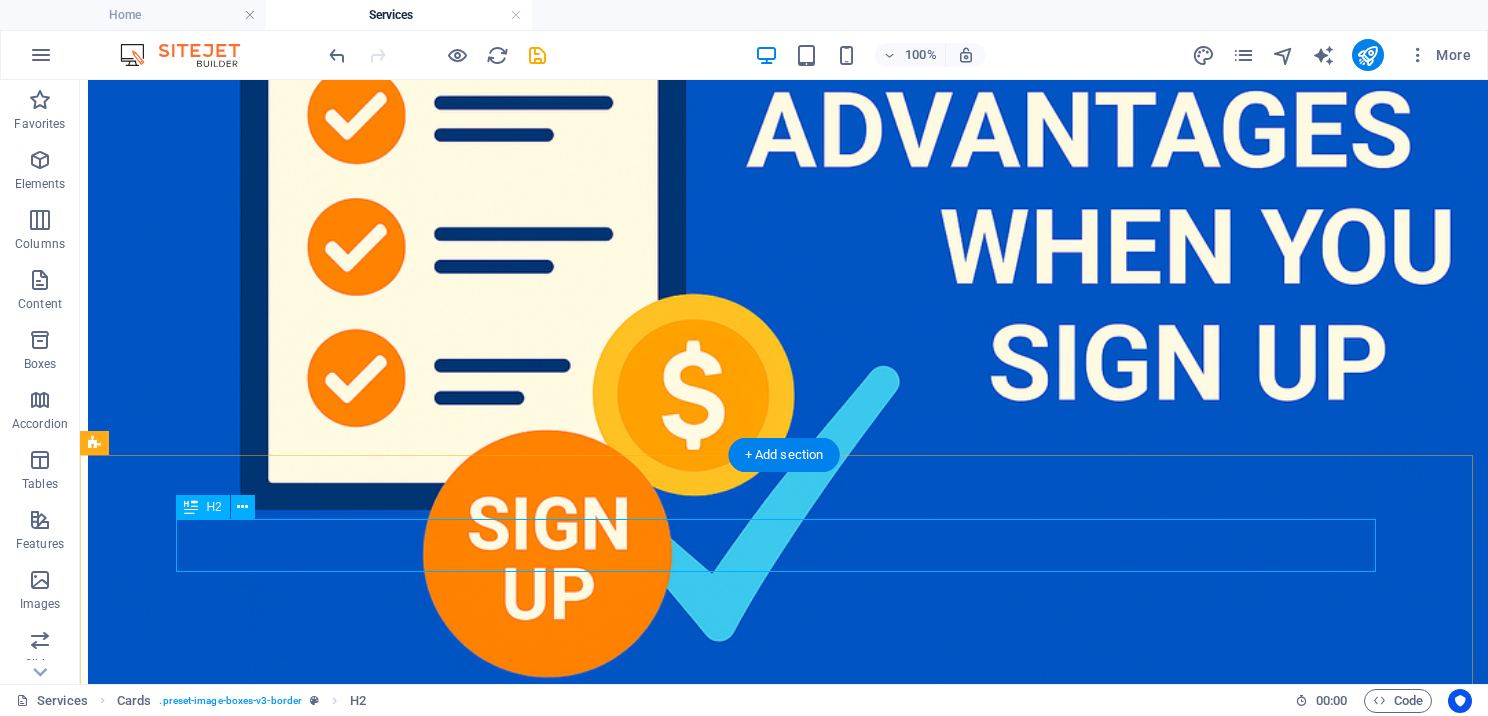 click on "Benefits of Signing Up" at bounding box center [784, 8423] 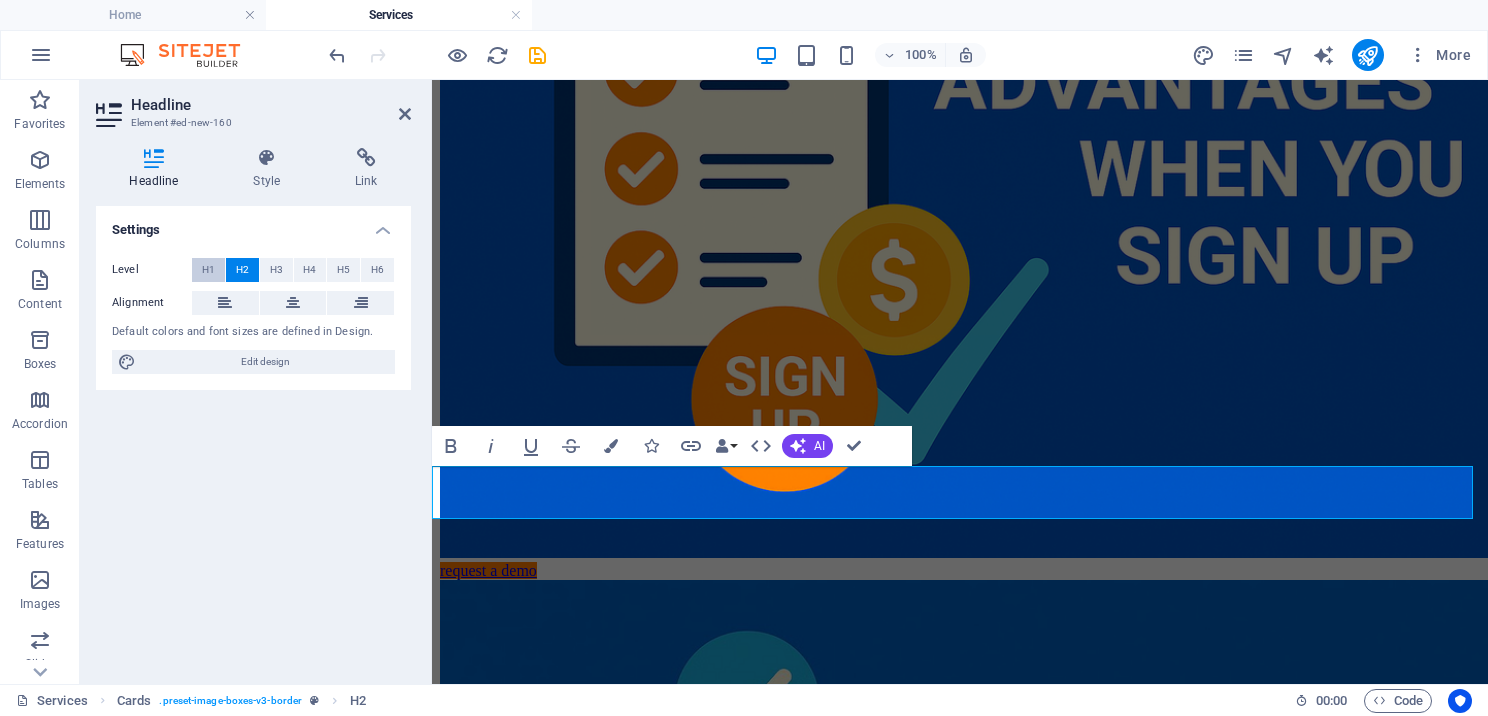 click on "H1" at bounding box center [208, 270] 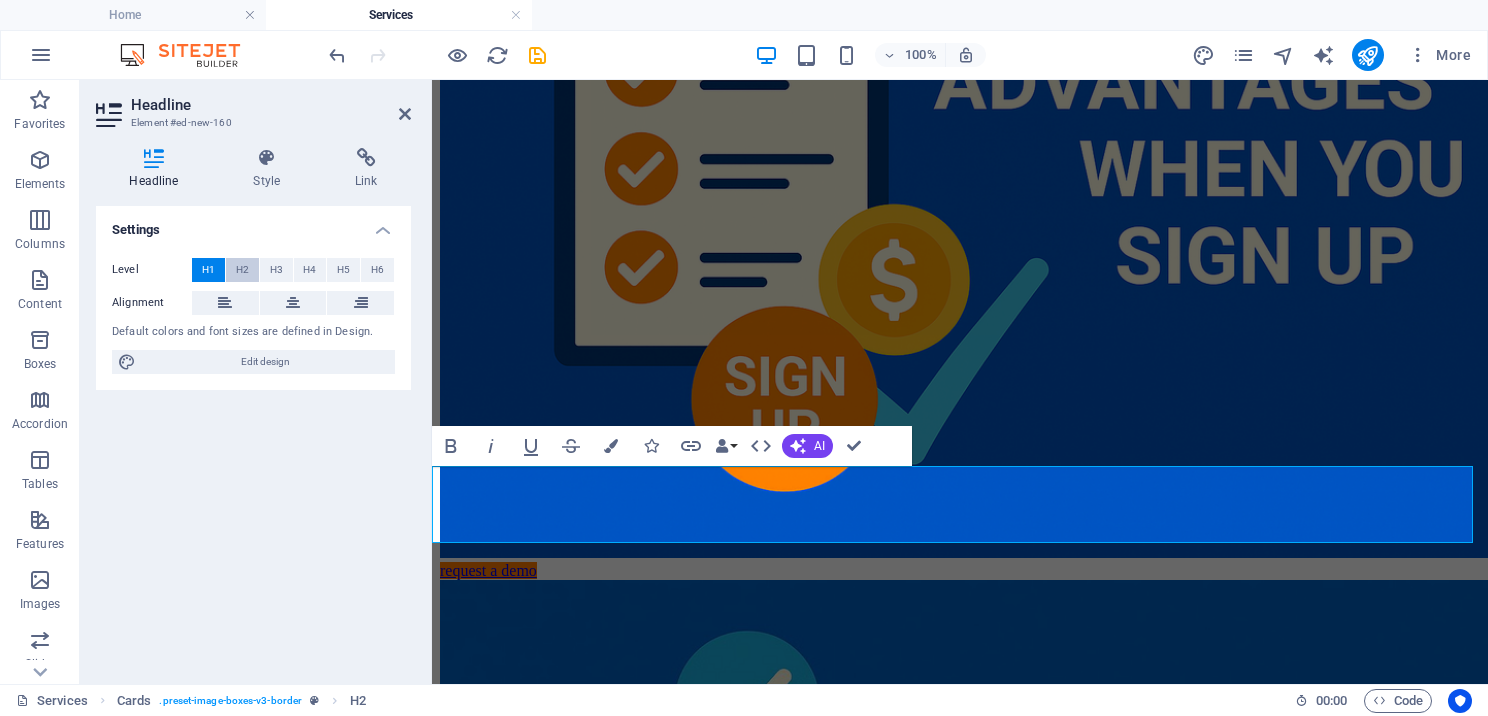 click on "H2" at bounding box center [242, 270] 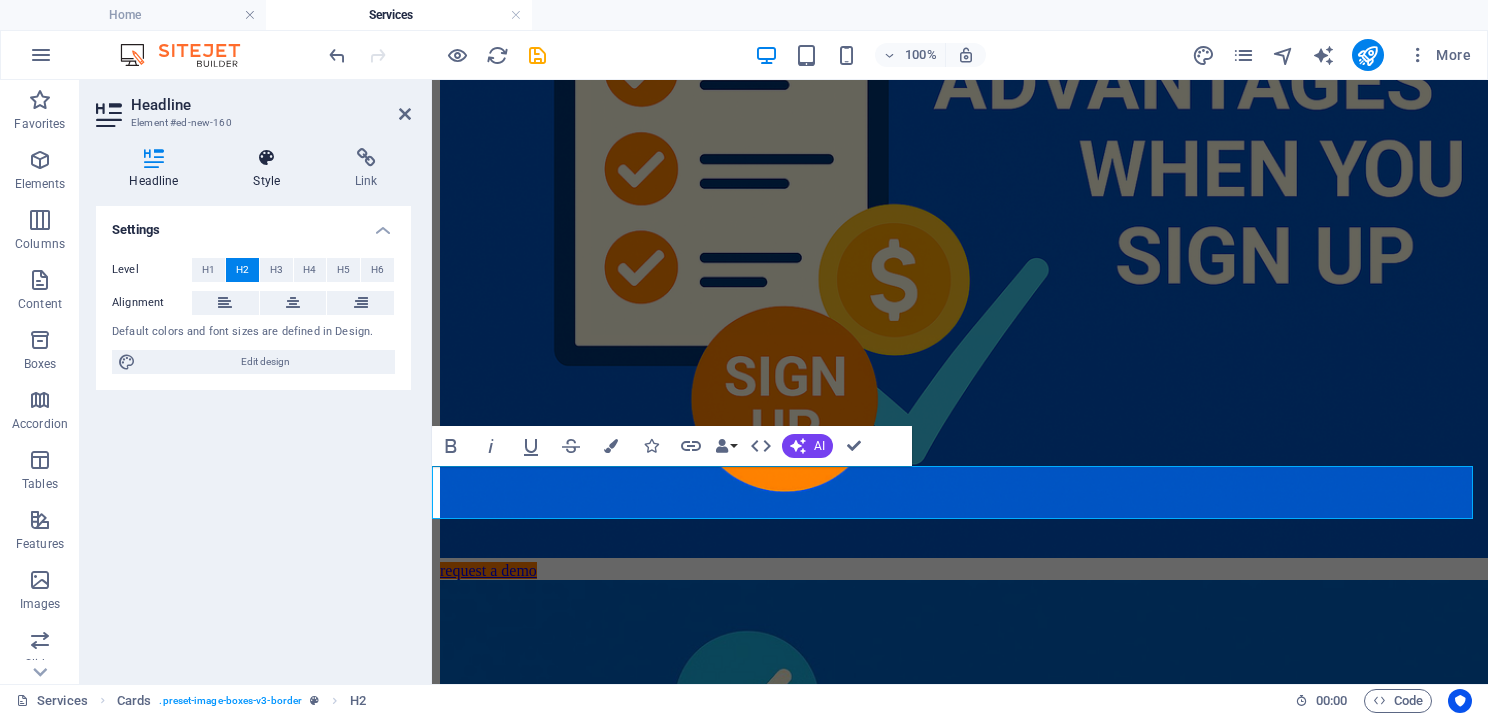 click on "Style" at bounding box center [271, 169] 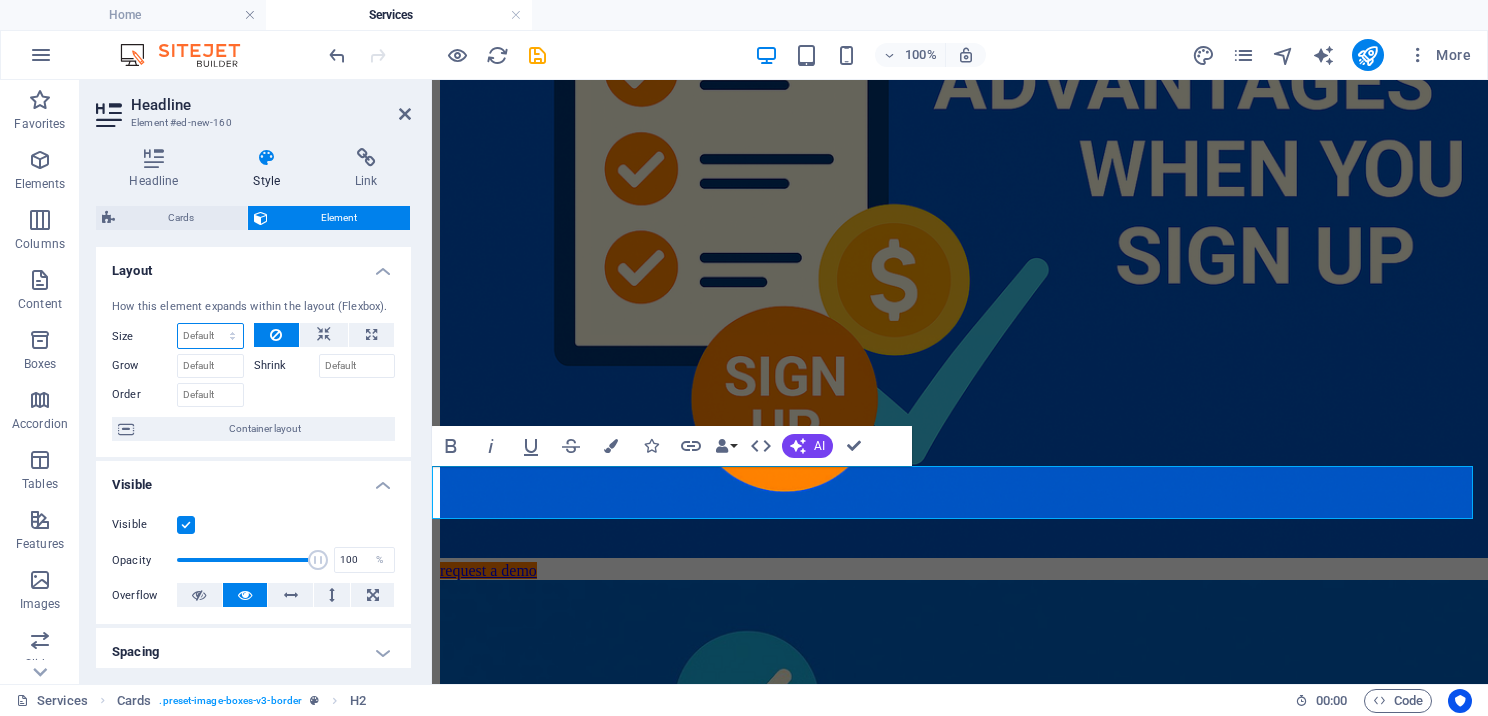 click on "Default auto px % 1/1 1/2 1/3 1/4 1/5 1/6 1/7 1/8 1/9 1/10" at bounding box center (210, 336) 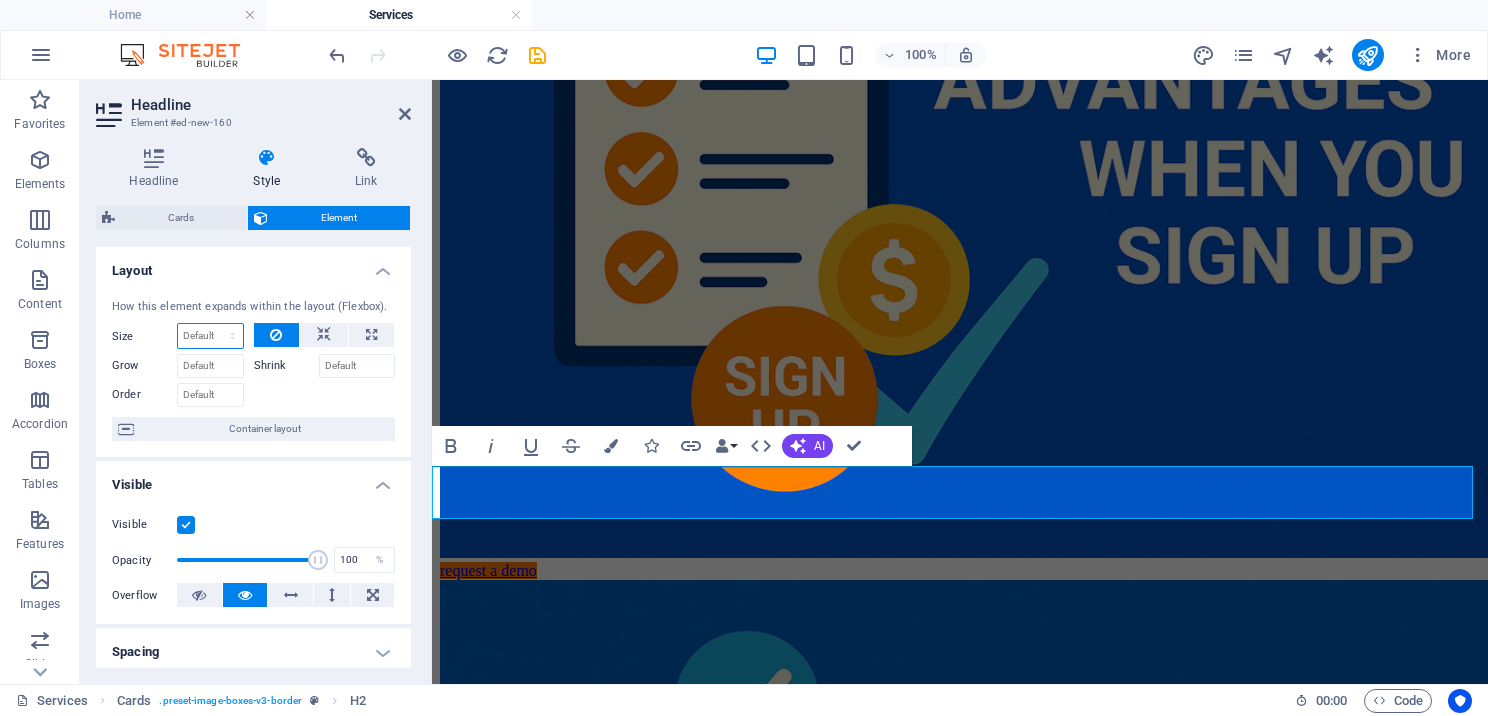 select on "1/1" 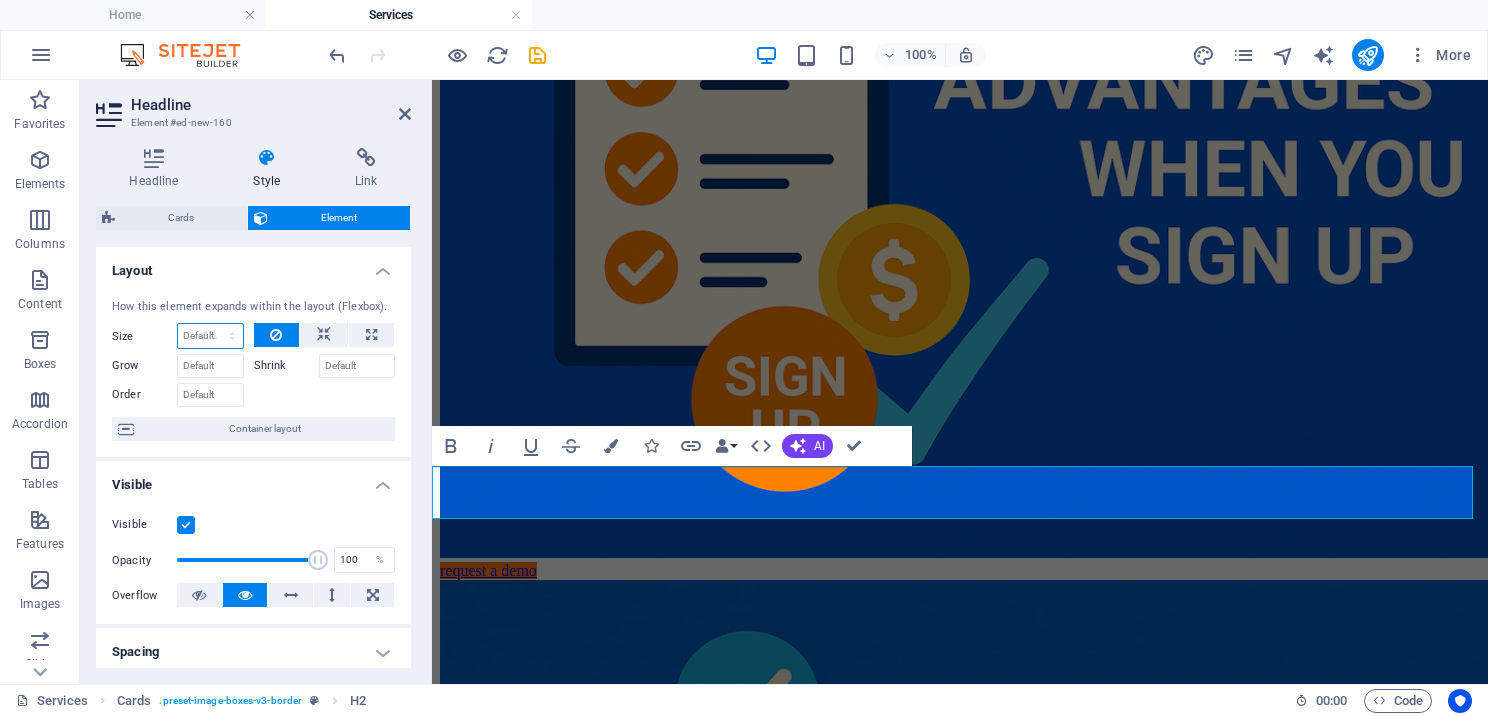 click on "Default auto px % 1/1 1/2 1/3 1/4 1/5 1/6 1/7 1/8 1/9 1/10" at bounding box center [210, 336] 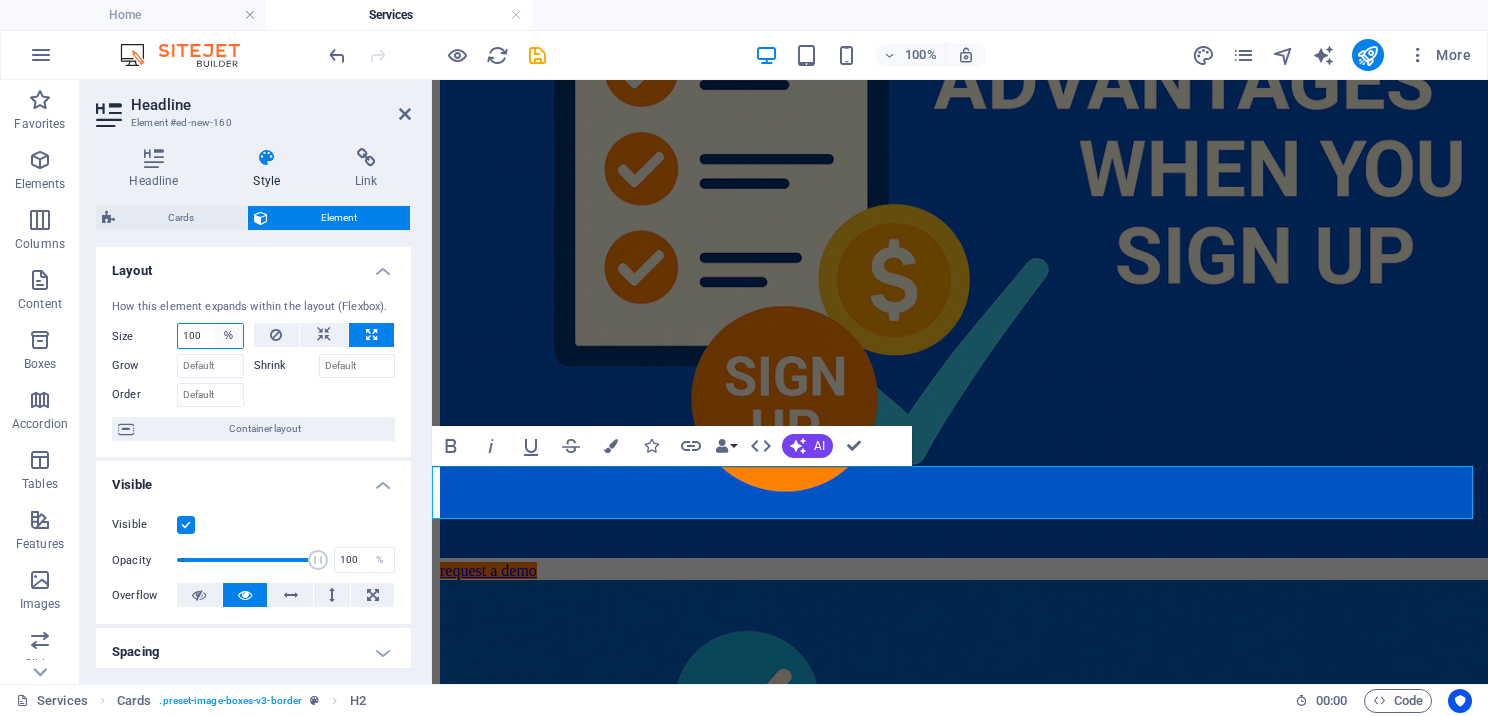 click on "Default auto px % 1/1 1/2 1/3 1/4 1/5 1/6 1/7 1/8 1/9 1/10" at bounding box center [229, 336] 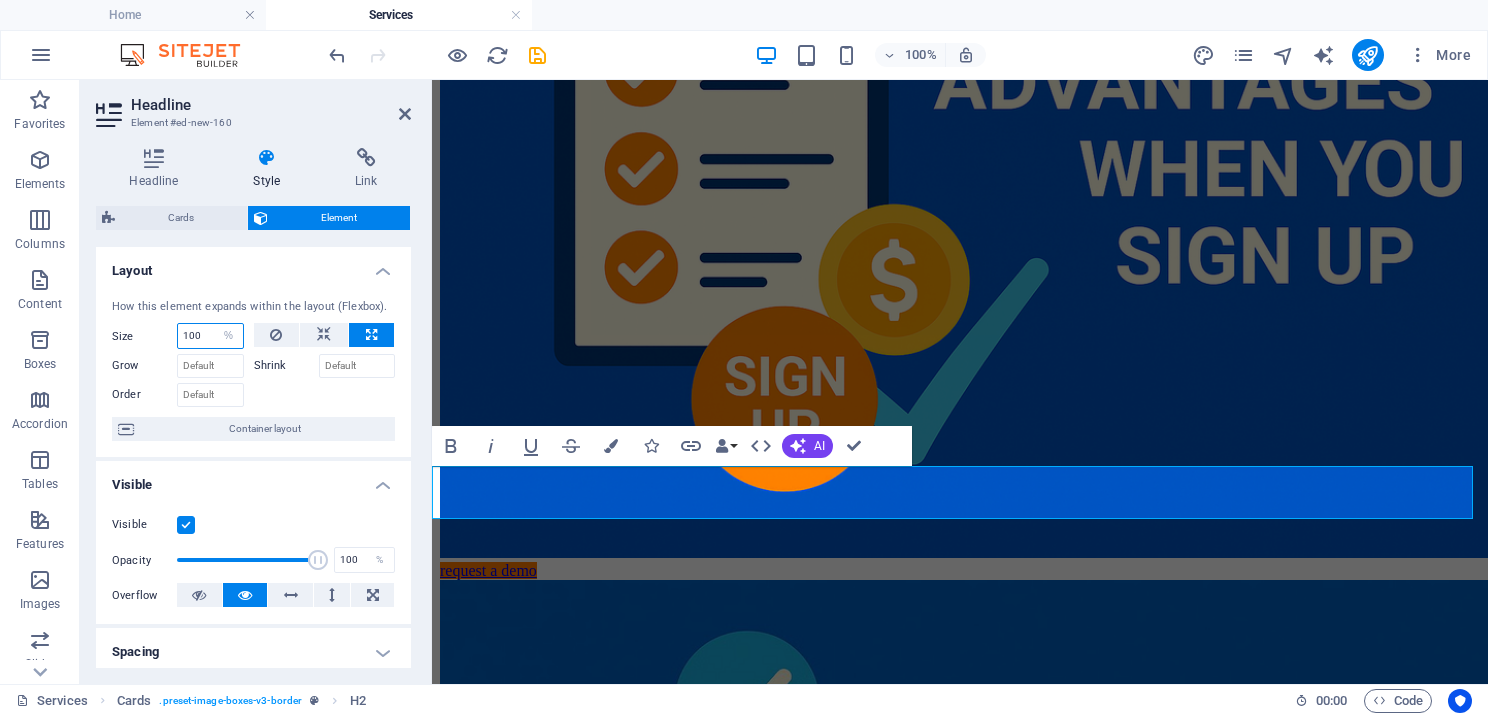 select on "hv4si9e1f9g" 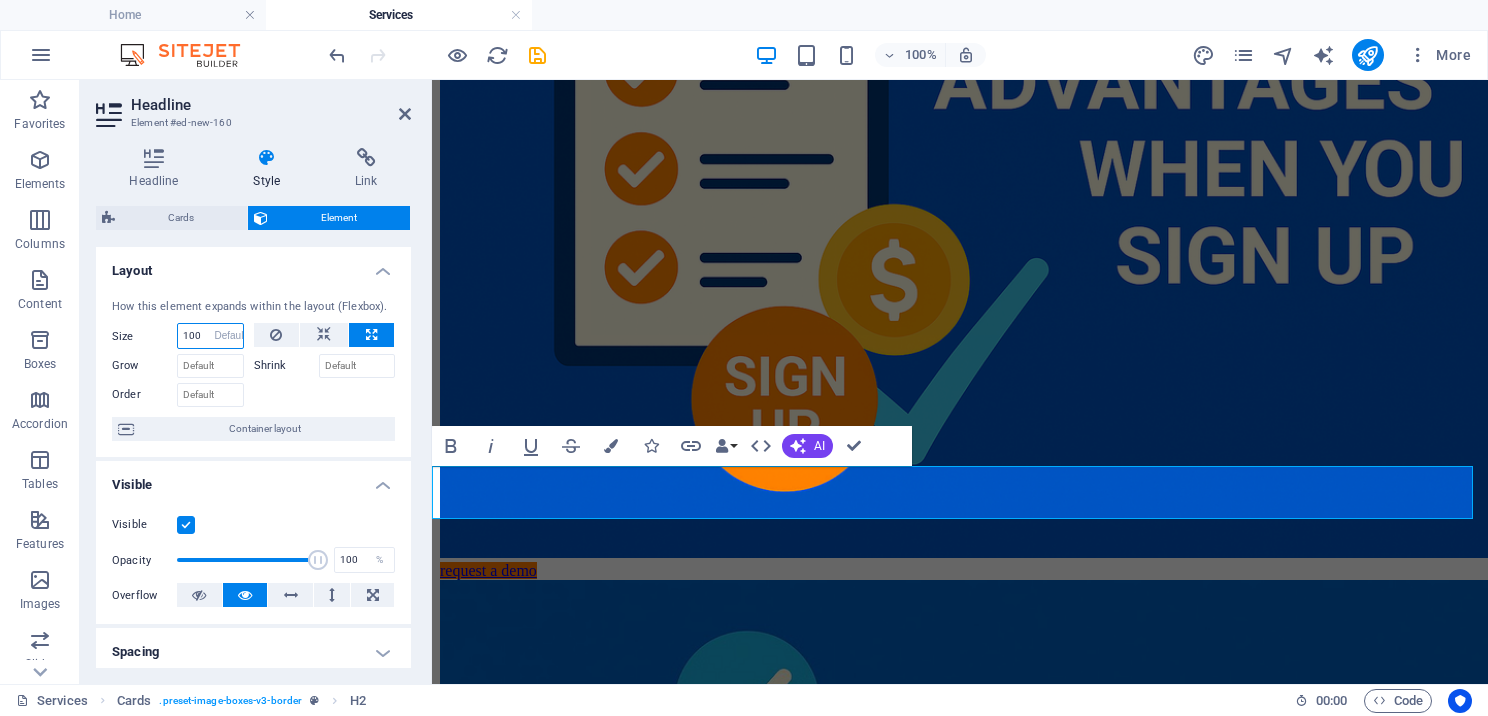 click on "Default auto px % 1/1 1/2 1/3 1/4 1/5 1/6 1/7 1/8 1/9 1/10" at bounding box center (229, 336) 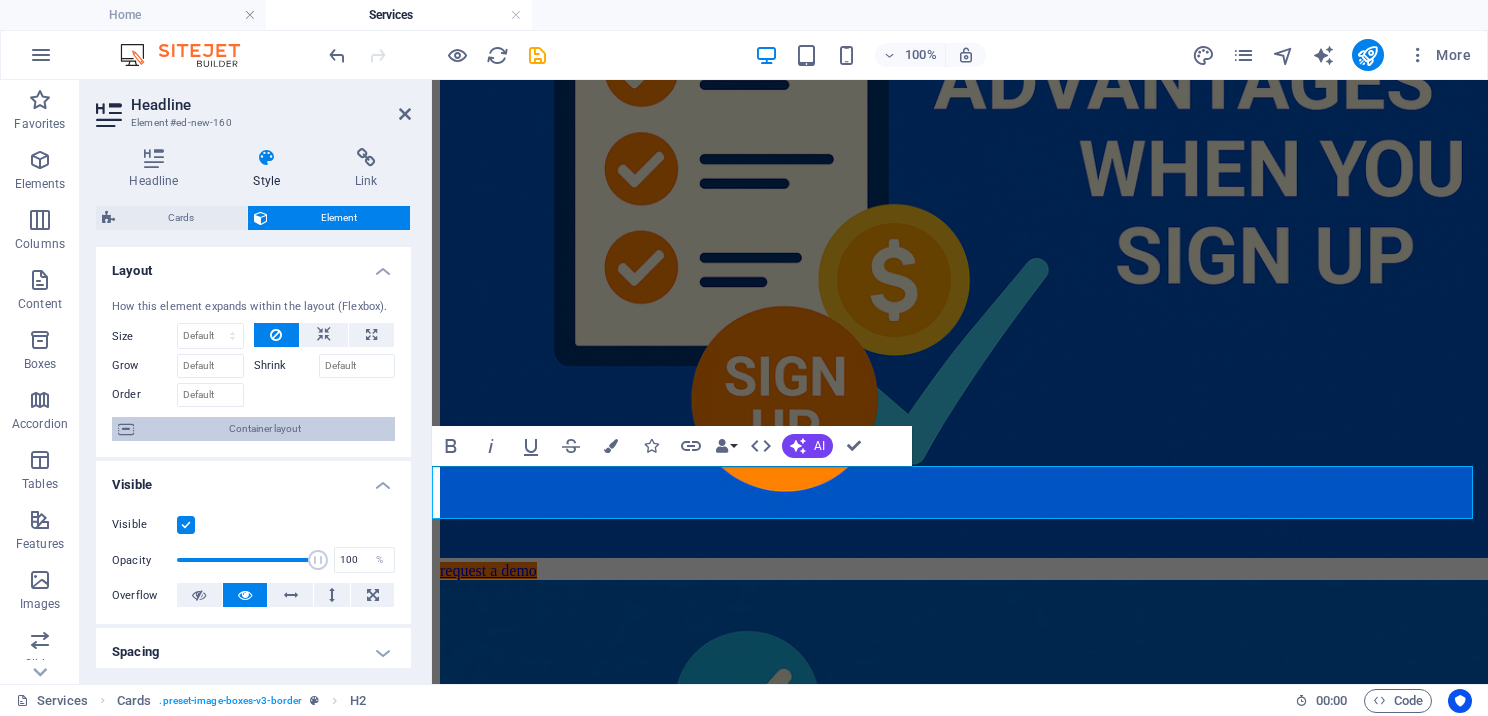 click on "Container layout" at bounding box center (264, 429) 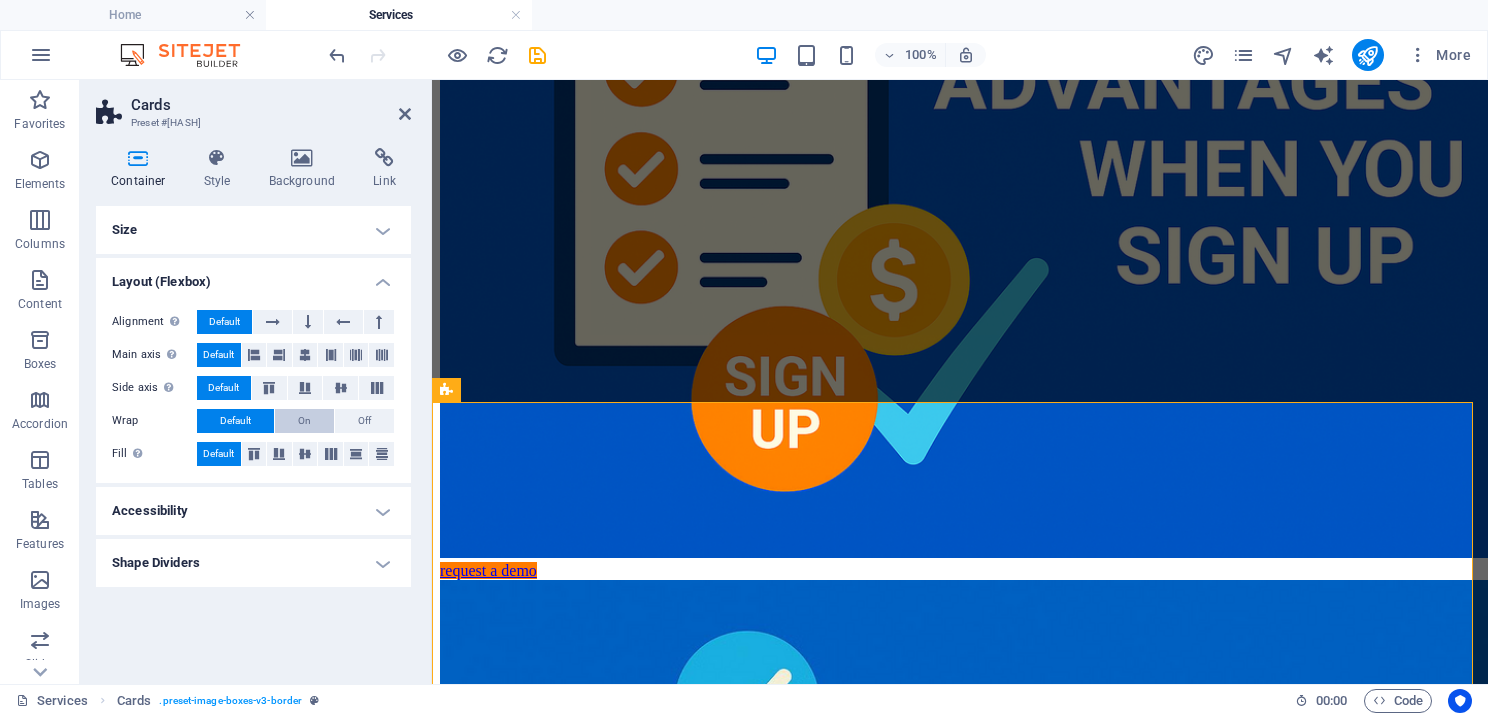 click on "On" at bounding box center (304, 421) 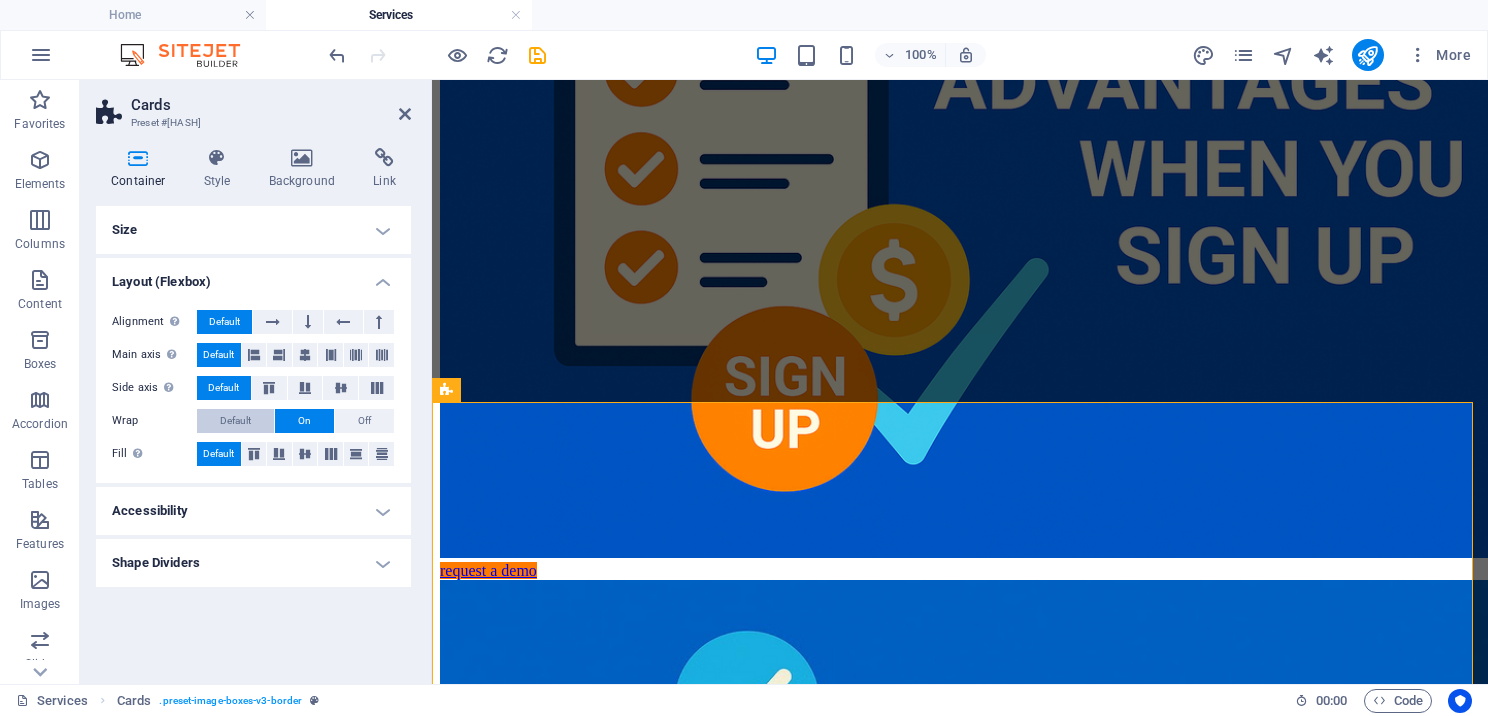 click on "Default" at bounding box center [235, 421] 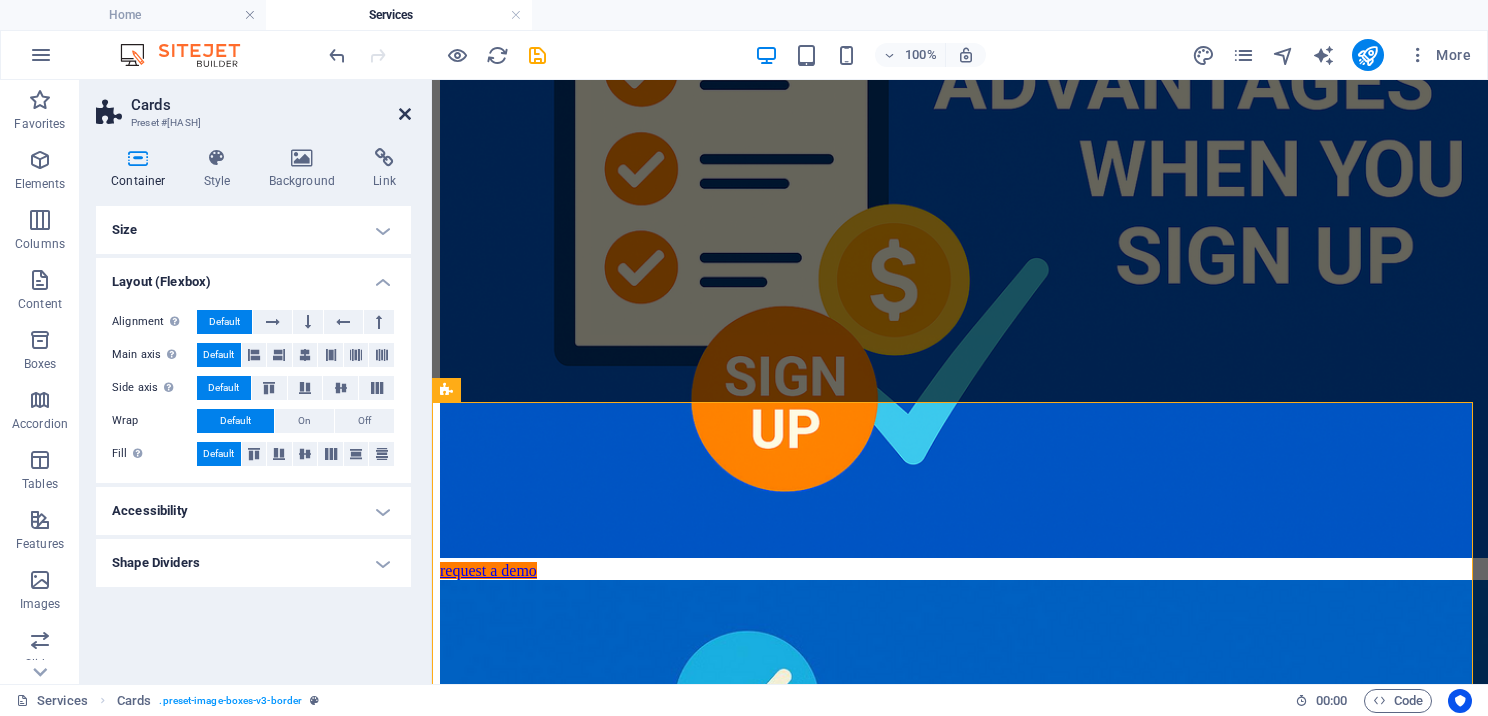 click at bounding box center [405, 114] 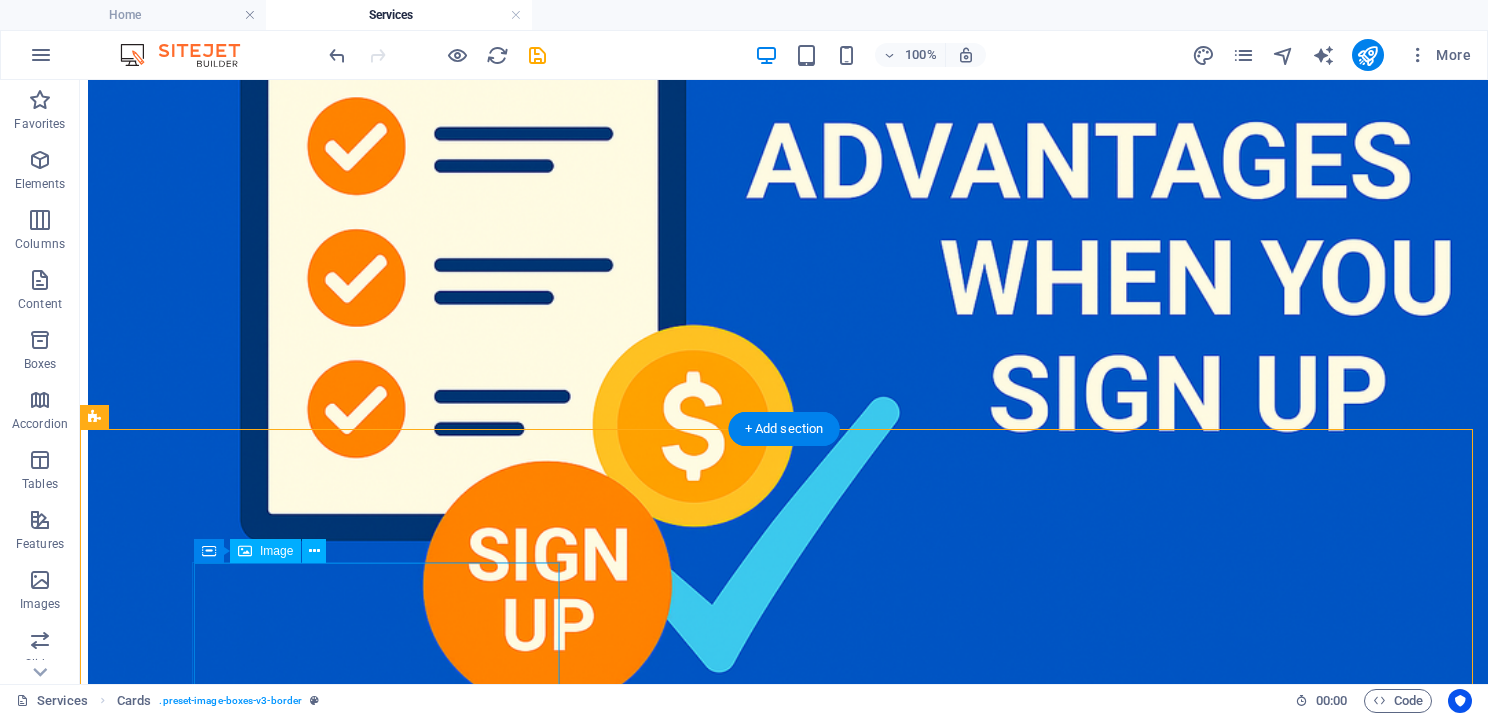 scroll, scrollTop: 852, scrollLeft: 0, axis: vertical 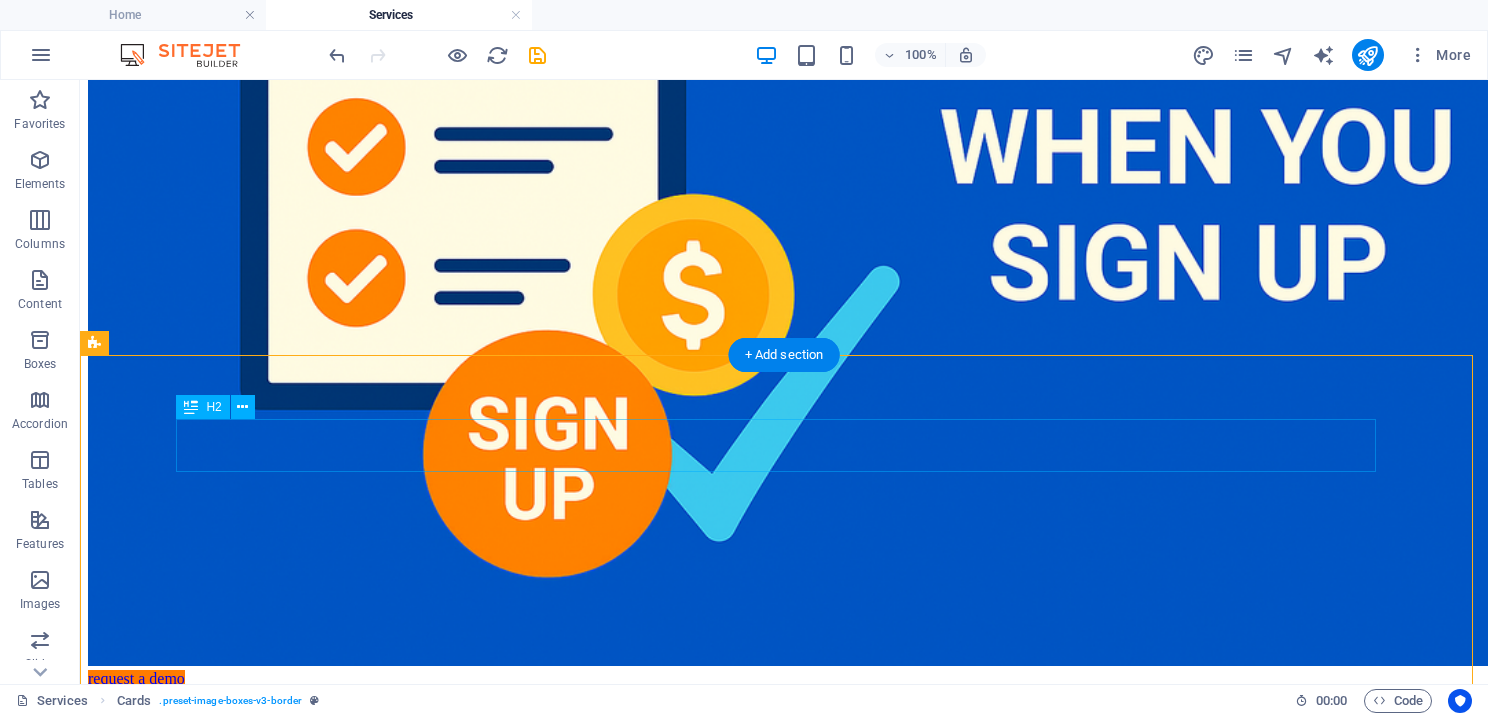 click on "Benefits of Signing Up" at bounding box center (784, 8323) 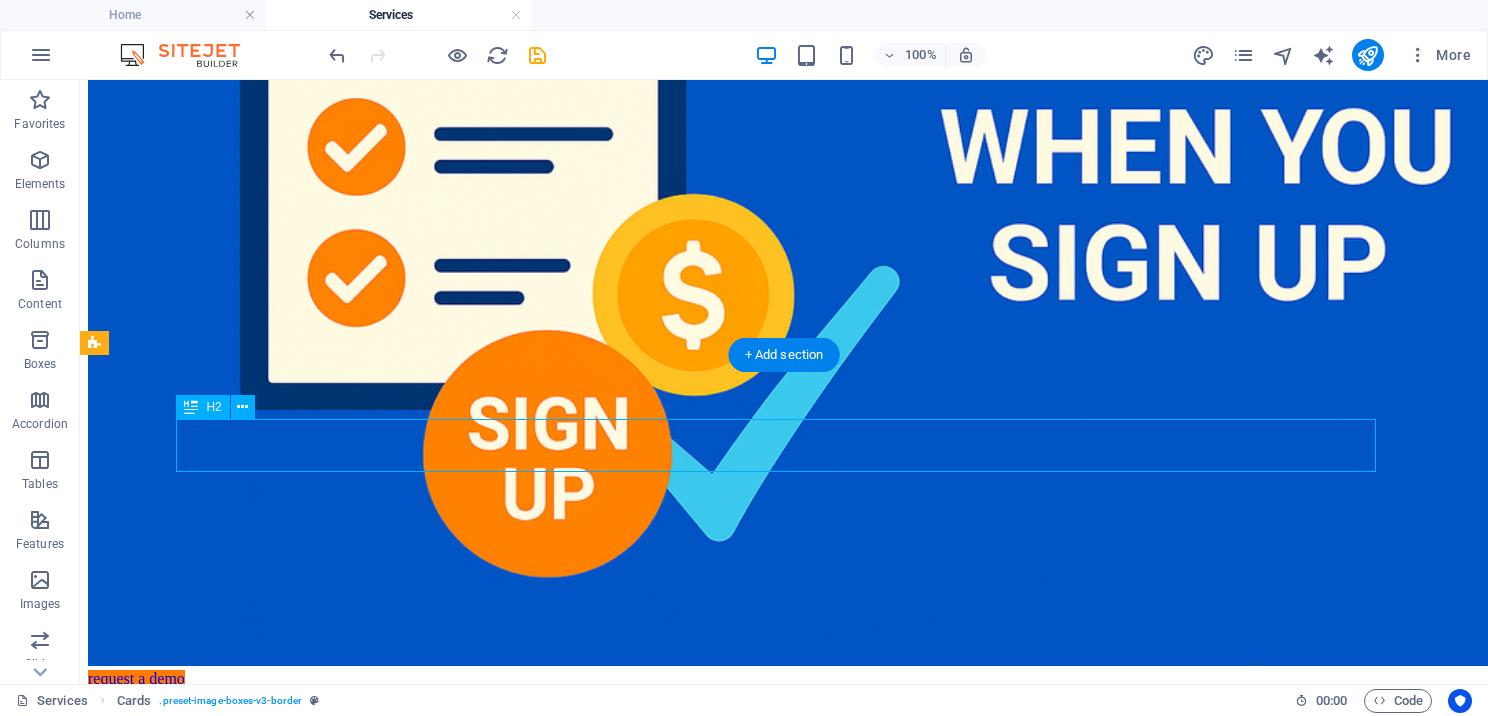 click on "Benefits of Signing Up" at bounding box center [784, 8323] 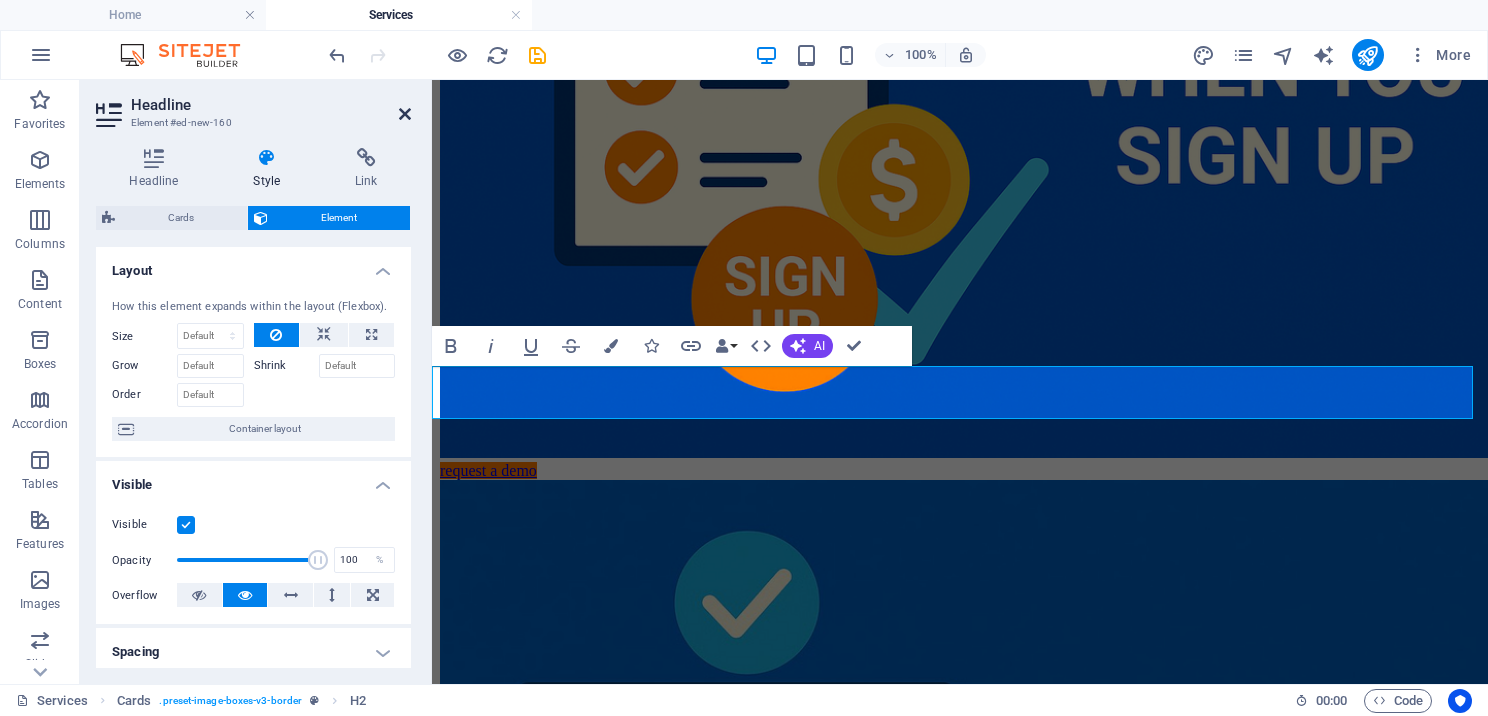 click at bounding box center (405, 114) 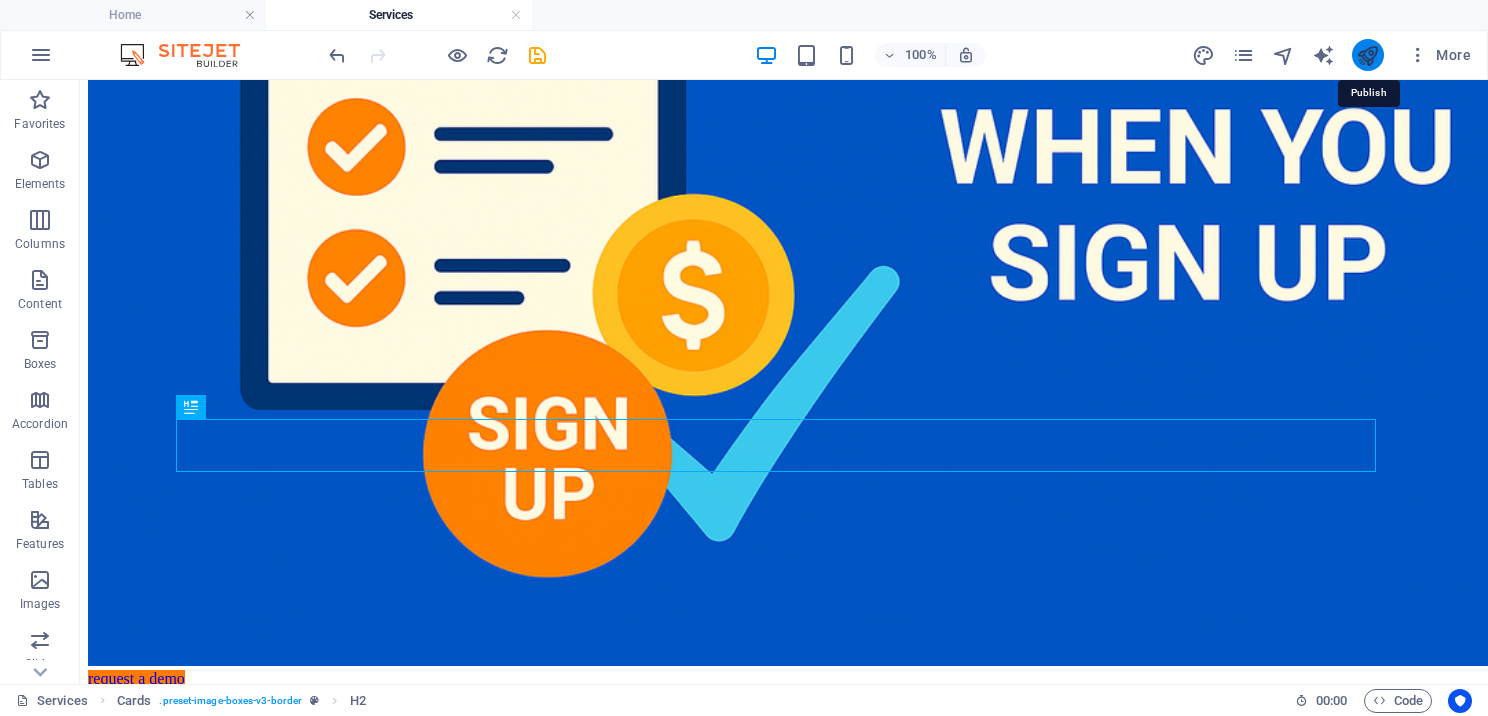 click at bounding box center [1367, 55] 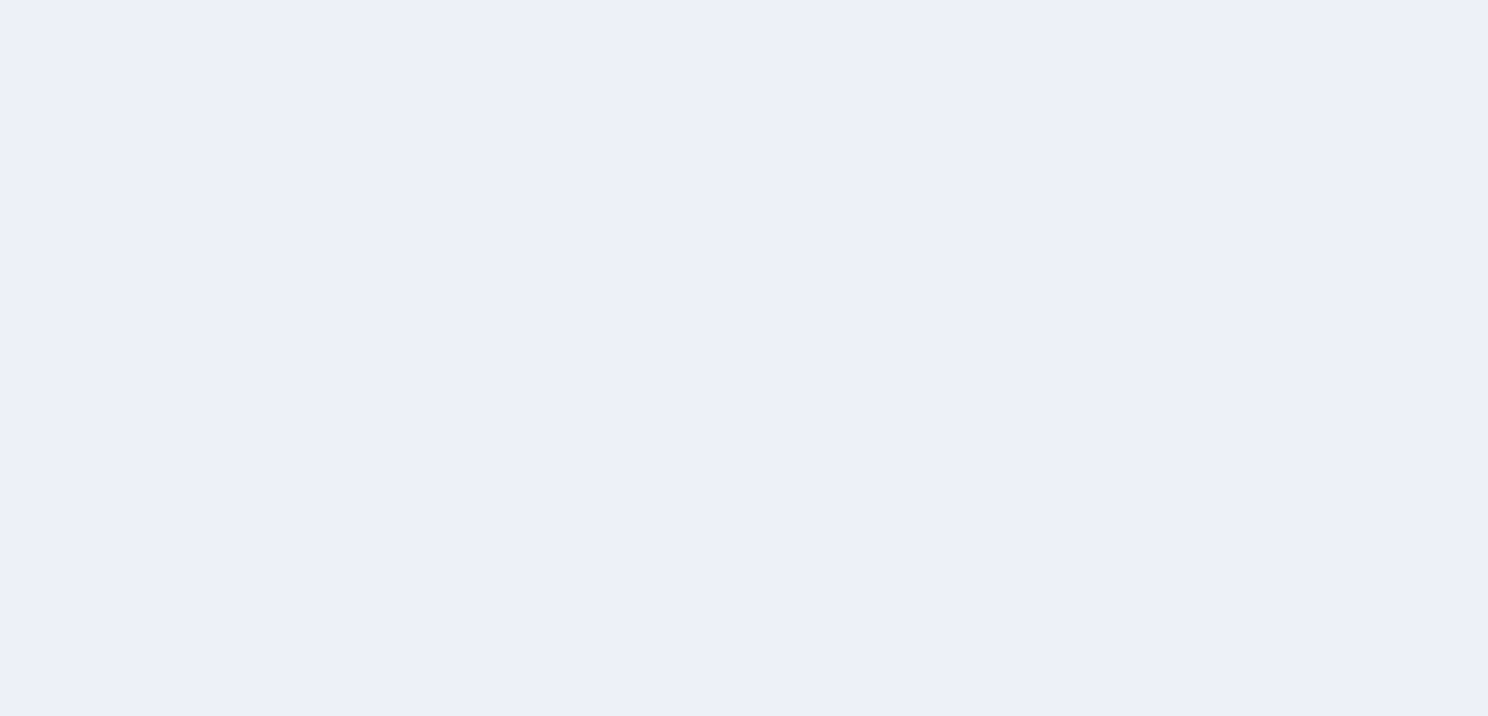 scroll, scrollTop: 0, scrollLeft: 0, axis: both 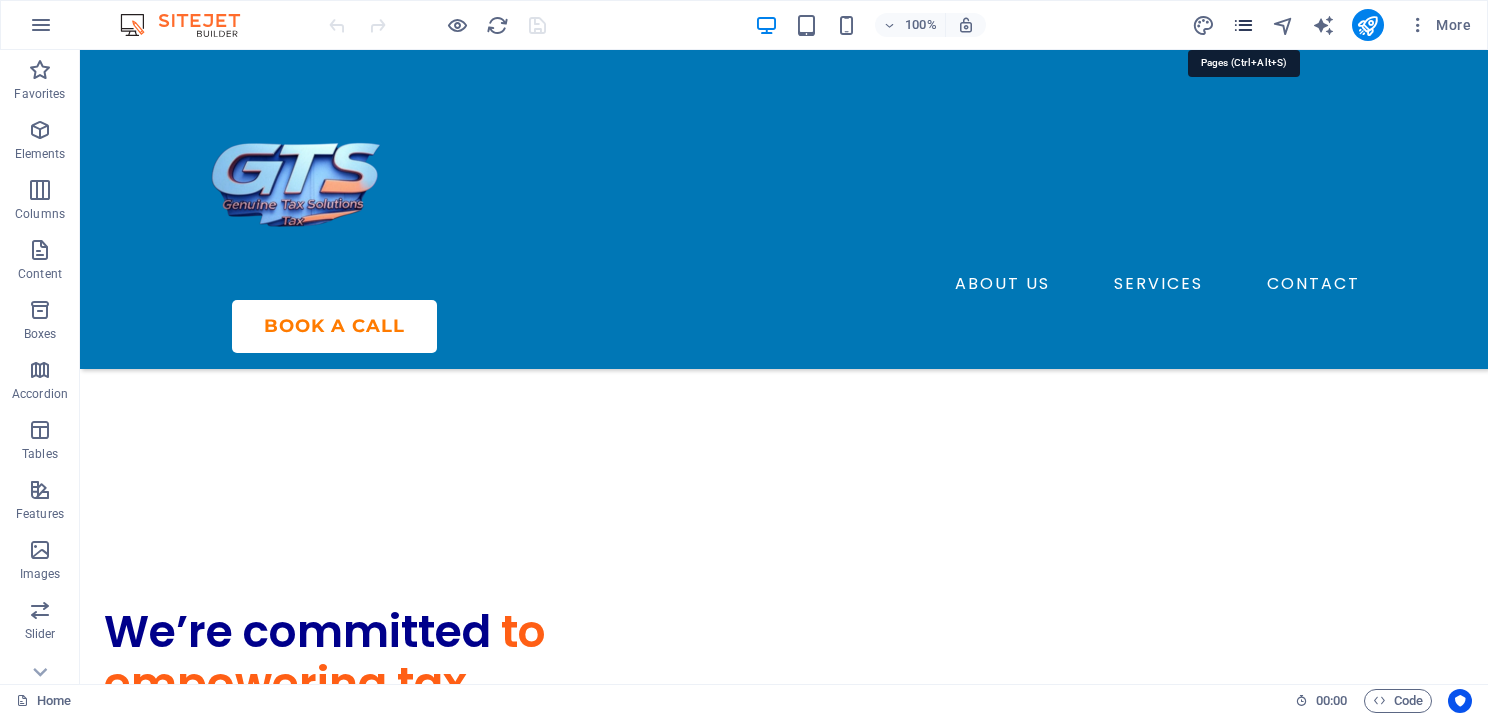 click at bounding box center (1243, 25) 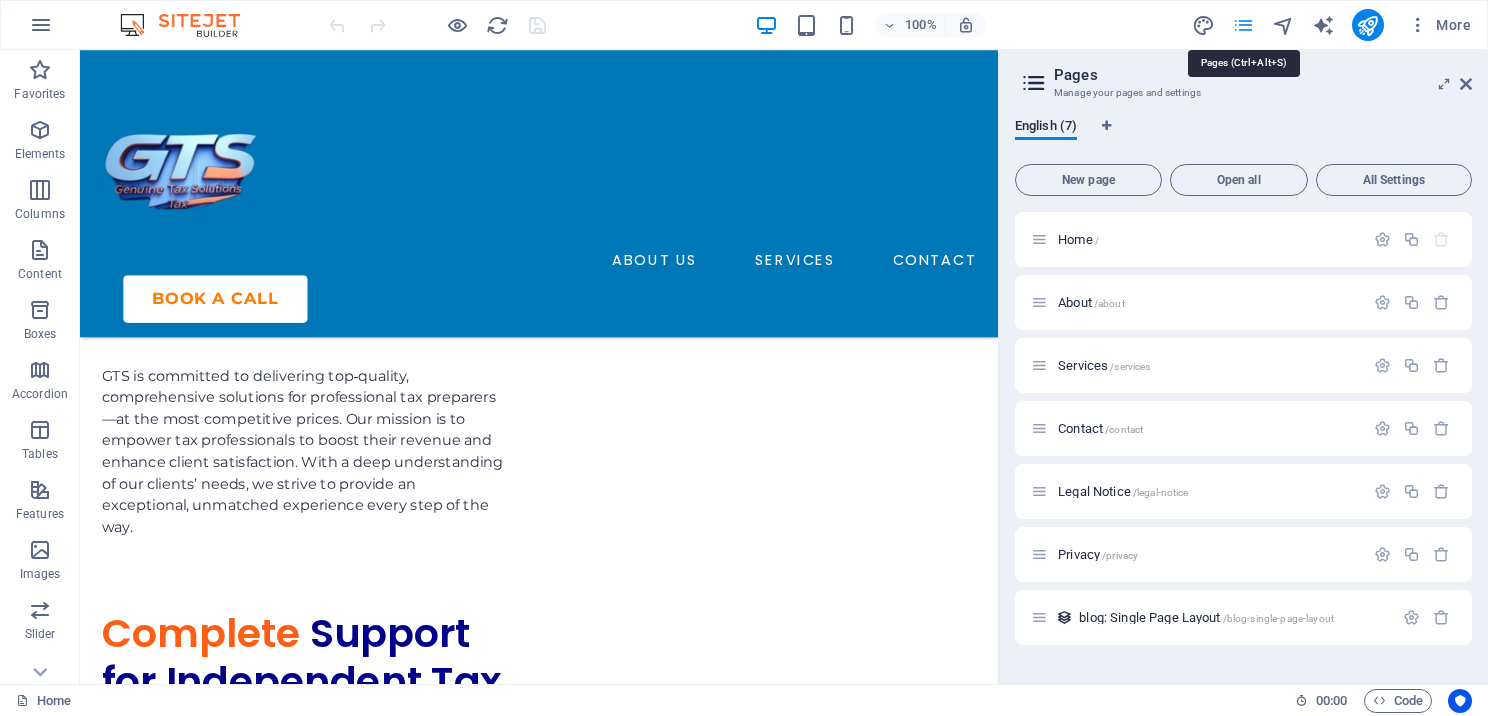 scroll, scrollTop: 4217, scrollLeft: 0, axis: vertical 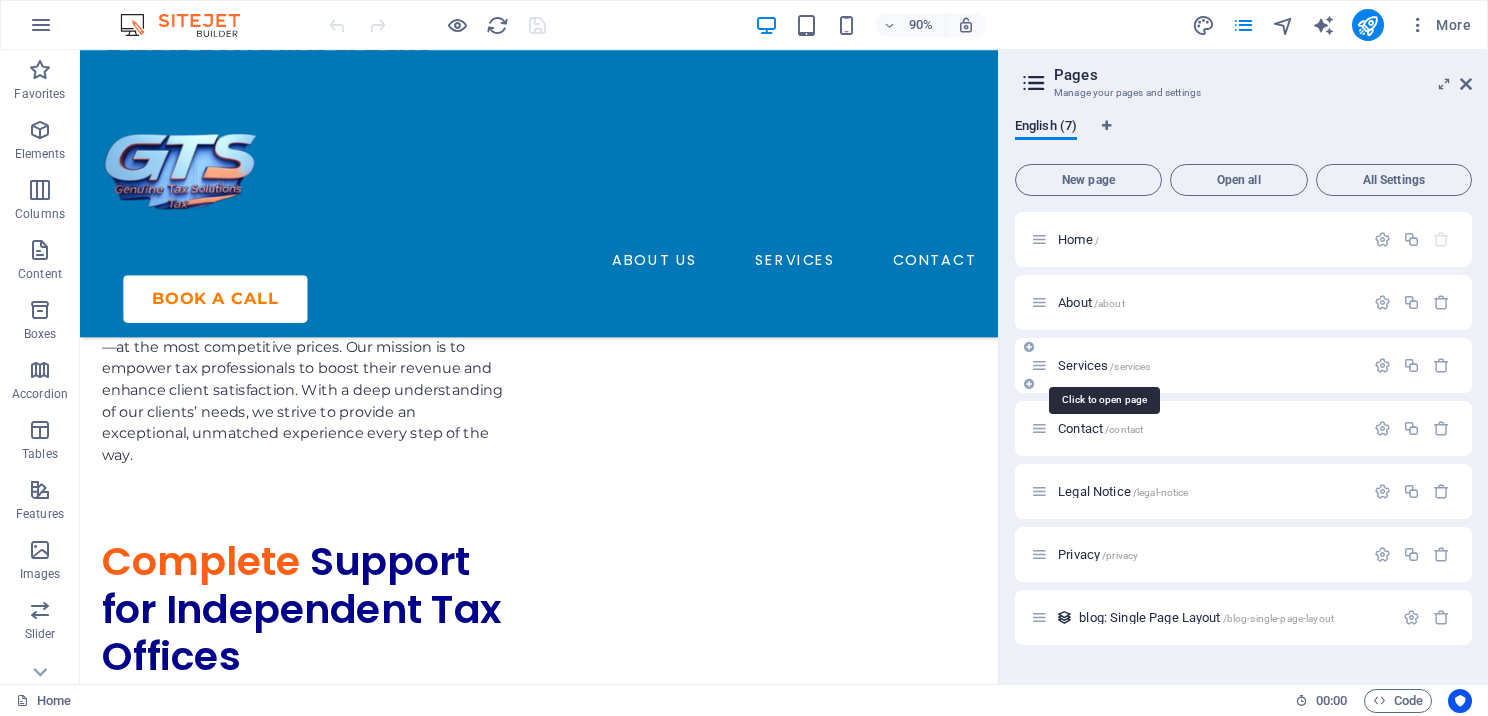 click on "Services /services" at bounding box center [1104, 365] 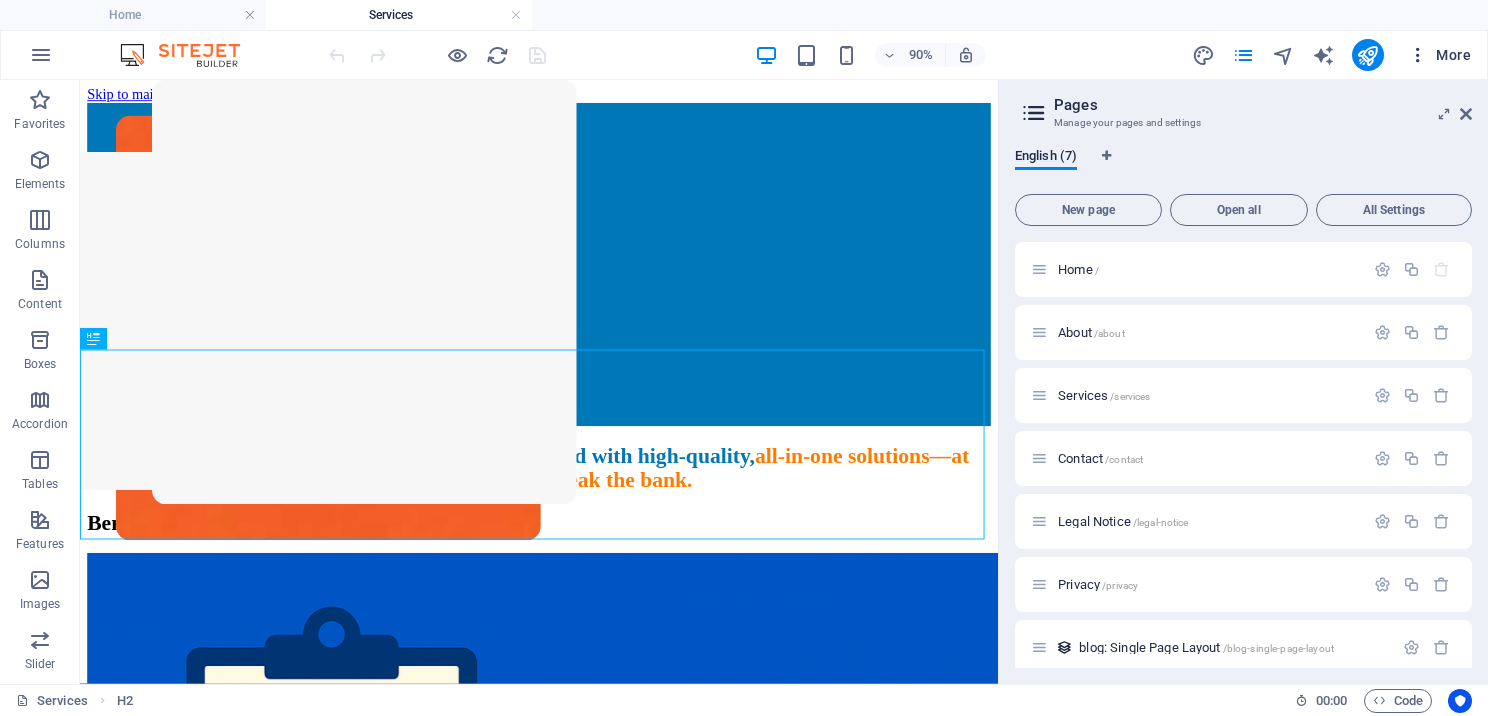 scroll, scrollTop: 0, scrollLeft: 0, axis: both 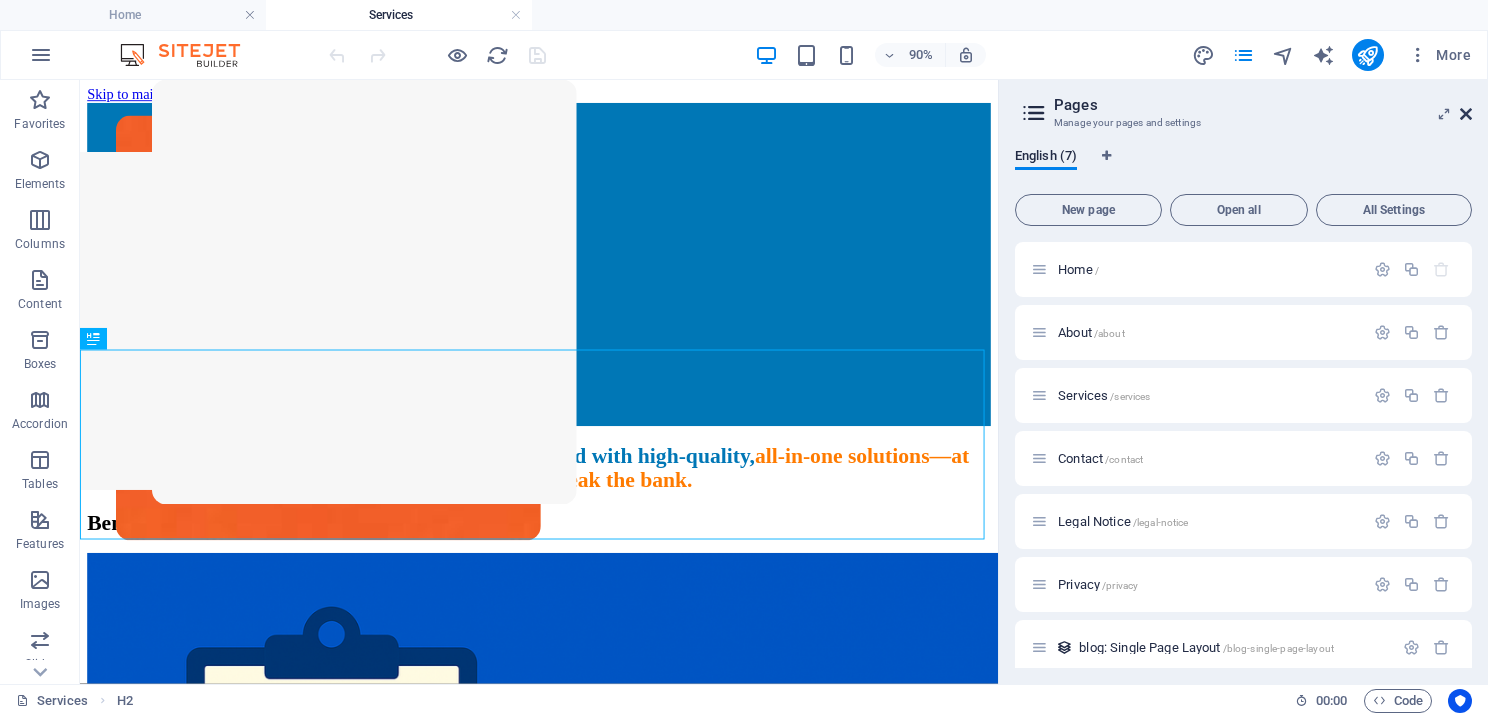 click at bounding box center (1466, 114) 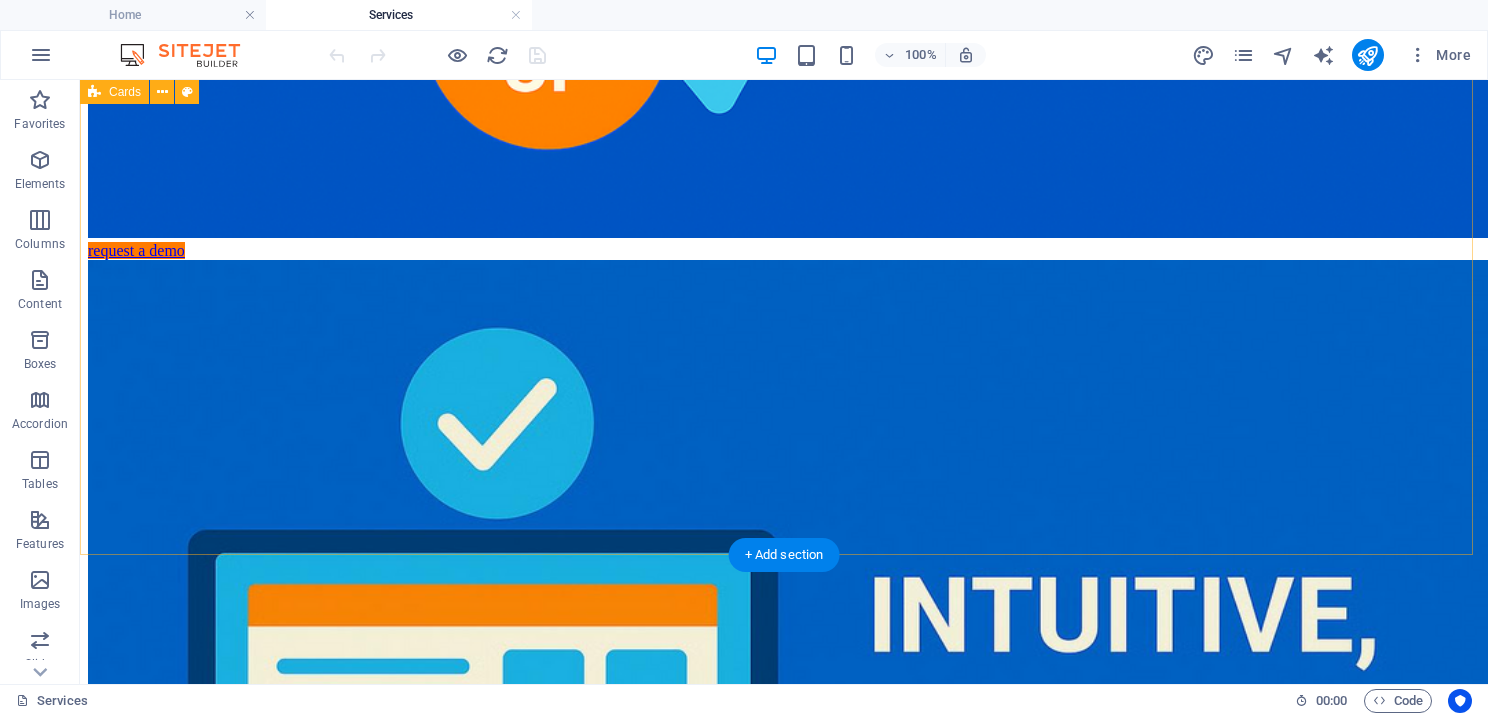 scroll, scrollTop: 1200, scrollLeft: 0, axis: vertical 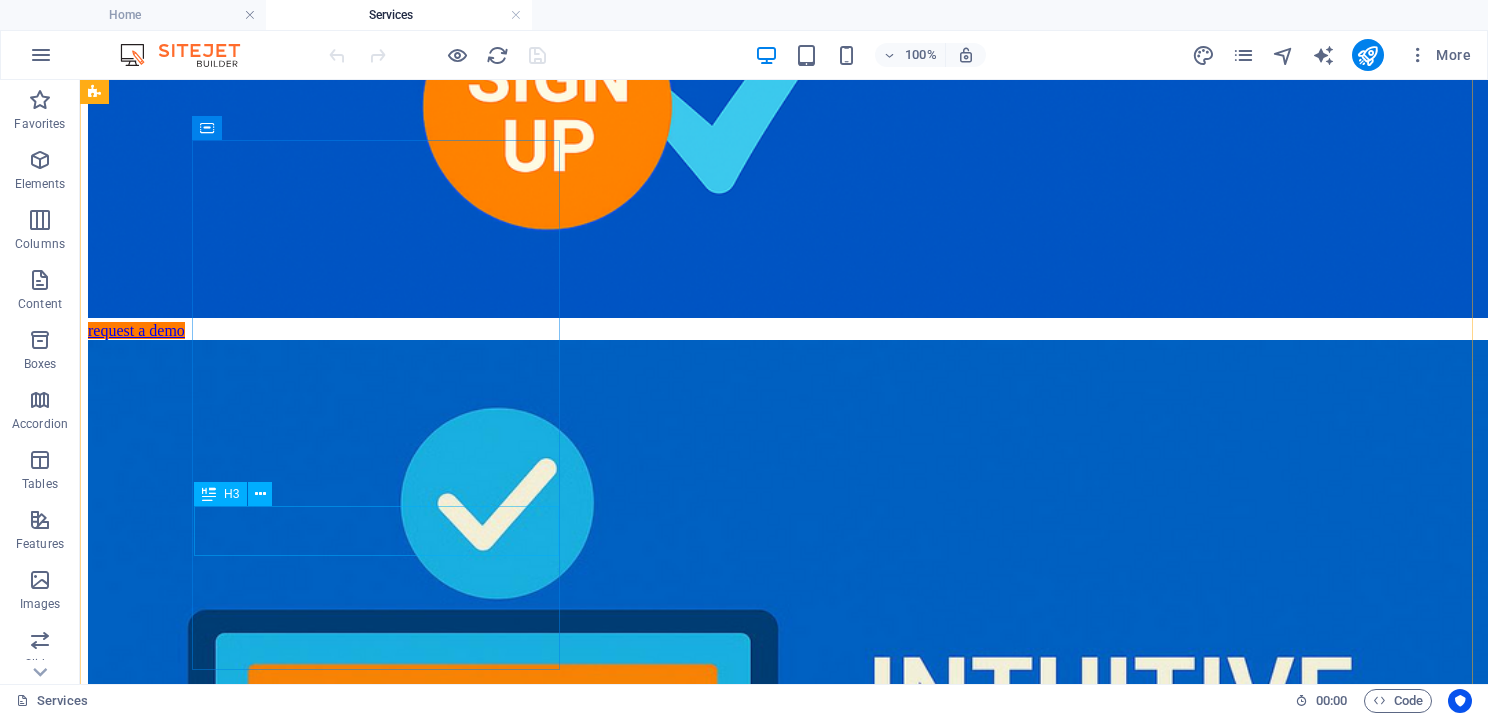 click on "Headline" at bounding box center [784, 9435] 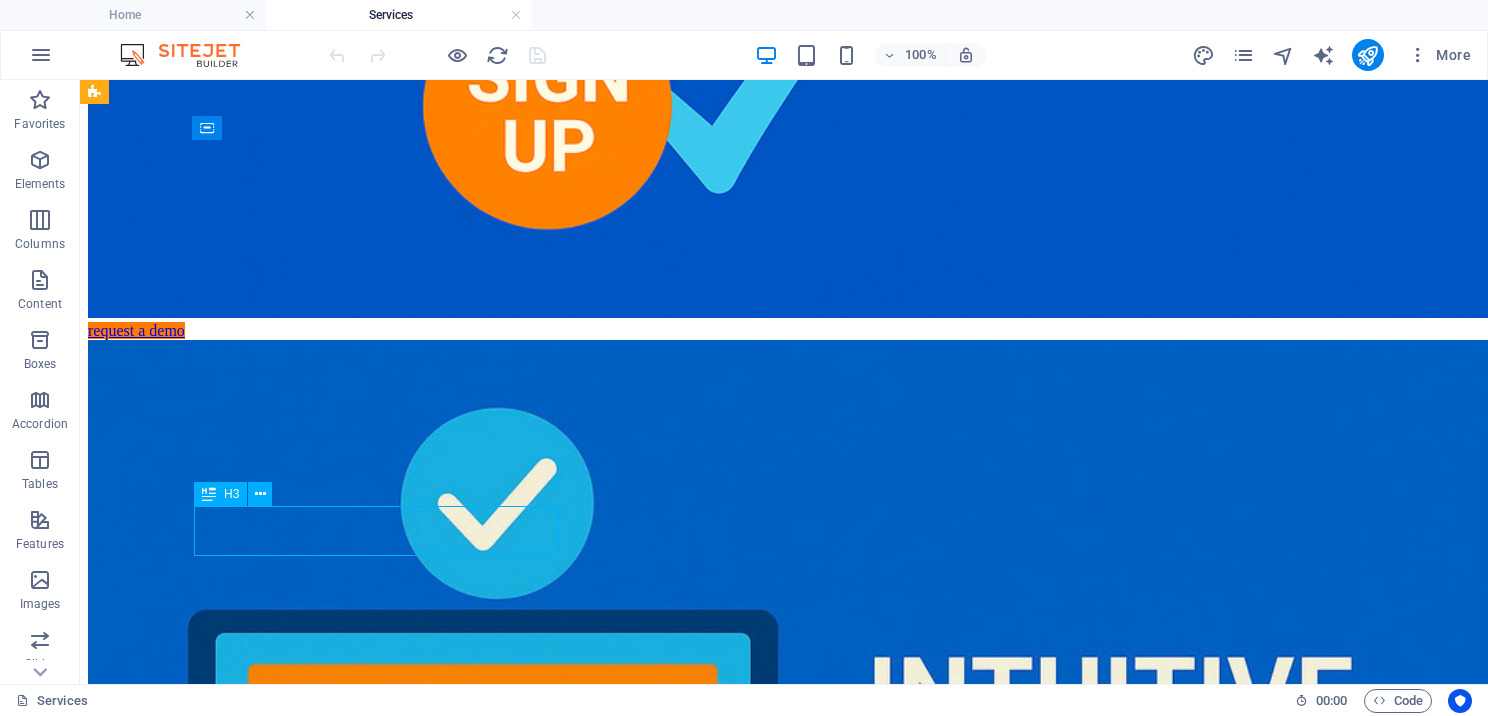 click on "Headline" at bounding box center (784, 9435) 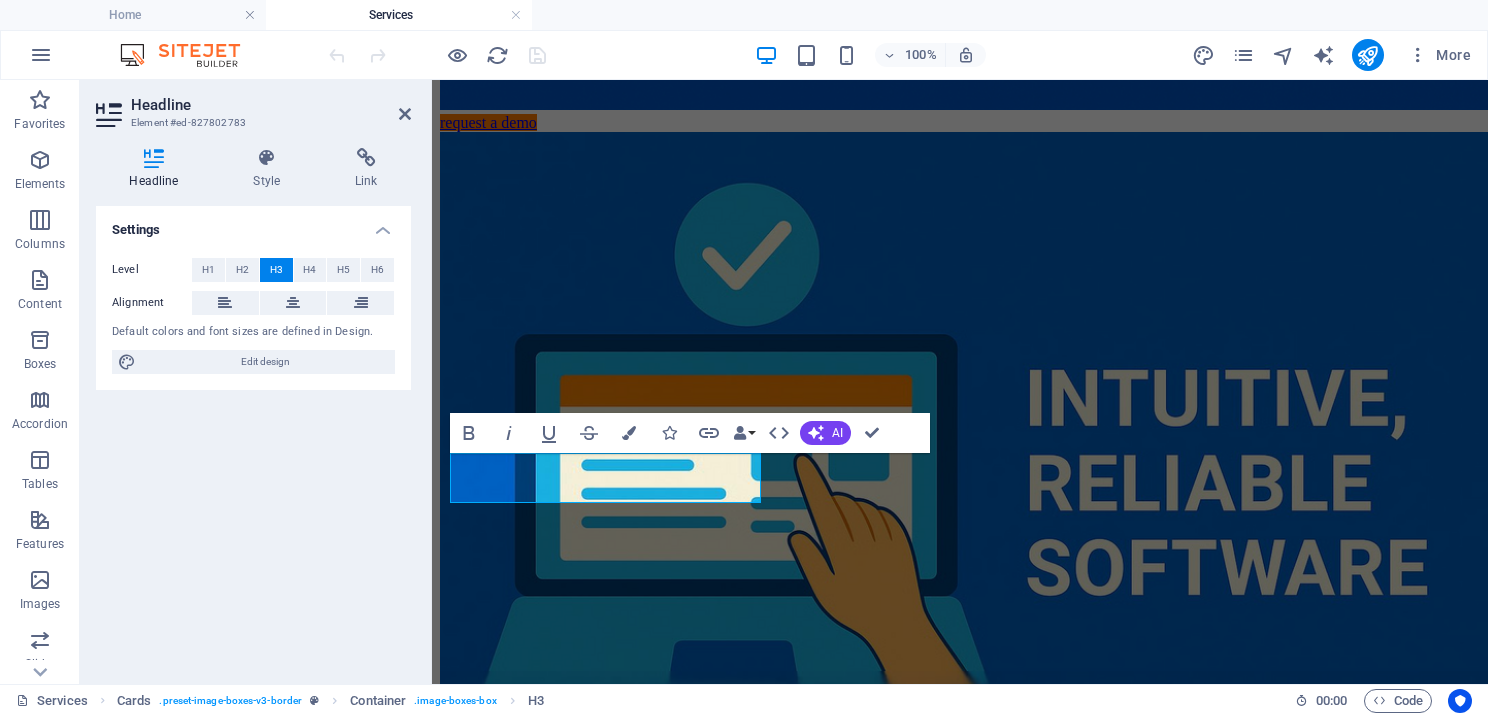 scroll, scrollTop: 1147, scrollLeft: 0, axis: vertical 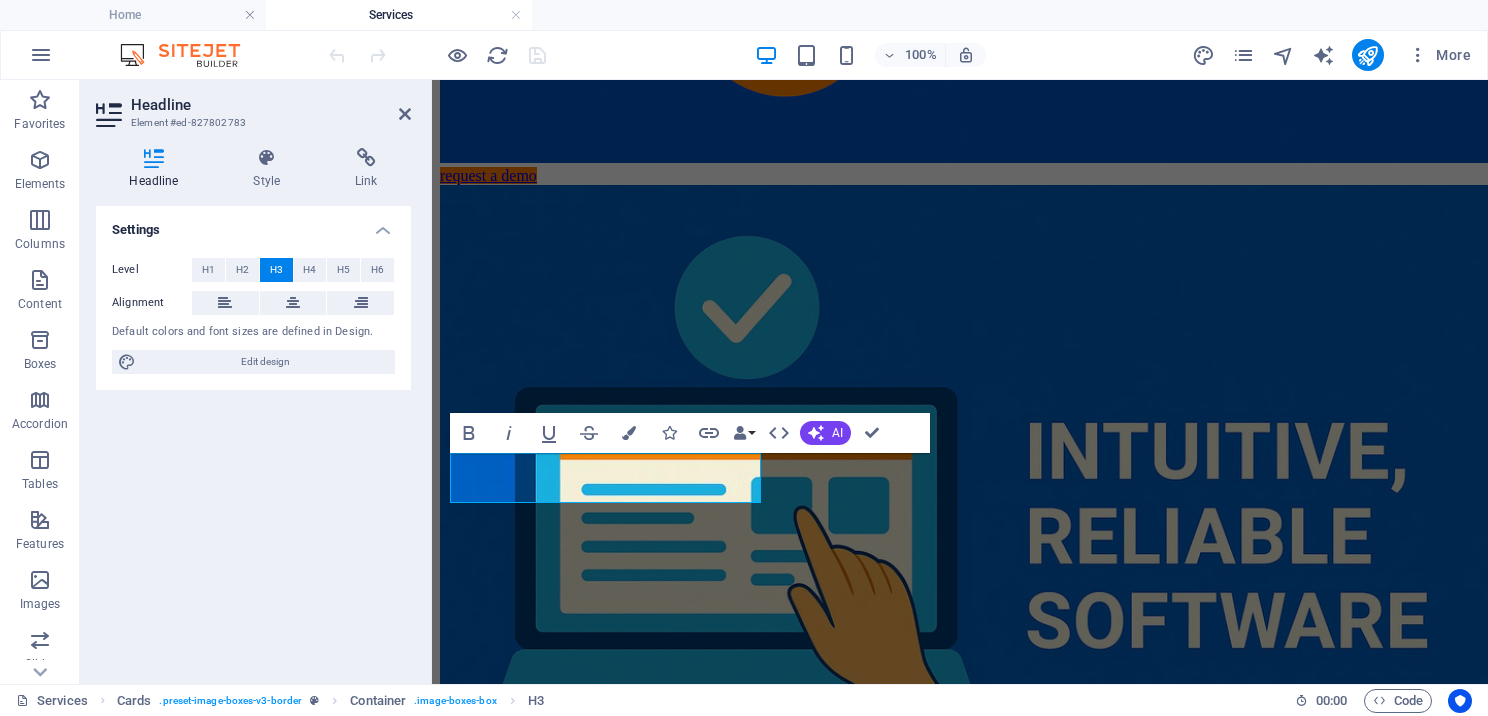 click on "Headline Element #ed-827802783 Headline Style Link Settings Level H1 H2 H3 H4 H5 H6 Alignment Default colors and font sizes are defined in Design. Edit design Cards Element Layout How this element expands within the layout (Flexbox). Size Default auto px % 1/1 1/2 1/3 1/4 1/5 1/6 1/7 1/8 1/9 1/10 Grow Shrink Order Container layout Visible Visible Opacity 100 % Overflow Spacing Margin Default auto px % rem vw vh Custom Custom auto px % rem vw vh auto px % rem vw vh auto px % rem vw vh auto px % rem vw vh Padding Default px rem % vh vw Custom Custom px rem % vh vw px rem % vh vw px rem % vh vw px rem % vh vw Border Style              - Width 1 auto px rem % vh vw Custom Custom 1 auto px rem % vh vw 1 auto px rem % vh vw 1 auto px rem % vh vw 1 auto px rem % vh vw  - Color Round corners Default px rem % vh vw Custom Custom px rem % vh vw px rem % vh vw px rem % vh vw px rem % vh vw Shadow Default None Outside Inside Color X offset 0 px rem vh vw Y offset 0 px rem vh vw Blur 0 px rem % vh vw Spread 0 px" at bounding box center (256, 382) 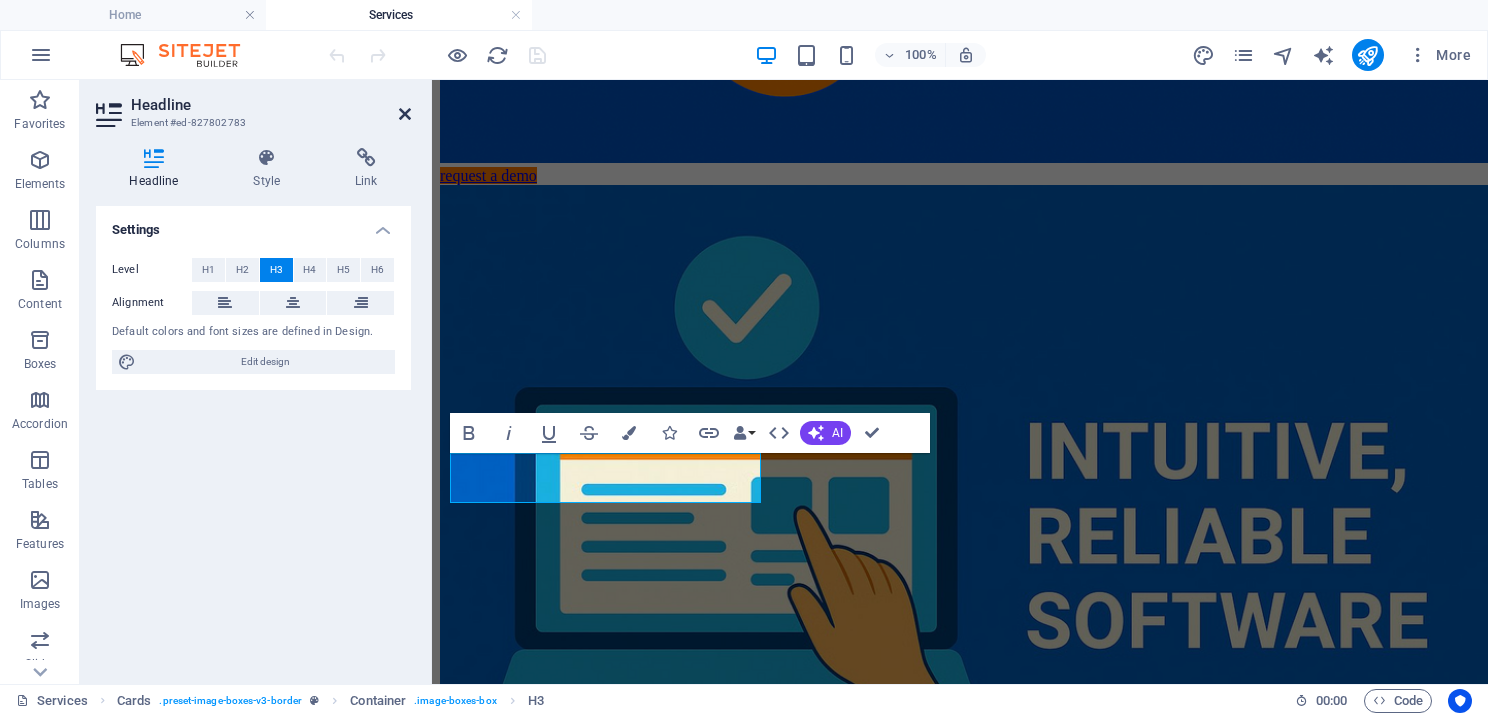 click at bounding box center [405, 114] 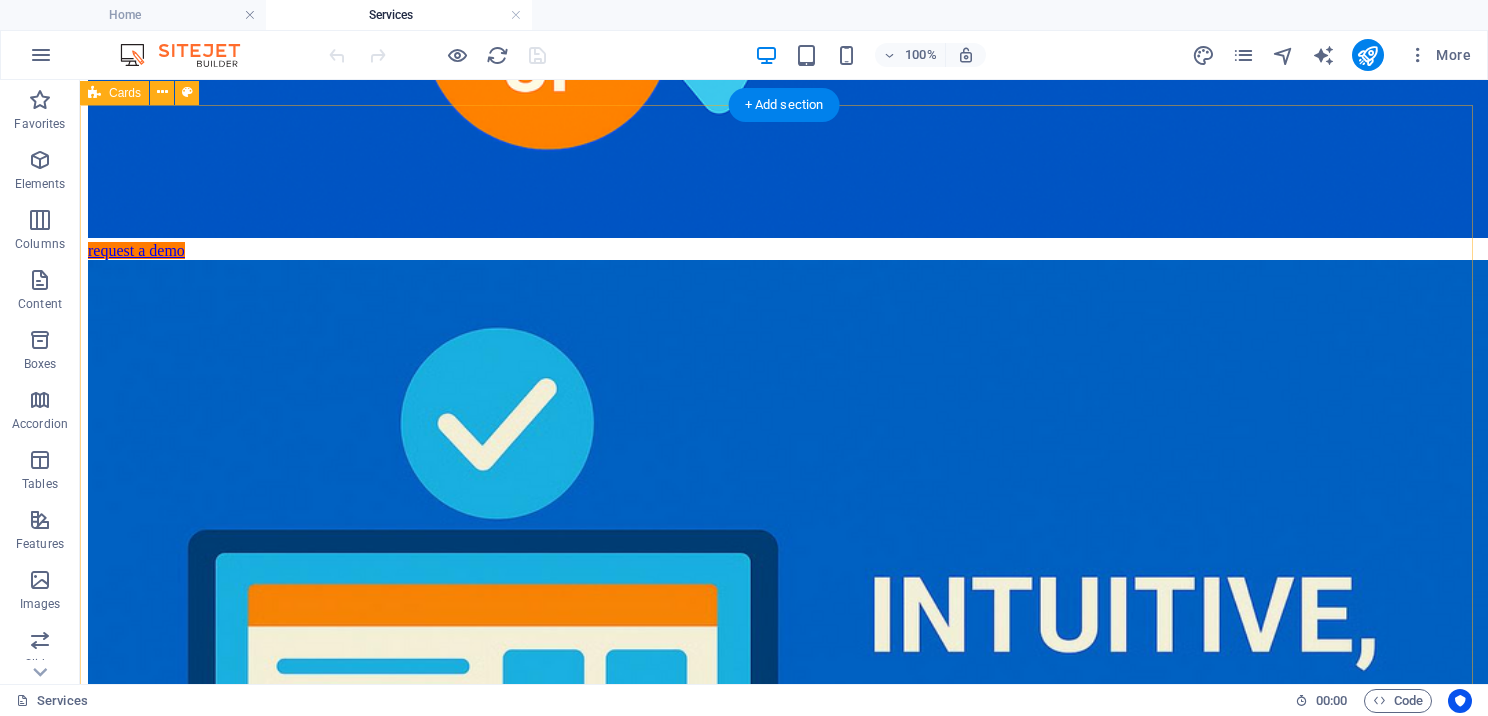 scroll, scrollTop: 1402, scrollLeft: 0, axis: vertical 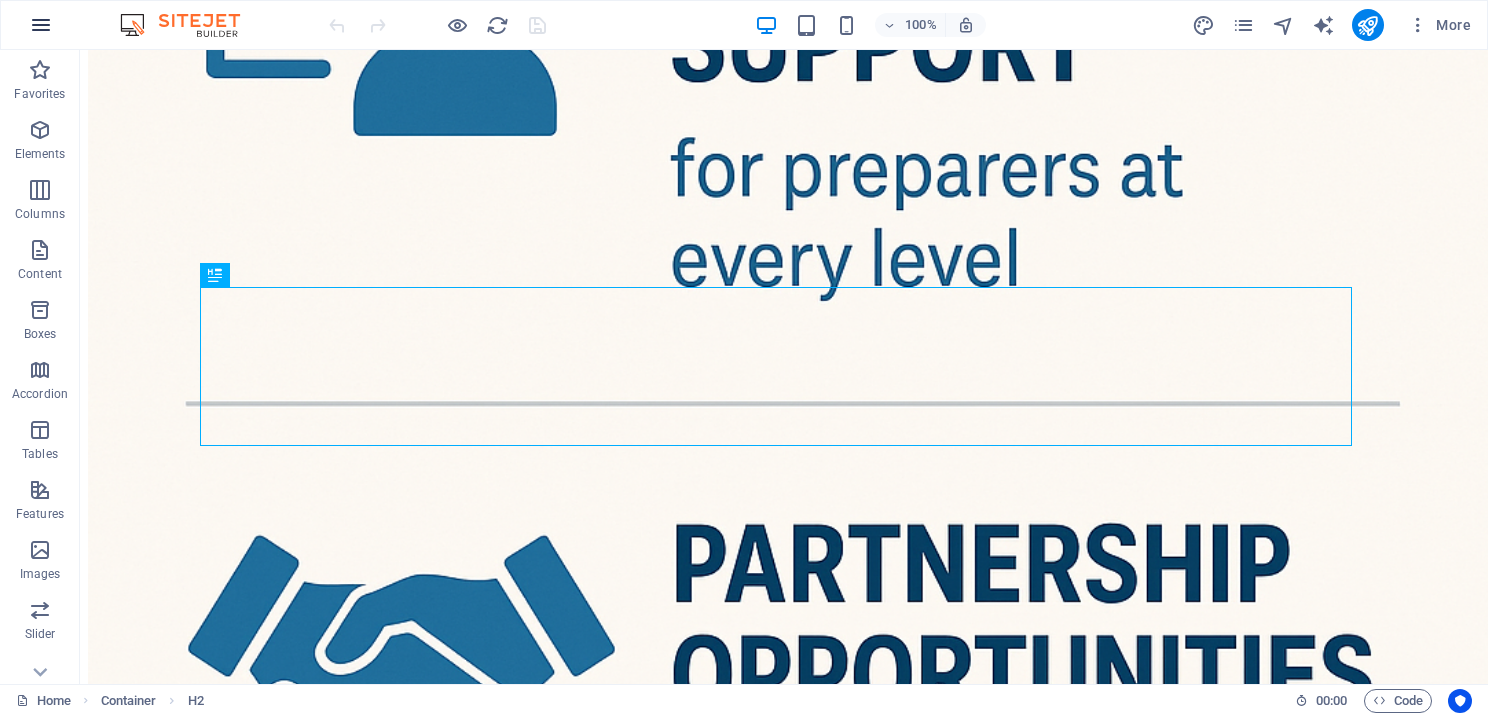 click at bounding box center (41, 25) 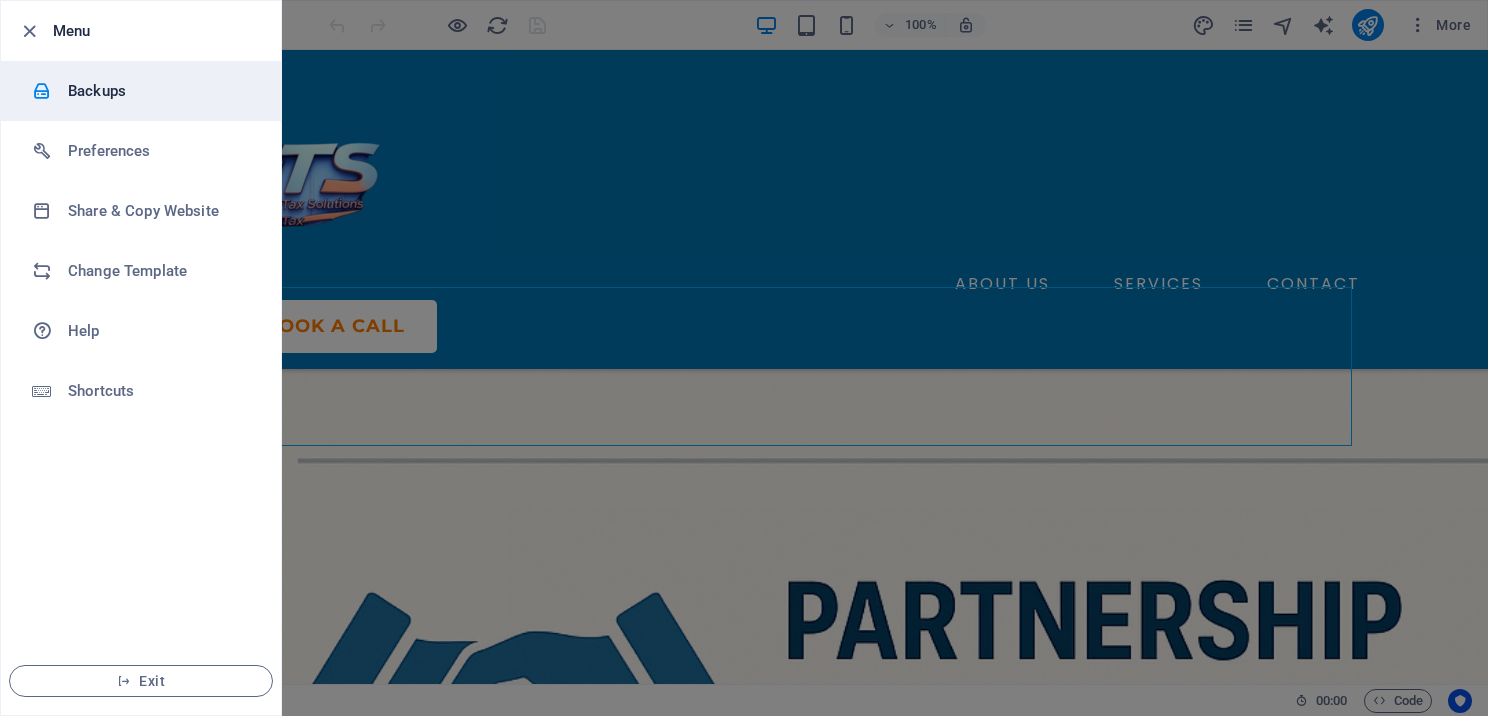 click on "Backups" at bounding box center (160, 91) 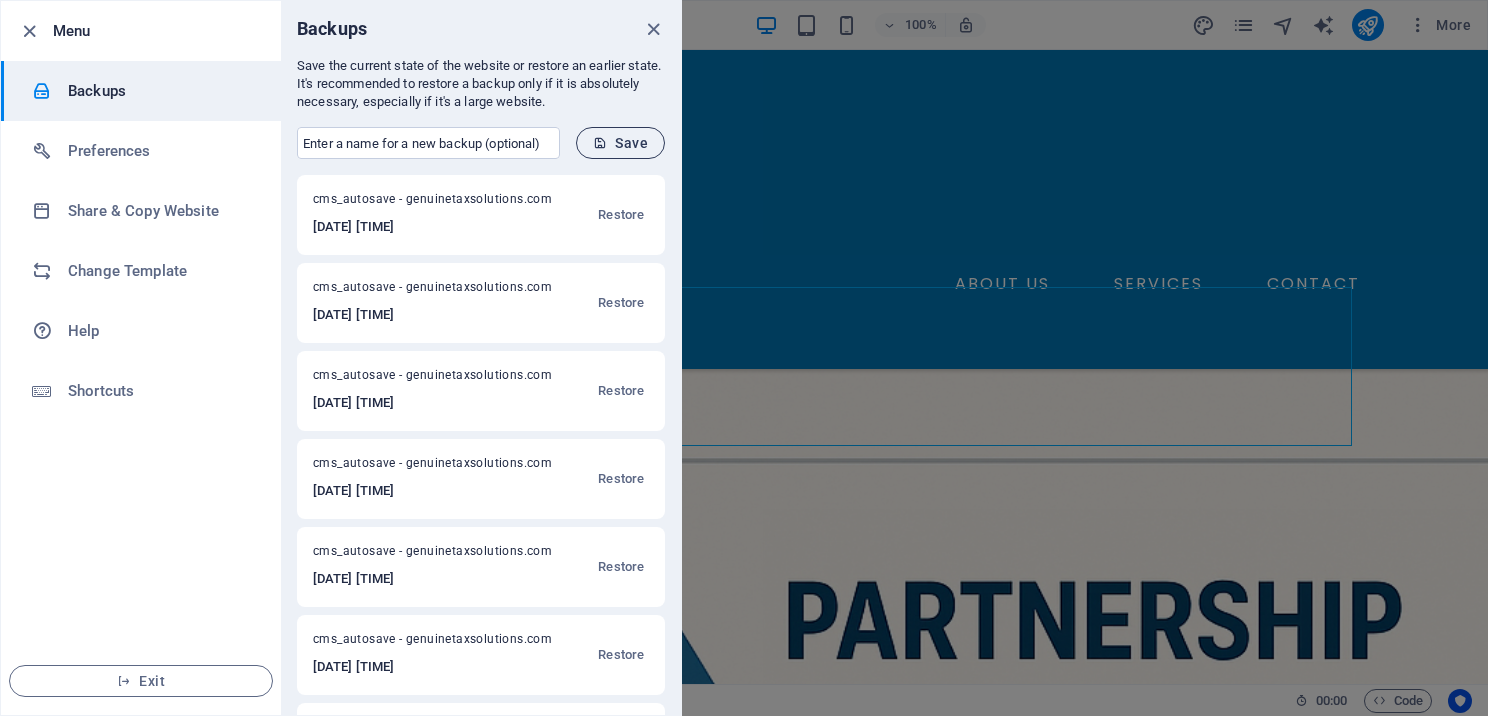 click on "Save" at bounding box center [620, 143] 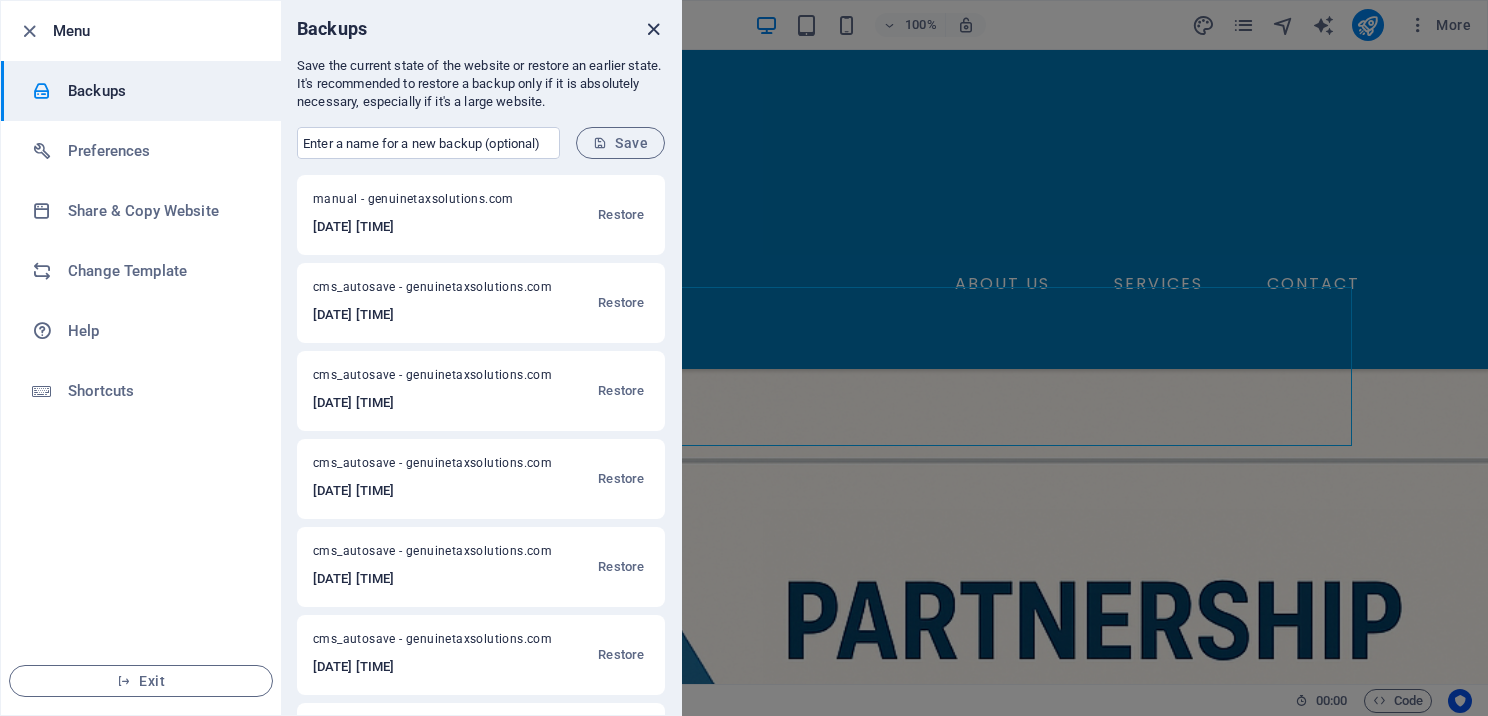 click at bounding box center (653, 29) 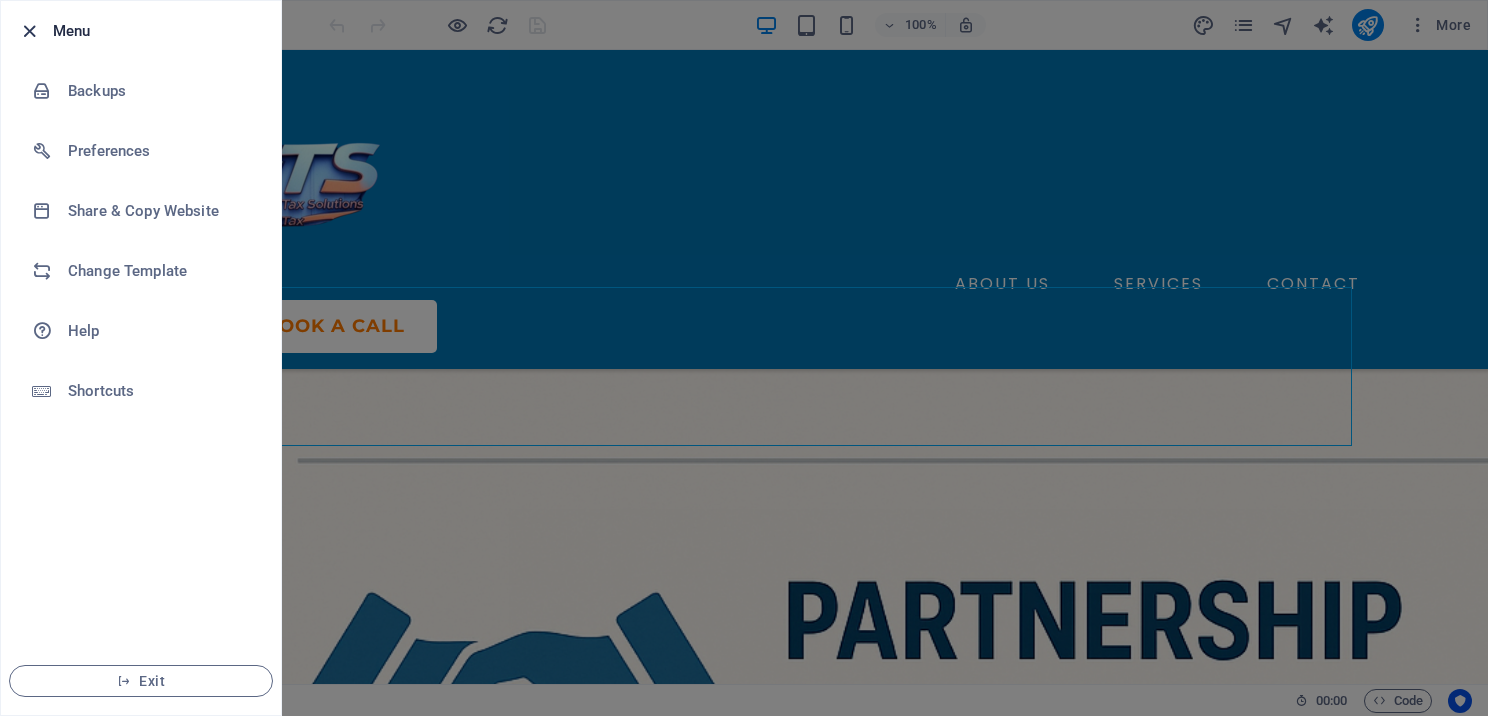 click at bounding box center (29, 31) 